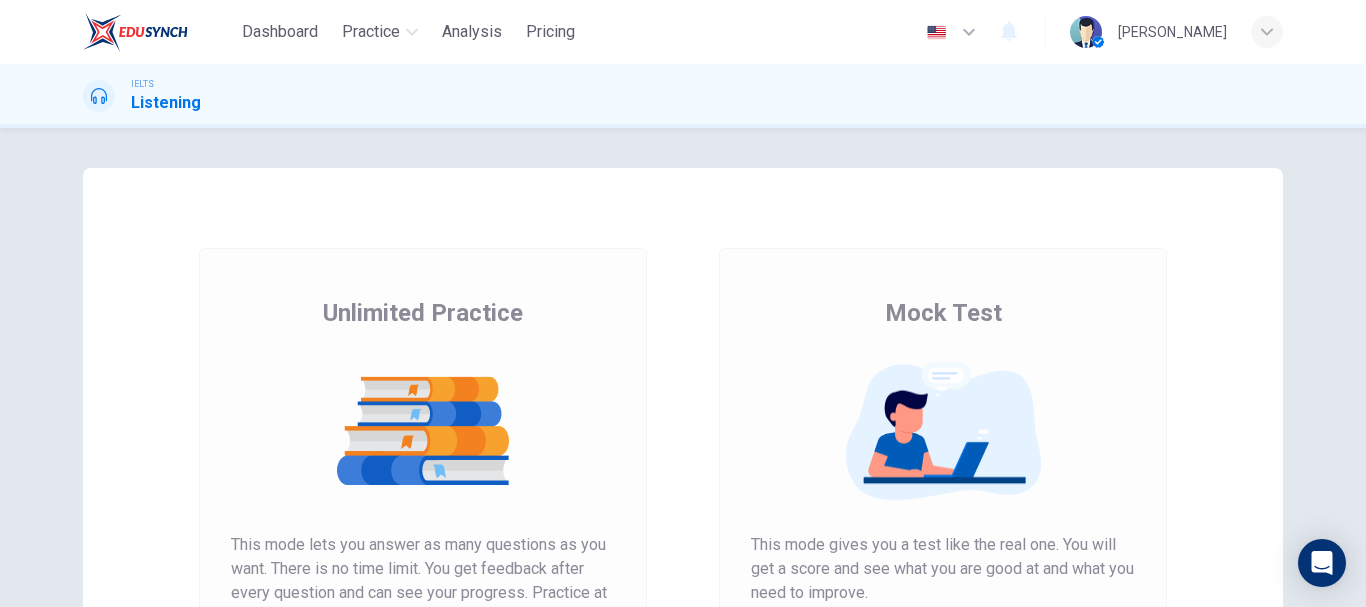 scroll, scrollTop: 0, scrollLeft: 0, axis: both 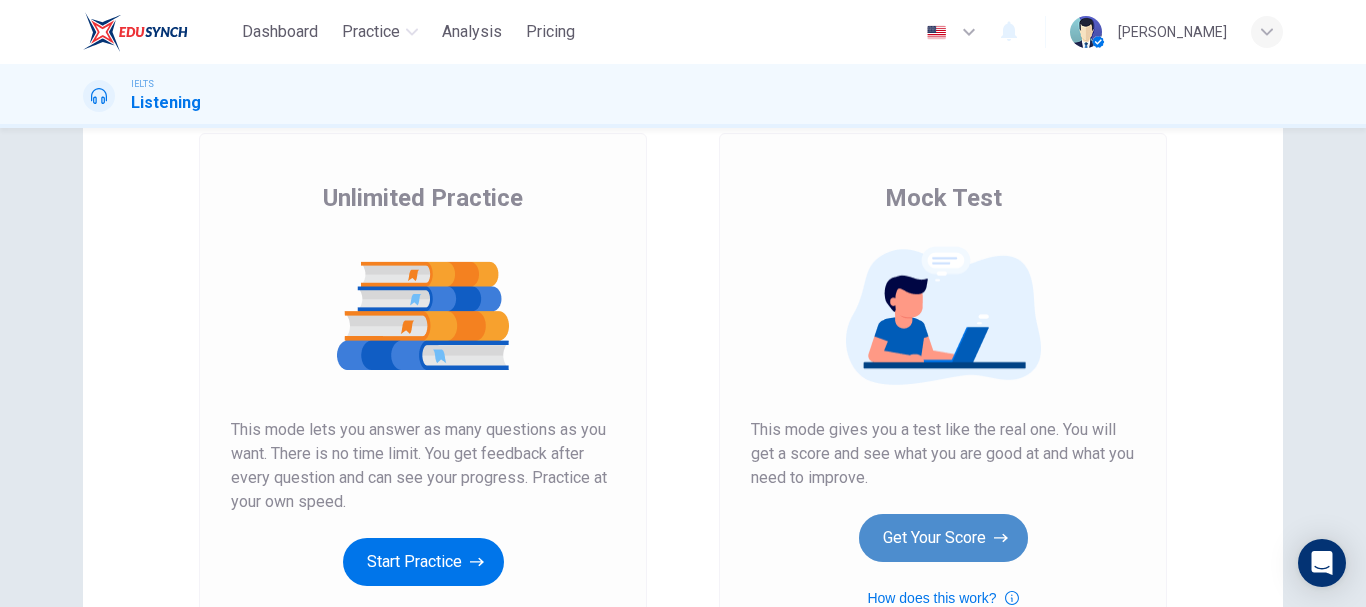 click on "Get Your Score" at bounding box center (943, 538) 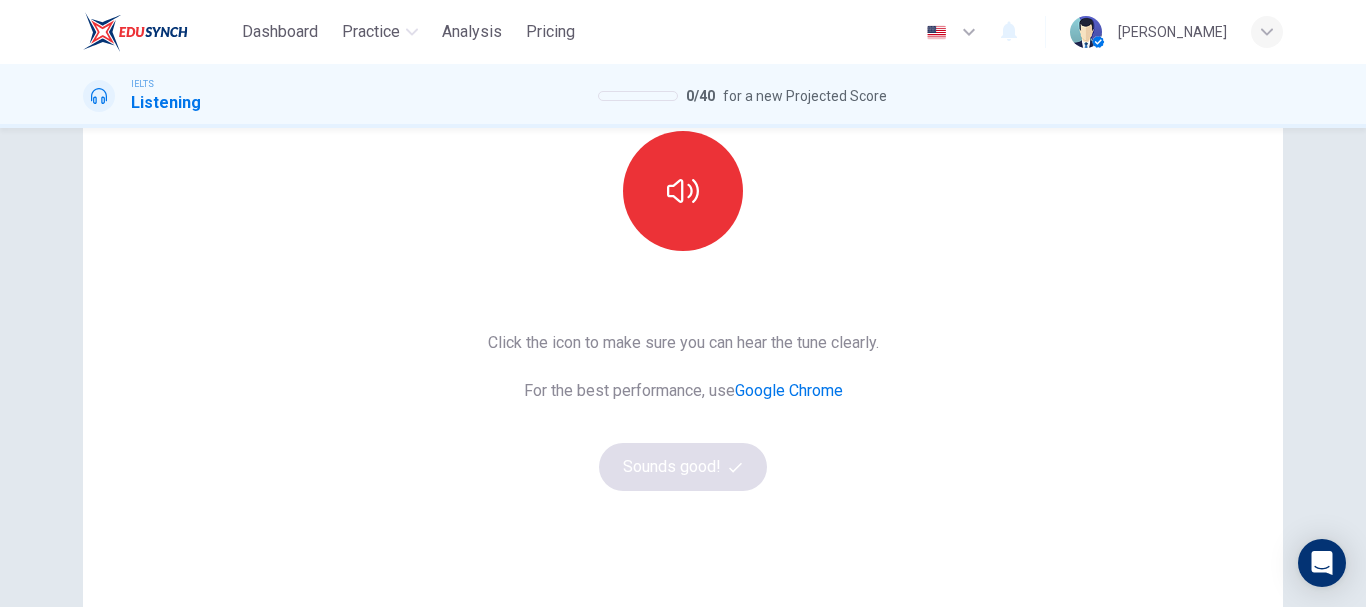 scroll, scrollTop: 229, scrollLeft: 0, axis: vertical 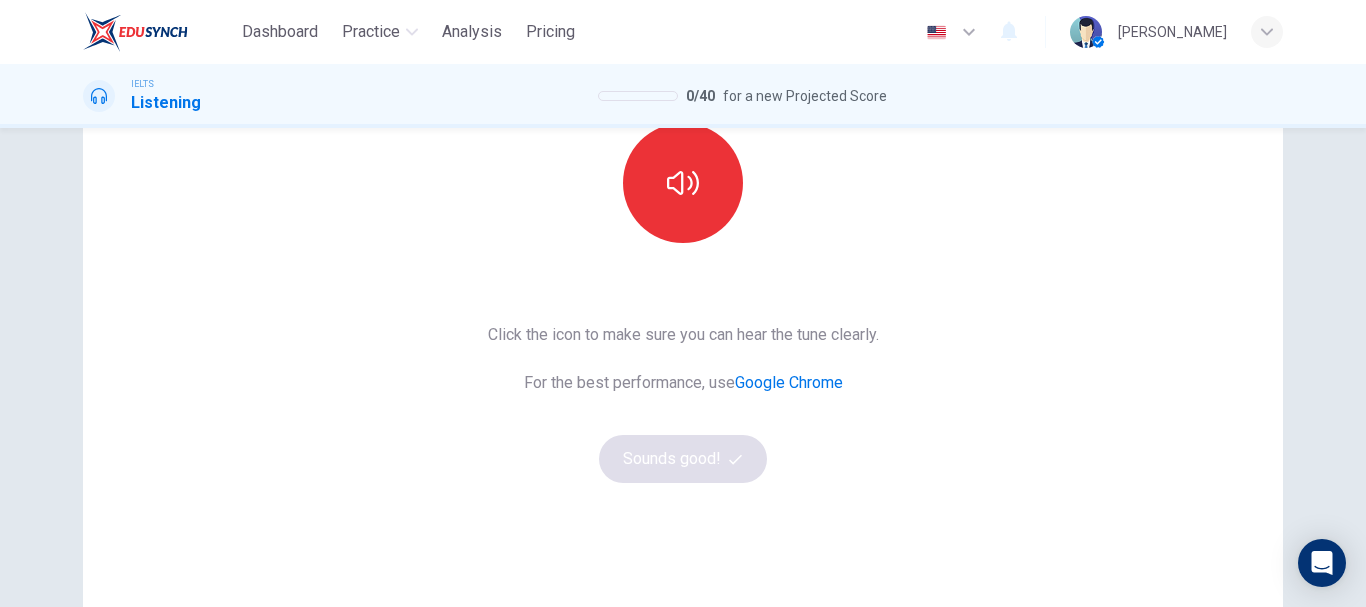 click on "This Section Requires Audio Click the icon to make sure you can hear the tune clearly. For the best performance, use  Google Chrome Sounds good!" at bounding box center [683, 286] 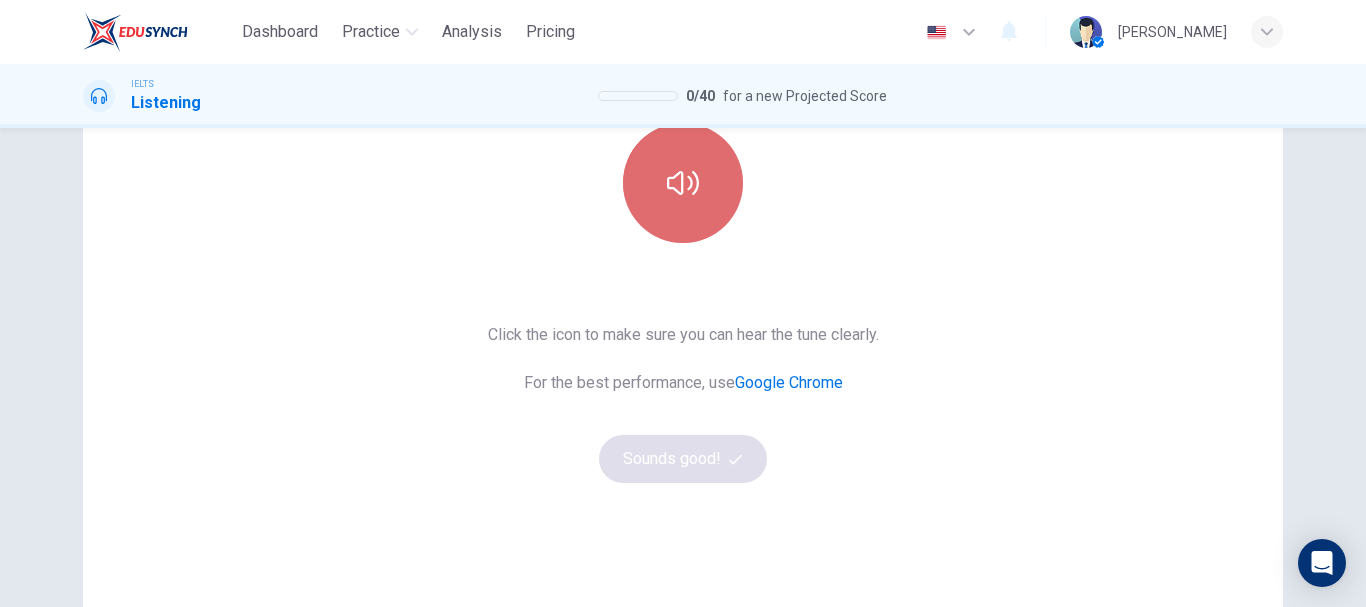 click 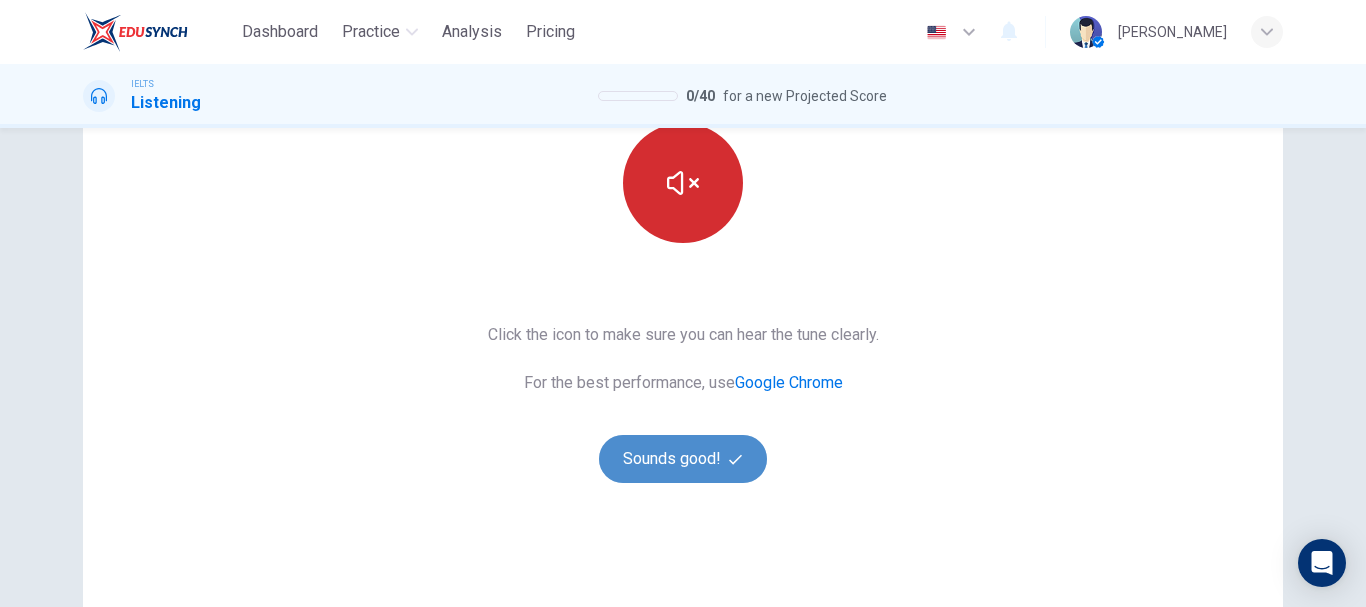 click on "Sounds good!" at bounding box center [683, 459] 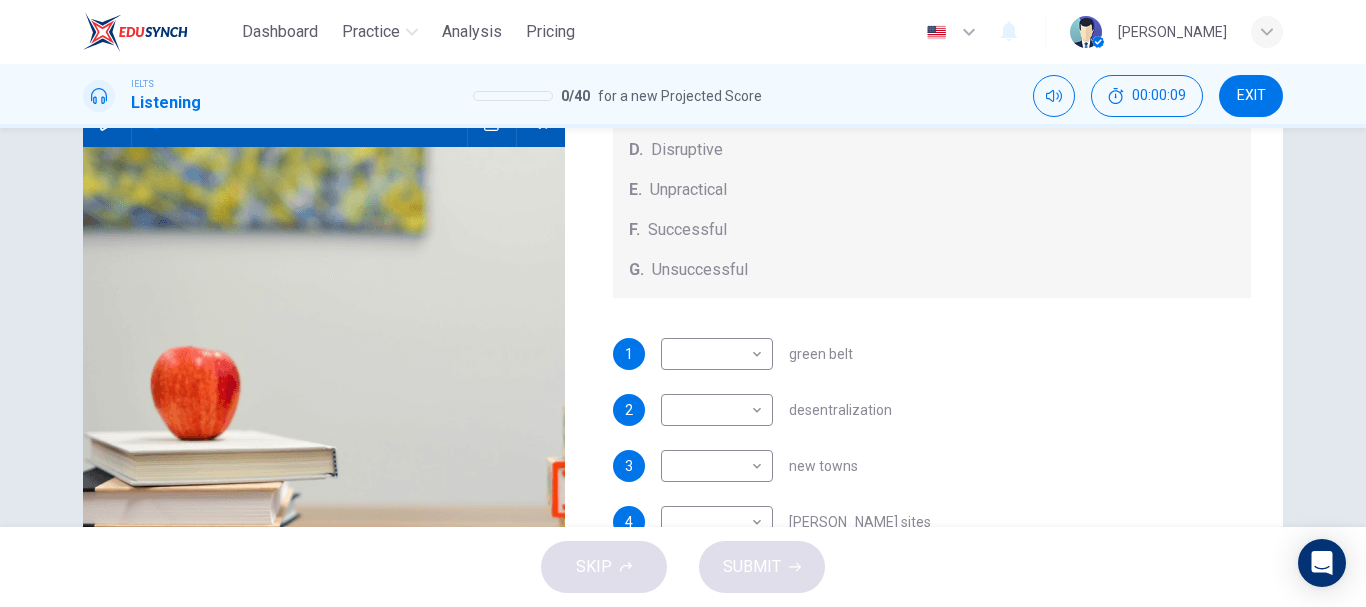 scroll, scrollTop: 209, scrollLeft: 0, axis: vertical 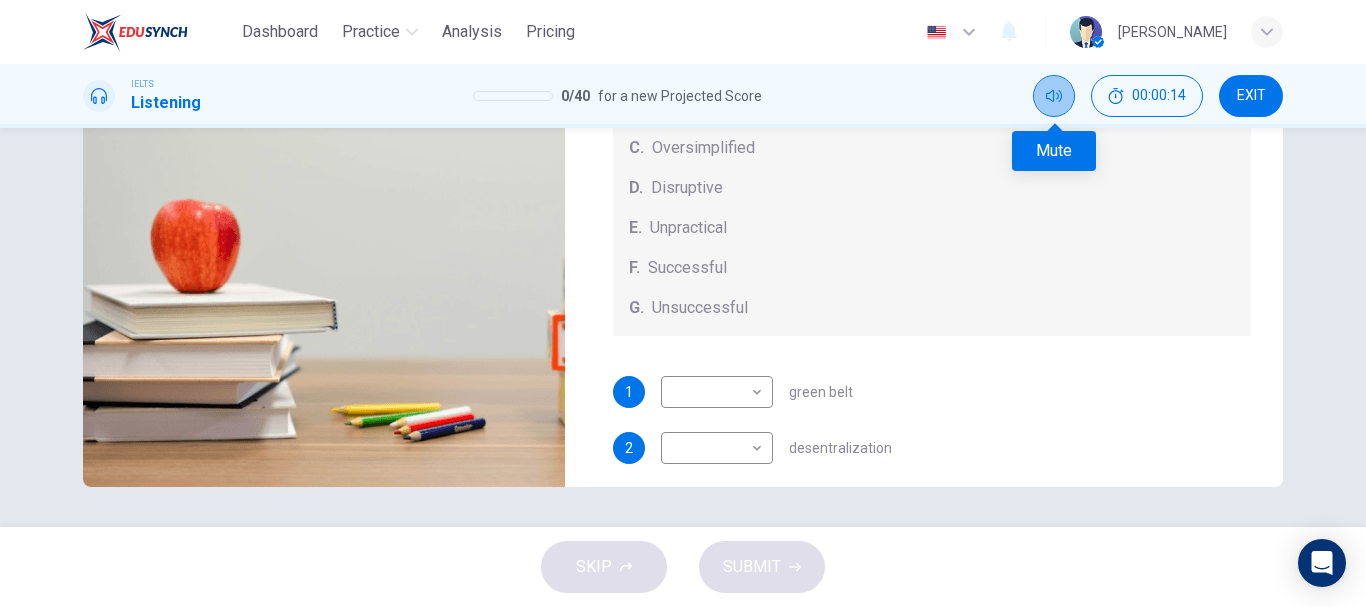 click 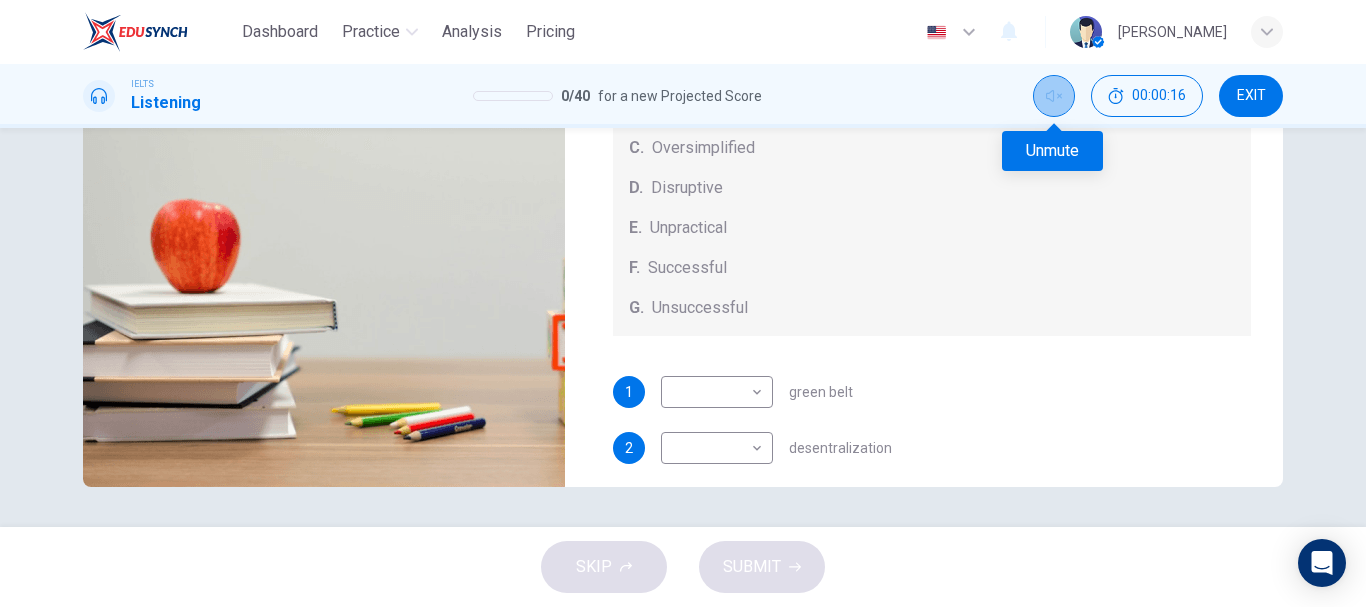 click 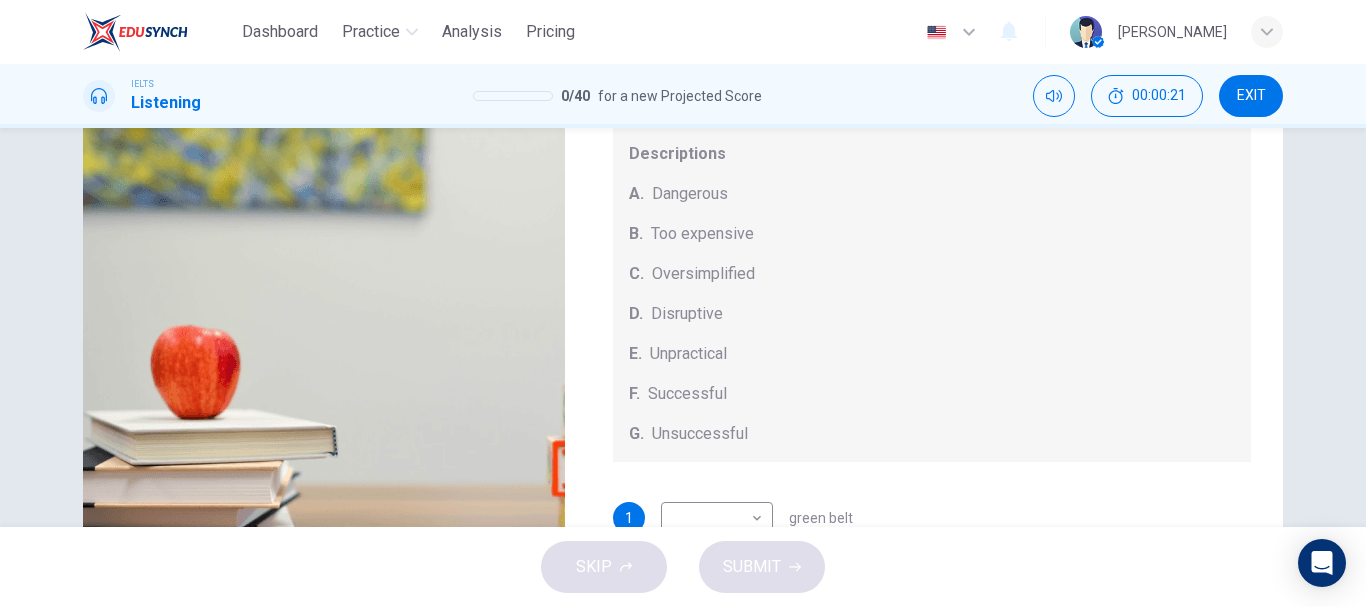 scroll, scrollTop: 250, scrollLeft: 0, axis: vertical 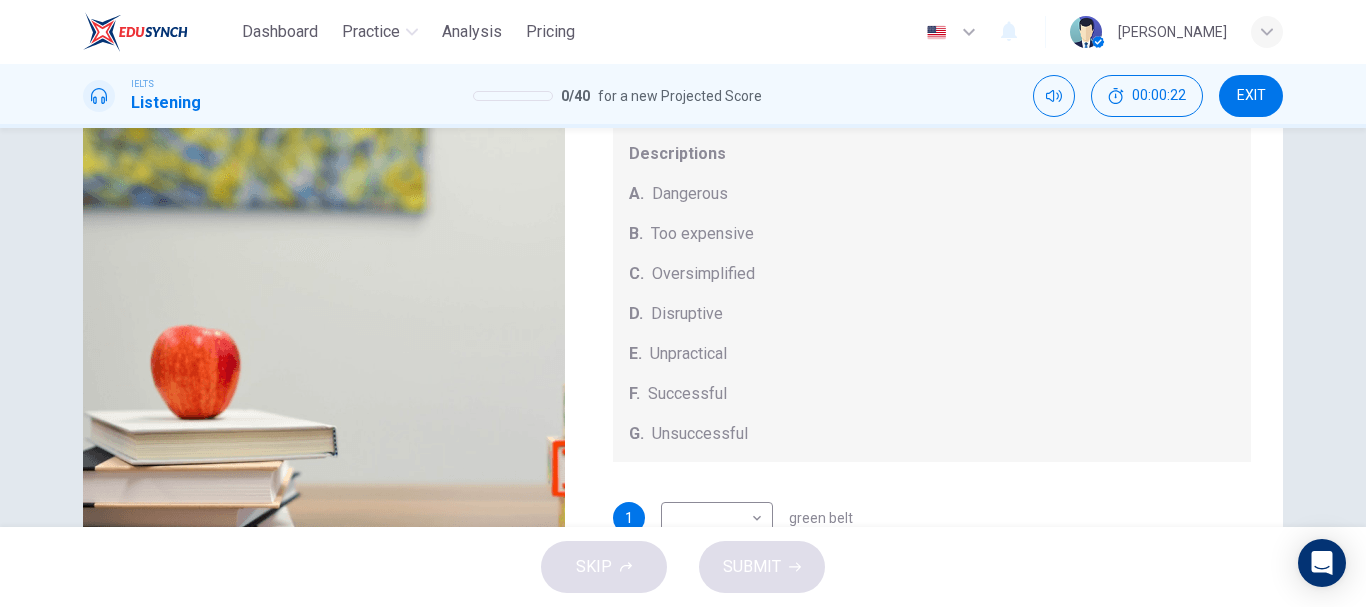 drag, startPoint x: 697, startPoint y: 221, endPoint x: 894, endPoint y: 330, distance: 225.1444 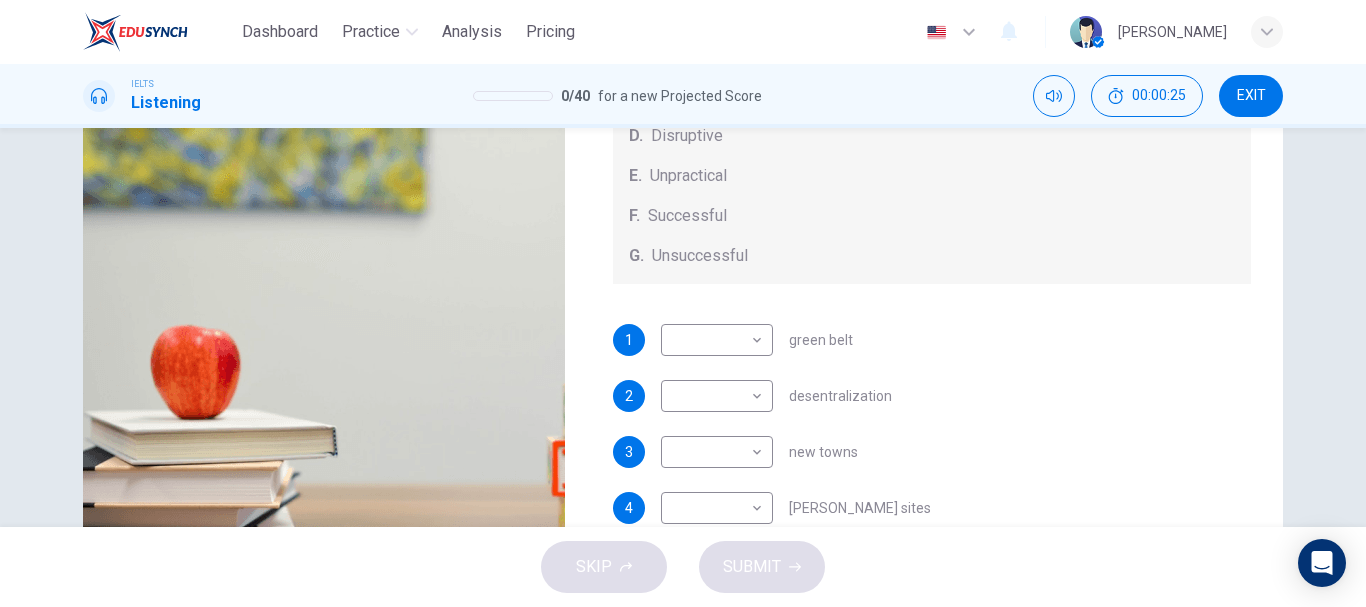 scroll, scrollTop: 180, scrollLeft: 0, axis: vertical 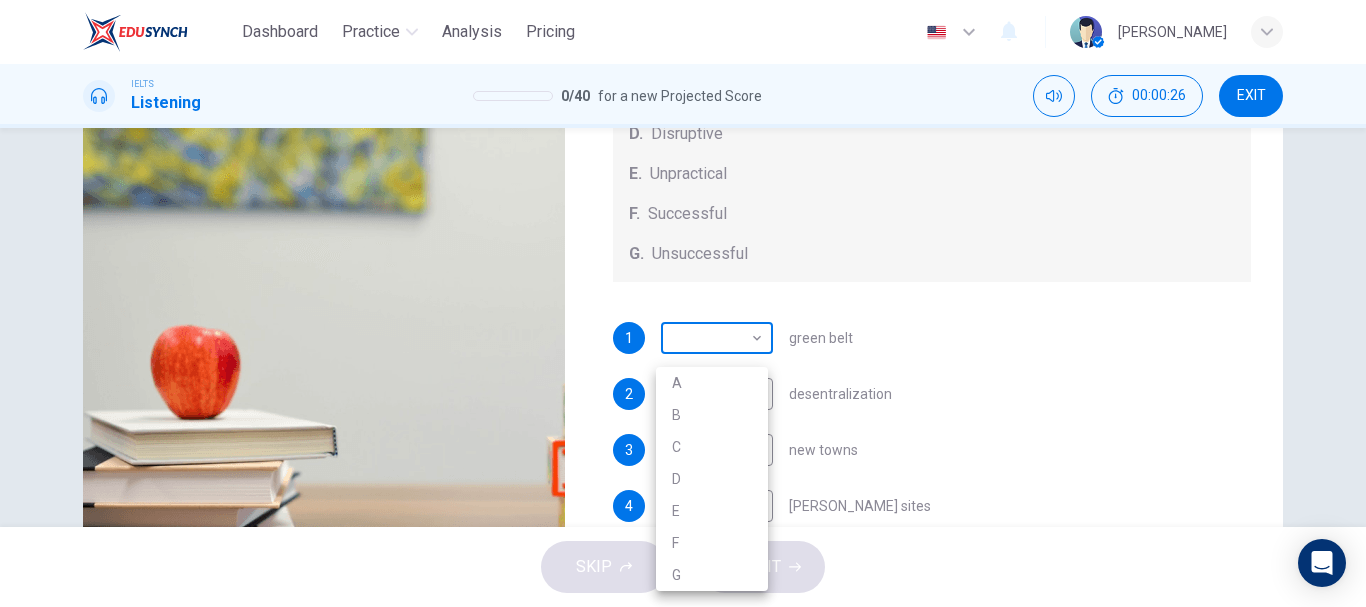 click on "Dashboard Practice Analysis Pricing English en ​ Nazila Alfayed IELTS Listening 0 / 40 for a new Projected Score 00:00:26 EXIT Questions 1 - 5 How do the speakers describe the green urban planning options? Choose  FIVE  descriptions from the box and select the correct letter next to the questions. Descriptions A. Dangerous B. Too expensive C. Oversimplified  D. Disruptive E. Unpractical F. Successful G. Unsuccessful 1 ​ ​ green belt 2 ​ ​ desentralization 3 ​ ​ new towns 4 ​ ​ brownfield sites 5 ​ ​ pedestrianized zones Case Study 06m 03s SKIP SUBMIT EduSynch - Online Language Proficiency Testing
Dashboard Practice Analysis Pricing   Notifications © Copyright  2025 A B C D E F G" at bounding box center (683, 303) 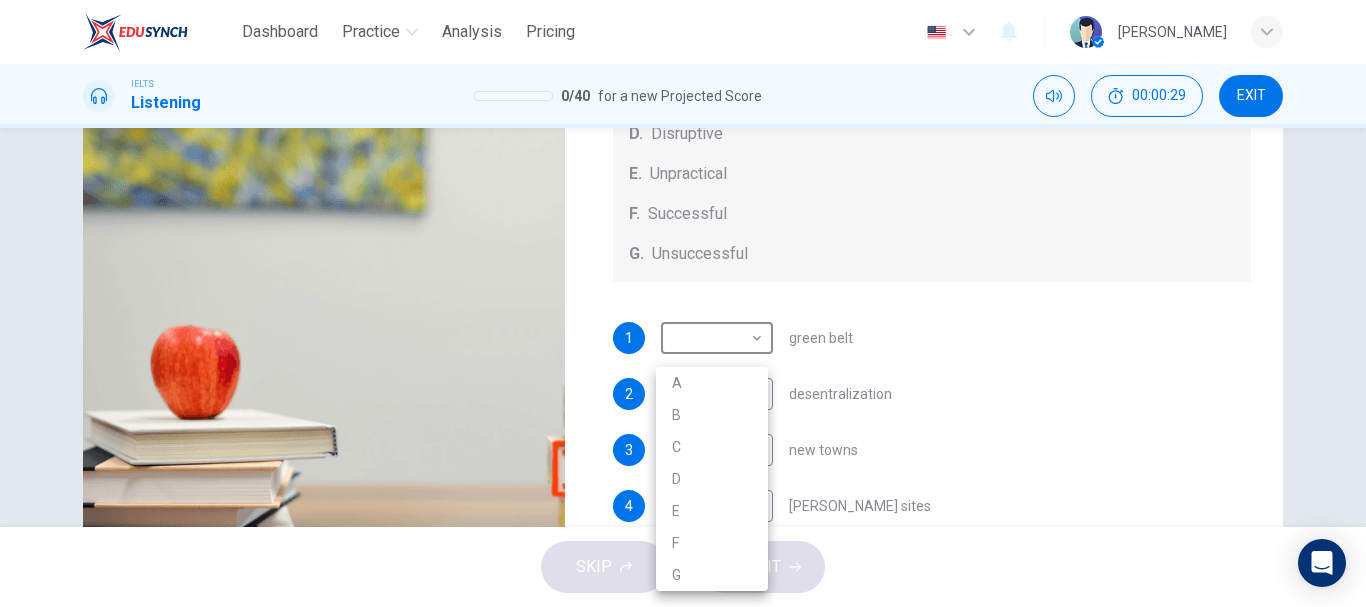 click at bounding box center [683, 303] 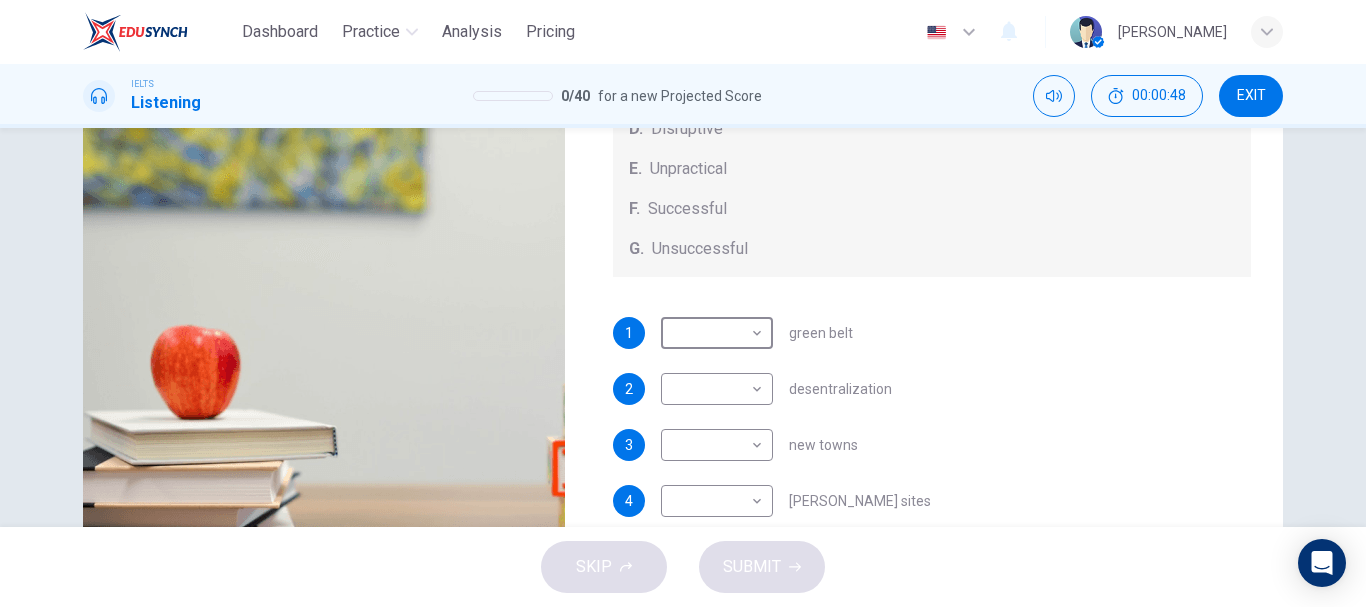 scroll, scrollTop: 209, scrollLeft: 0, axis: vertical 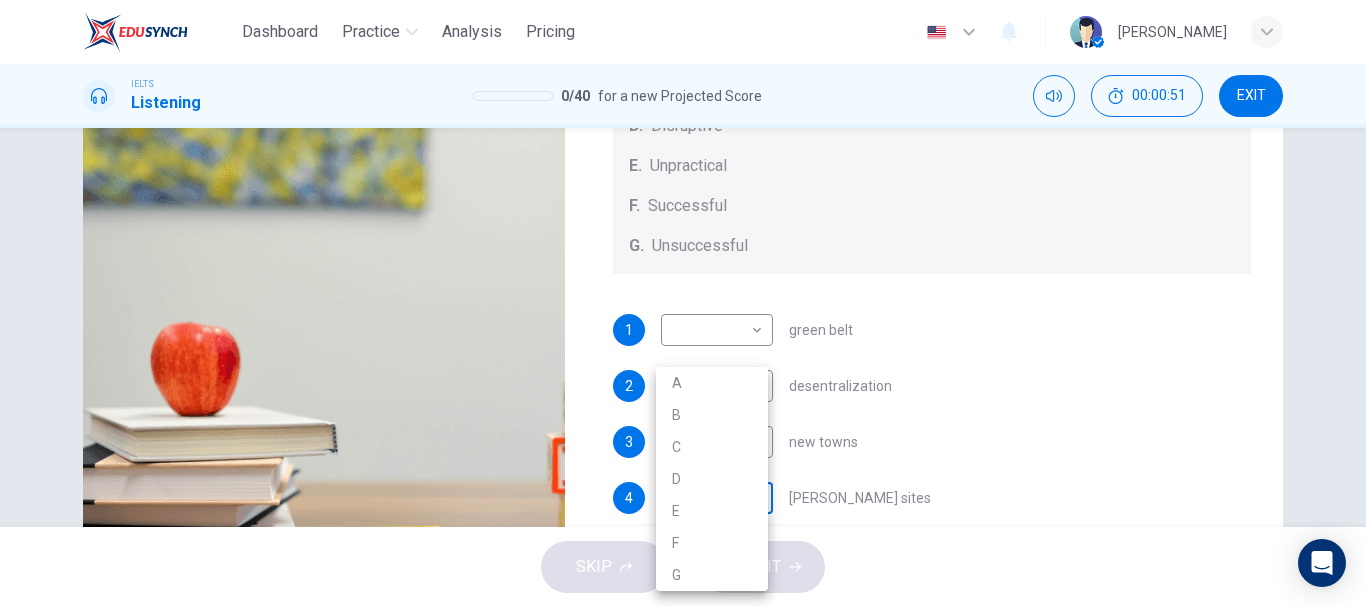 click on "Dashboard Practice Analysis Pricing English en ​ Nazila Alfayed IELTS Listening 0 / 40 for a new Projected Score 00:00:51 EXIT Questions 1 - 5 How do the speakers describe the green urban planning options? Choose  FIVE  descriptions from the box and select the correct letter next to the questions. Descriptions A. Dangerous B. Too expensive C. Oversimplified  D. Disruptive E. Unpractical F. Successful G. Unsuccessful 1 ​ ​ green belt 2 ​ ​ desentralization 3 ​ ​ new towns 4 ​ ​ brownfield sites 5 ​ ​ pedestrianized zones Case Study 06m 03s SKIP SUBMIT EduSynch - Online Language Proficiency Testing
Dashboard Practice Analysis Pricing   Notifications © Copyright  2025 A B C D E F G" at bounding box center (683, 303) 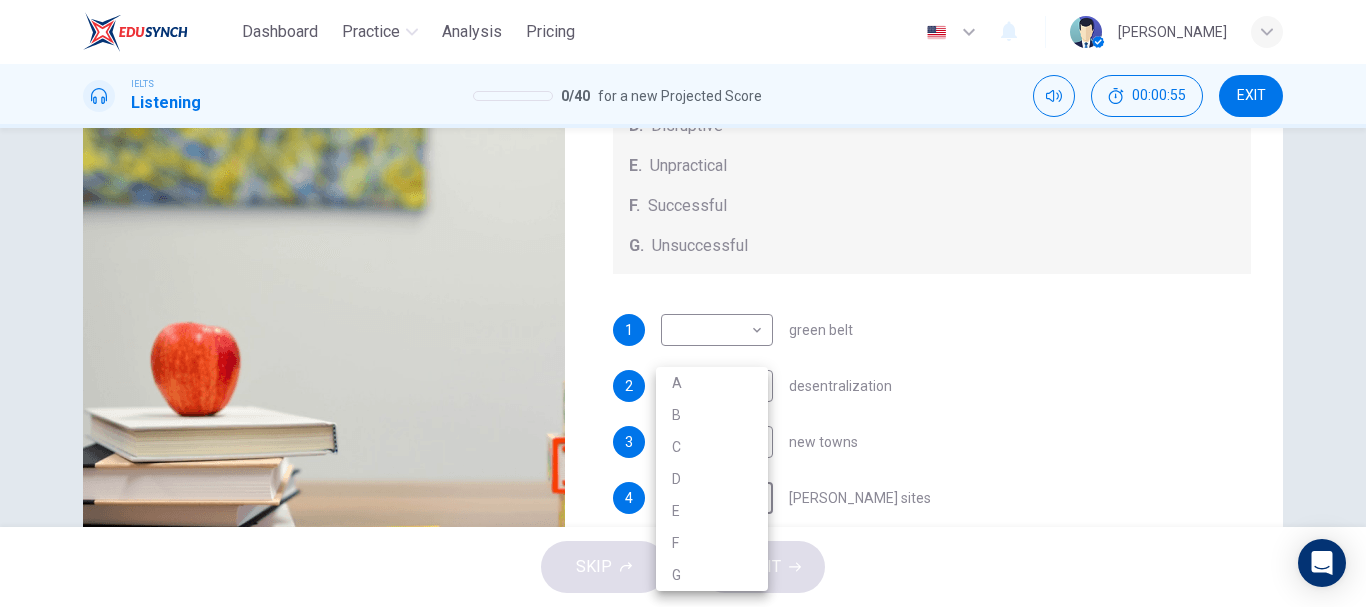 click at bounding box center [683, 303] 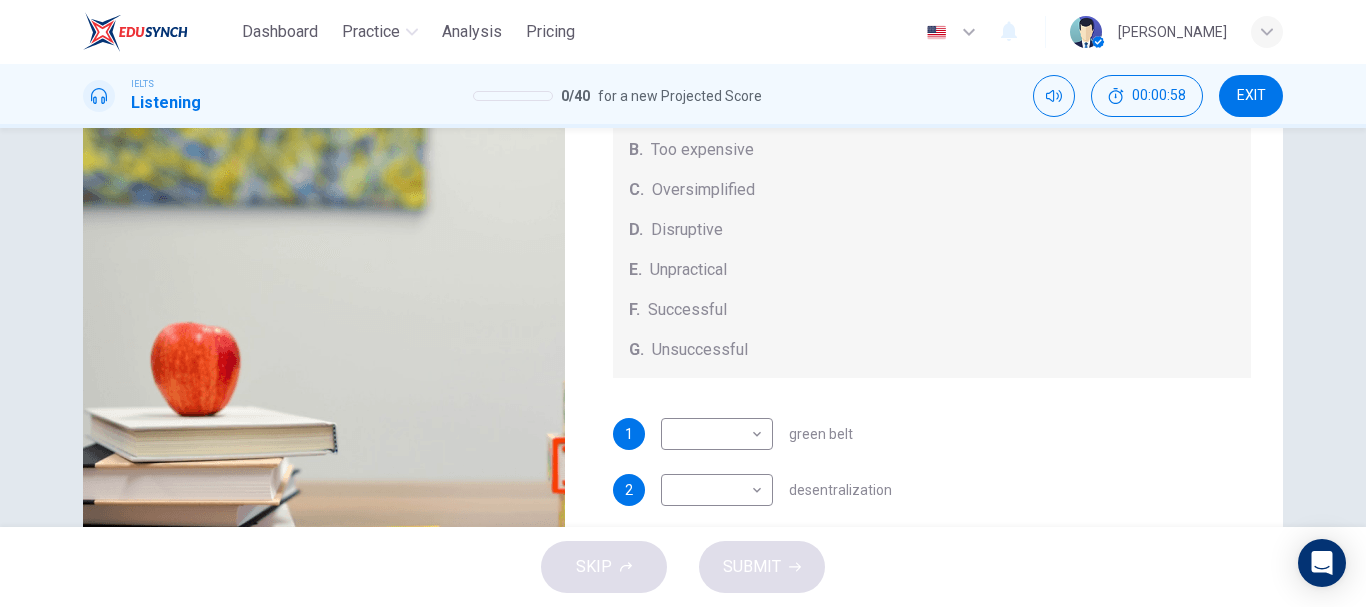 scroll, scrollTop: 80, scrollLeft: 0, axis: vertical 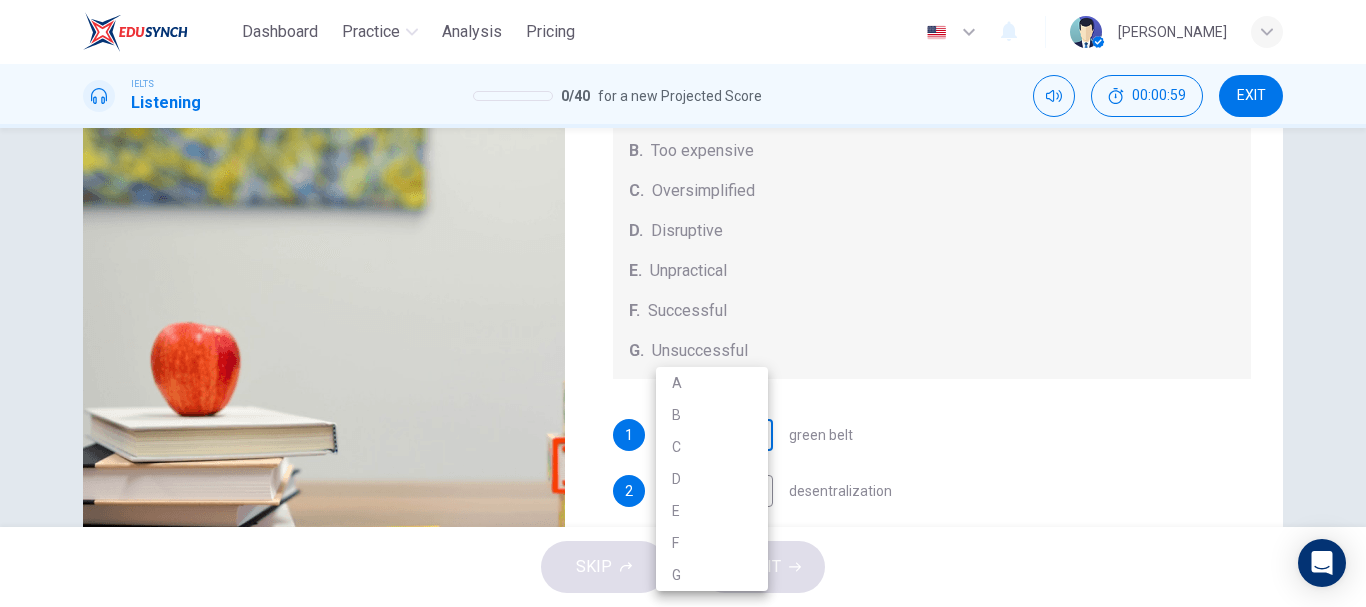 click on "Dashboard Practice Analysis Pricing English en ​ Nazila Alfayed IELTS Listening 0 / 40 for a new Projected Score 00:00:59 EXIT Questions 1 - 5 How do the speakers describe the green urban planning options? Choose  FIVE  descriptions from the box and select the correct letter next to the questions. Descriptions A. Dangerous B. Too expensive C. Oversimplified  D. Disruptive E. Unpractical F. Successful G. Unsuccessful 1 ​ ​ green belt 2 ​ ​ desentralization 3 ​ ​ new towns 4 ​ ​ brownfield sites 5 ​ ​ pedestrianized zones Case Study 06m 03s SKIP SUBMIT EduSynch - Online Language Proficiency Testing
Dashboard Practice Analysis Pricing   Notifications © Copyright  2025 A B C D E F G" at bounding box center [683, 303] 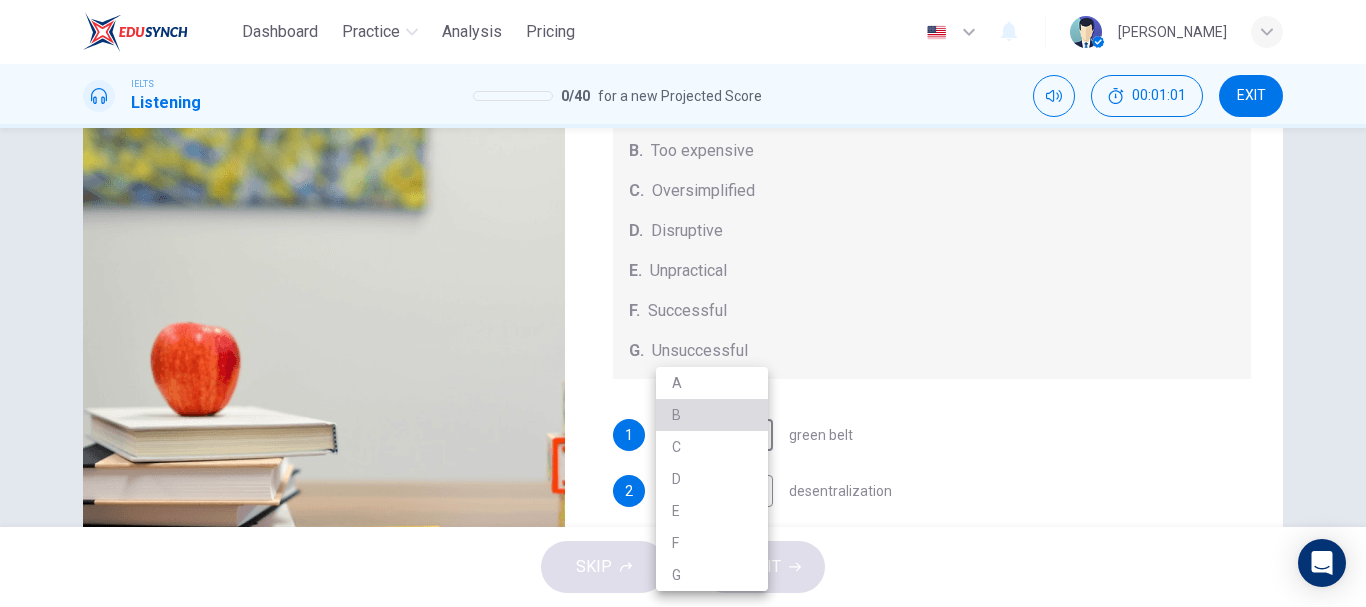 click on "B" at bounding box center (712, 415) 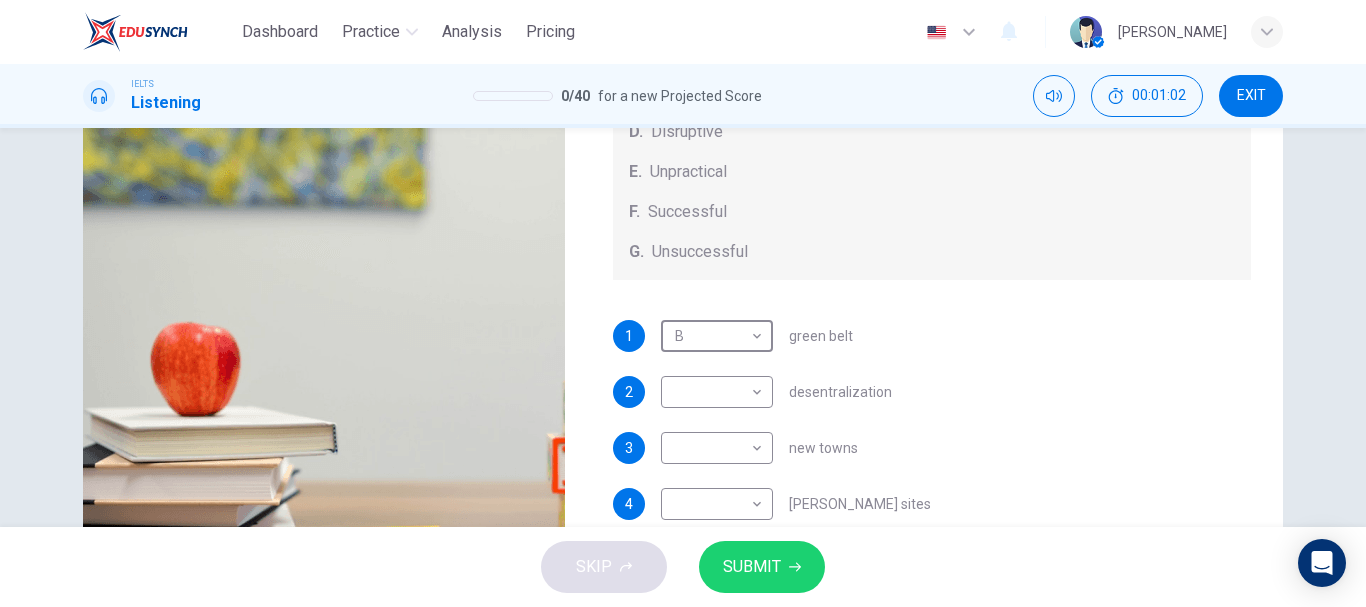scroll, scrollTop: 178, scrollLeft: 0, axis: vertical 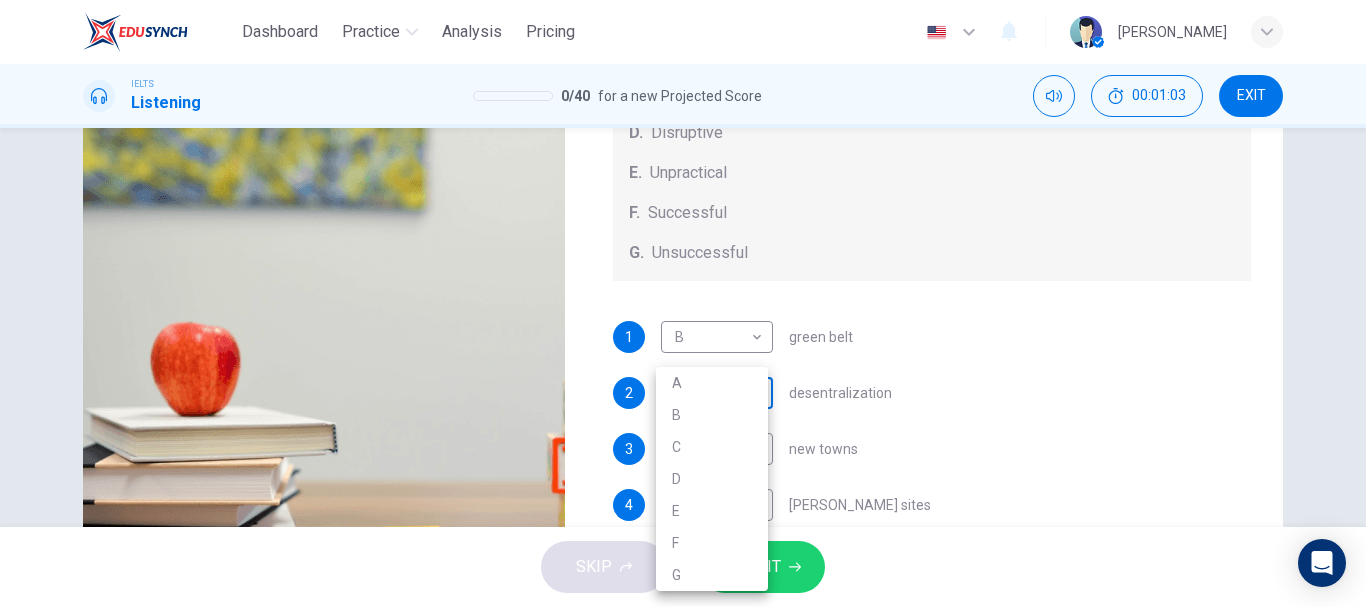 click on "Dashboard Practice Analysis Pricing English en ​ Nazila Alfayed IELTS Listening 0 / 40 for a new Projected Score 00:01:03 EXIT Questions 1 - 5 How do the speakers describe the green urban planning options? Choose  FIVE  descriptions from the box and select the correct letter next to the questions. Descriptions A. Dangerous B. Too expensive C. Oversimplified  D. Disruptive E. Unpractical F. Successful G. Unsuccessful 1 B B ​ green belt 2 ​ ​ desentralization 3 ​ ​ new towns 4 ​ ​ brownfield sites 5 ​ ​ pedestrianized zones Case Study 06m 03s SKIP SUBMIT EduSynch - Online Language Proficiency Testing
Dashboard Practice Analysis Pricing   Notifications © Copyright  2025 A B C D E F G" at bounding box center [683, 303] 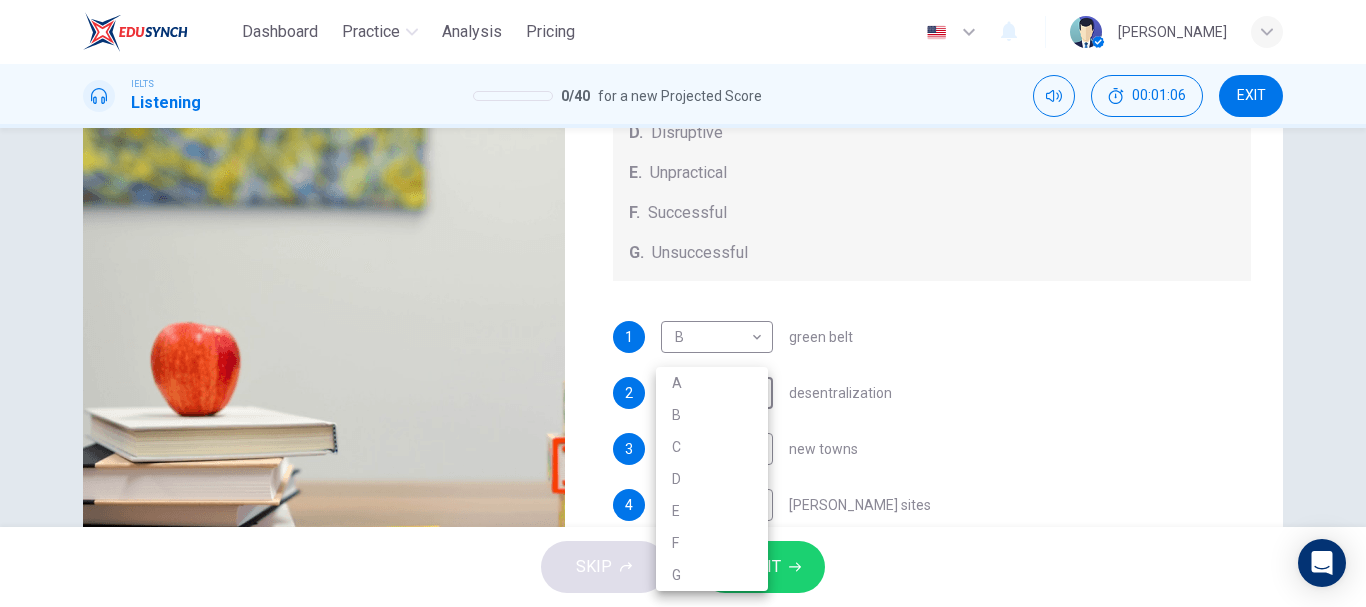click at bounding box center [683, 303] 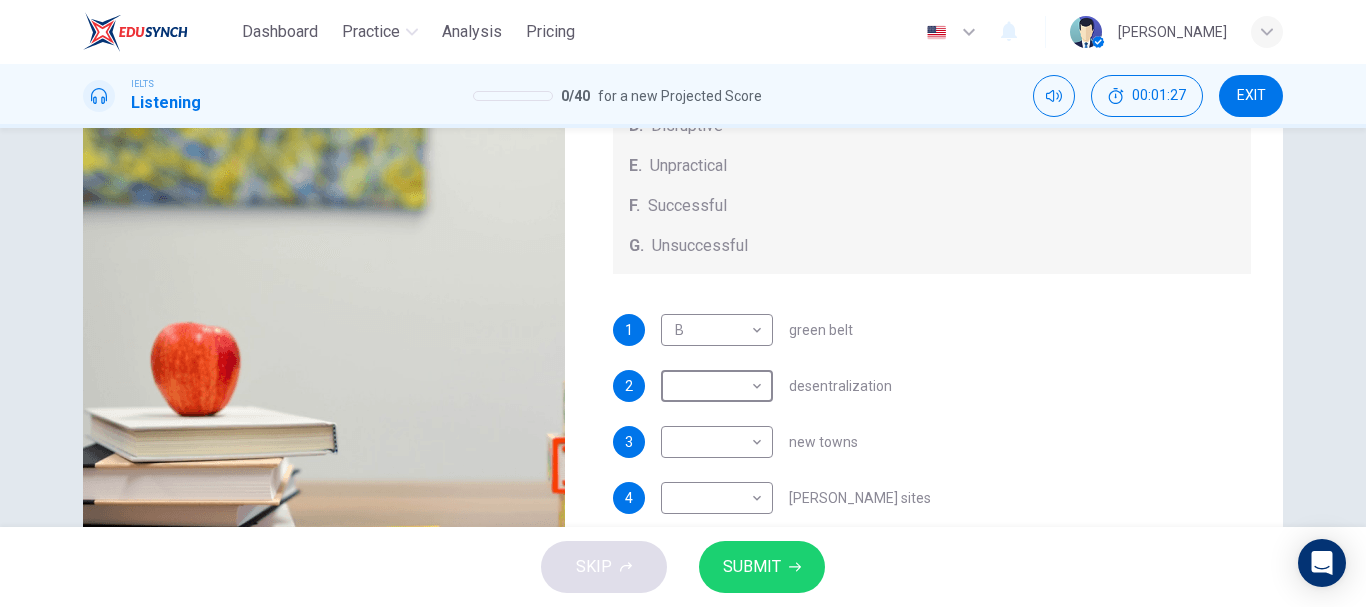 scroll, scrollTop: 209, scrollLeft: 0, axis: vertical 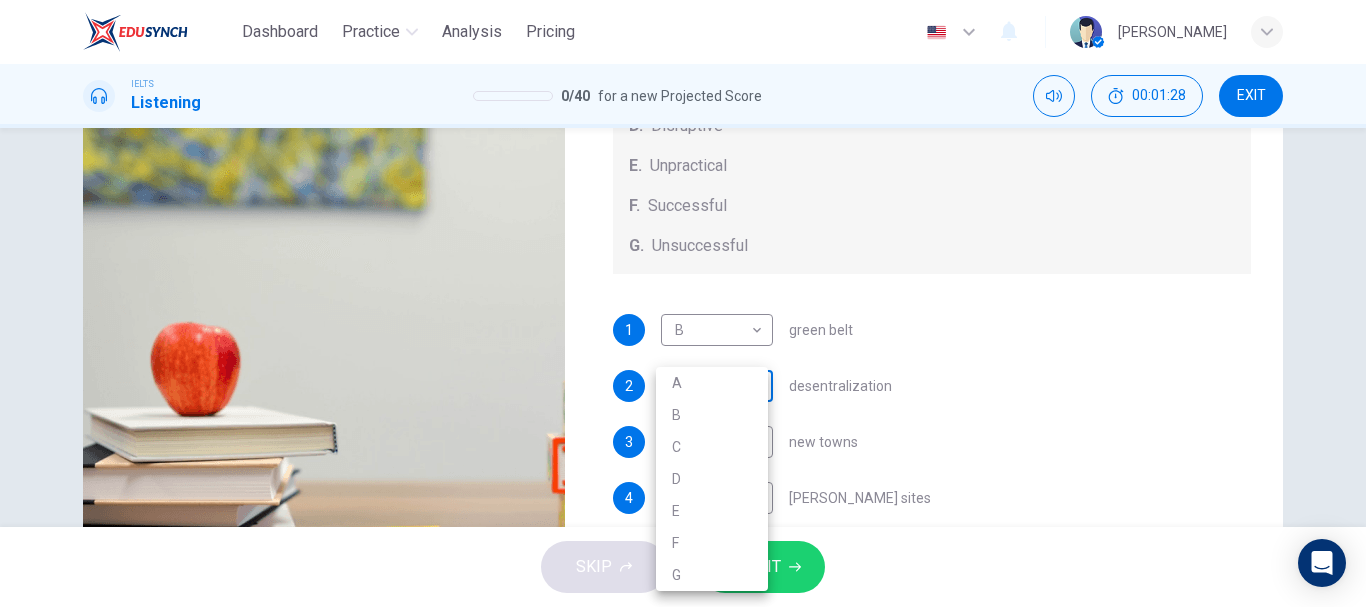 click on "Dashboard Practice Analysis Pricing English en ​ Nazila Alfayed IELTS Listening 0 / 40 for a new Projected Score 00:01:28 EXIT Questions 1 - 5 How do the speakers describe the green urban planning options? Choose  FIVE  descriptions from the box and select the correct letter next to the questions. Descriptions A. Dangerous B. Too expensive C. Oversimplified  D. Disruptive E. Unpractical F. Successful G. Unsuccessful 1 B B ​ green belt 2 ​ ​ desentralization 3 ​ ​ new towns 4 ​ ​ brownfield sites 5 ​ ​ pedestrianized zones Case Study 06m 03s SKIP SUBMIT EduSynch - Online Language Proficiency Testing
Dashboard Practice Analysis Pricing   Notifications © Copyright  2025 A B C D E F G" at bounding box center [683, 303] 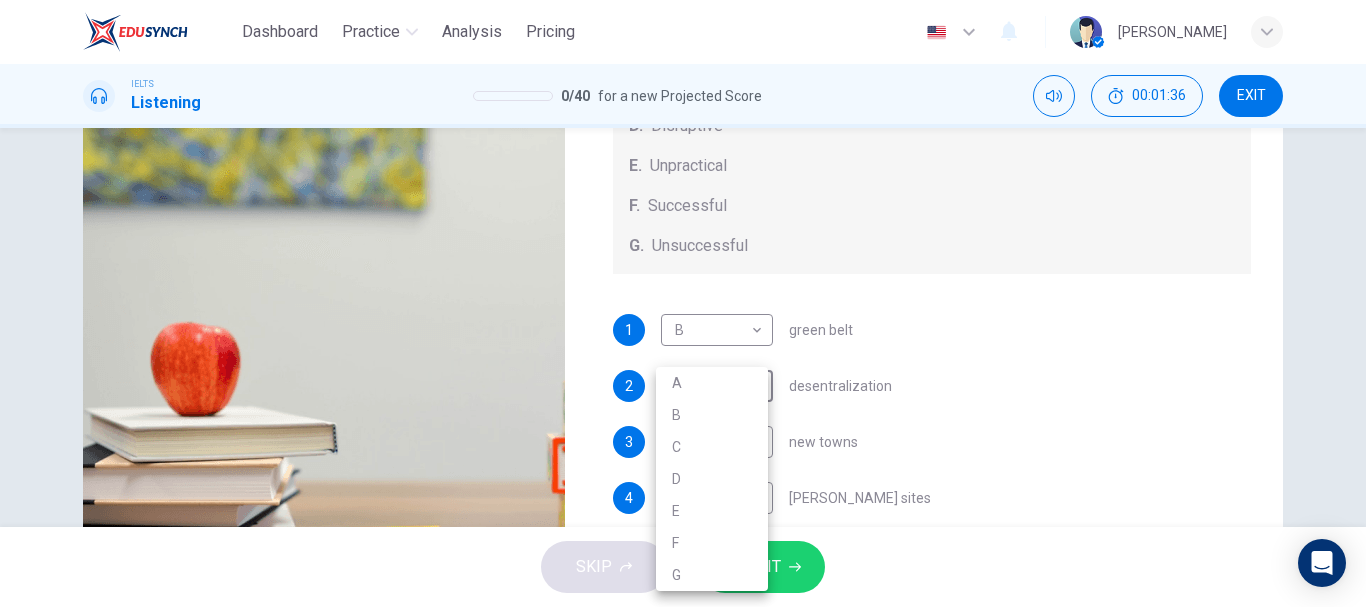 click at bounding box center [683, 303] 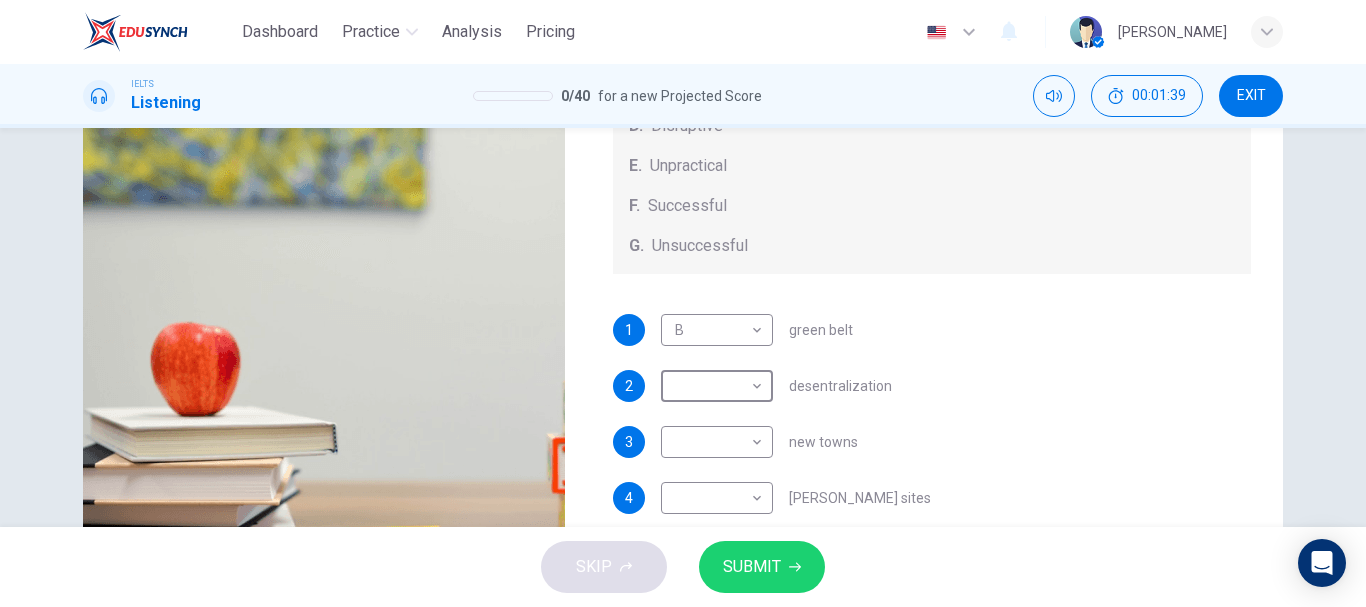 scroll, scrollTop: 209, scrollLeft: 0, axis: vertical 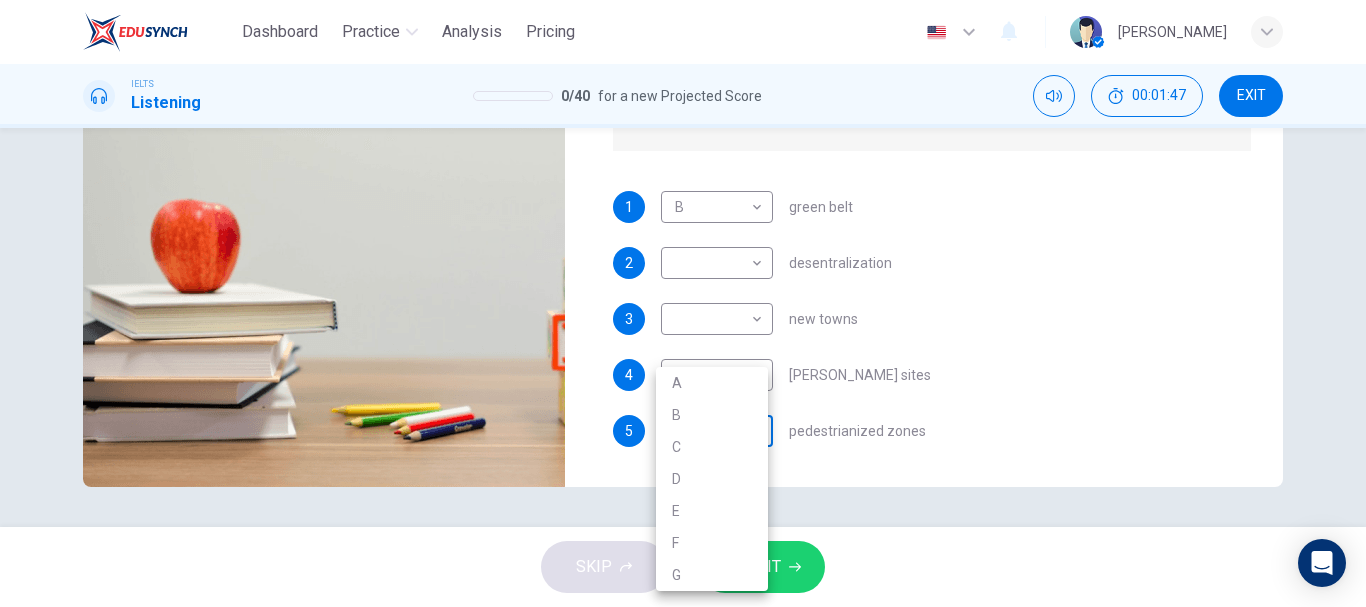 click on "Dashboard Practice Analysis Pricing English en ​ Nazila Alfayed IELTS Listening 0 / 40 for a new Projected Score 00:01:47 EXIT Questions 1 - 5 How do the speakers describe the green urban planning options? Choose  FIVE  descriptions from the box and select the correct letter next to the questions. Descriptions A. Dangerous B. Too expensive C. Oversimplified  D. Disruptive E. Unpractical F. Successful G. Unsuccessful 1 B B ​ green belt 2 ​ ​ desentralization 3 ​ ​ new towns 4 ​ ​ brownfield sites 5 ​ ​ pedestrianized zones Case Study 06m 03s SKIP SUBMIT EduSynch - Online Language Proficiency Testing
Dashboard Practice Analysis Pricing   Notifications © Copyright  2025 A B C D E F G" at bounding box center [683, 303] 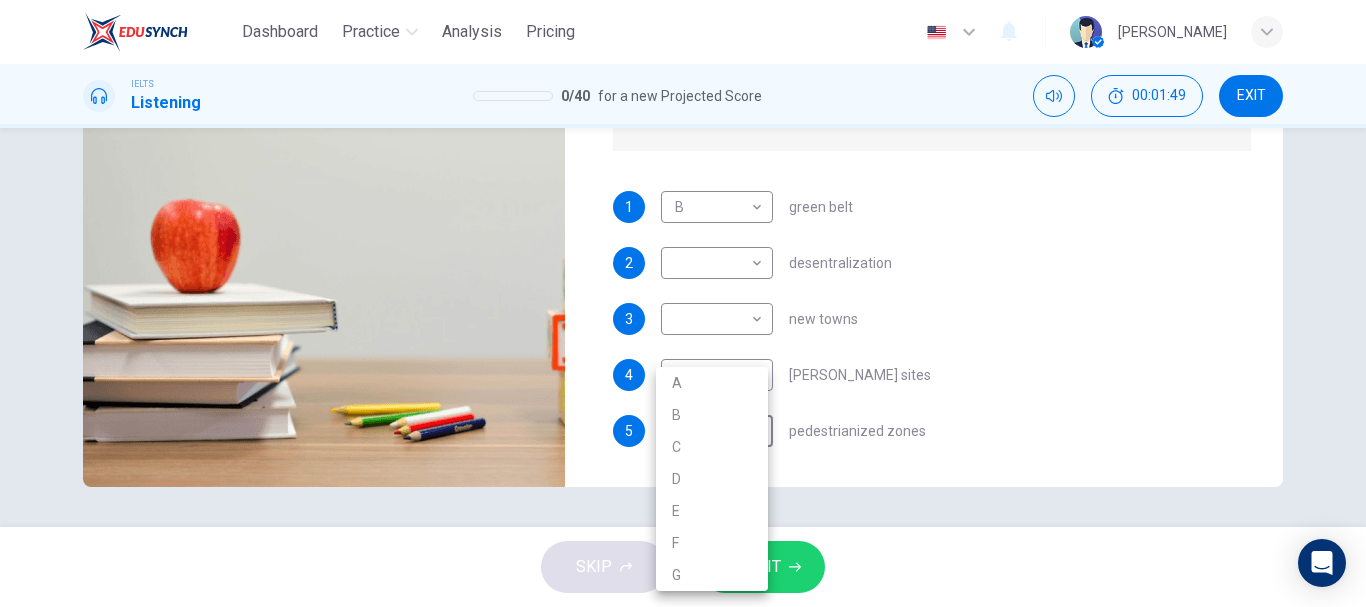 click at bounding box center (683, 303) 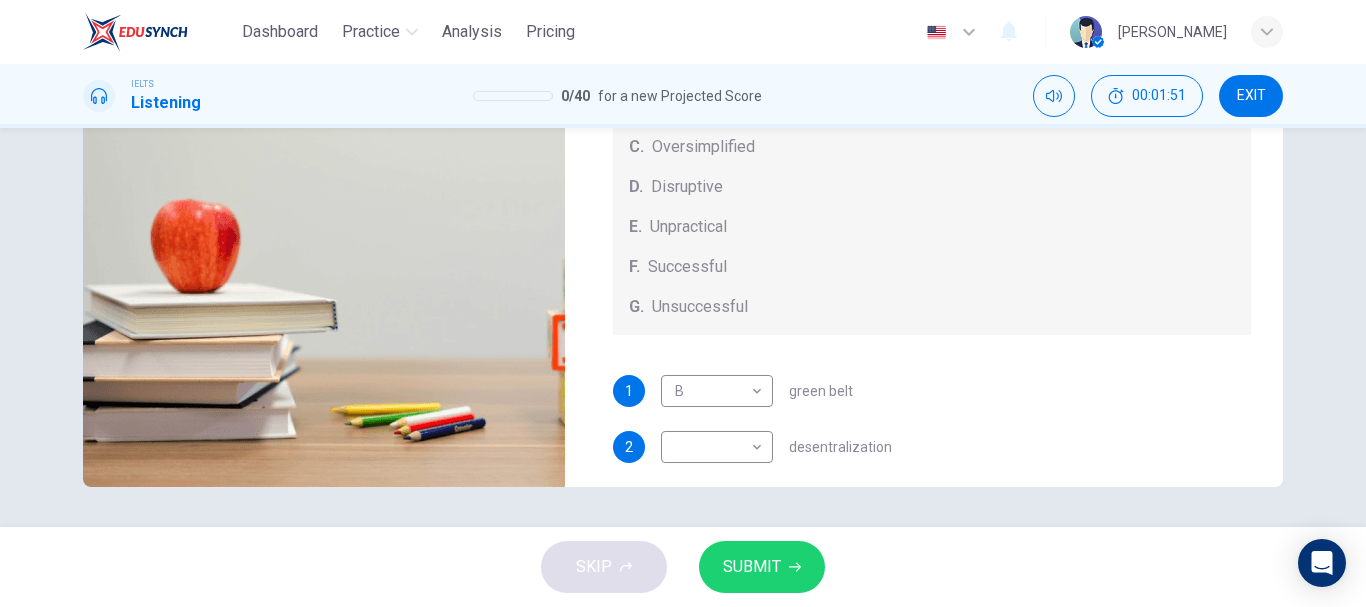 scroll, scrollTop: 0, scrollLeft: 0, axis: both 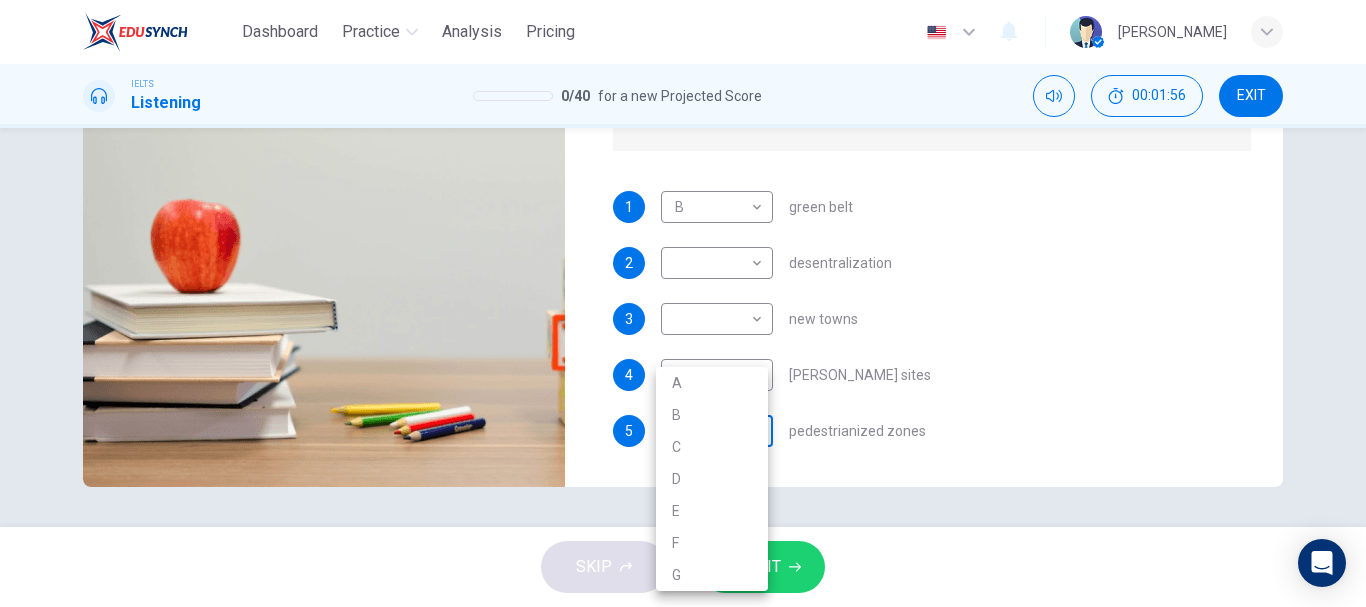 click on "Dashboard Practice Analysis Pricing English en ​ Nazila Alfayed IELTS Listening 0 / 40 for a new Projected Score 00:01:56 EXIT Questions 1 - 5 How do the speakers describe the green urban planning options? Choose  FIVE  descriptions from the box and select the correct letter next to the questions. Descriptions A. Dangerous B. Too expensive C. Oversimplified  D. Disruptive E. Unpractical F. Successful G. Unsuccessful 1 B B ​ green belt 2 ​ ​ desentralization 3 ​ ​ new towns 4 ​ ​ brownfield sites 5 ​ ​ pedestrianized zones Case Study 06m 03s SKIP SUBMIT EduSynch - Online Language Proficiency Testing
Dashboard Practice Analysis Pricing   Notifications © Copyright  2025 A B C D E F G" at bounding box center (683, 303) 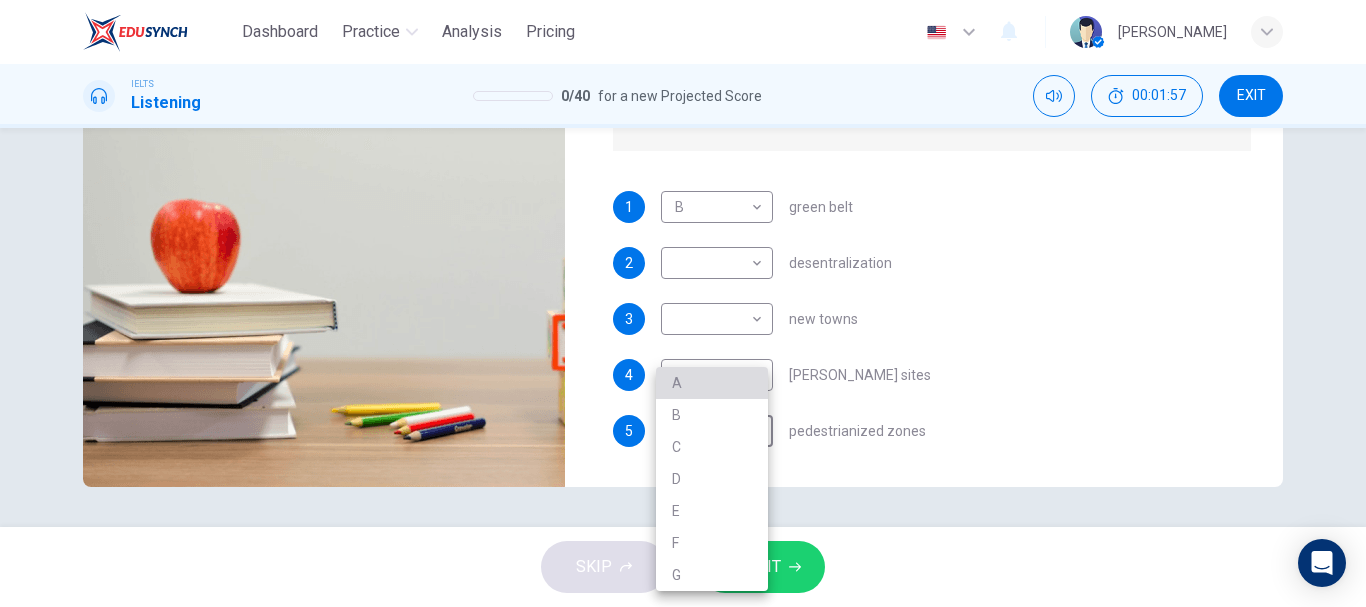 click on "A" at bounding box center (712, 383) 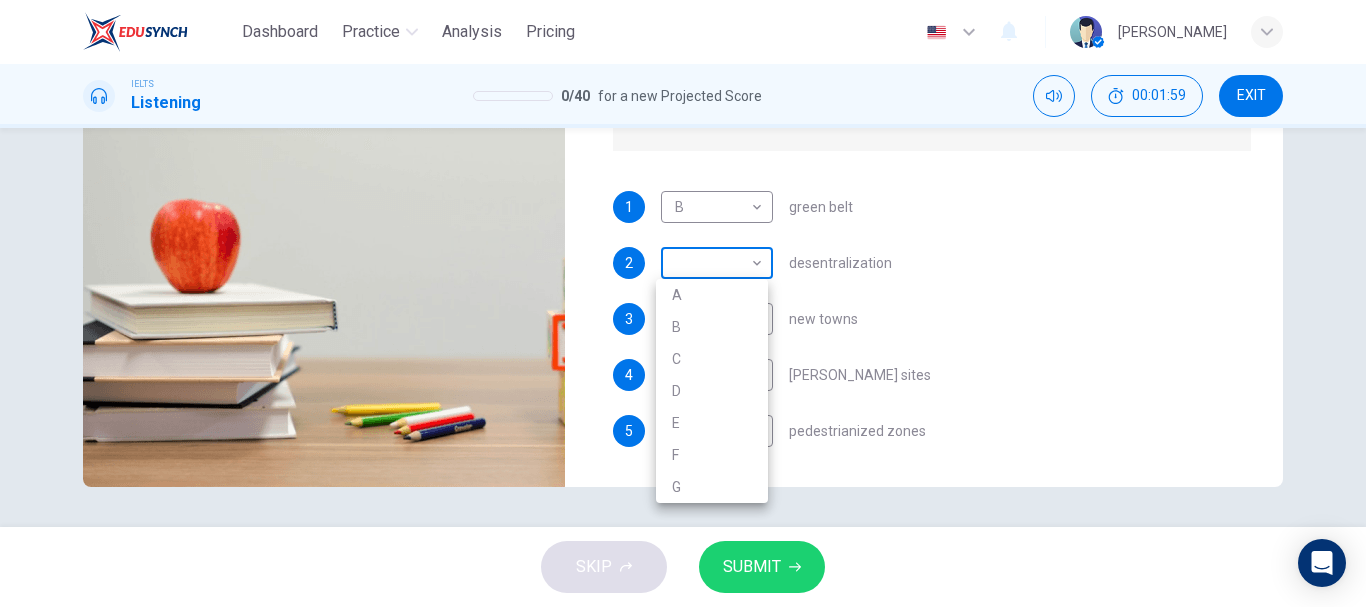 click on "Dashboard Practice Analysis Pricing English en ​ Nazila Alfayed IELTS Listening 0 / 40 for a new Projected Score 00:01:59 EXIT Questions 1 - 5 How do the speakers describe the green urban planning options? Choose  FIVE  descriptions from the box and select the correct letter next to the questions. Descriptions A. Dangerous B. Too expensive C. Oversimplified  D. Disruptive E. Unpractical F. Successful G. Unsuccessful 1 B B ​ green belt 2 ​ ​ desentralization 3 ​ ​ new towns 4 ​ ​ brownfield sites 5 A A ​ pedestrianized zones Case Study 06m 03s SKIP SUBMIT EduSynch - Online Language Proficiency Testing
Dashboard Practice Analysis Pricing   Notifications © Copyright  2025 A B C D E F G" at bounding box center (683, 303) 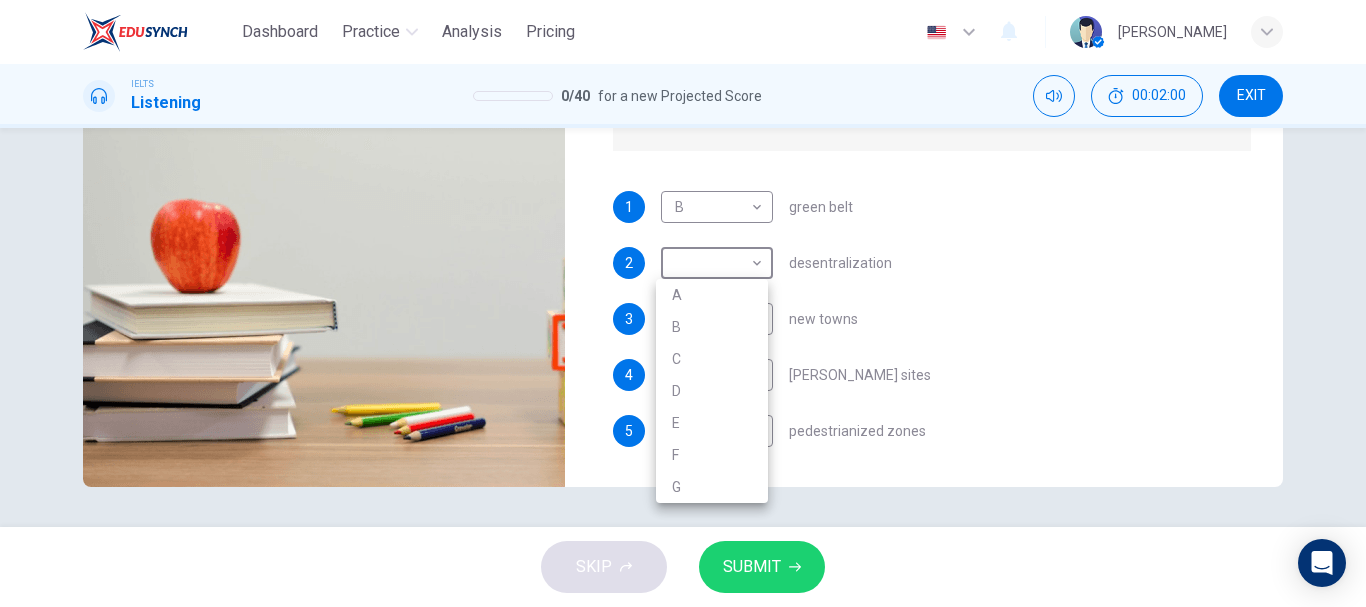 click at bounding box center [683, 303] 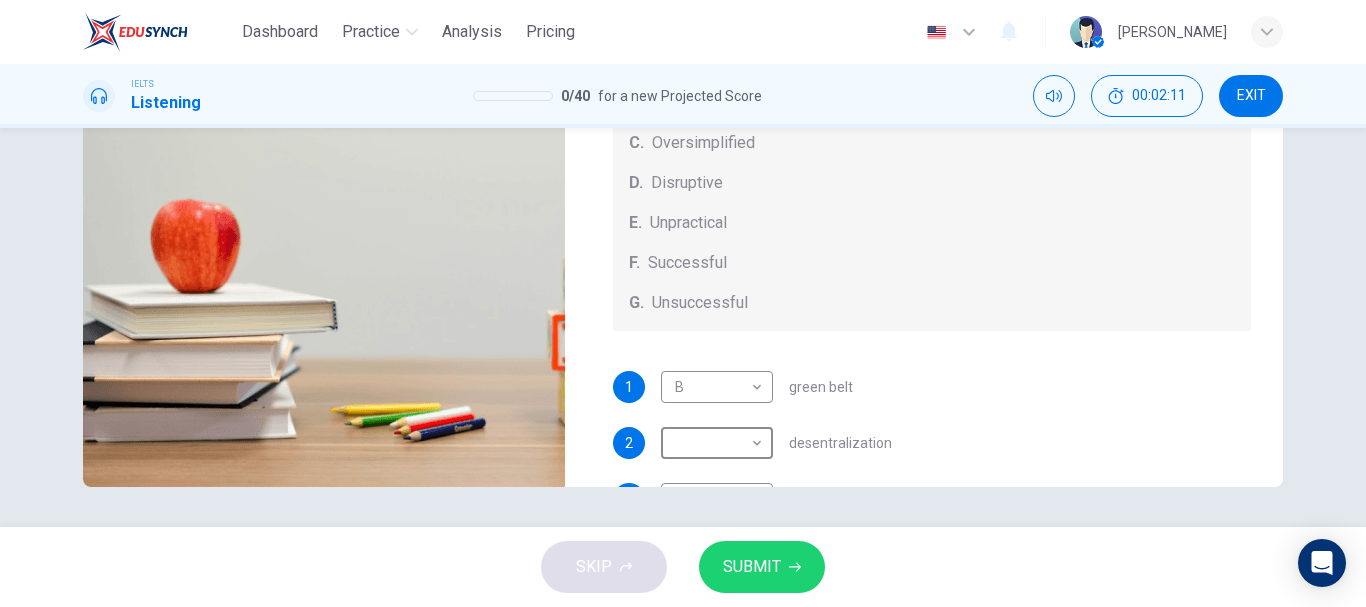 scroll, scrollTop: 0, scrollLeft: 0, axis: both 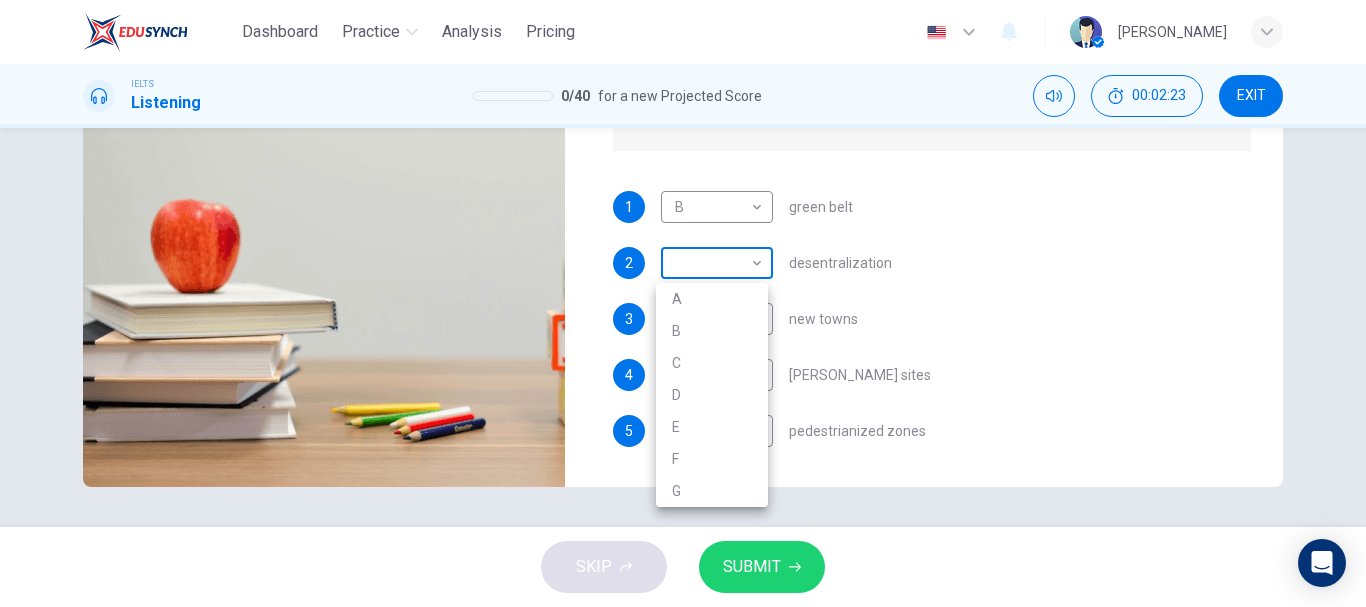 click on "Dashboard Practice Analysis Pricing English en ​ Nazila Alfayed IELTS Listening 0 / 40 for a new Projected Score 00:02:23 EXIT Questions 1 - 5 How do the speakers describe the green urban planning options? Choose  FIVE  descriptions from the box and select the correct letter next to the questions. Descriptions A. Dangerous B. Too expensive C. Oversimplified  D. Disruptive E. Unpractical F. Successful G. Unsuccessful 1 B B ​ green belt 2 ​ ​ desentralization 3 ​ ​ new towns 4 ​ ​ brownfield sites 5 A A ​ pedestrianized zones Case Study 06m 03s SKIP SUBMIT EduSynch - Online Language Proficiency Testing
Dashboard Practice Analysis Pricing   Notifications © Copyright  2025 A B C D E F G" at bounding box center [683, 303] 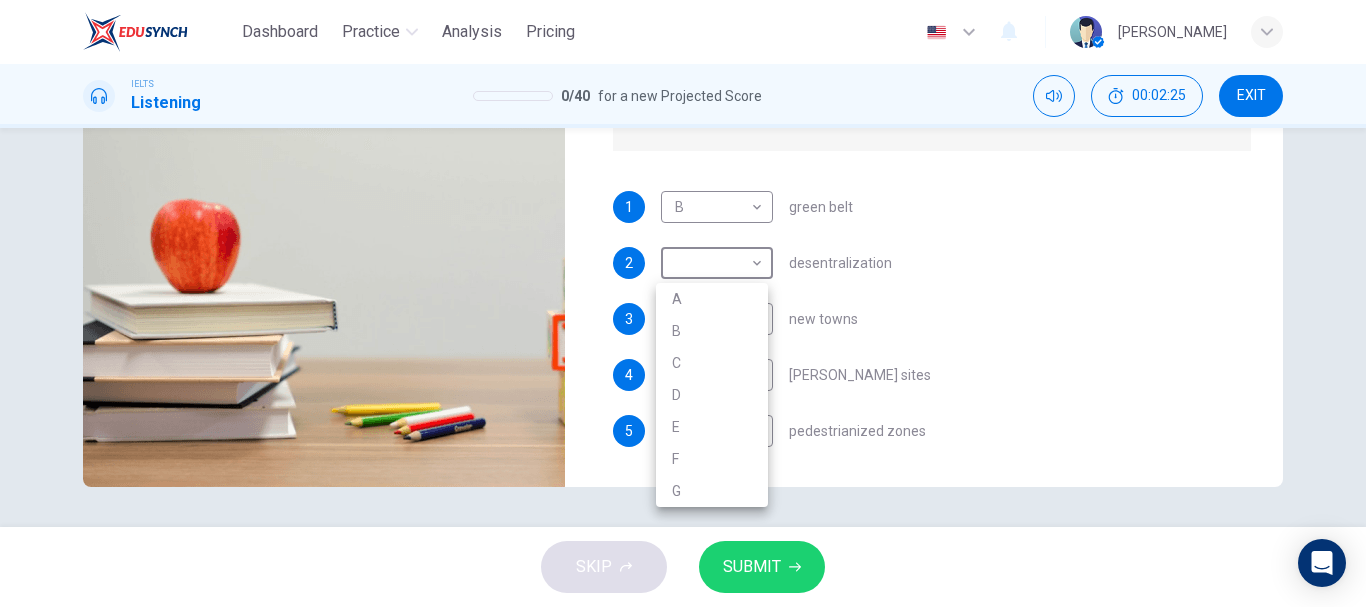 click at bounding box center (683, 303) 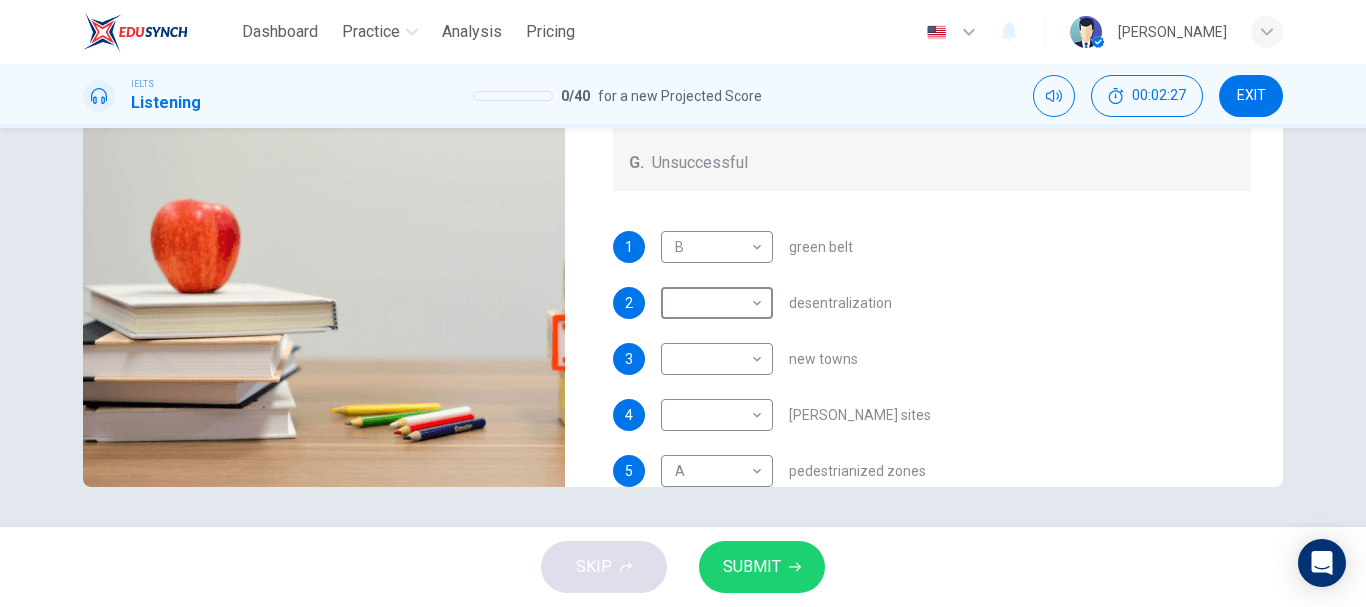scroll, scrollTop: 142, scrollLeft: 0, axis: vertical 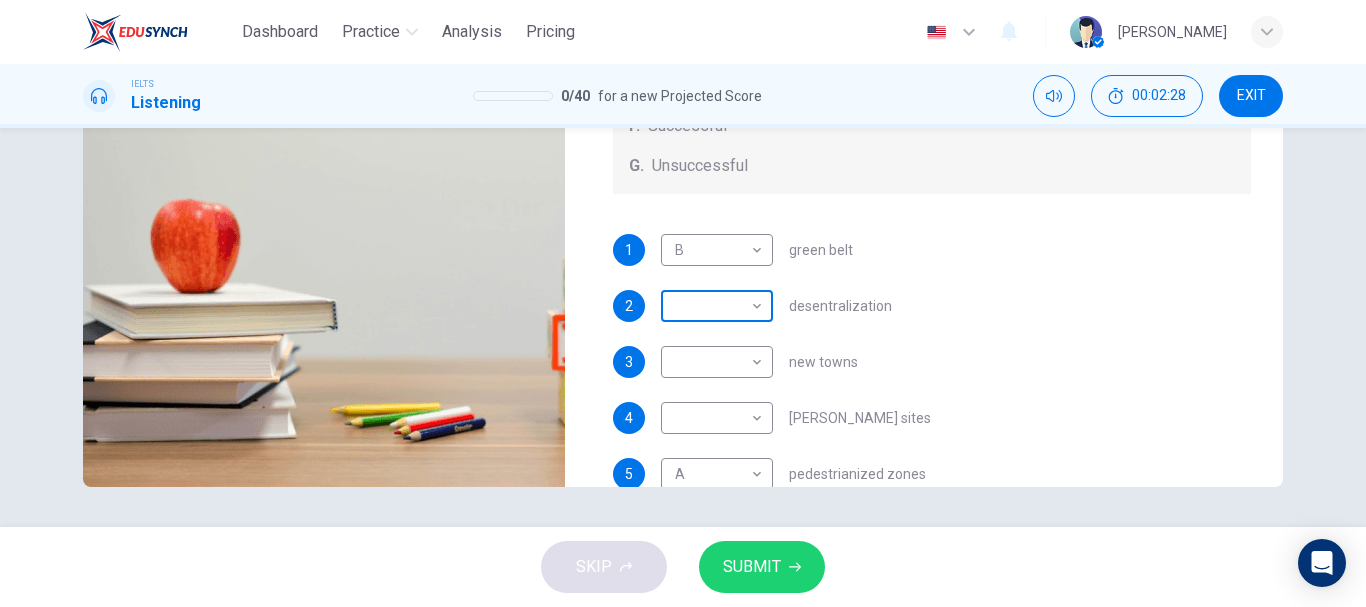 click on "Dashboard Practice Analysis Pricing English en ​ Nazila Alfayed IELTS Listening 0 / 40 for a new Projected Score 00:02:28 EXIT Questions 1 - 5 How do the speakers describe the green urban planning options? Choose  FIVE  descriptions from the box and select the correct letter next to the questions. Descriptions A. Dangerous B. Too expensive C. Oversimplified  D. Disruptive E. Unpractical F. Successful G. Unsuccessful 1 B B ​ green belt 2 ​ ​ desentralization 3 ​ ​ new towns 4 ​ ​ brownfield sites 5 A A ​ pedestrianized zones Case Study 06m 03s SKIP SUBMIT EduSynch - Online Language Proficiency Testing
Dashboard Practice Analysis Pricing   Notifications © Copyright  2025" at bounding box center [683, 303] 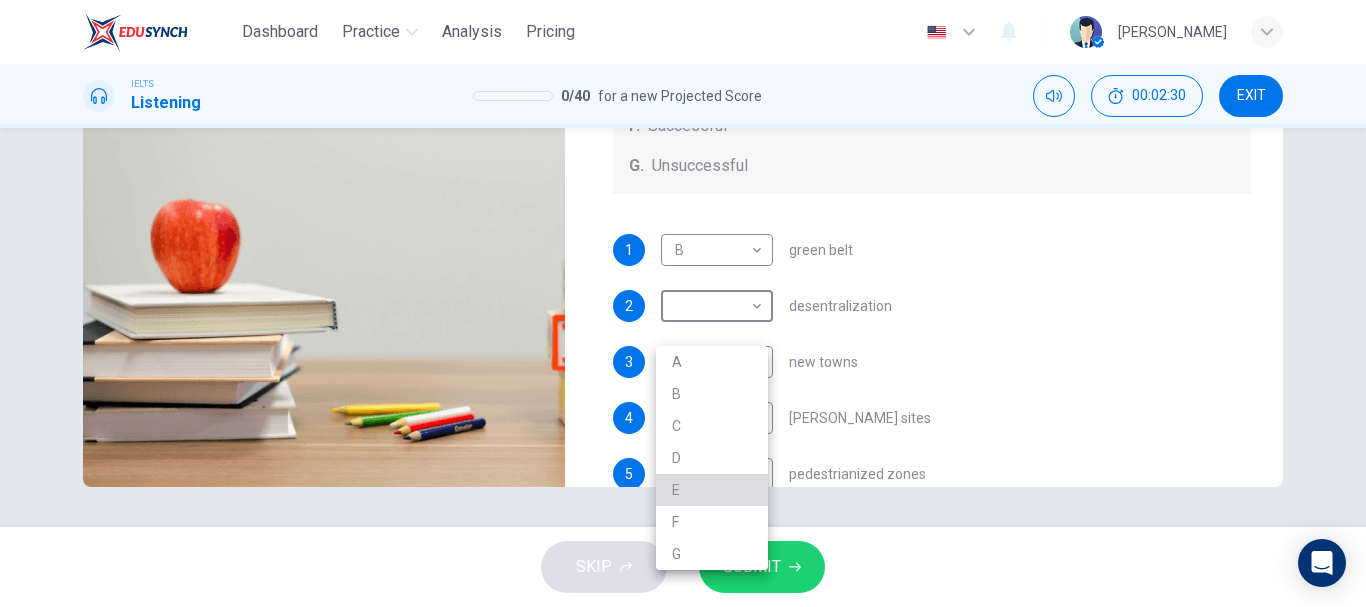 click on "E" at bounding box center (712, 490) 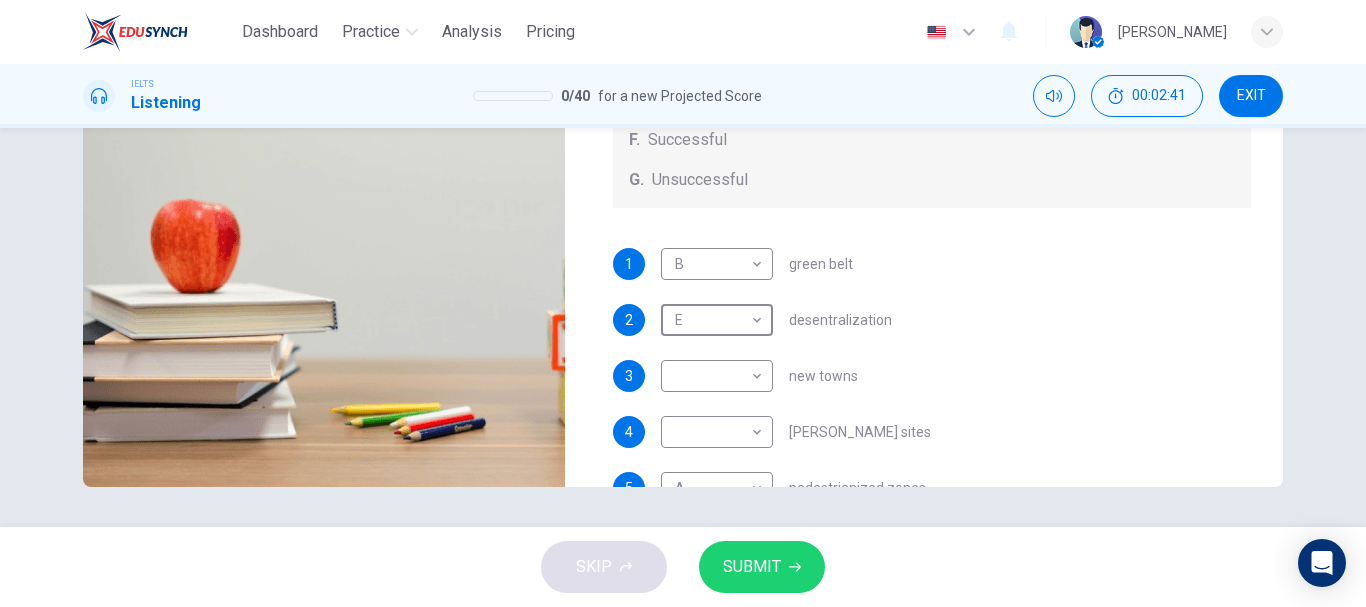 scroll, scrollTop: 129, scrollLeft: 0, axis: vertical 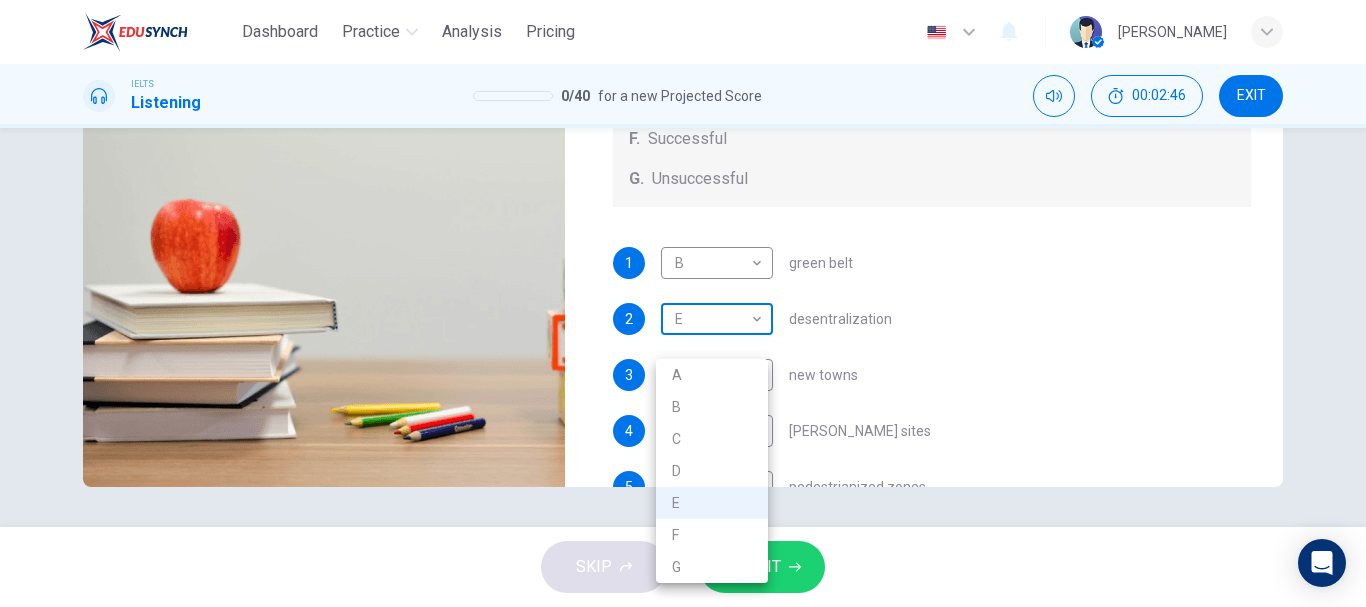 click on "Dashboard Practice Analysis Pricing English en ​ Nazila Alfayed IELTS Listening 0 / 40 for a new Projected Score 00:02:46 EXIT Questions 1 - 5 How do the speakers describe the green urban planning options? Choose  FIVE  descriptions from the box and select the correct letter next to the questions. Descriptions A. Dangerous B. Too expensive C. Oversimplified  D. Disruptive E. Unpractical F. Successful G. Unsuccessful 1 B B ​ green belt 2 E E ​ desentralization 3 ​ ​ new towns 4 ​ ​ brownfield sites 5 A A ​ pedestrianized zones Case Study 06m 03s SKIP SUBMIT EduSynch - Online Language Proficiency Testing
Dashboard Practice Analysis Pricing   Notifications © Copyright  2025 A B C D E F G" at bounding box center (683, 303) 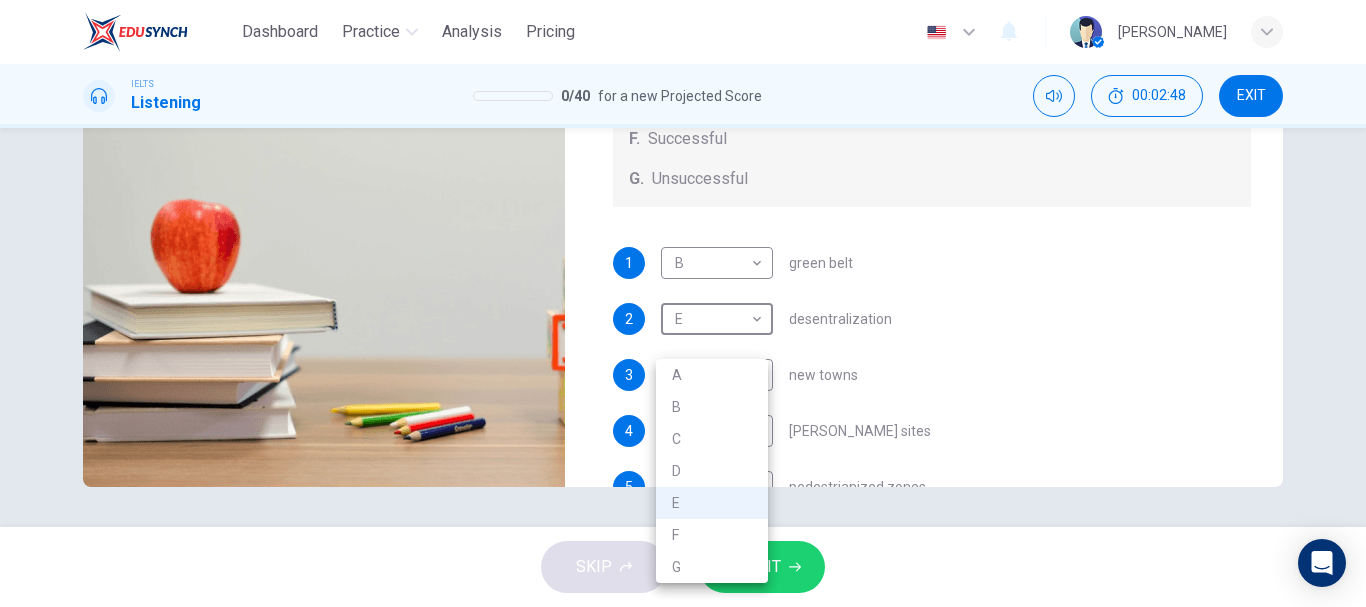 click at bounding box center (683, 303) 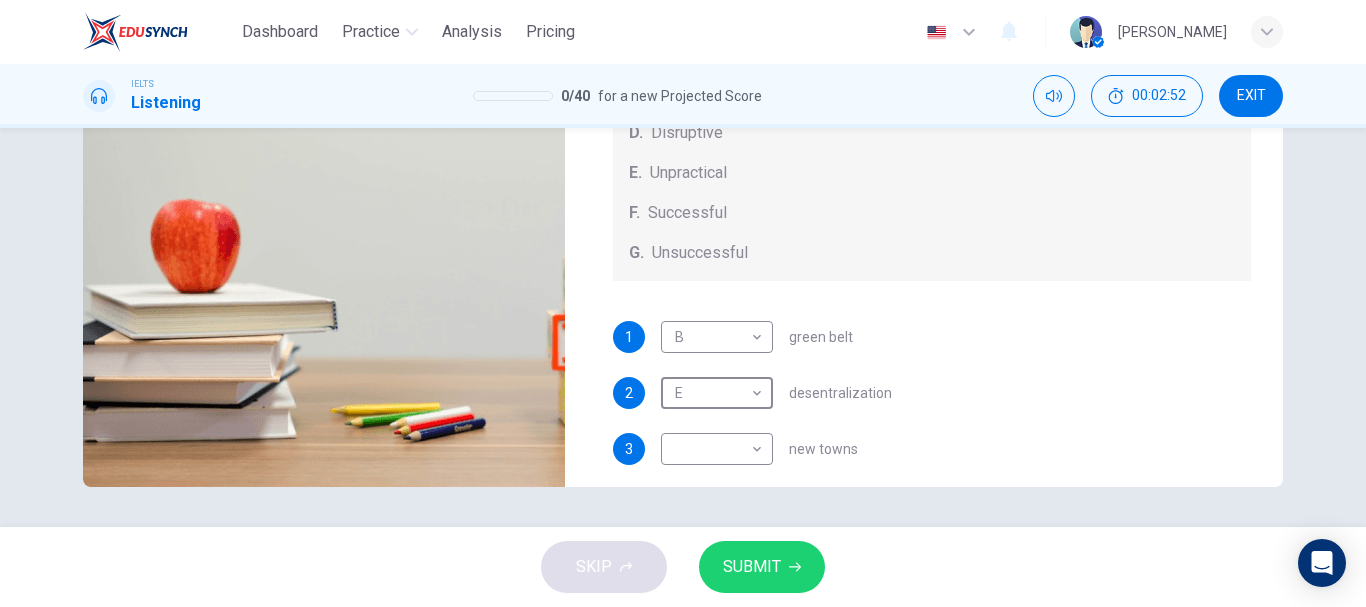scroll, scrollTop: 57, scrollLeft: 0, axis: vertical 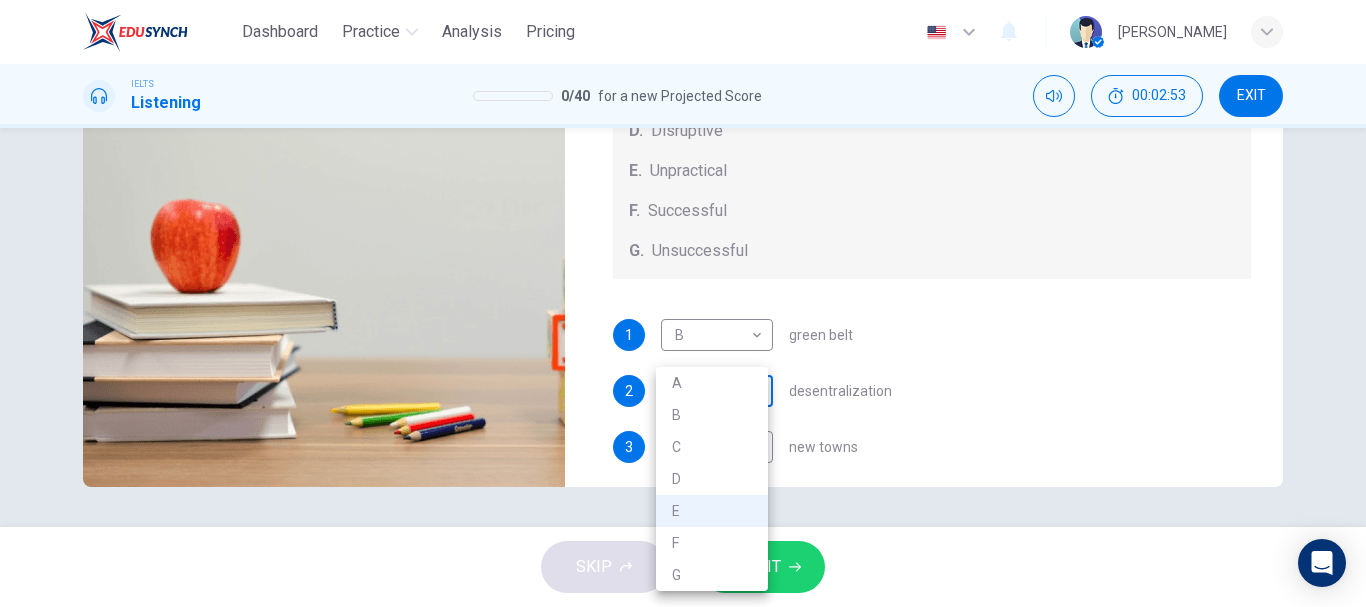 click on "Dashboard Practice Analysis Pricing English en ​ Nazila Alfayed IELTS Listening 0 / 40 for a new Projected Score 00:02:53 EXIT Questions 1 - 5 How do the speakers describe the green urban planning options? Choose  FIVE  descriptions from the box and select the correct letter next to the questions. Descriptions A. Dangerous B. Too expensive C. Oversimplified  D. Disruptive E. Unpractical F. Successful G. Unsuccessful 1 B B ​ green belt 2 E E ​ desentralization 3 ​ ​ new towns 4 ​ ​ brownfield sites 5 A A ​ pedestrianized zones Case Study 06m 03s SKIP SUBMIT EduSynch - Online Language Proficiency Testing
Dashboard Practice Analysis Pricing   Notifications © Copyright  2025 A B C D E F G" at bounding box center [683, 303] 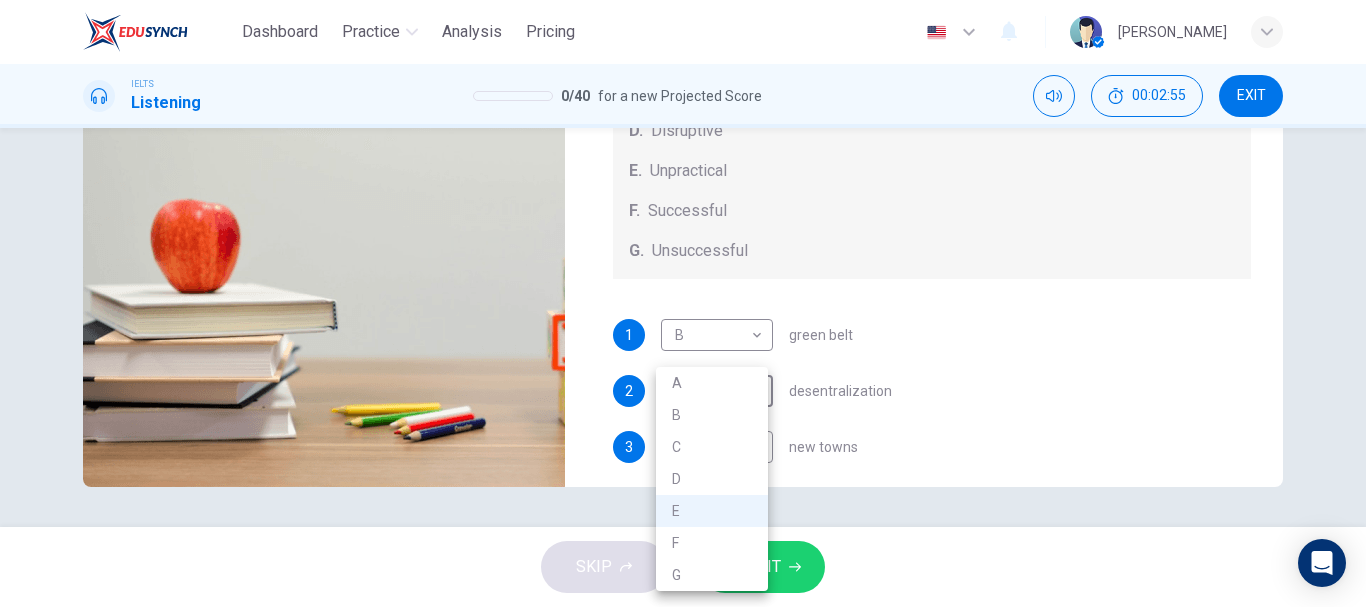 click at bounding box center (683, 303) 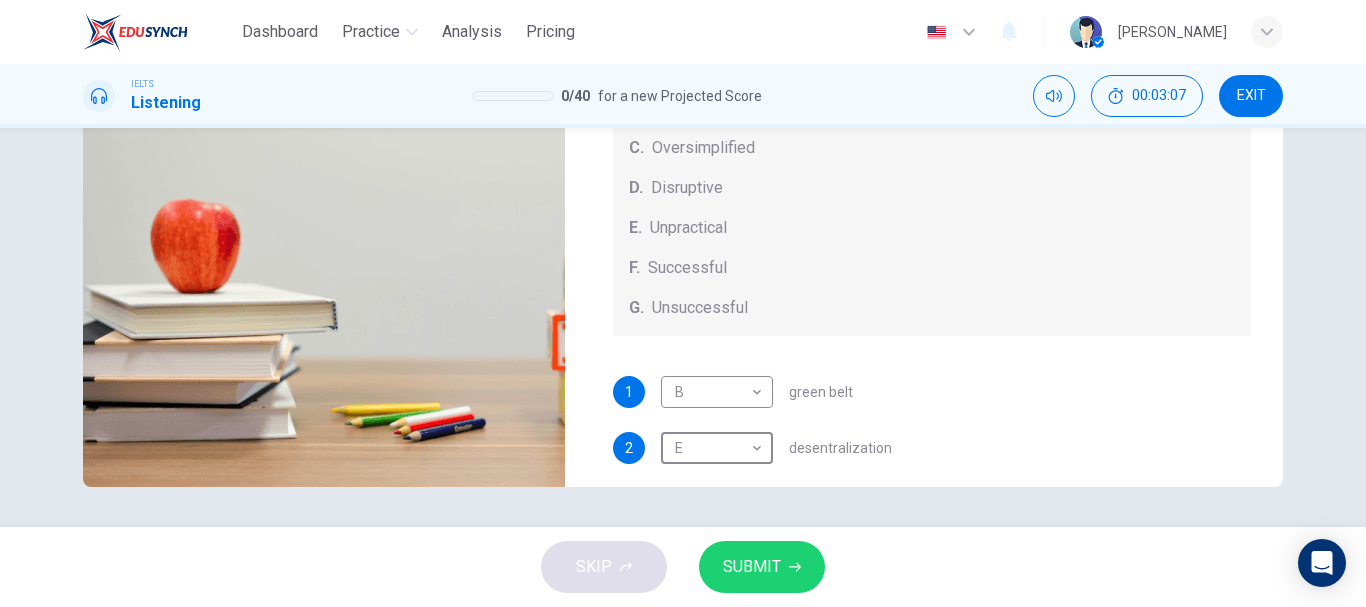 scroll, scrollTop: 0, scrollLeft: 0, axis: both 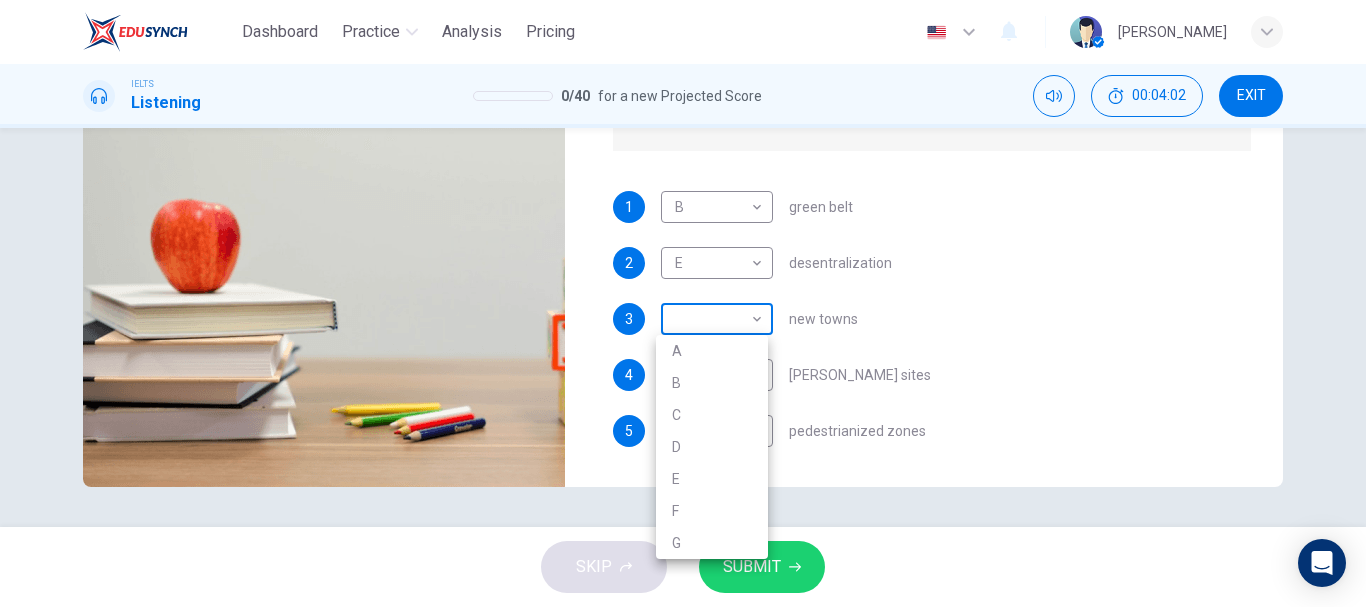 click on "Dashboard Practice Analysis Pricing English en ​ Nazila Alfayed IELTS Listening 0 / 40 for a new Projected Score 00:04:02 EXIT Questions 1 - 5 How do the speakers describe the green urban planning options? Choose  FIVE  descriptions from the box and select the correct letter next to the questions. Descriptions A. Dangerous B. Too expensive C. Oversimplified  D. Disruptive E. Unpractical F. Successful G. Unsuccessful 1 B B ​ green belt 2 E E ​ desentralization 3 ​ ​ new towns 4 ​ ​ brownfield sites 5 A A ​ pedestrianized zones Case Study 06m 03s SKIP SUBMIT EduSynch - Online Language Proficiency Testing
Dashboard Practice Analysis Pricing   Notifications © Copyright  2025 A B C D E F G" at bounding box center [683, 303] 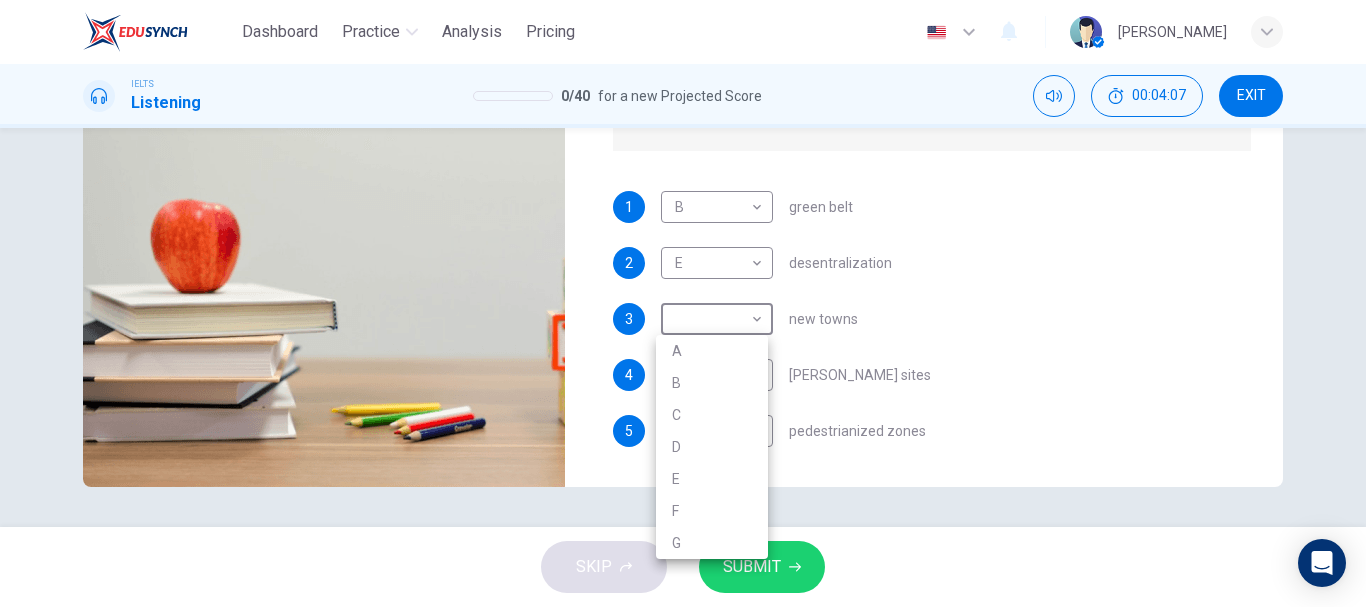 click at bounding box center (683, 303) 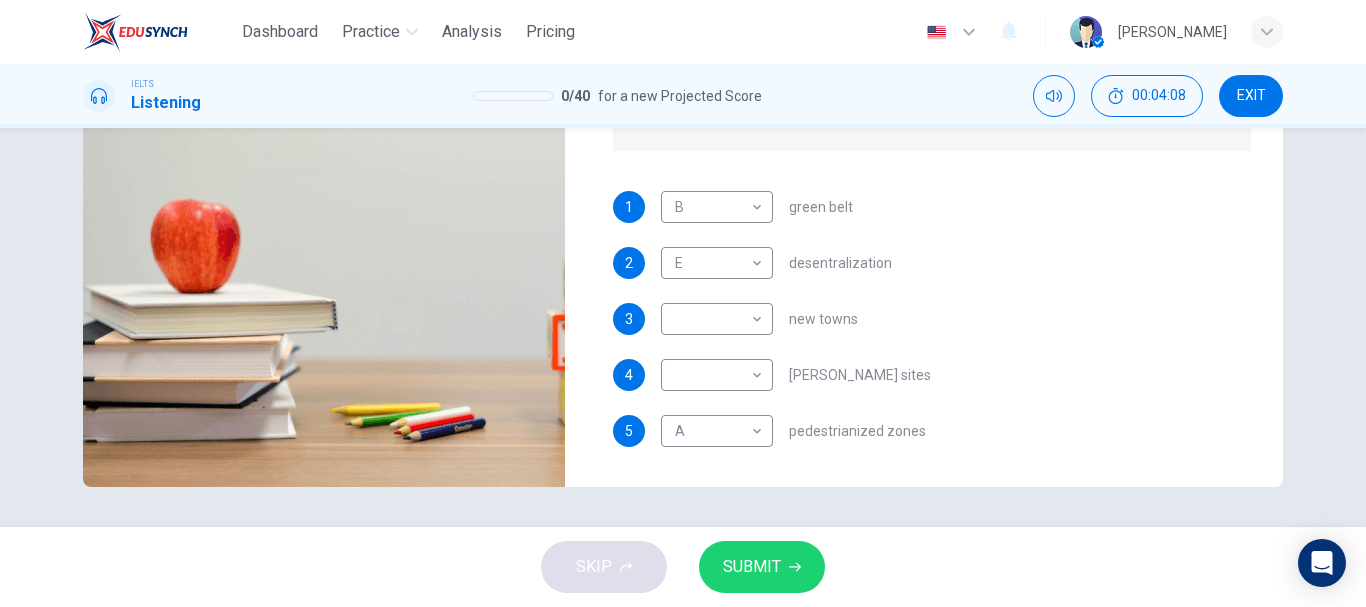 click on "1 B B ​ green belt 2 E E ​ desentralization 3 ​ ​ new towns 4 ​ ​ brownfield sites 5 A A ​ pedestrianized zones" at bounding box center (932, 339) 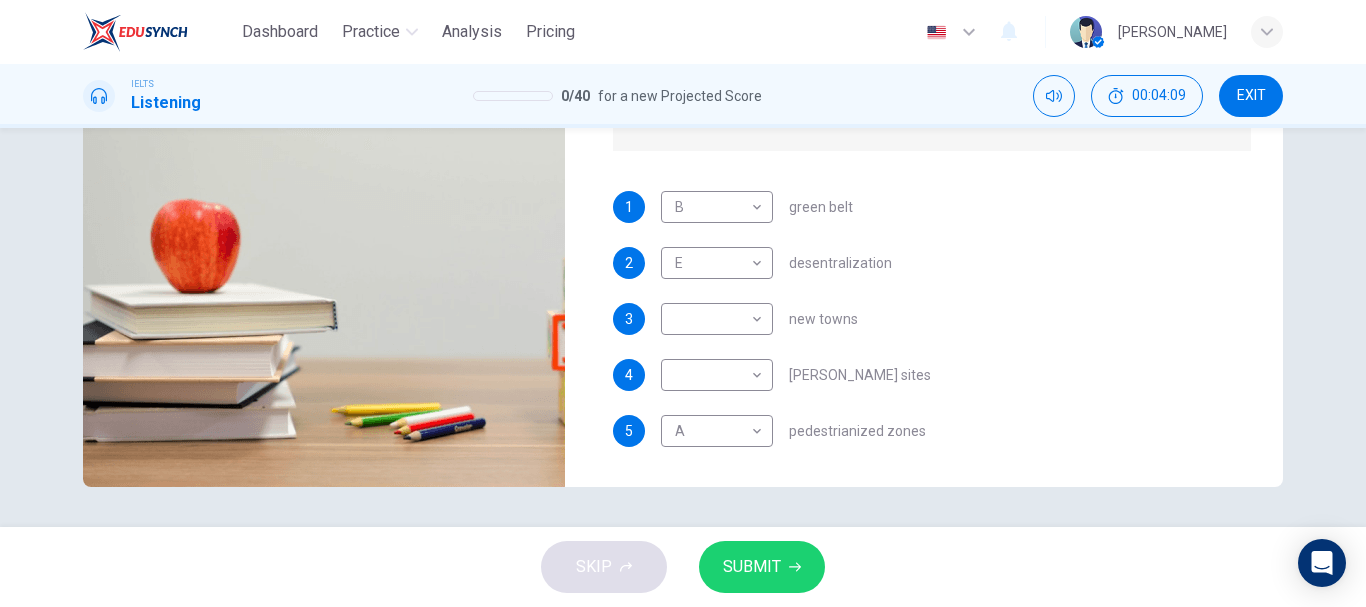 scroll, scrollTop: 0, scrollLeft: 0, axis: both 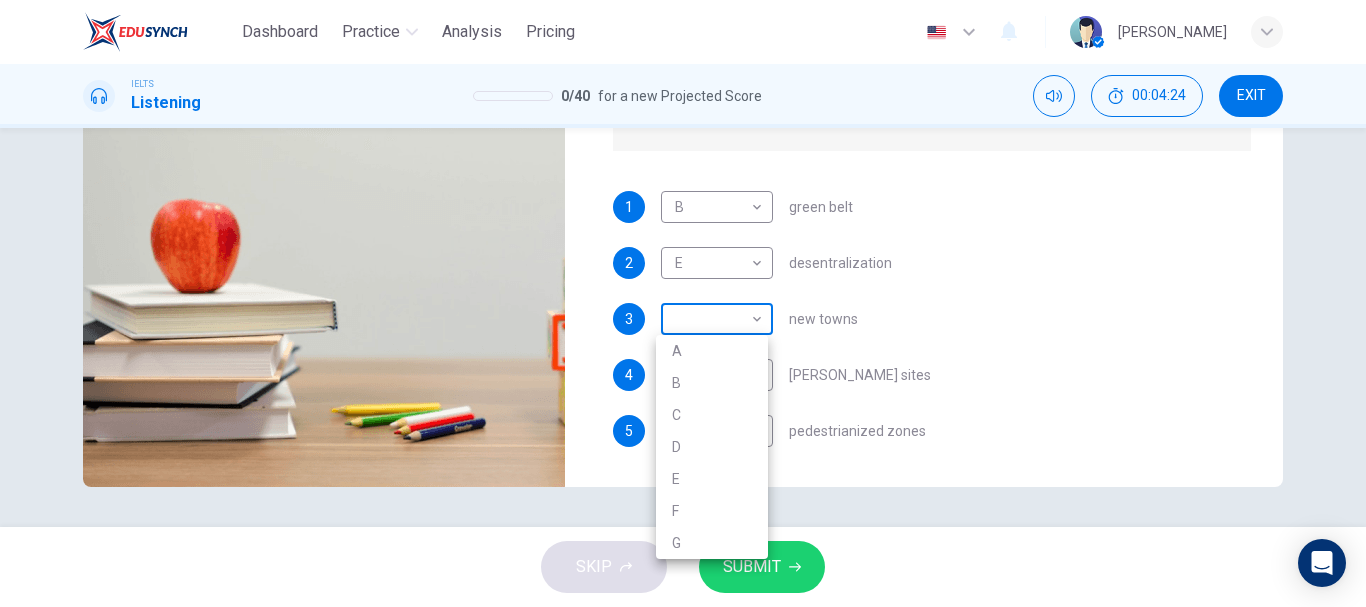 click on "Dashboard Practice Analysis Pricing English en ​ Nazila Alfayed IELTS Listening 0 / 40 for a new Projected Score 00:04:24 EXIT Questions 1 - 5 How do the speakers describe the green urban planning options? Choose  FIVE  descriptions from the box and select the correct letter next to the questions. Descriptions A. Dangerous B. Too expensive C. Oversimplified  D. Disruptive E. Unpractical F. Successful G. Unsuccessful 1 B B ​ green belt 2 E E ​ desentralization 3 ​ ​ new towns 4 ​ ​ brownfield sites 5 A A ​ pedestrianized zones Case Study 06m 03s SKIP SUBMIT EduSynch - Online Language Proficiency Testing
Dashboard Practice Analysis Pricing   Notifications © Copyright  2025 A B C D E F G" at bounding box center (683, 303) 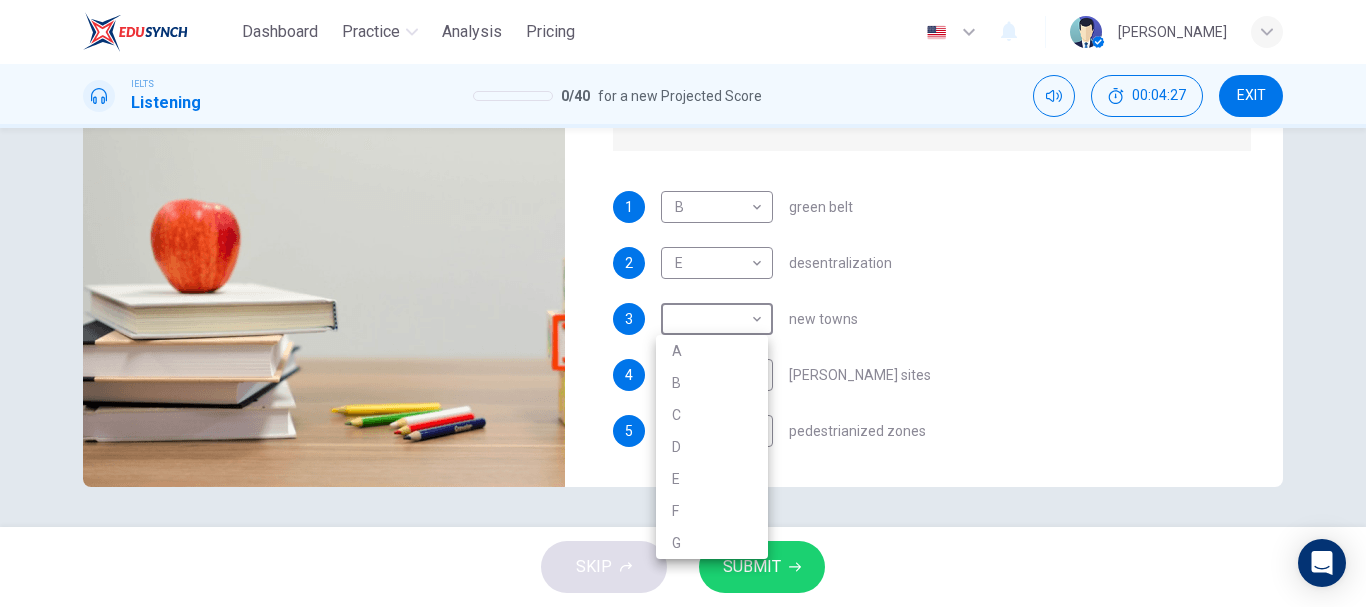 click on "E" at bounding box center [712, 479] 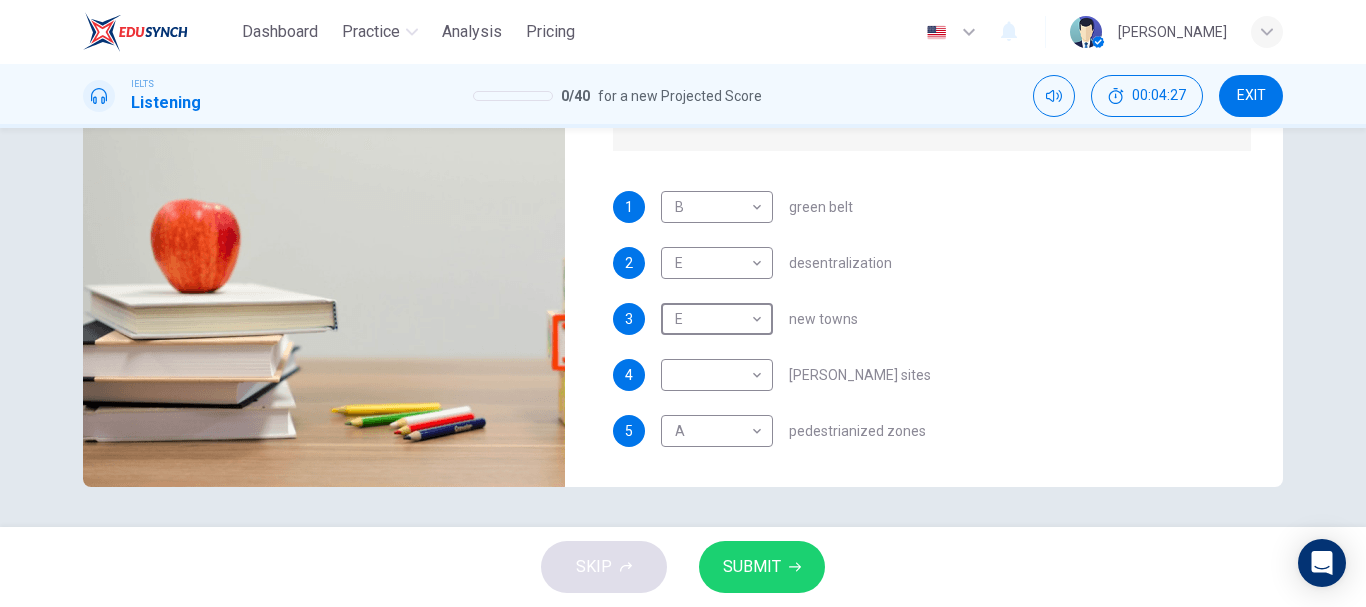 type on "E" 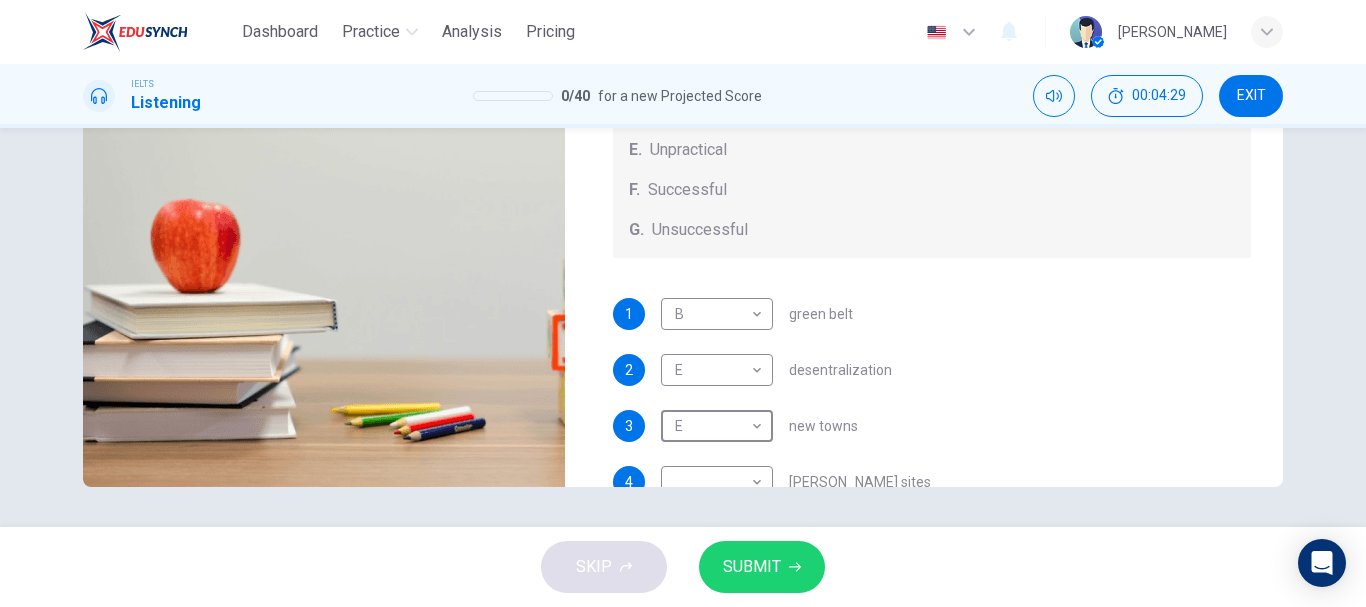scroll, scrollTop: 76, scrollLeft: 0, axis: vertical 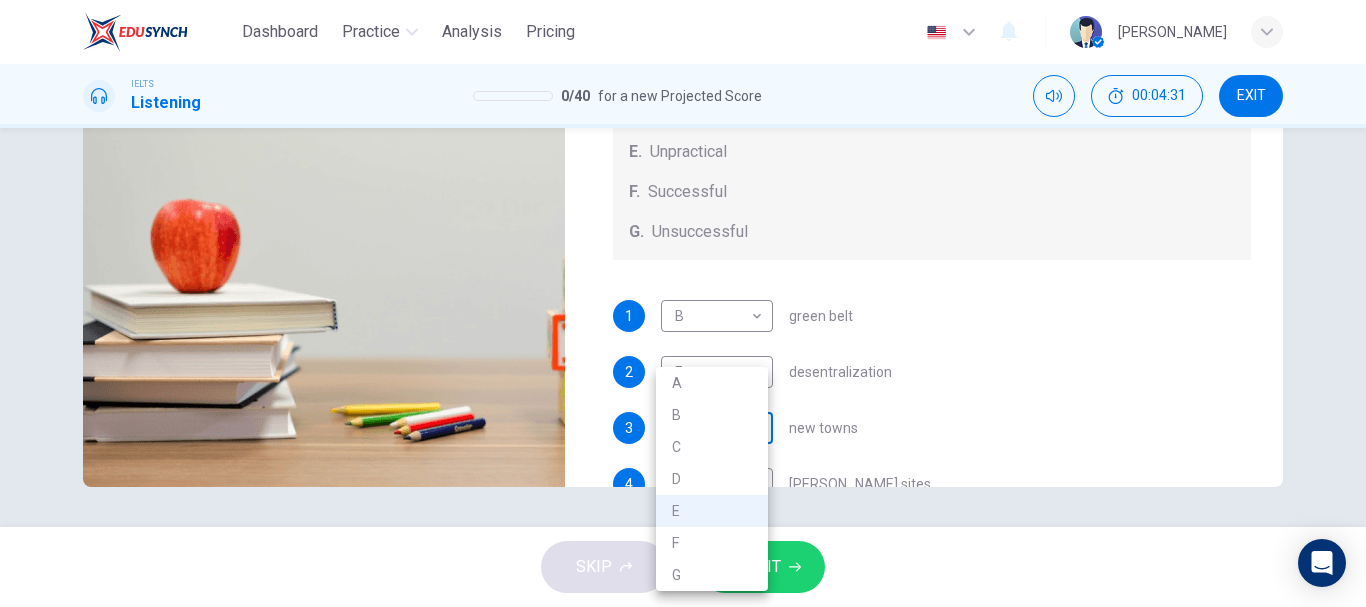 click on "Dashboard Practice Analysis Pricing English en ​ Nazila Alfayed IELTS Listening 0 / 40 for a new Projected Score 00:04:31 EXIT Questions 1 - 5 How do the speakers describe the green urban planning options? Choose  FIVE  descriptions from the box and select the correct letter next to the questions. Descriptions A. Dangerous B. Too expensive C. Oversimplified  D. Disruptive E. Unpractical F. Successful G. Unsuccessful 1 B B ​ green belt 2 E E ​ desentralization 3 E E ​ new towns 4 ​ ​ brownfield sites 5 A A ​ pedestrianized zones Case Study 06m 03s SKIP SUBMIT EduSynch - Online Language Proficiency Testing
Dashboard Practice Analysis Pricing   Notifications © Copyright  2025 A B C D E F G" at bounding box center [683, 303] 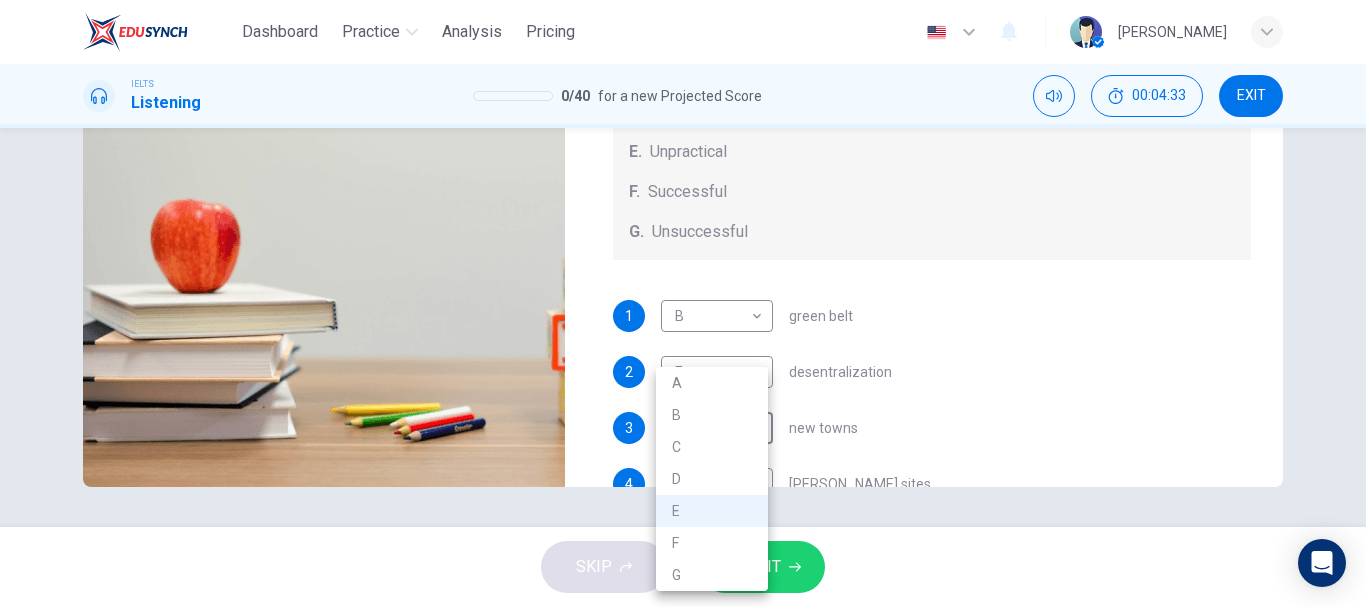 click at bounding box center (683, 303) 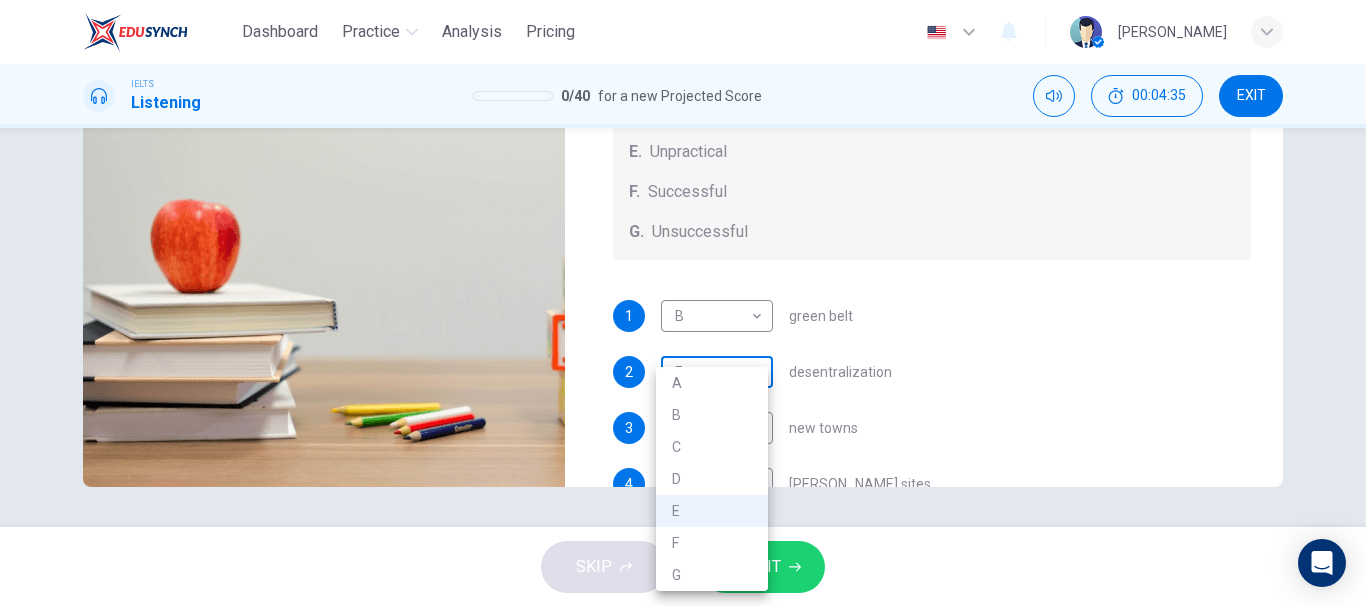 click on "Dashboard Practice Analysis Pricing English en ​ Nazila Alfayed IELTS Listening 0 / 40 for a new Projected Score 00:04:35 EXIT Questions 1 - 5 How do the speakers describe the green urban planning options? Choose  FIVE  descriptions from the box and select the correct letter next to the questions. Descriptions A. Dangerous B. Too expensive C. Oversimplified  D. Disruptive E. Unpractical F. Successful G. Unsuccessful 1 B B ​ green belt 2 E E ​ desentralization 3 E E ​ new towns 4 ​ ​ brownfield sites 5 A A ​ pedestrianized zones Case Study 06m 03s SKIP SUBMIT EduSynch - Online Language Proficiency Testing
Dashboard Practice Analysis Pricing   Notifications © Copyright  2025 A B C D E F G" at bounding box center (683, 303) 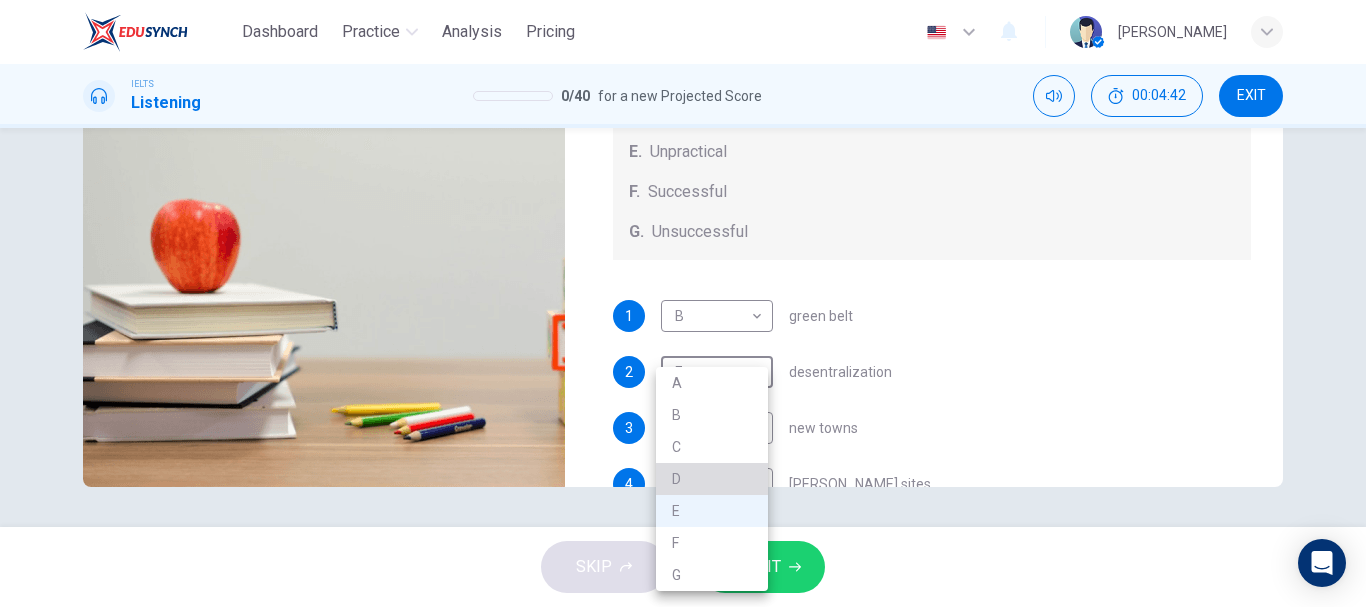 click on "D" at bounding box center [712, 479] 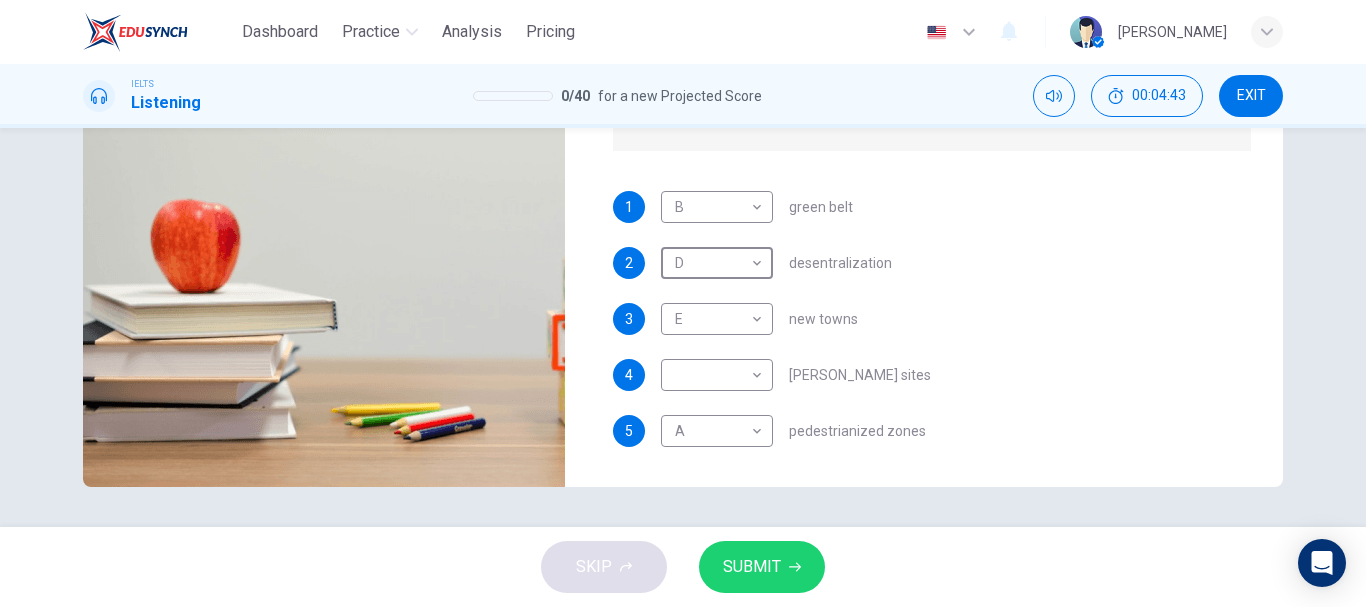 scroll, scrollTop: 209, scrollLeft: 0, axis: vertical 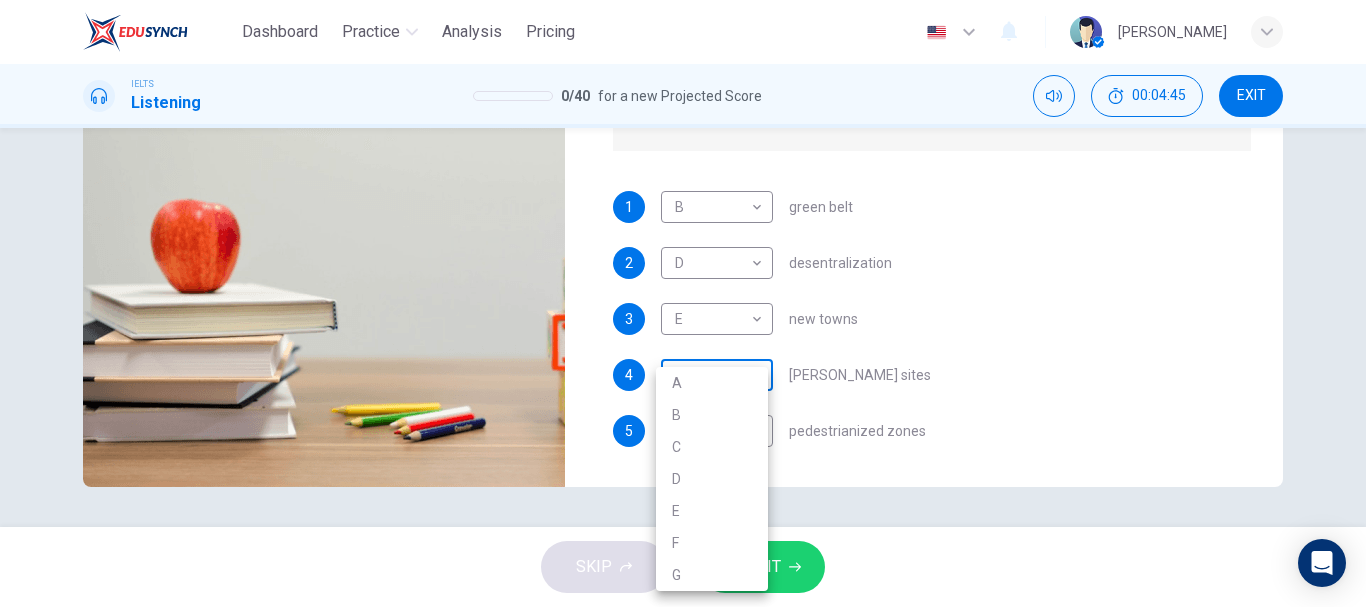 click on "Dashboard Practice Analysis Pricing English en ​ Nazila Alfayed IELTS Listening 0 / 40 for a new Projected Score 00:04:45 EXIT Questions 1 - 5 How do the speakers describe the green urban planning options? Choose  FIVE  descriptions from the box and select the correct letter next to the questions. Descriptions A. Dangerous B. Too expensive C. Oversimplified  D. Disruptive E. Unpractical F. Successful G. Unsuccessful 1 B B ​ green belt 2 D D ​ desentralization 3 E E ​ new towns 4 ​ ​ brownfield sites 5 A A ​ pedestrianized zones Case Study 06m 03s SKIP SUBMIT EduSynch - Online Language Proficiency Testing
Dashboard Practice Analysis Pricing   Notifications © Copyright  2025 A B C D E F G" at bounding box center (683, 303) 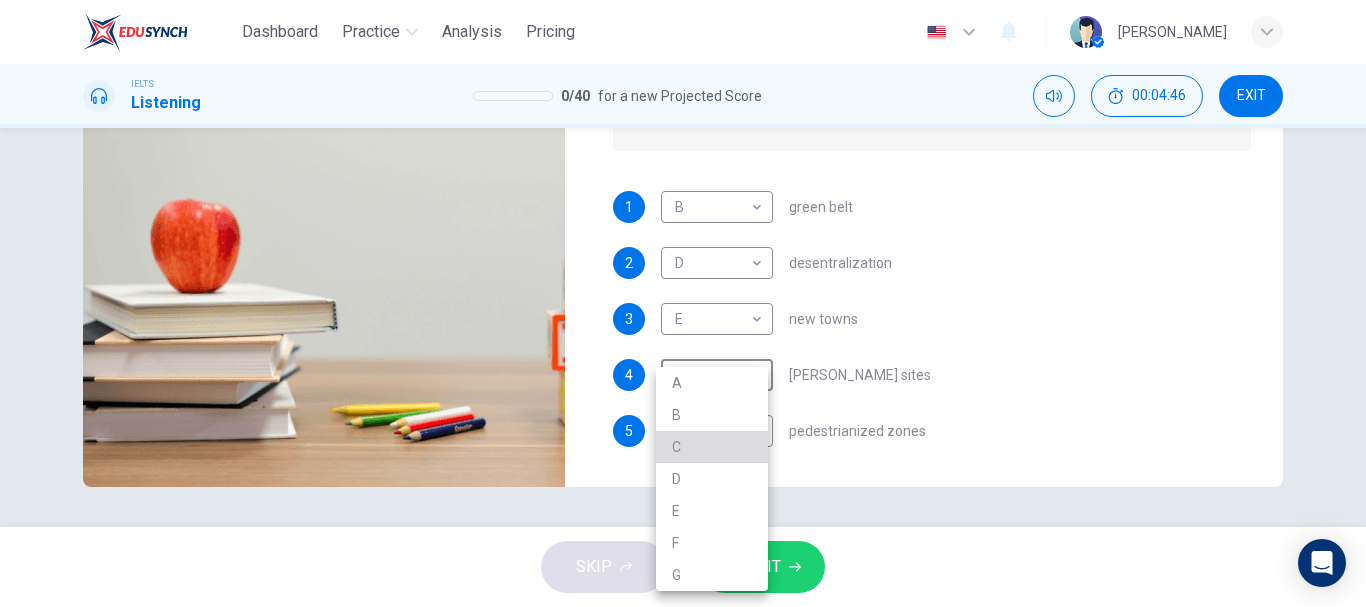 click on "C" at bounding box center [712, 447] 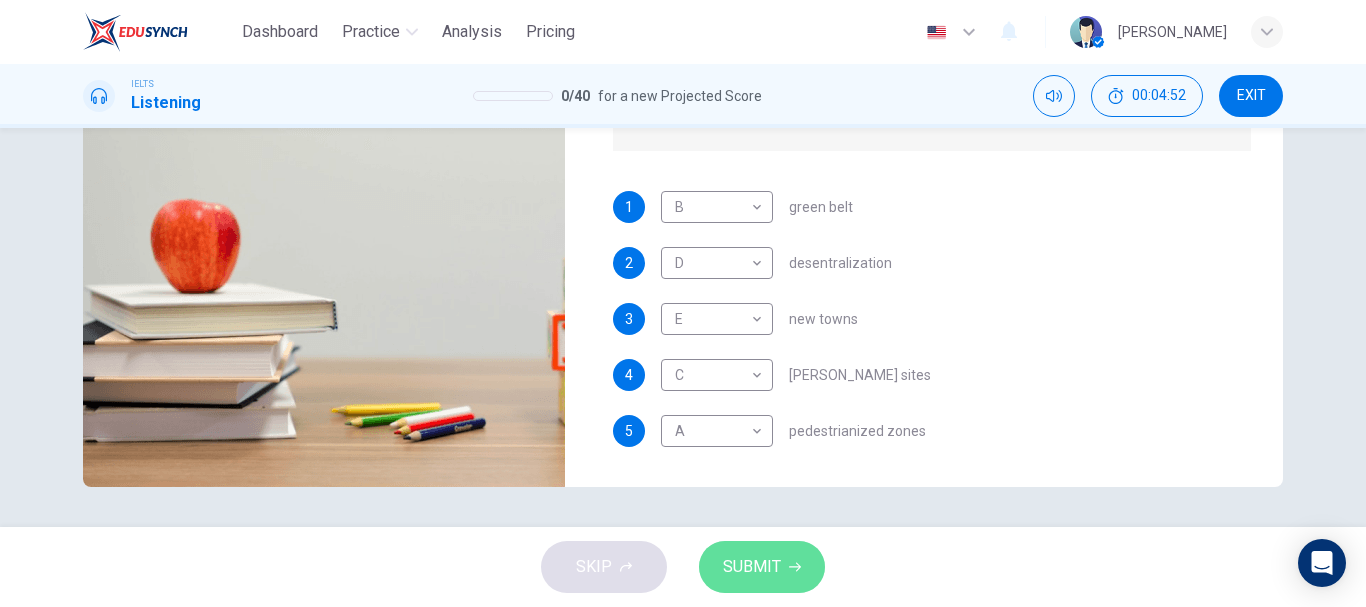 click on "SUBMIT" at bounding box center [752, 567] 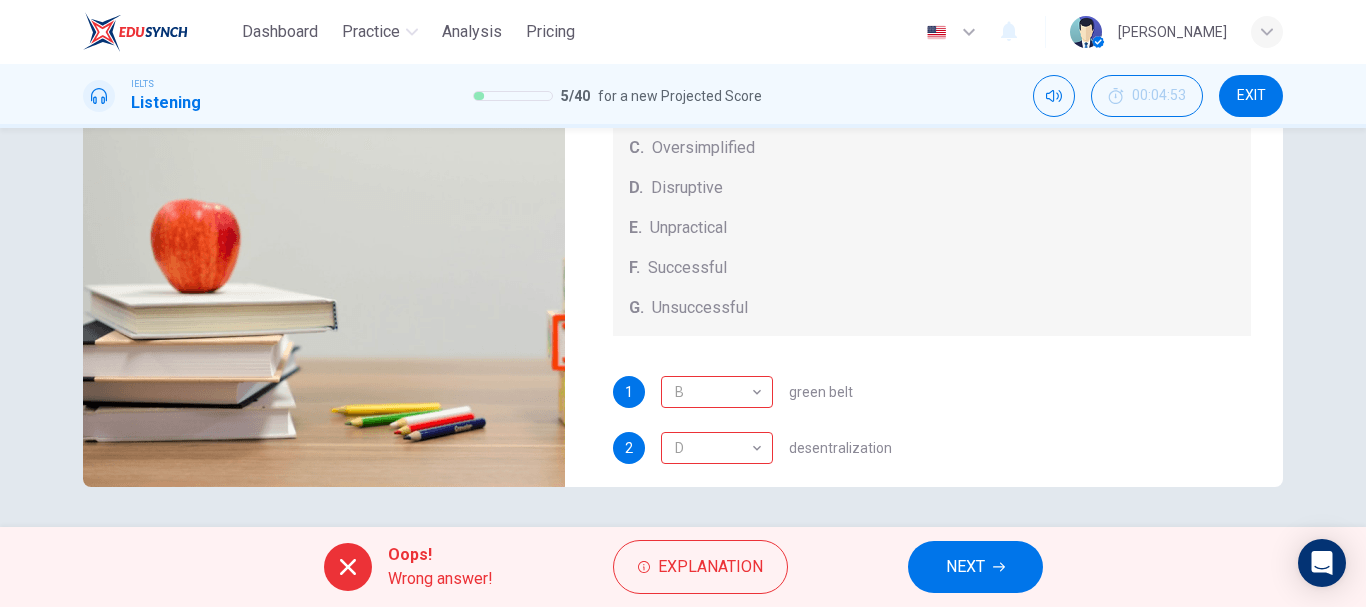 scroll, scrollTop: 209, scrollLeft: 0, axis: vertical 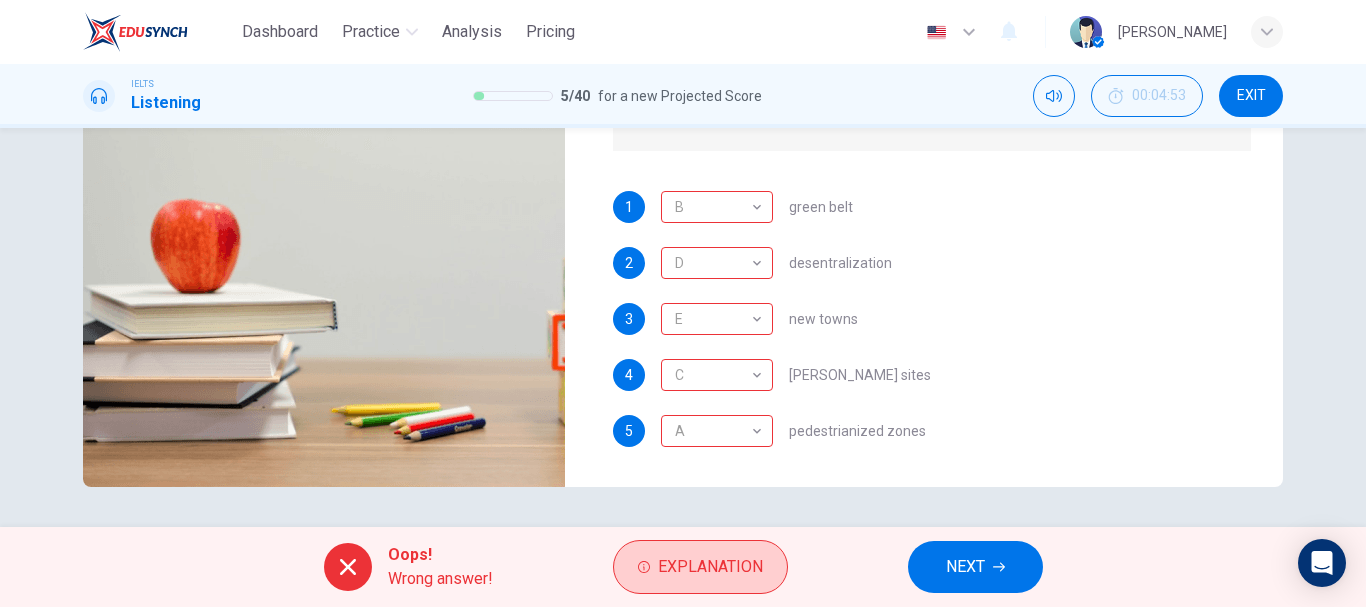 click on "Explanation" at bounding box center (710, 567) 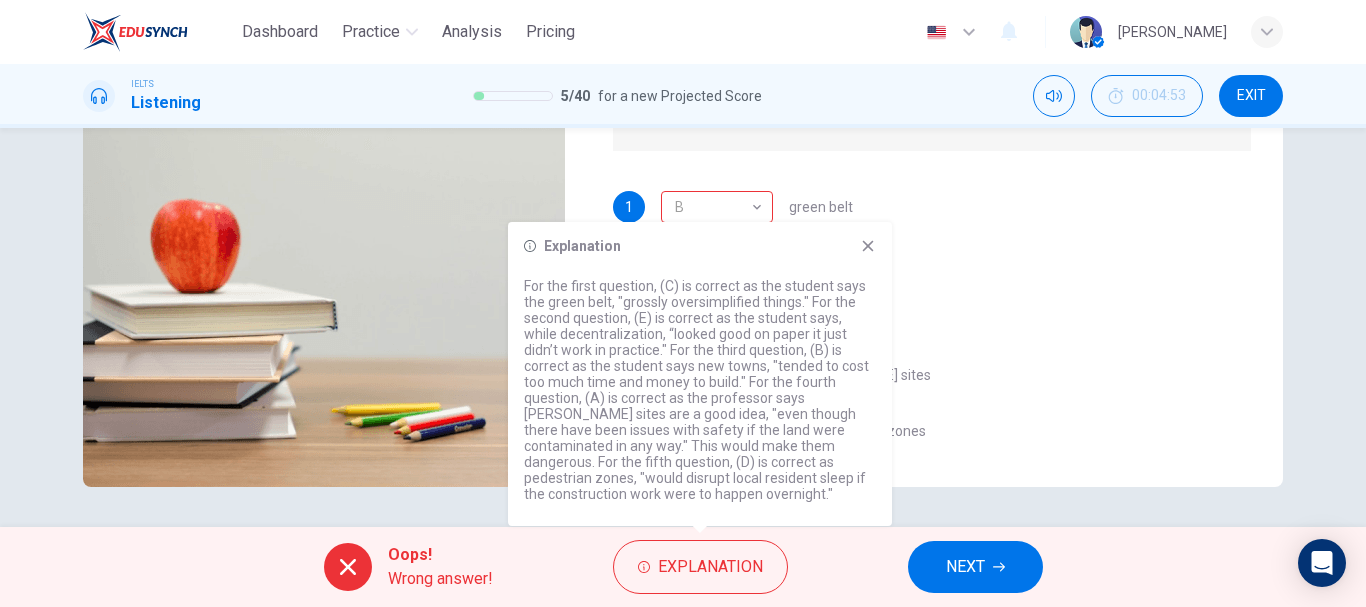 click on "1 B B ​ green belt 2 D D ​ desentralization 3 E E ​ new towns 4 C C ​ brownfield sites 5 A A ​ pedestrianized zones" at bounding box center (932, 339) 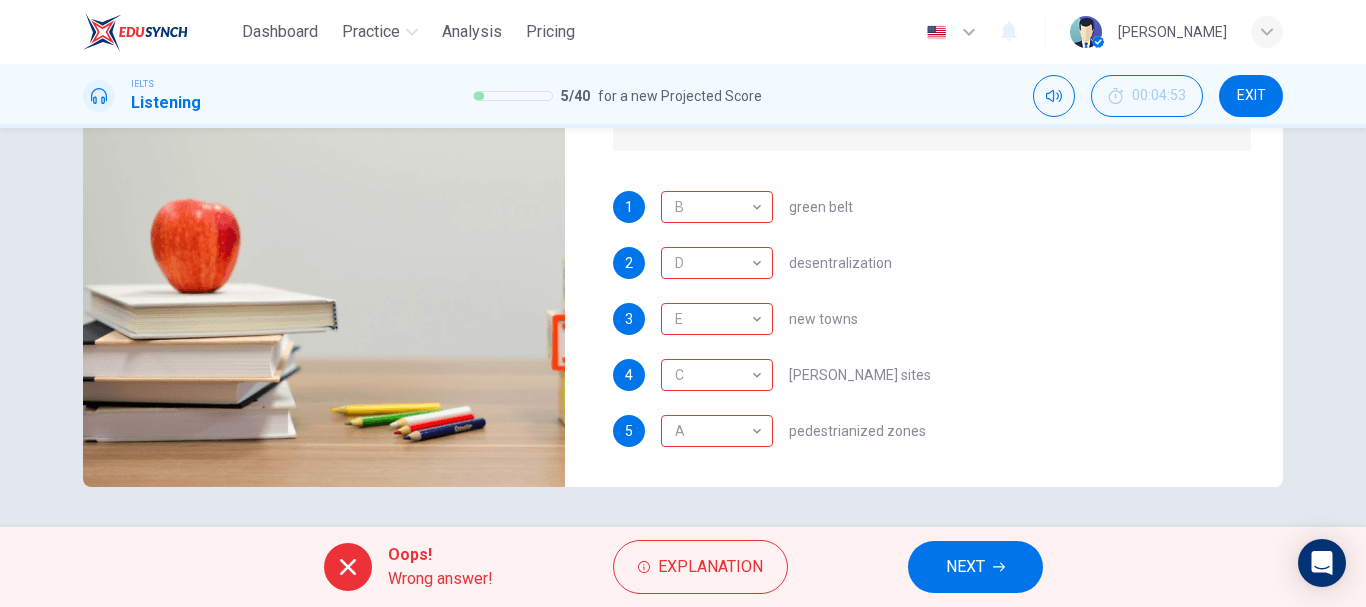 scroll, scrollTop: 0, scrollLeft: 0, axis: both 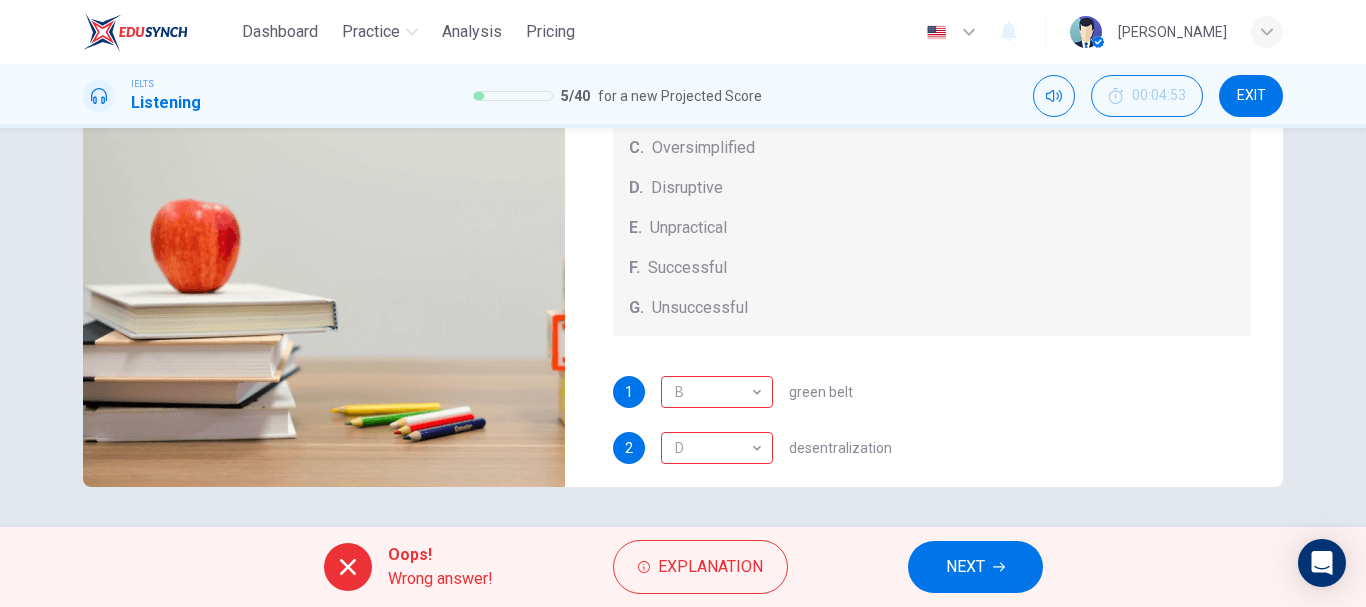 click 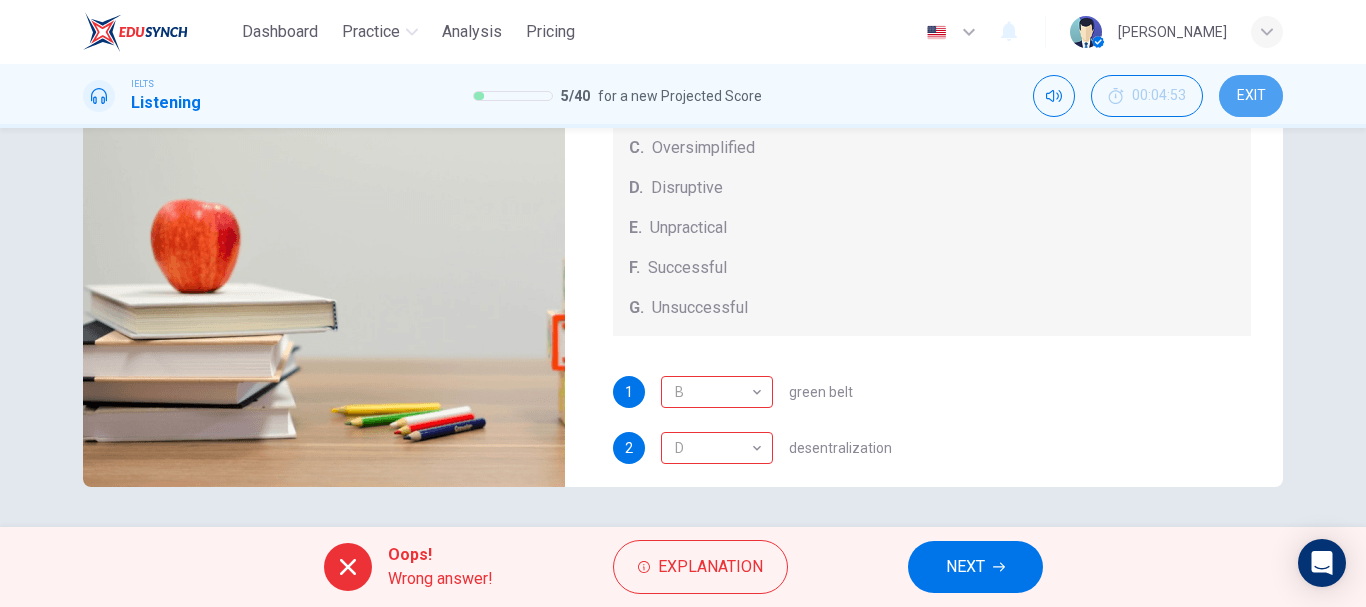 click on "EXIT" at bounding box center (1251, 96) 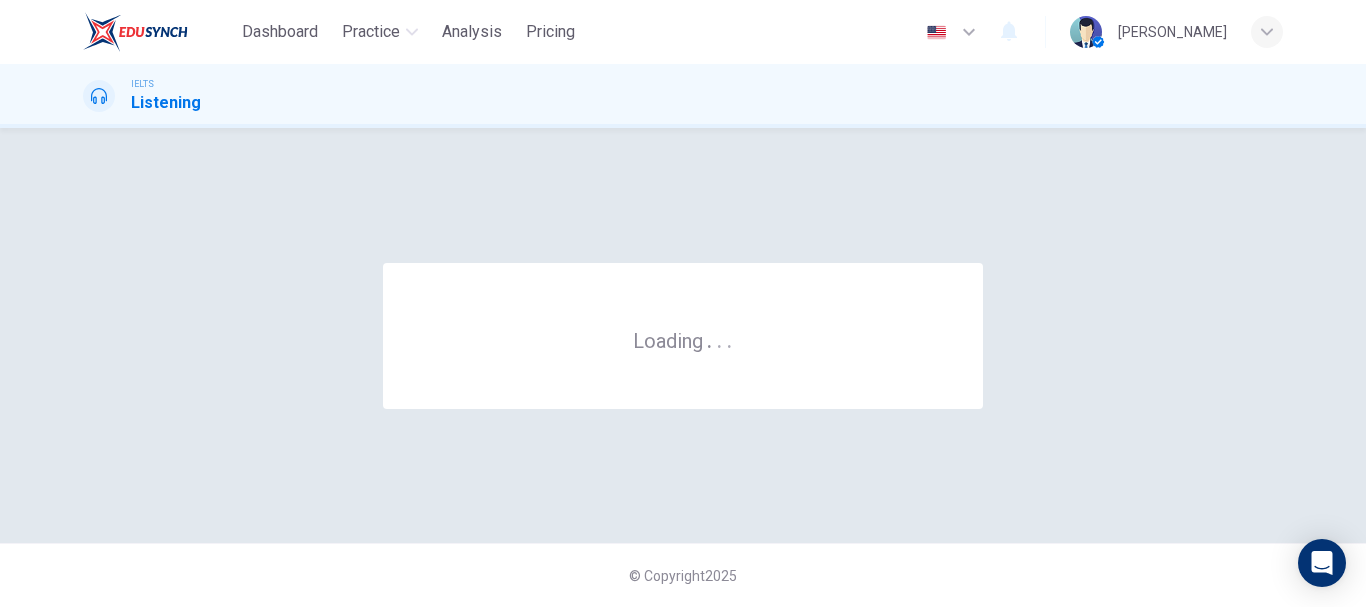 scroll, scrollTop: 0, scrollLeft: 0, axis: both 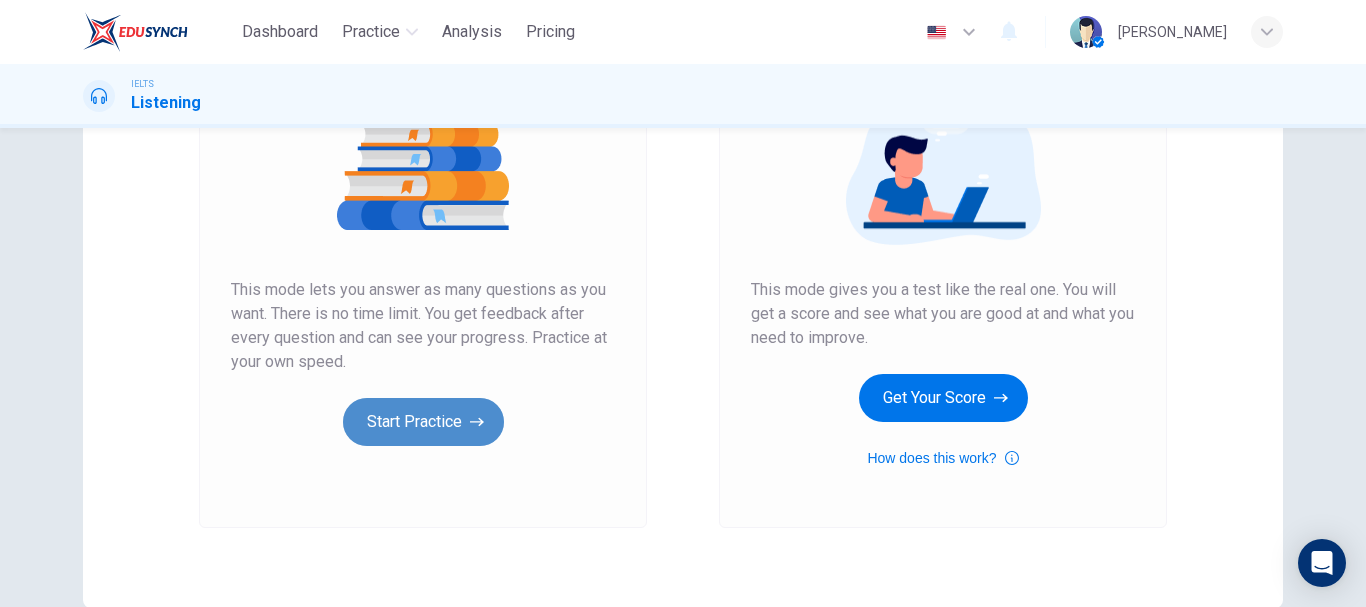 click on "Start Practice" at bounding box center [423, 422] 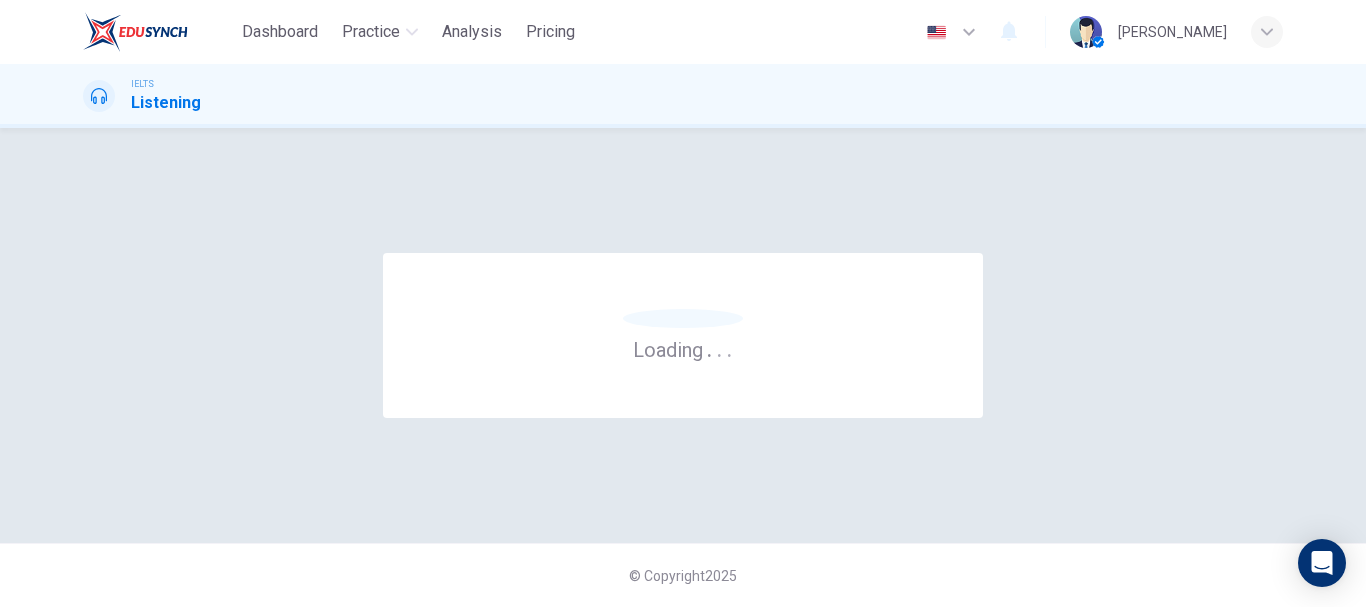 scroll, scrollTop: 0, scrollLeft: 0, axis: both 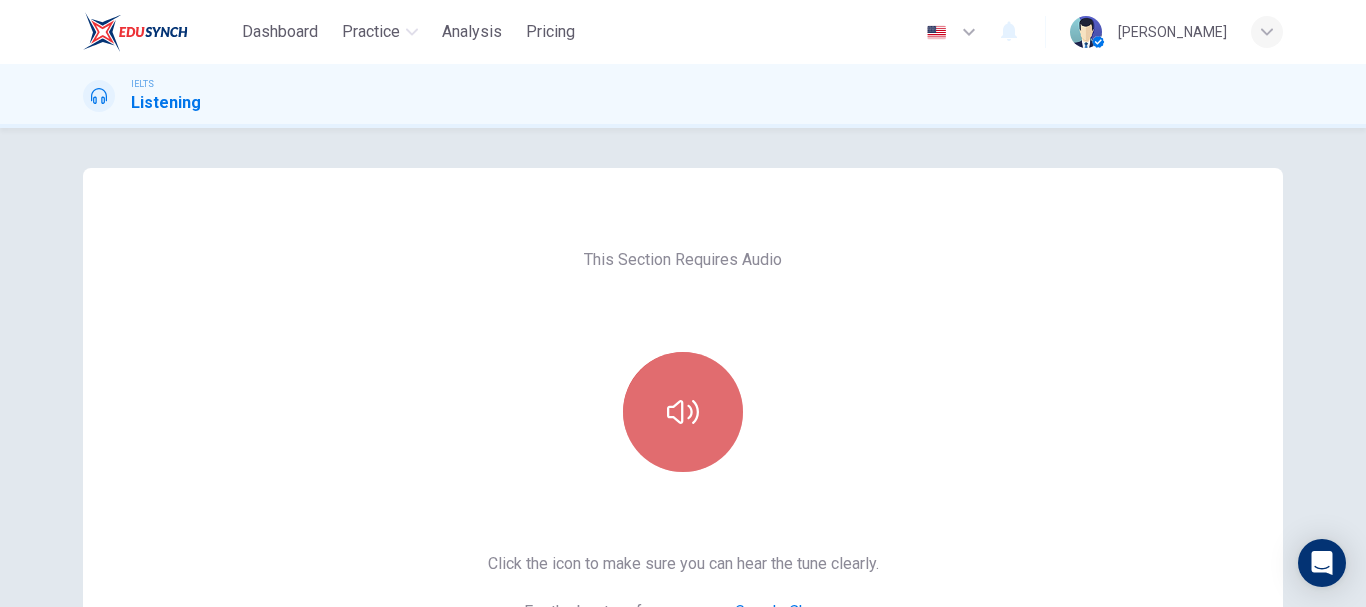 click at bounding box center (683, 412) 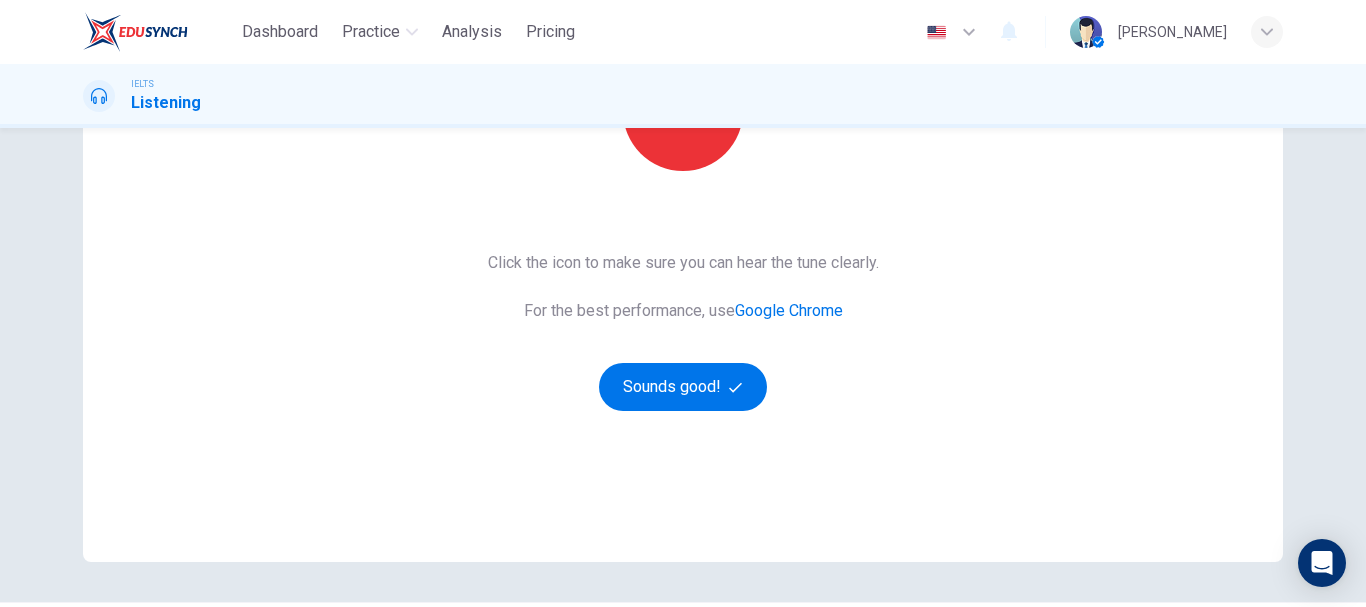 scroll, scrollTop: 315, scrollLeft: 0, axis: vertical 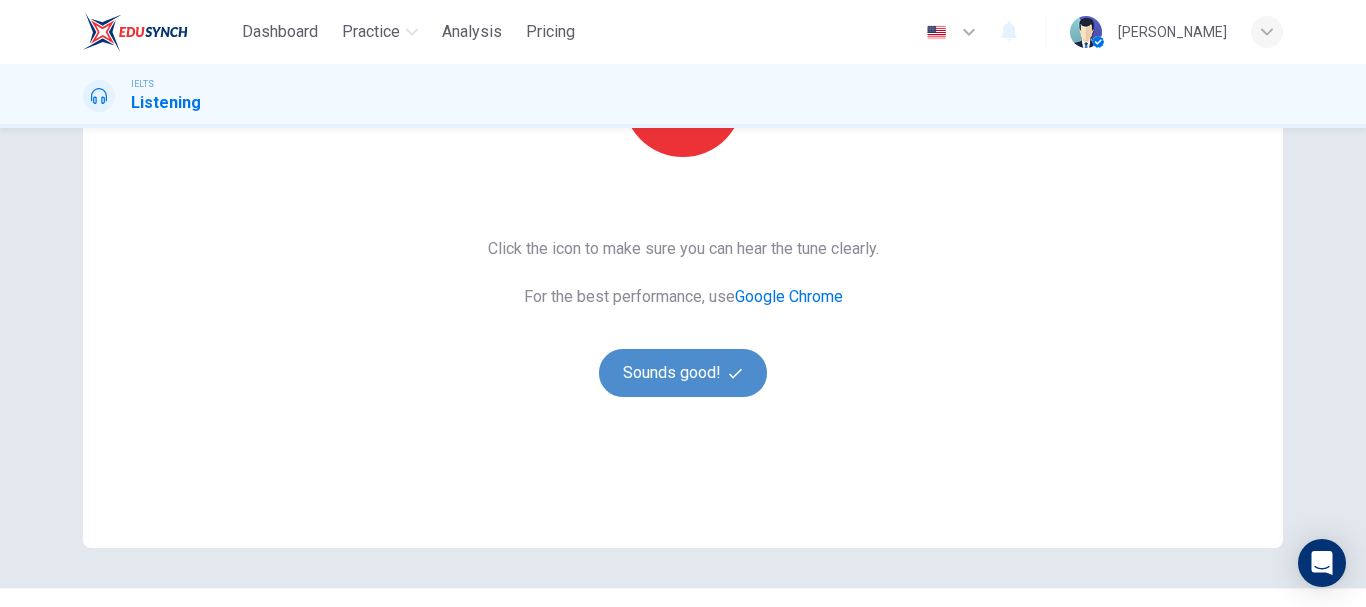 click on "Sounds good!" at bounding box center (683, 373) 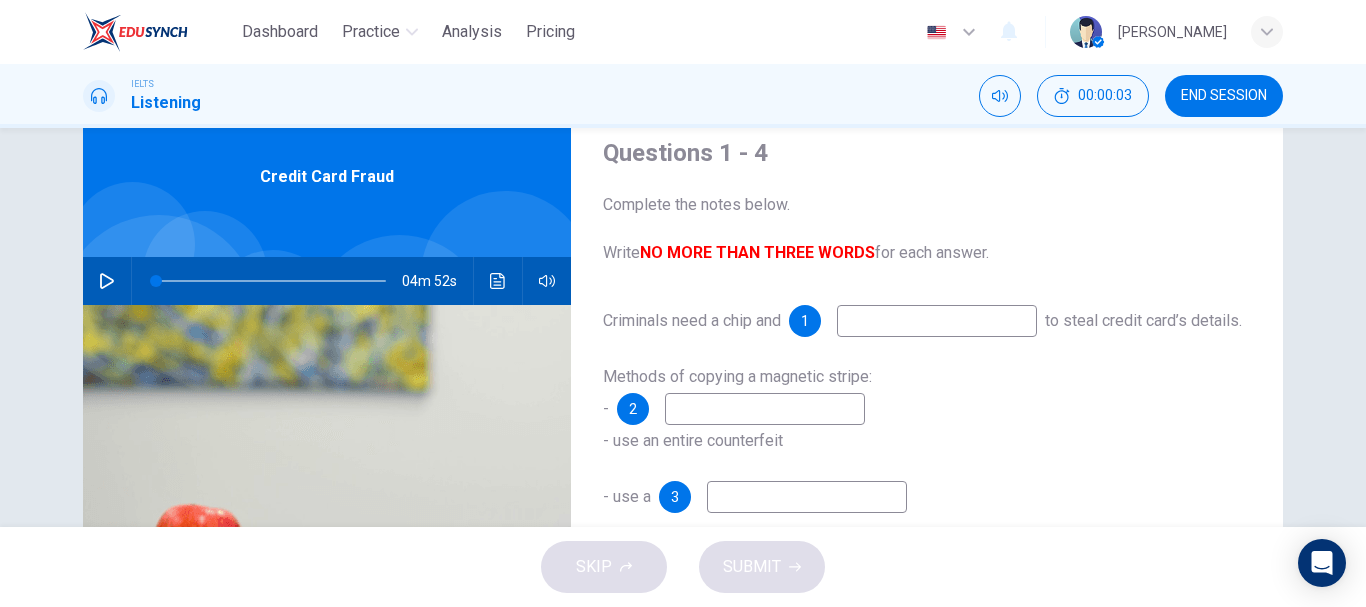 scroll, scrollTop: 0, scrollLeft: 0, axis: both 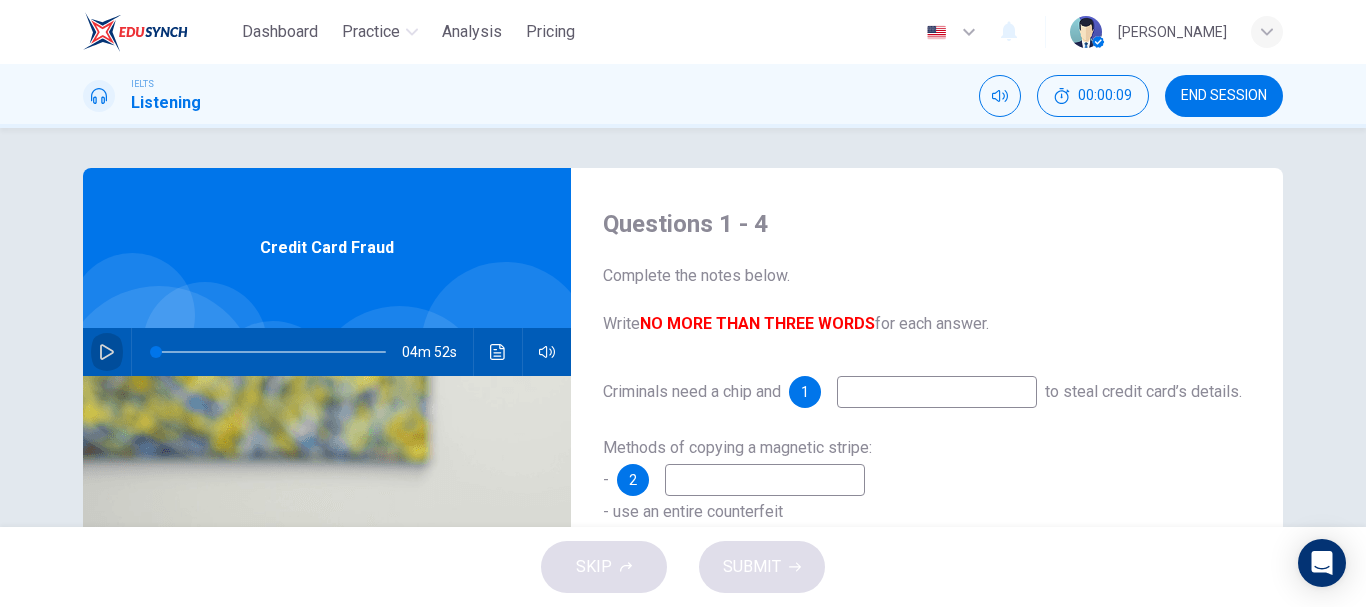 click 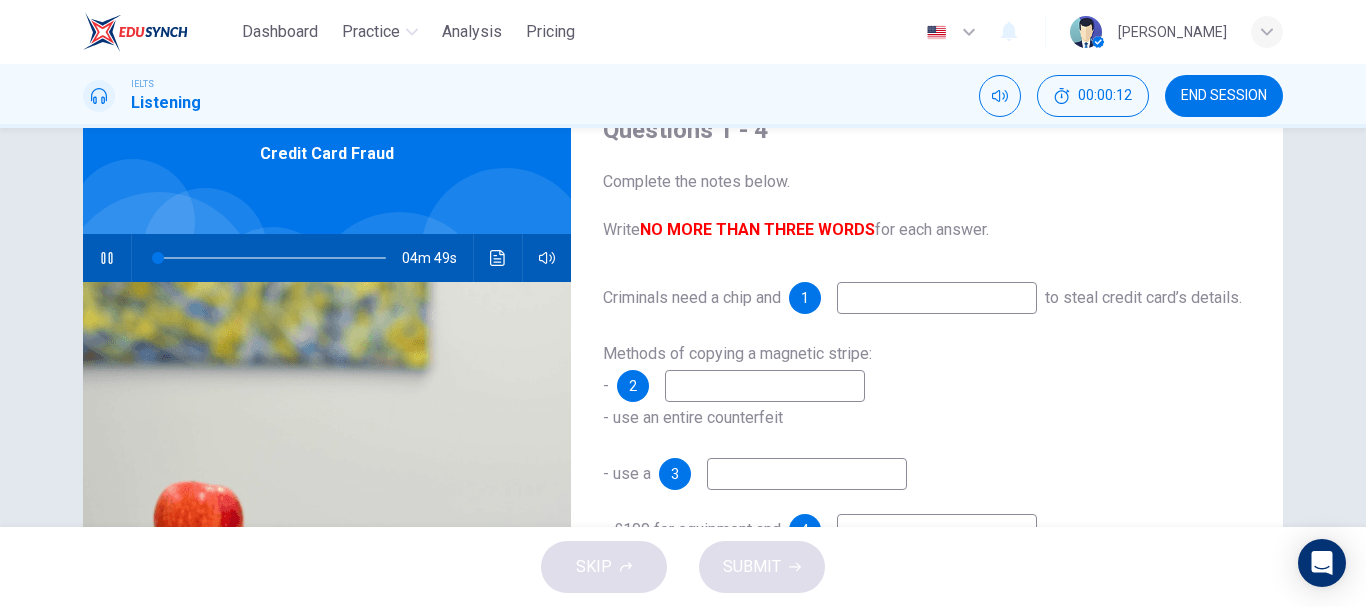 scroll, scrollTop: 95, scrollLeft: 0, axis: vertical 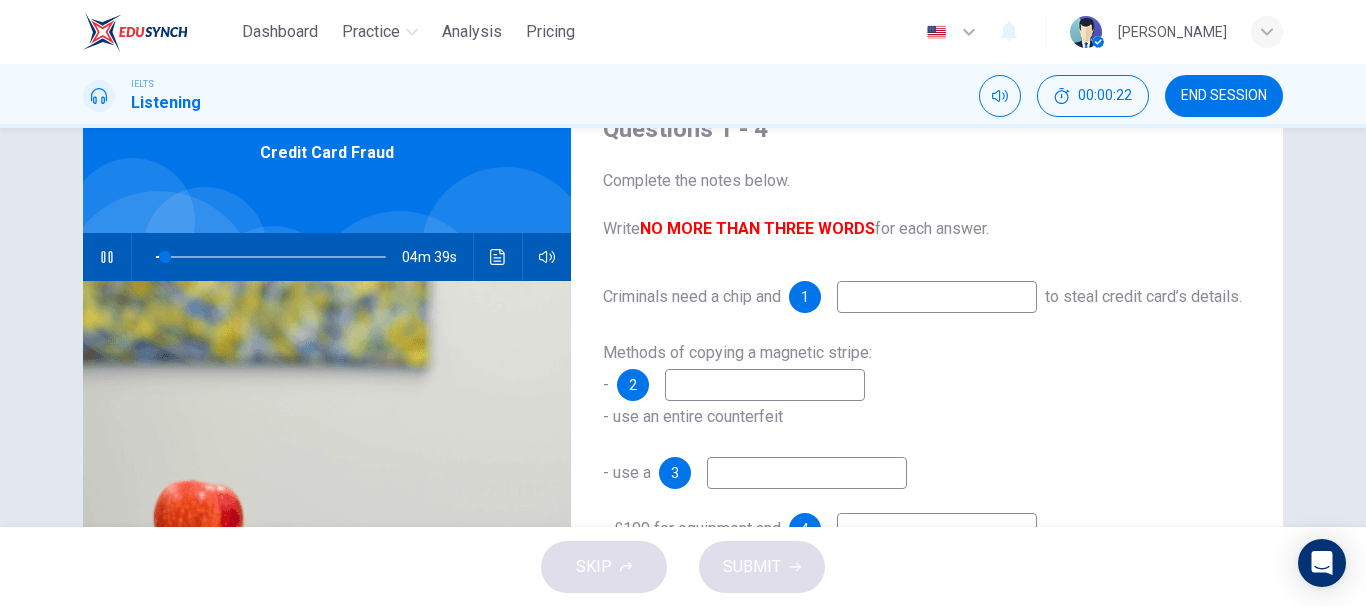 click 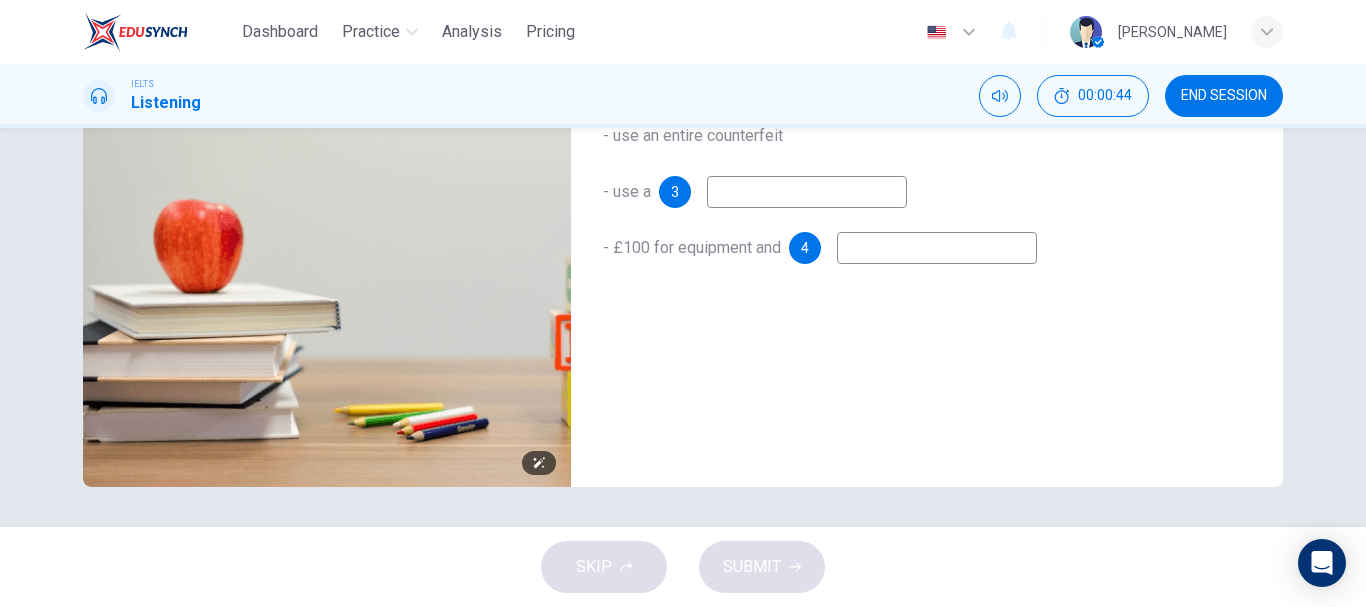 scroll, scrollTop: 0, scrollLeft: 0, axis: both 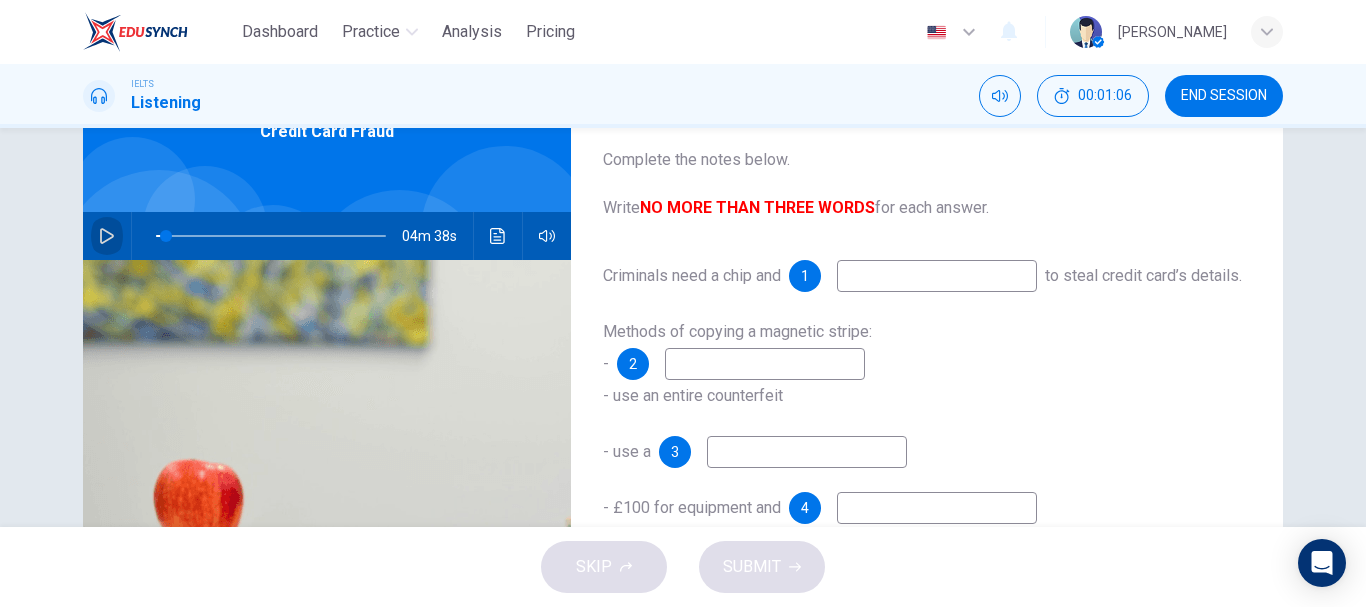 click 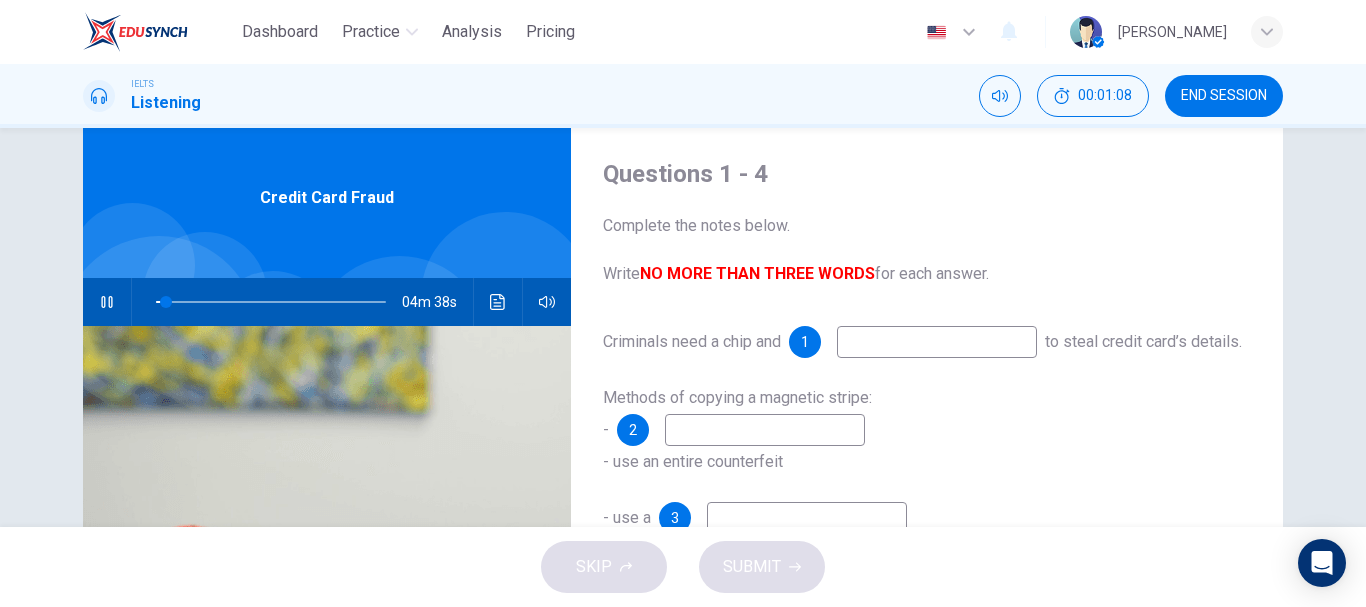 scroll, scrollTop: 43, scrollLeft: 0, axis: vertical 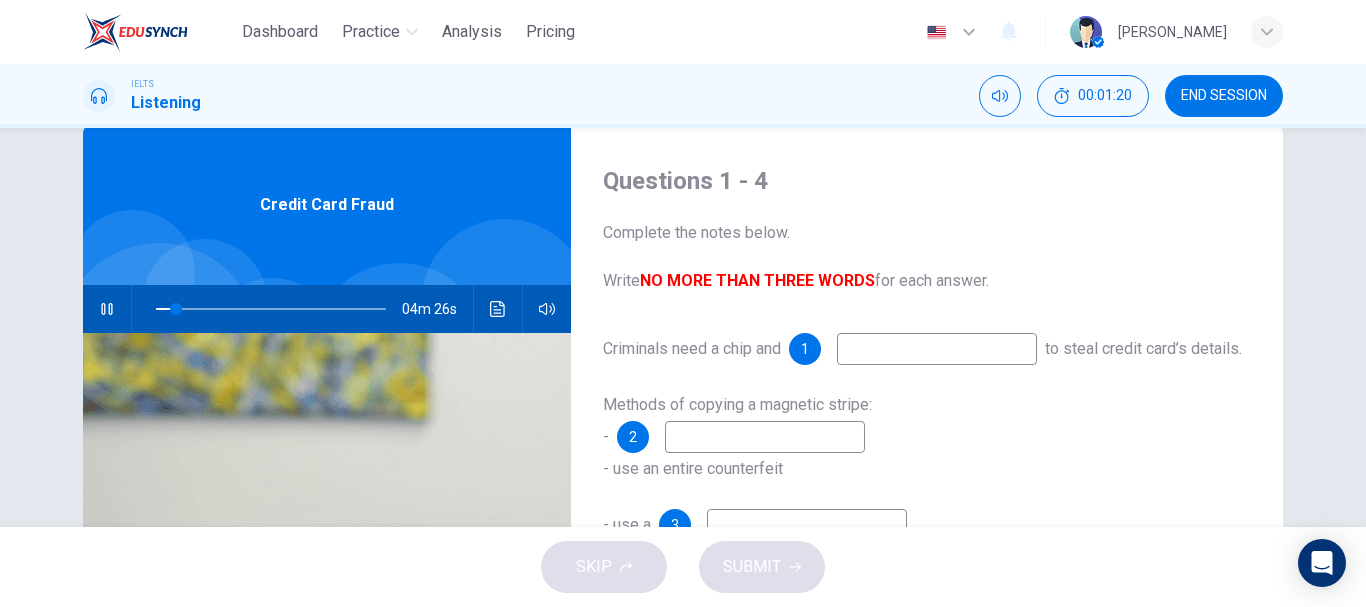 click at bounding box center (937, 349) 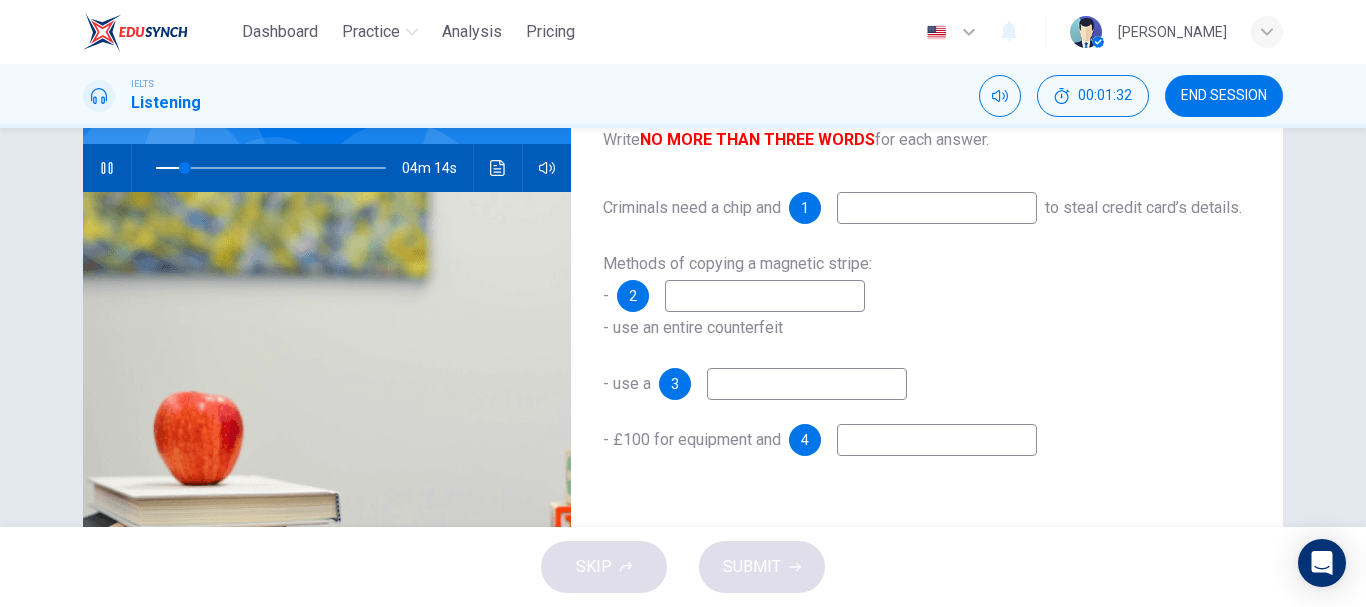 scroll, scrollTop: 185, scrollLeft: 0, axis: vertical 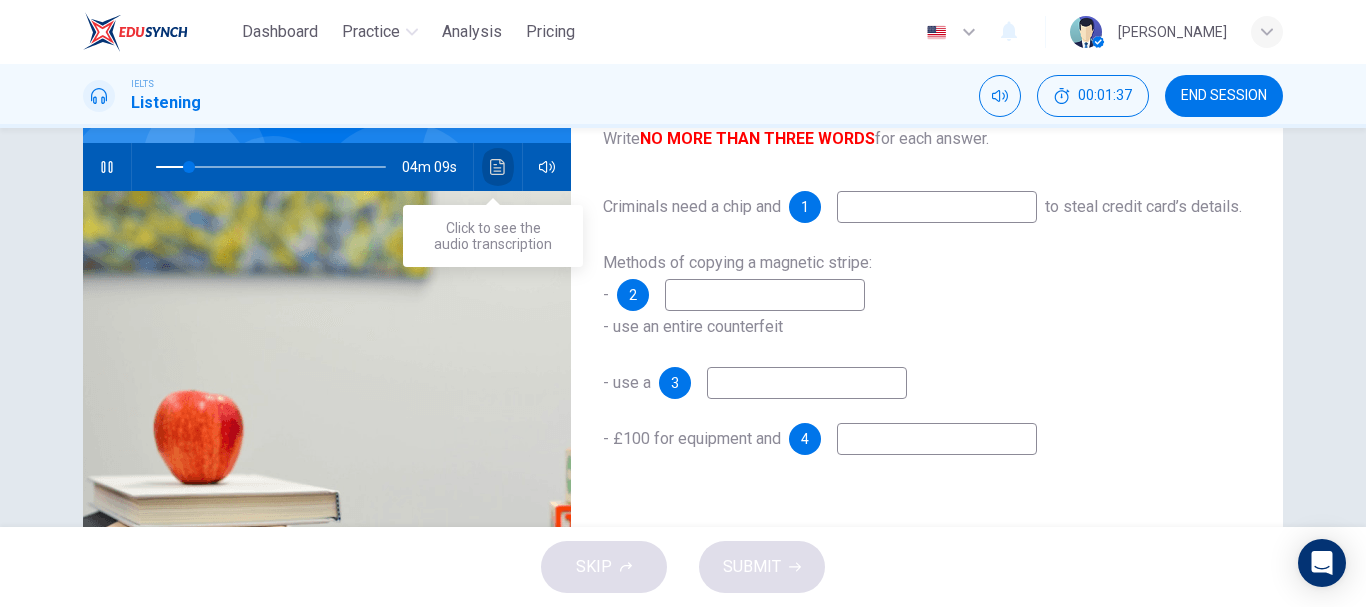 click at bounding box center [498, 167] 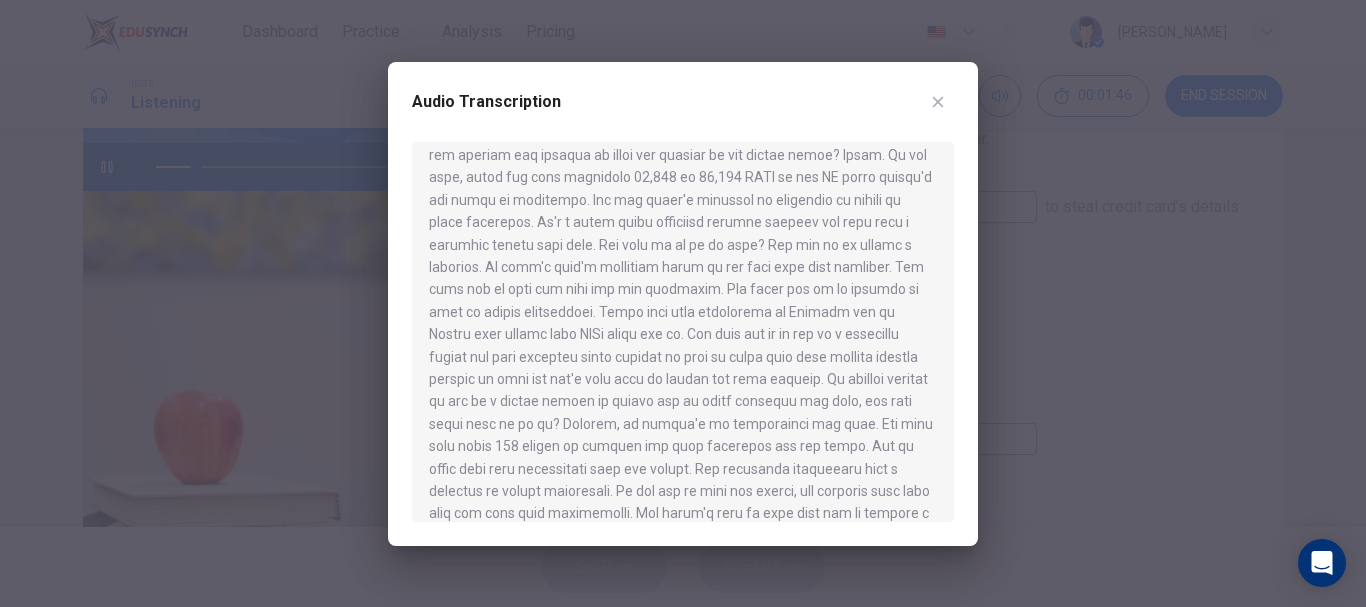 scroll, scrollTop: 0, scrollLeft: 0, axis: both 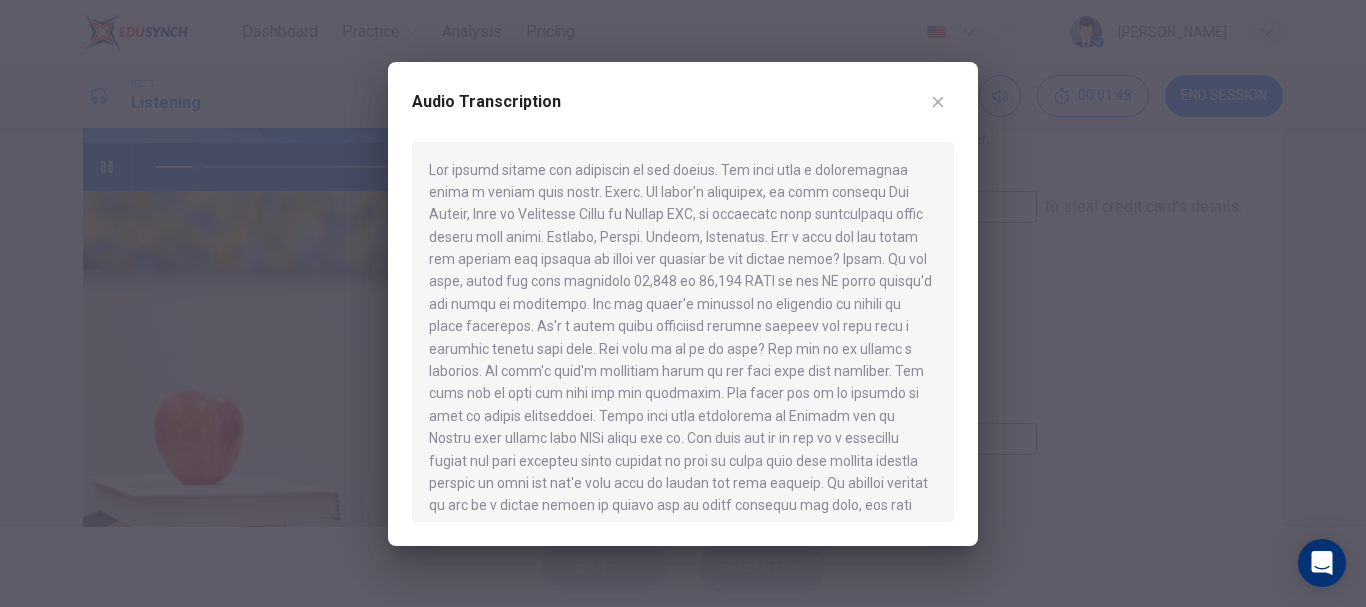 click 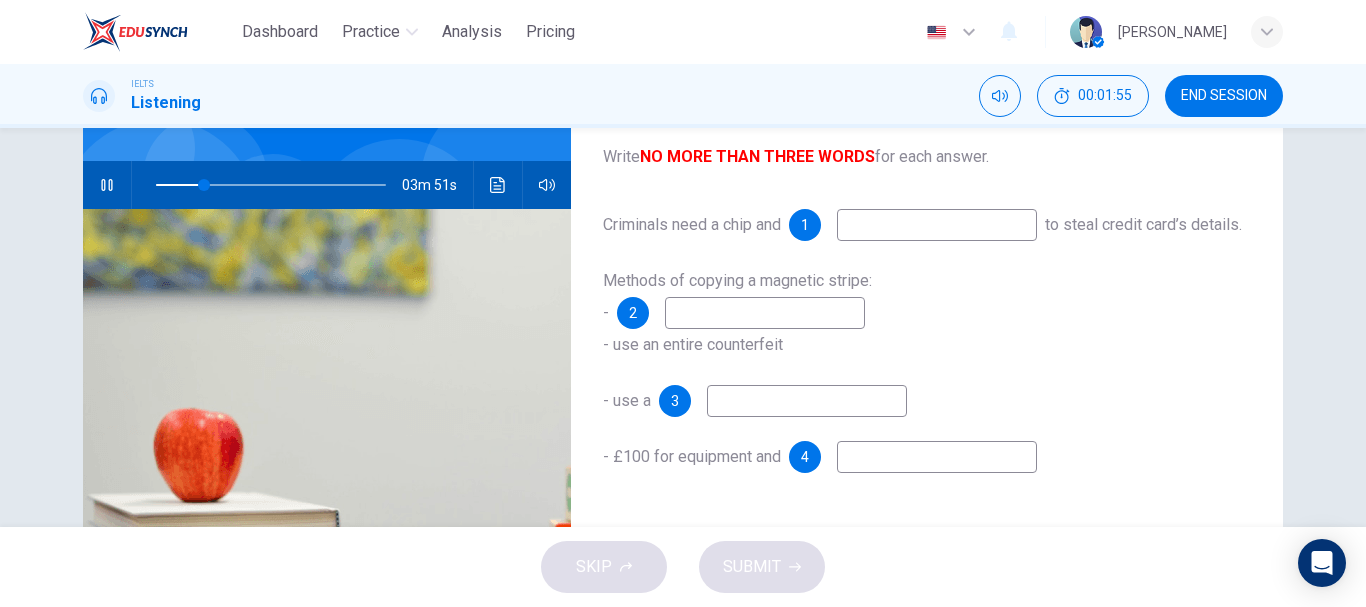 scroll, scrollTop: 166, scrollLeft: 0, axis: vertical 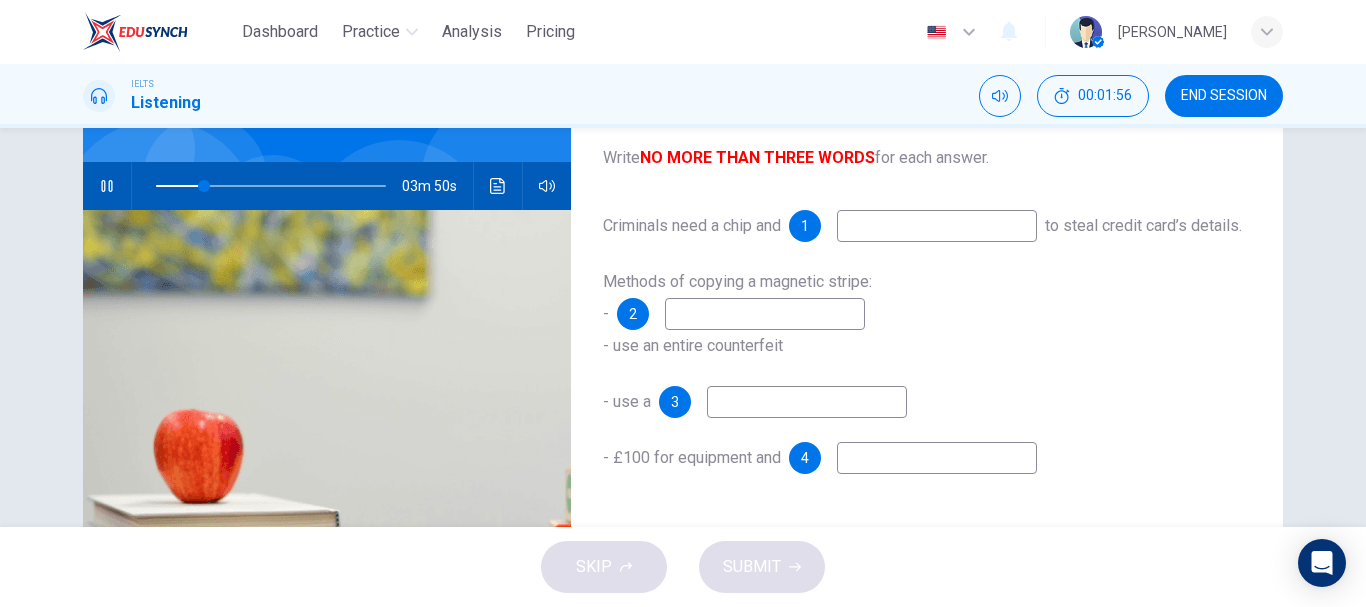 click at bounding box center [937, 226] 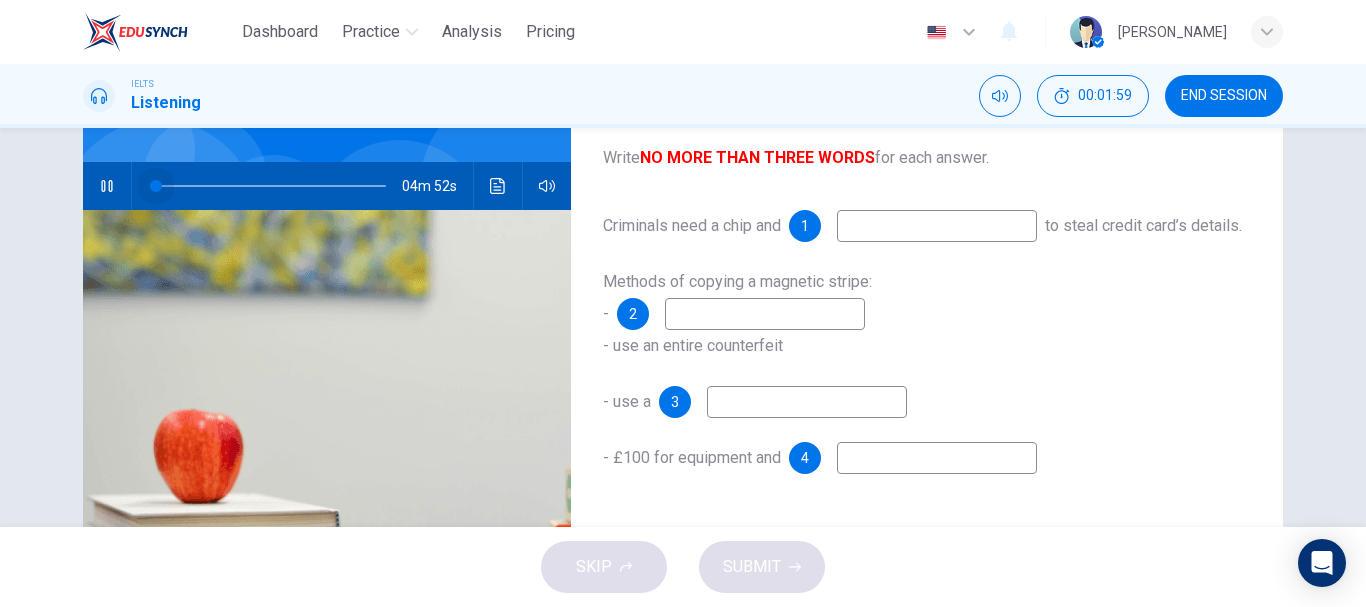 drag, startPoint x: 201, startPoint y: 181, endPoint x: 120, endPoint y: 189, distance: 81.394104 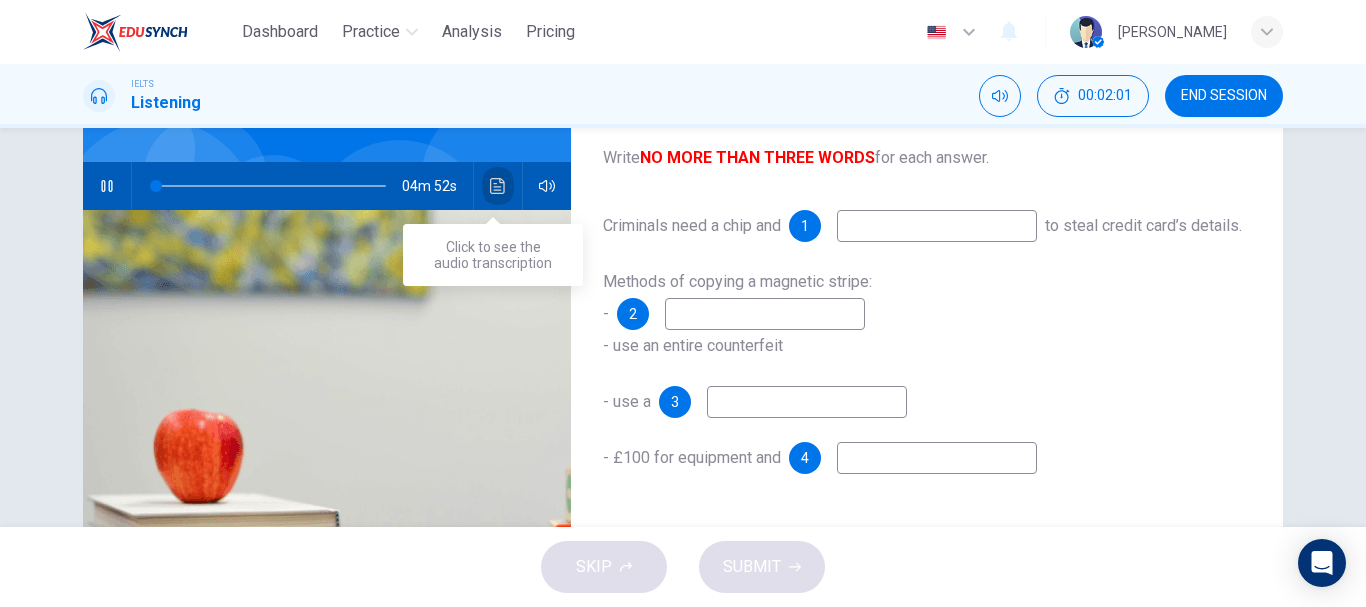 click 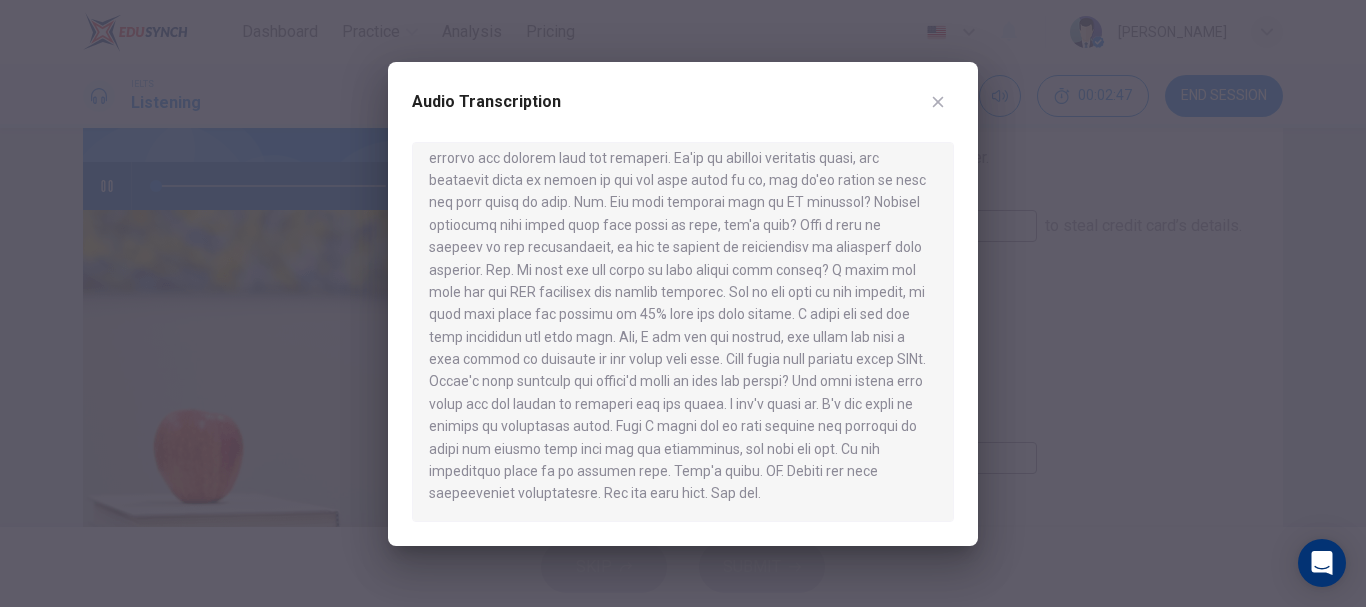 scroll, scrollTop: 839, scrollLeft: 0, axis: vertical 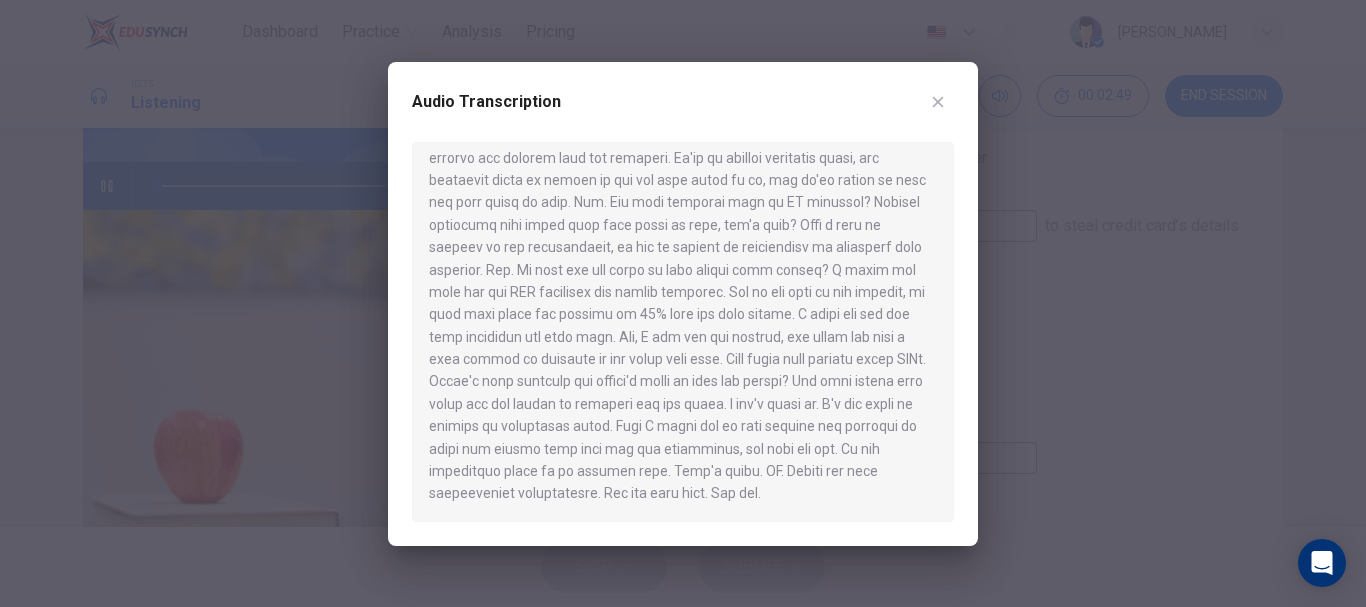click 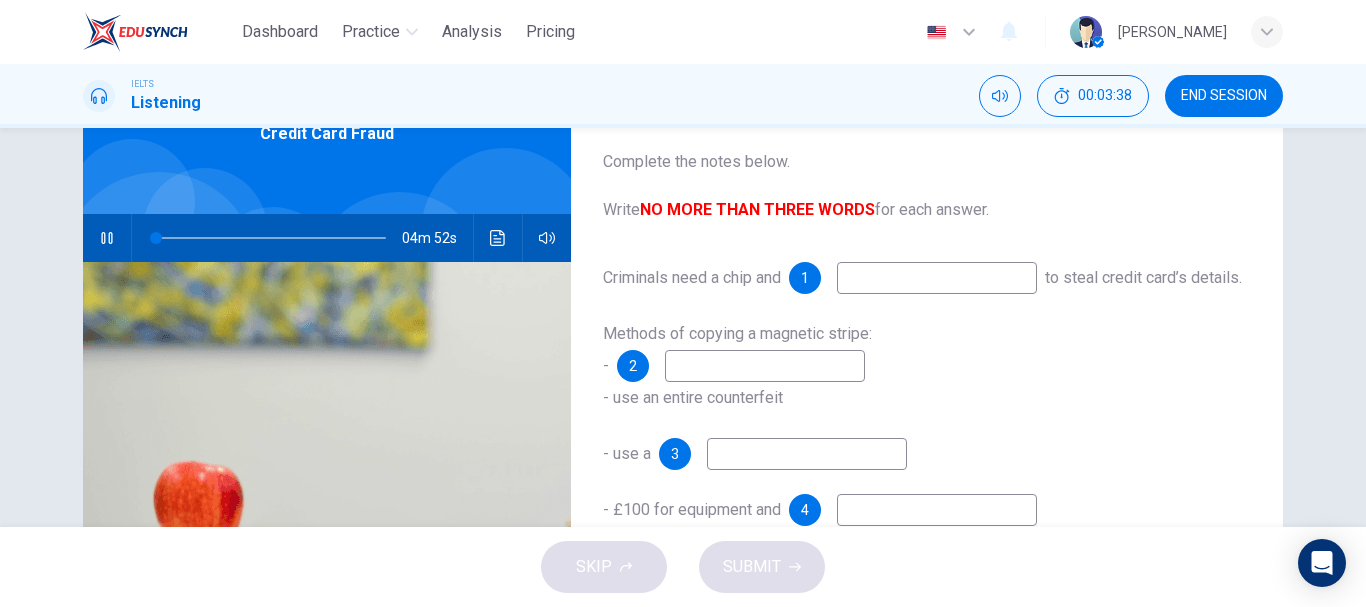 scroll, scrollTop: 111, scrollLeft: 0, axis: vertical 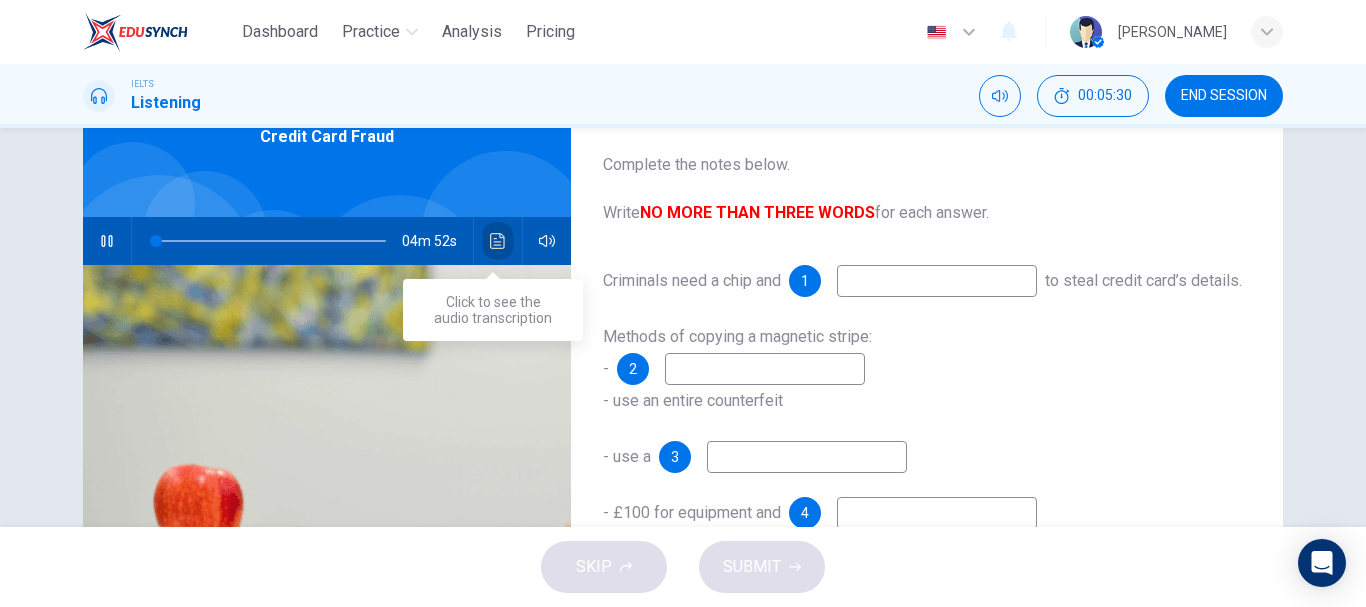 click 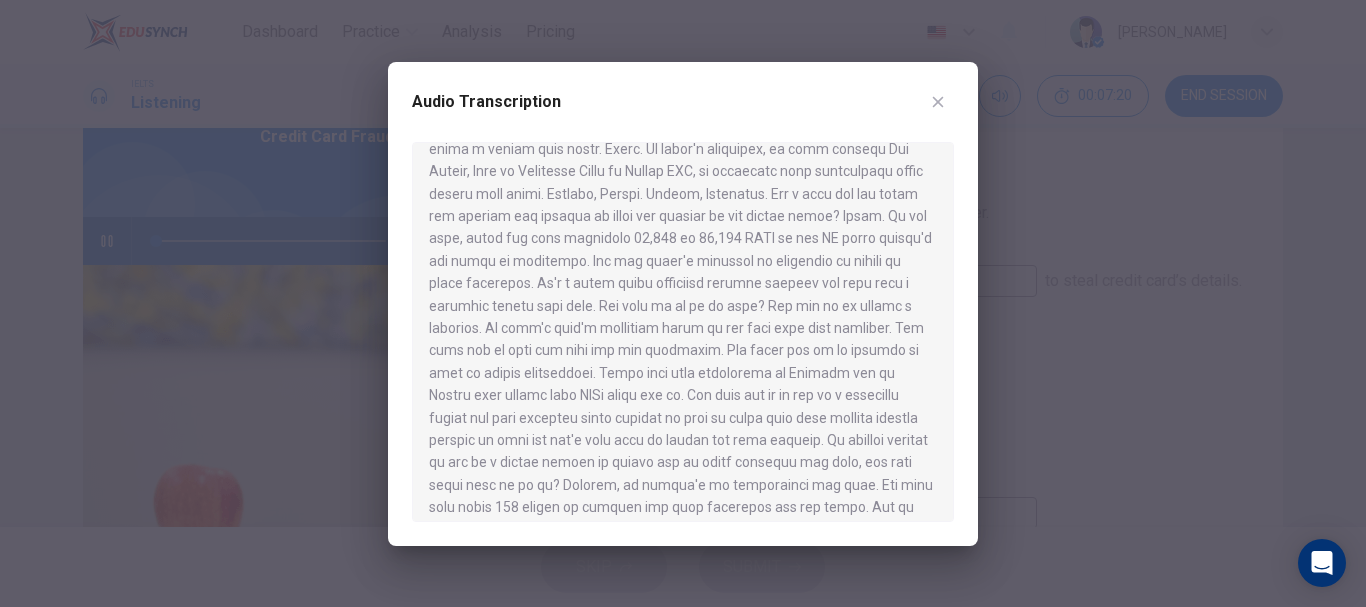 scroll, scrollTop: 0, scrollLeft: 0, axis: both 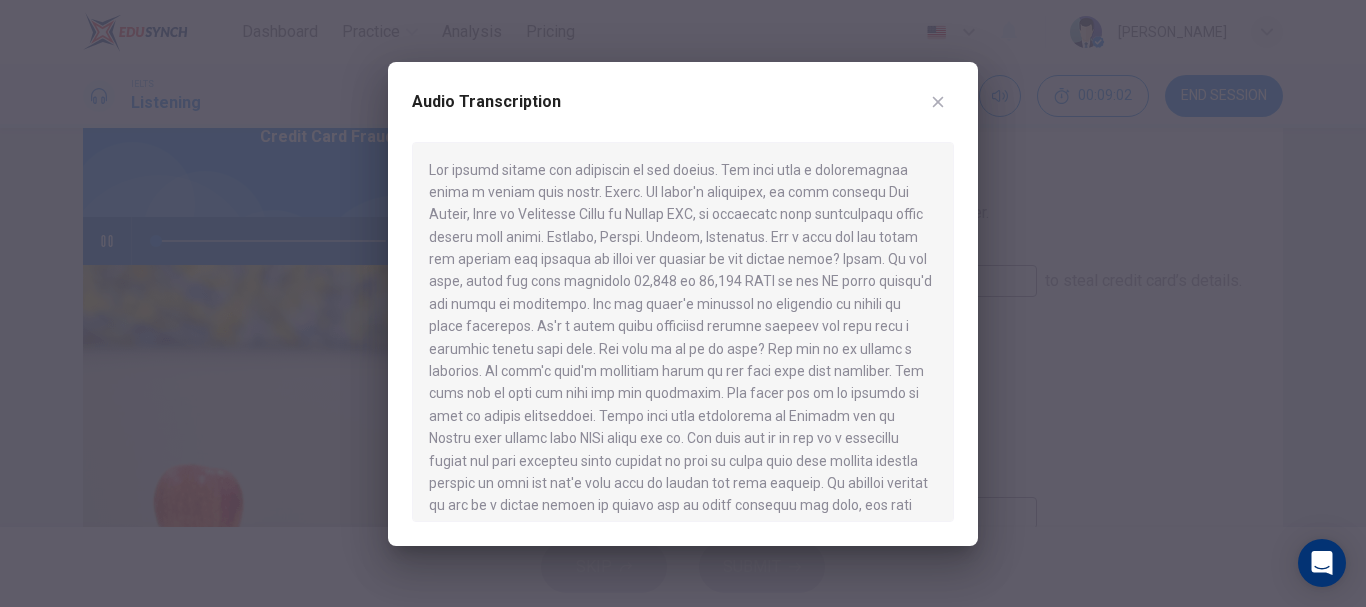 click at bounding box center [683, 303] 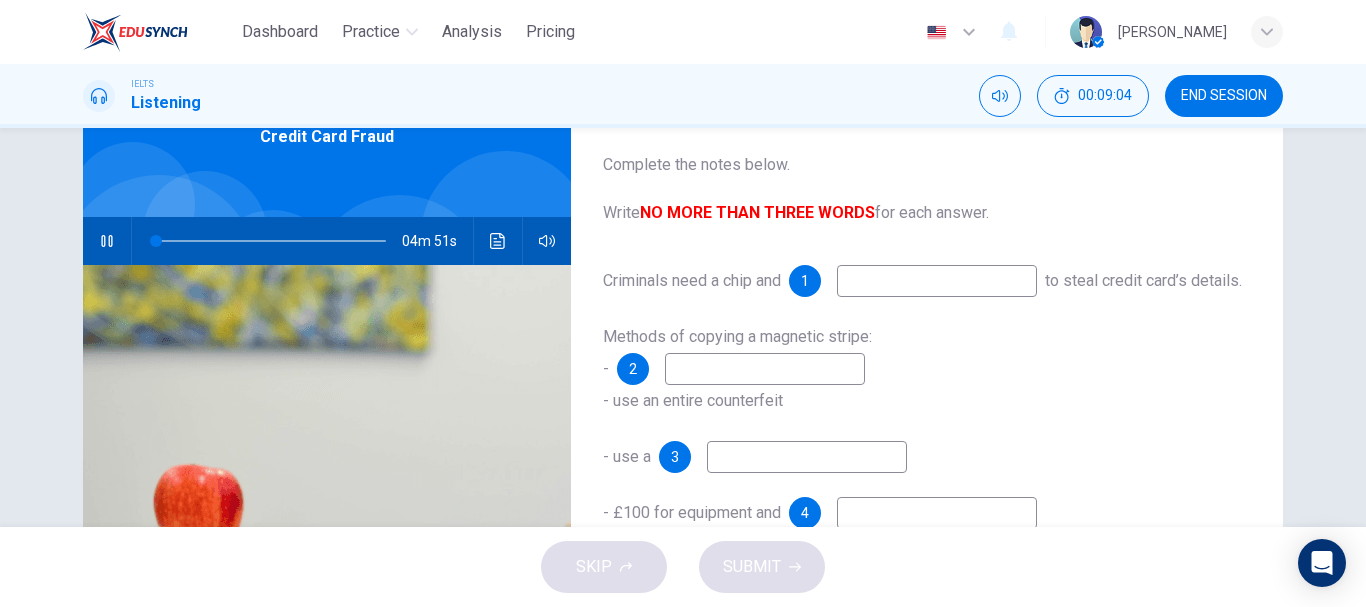 click at bounding box center (937, 281) 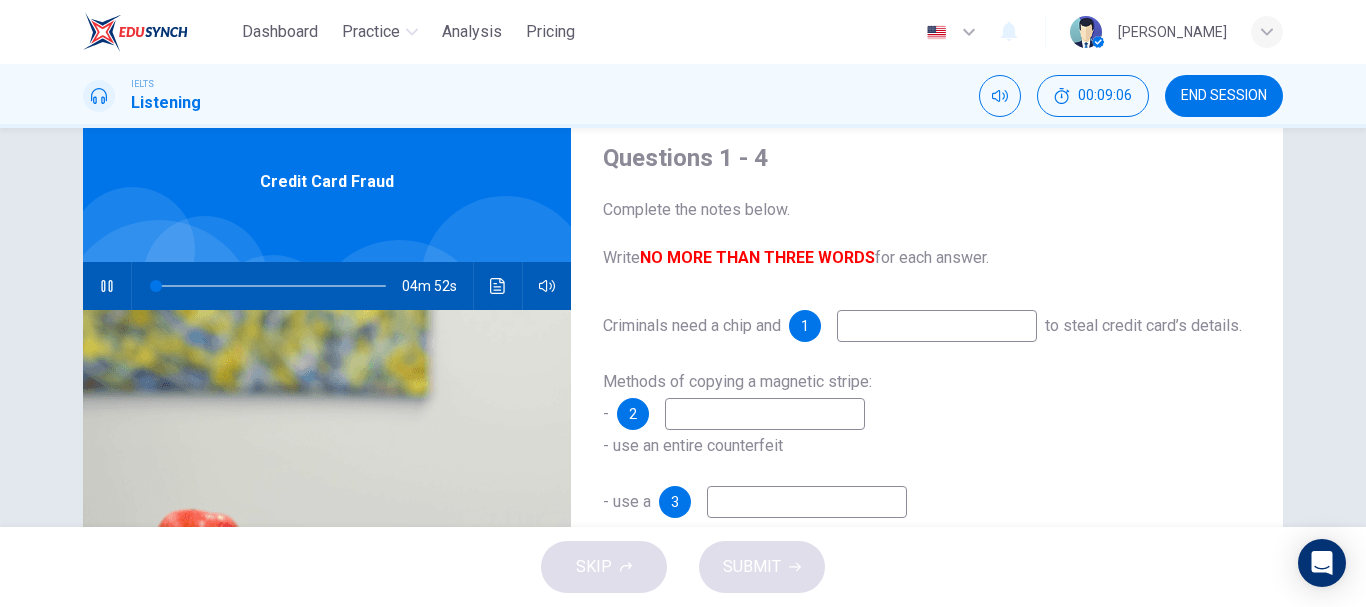 scroll, scrollTop: 64, scrollLeft: 0, axis: vertical 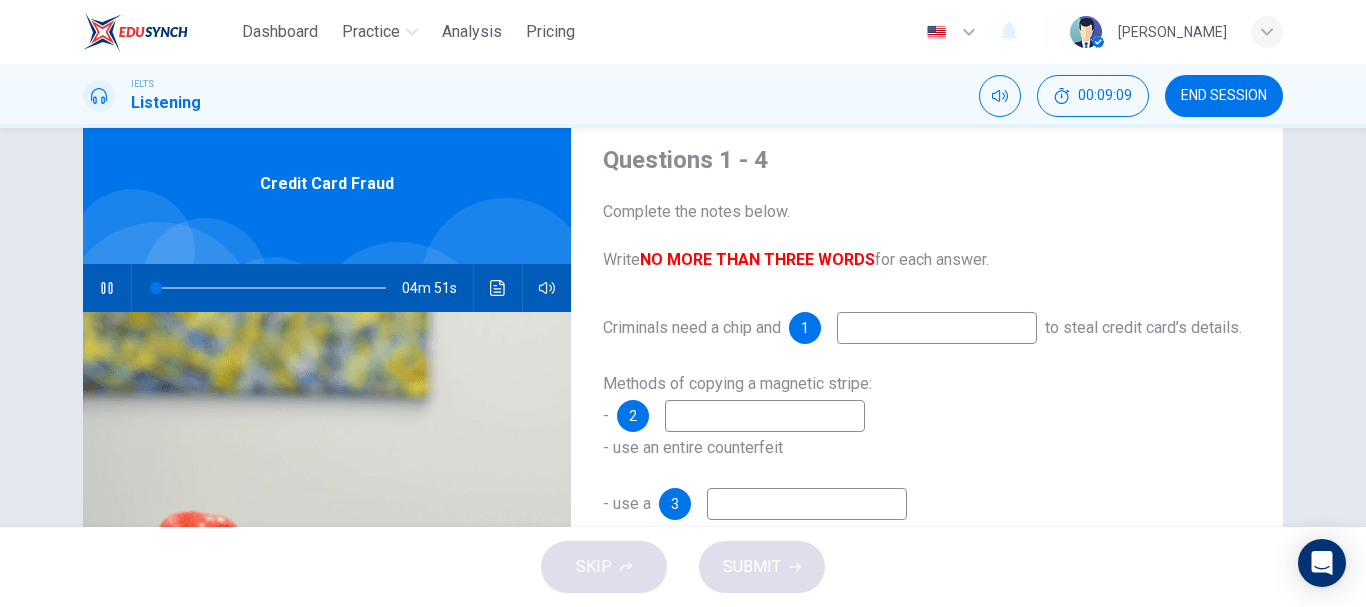 type on "0" 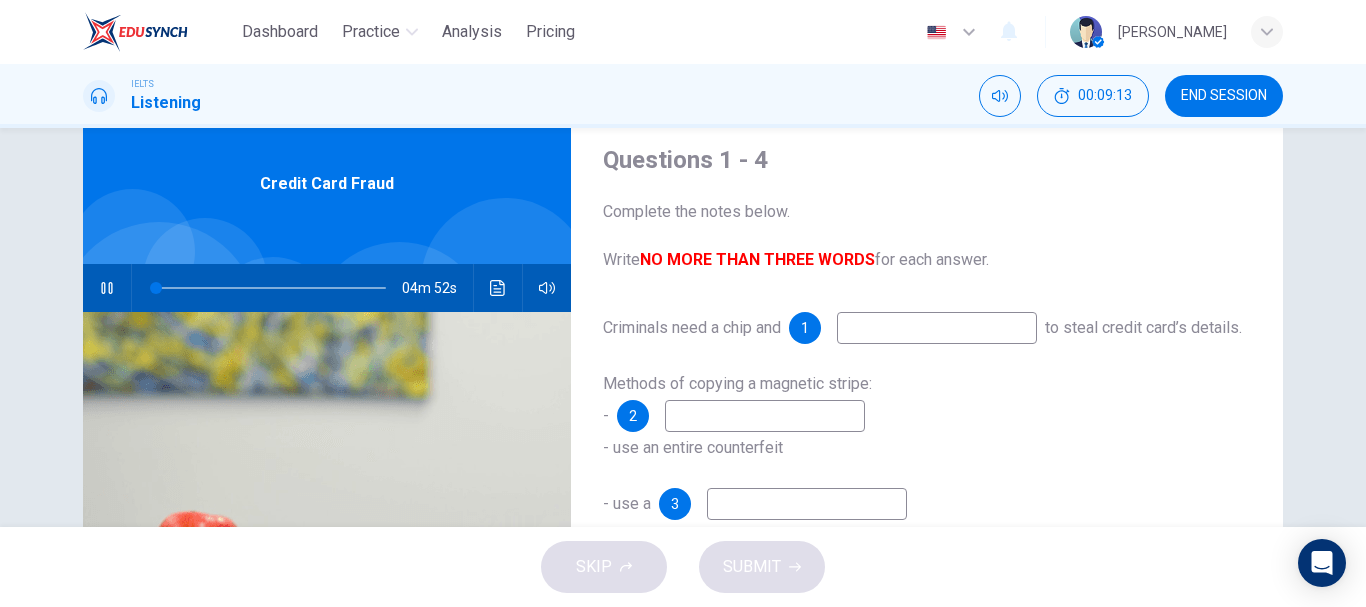 type on "p" 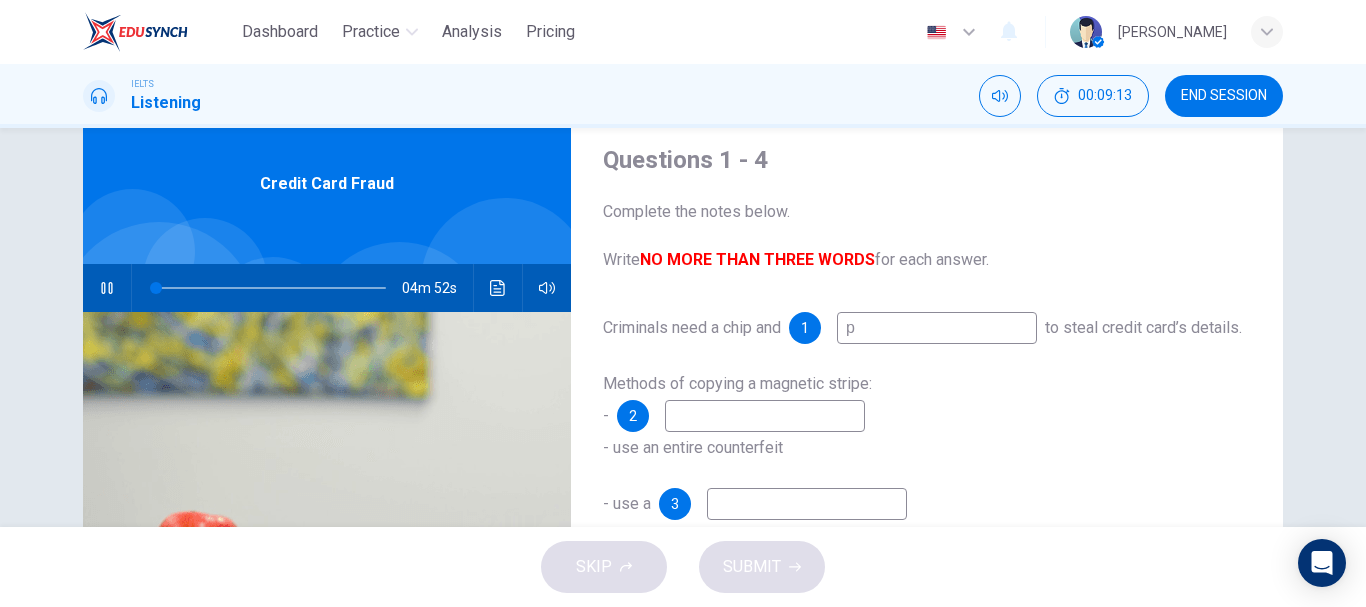 type on "0" 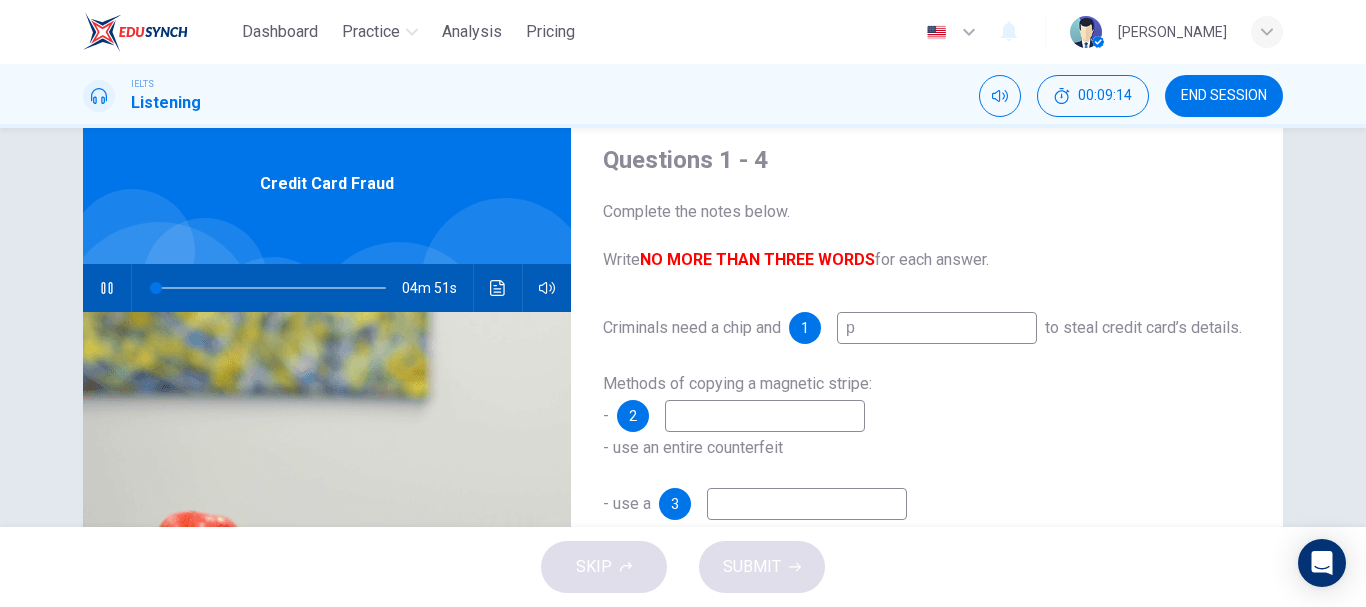 type on "pi" 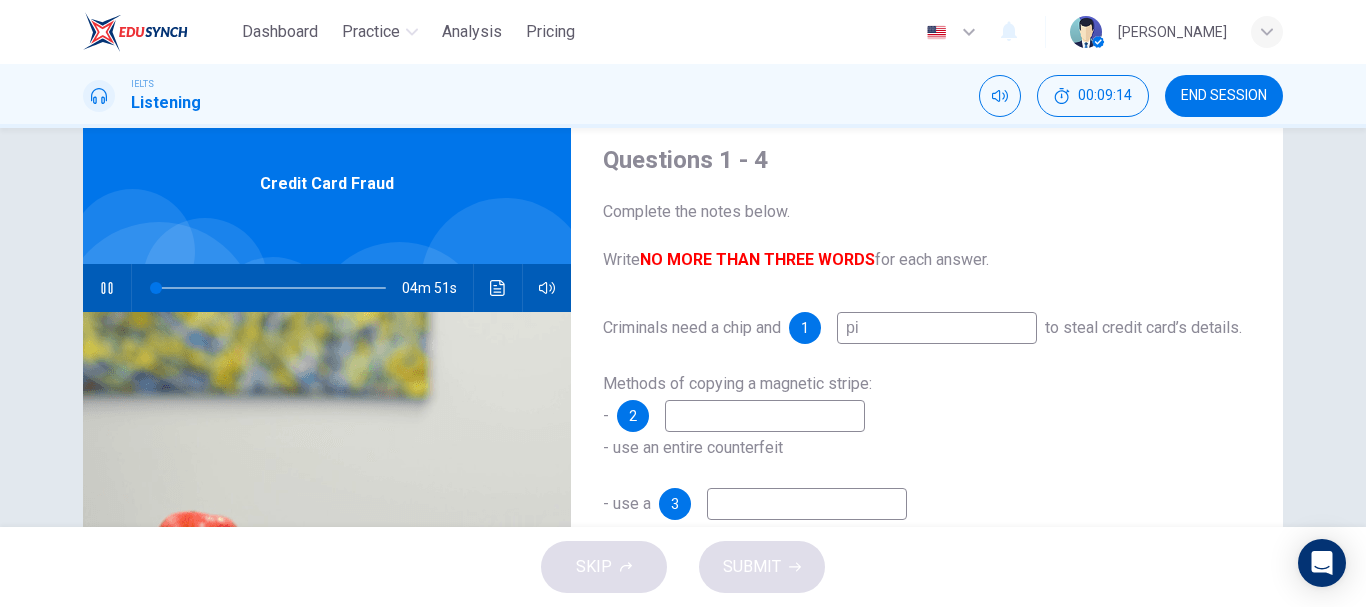 type on "0" 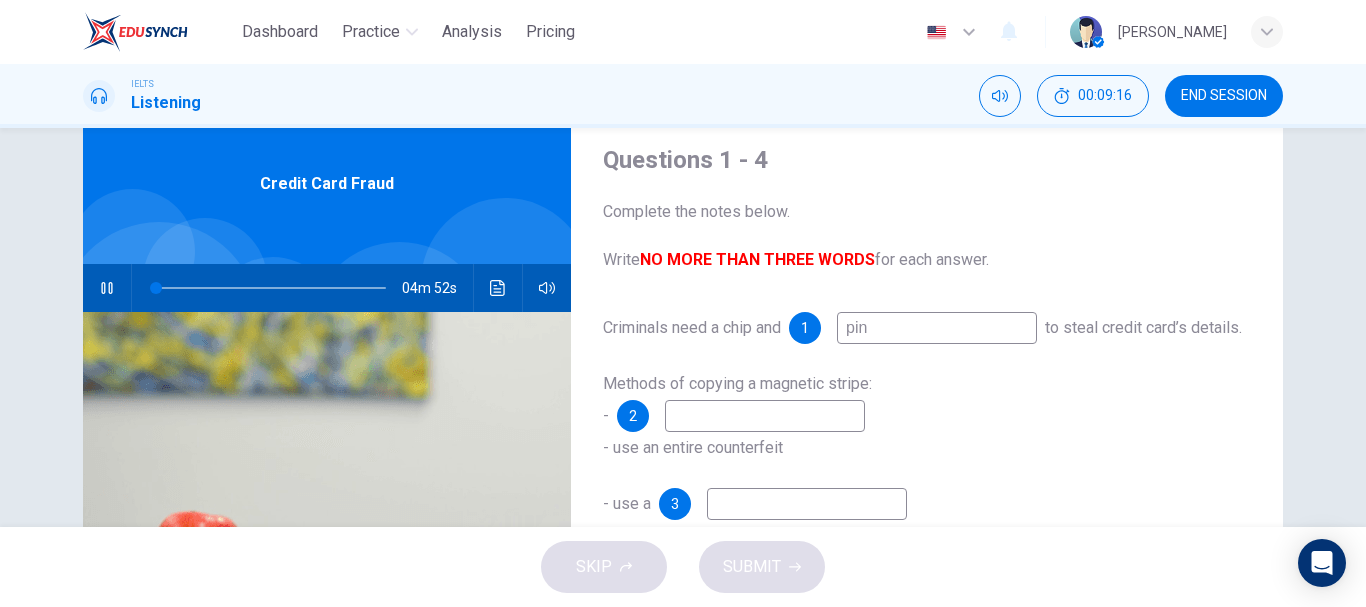type on "pin" 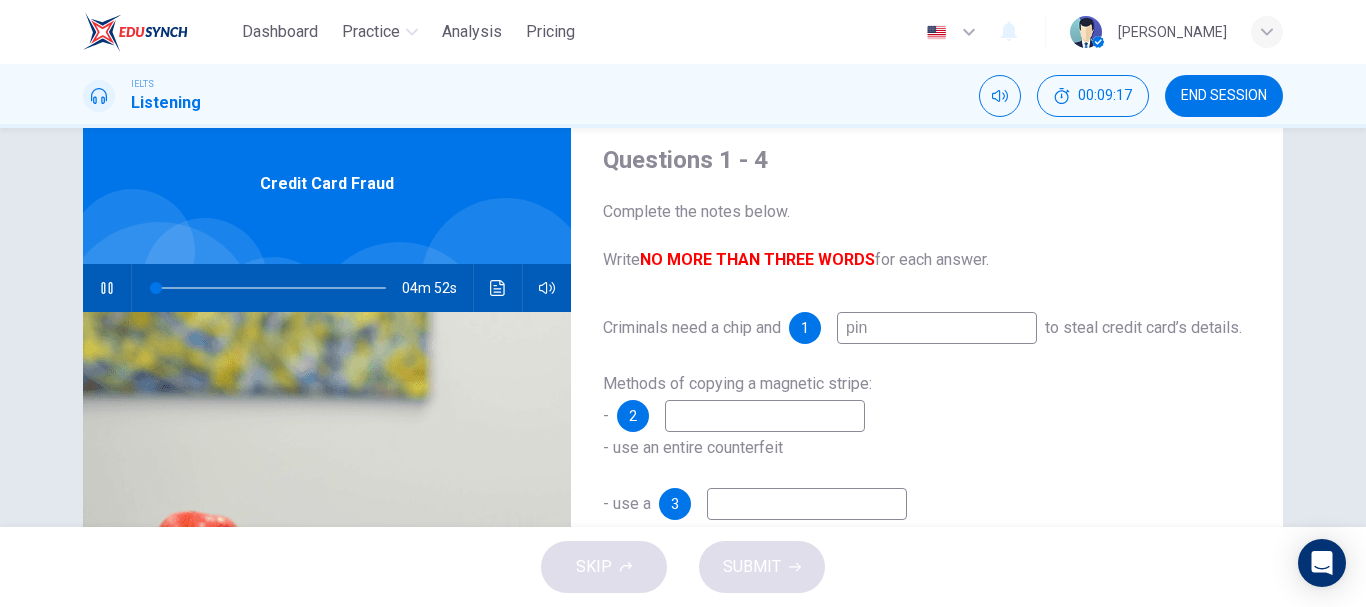click at bounding box center [765, 416] 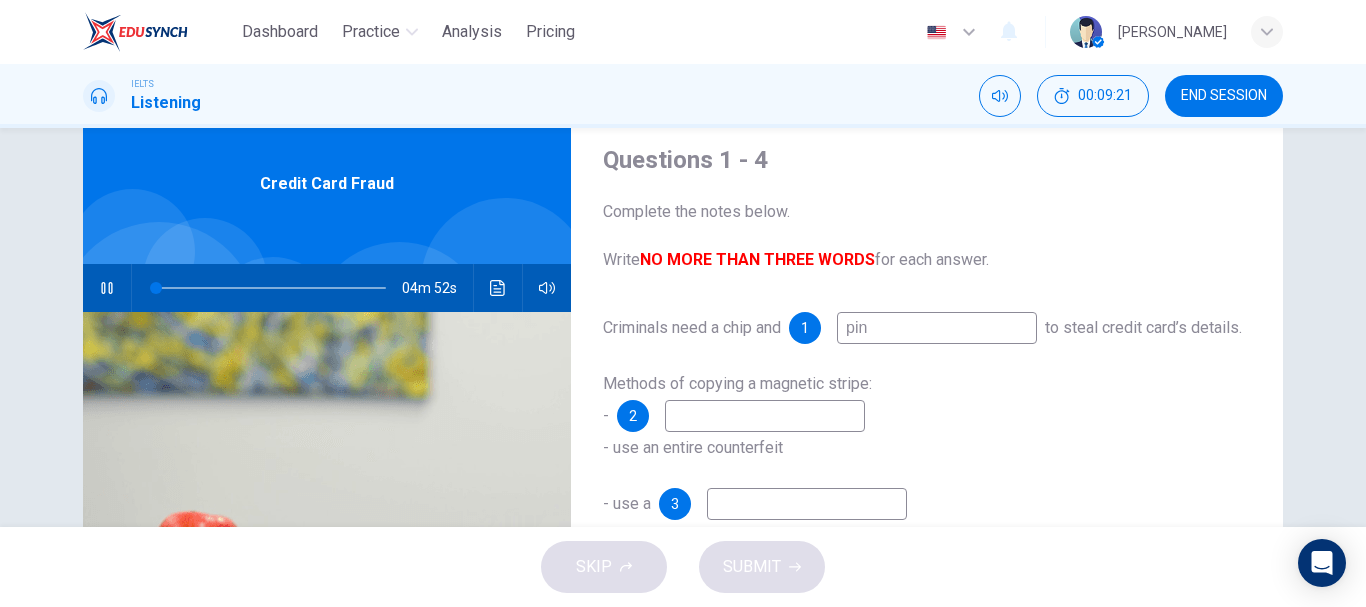 click on "pin" at bounding box center [937, 328] 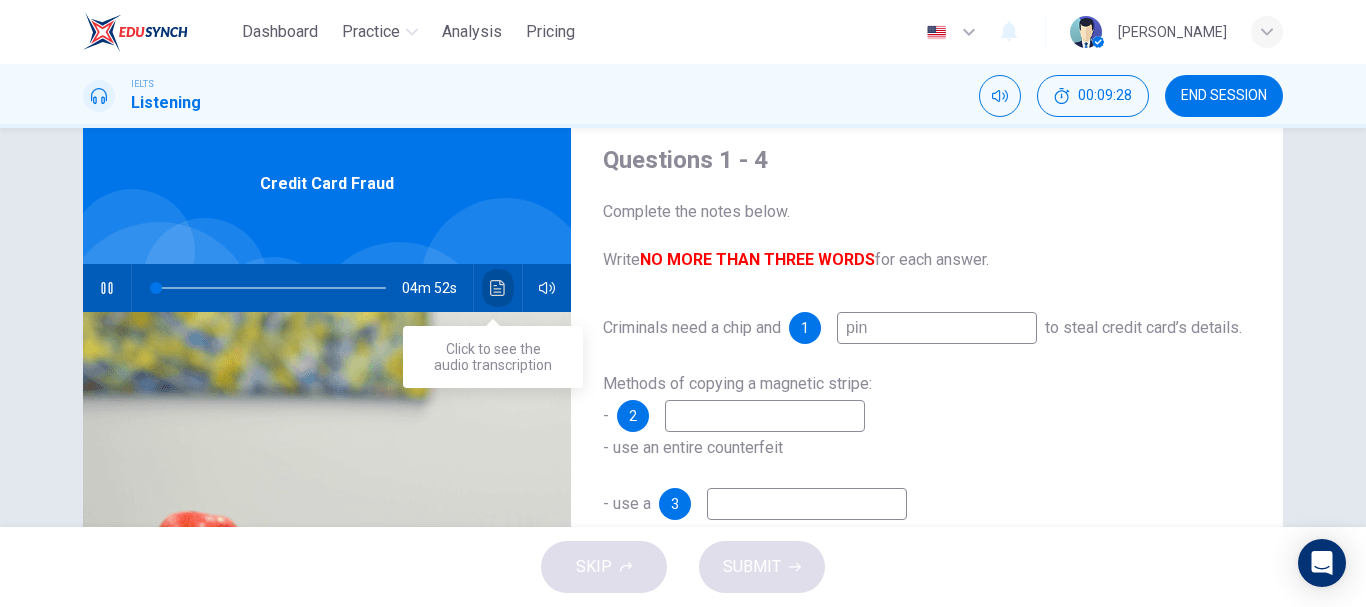 click 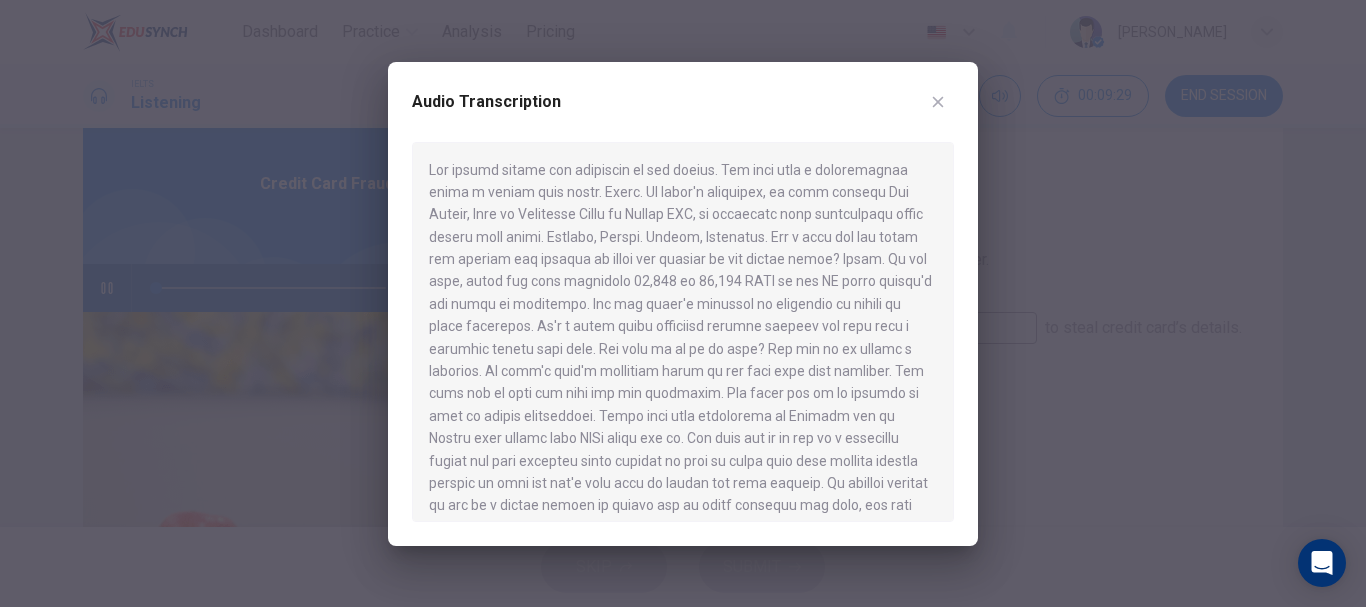 type 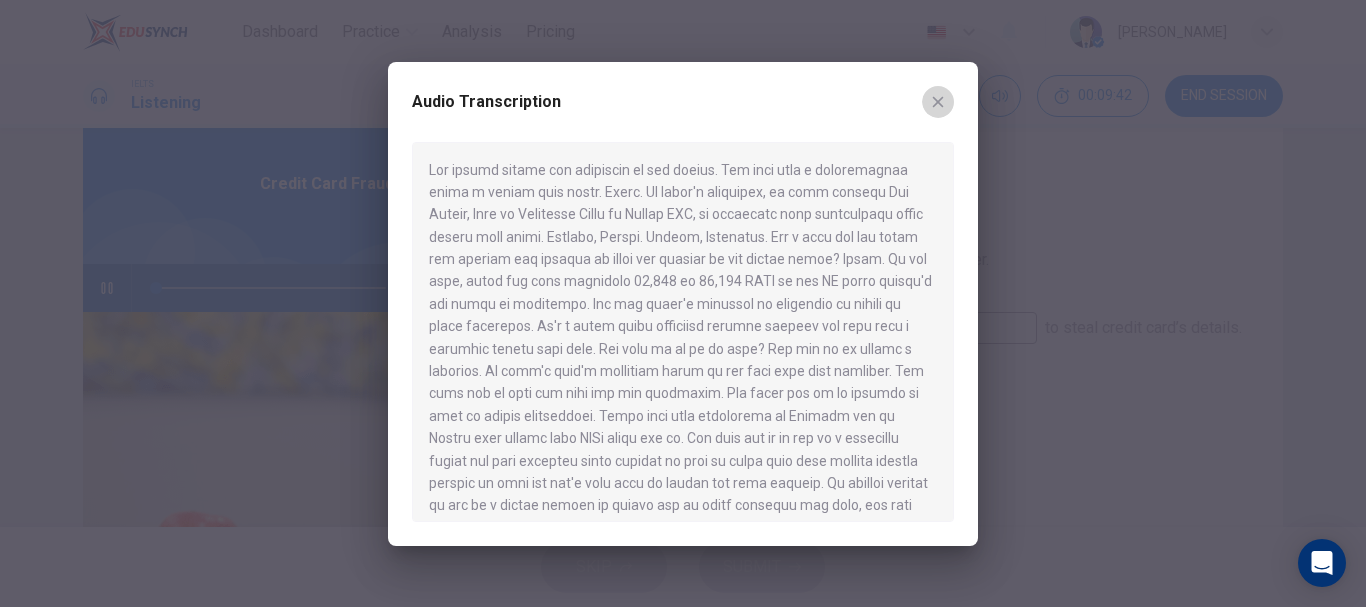 click 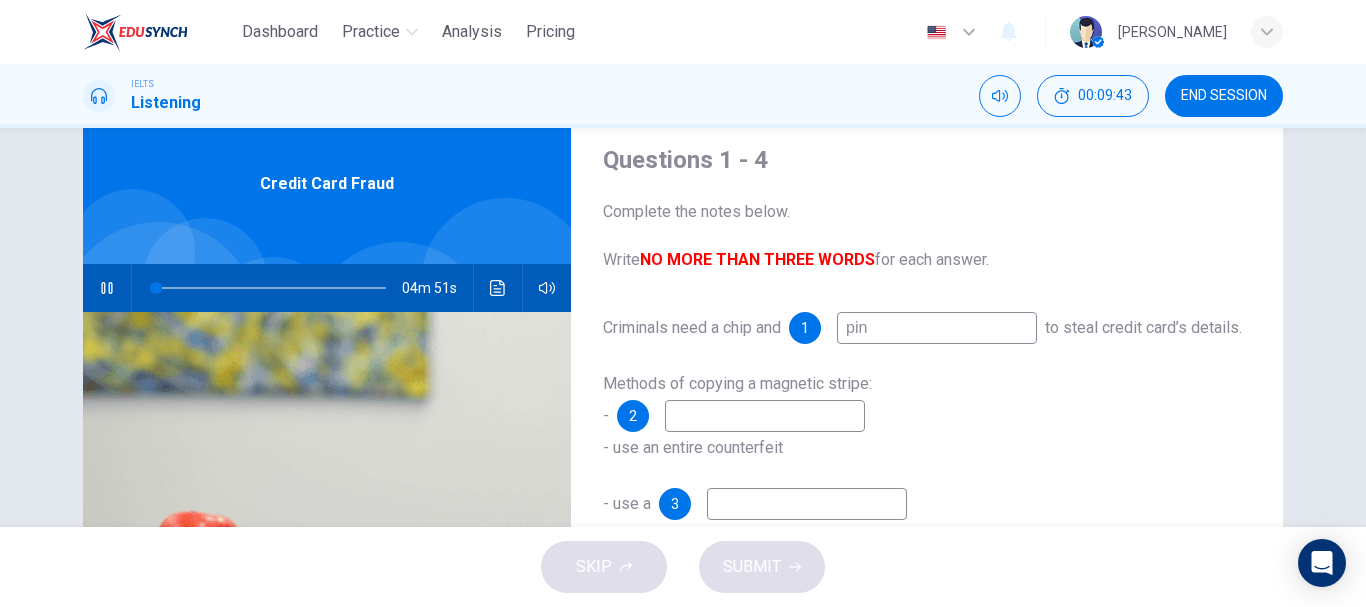 click on "pin" at bounding box center [937, 328] 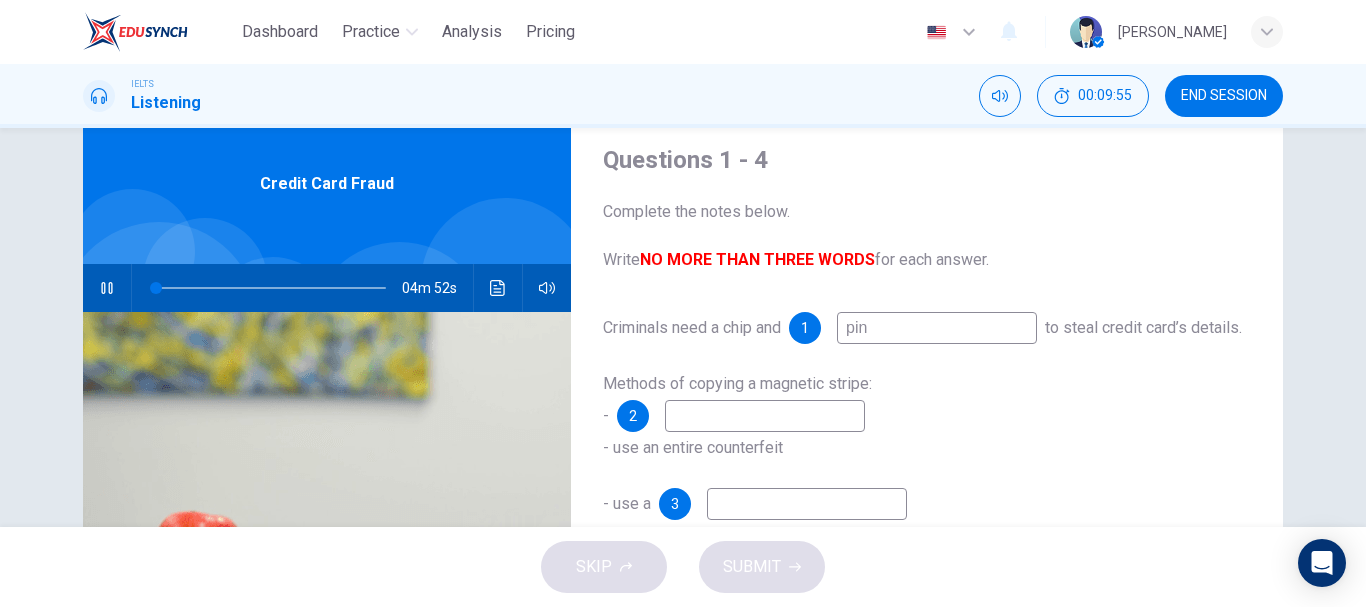 click at bounding box center (765, 416) 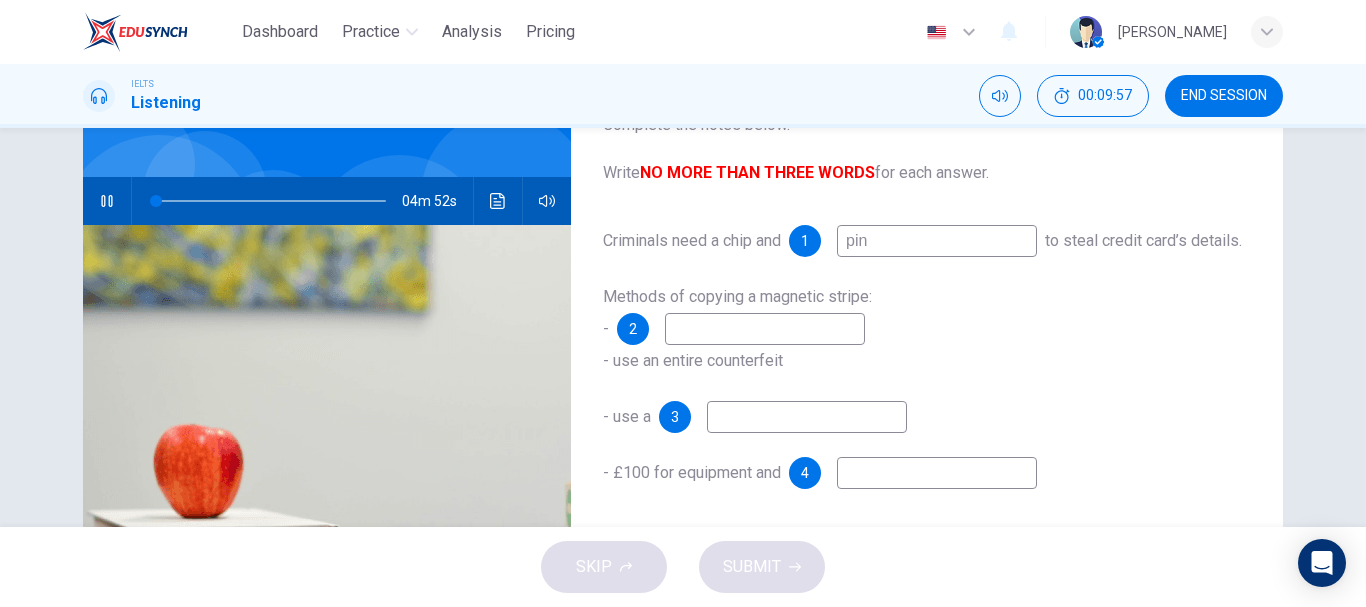 scroll, scrollTop: 156, scrollLeft: 0, axis: vertical 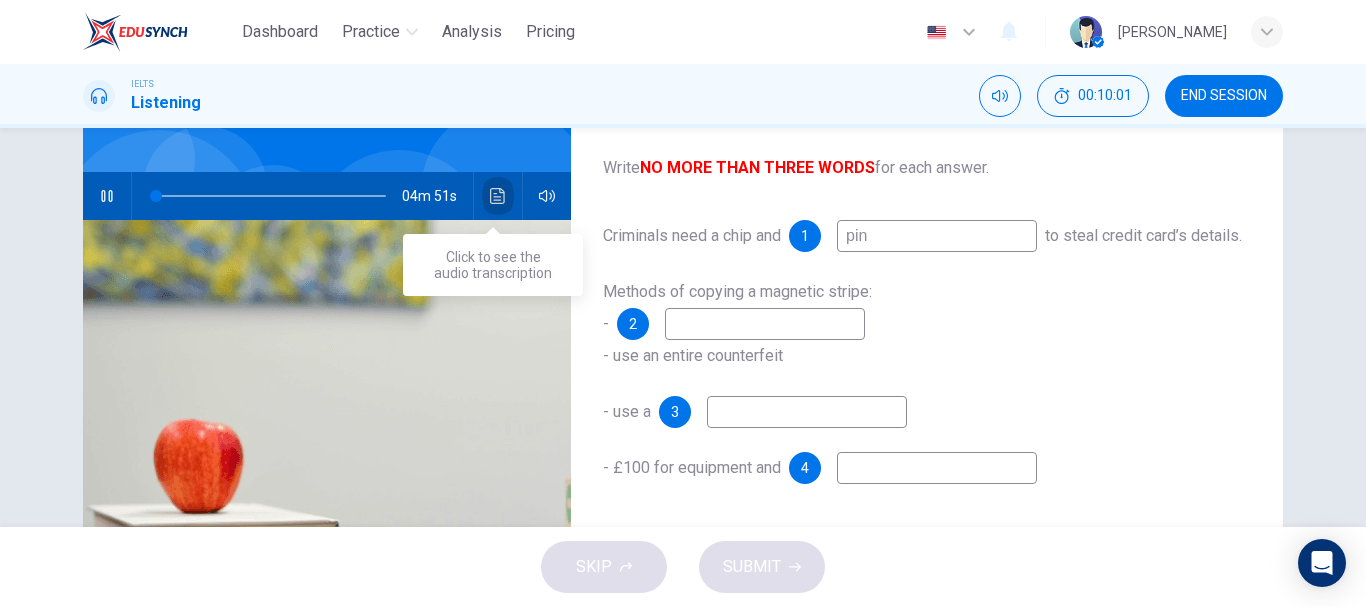 click 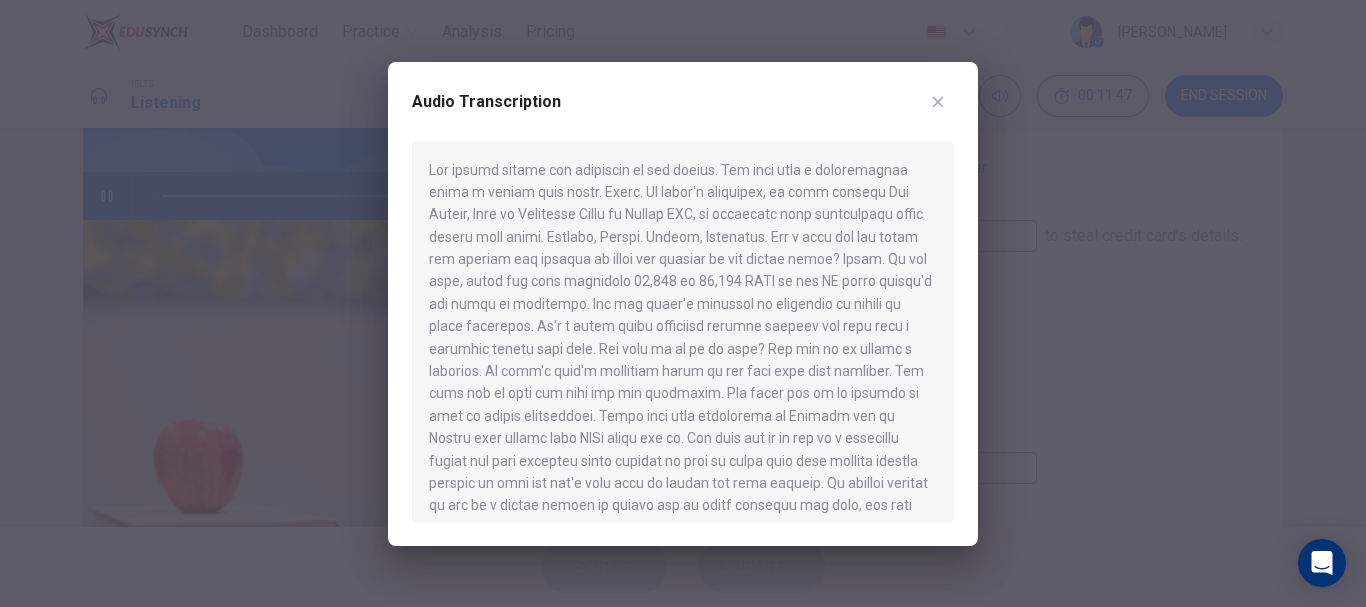 click 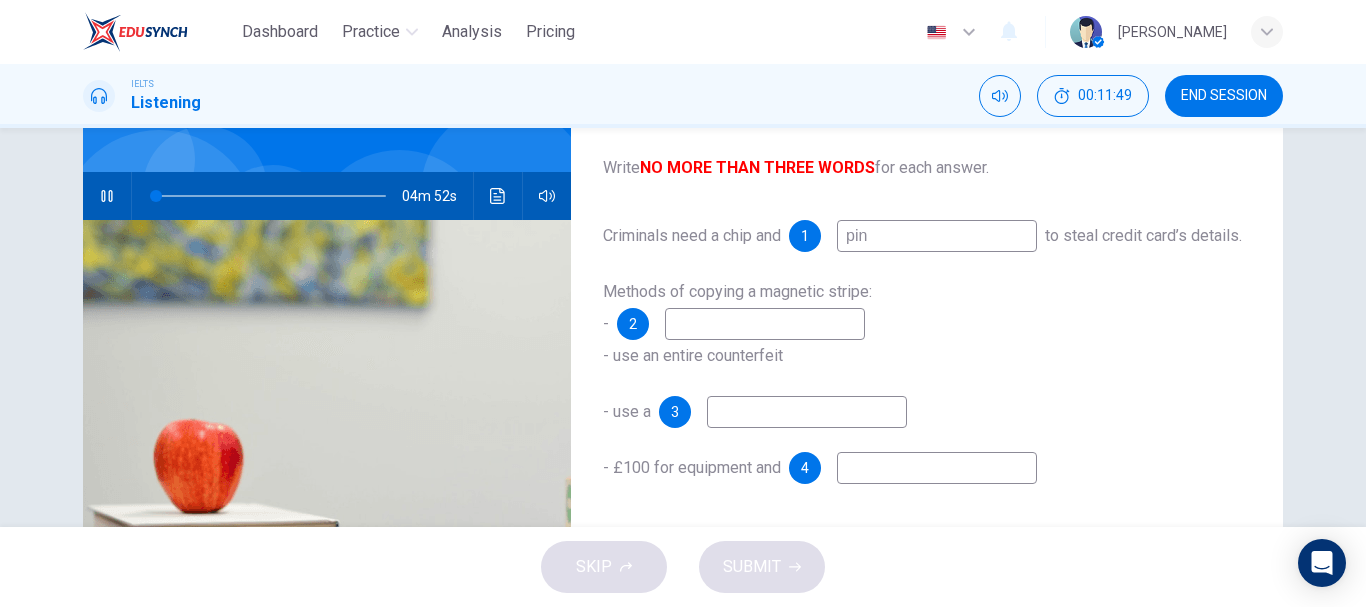 click at bounding box center [765, 324] 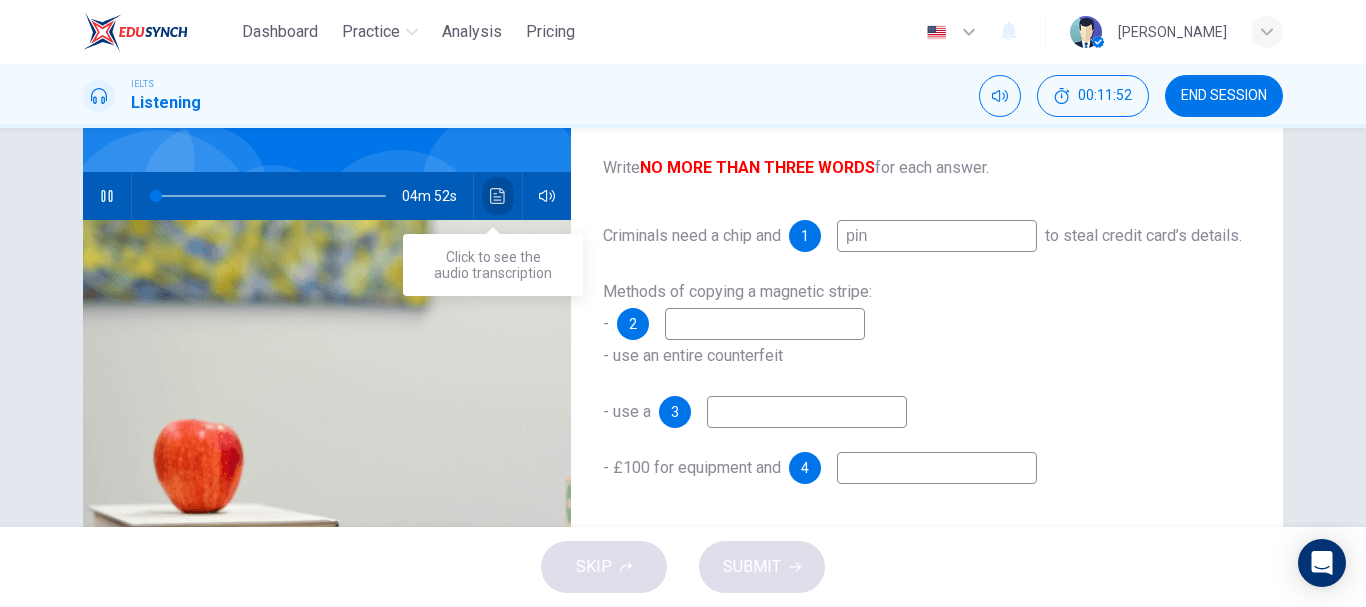 click 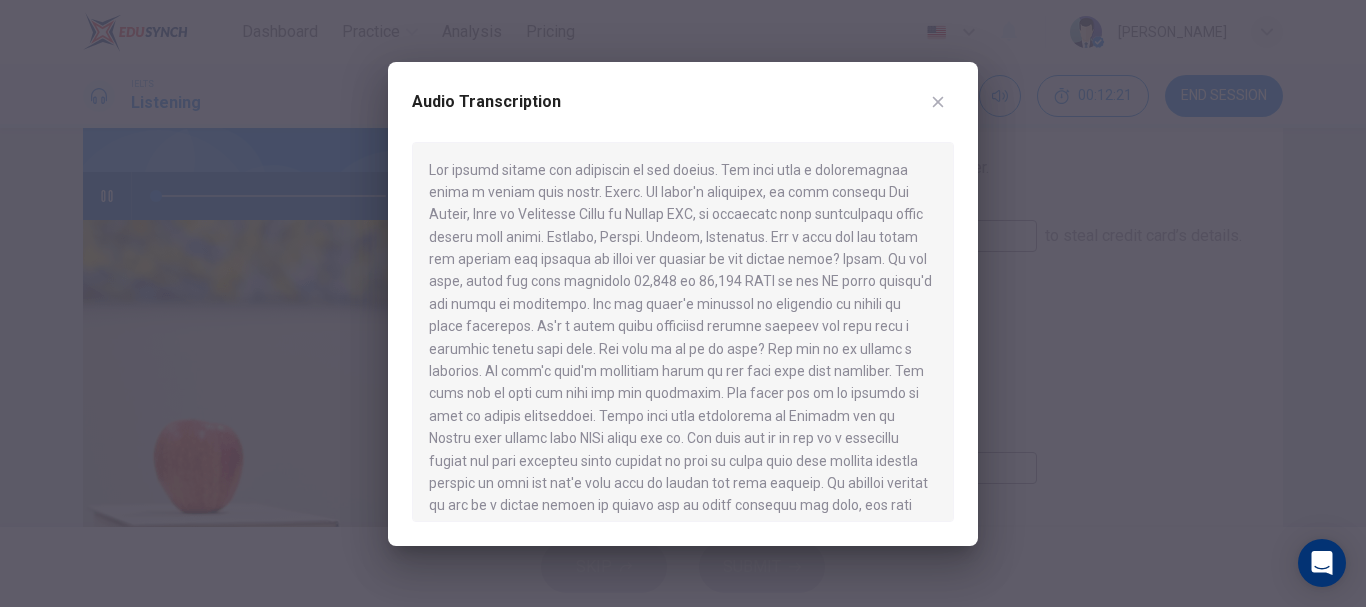 type on "0" 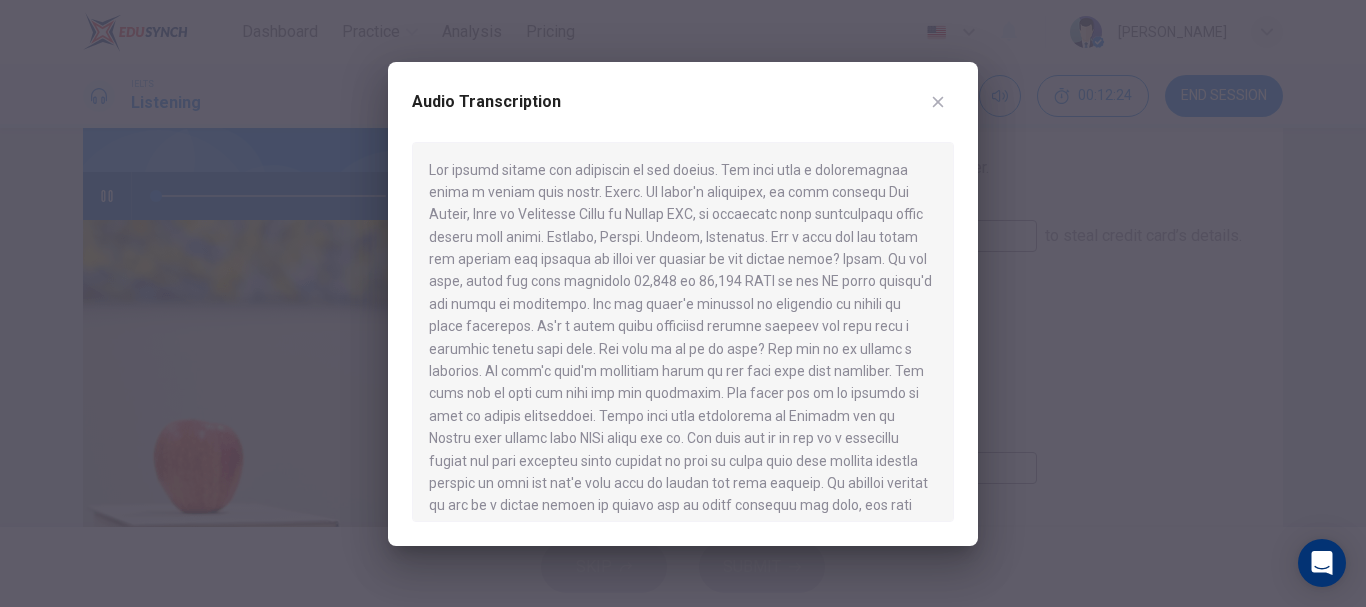 drag, startPoint x: 432, startPoint y: 419, endPoint x: 739, endPoint y: 362, distance: 312.2467 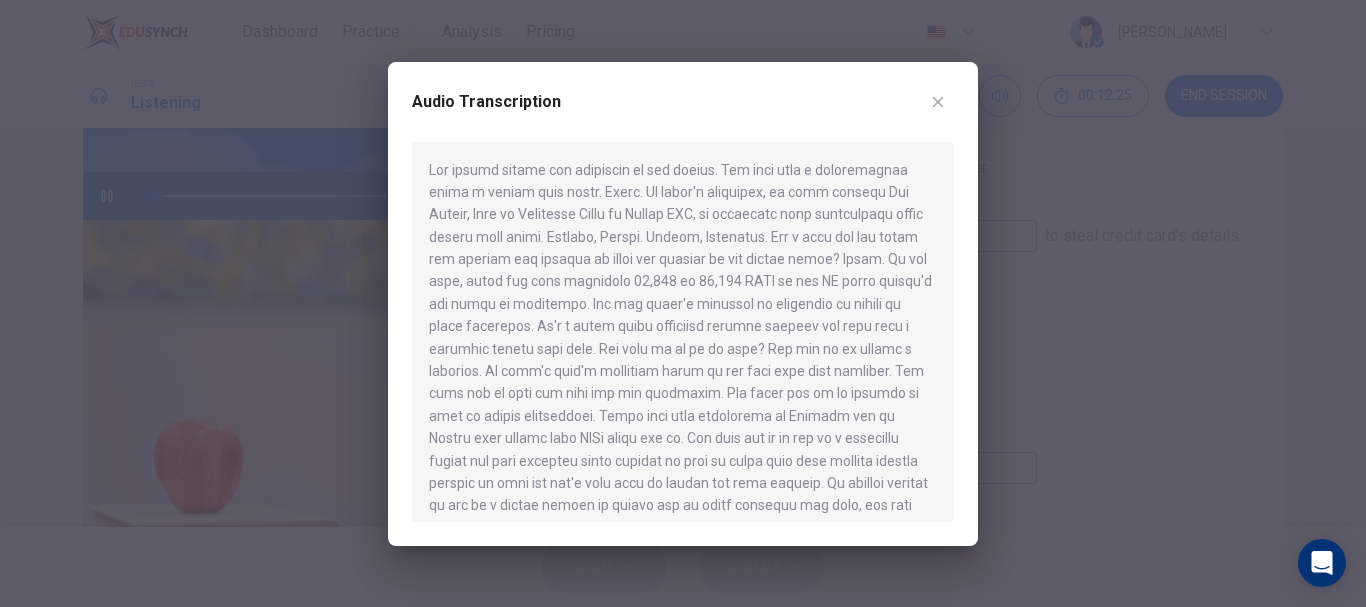 click at bounding box center (683, 303) 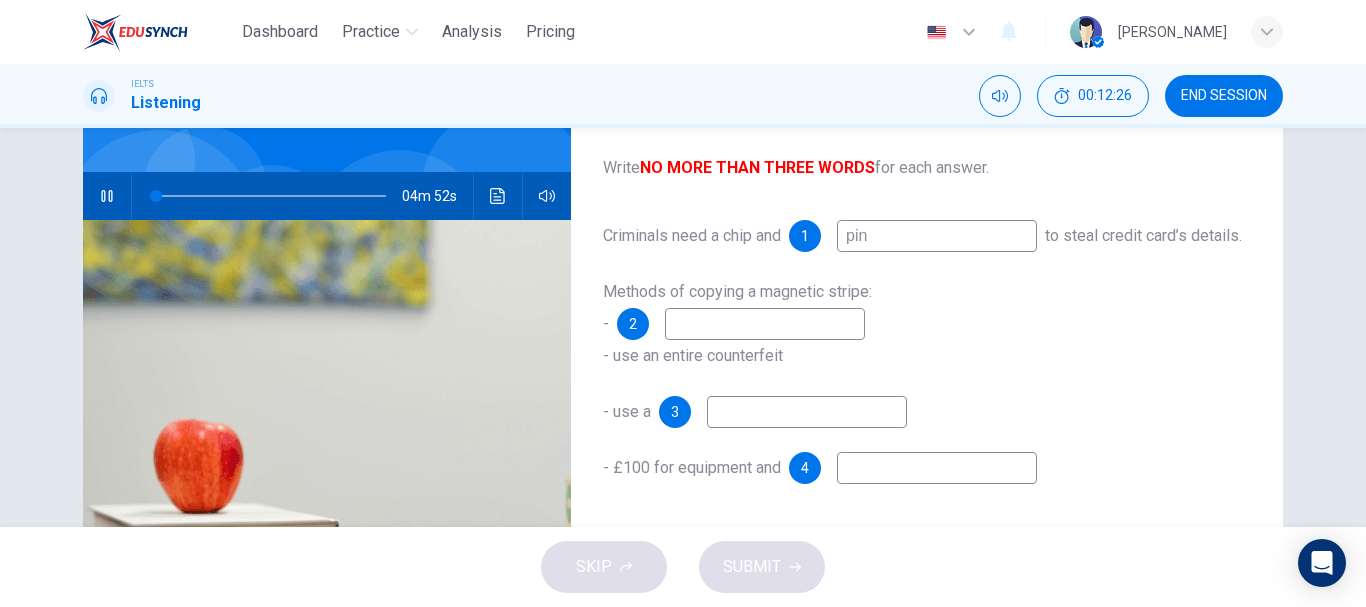 click at bounding box center (765, 324) 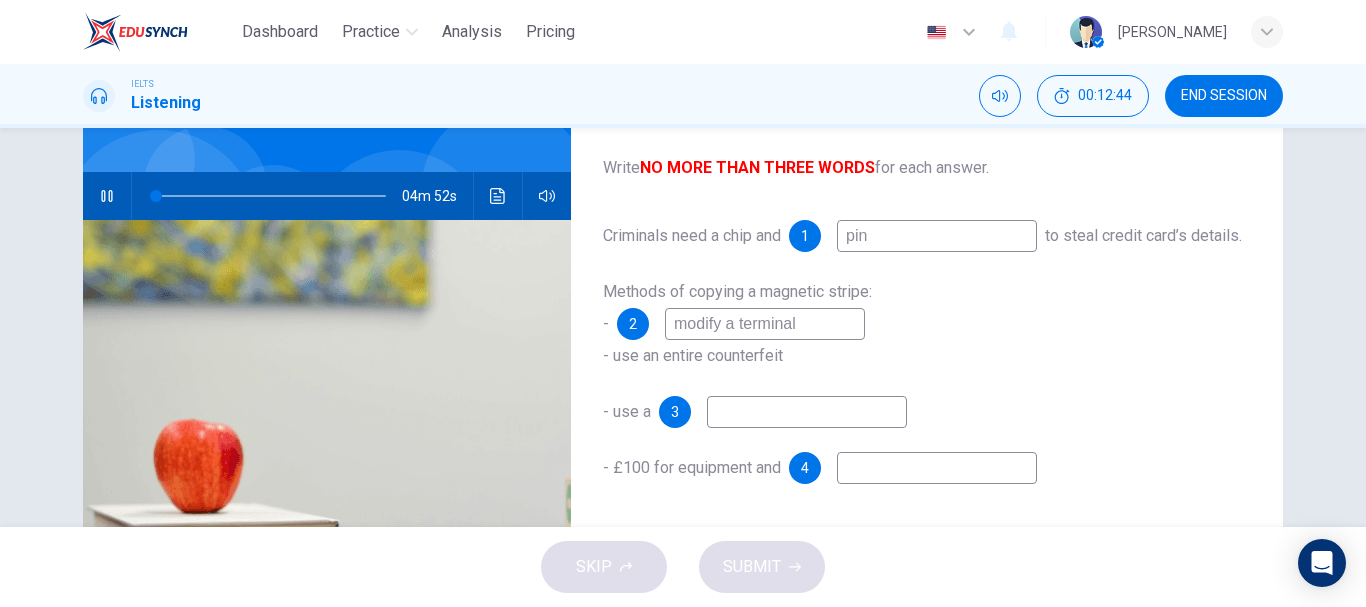 type on "modify a terminal" 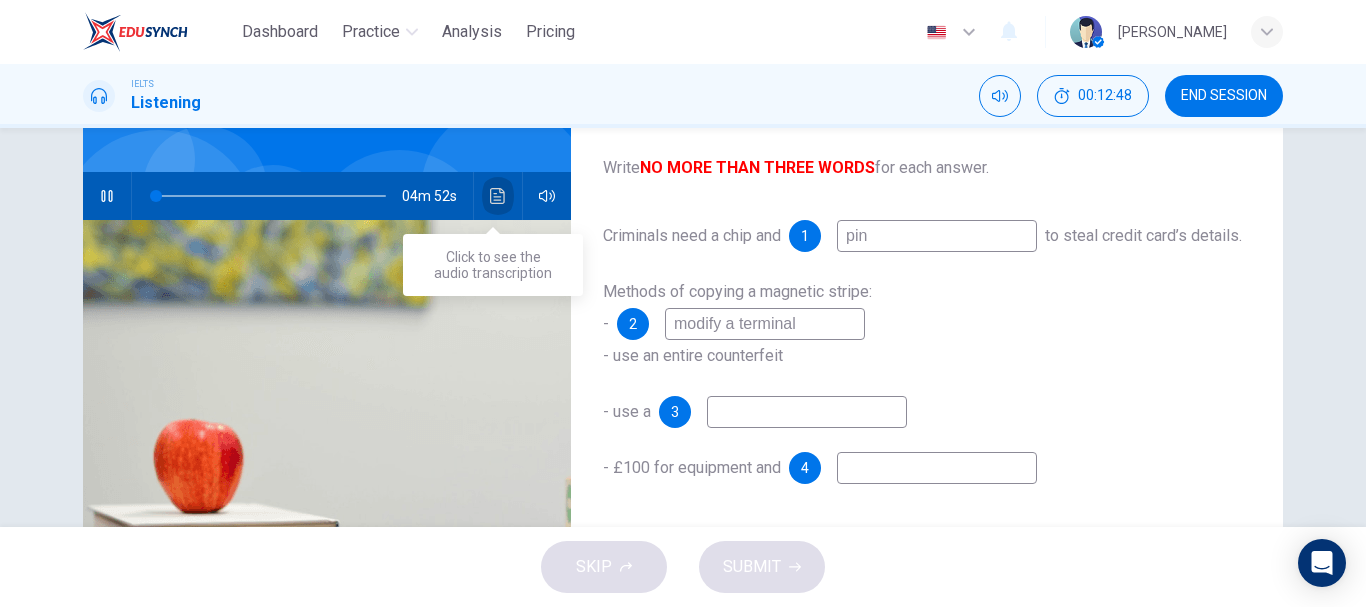 click 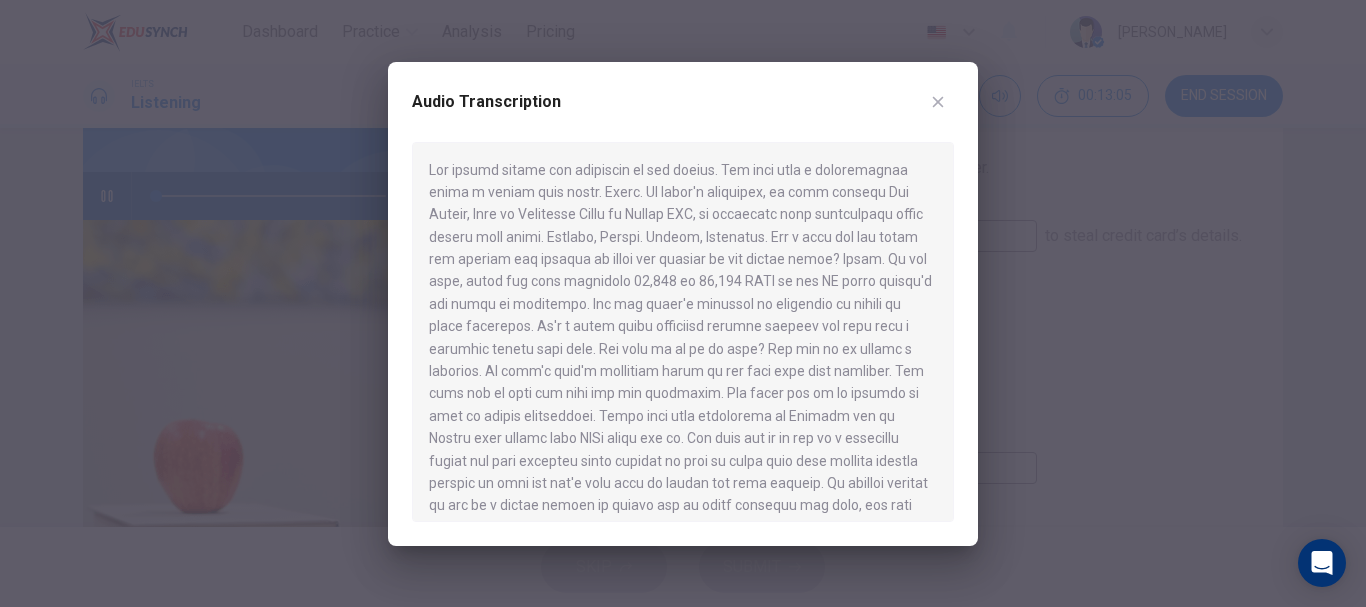 click at bounding box center (683, 303) 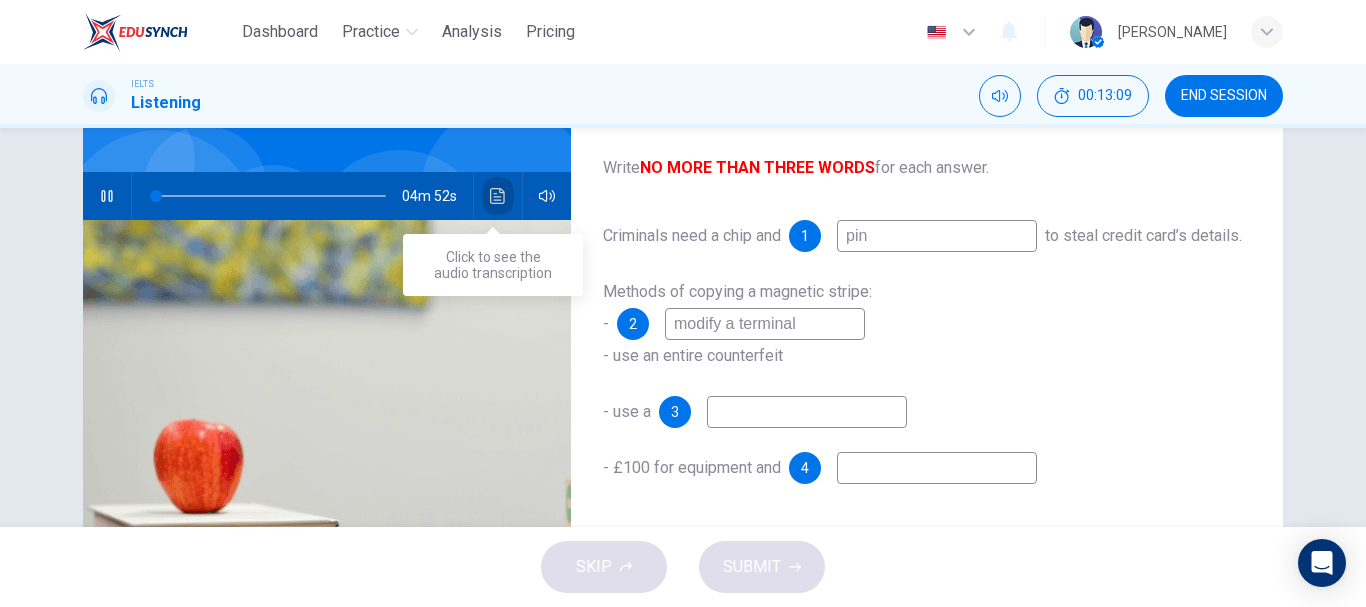click 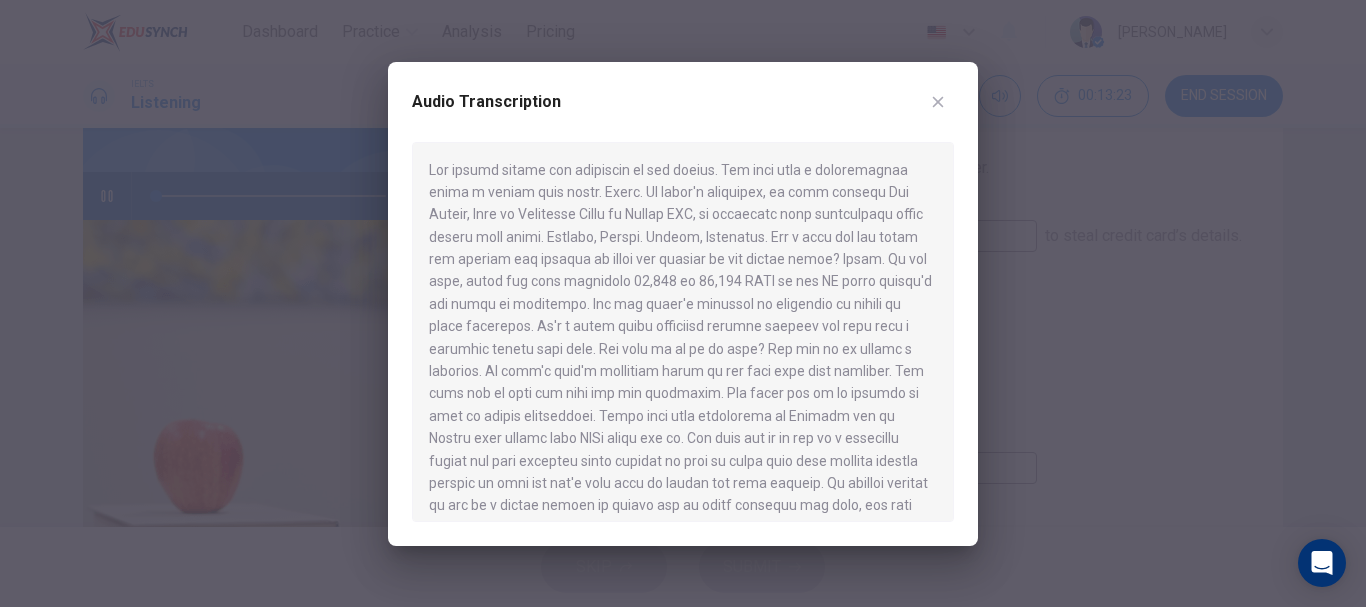 type on "0" 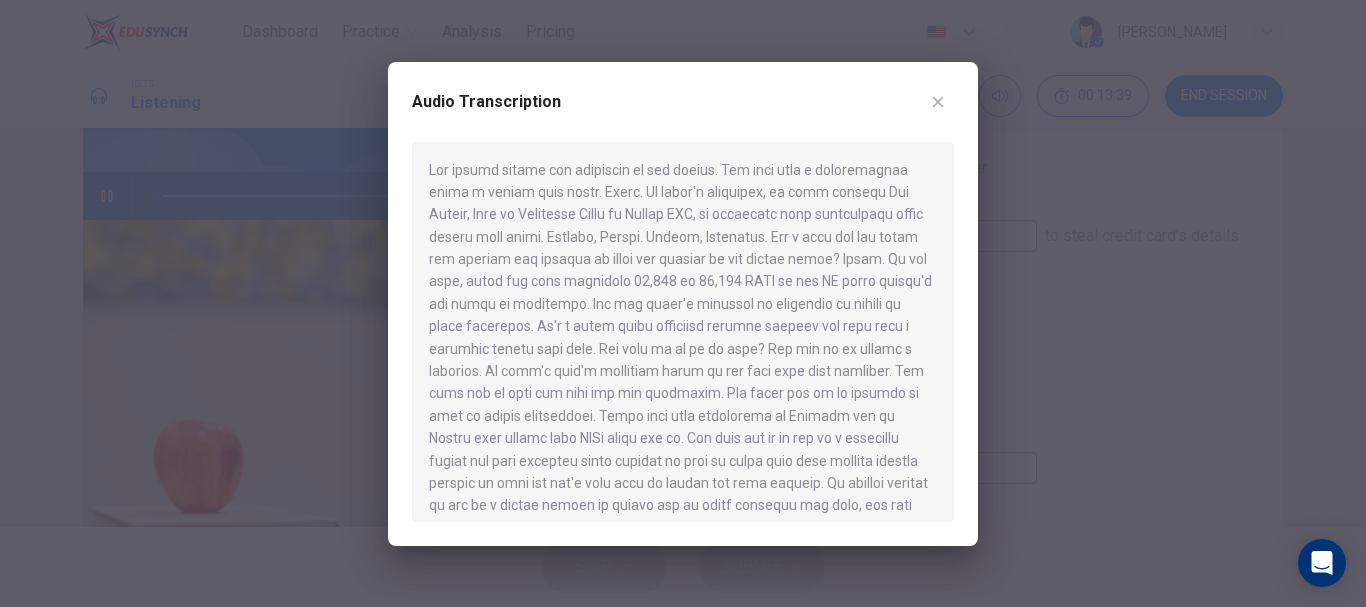 click at bounding box center [683, 303] 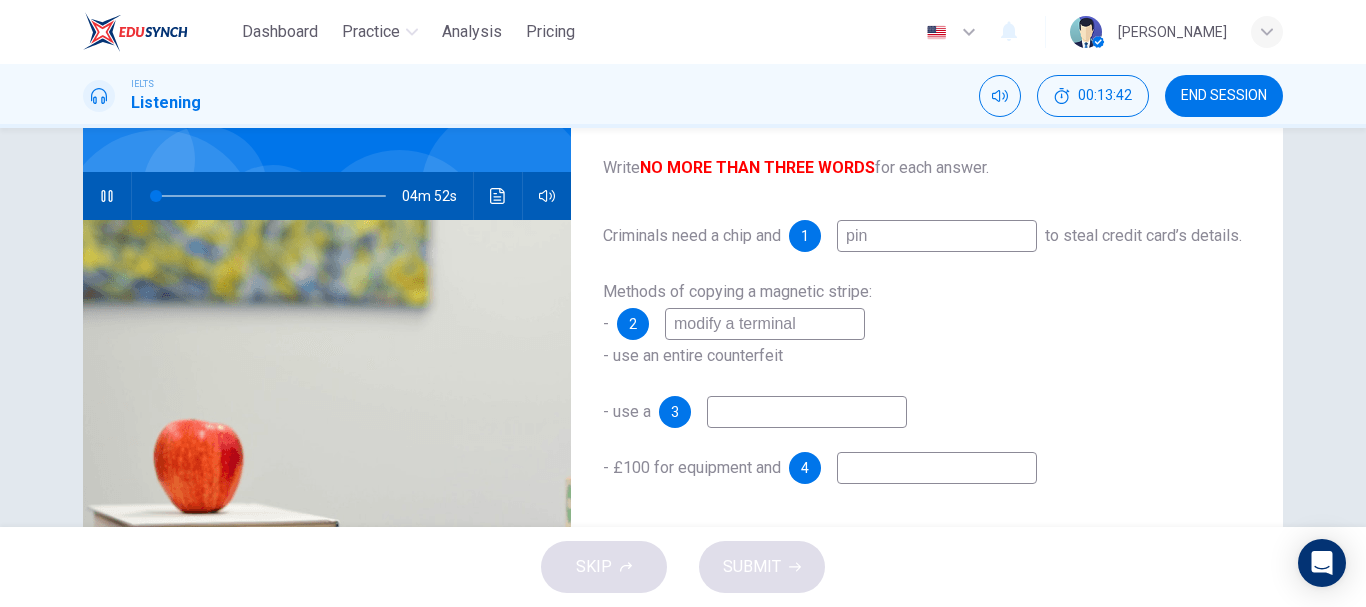 click at bounding box center (807, 412) 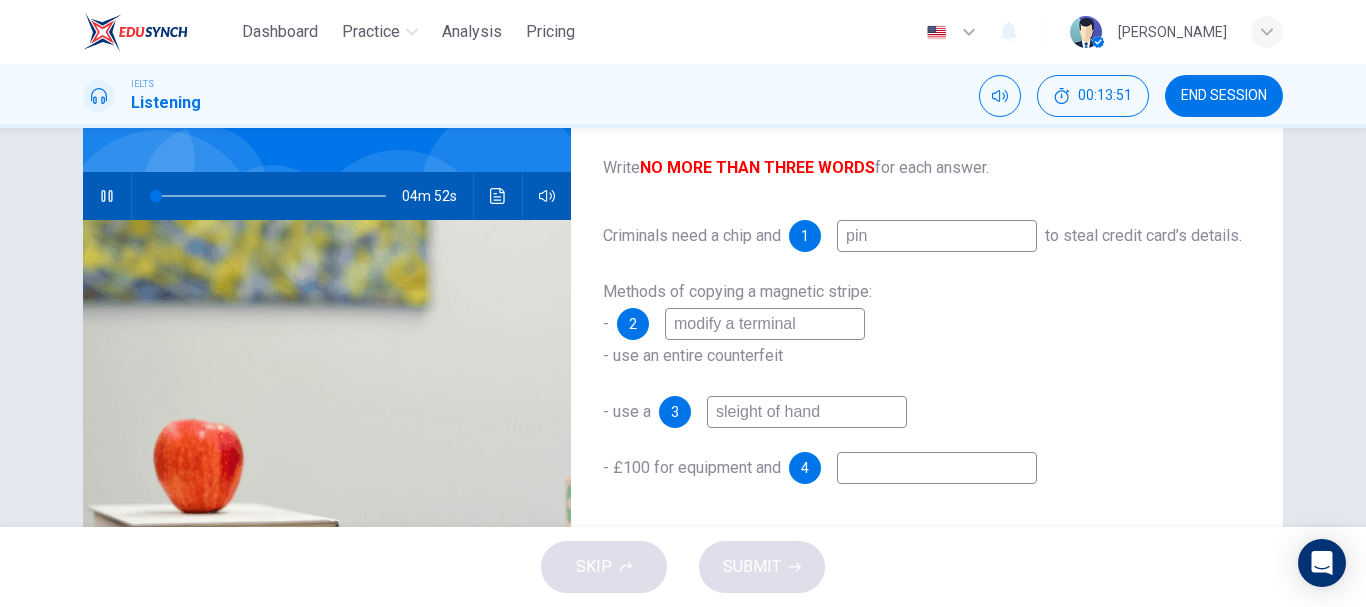 type on "sleight of hand" 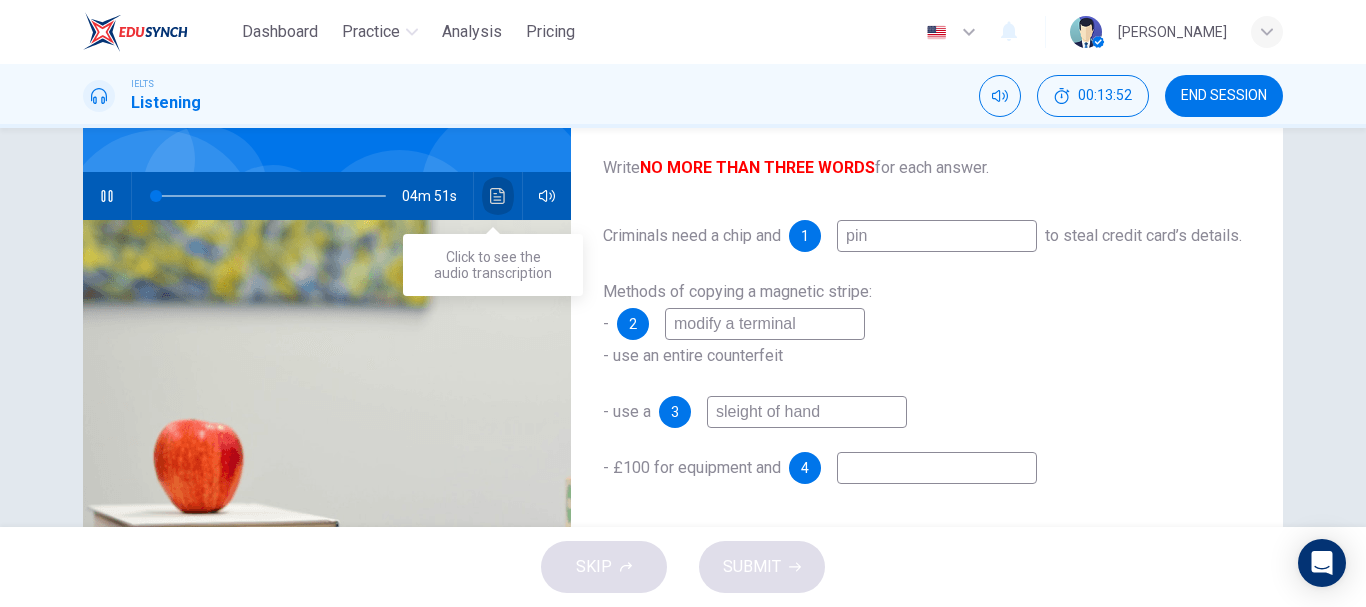 click 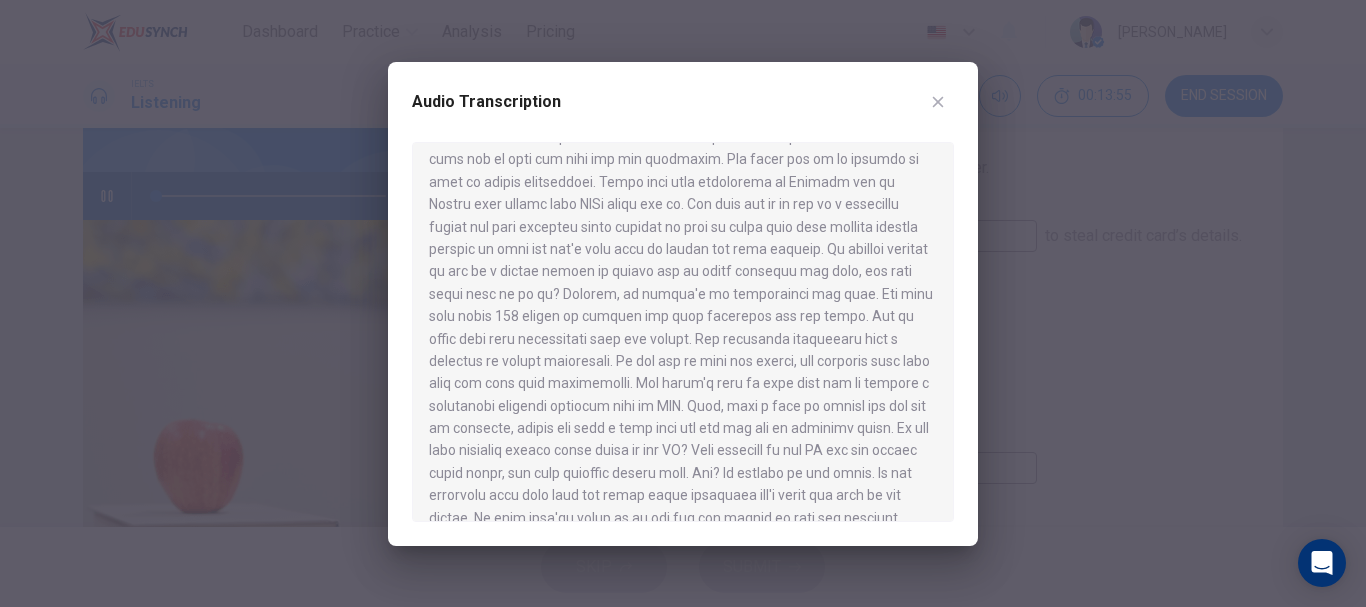 scroll, scrollTop: 235, scrollLeft: 0, axis: vertical 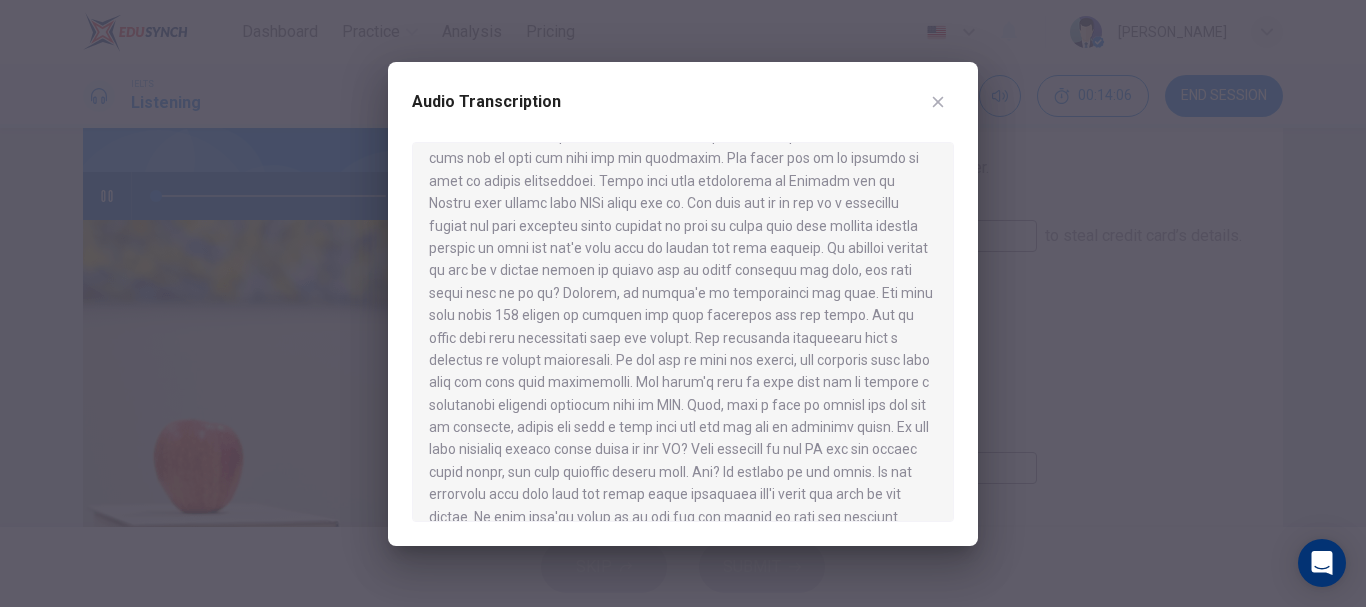 click at bounding box center (683, 303) 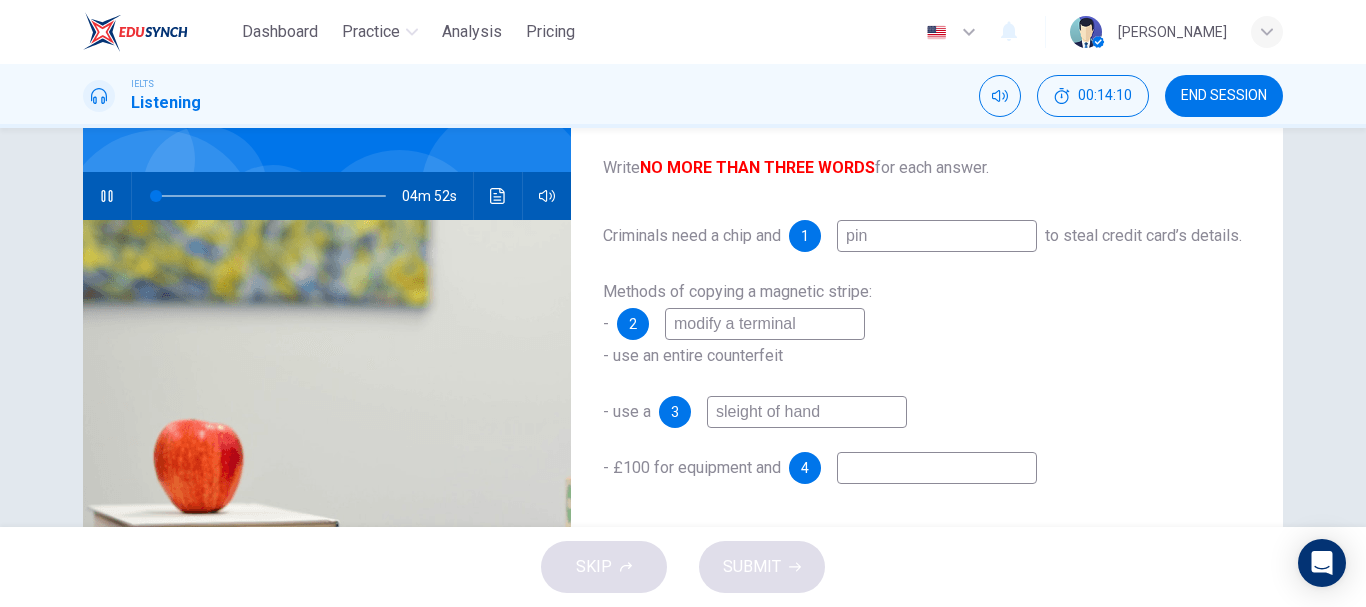 click at bounding box center [937, 468] 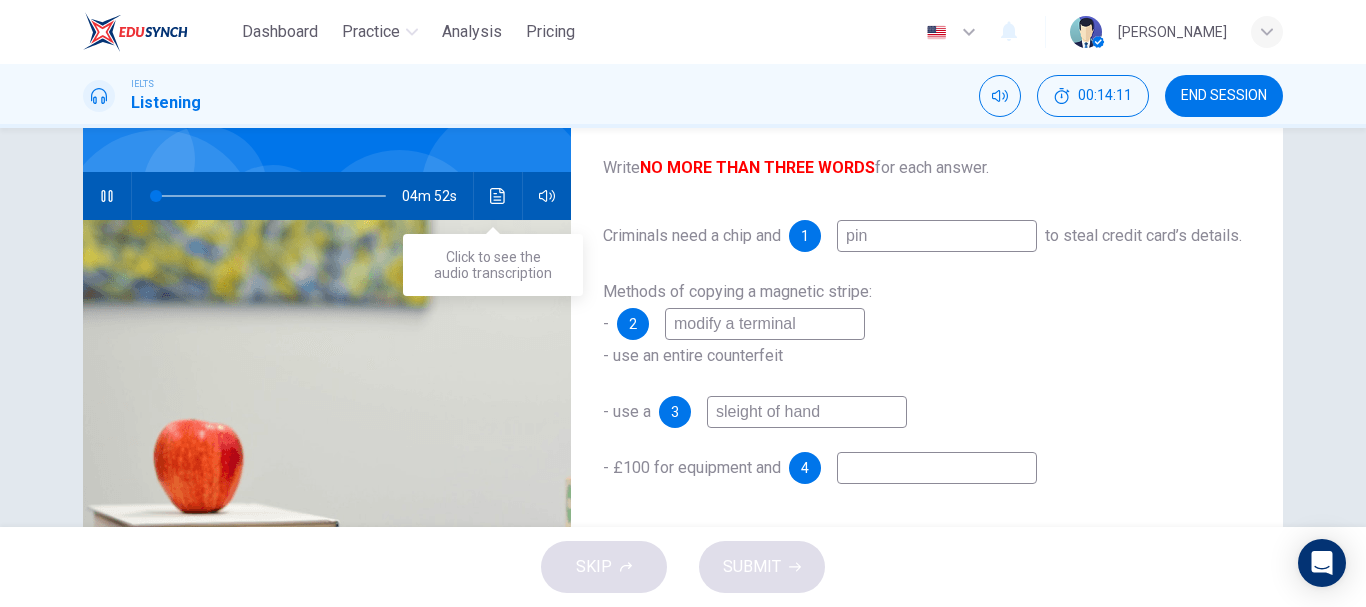 click 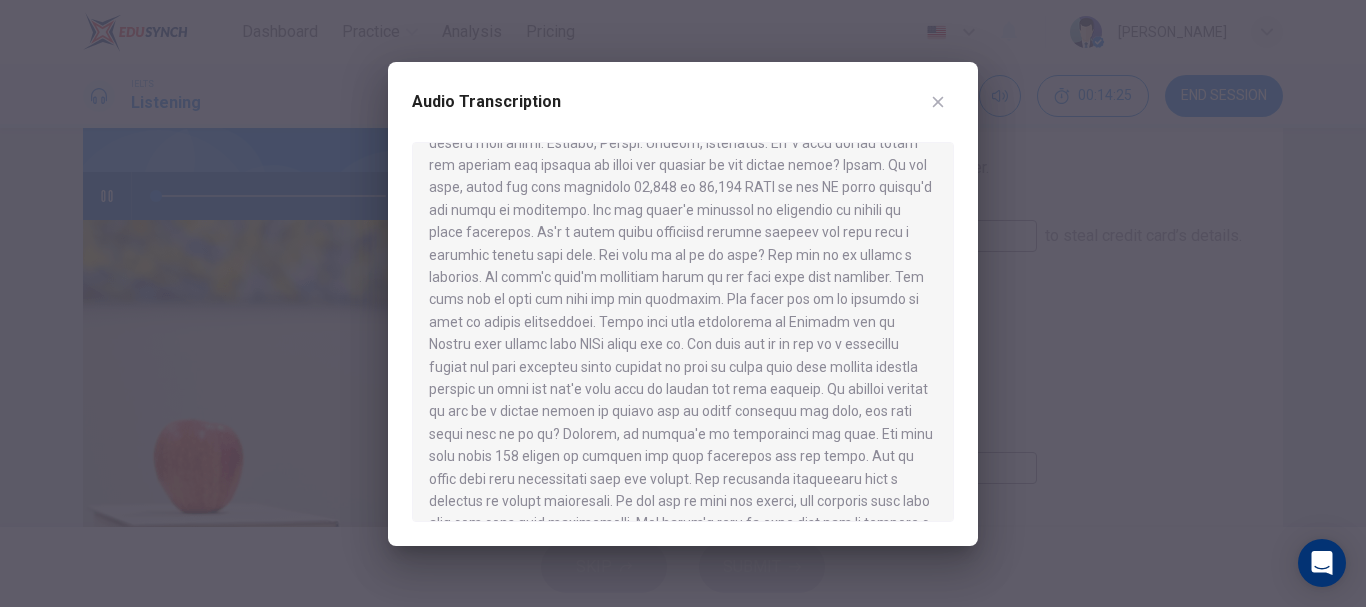 scroll, scrollTop: 95, scrollLeft: 0, axis: vertical 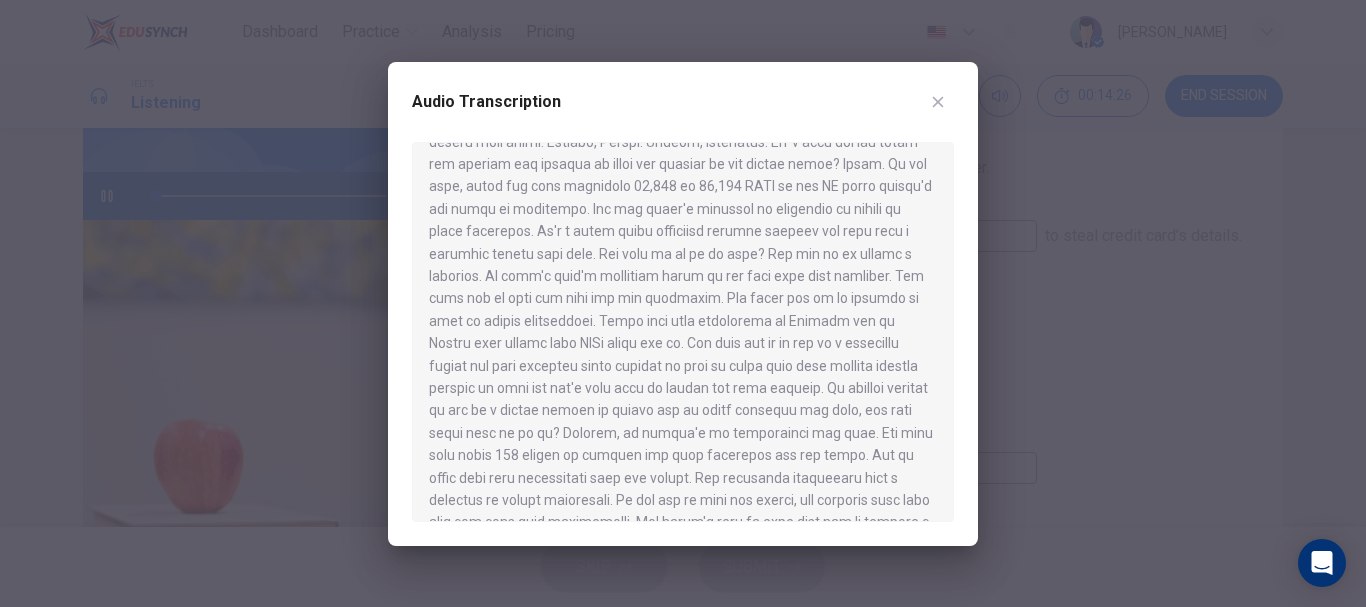 type on "0" 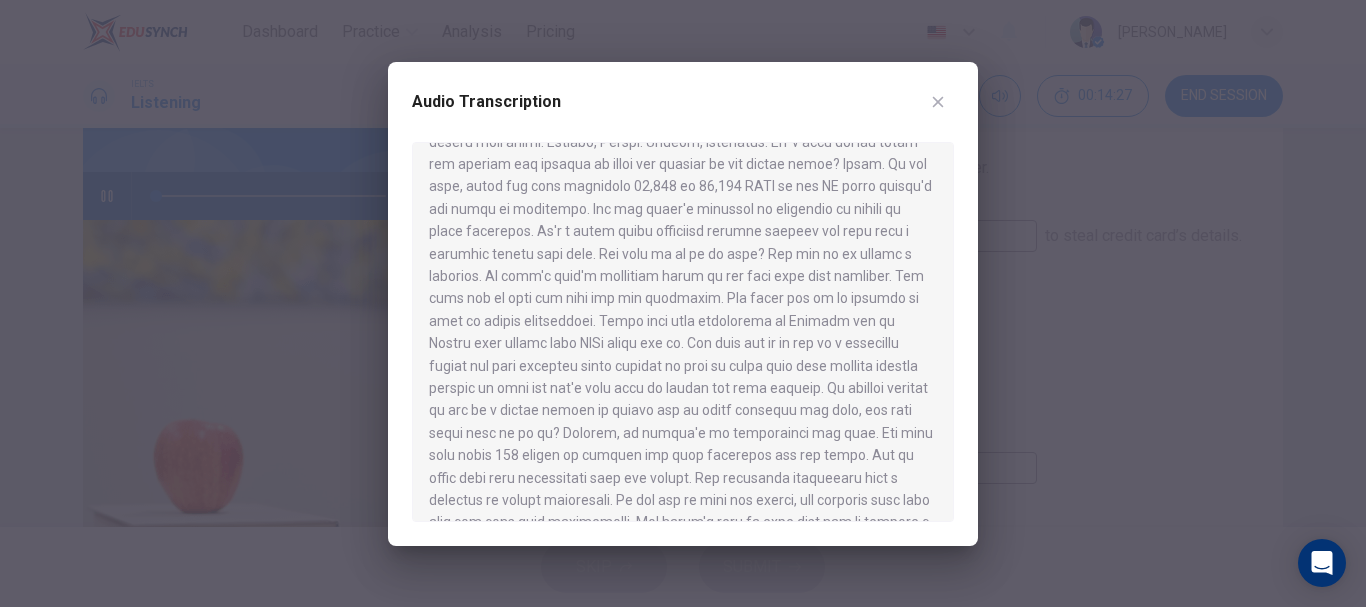 click at bounding box center [683, 303] 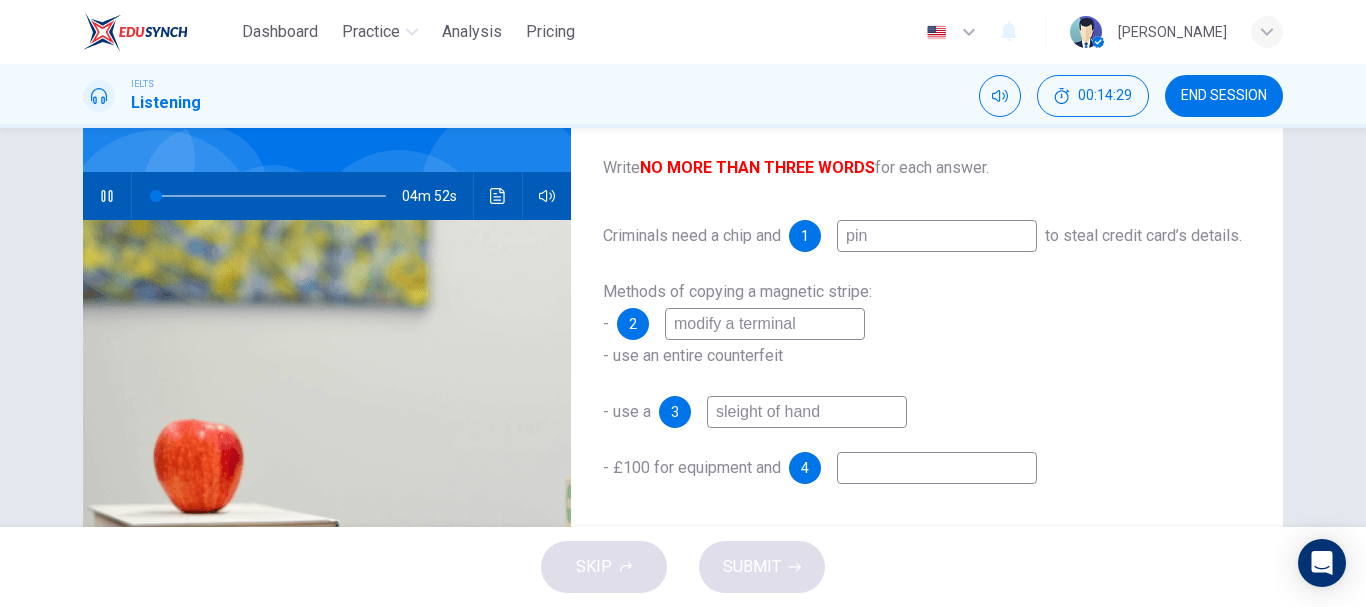 click at bounding box center [937, 468] 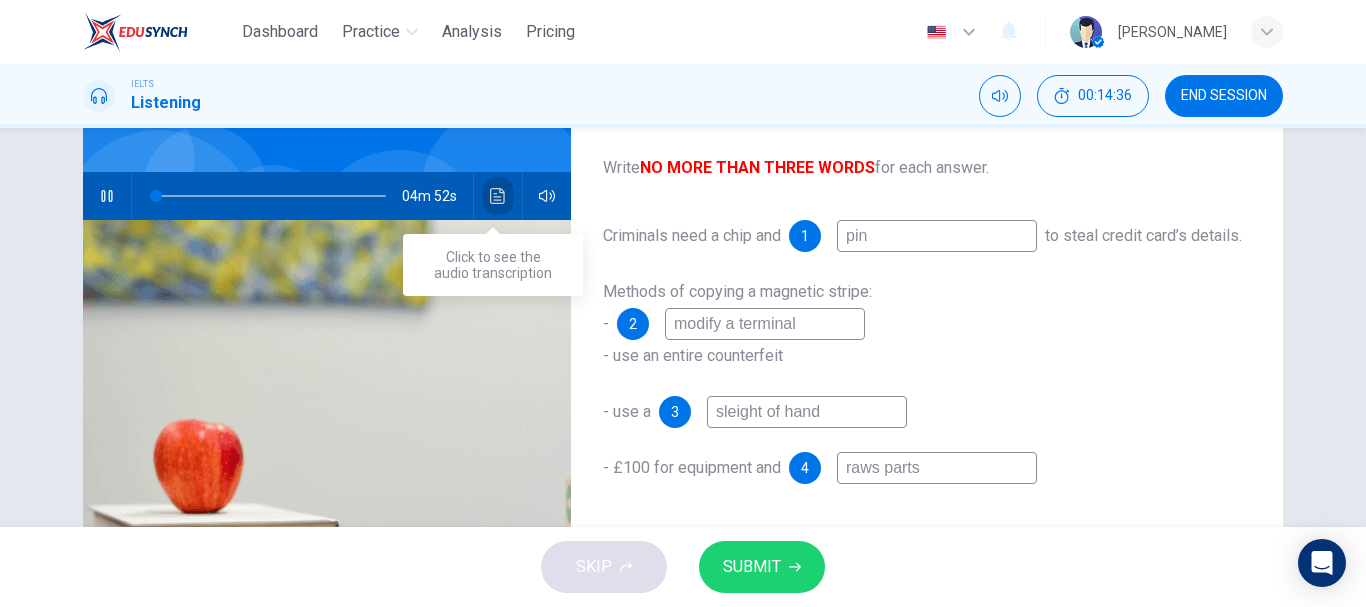 click 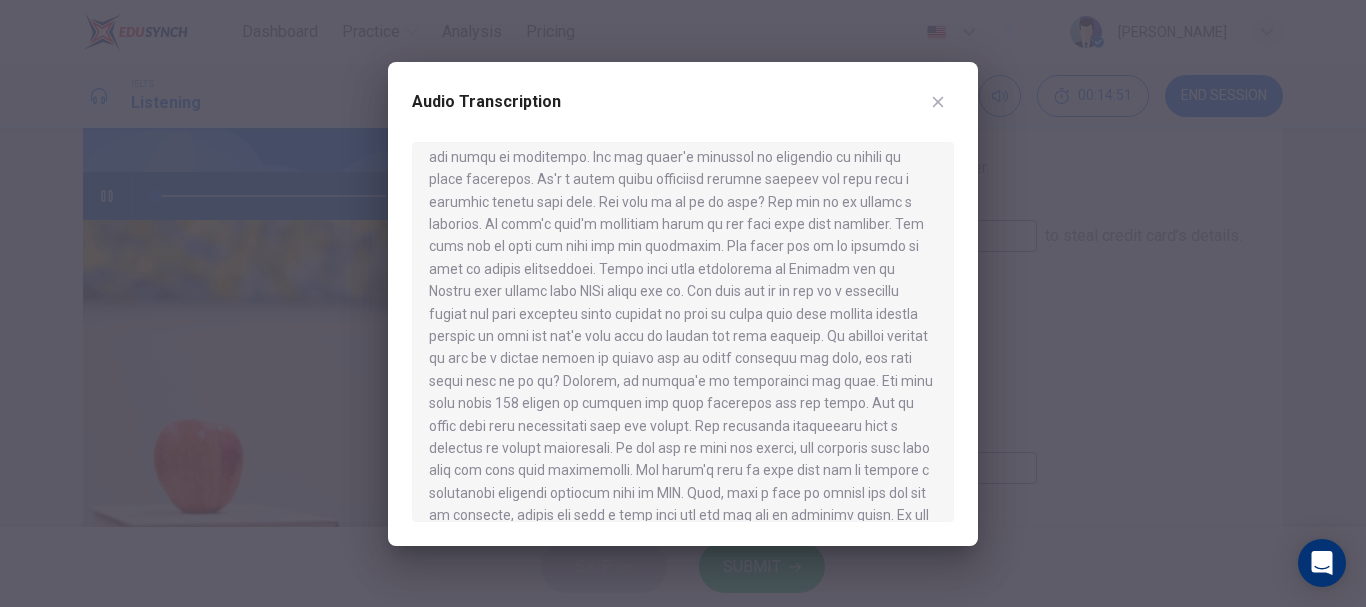 scroll, scrollTop: 147, scrollLeft: 0, axis: vertical 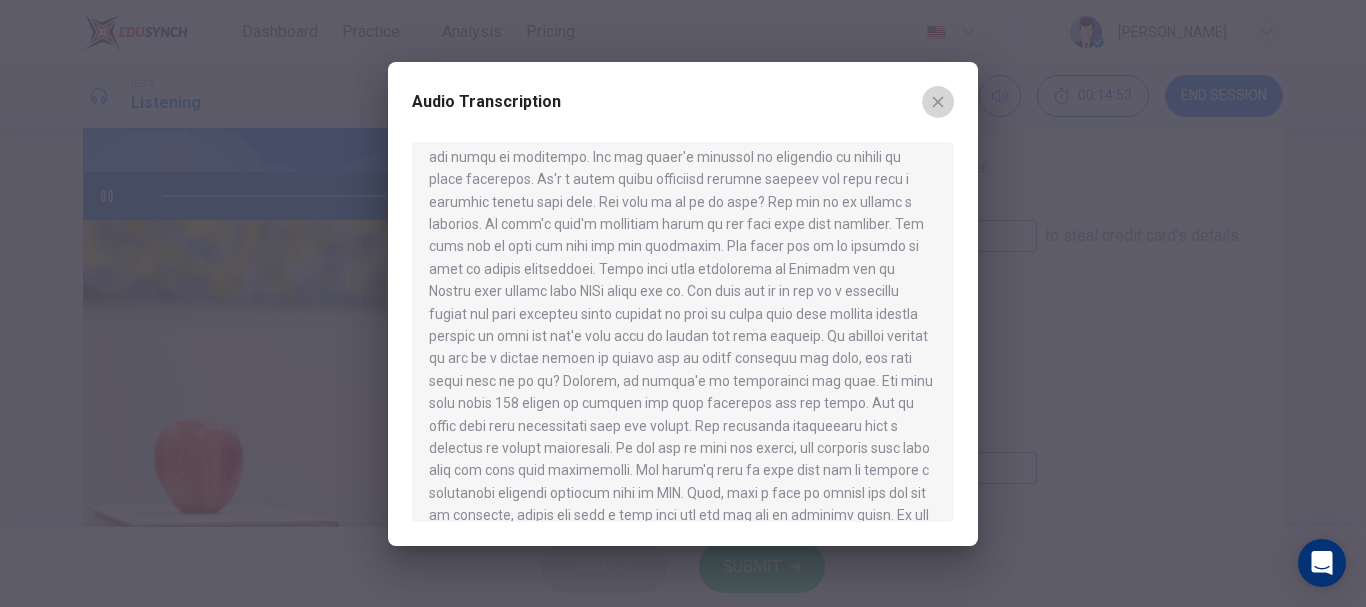 click 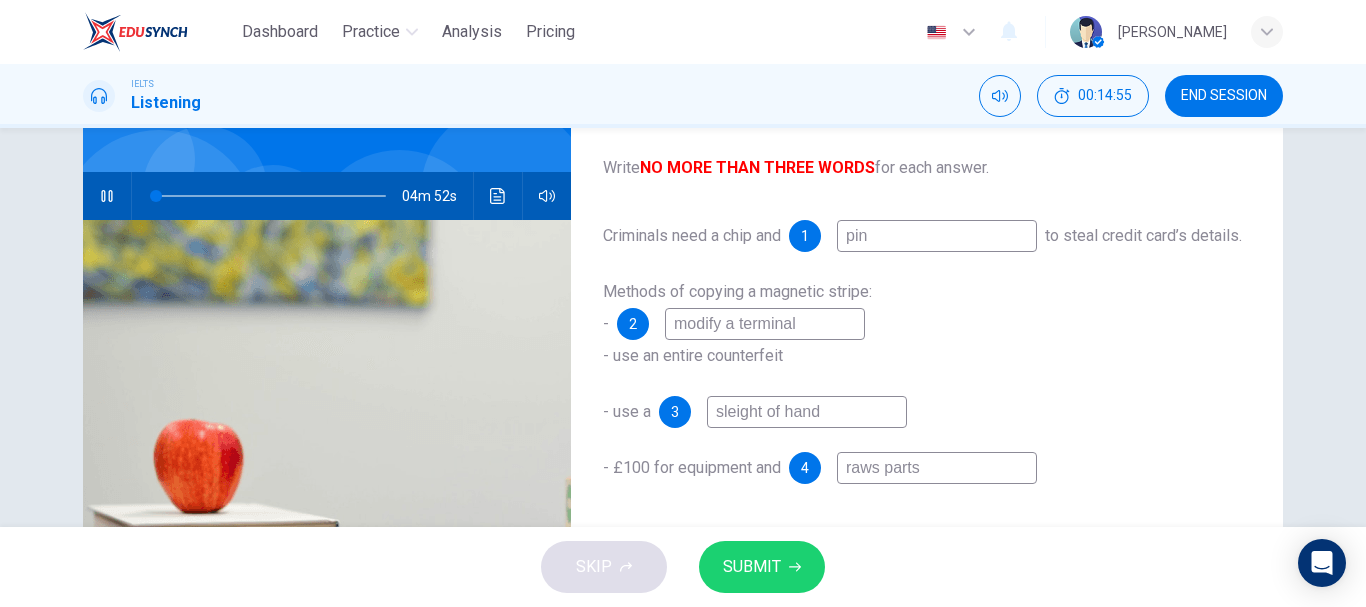 click on "raws parts" at bounding box center (937, 468) 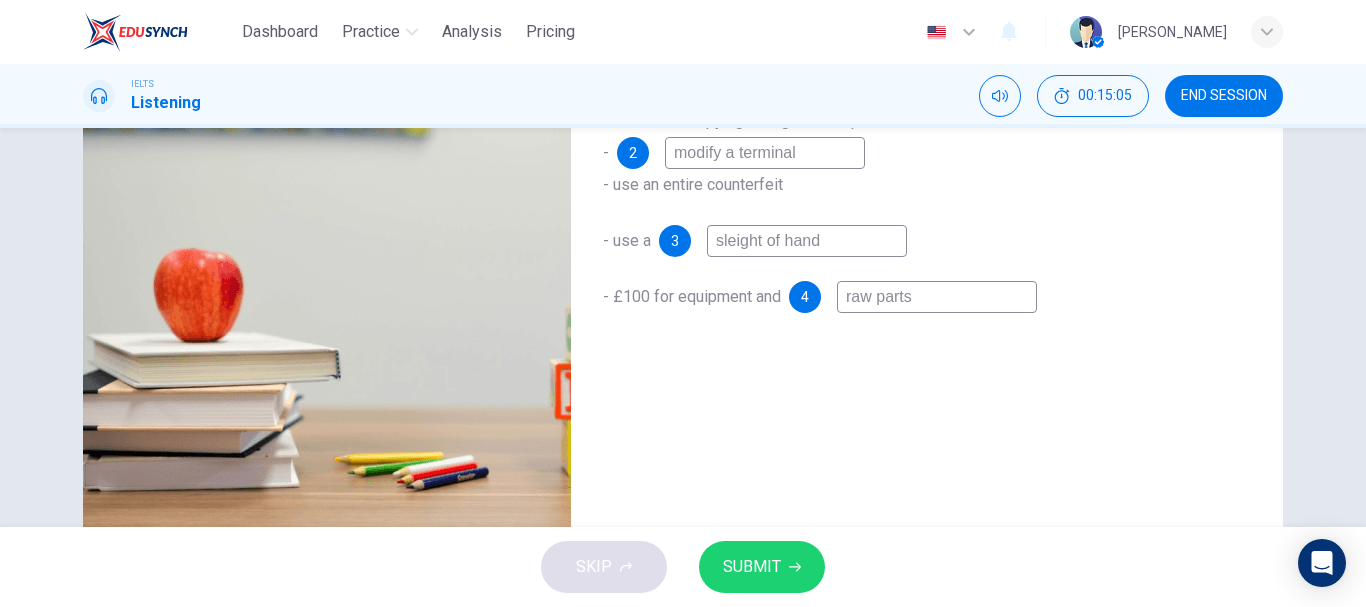 scroll, scrollTop: 376, scrollLeft: 0, axis: vertical 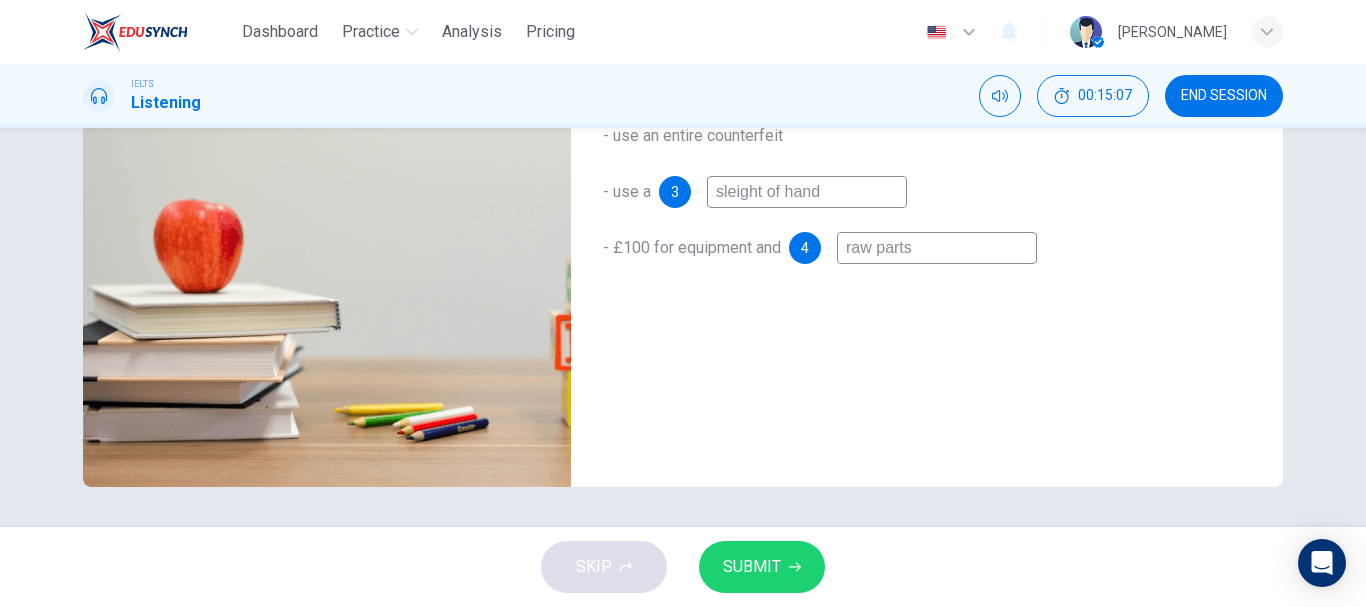 type on "raw parts" 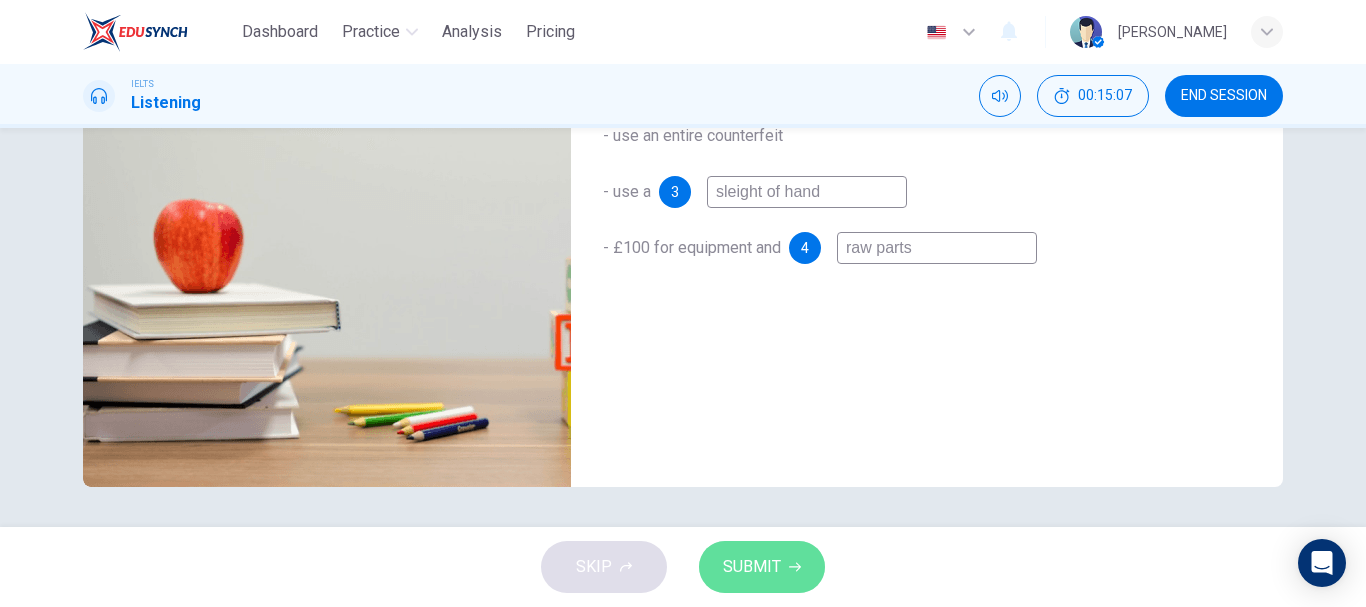 click on "SUBMIT" at bounding box center (752, 567) 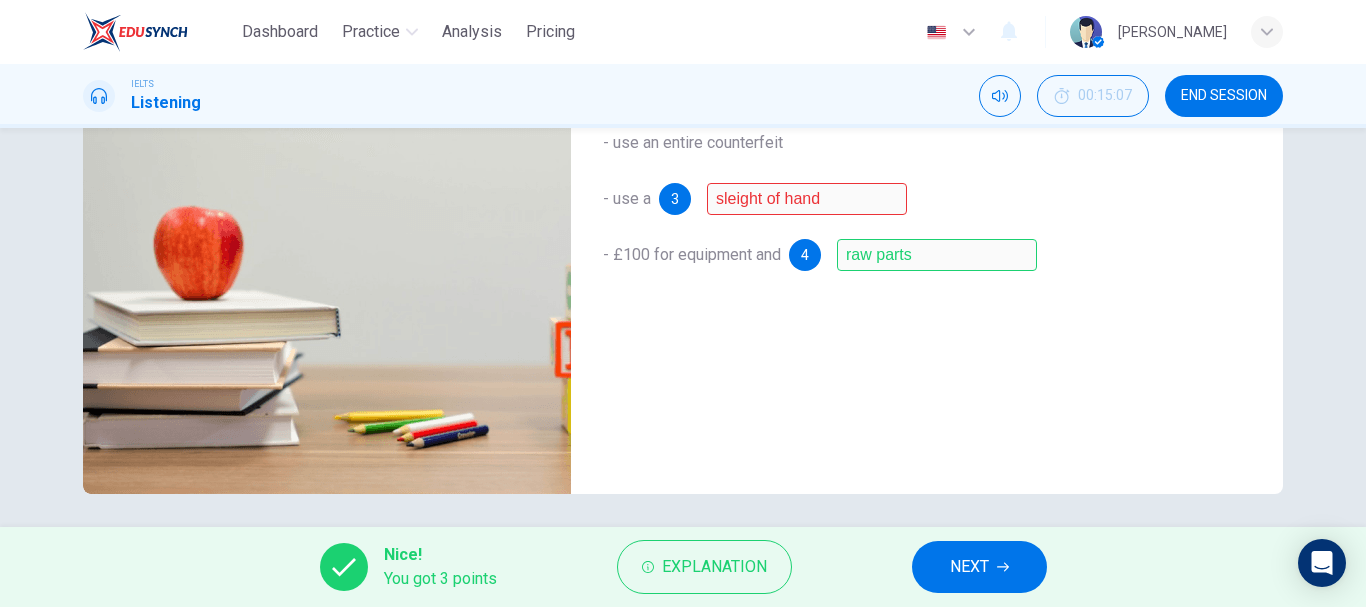 scroll, scrollTop: 376, scrollLeft: 0, axis: vertical 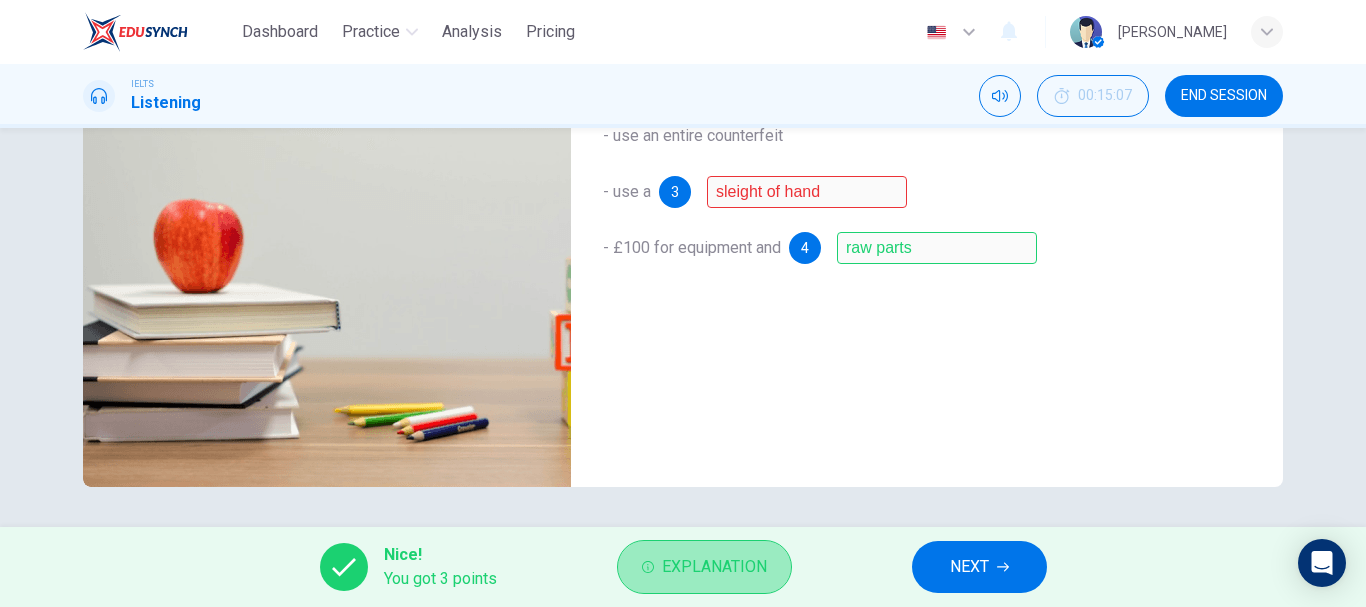 click on "Explanation" at bounding box center (714, 567) 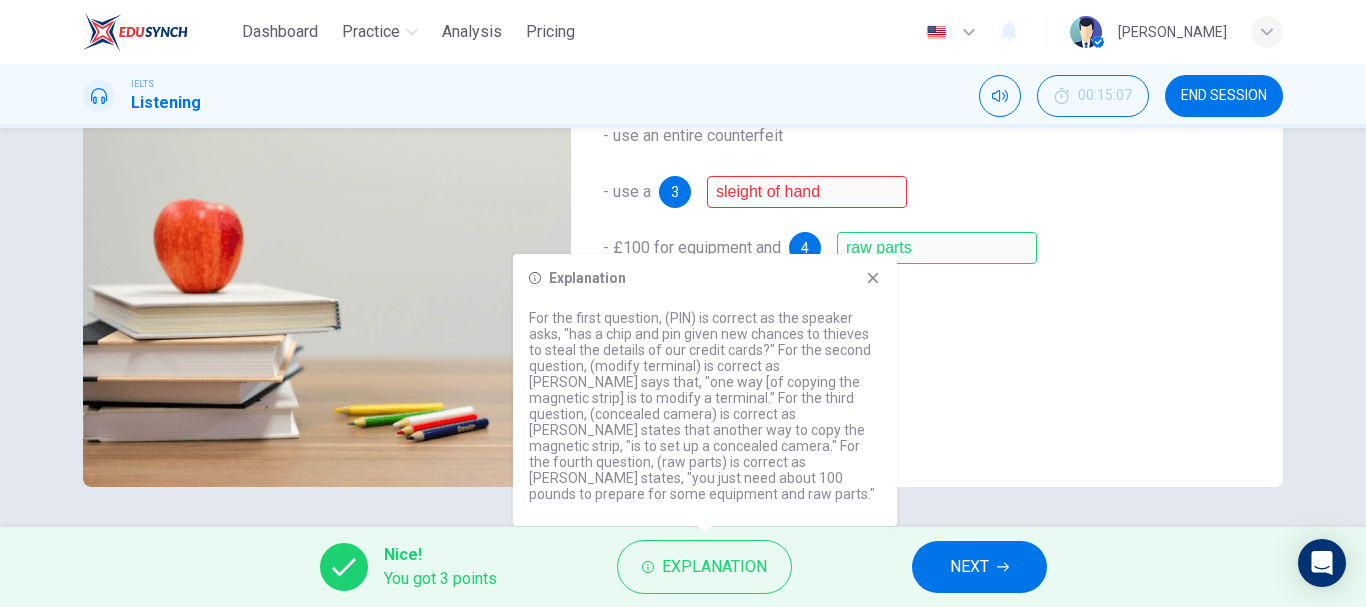 click 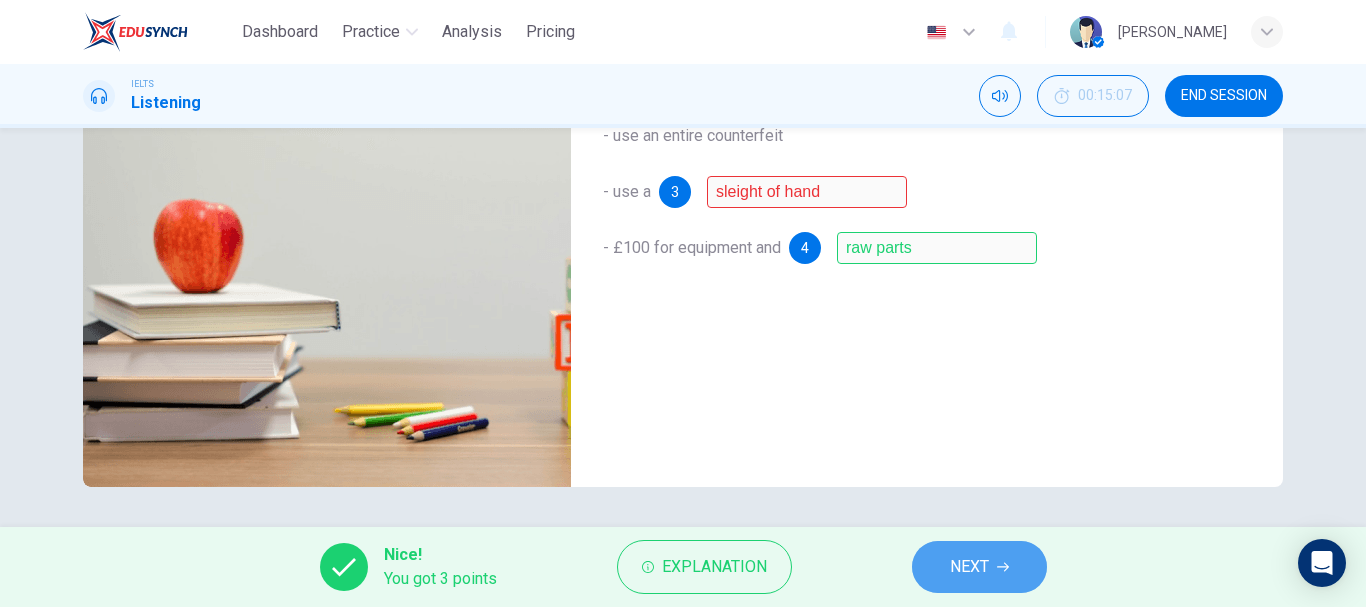 click on "NEXT" at bounding box center [969, 567] 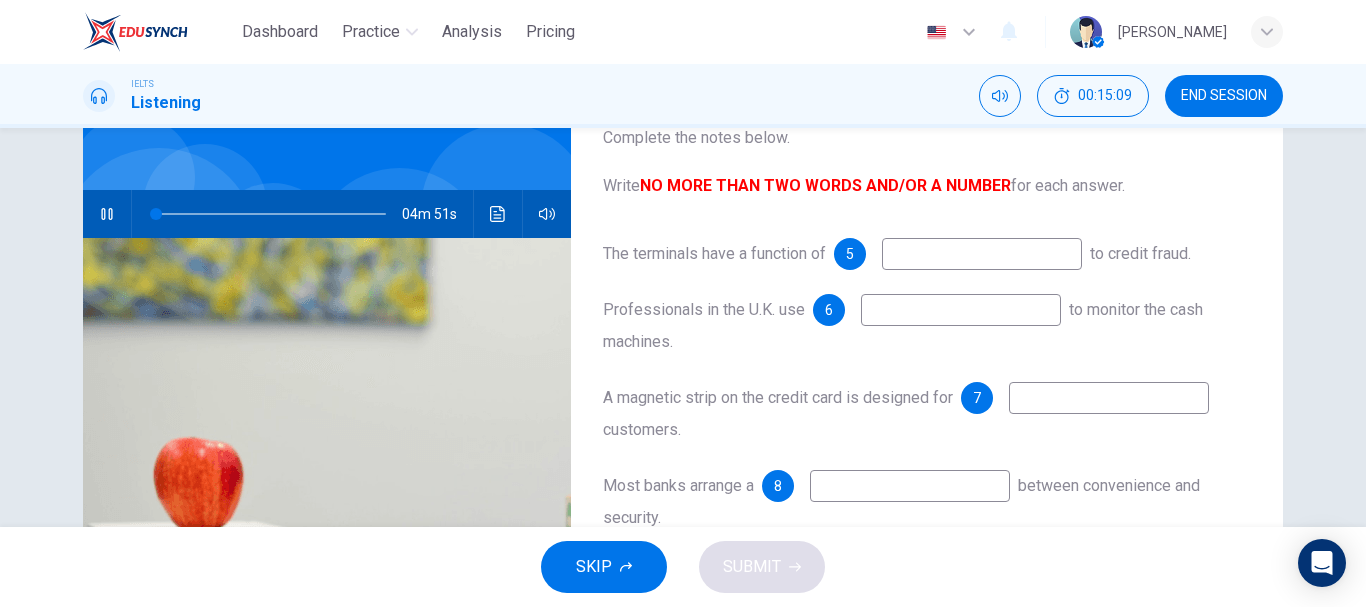 scroll, scrollTop: 134, scrollLeft: 0, axis: vertical 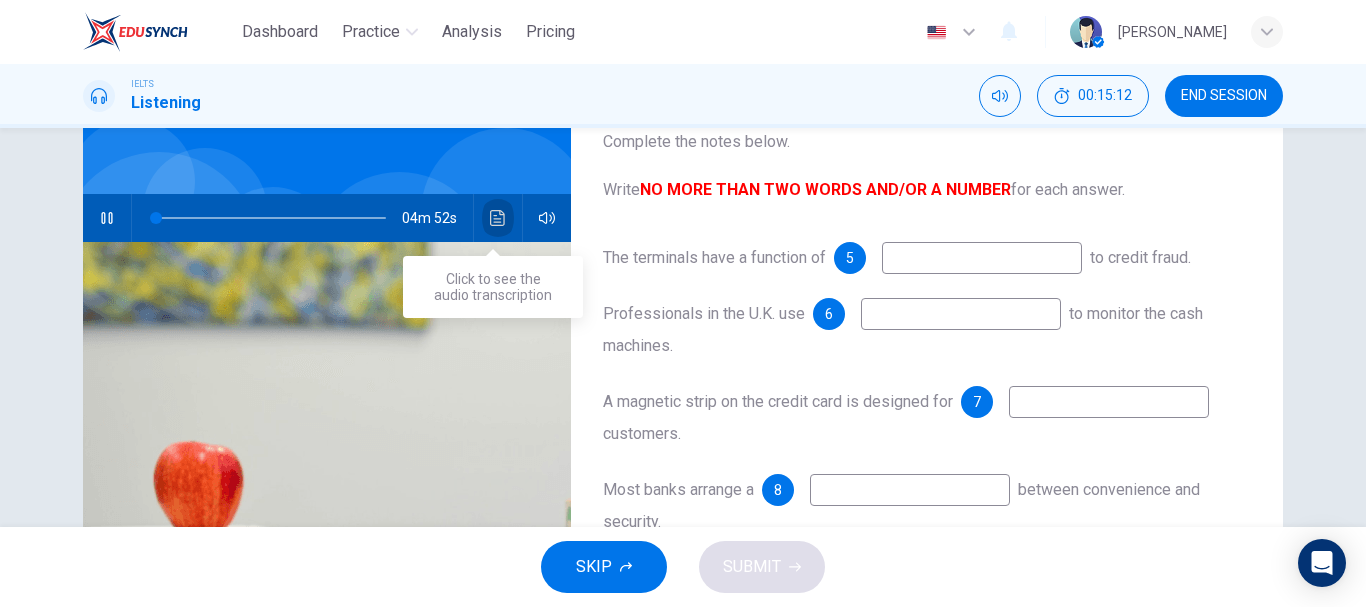 click 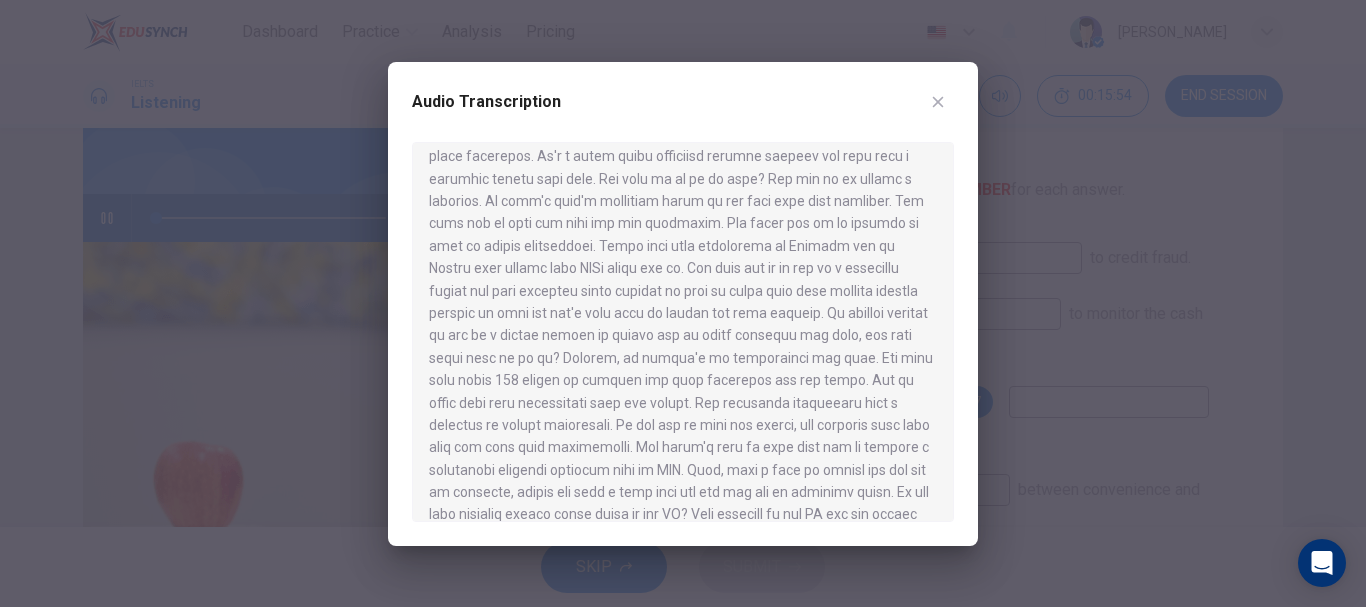 scroll, scrollTop: 179, scrollLeft: 0, axis: vertical 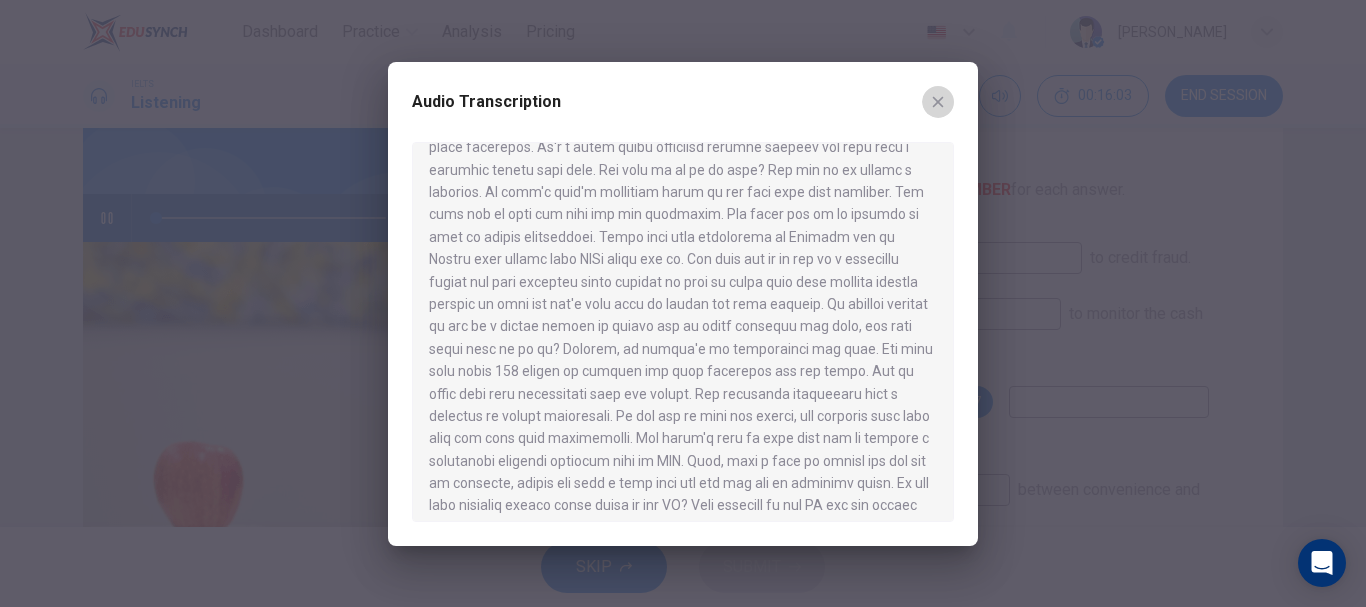 click 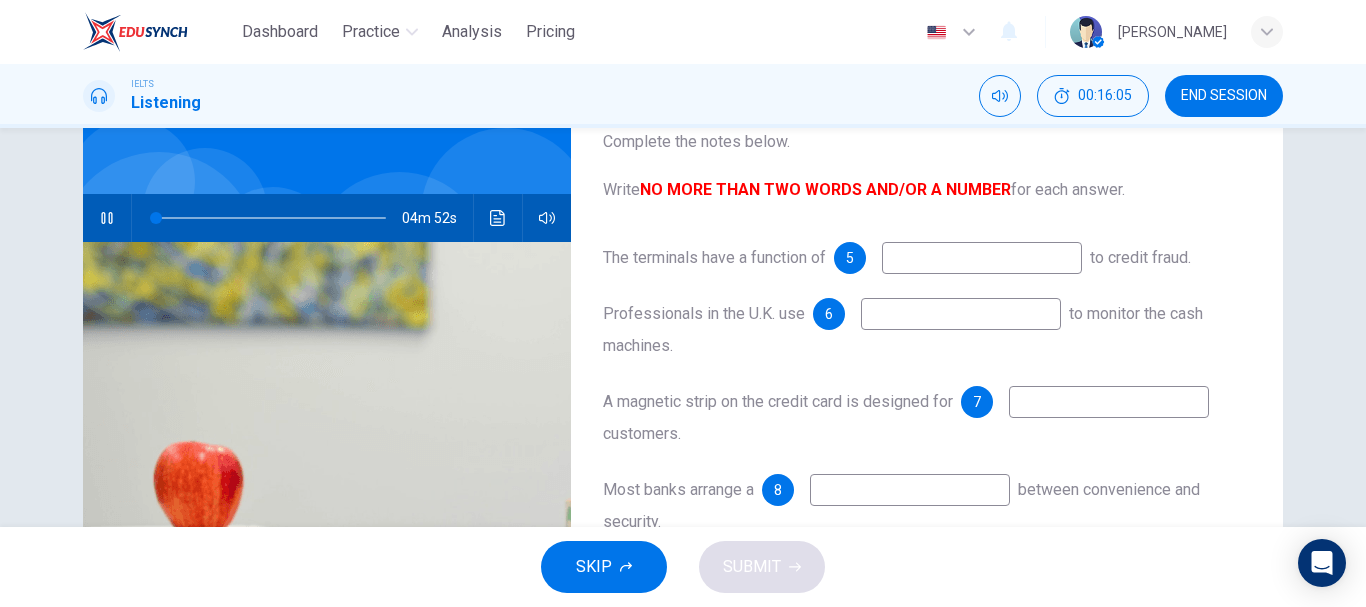 click at bounding box center (982, 258) 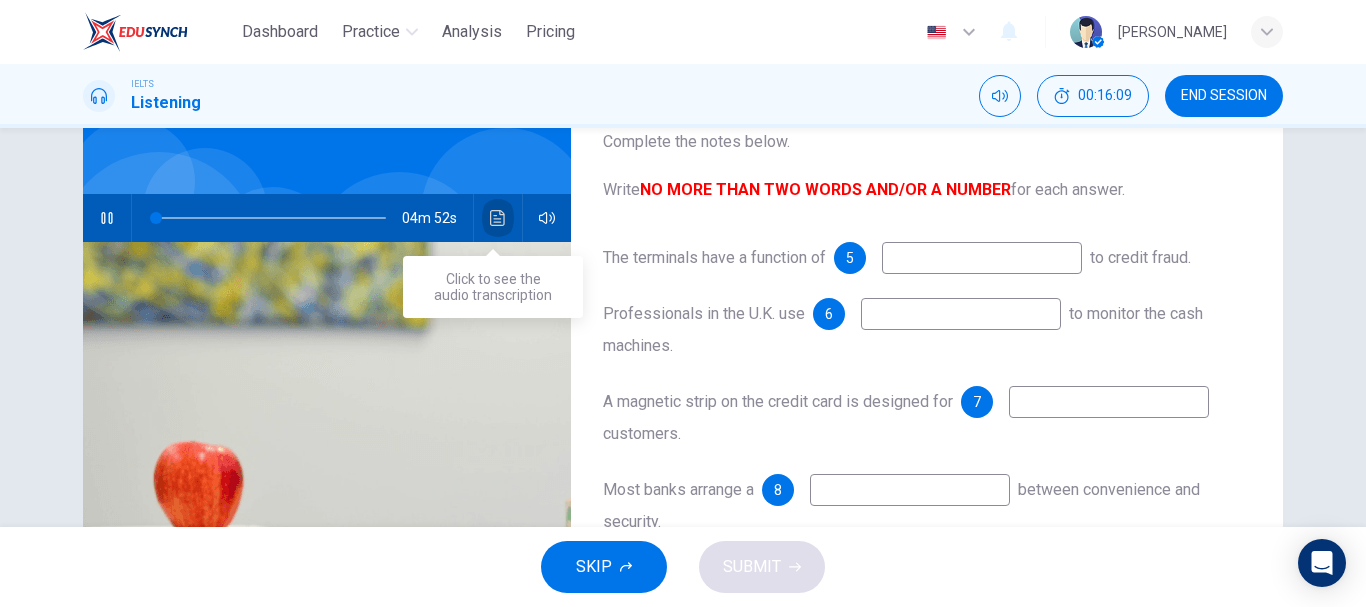 click 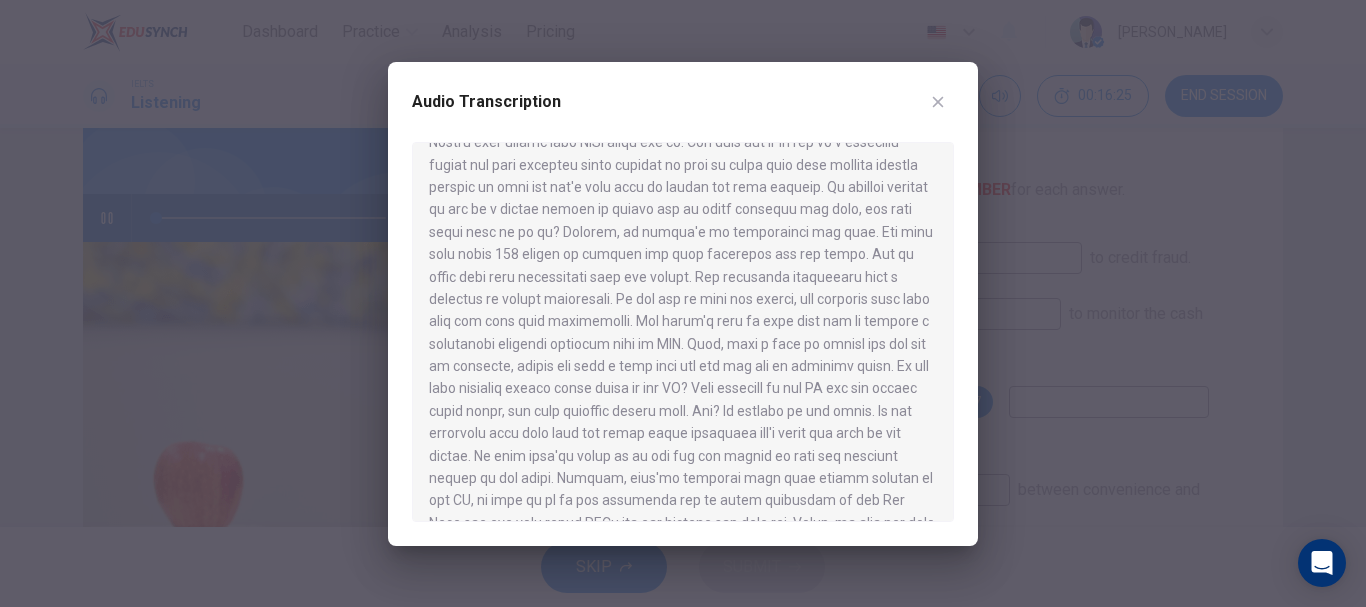 scroll, scrollTop: 297, scrollLeft: 0, axis: vertical 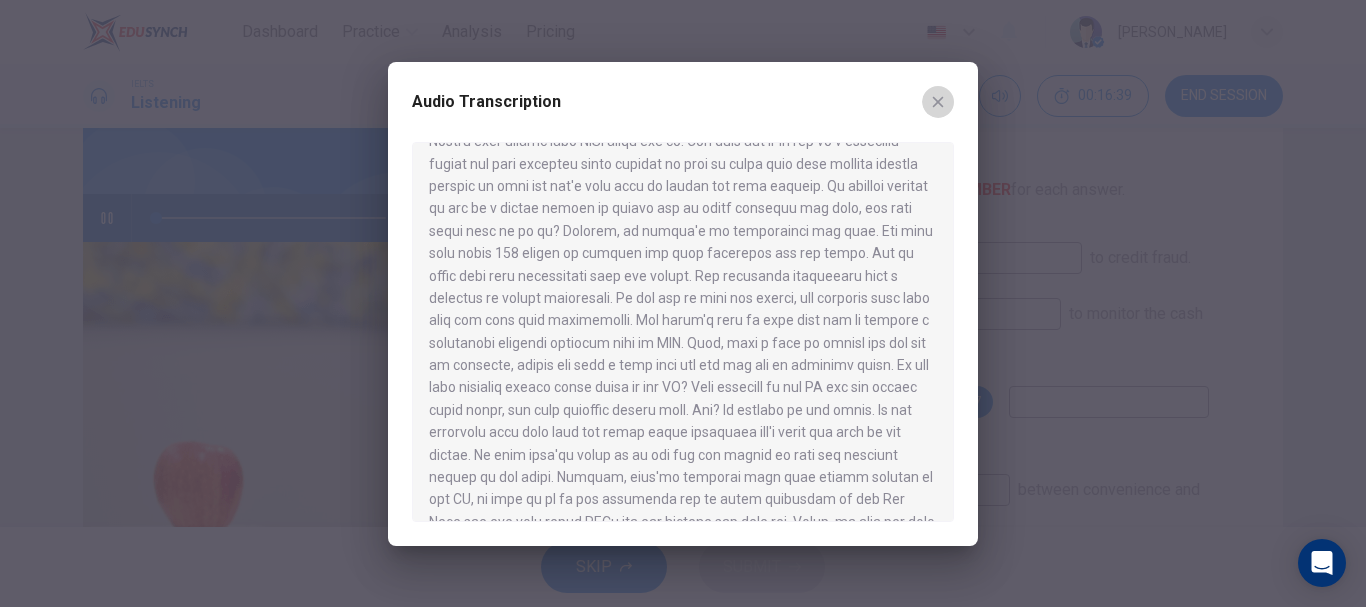 click 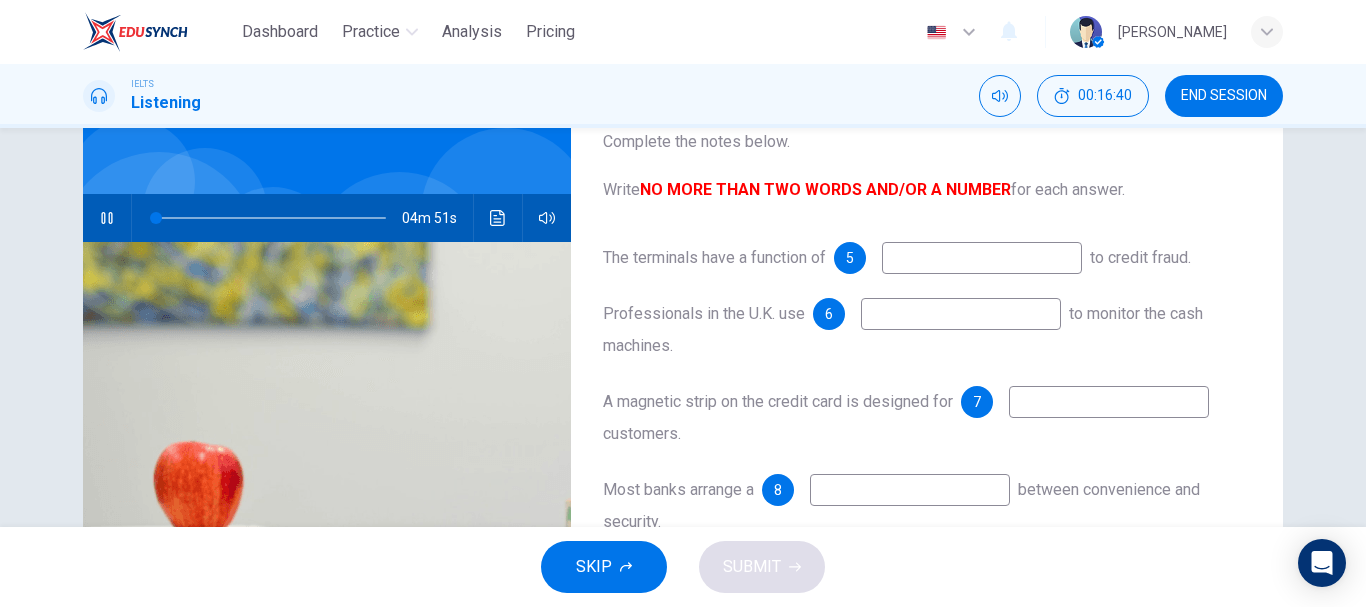 click at bounding box center [982, 258] 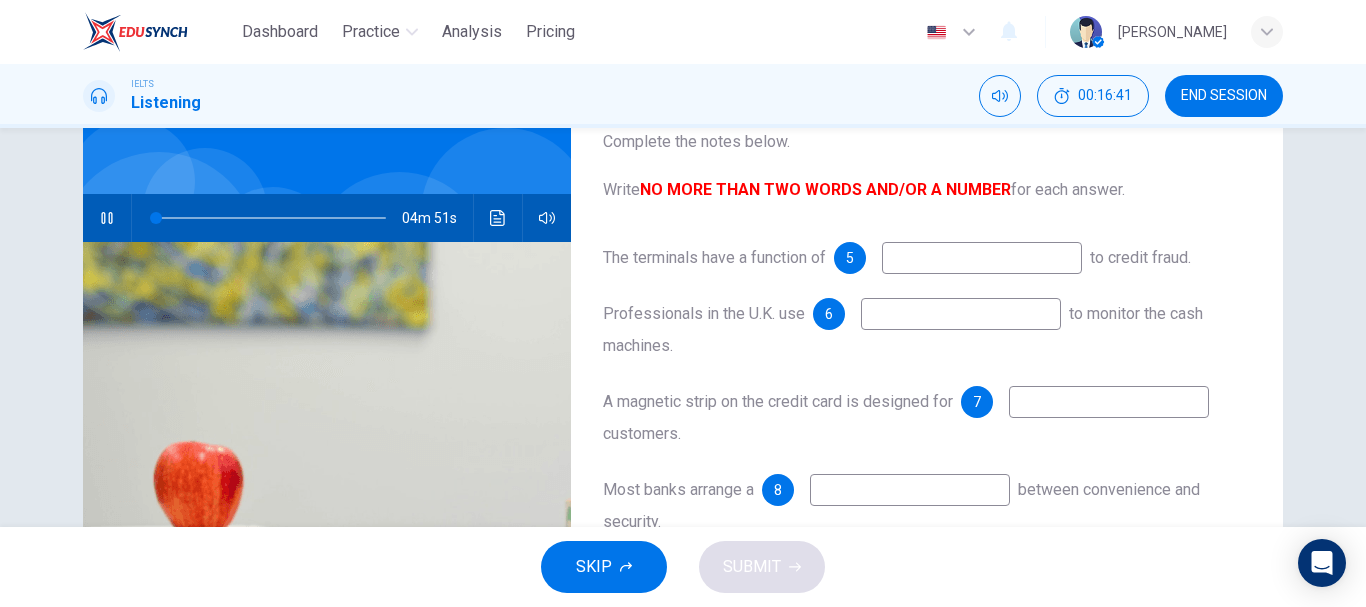 type on "0" 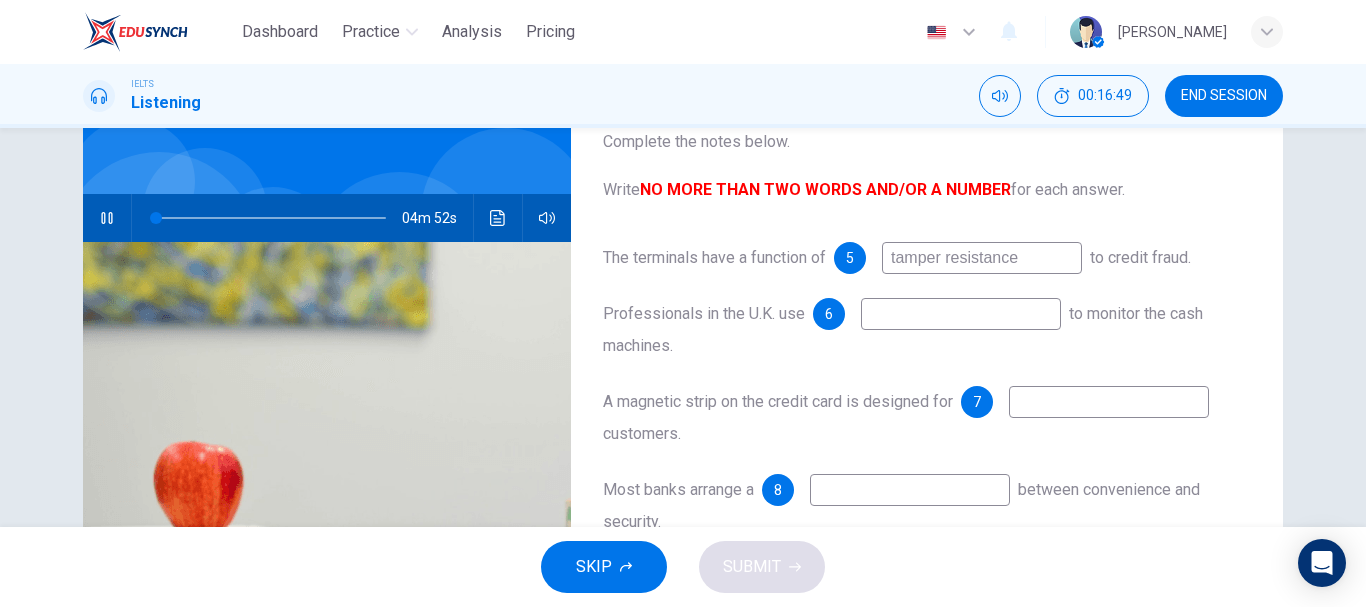 type on "tamper resistance" 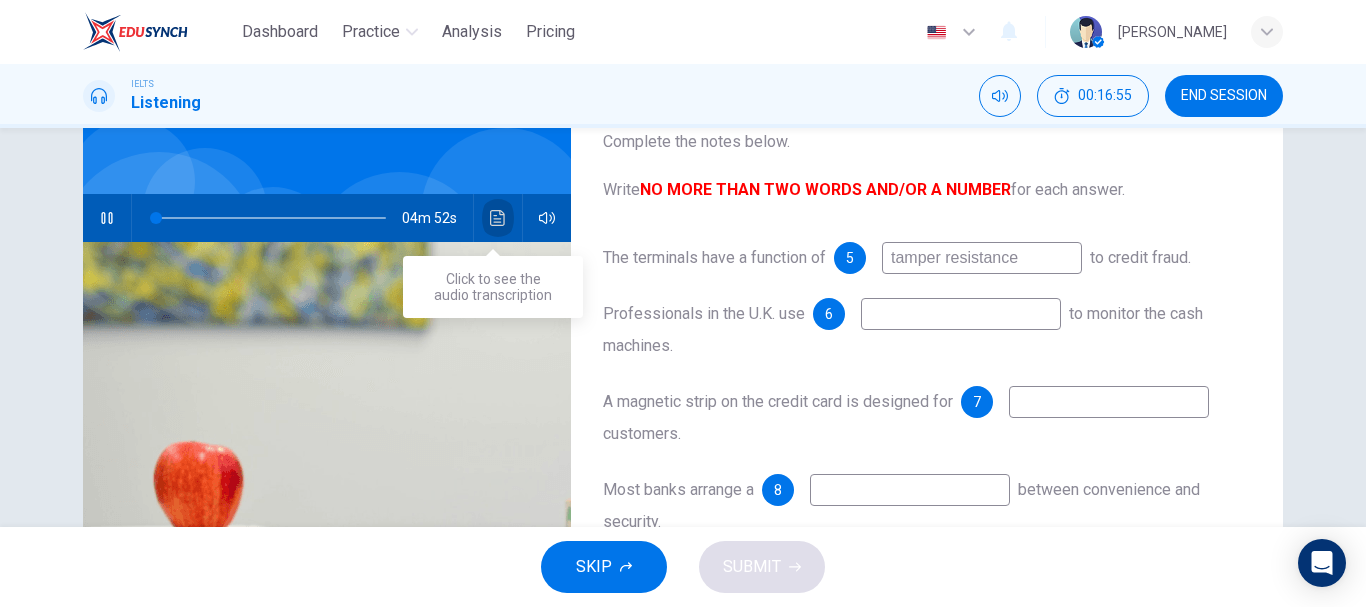 click 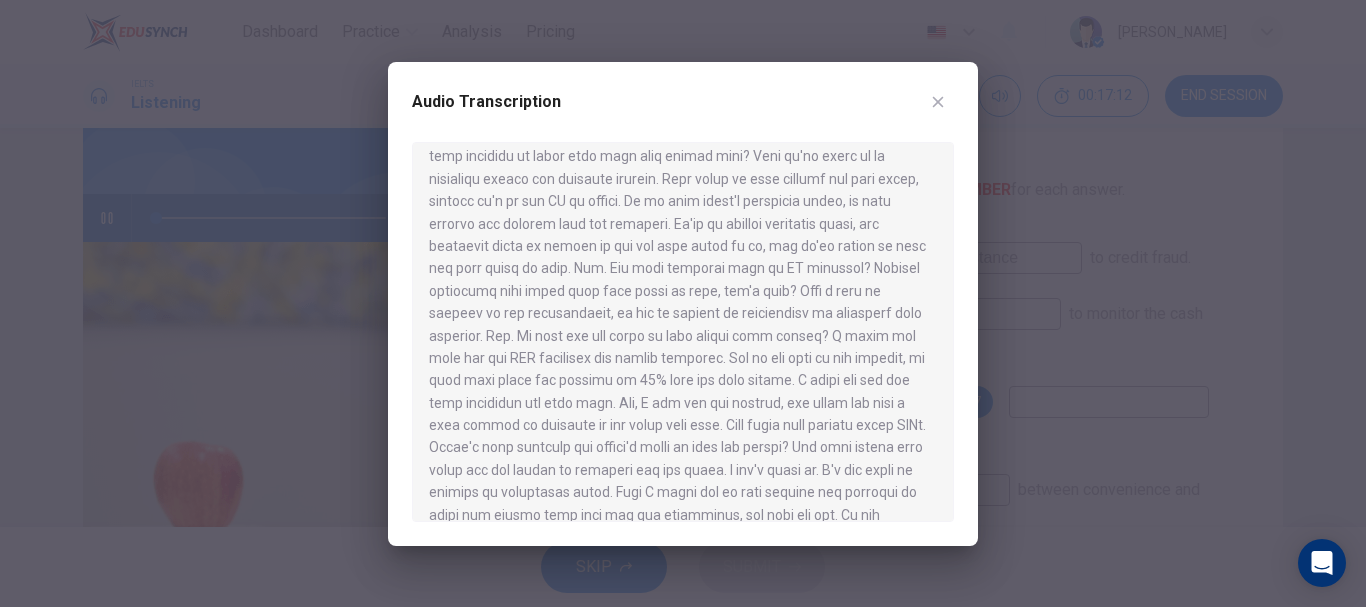 scroll, scrollTop: 840, scrollLeft: 0, axis: vertical 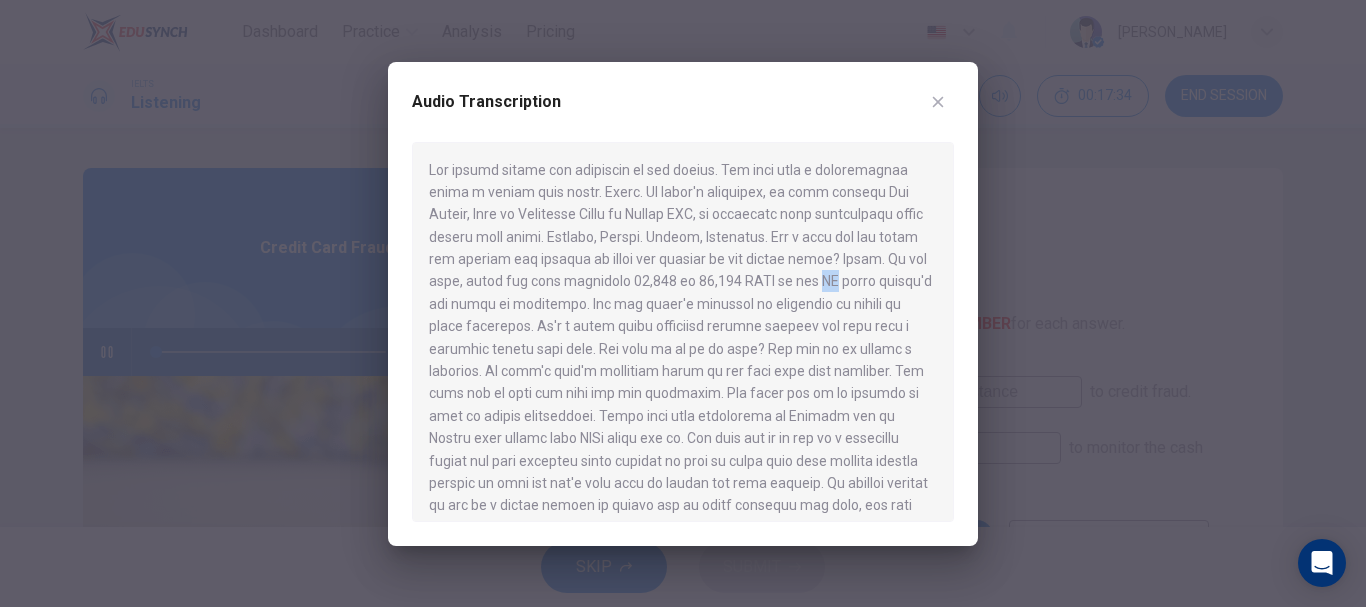 click at bounding box center [683, 303] 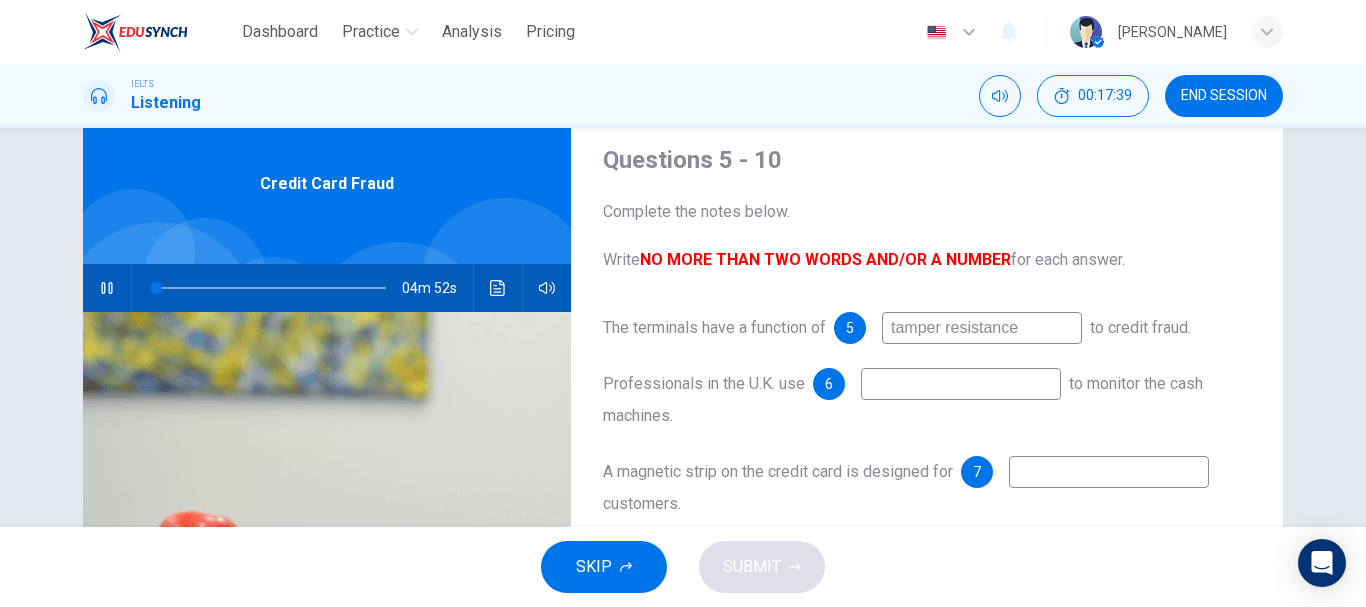 scroll, scrollTop: 65, scrollLeft: 0, axis: vertical 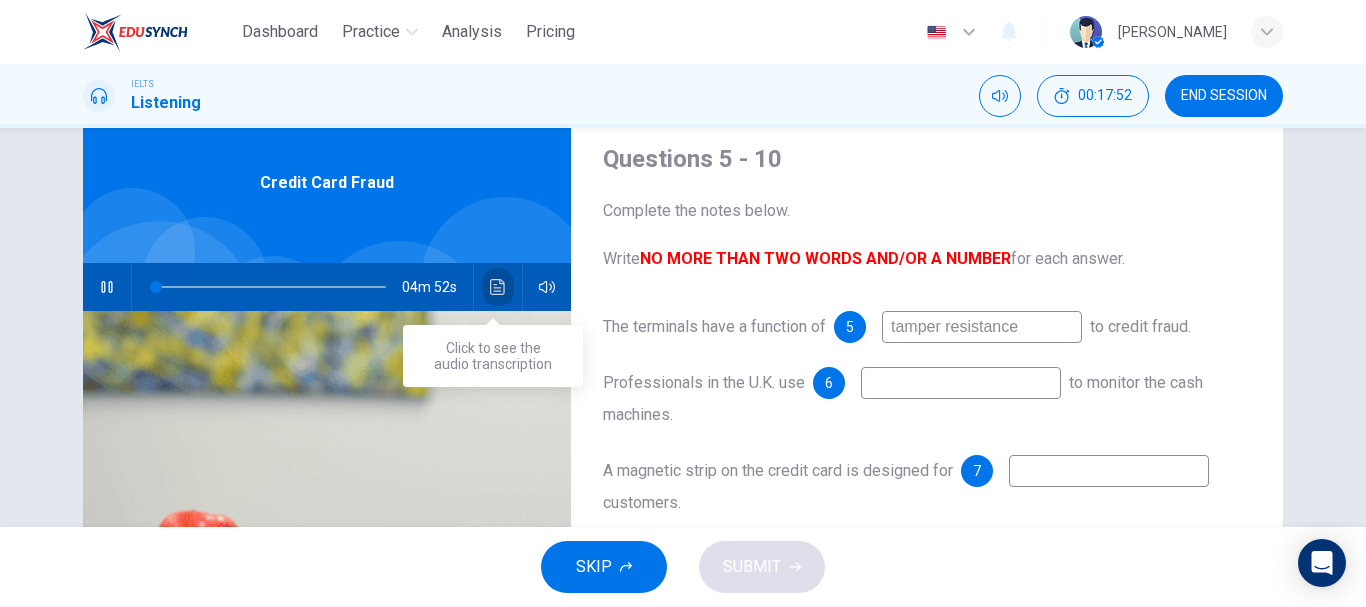 click 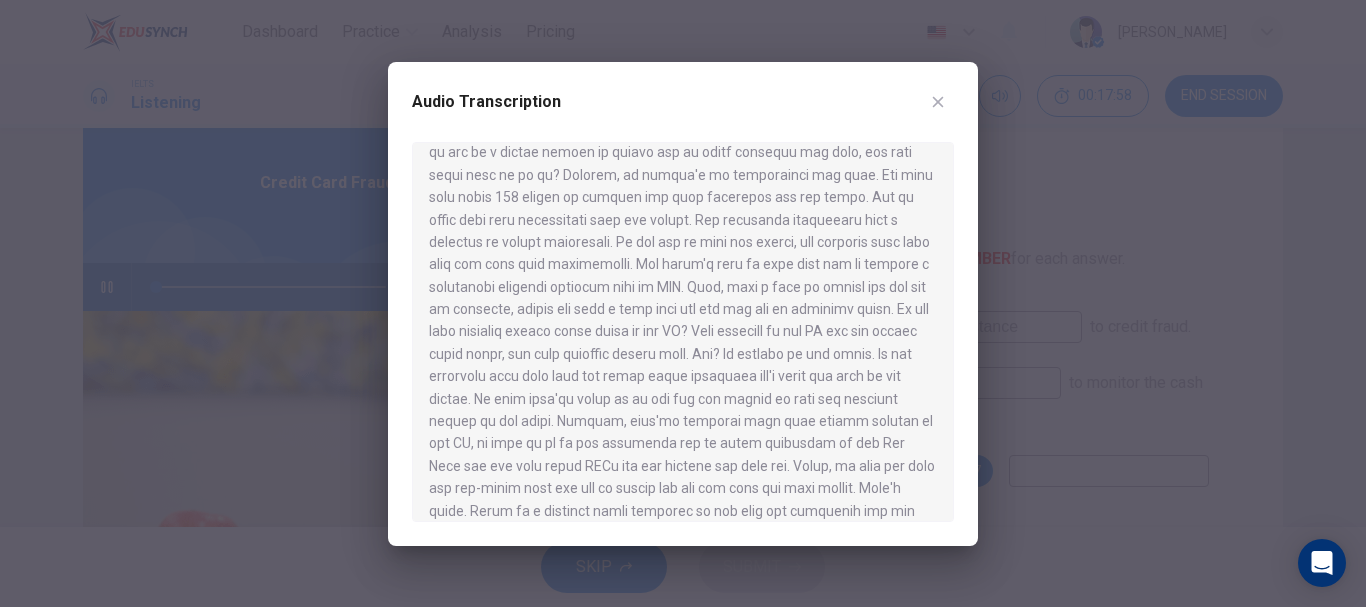 scroll, scrollTop: 622, scrollLeft: 0, axis: vertical 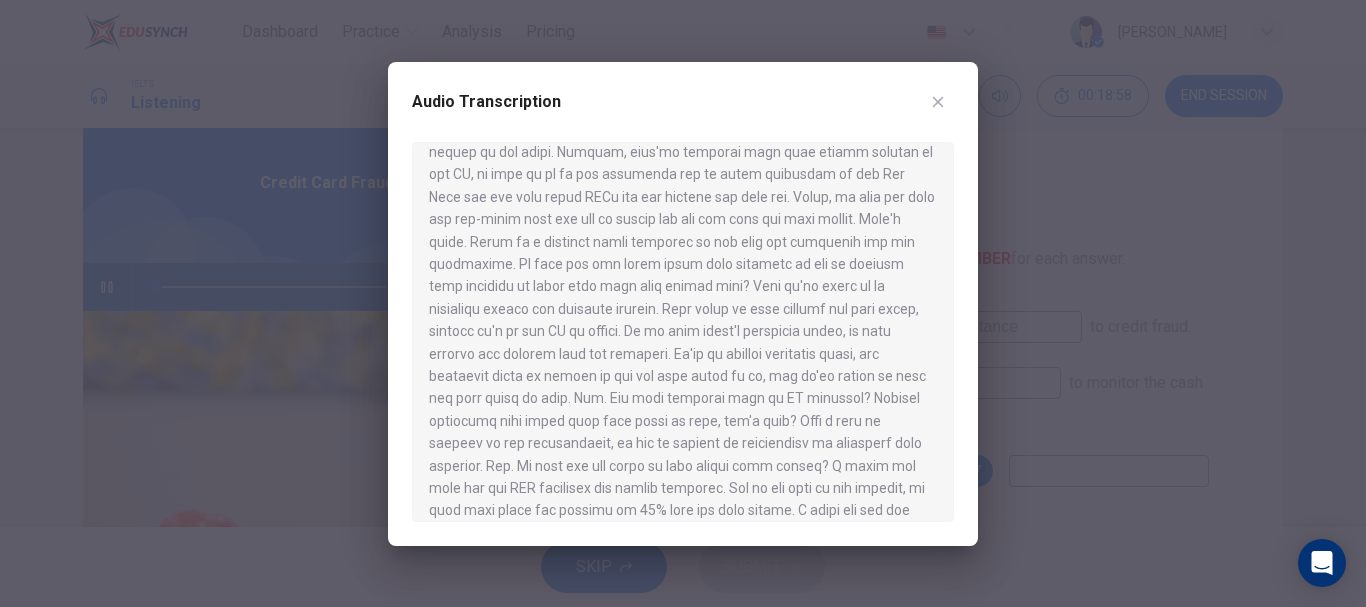 type on "0" 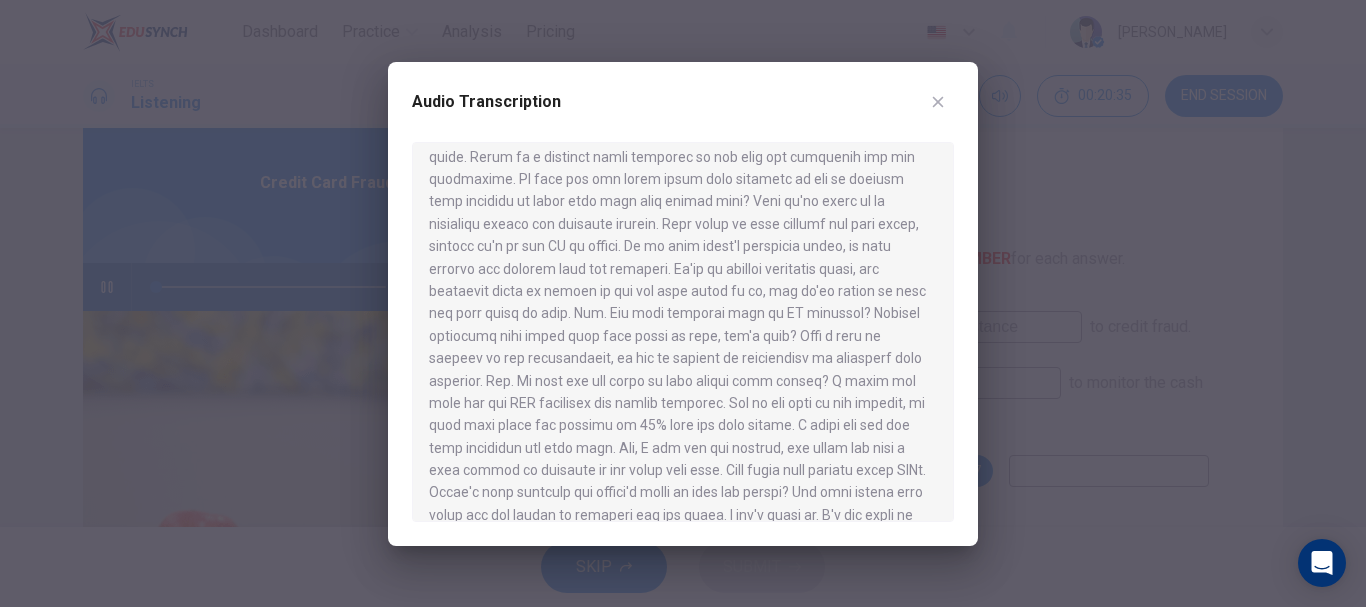 scroll, scrollTop: 751, scrollLeft: 0, axis: vertical 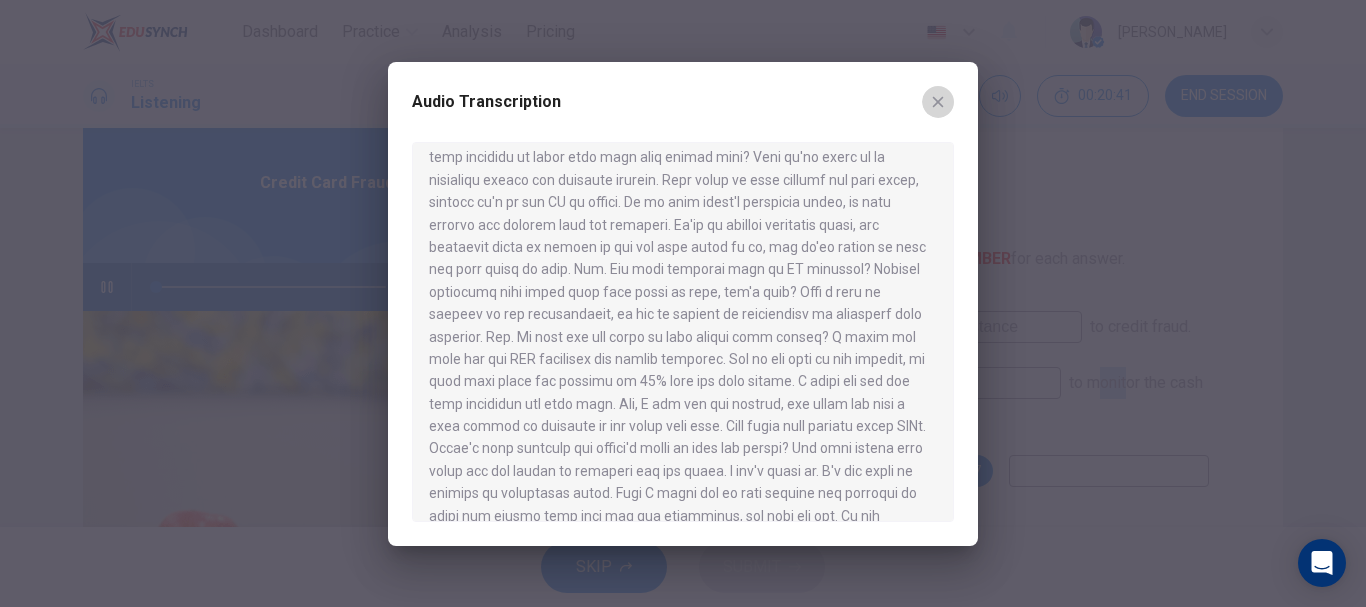 click at bounding box center [938, 102] 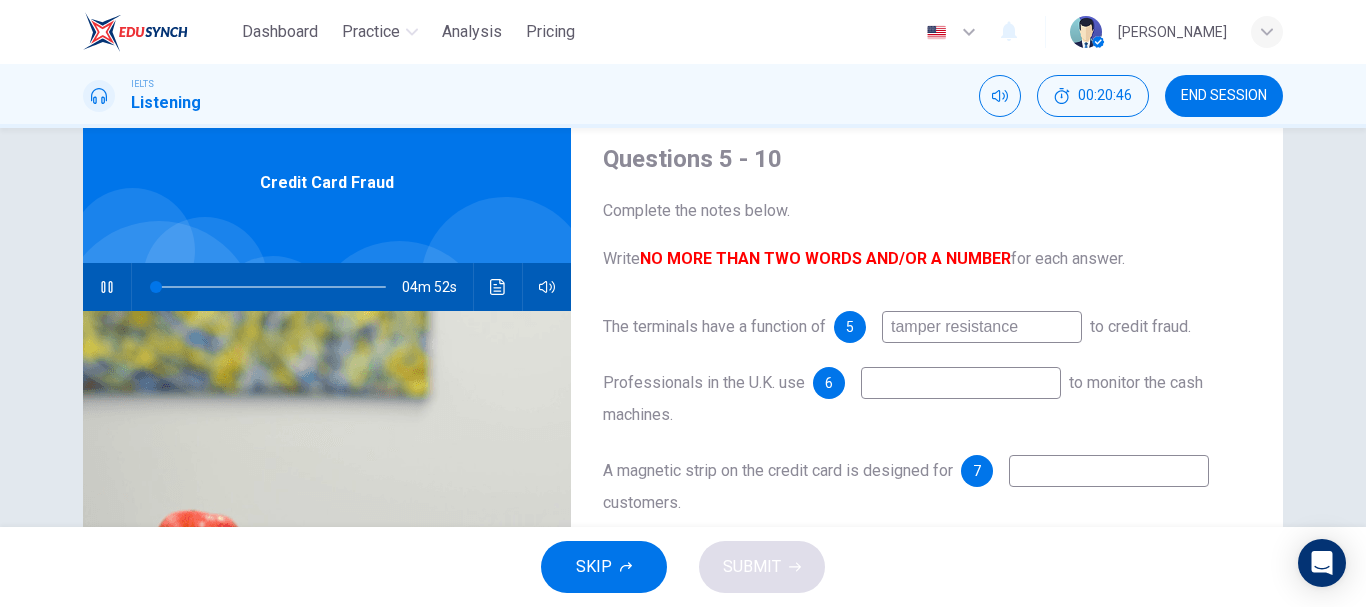 click at bounding box center (961, 383) 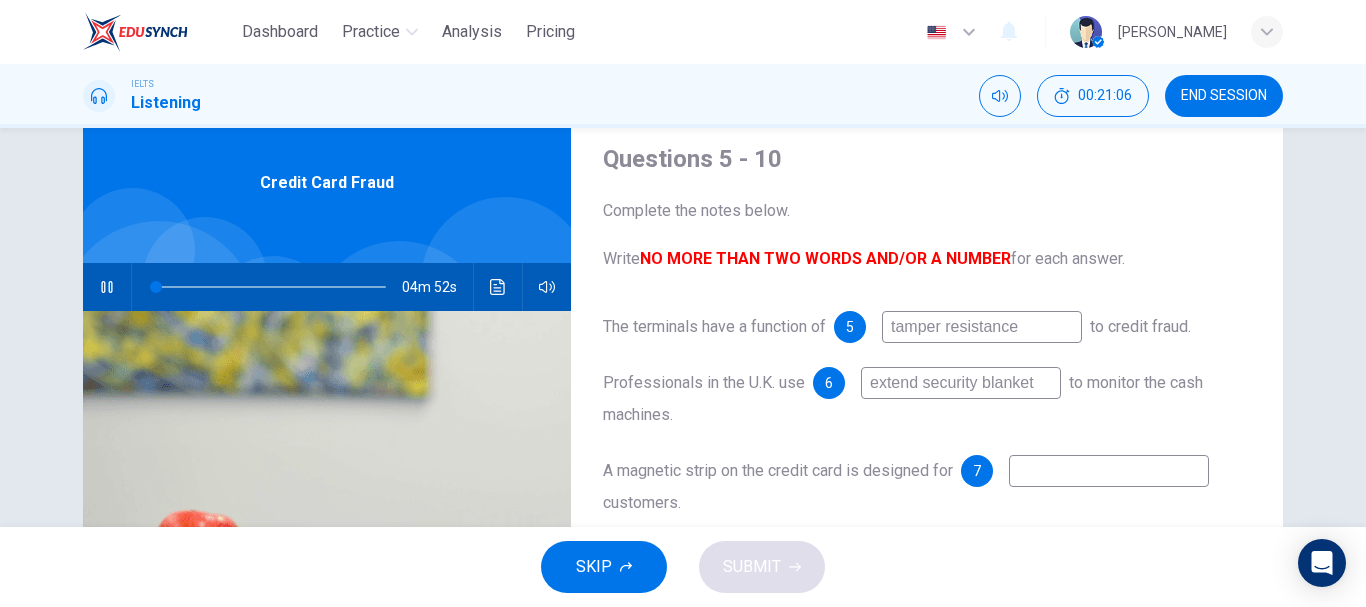 type on "extend security blanket" 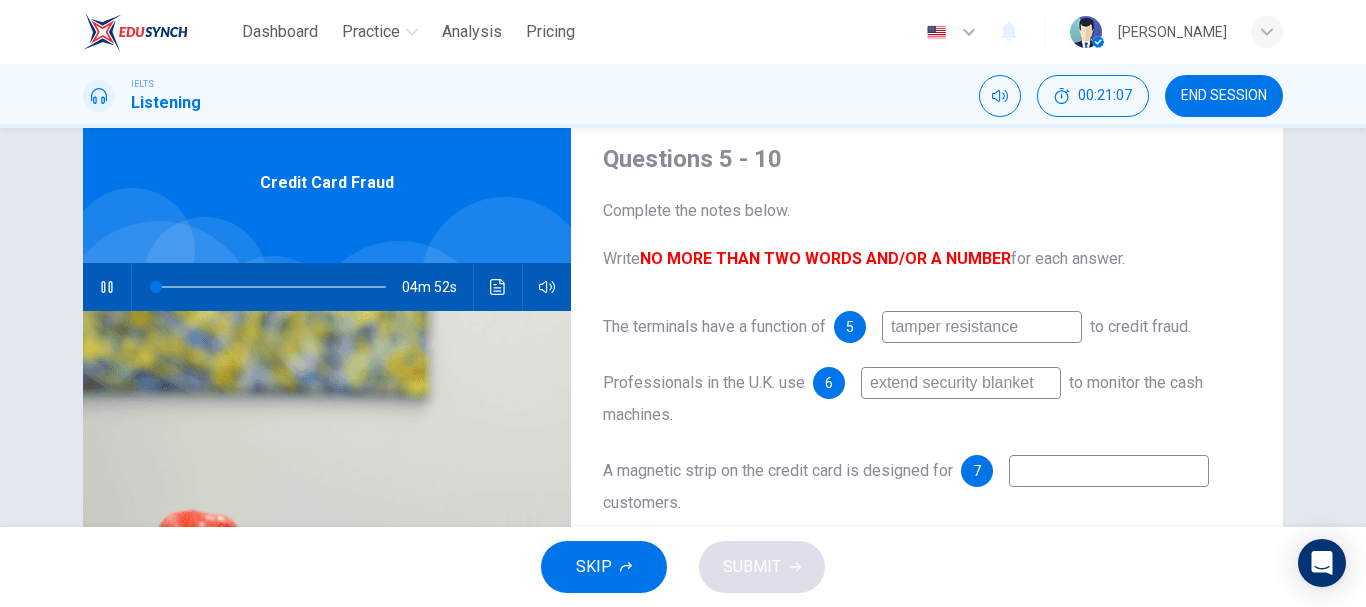 click at bounding box center (1109, 471) 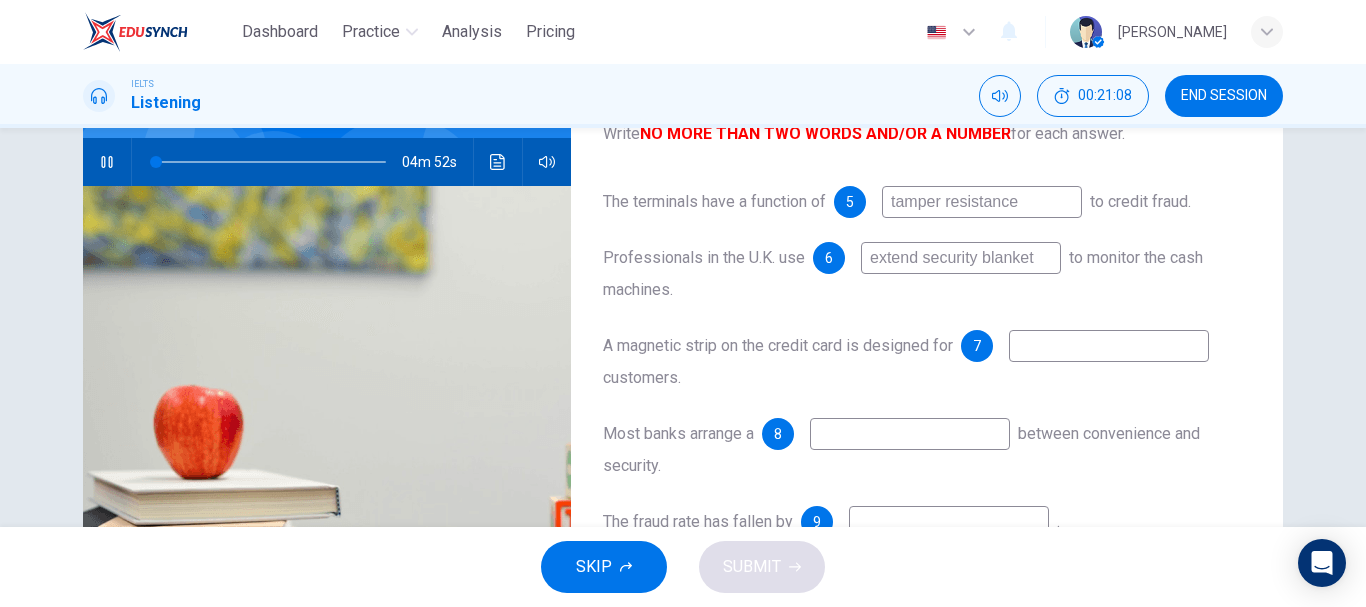 scroll, scrollTop: 191, scrollLeft: 0, axis: vertical 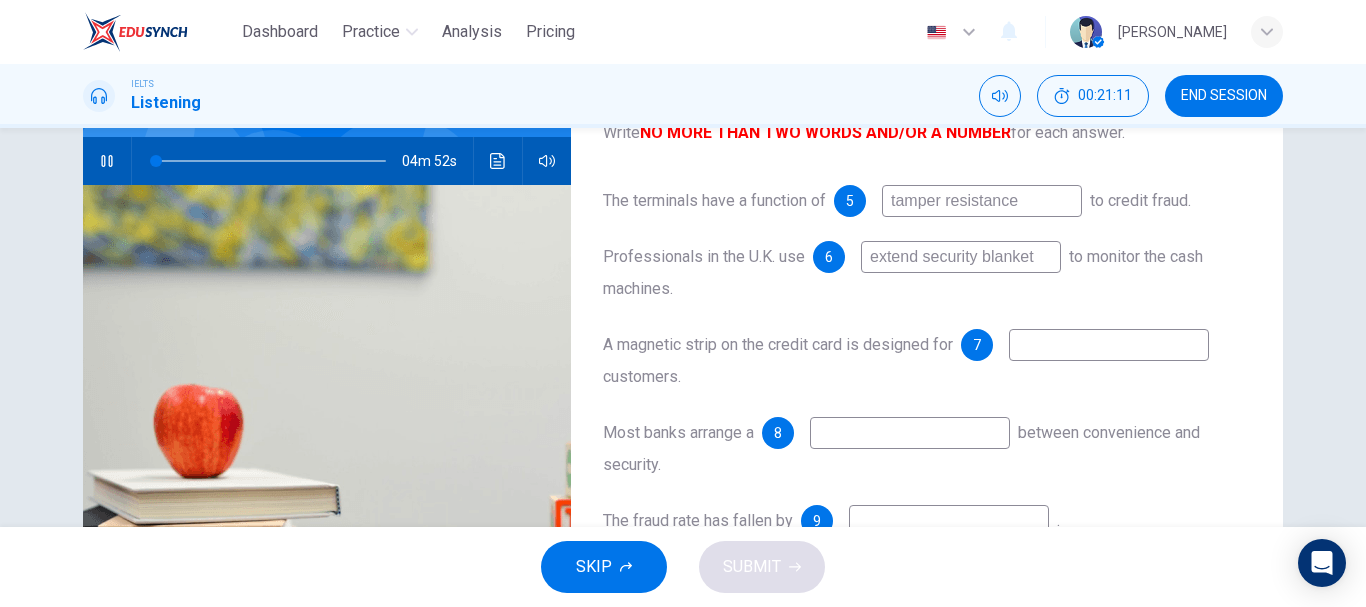 click at bounding box center [1109, 345] 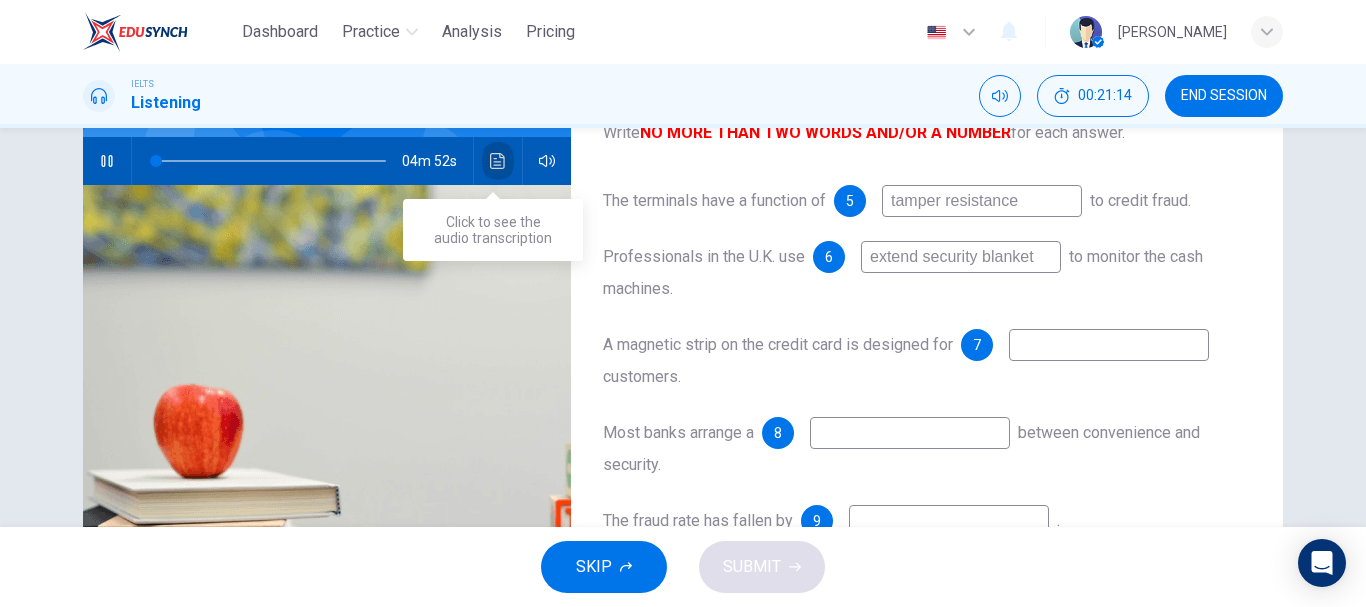 click 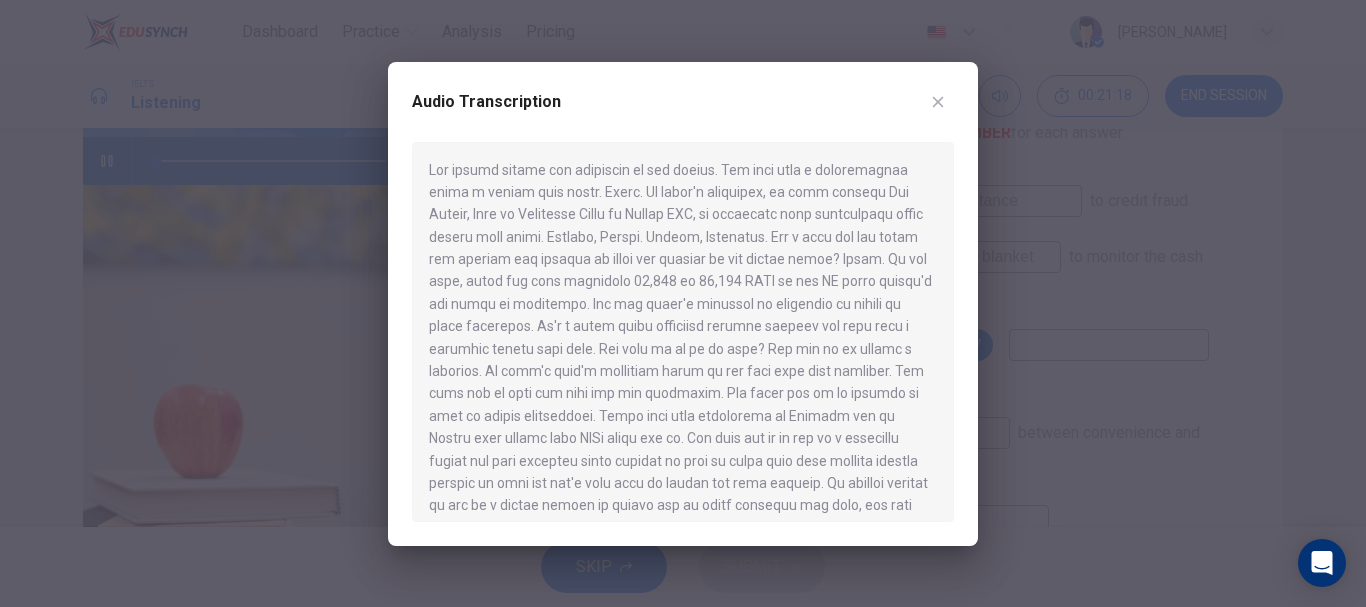 scroll, scrollTop: 841, scrollLeft: 0, axis: vertical 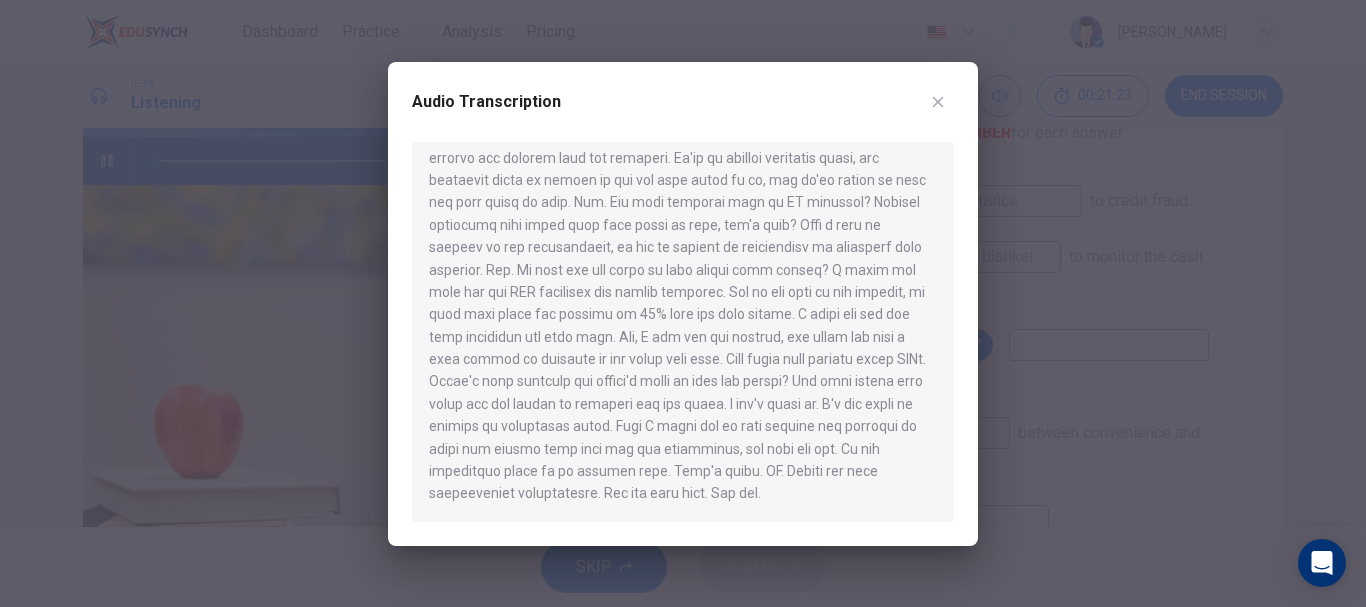 type on "0" 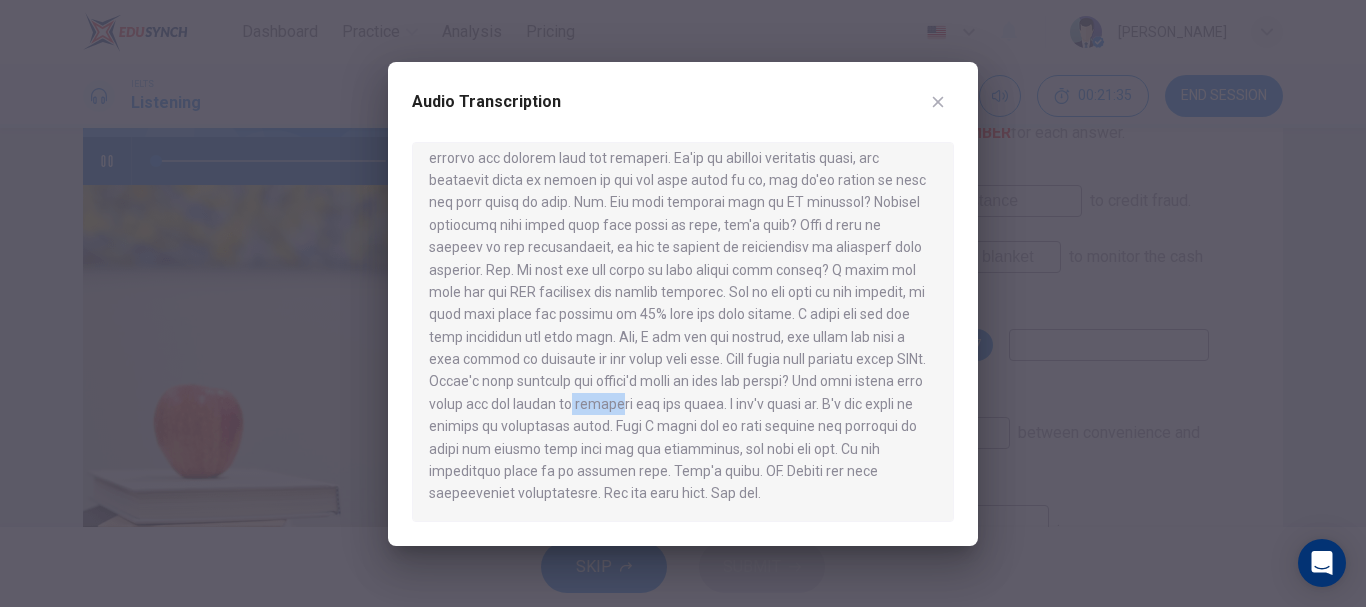 click 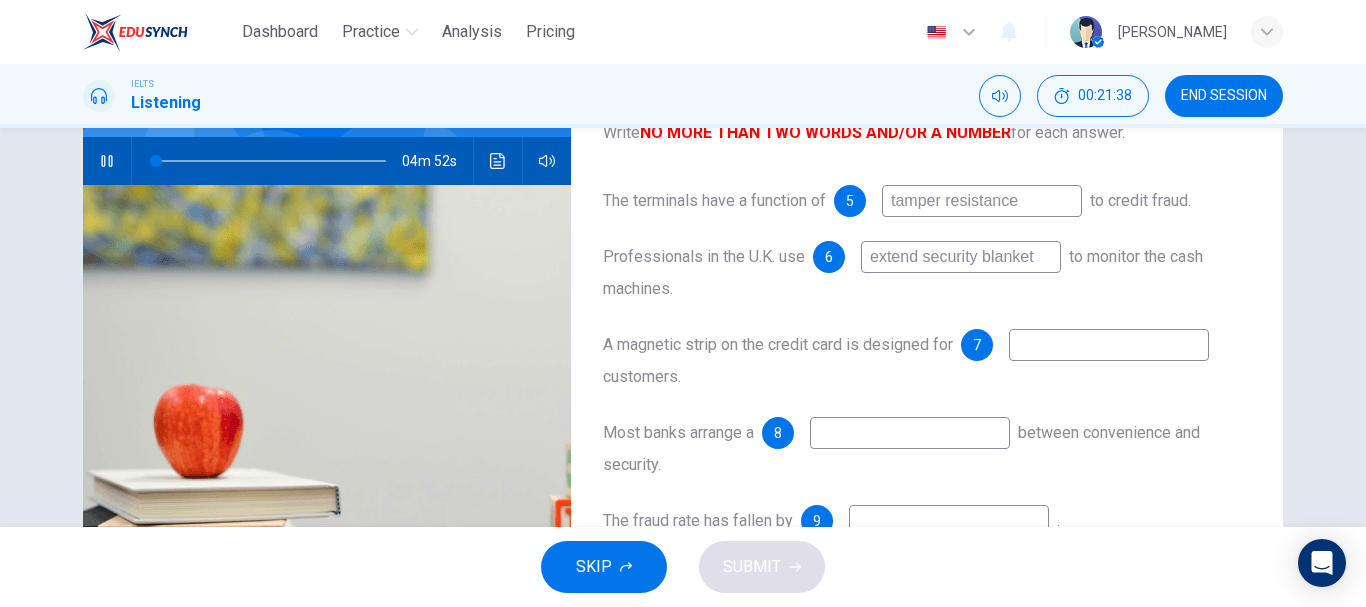 click at bounding box center (1109, 345) 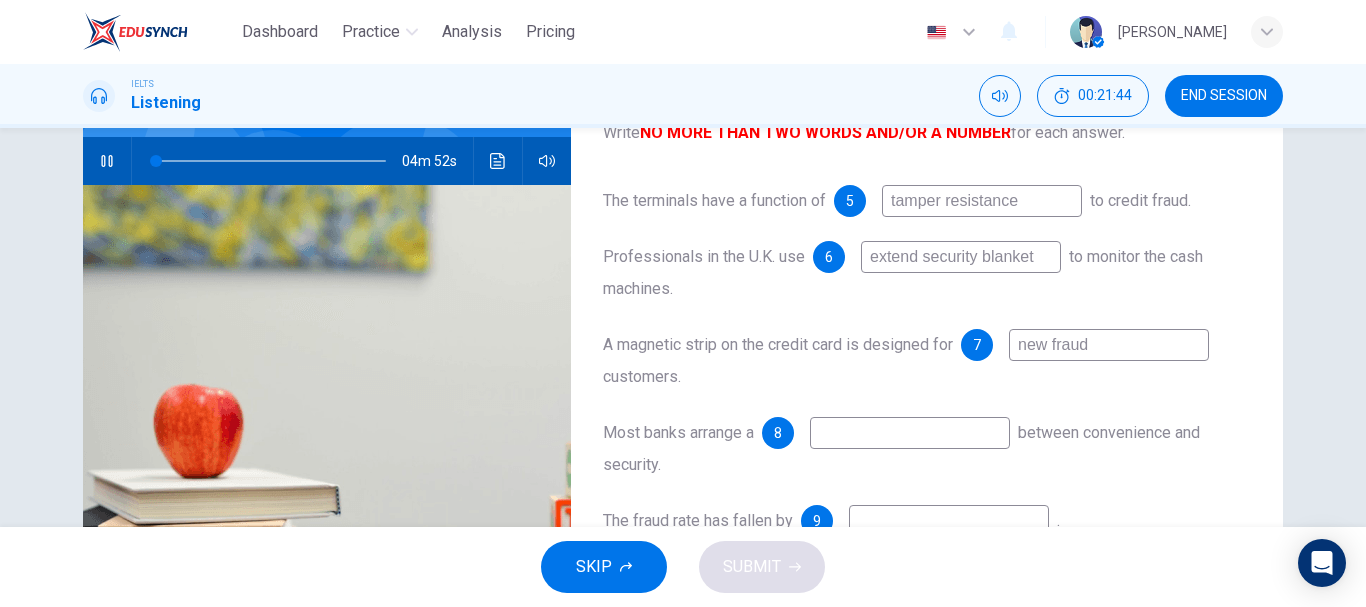type on "new fraud" 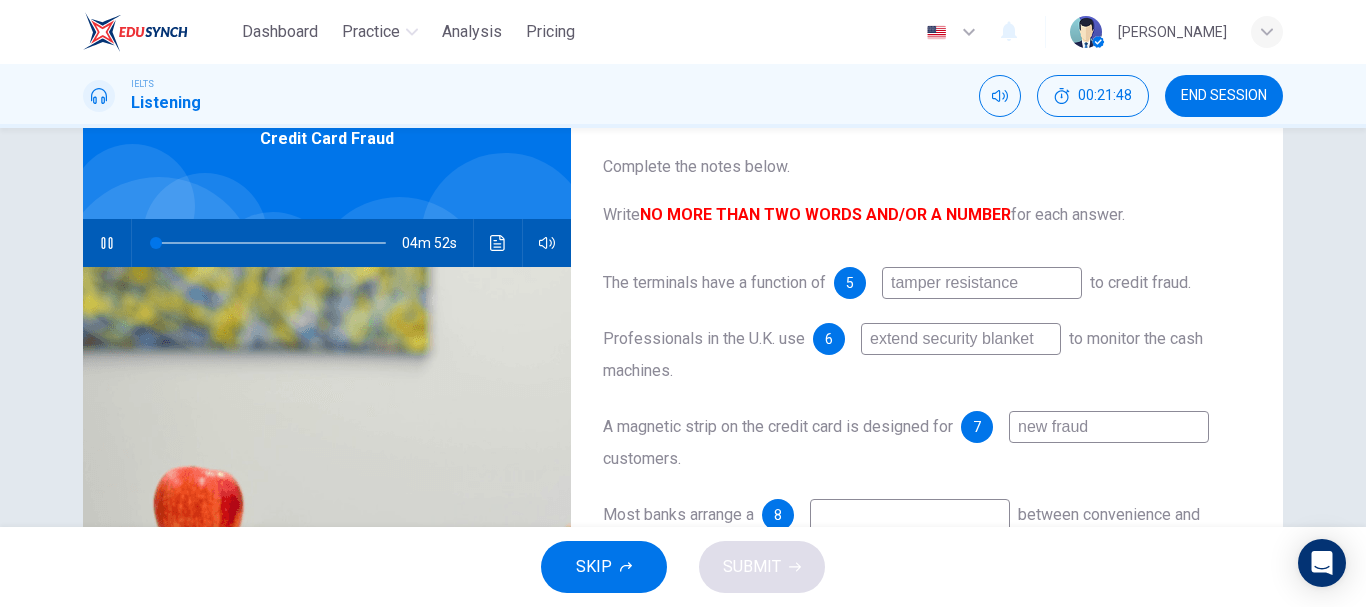 scroll, scrollTop: 108, scrollLeft: 0, axis: vertical 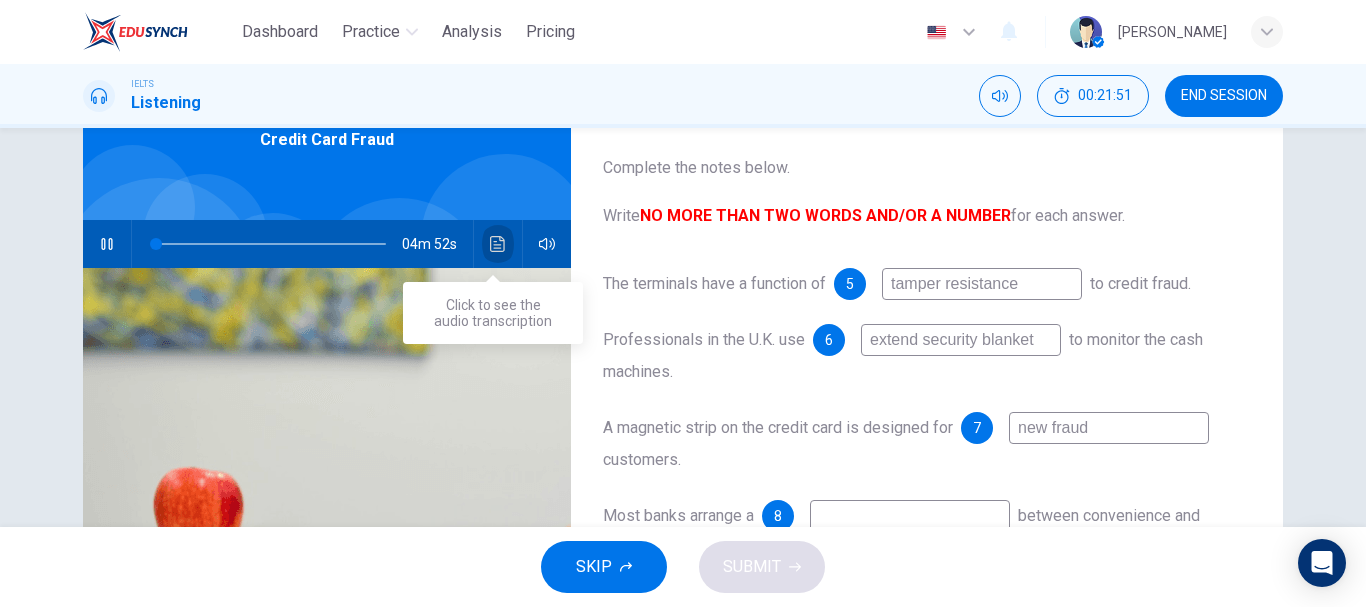 click 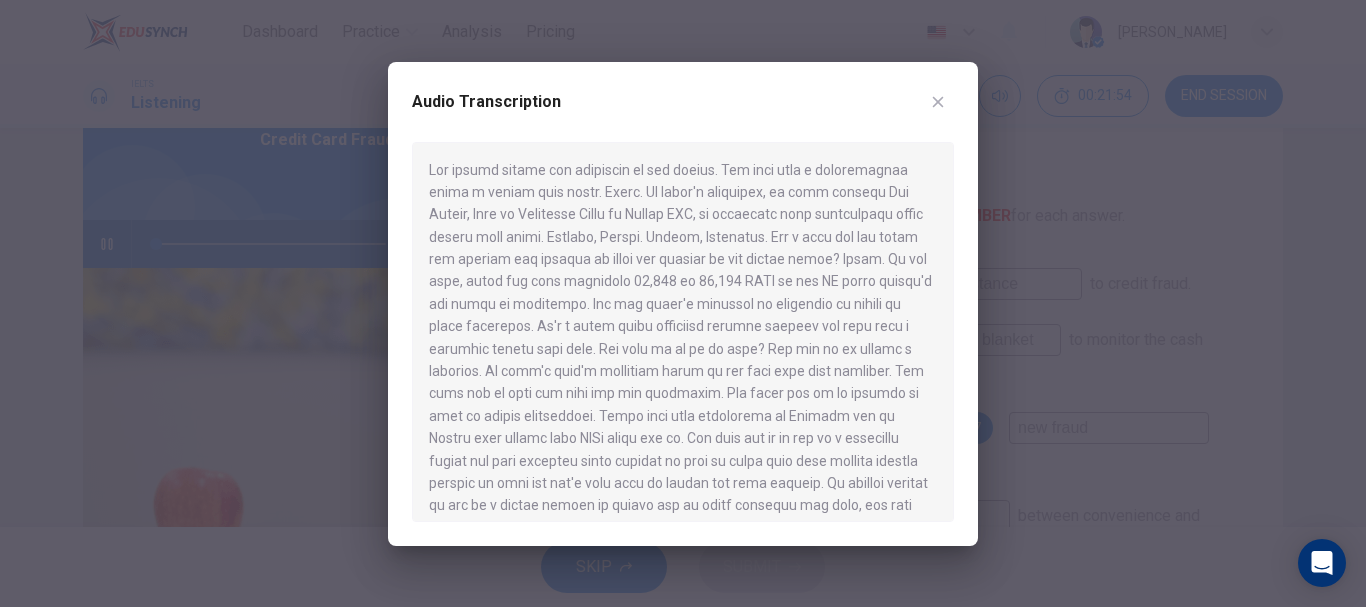 click at bounding box center [498, 244] 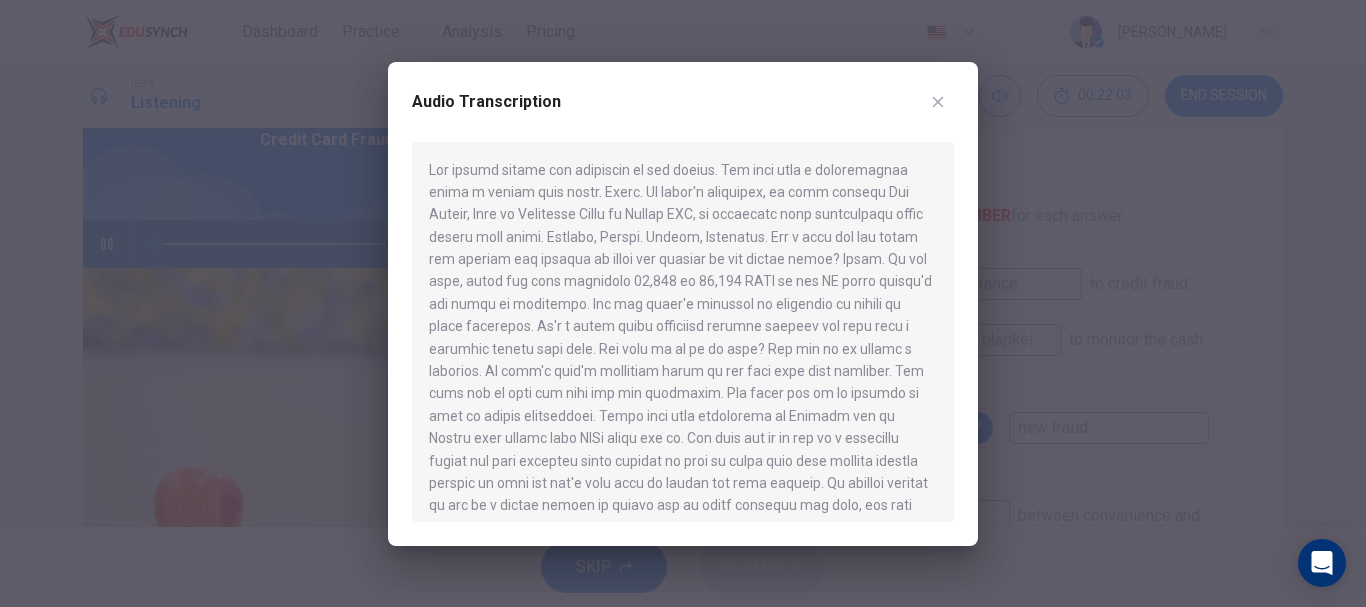 scroll, scrollTop: 109, scrollLeft: 0, axis: vertical 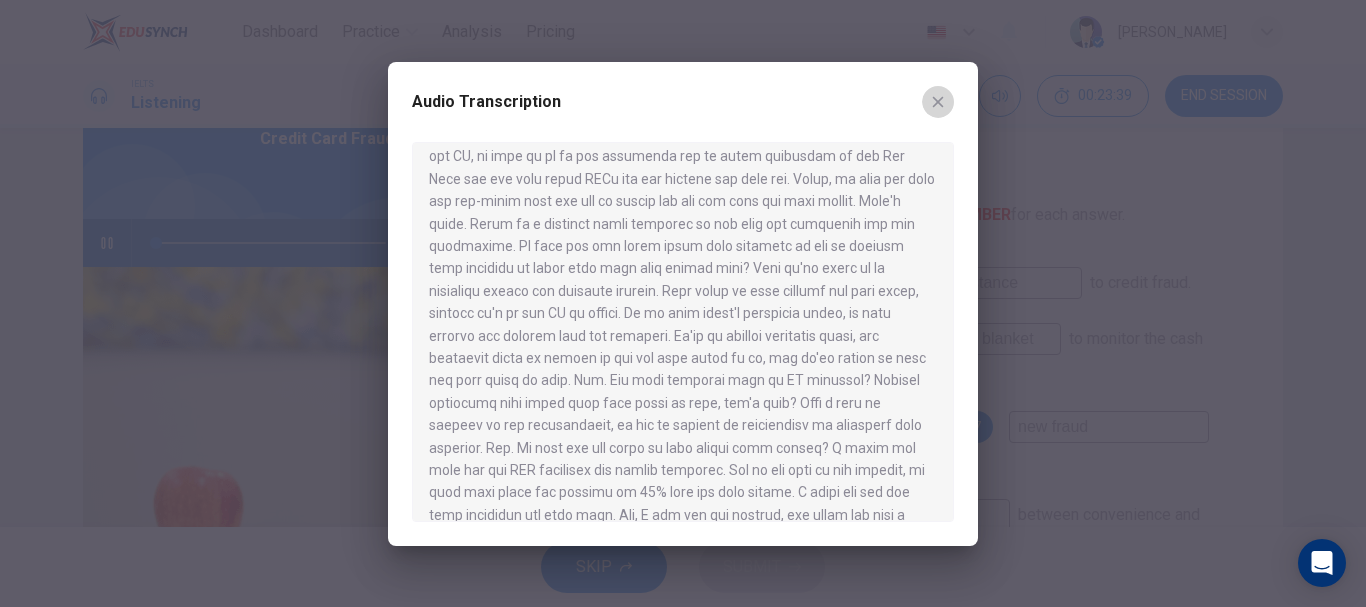 click at bounding box center (938, 102) 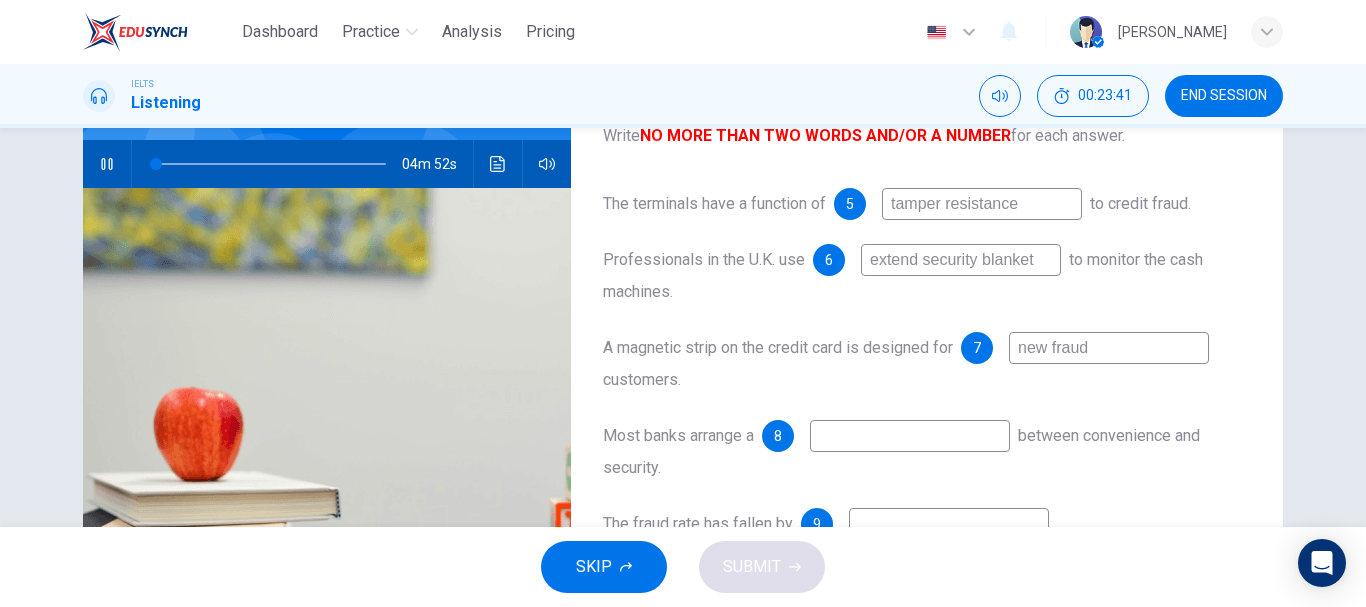 scroll, scrollTop: 189, scrollLeft: 0, axis: vertical 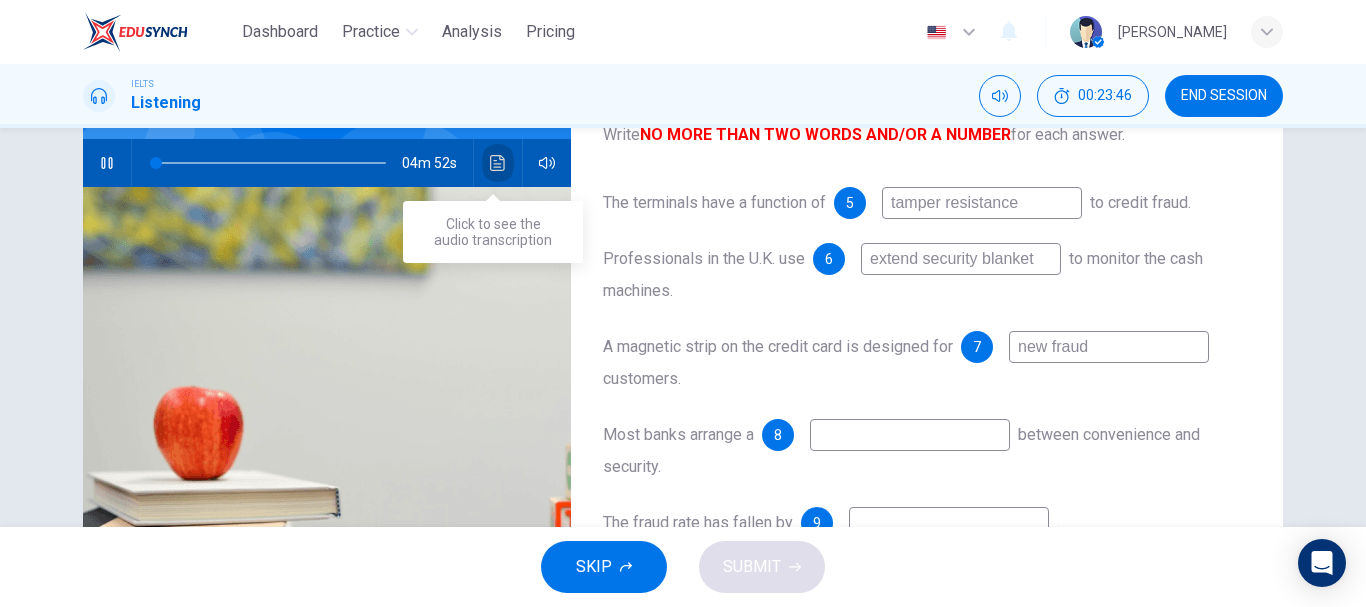 click at bounding box center [498, 163] 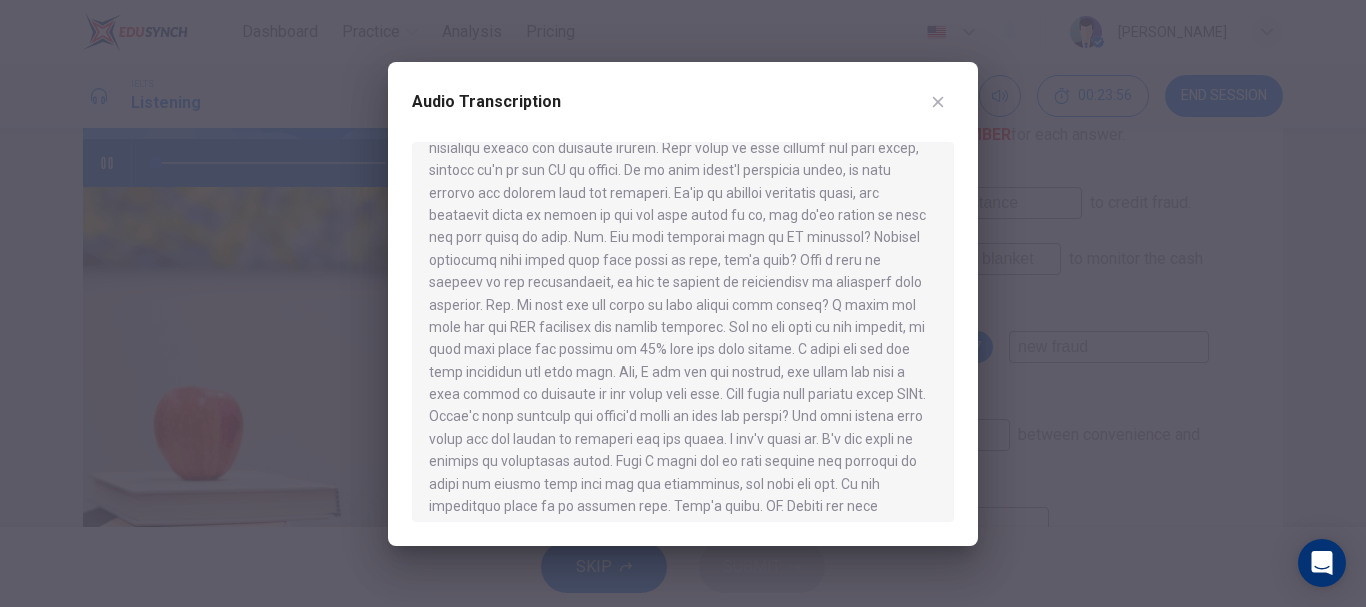 scroll, scrollTop: 781, scrollLeft: 0, axis: vertical 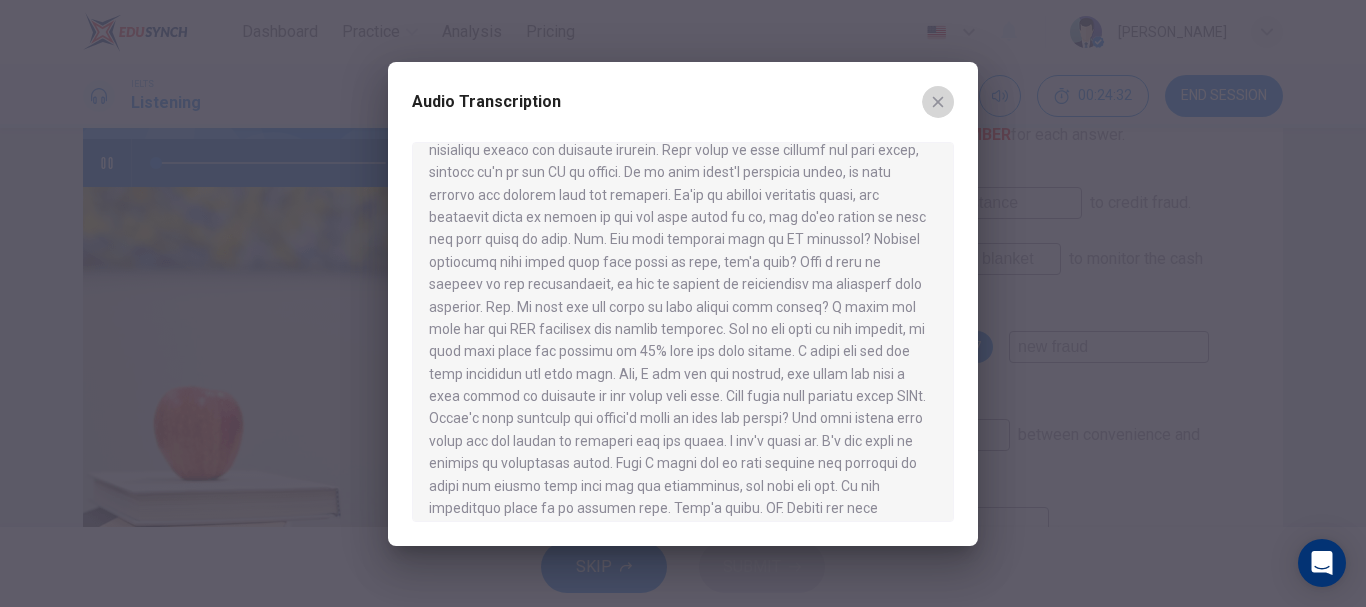 click 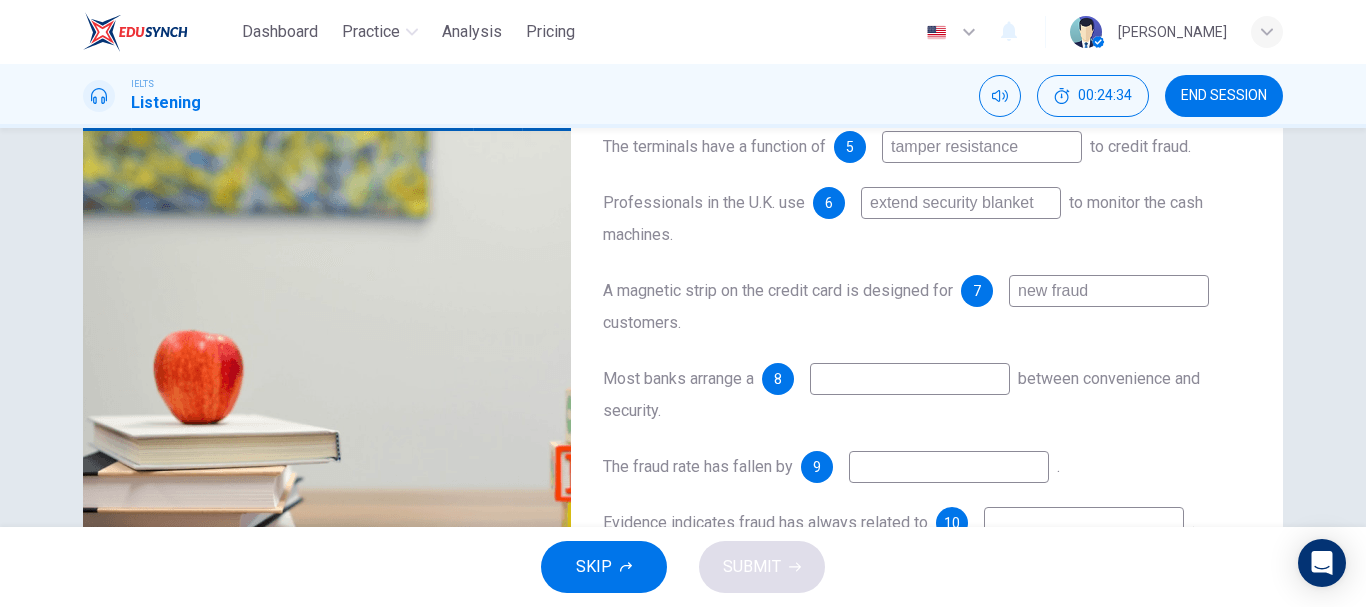scroll, scrollTop: 246, scrollLeft: 0, axis: vertical 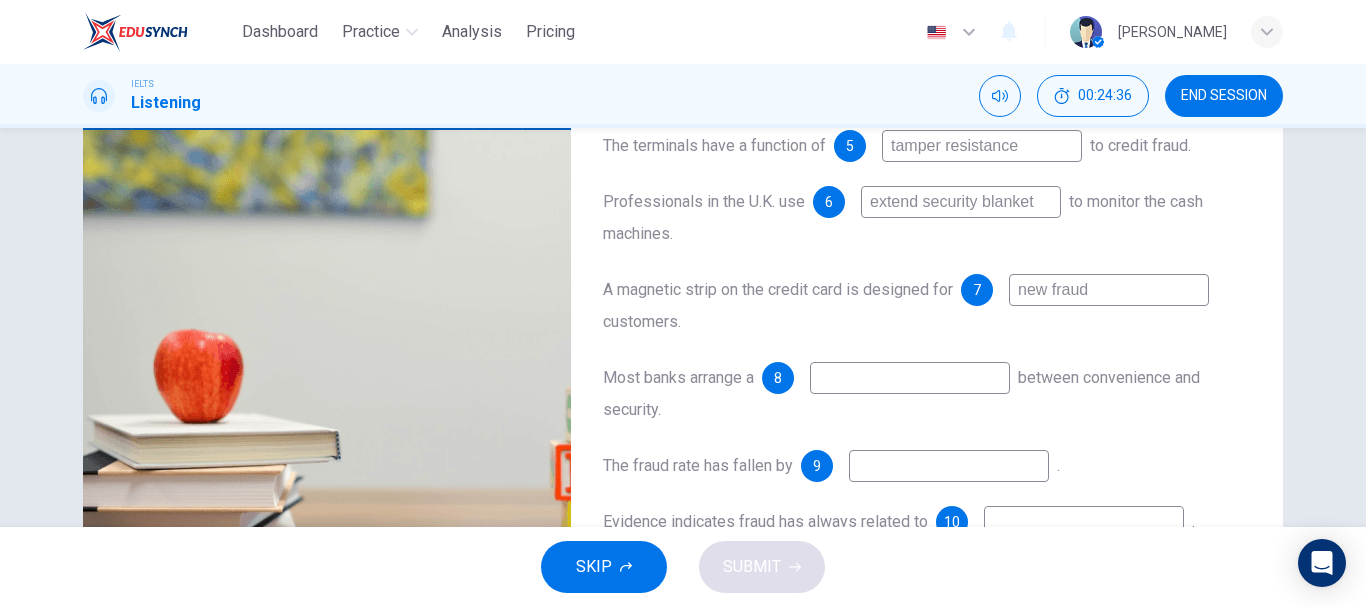 click at bounding box center (910, 378) 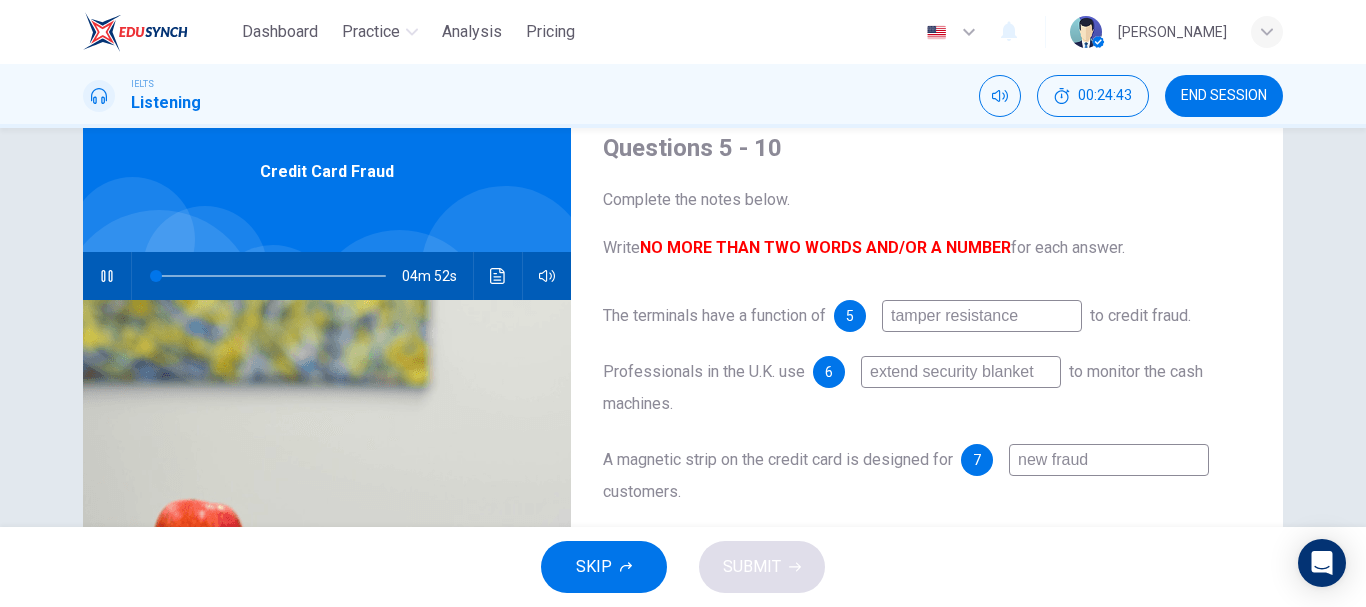 scroll, scrollTop: 75, scrollLeft: 0, axis: vertical 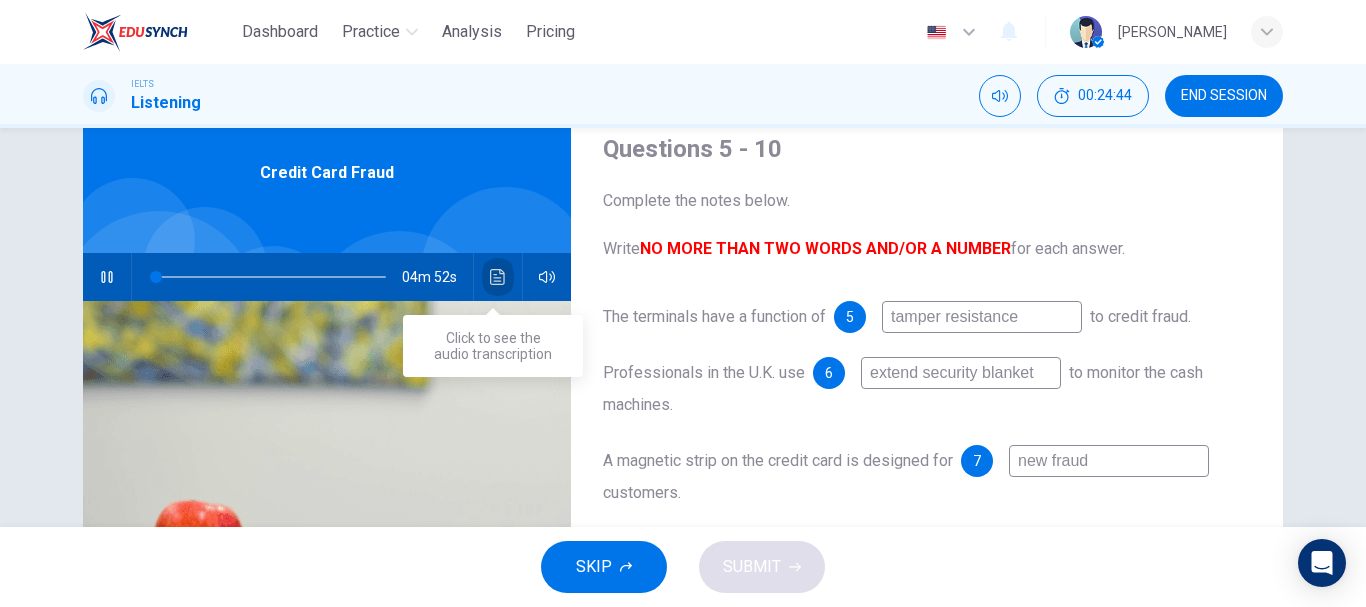 click 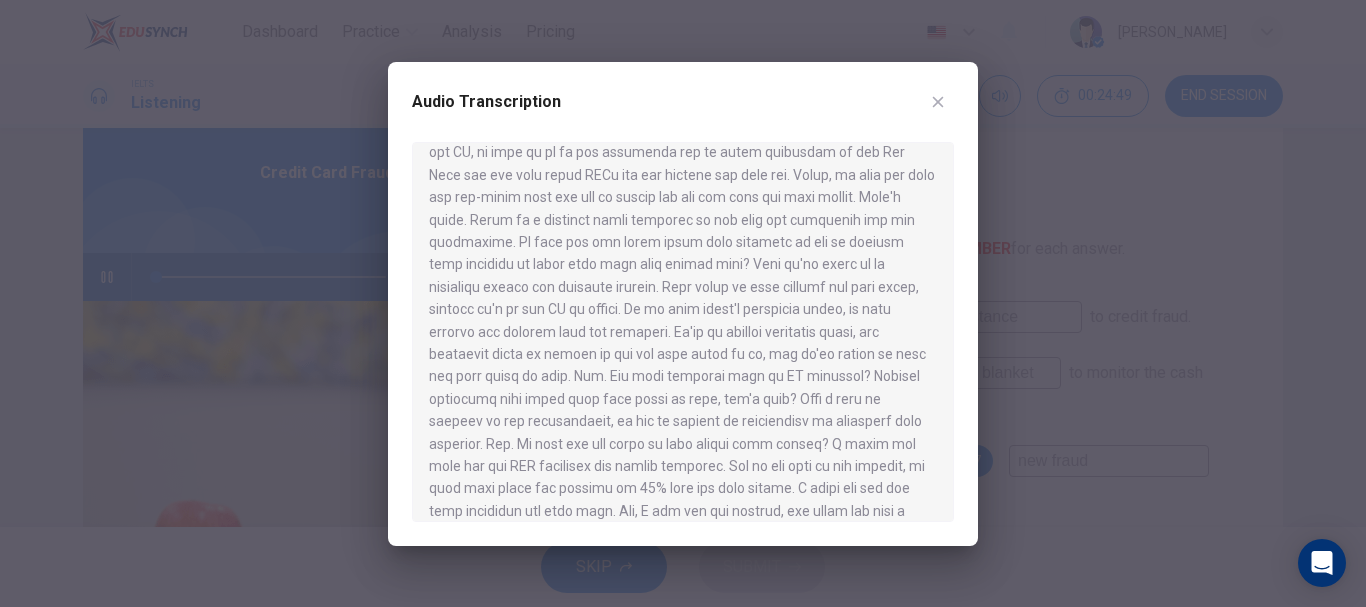 scroll, scrollTop: 645, scrollLeft: 0, axis: vertical 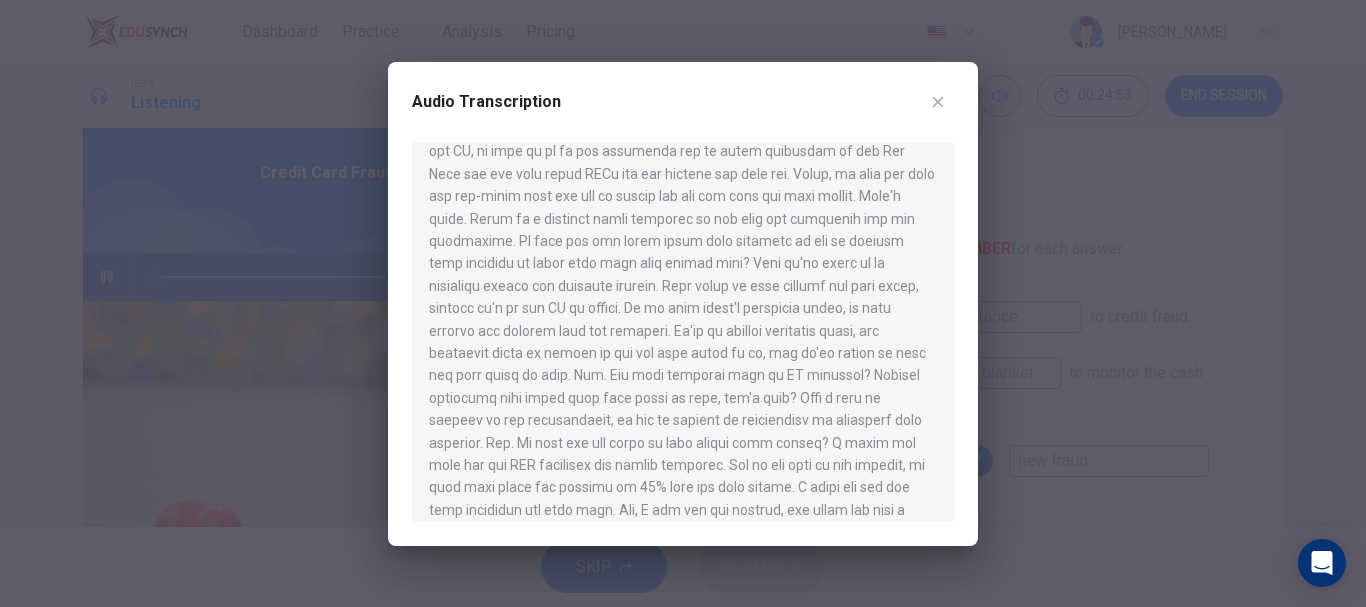 click at bounding box center (683, 303) 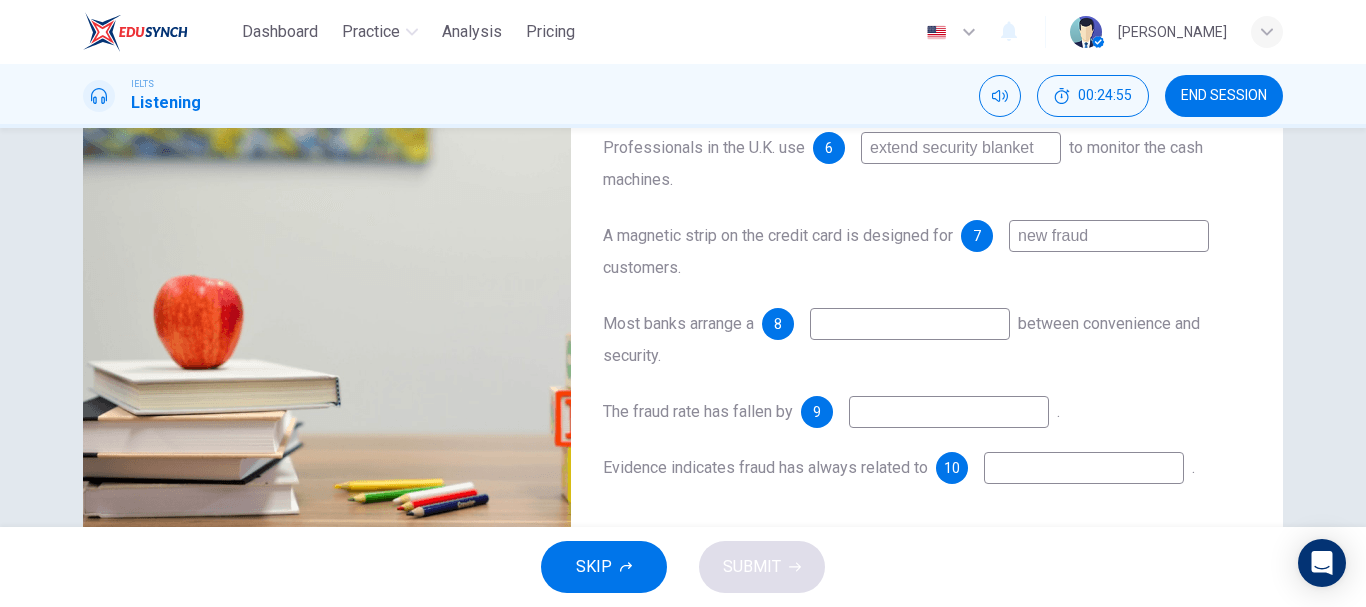 scroll, scrollTop: 301, scrollLeft: 0, axis: vertical 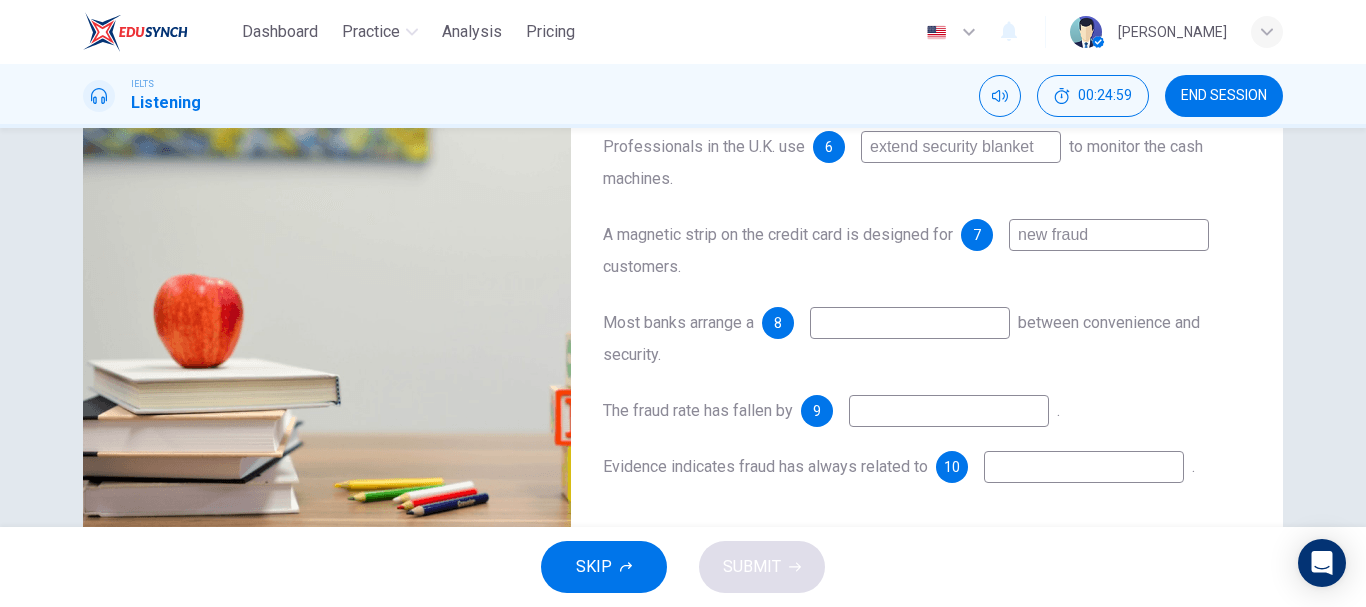 click at bounding box center (910, 323) 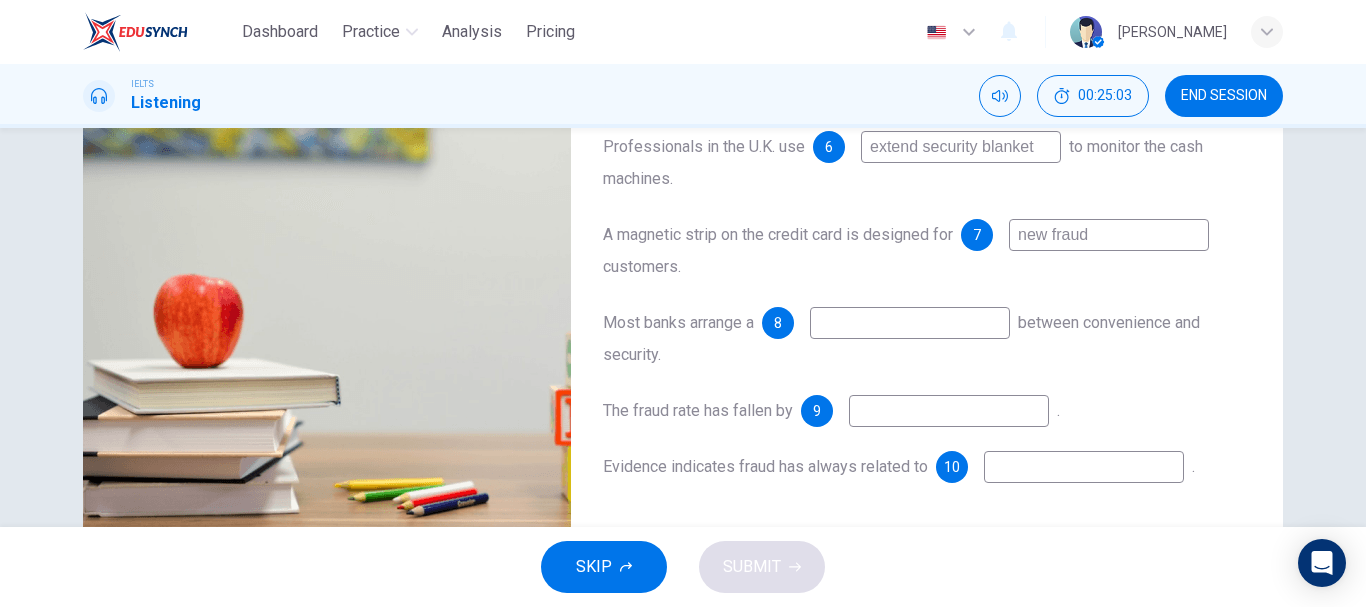 type on "0" 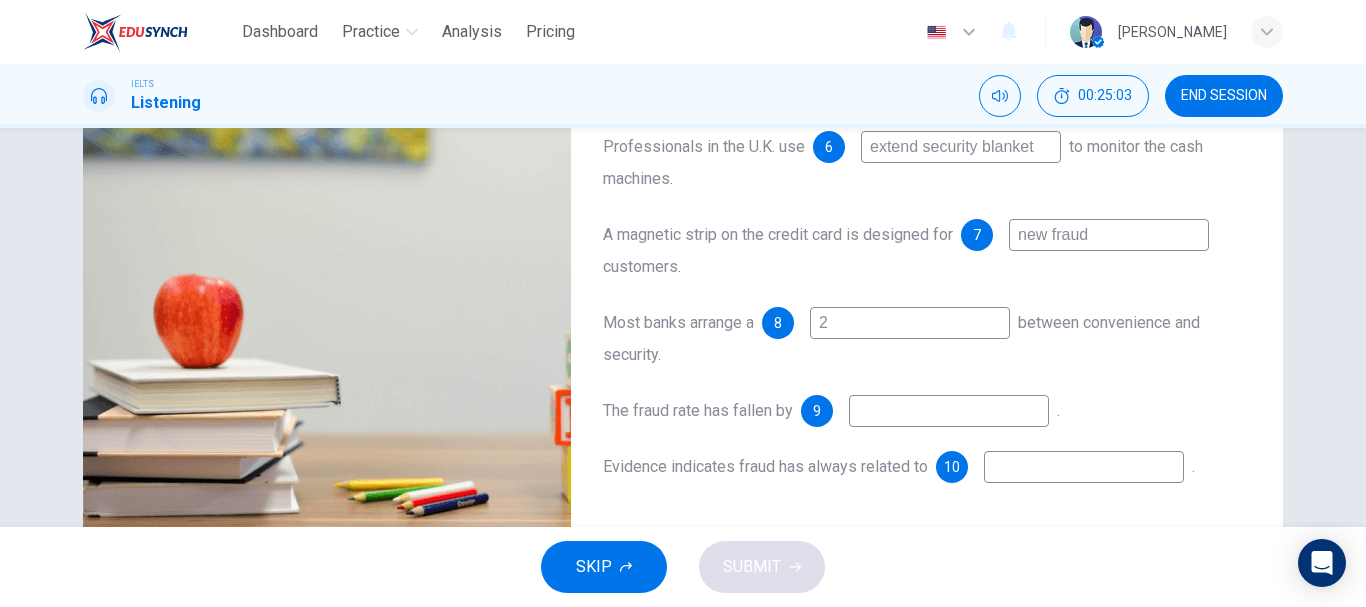 type on "24" 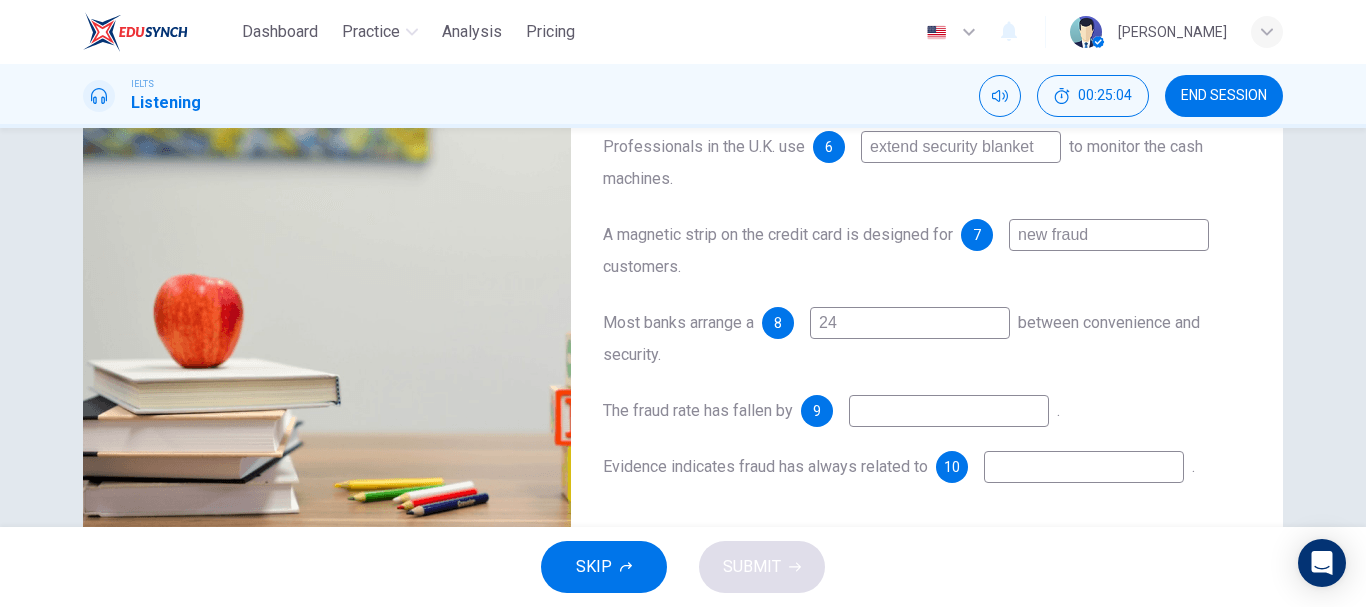 type on "0" 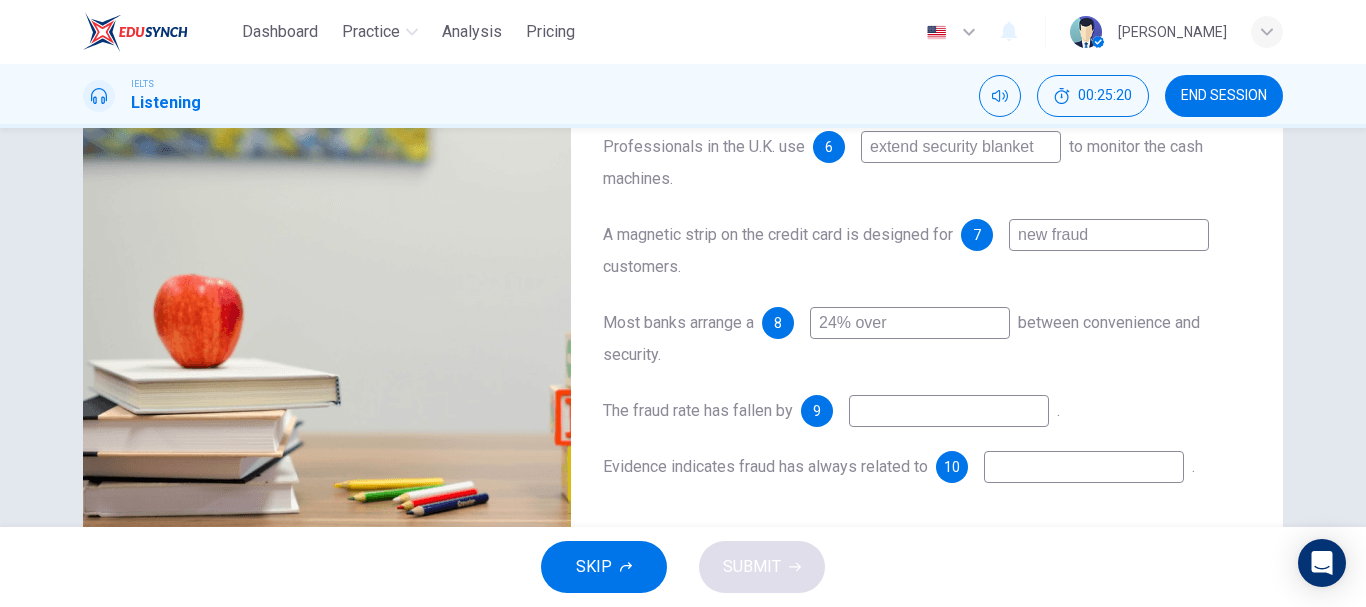 type on "24% ove" 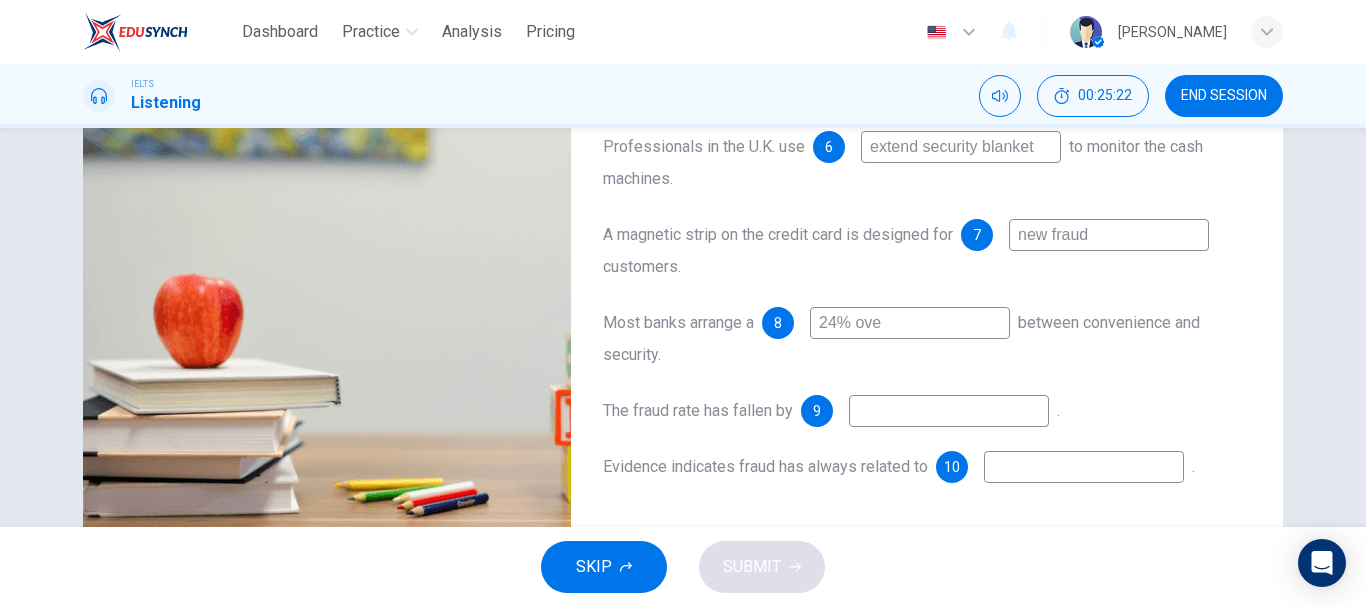 type on "0" 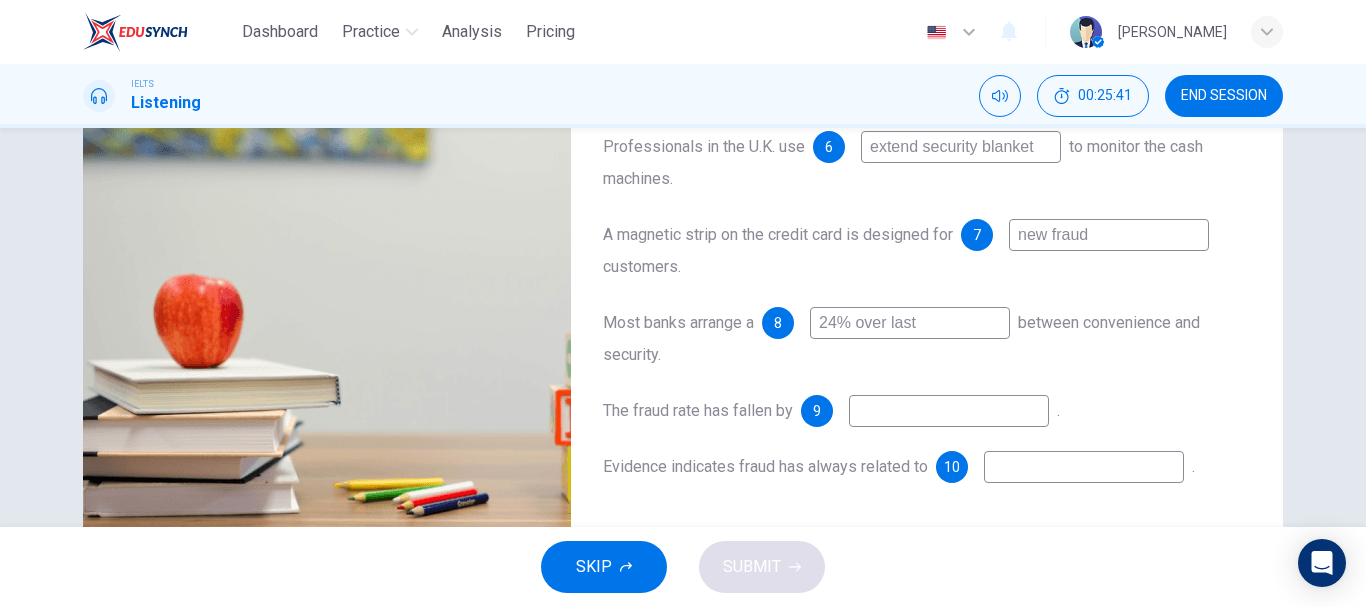 drag, startPoint x: 888, startPoint y: 327, endPoint x: 860, endPoint y: 330, distance: 28.160255 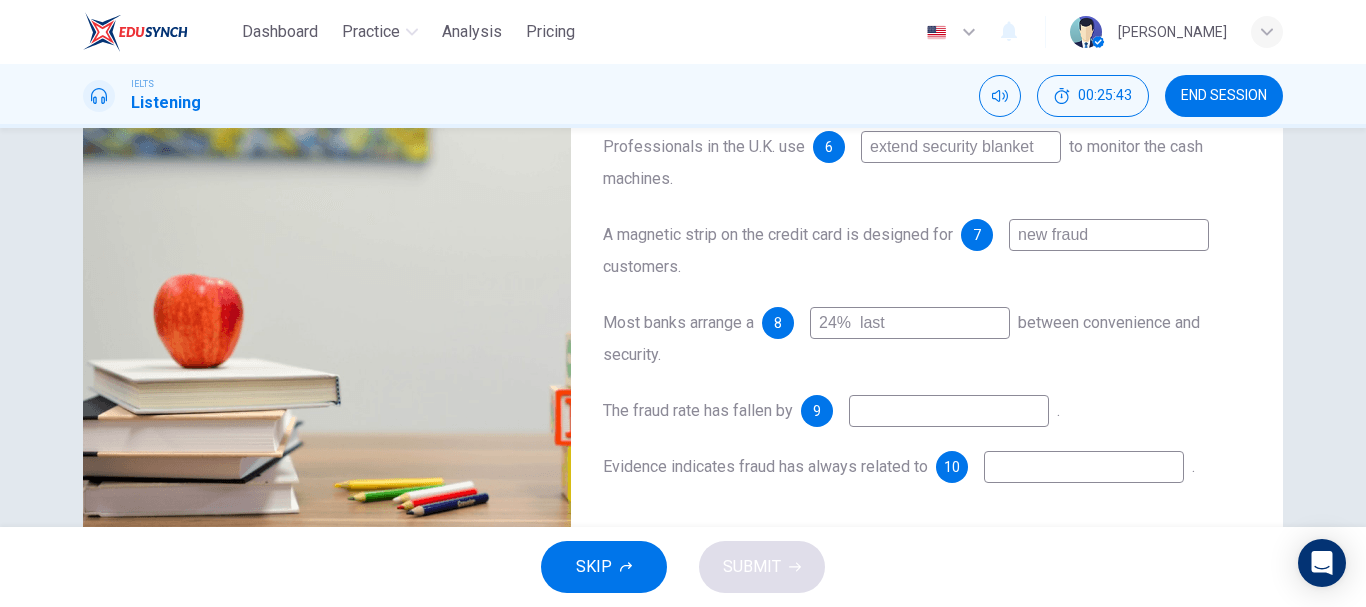 click on "24%  last" at bounding box center [910, 323] 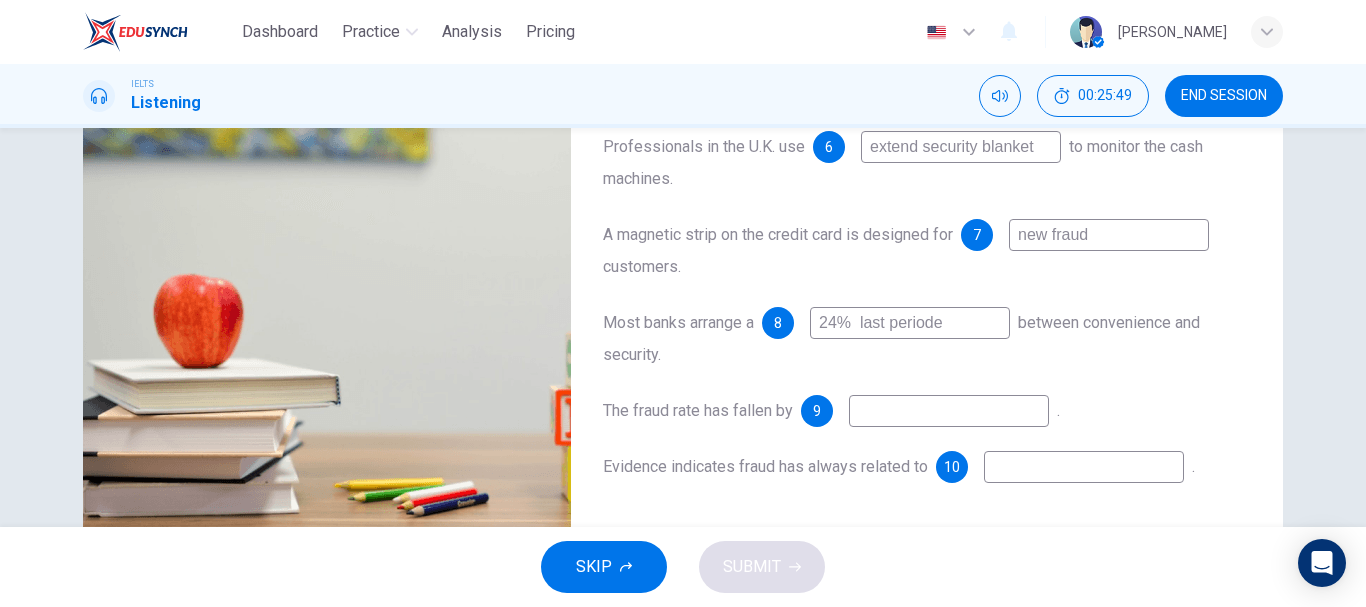 type on "24%  last periode" 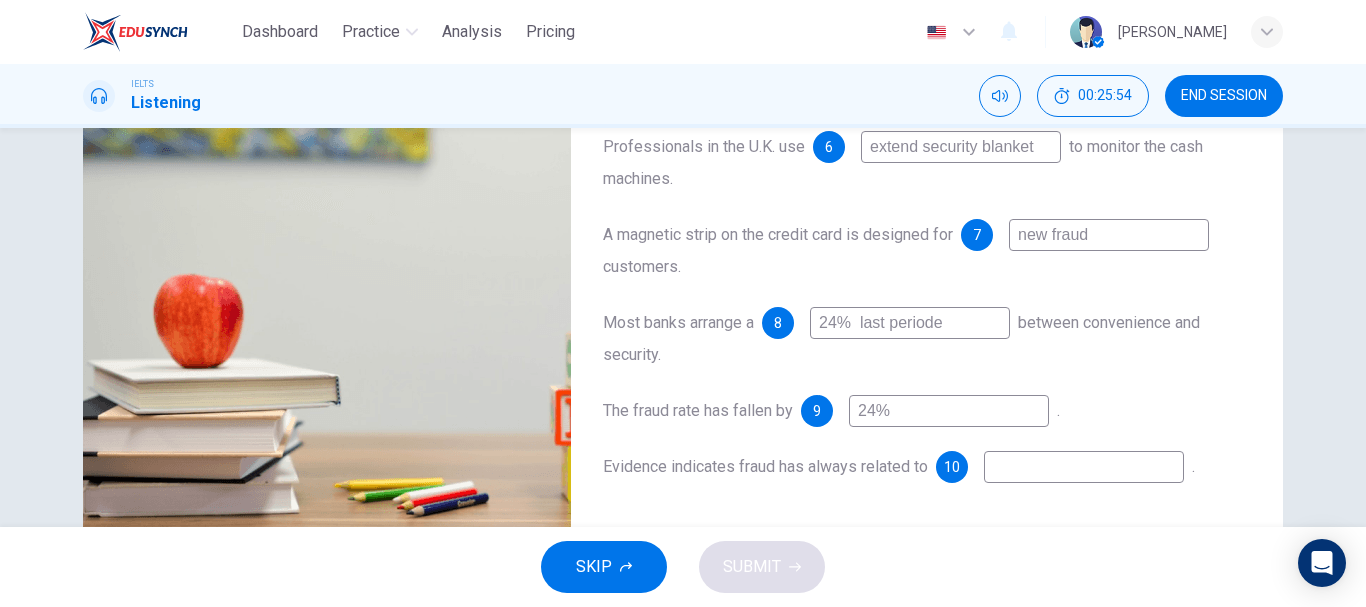 type on "24%" 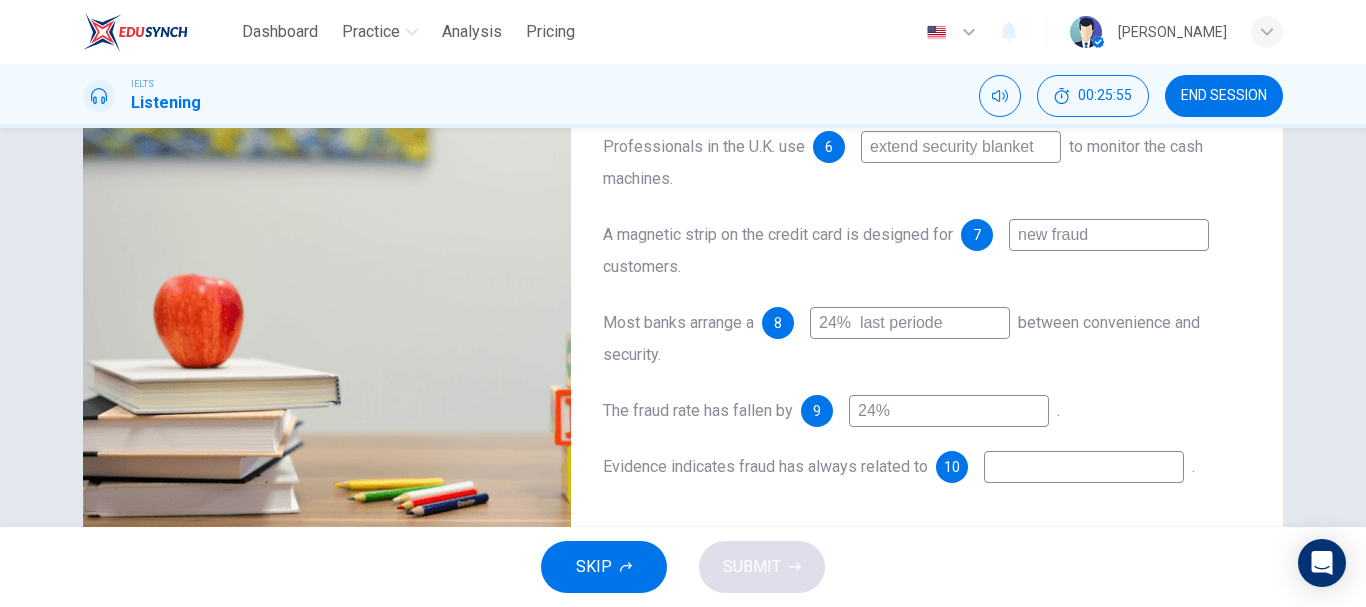 drag, startPoint x: 965, startPoint y: 331, endPoint x: 806, endPoint y: 336, distance: 159.0786 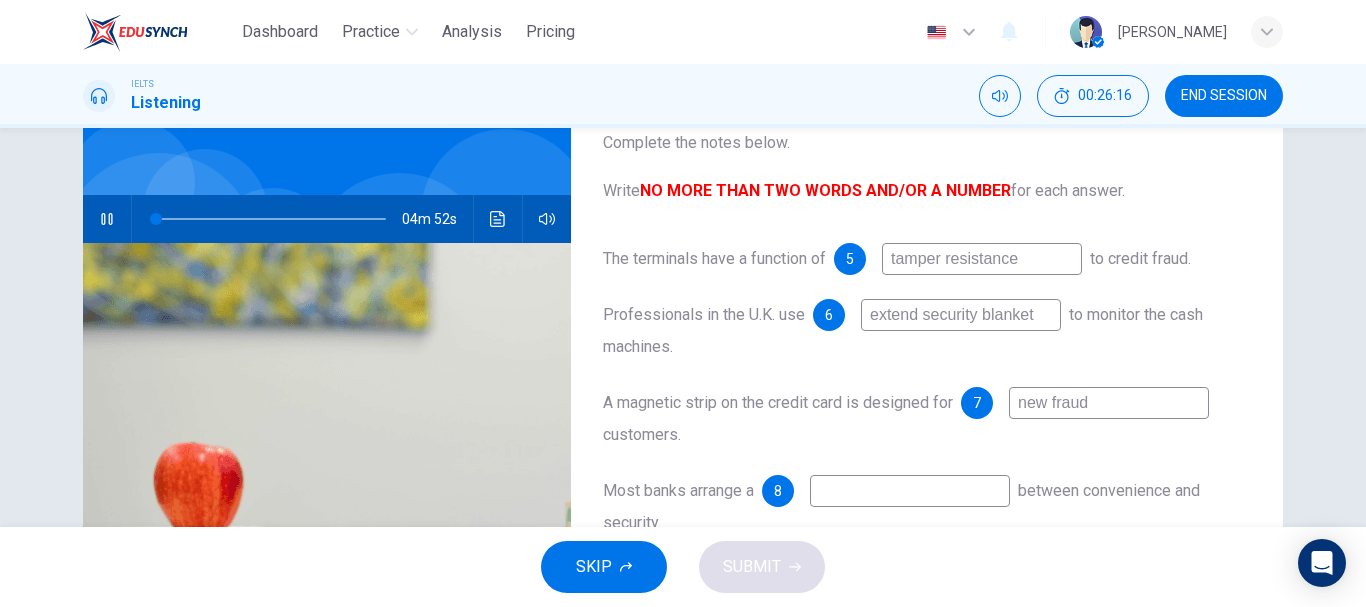 scroll, scrollTop: 122, scrollLeft: 0, axis: vertical 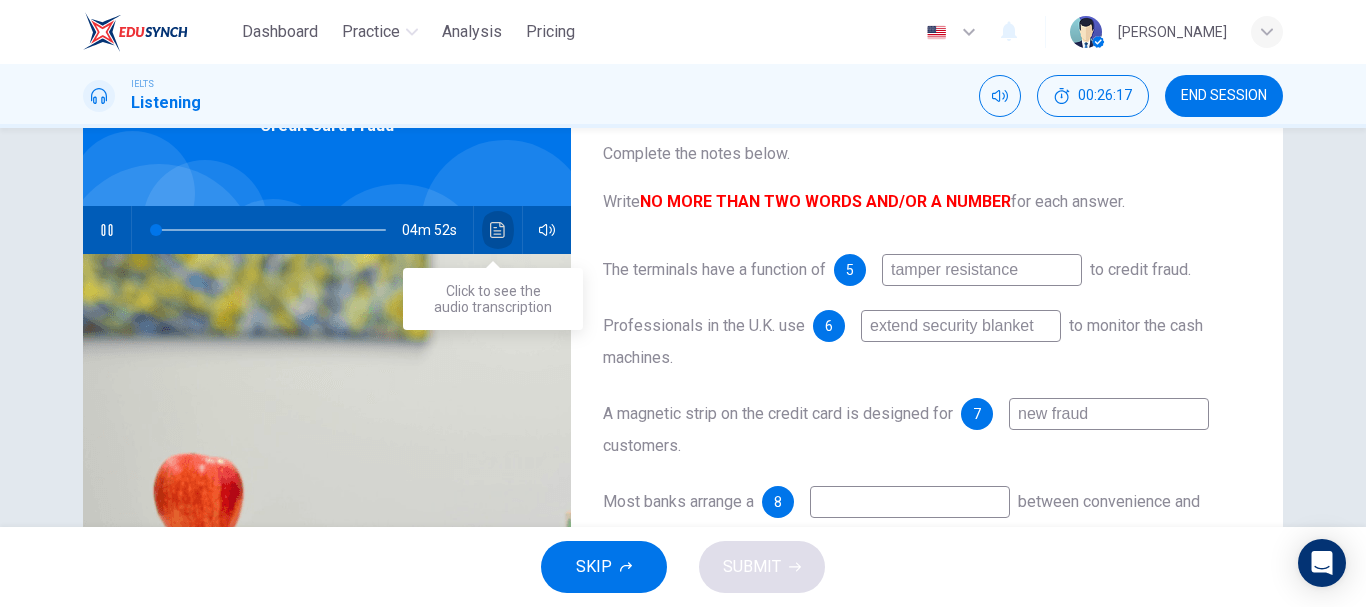 click at bounding box center [498, 230] 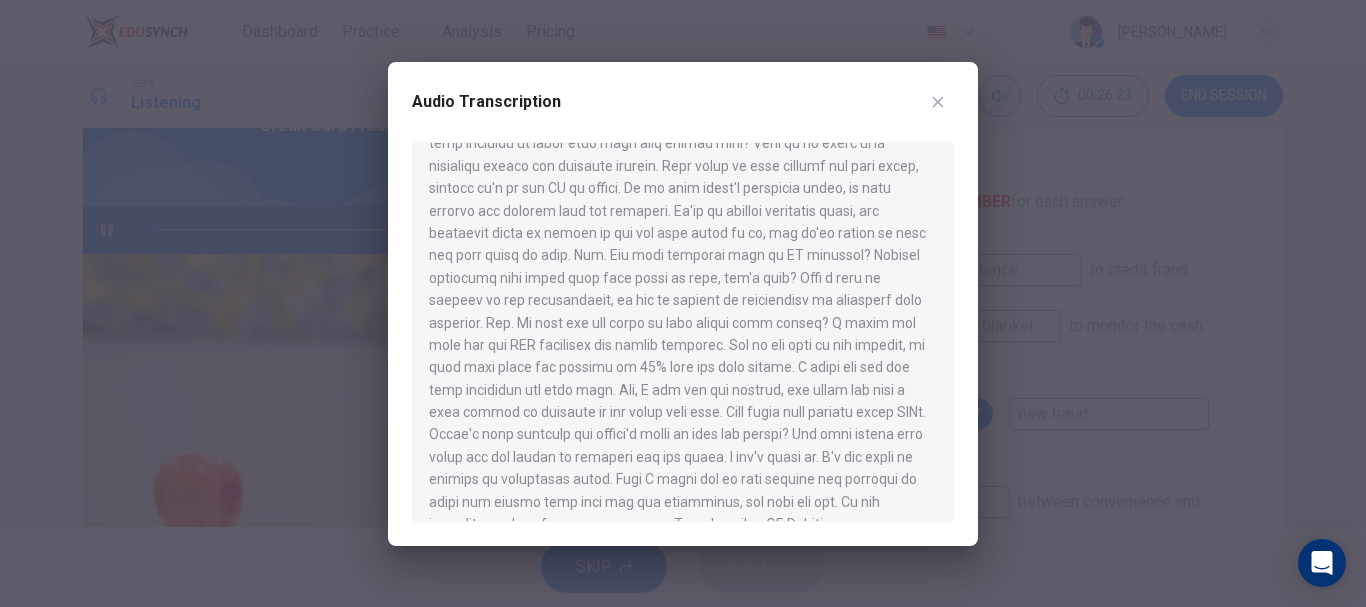 scroll, scrollTop: 783, scrollLeft: 0, axis: vertical 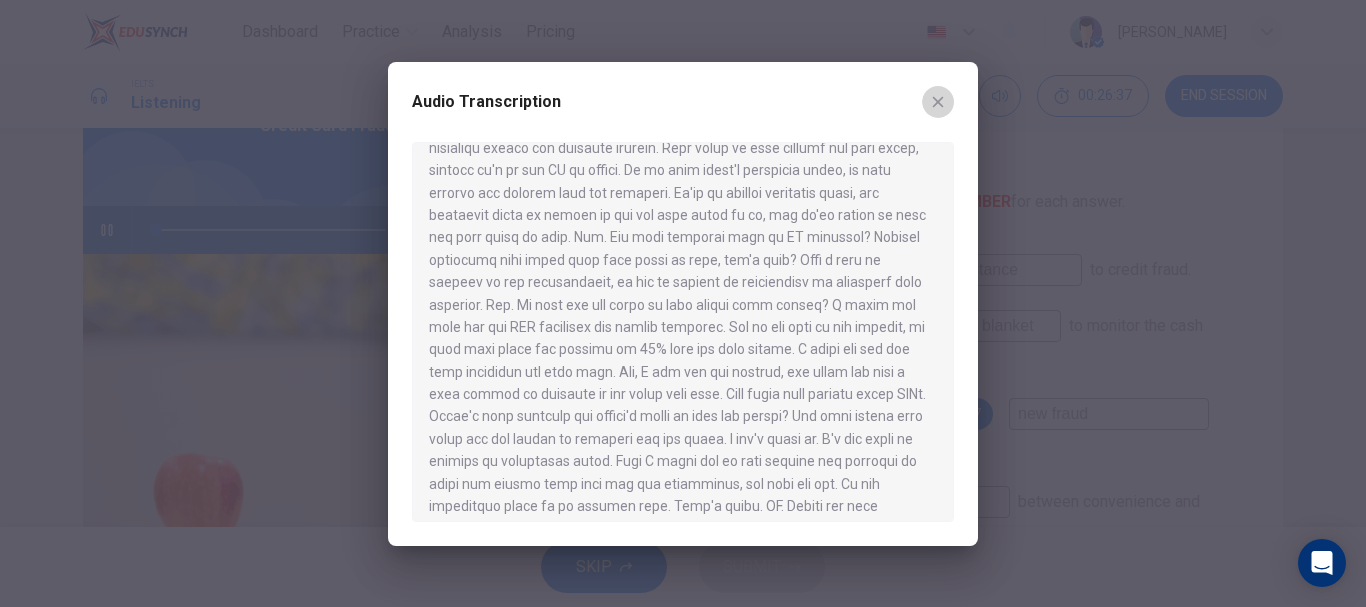 click 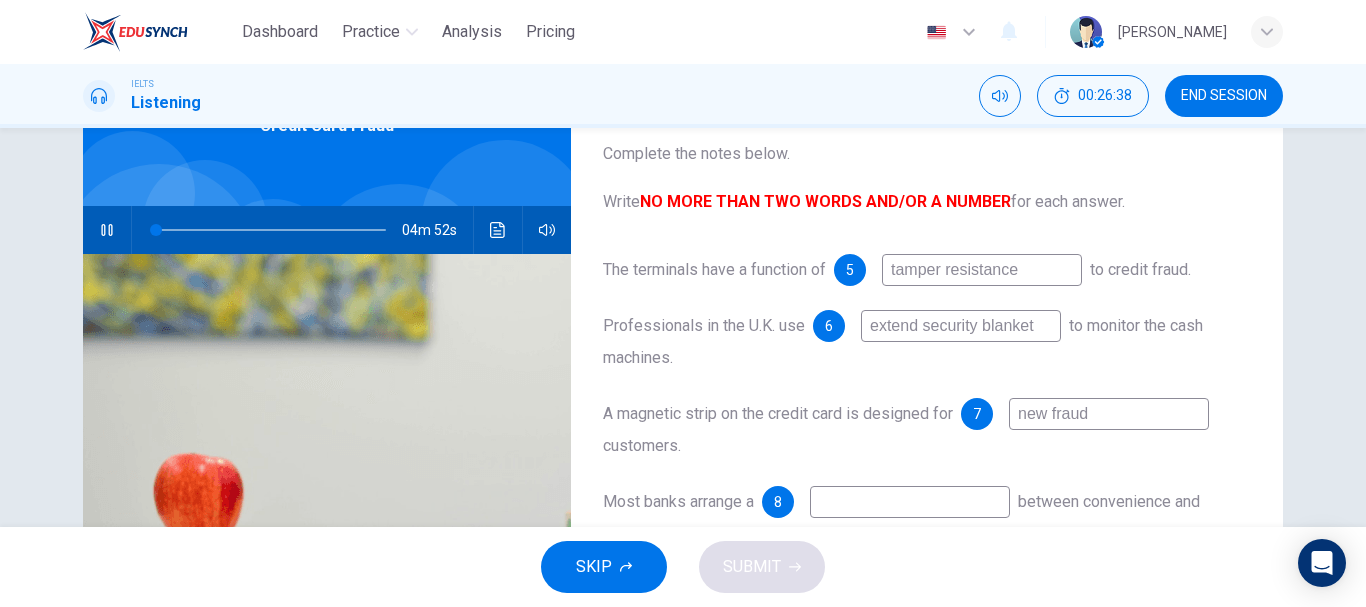 click at bounding box center [910, 502] 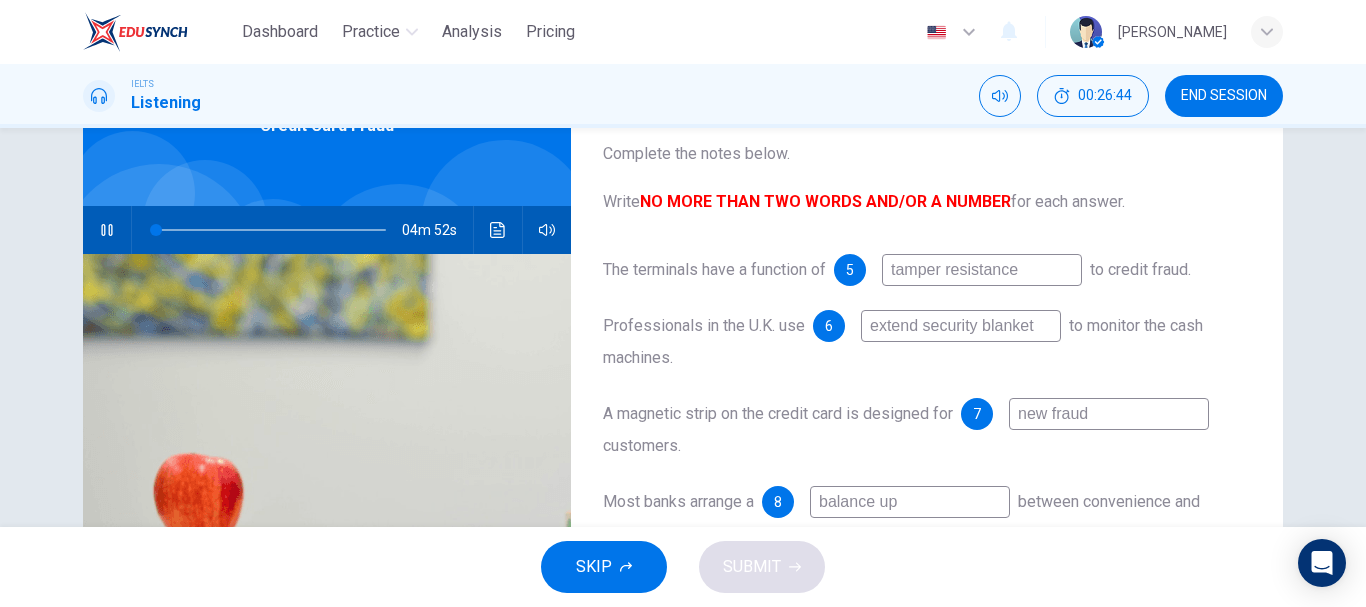 scroll, scrollTop: 376, scrollLeft: 0, axis: vertical 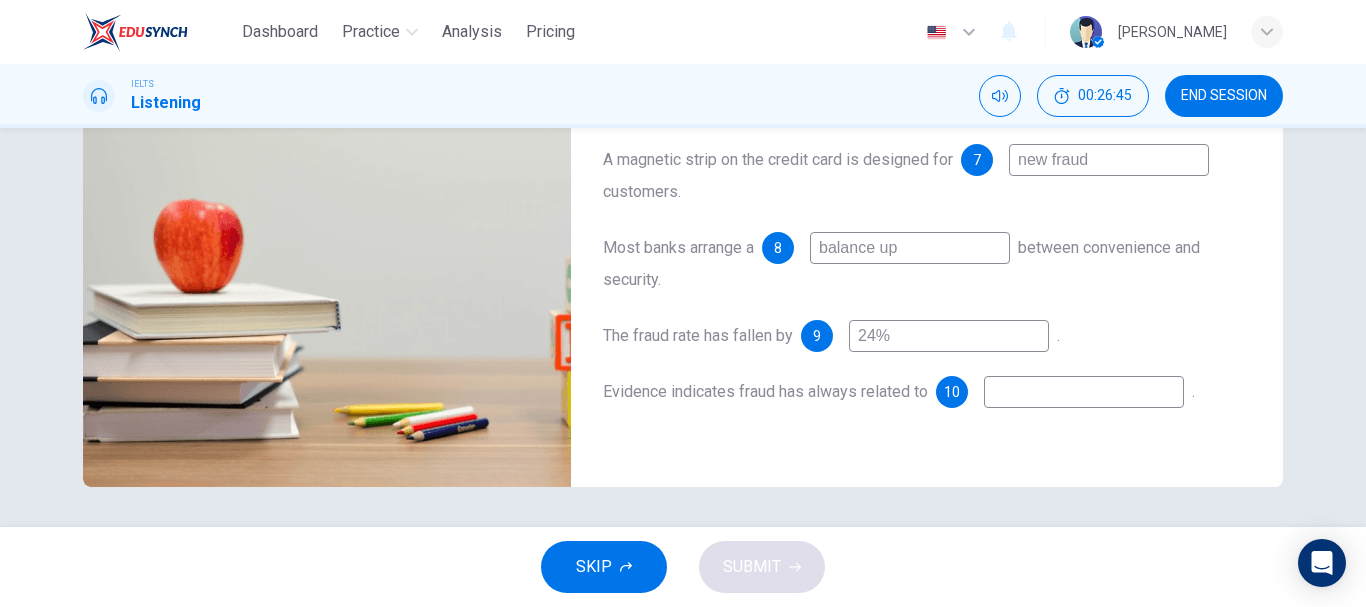 type on "balance up" 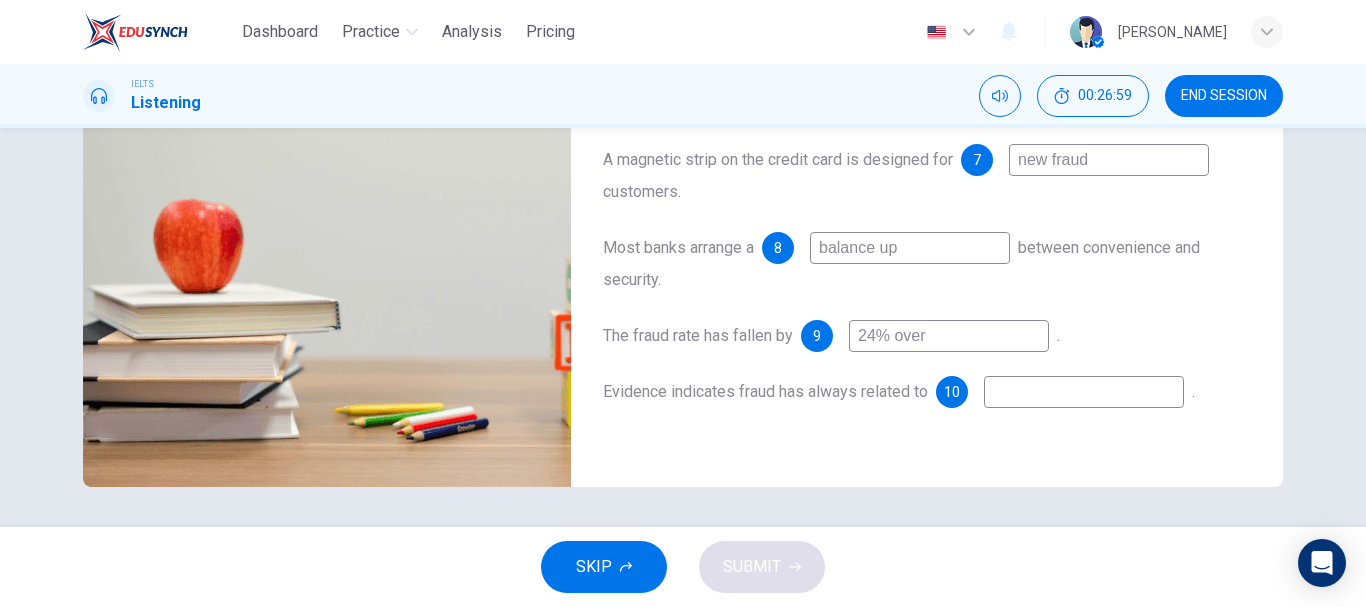 type on "24% over" 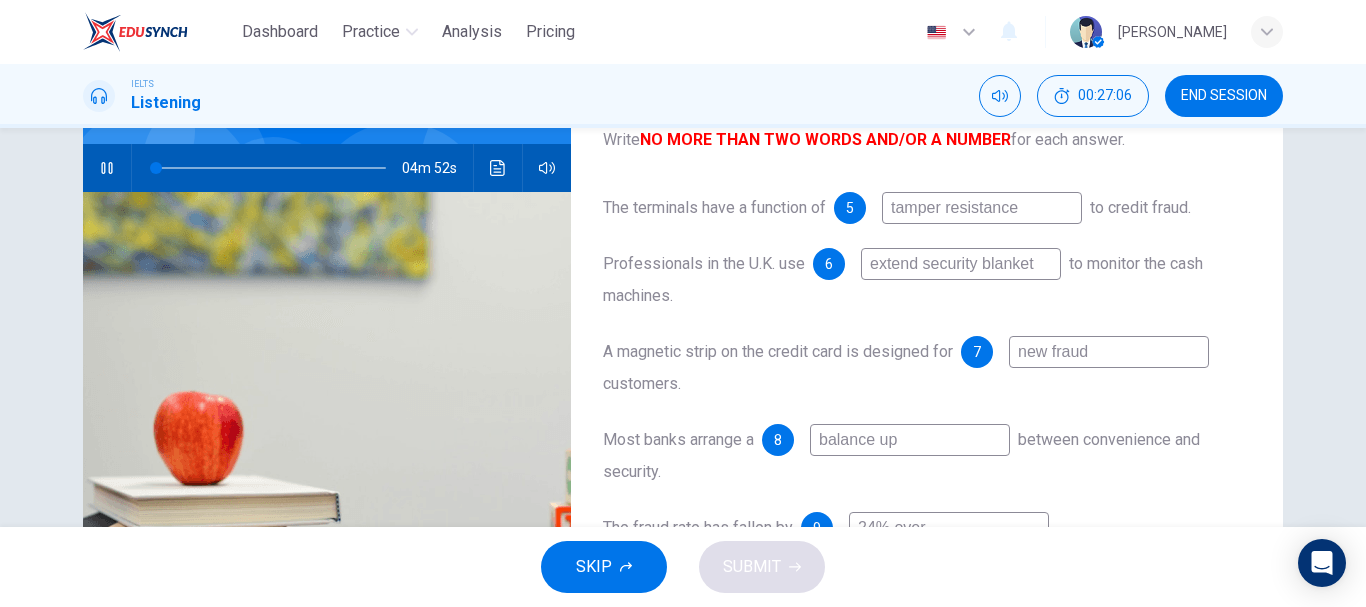 scroll, scrollTop: 183, scrollLeft: 0, axis: vertical 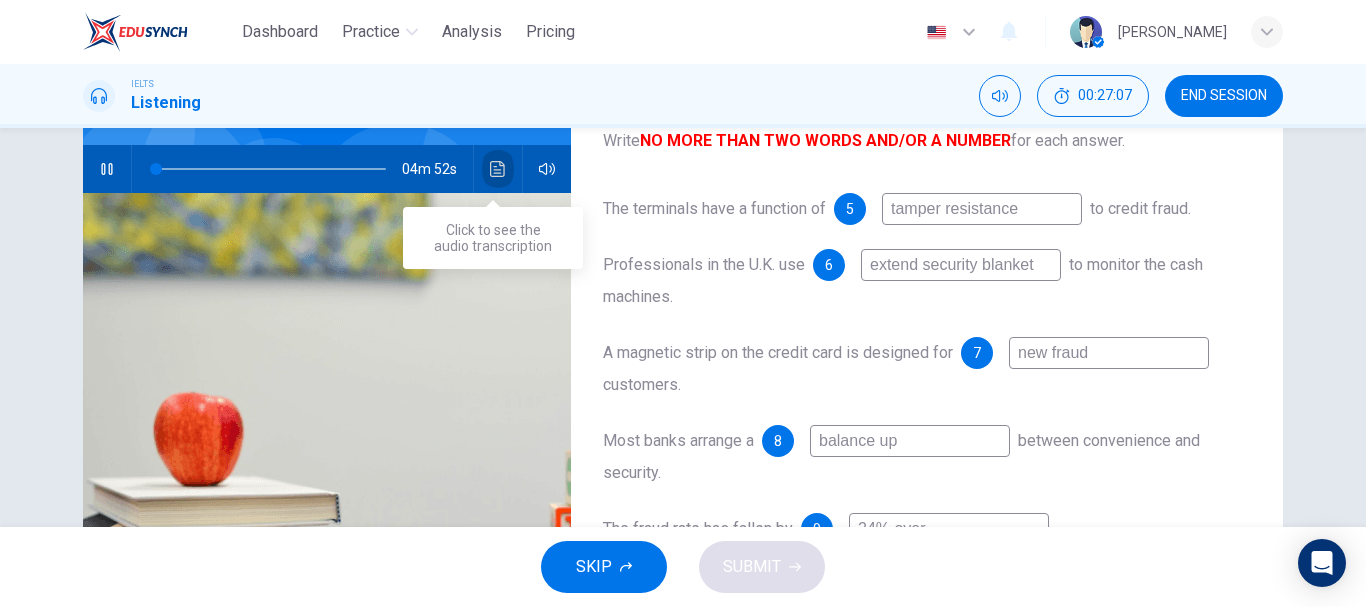 click 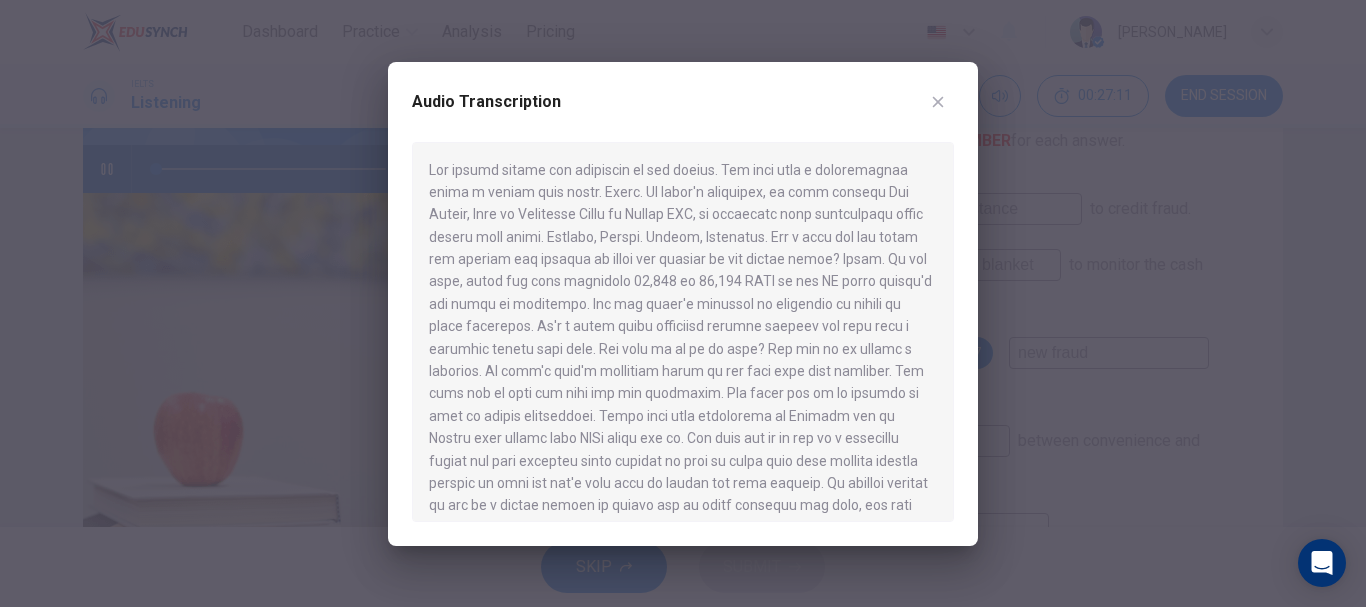 scroll, scrollTop: 376, scrollLeft: 0, axis: vertical 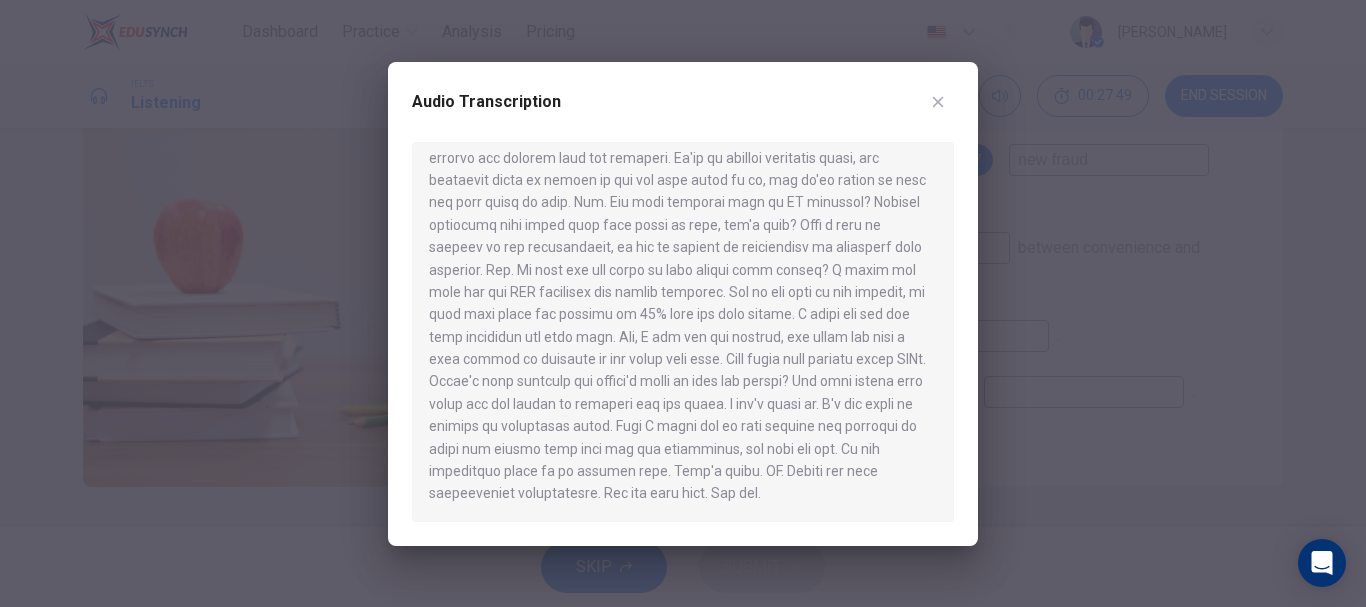 type on "0" 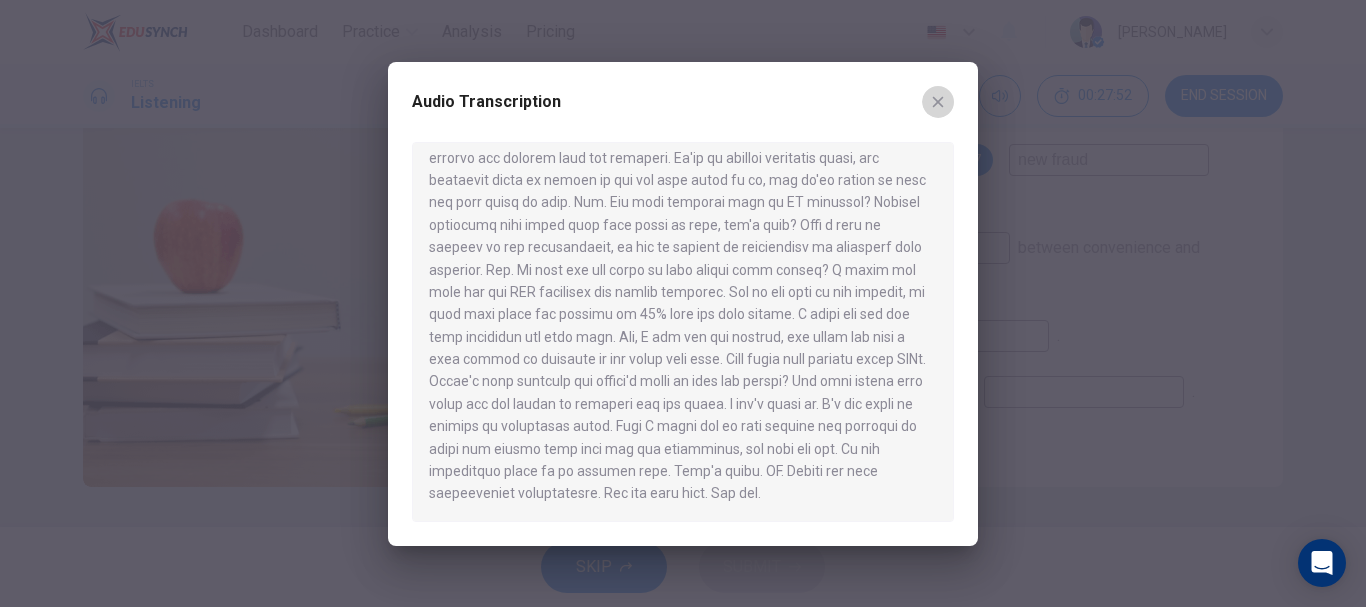 click 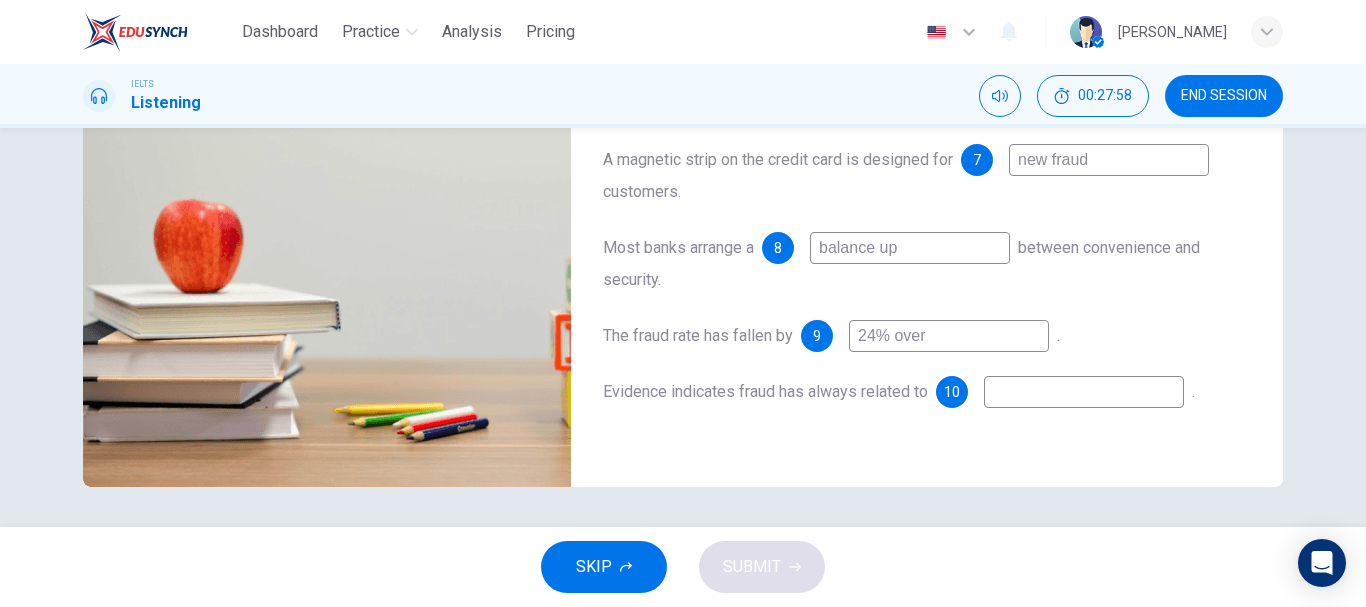 click on "The terminals have a function of  5 tamper resistance  to credit fraud. Professionals in the U.K. use  6 extend security blanket  to monitor the cash machines. A magnetic strip on the credit card is designed for  7 new fraud  customers. Most banks arrange a  8 balance up  between convenience and security. The fraud rate has fallen by  9 24% over . Evidence indicates fraud has always related to  10 ." at bounding box center [927, 224] 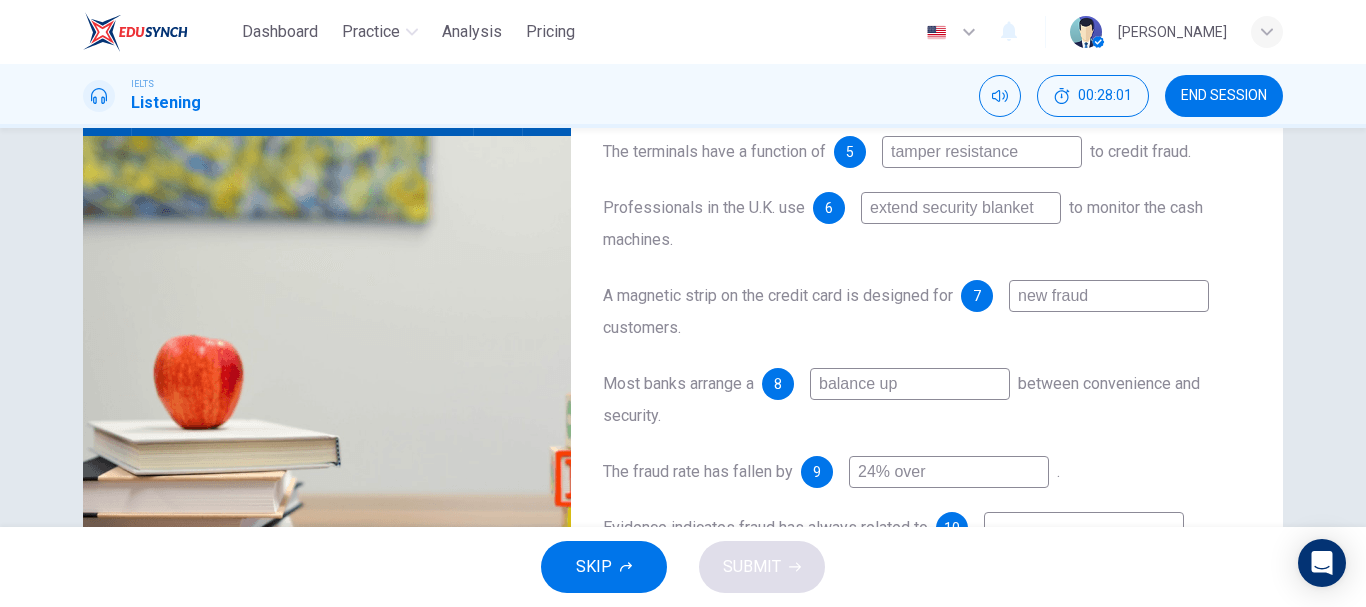 scroll, scrollTop: 175, scrollLeft: 0, axis: vertical 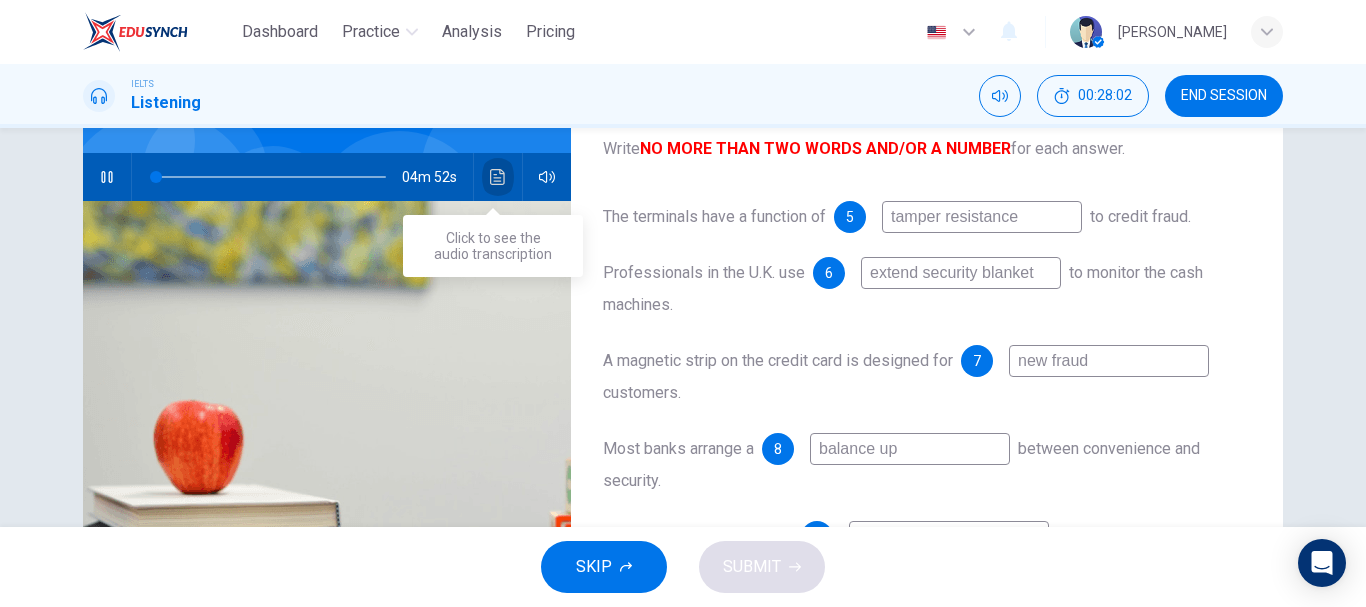 click 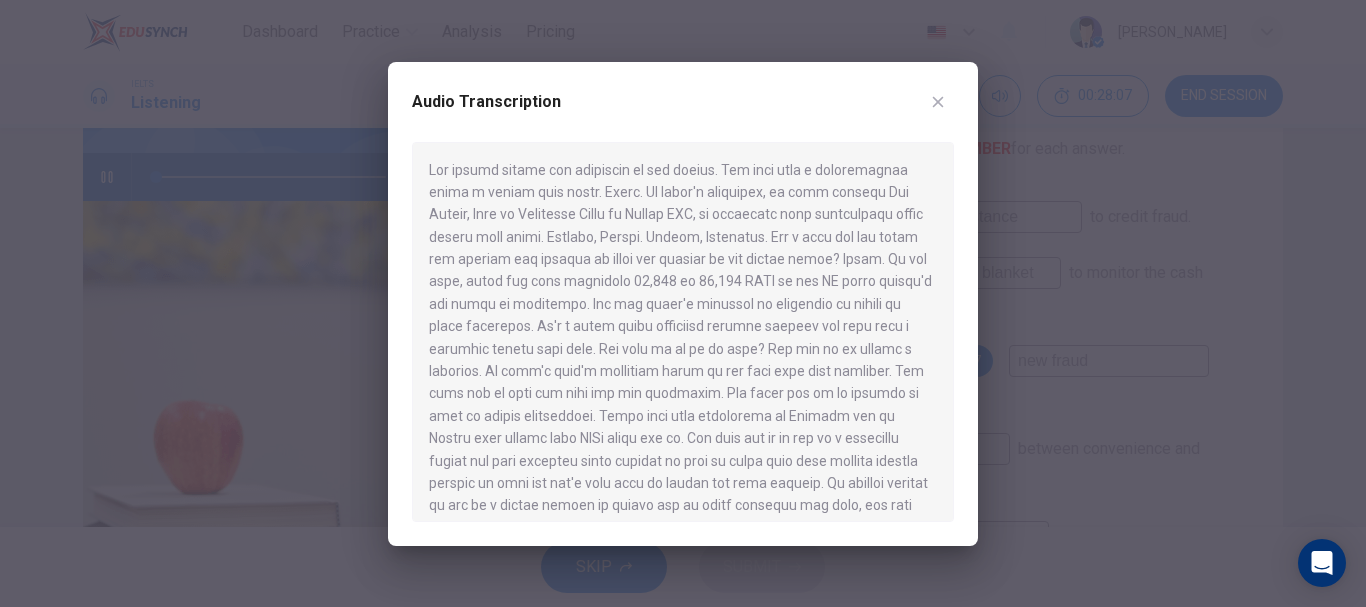 scroll, scrollTop: 841, scrollLeft: 0, axis: vertical 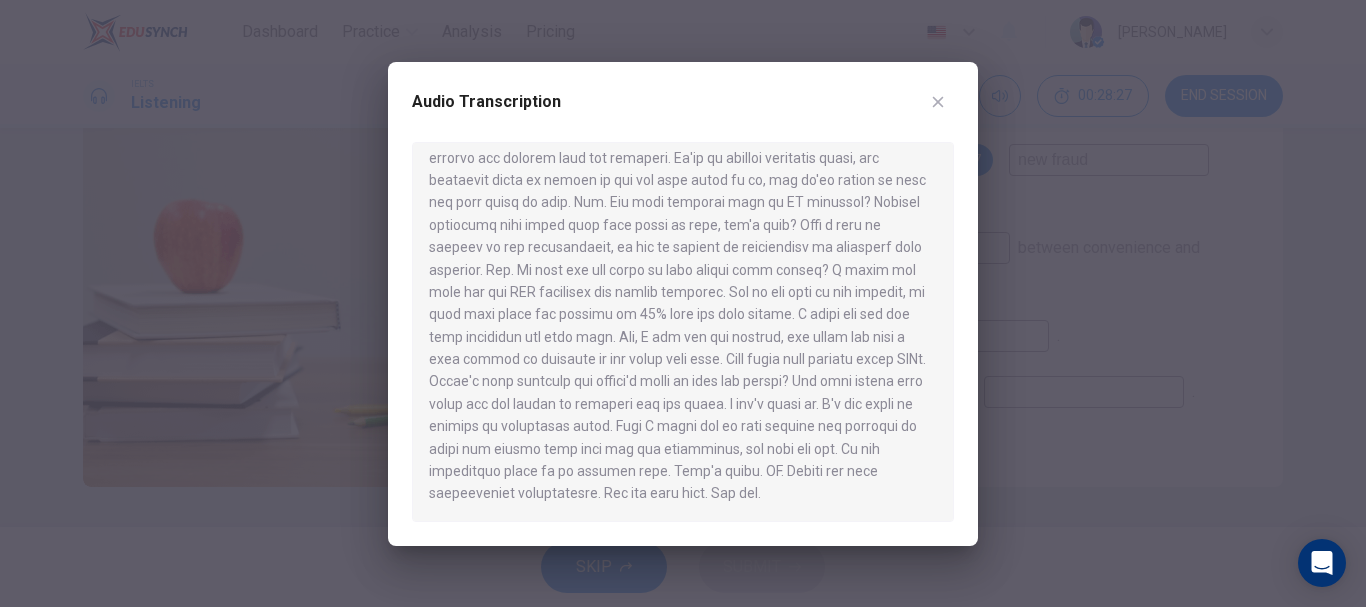 click on "Audio Transcription" at bounding box center [683, 304] 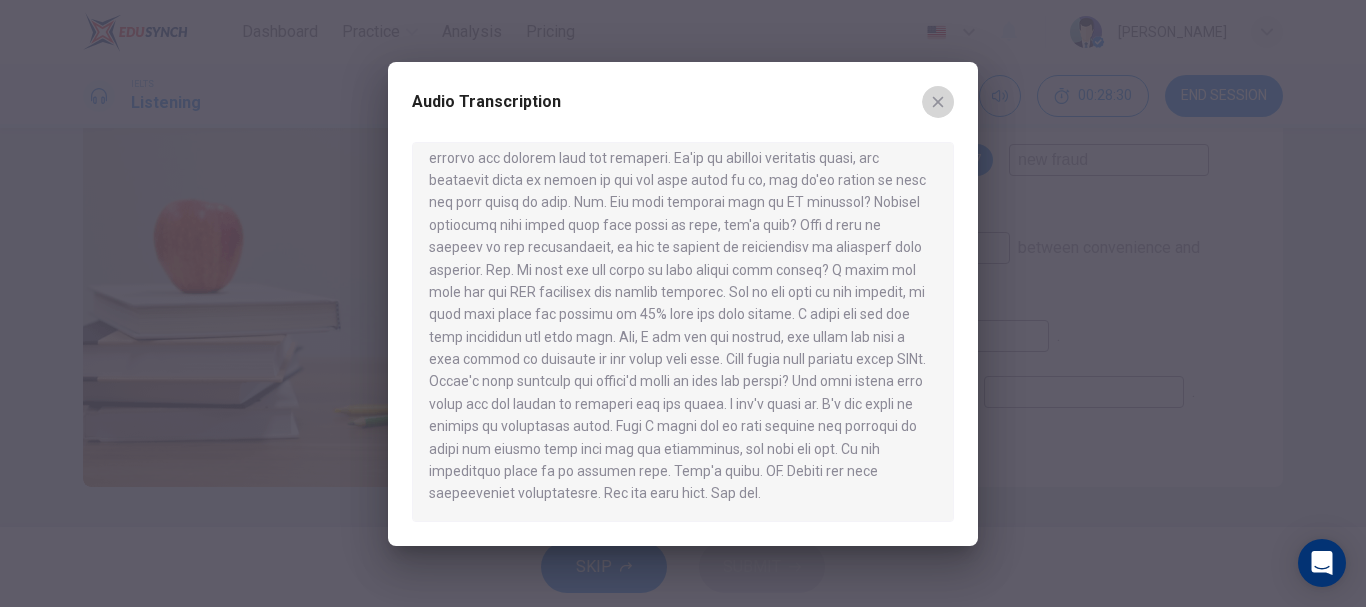 click 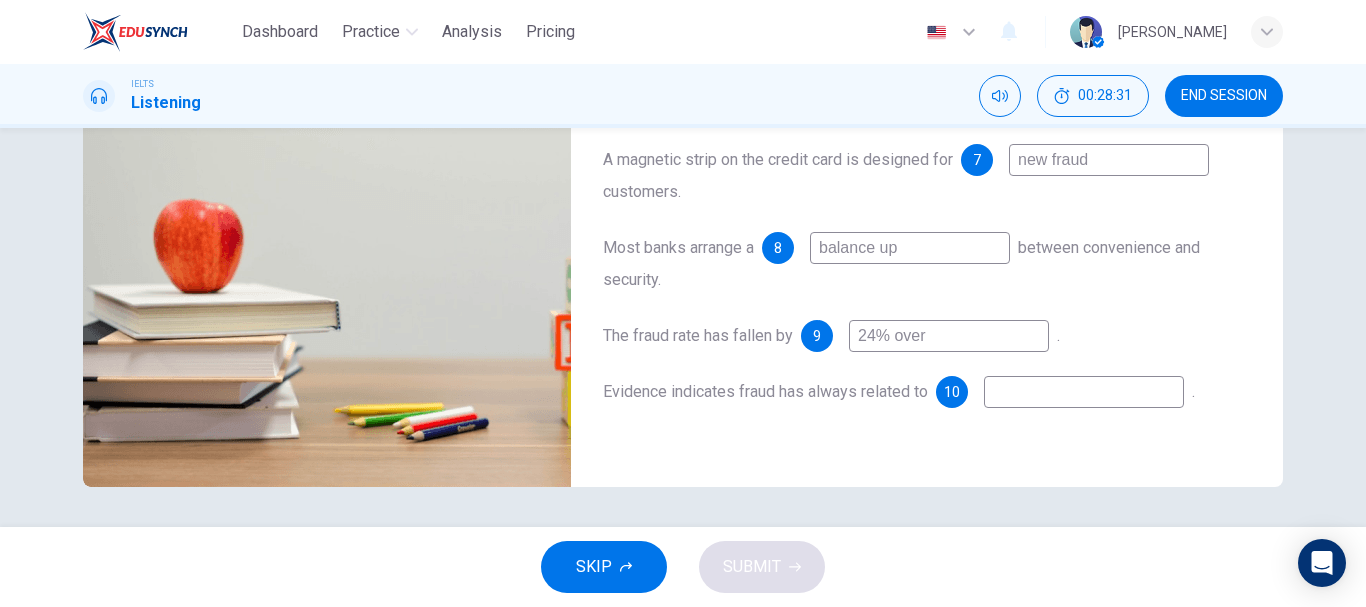 click at bounding box center (1084, 392) 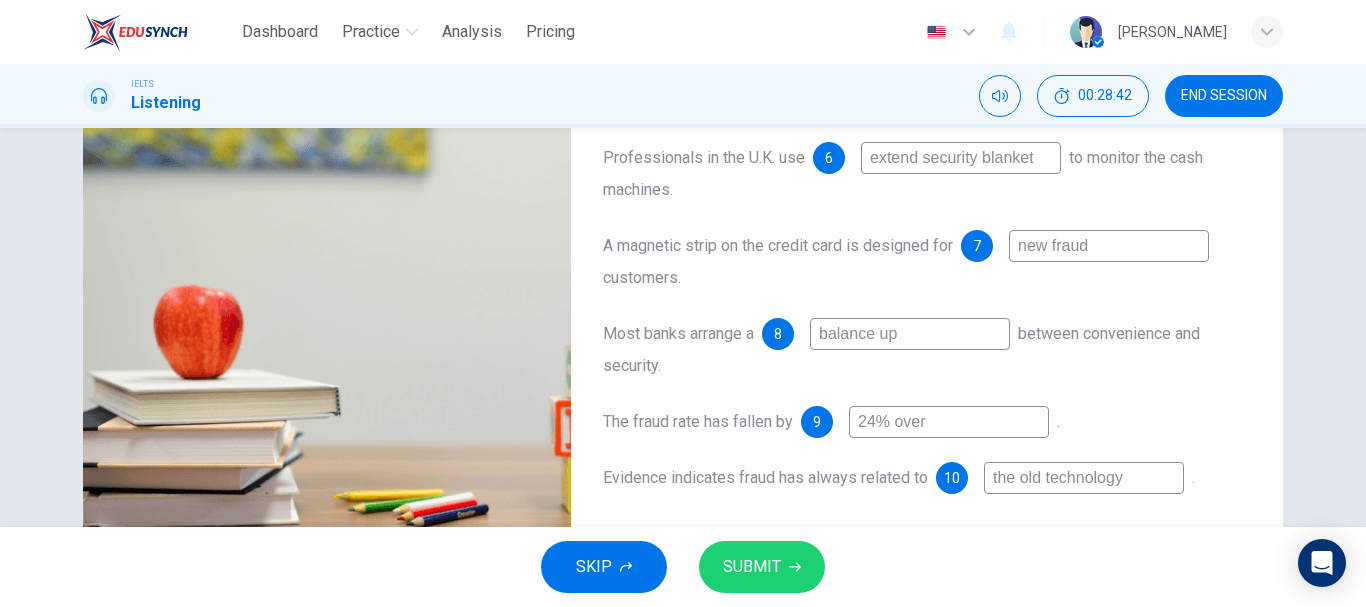 scroll, scrollTop: 313, scrollLeft: 0, axis: vertical 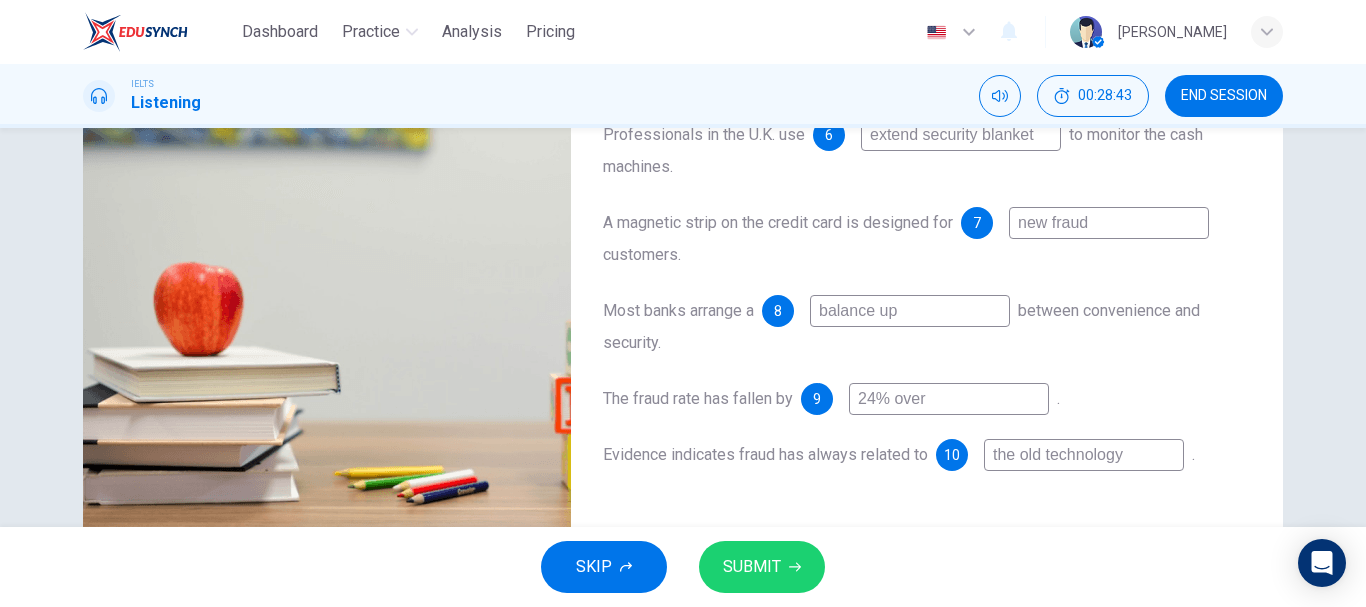 type on "the old technology" 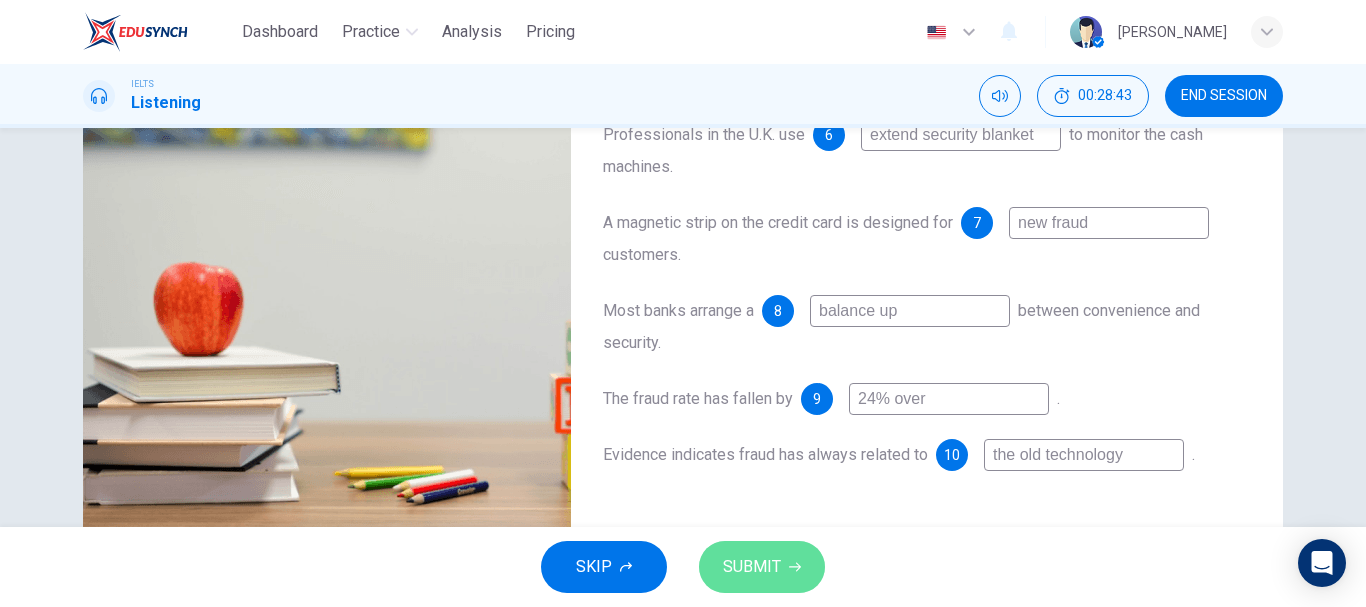 click on "SUBMIT" at bounding box center (752, 567) 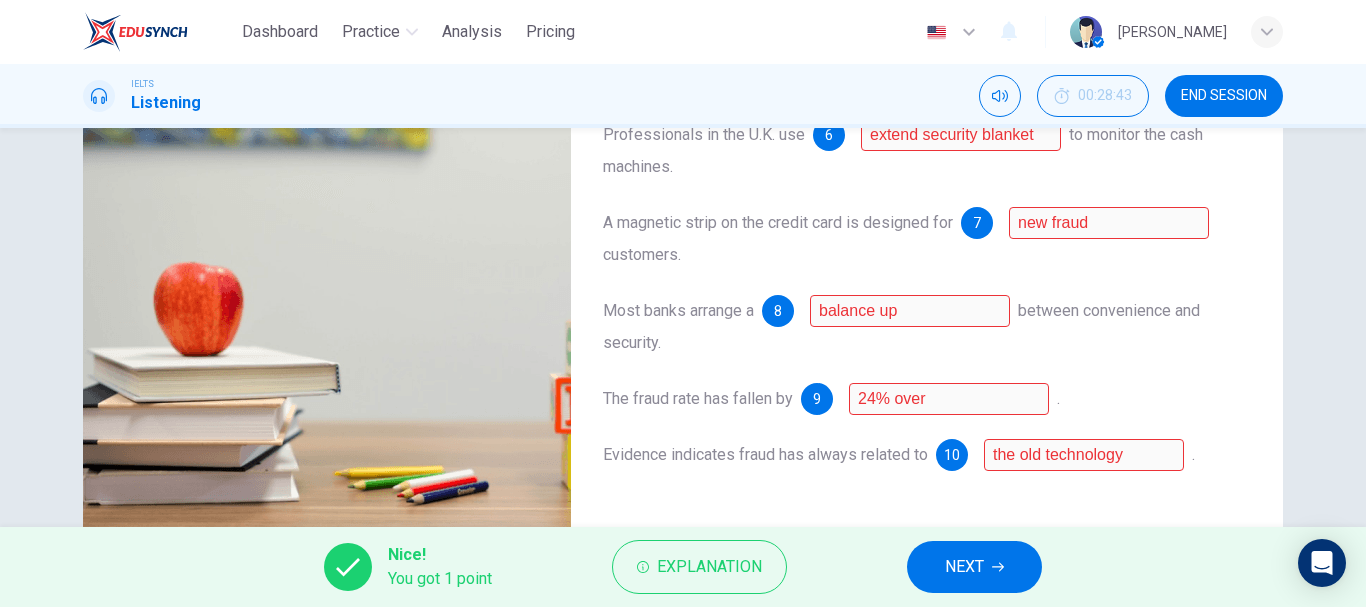 scroll, scrollTop: 0, scrollLeft: 0, axis: both 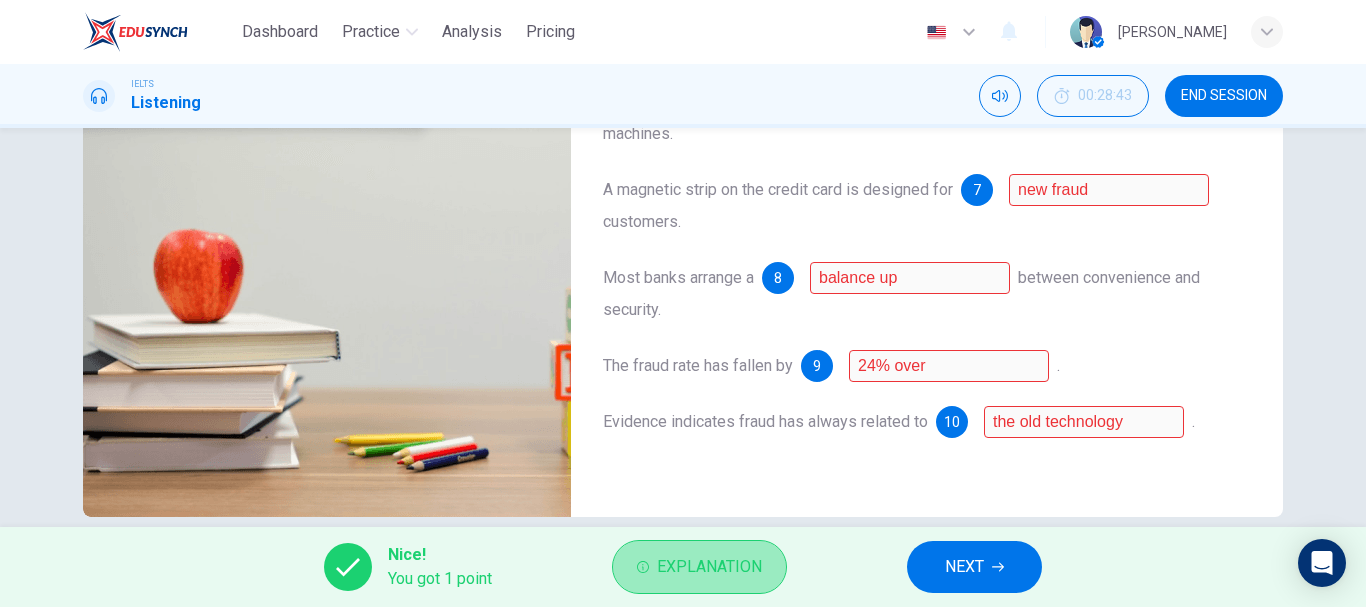 click on "Explanation" at bounding box center (709, 567) 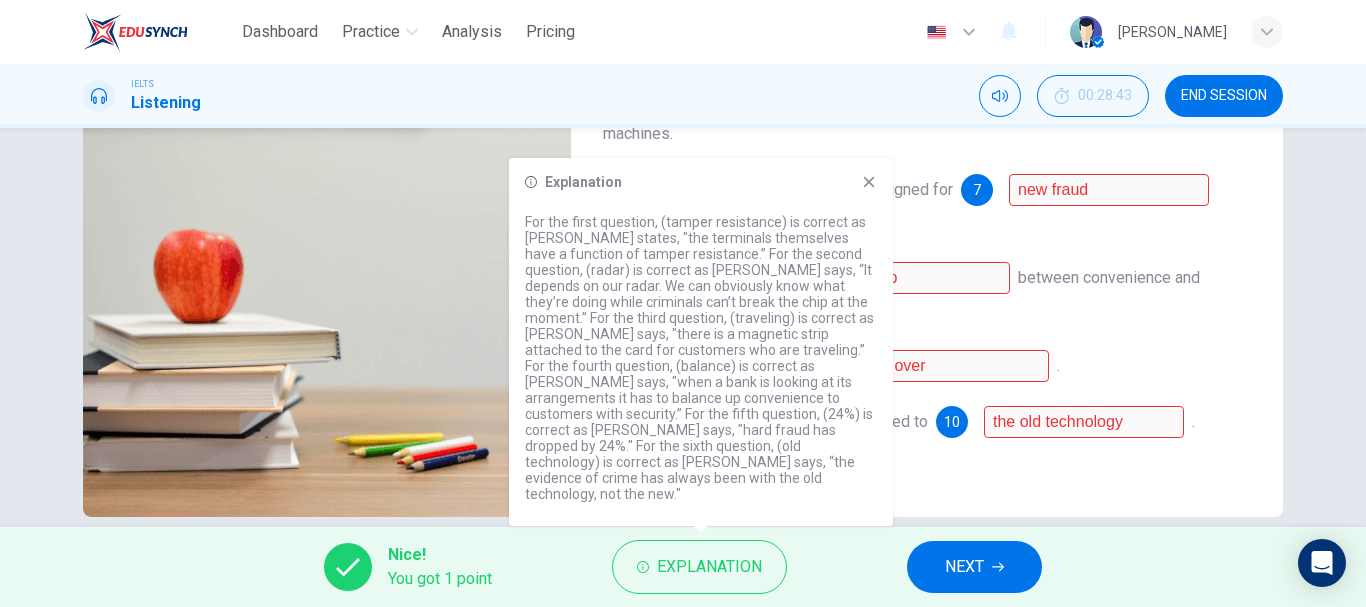 click 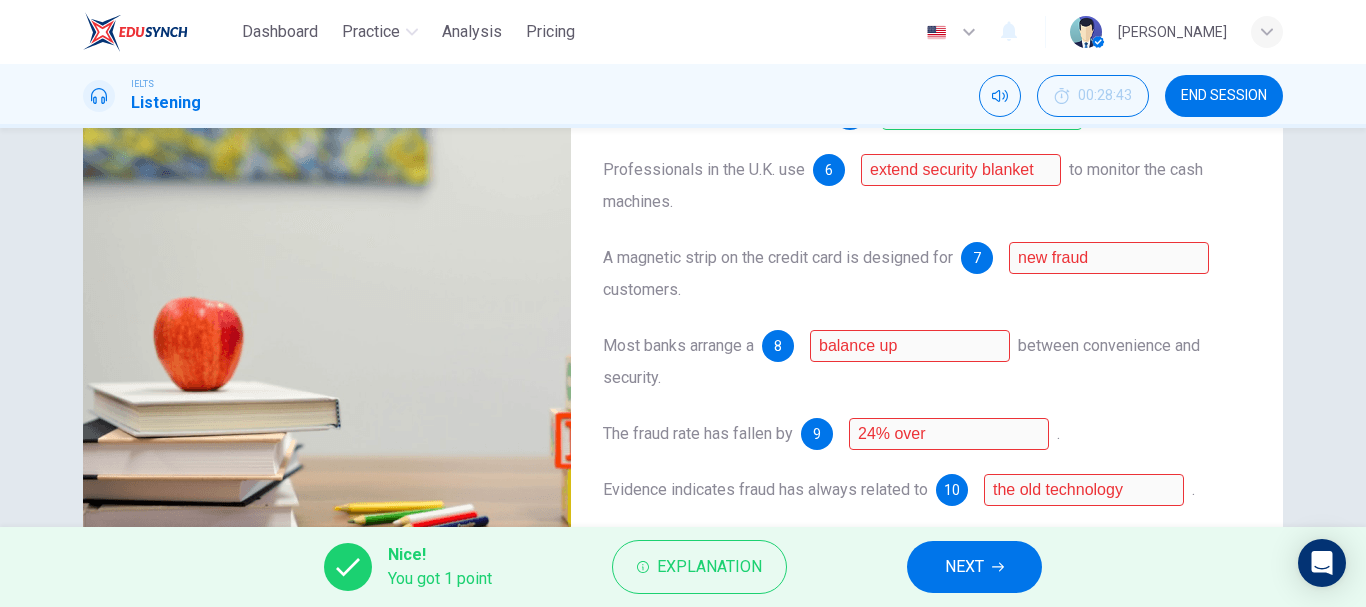 scroll, scrollTop: 284, scrollLeft: 0, axis: vertical 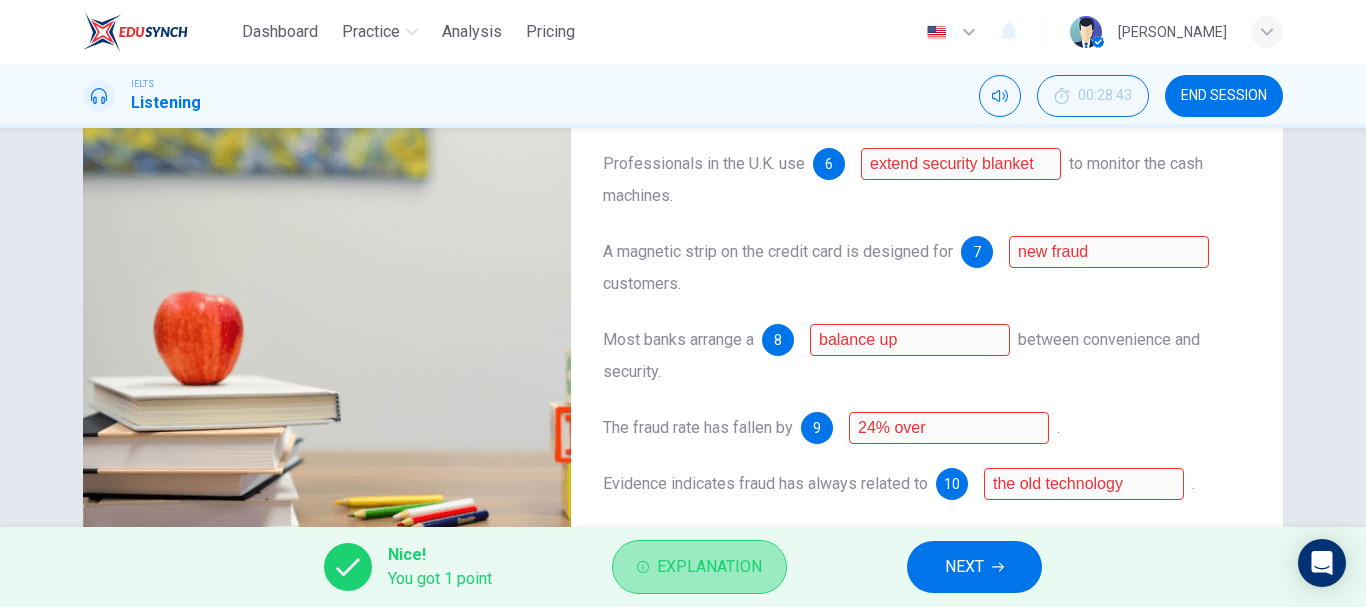 click on "Explanation" at bounding box center [709, 567] 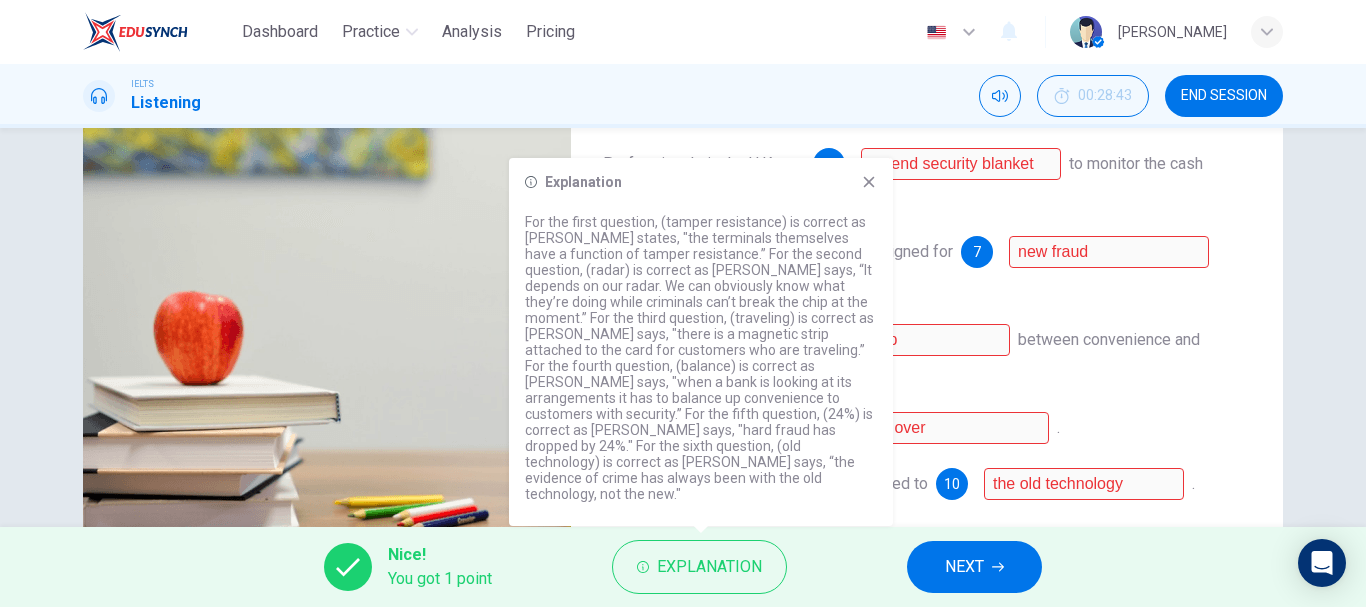 click 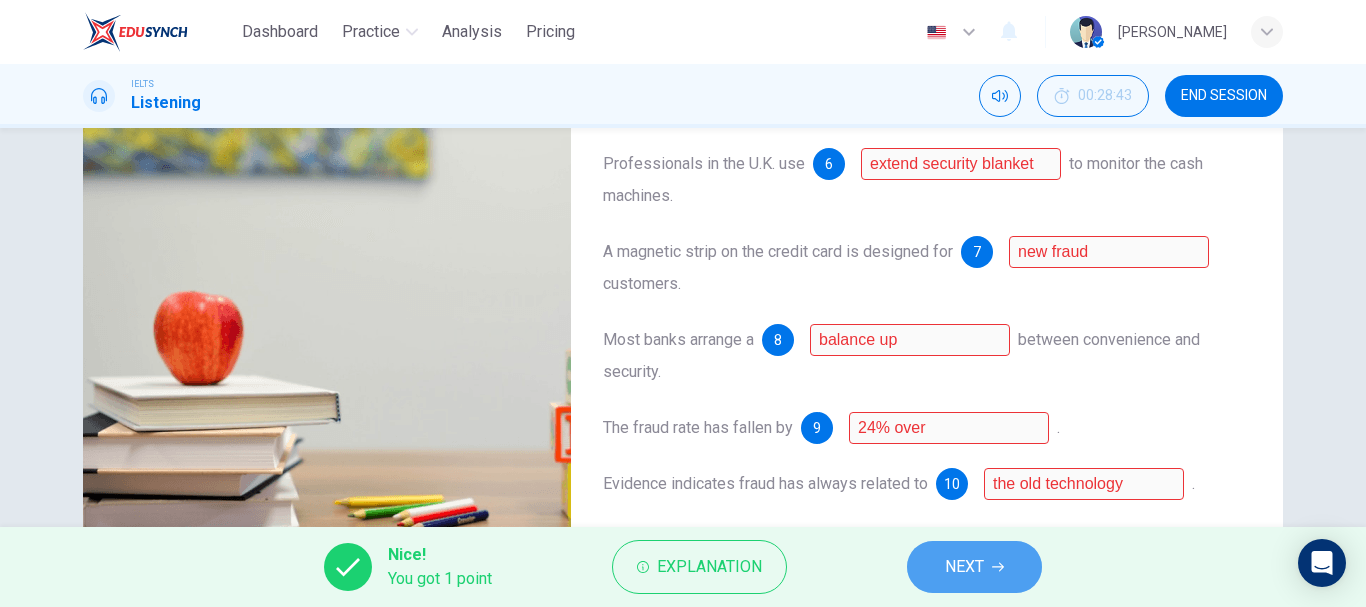 click on "NEXT" at bounding box center [974, 567] 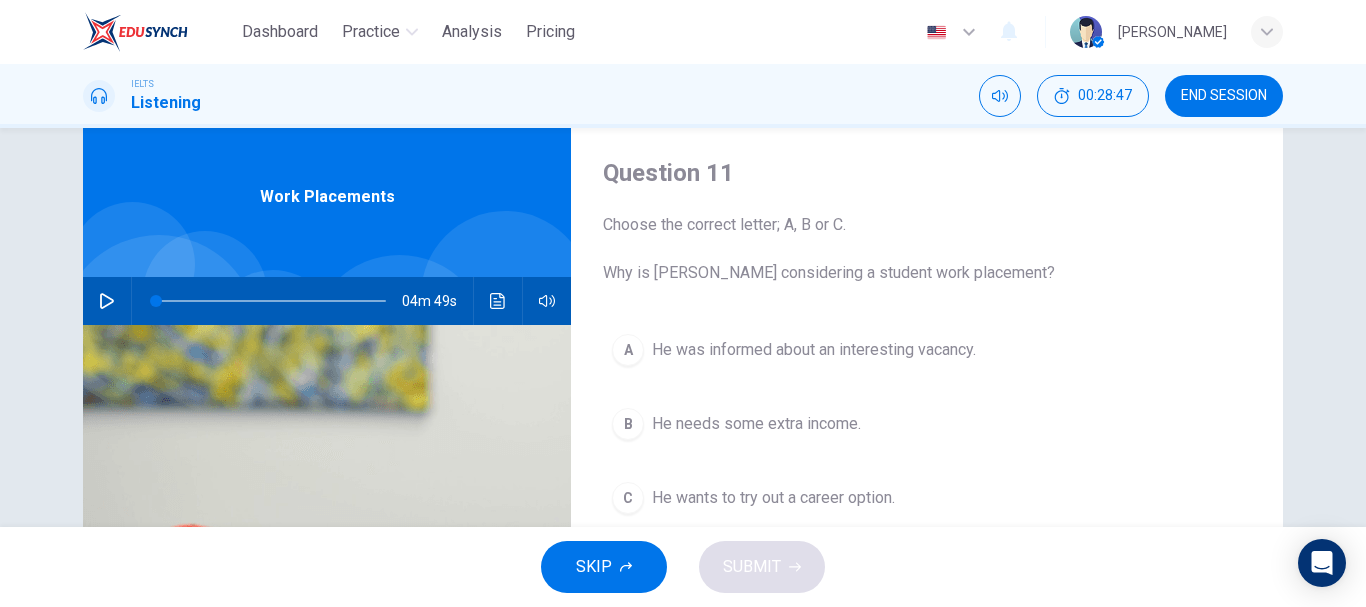 scroll, scrollTop: 47, scrollLeft: 0, axis: vertical 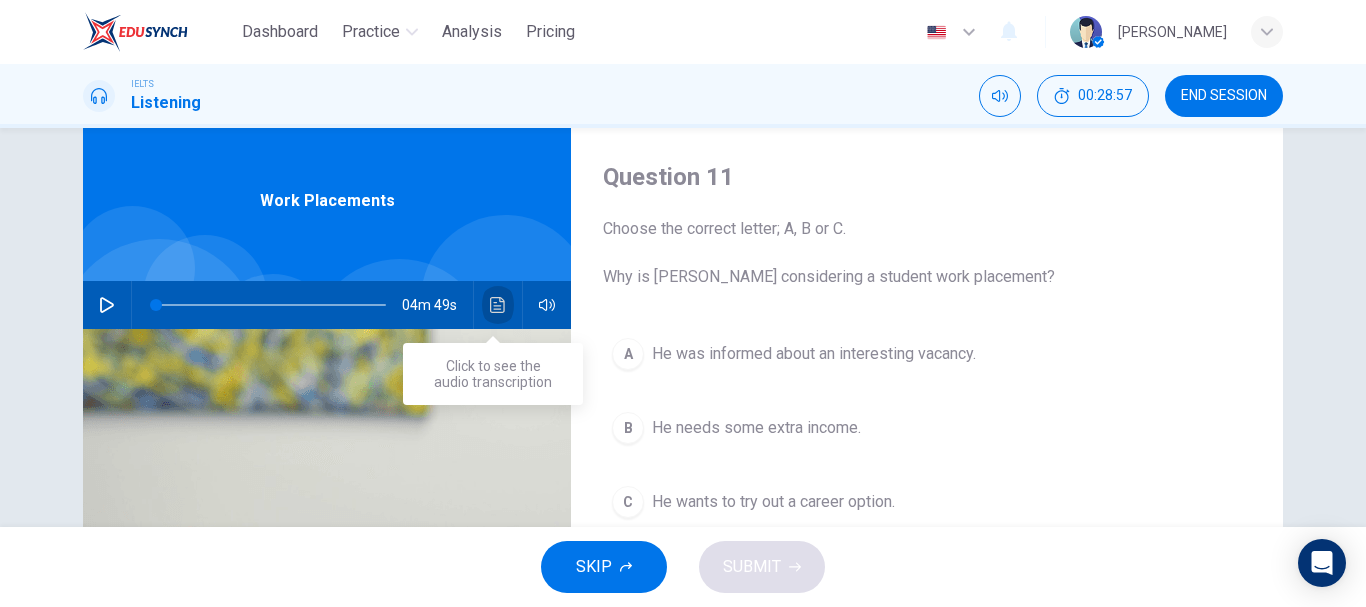 click 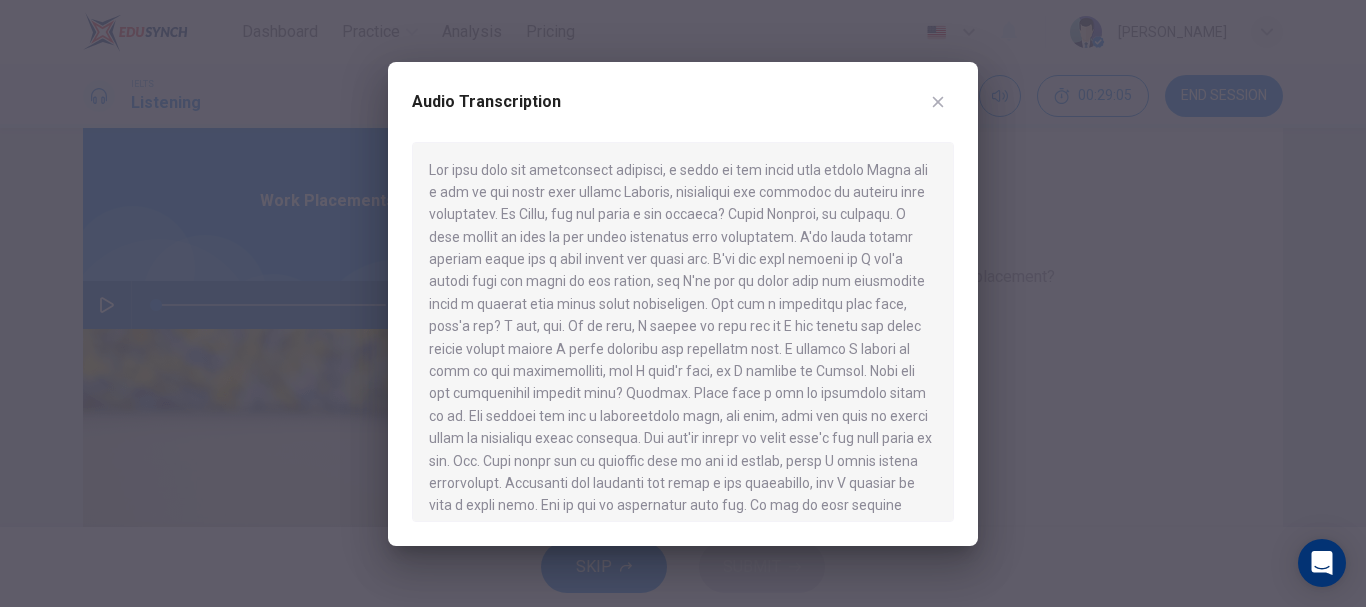 type 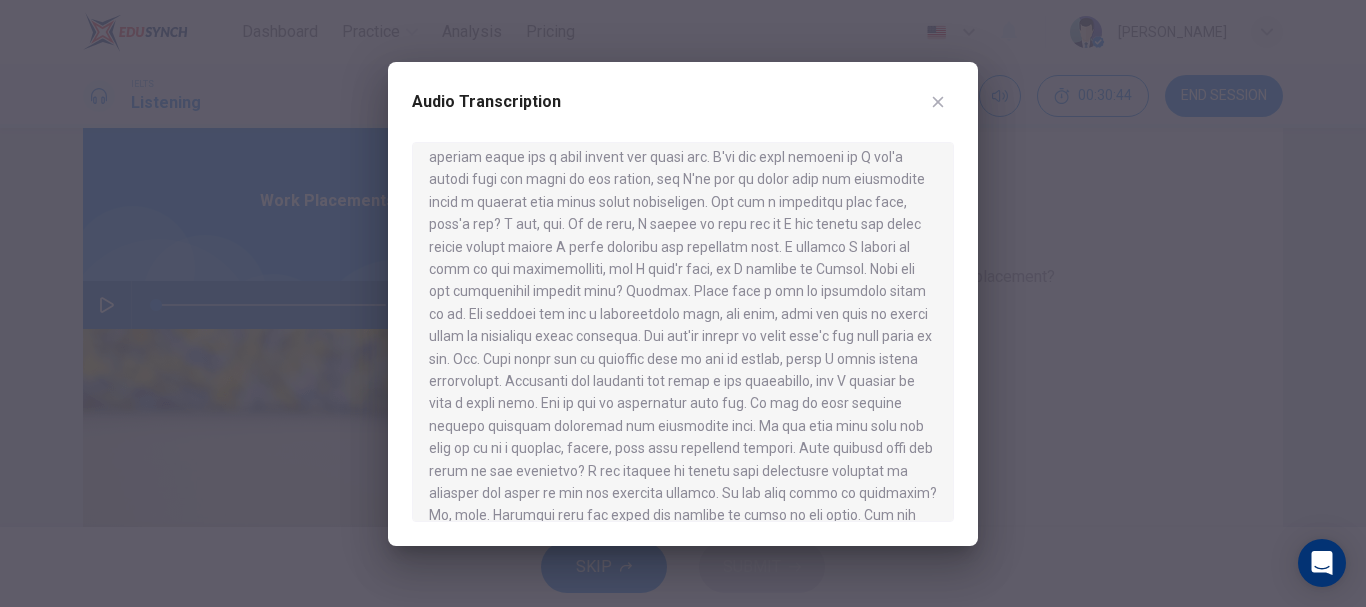 scroll, scrollTop: 0, scrollLeft: 0, axis: both 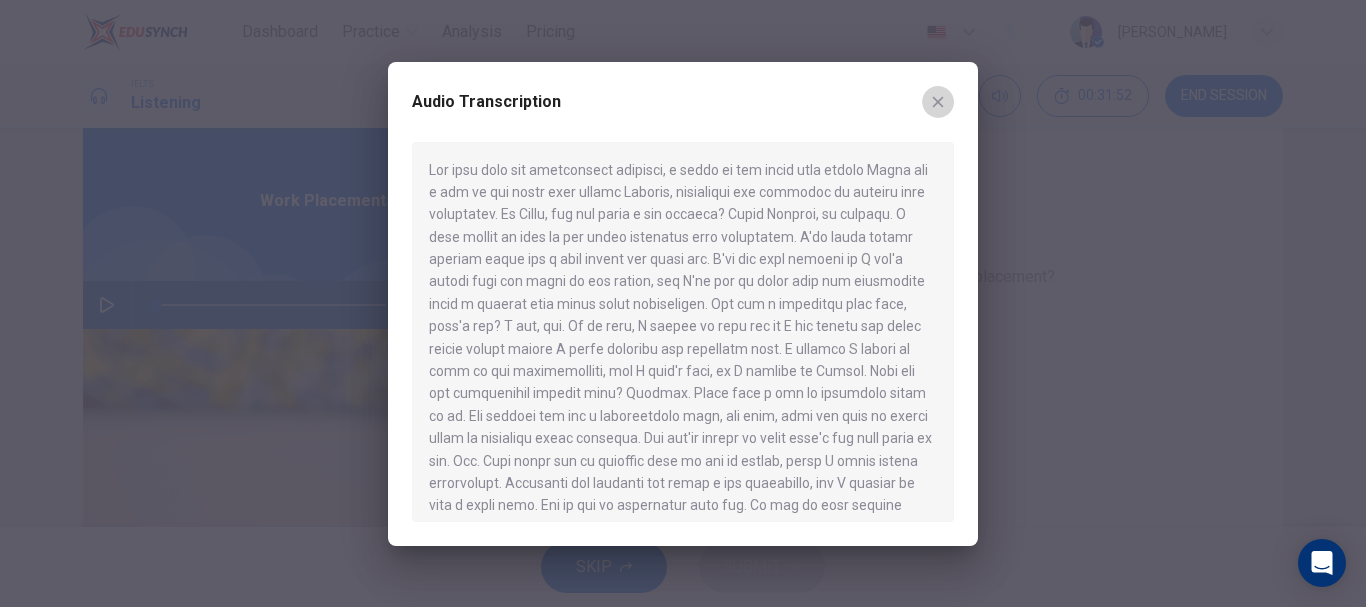 click 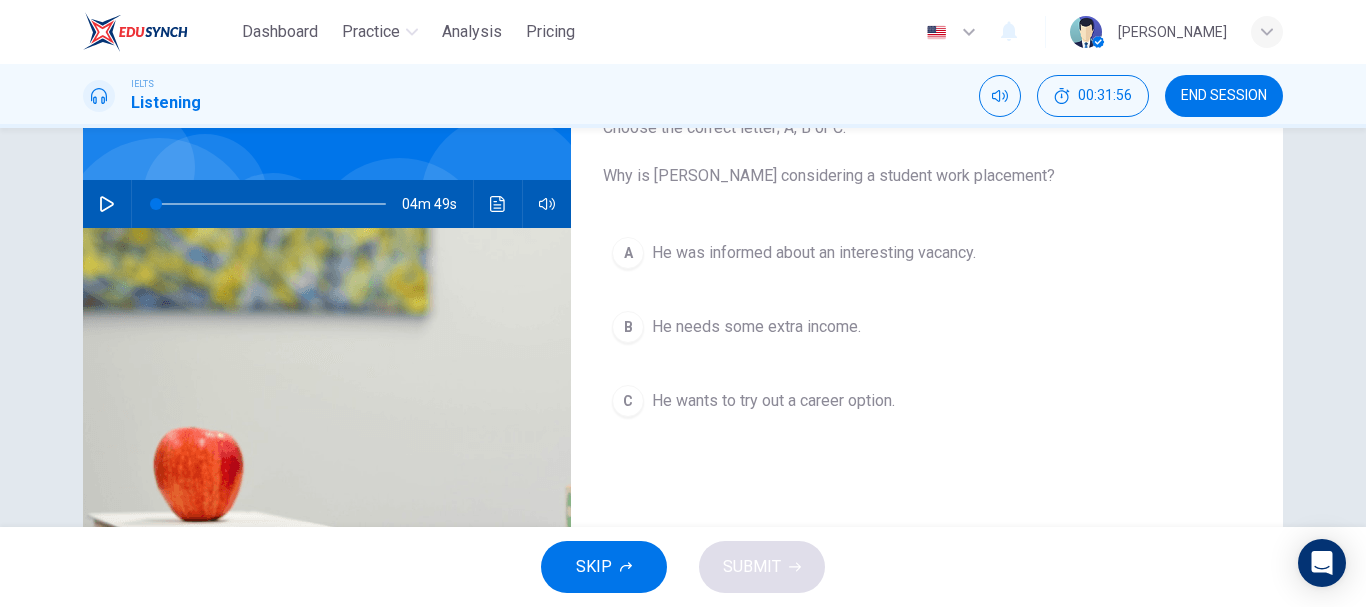 scroll, scrollTop: 147, scrollLeft: 0, axis: vertical 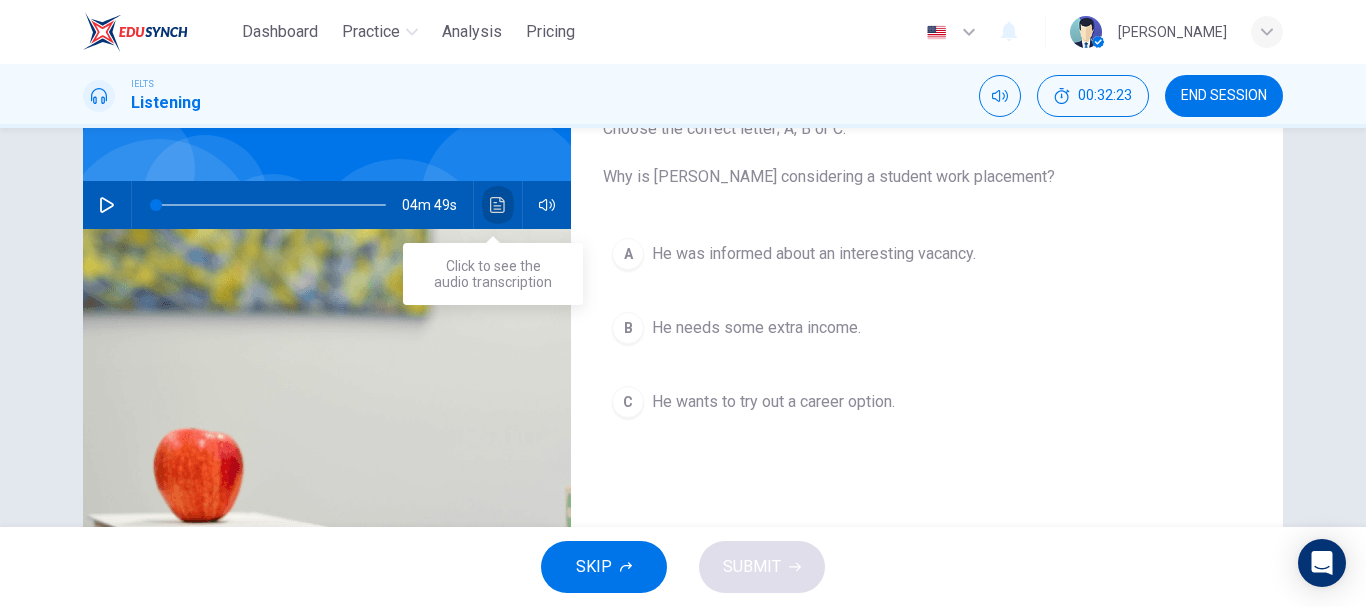 click at bounding box center (498, 205) 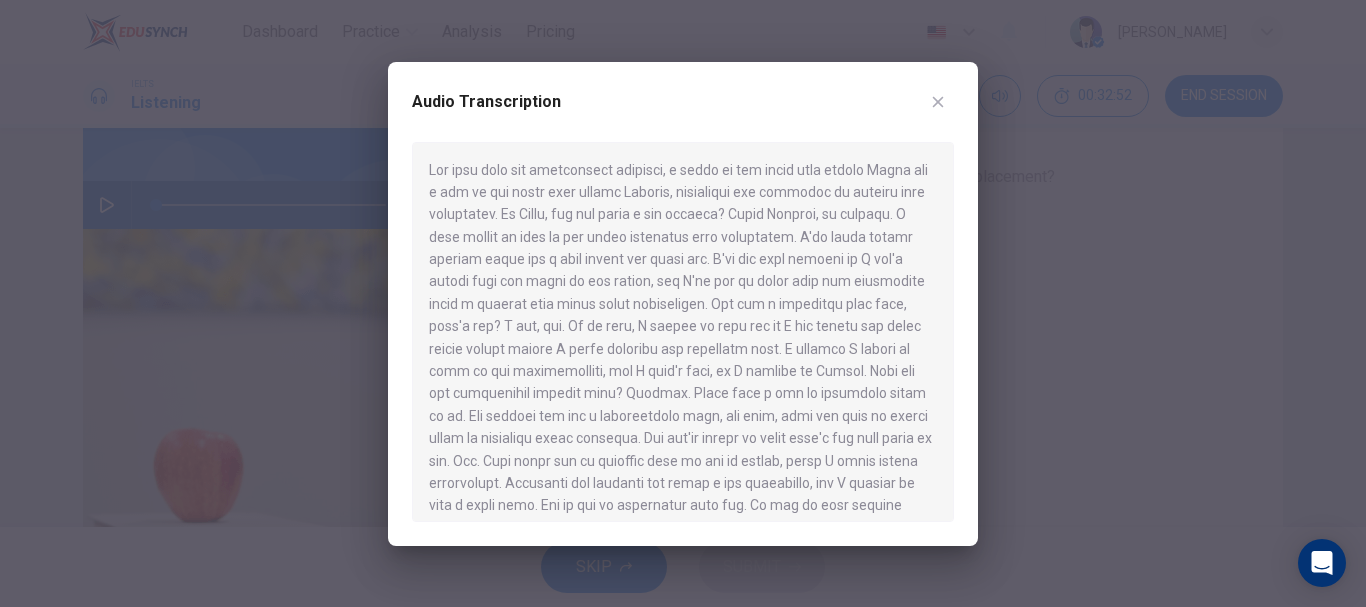 click 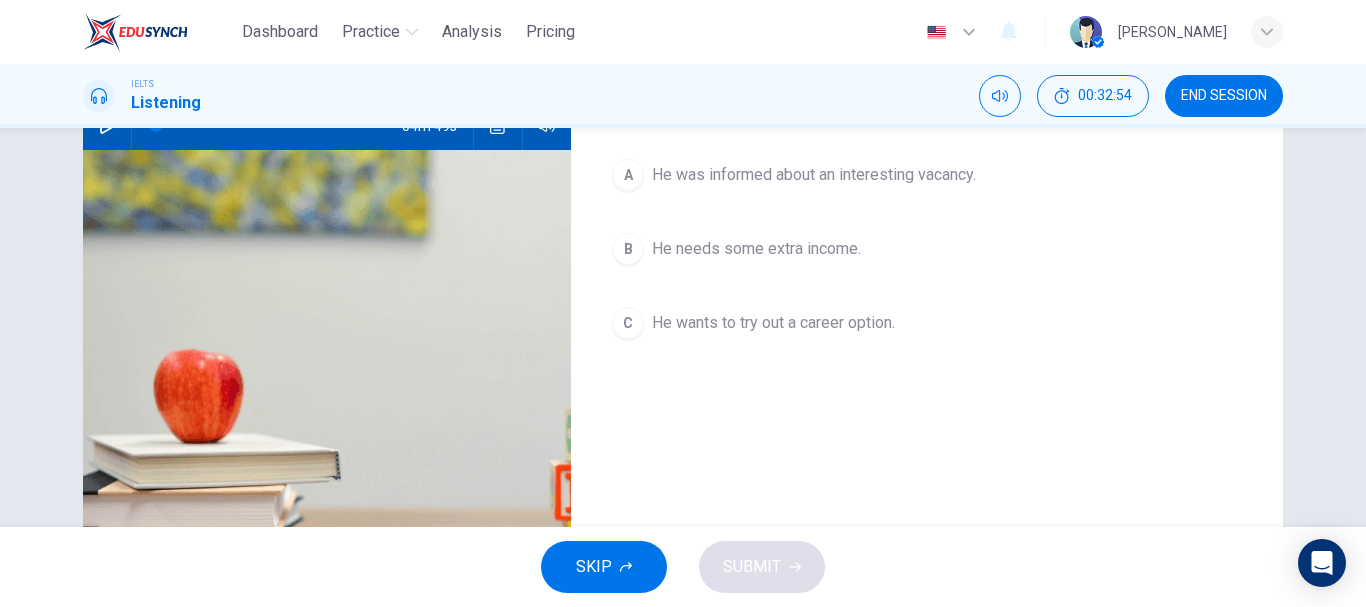 scroll, scrollTop: 226, scrollLeft: 0, axis: vertical 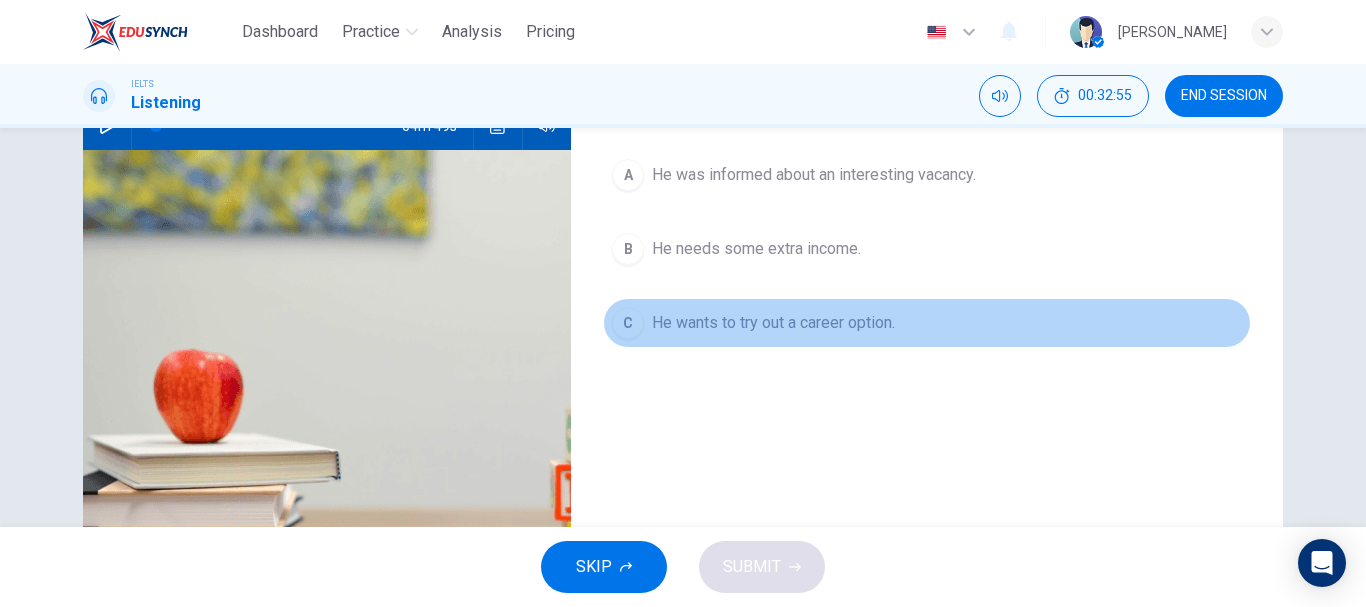 click on "C" at bounding box center (628, 323) 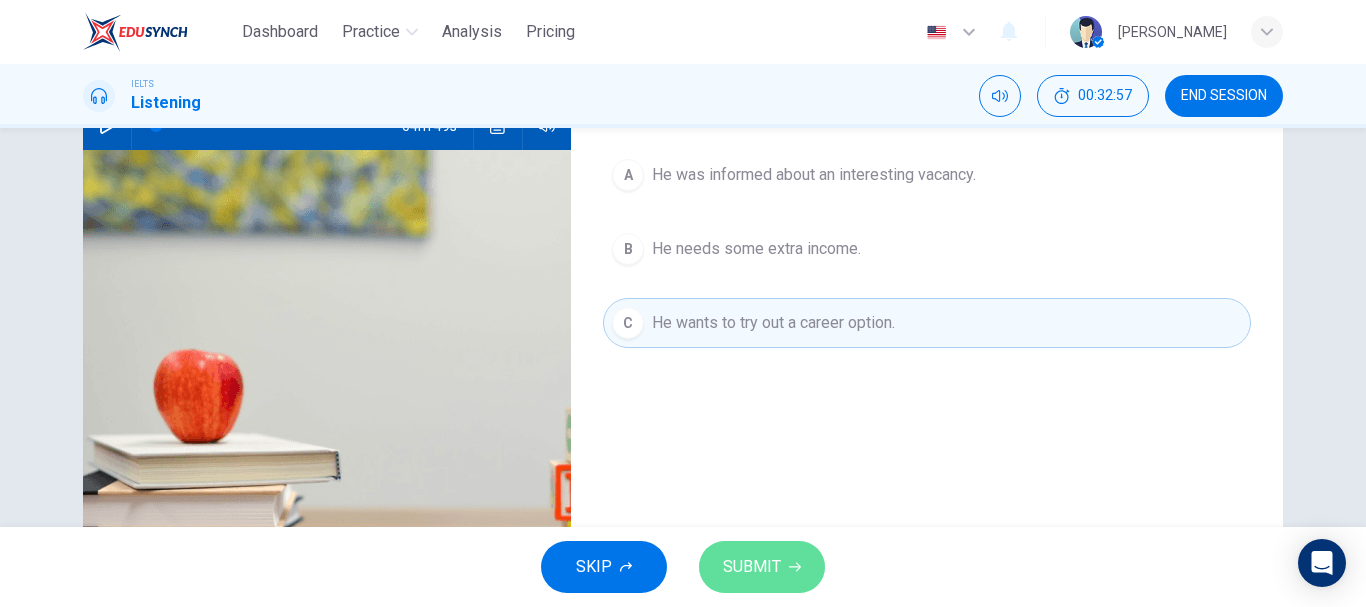 click on "SUBMIT" at bounding box center (752, 567) 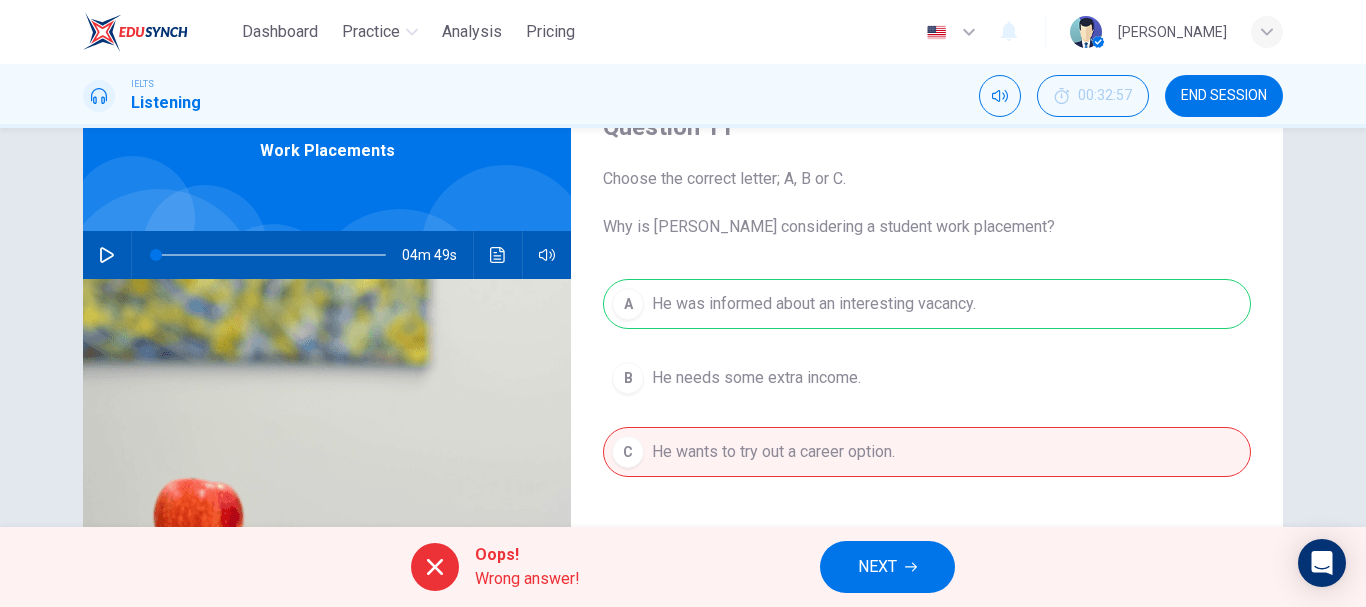 scroll, scrollTop: 97, scrollLeft: 0, axis: vertical 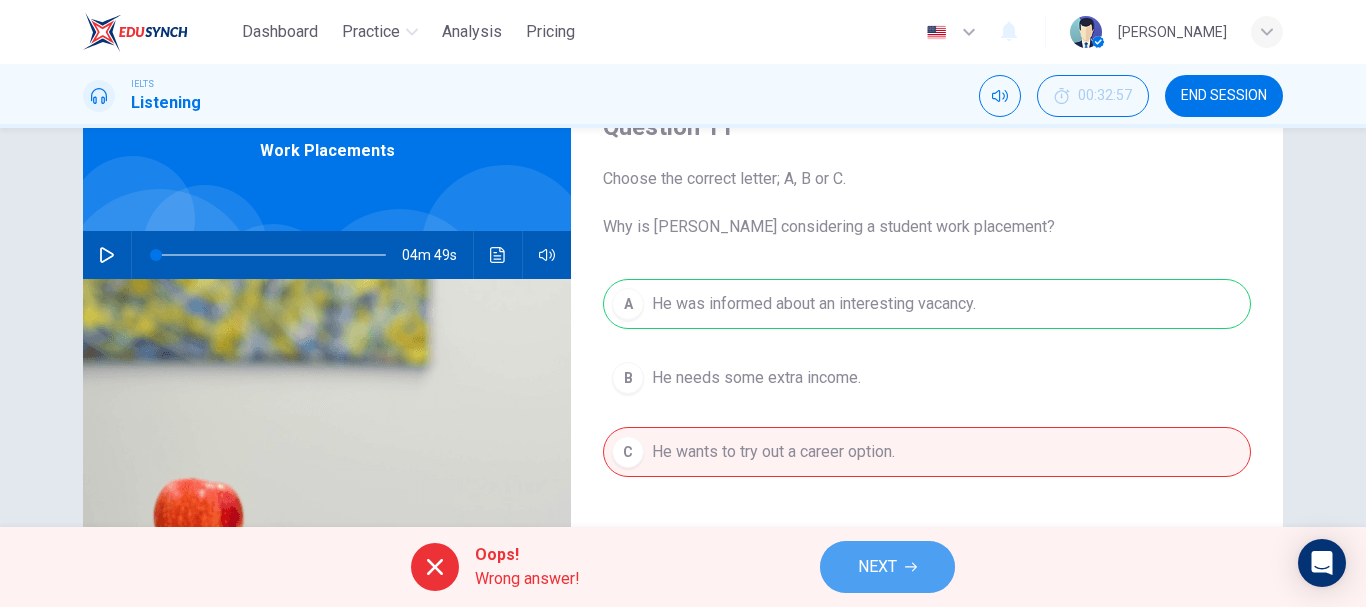 click on "NEXT" at bounding box center (877, 567) 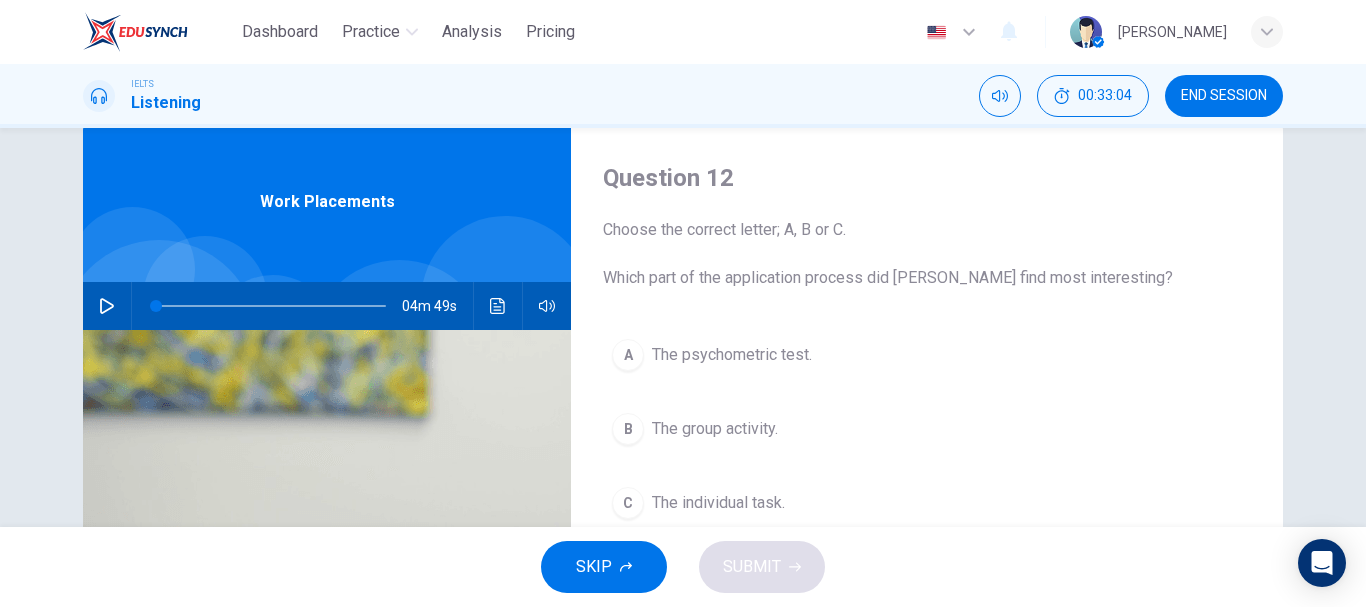 scroll, scrollTop: 170, scrollLeft: 0, axis: vertical 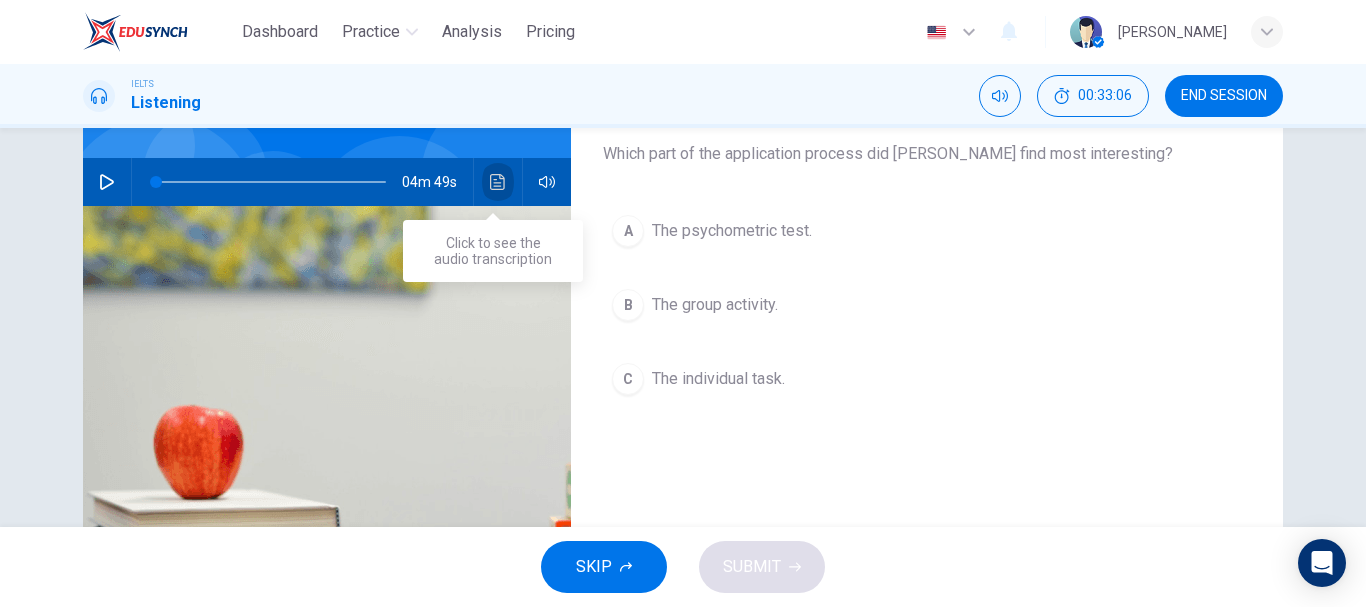 click at bounding box center [498, 182] 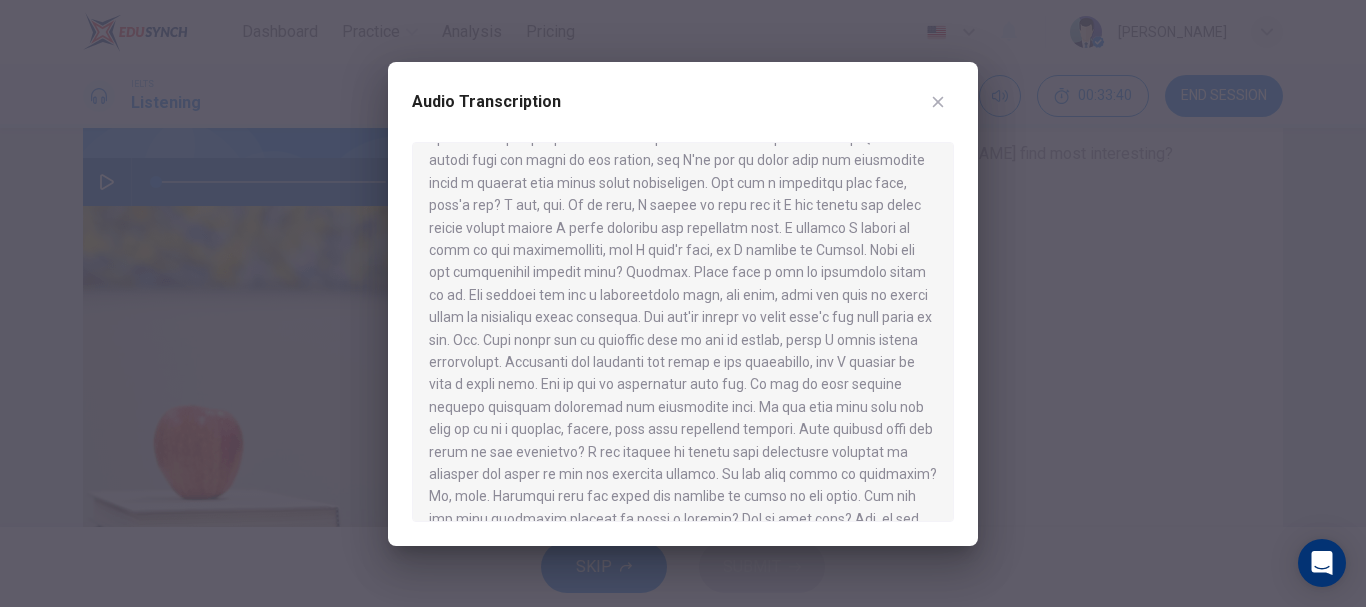 scroll, scrollTop: 123, scrollLeft: 0, axis: vertical 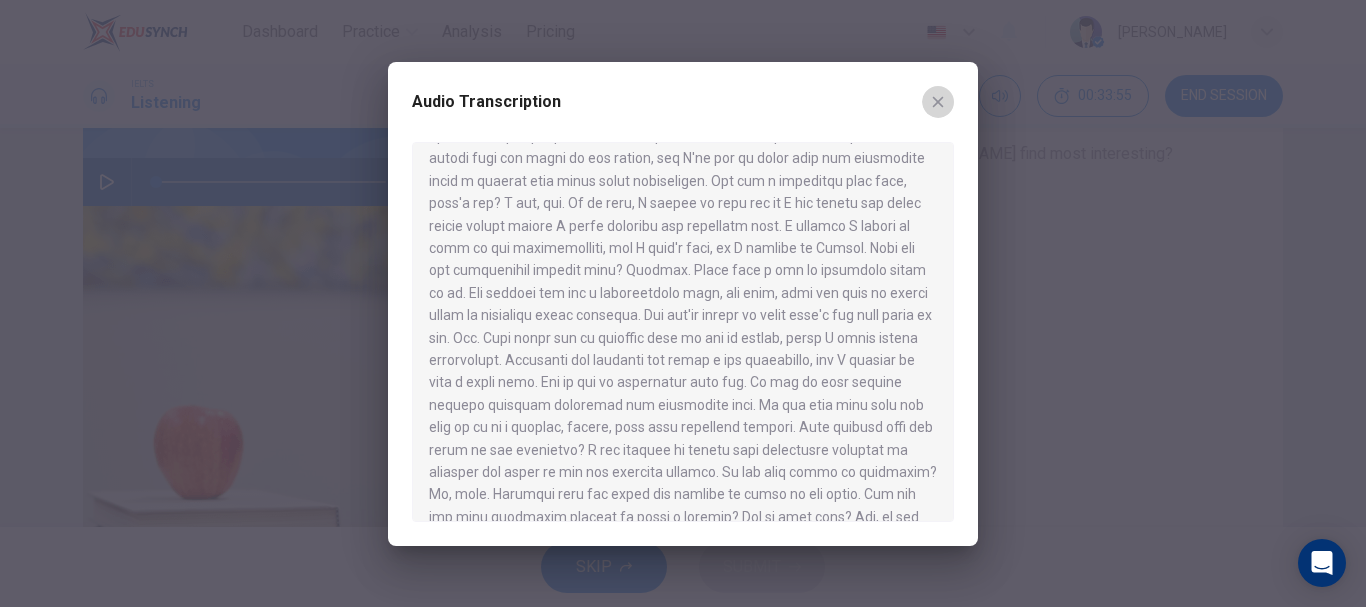 click at bounding box center (938, 102) 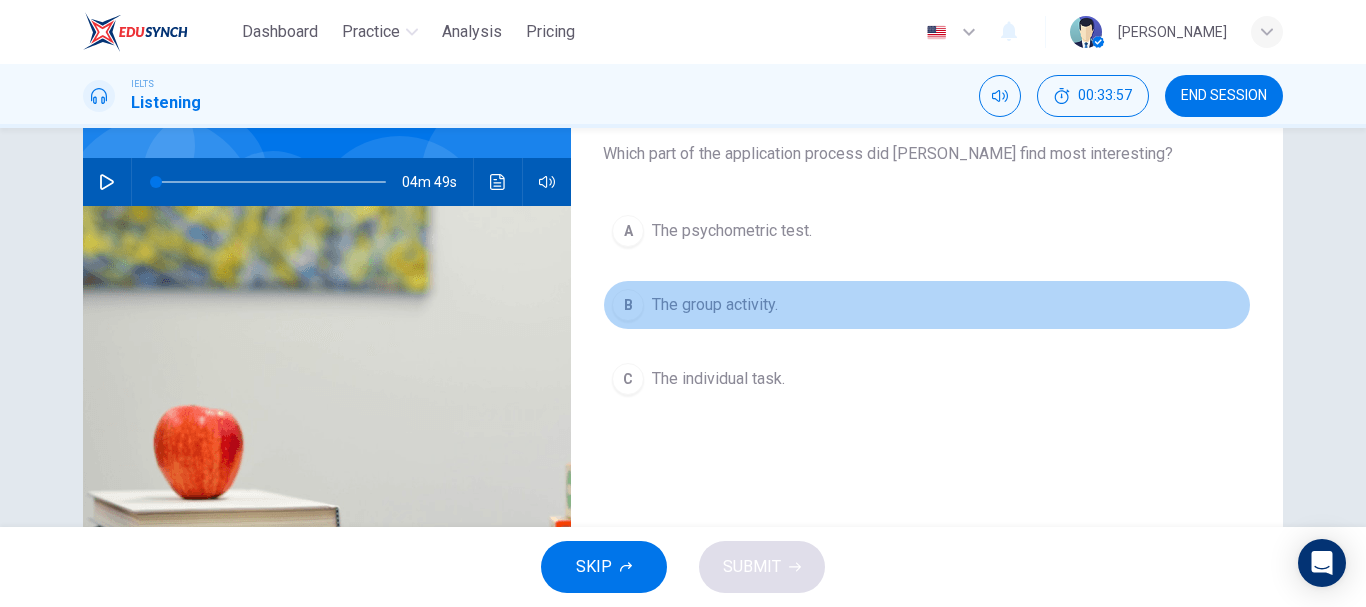 click on "B" at bounding box center (628, 305) 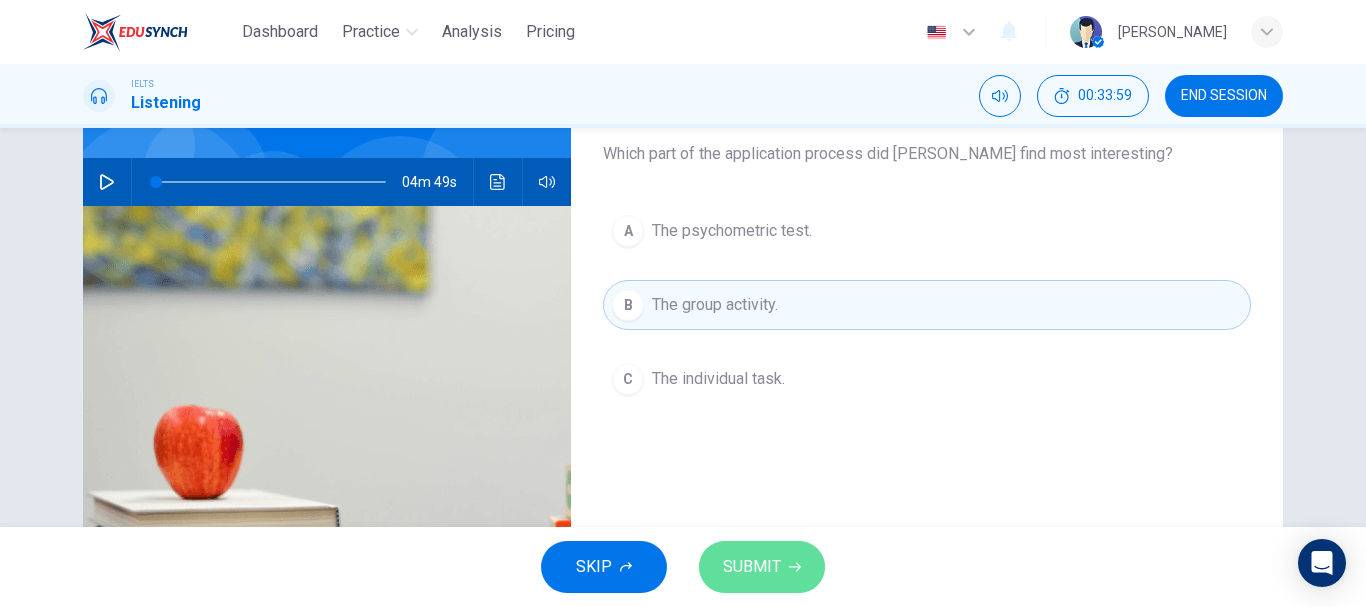click on "SUBMIT" at bounding box center [762, 567] 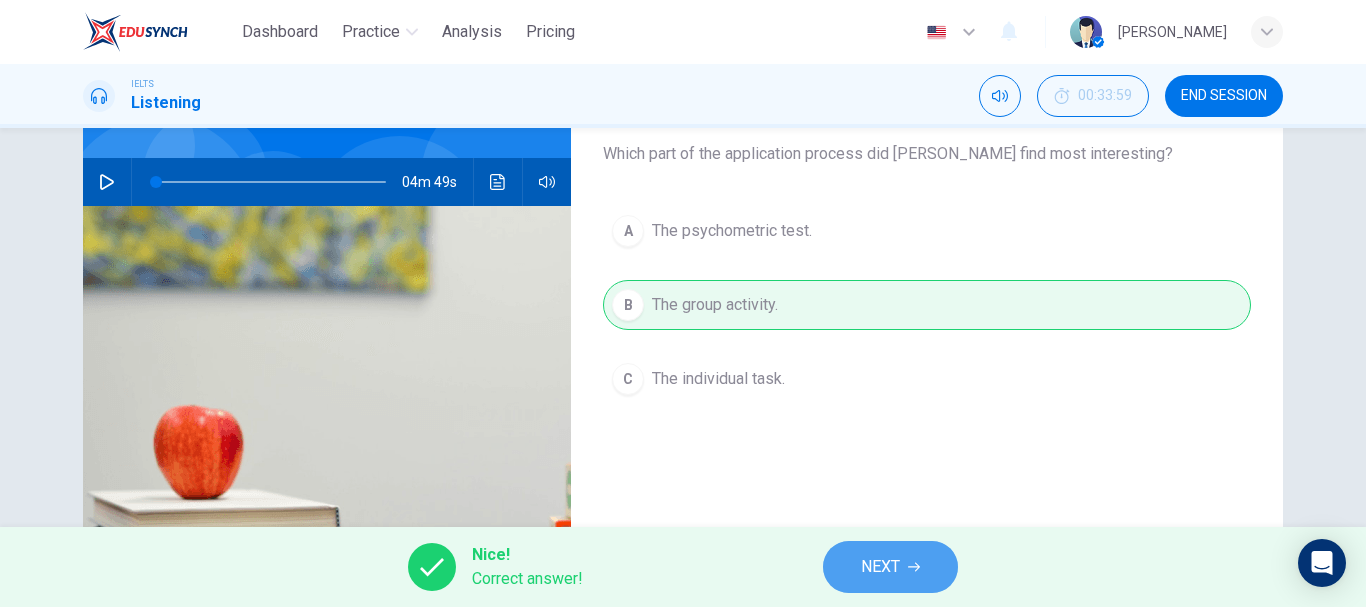 click on "NEXT" at bounding box center [880, 567] 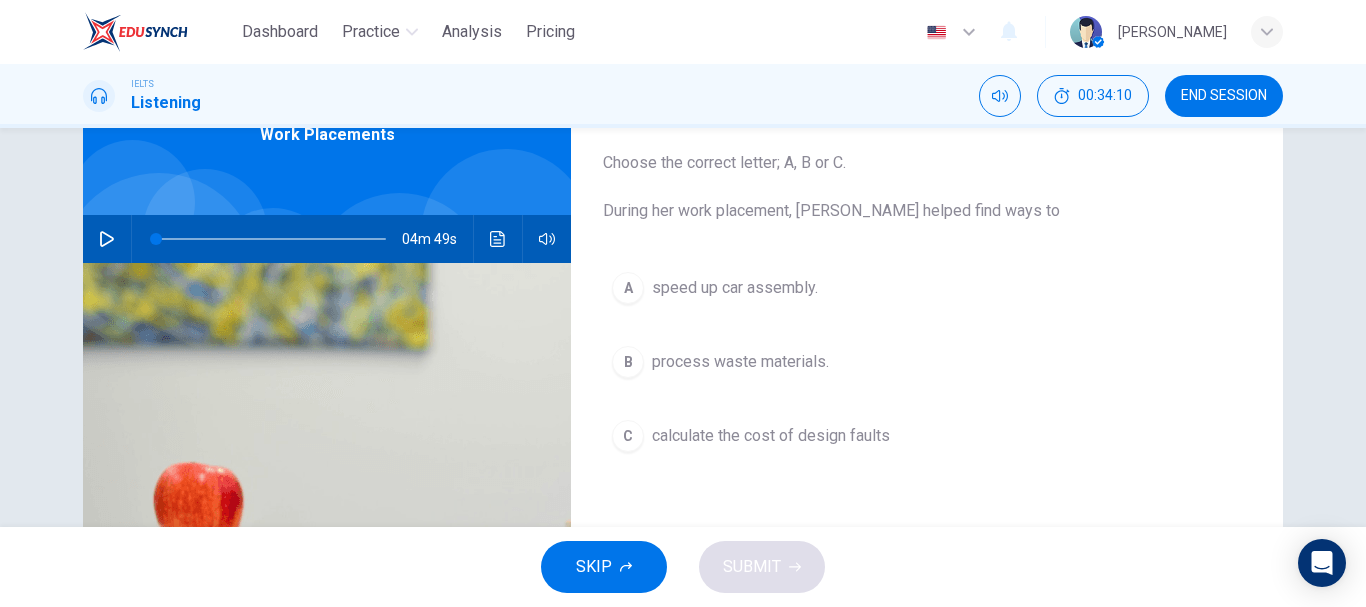 scroll, scrollTop: 124, scrollLeft: 0, axis: vertical 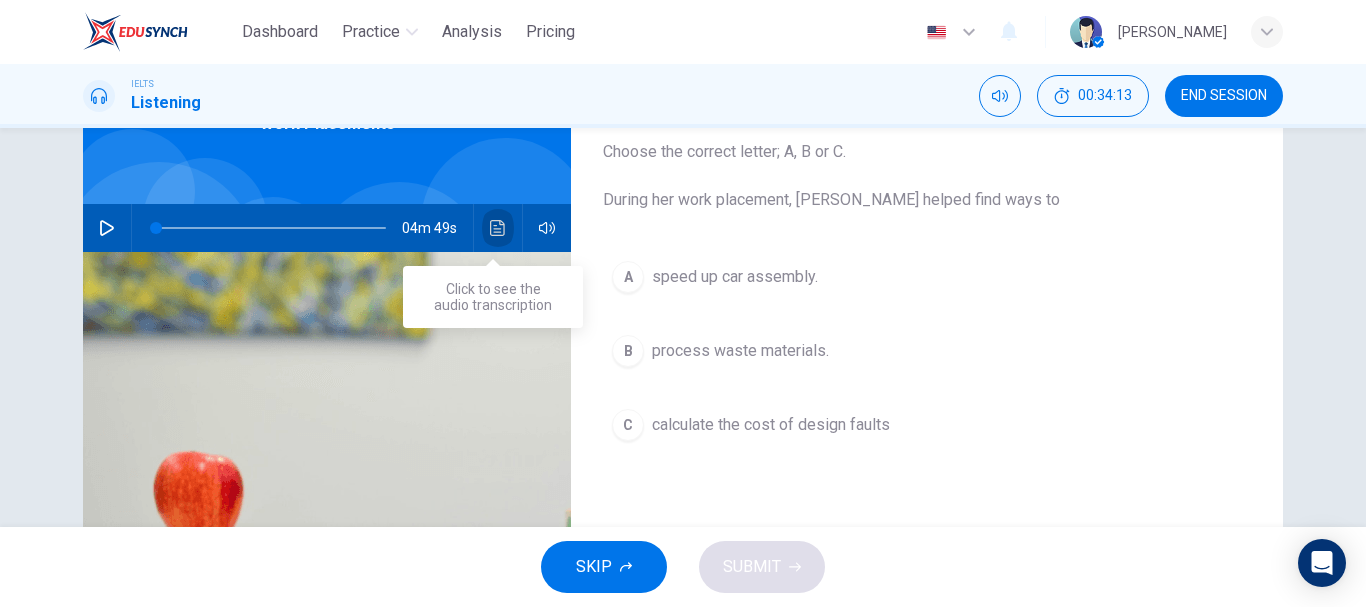 click 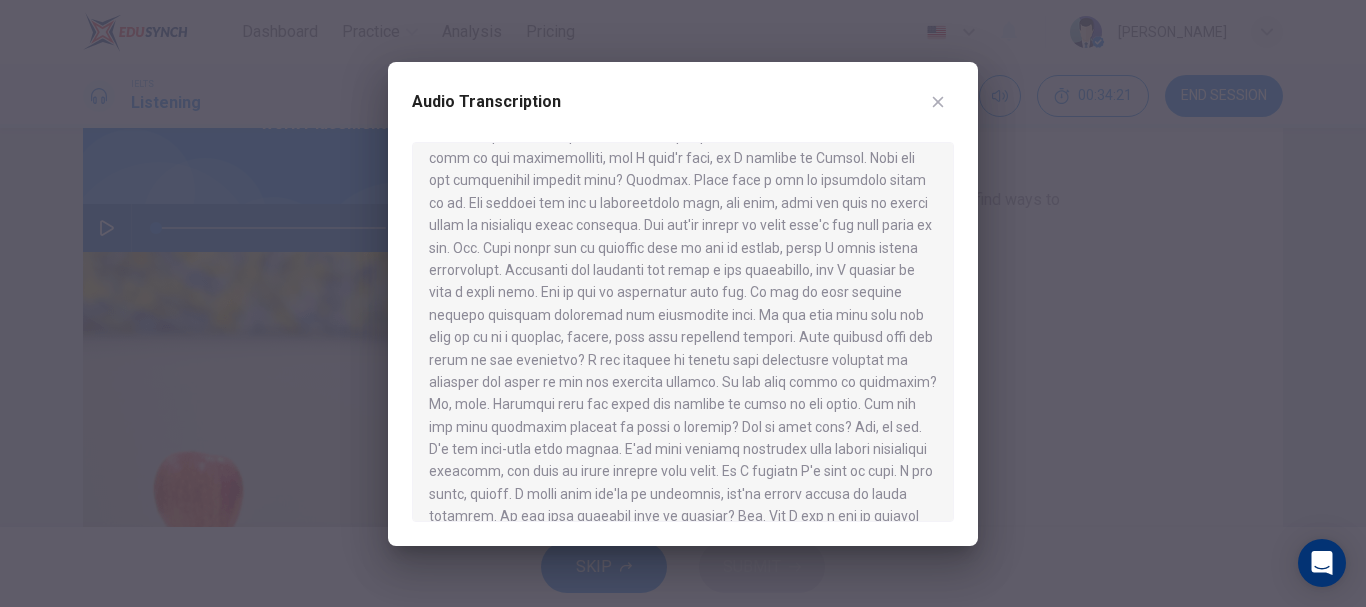 scroll, scrollTop: 211, scrollLeft: 0, axis: vertical 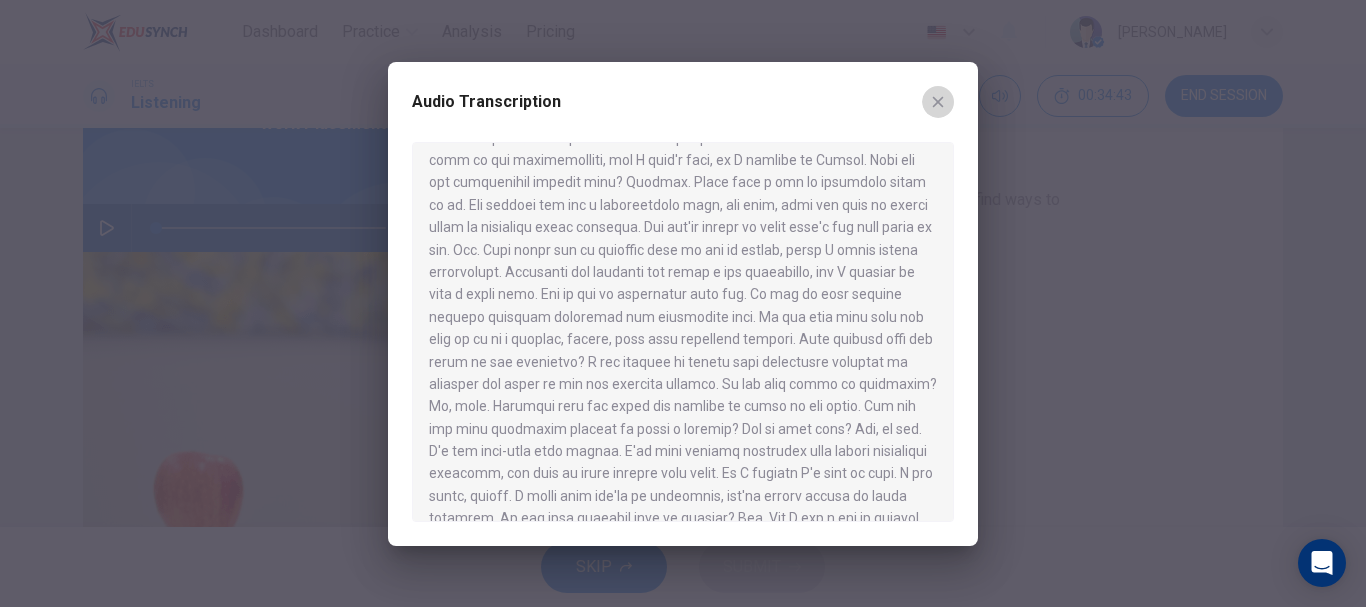 click 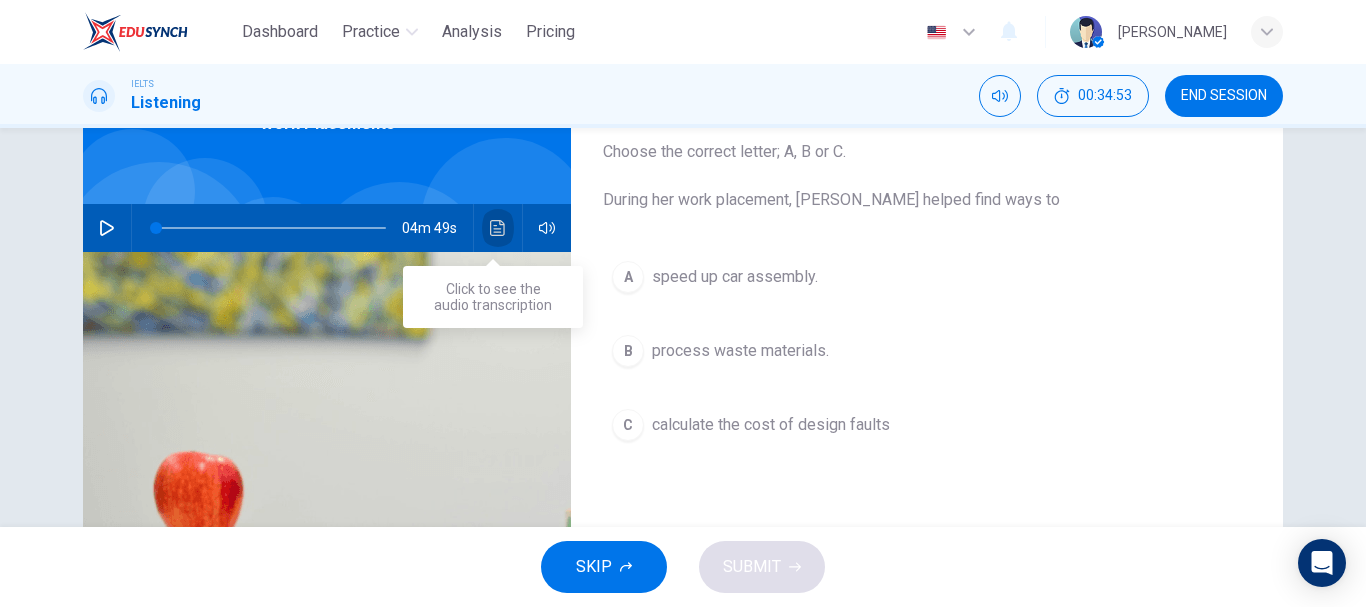 click at bounding box center (498, 228) 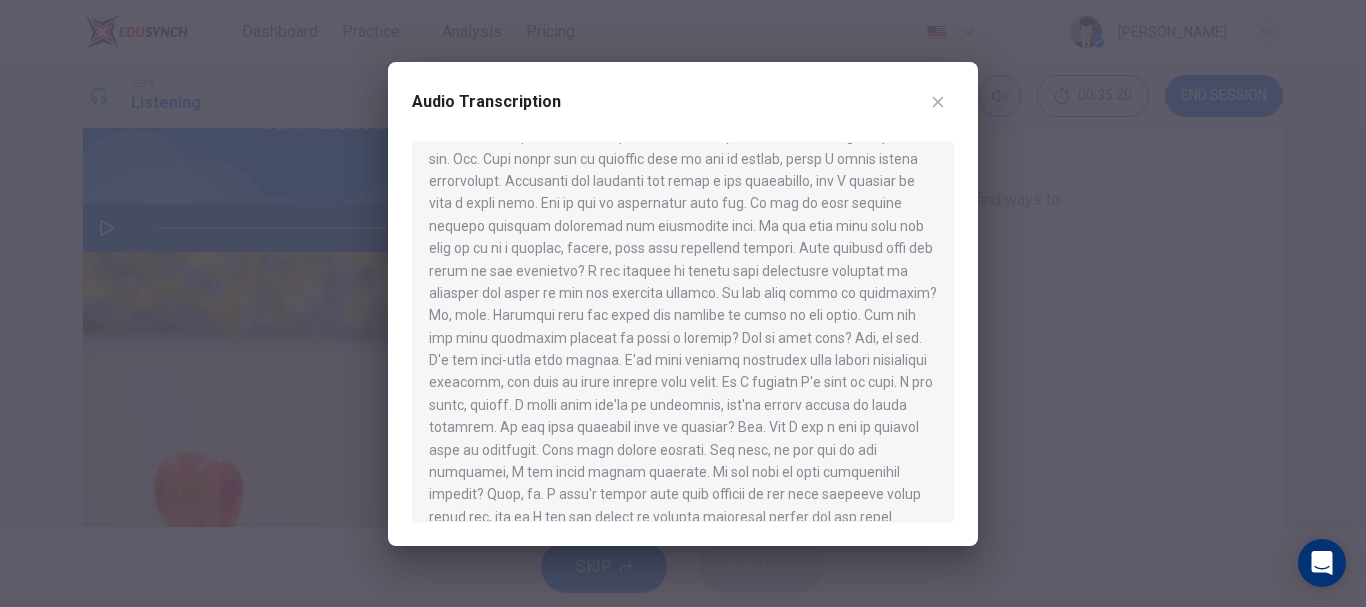scroll, scrollTop: 301, scrollLeft: 0, axis: vertical 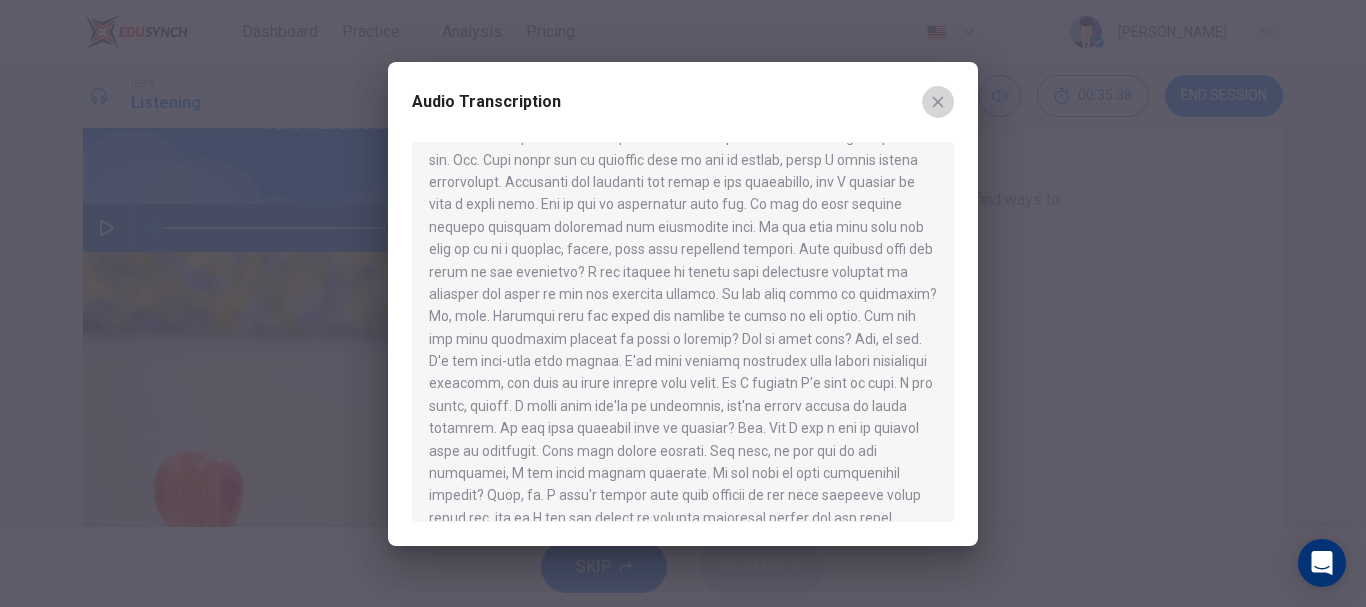 click 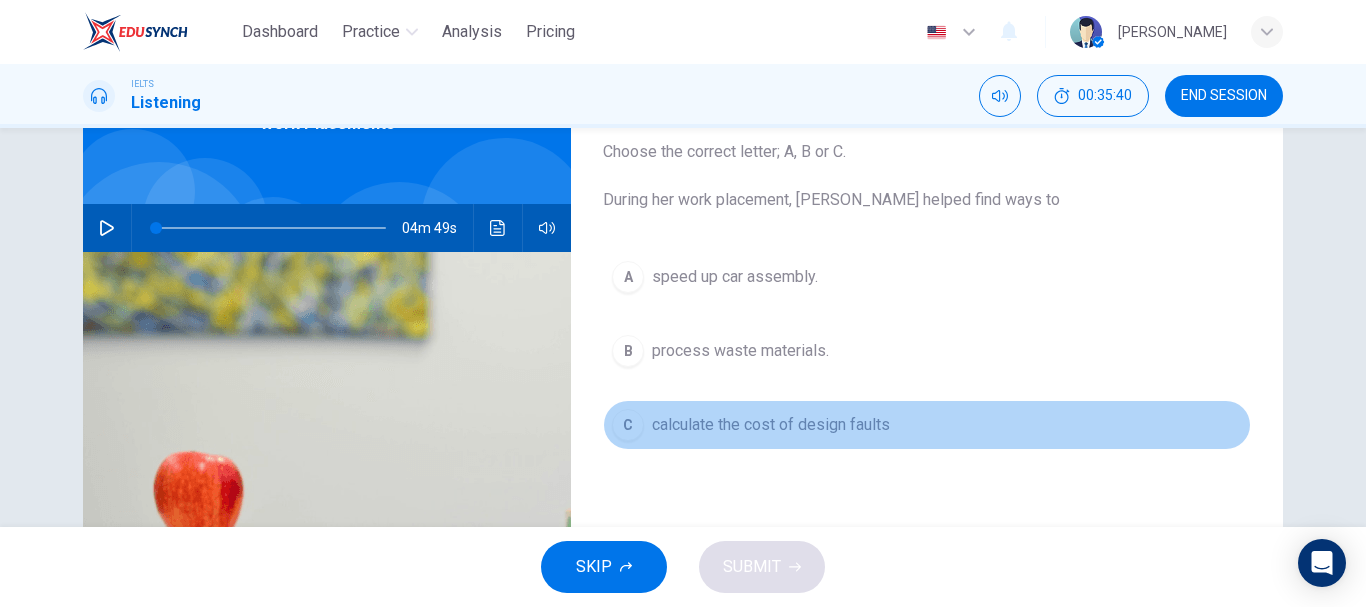 click on "C" at bounding box center (628, 425) 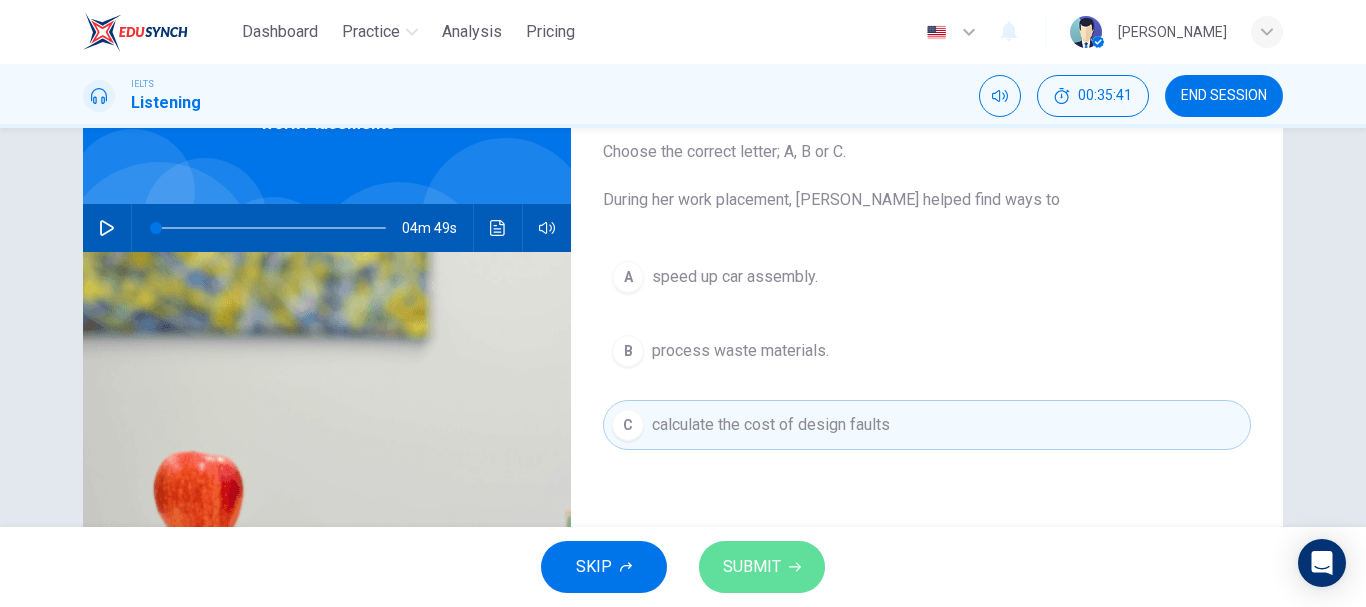 click on "SUBMIT" at bounding box center [752, 567] 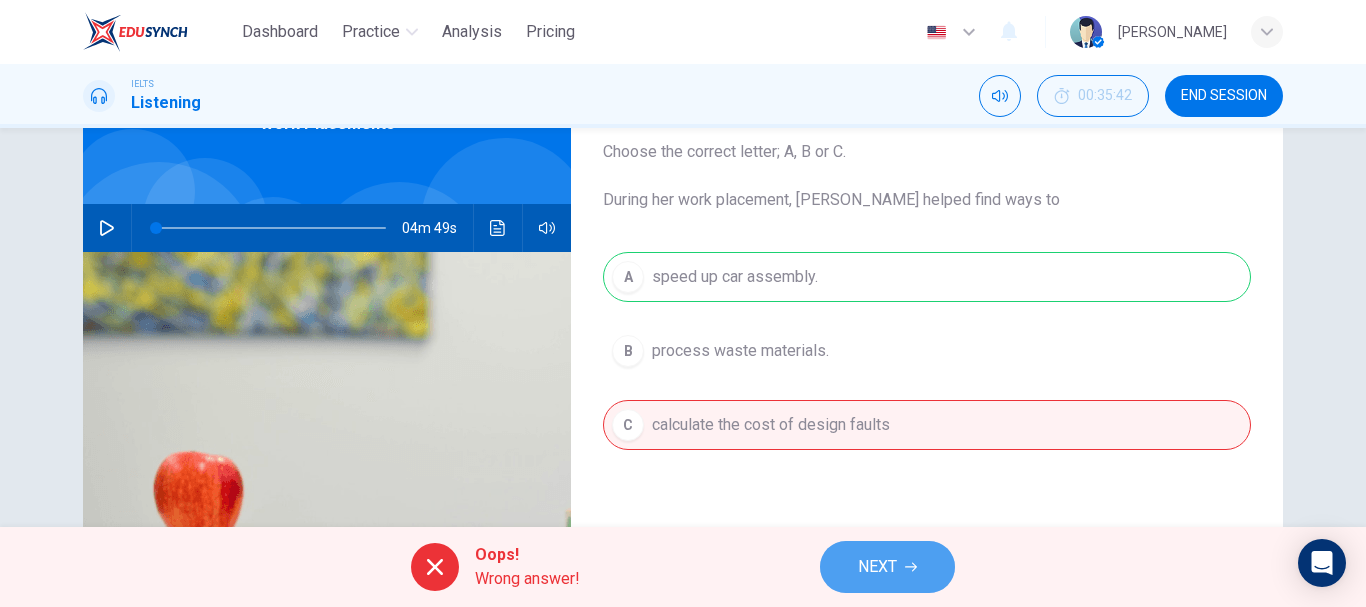 click on "NEXT" at bounding box center (877, 567) 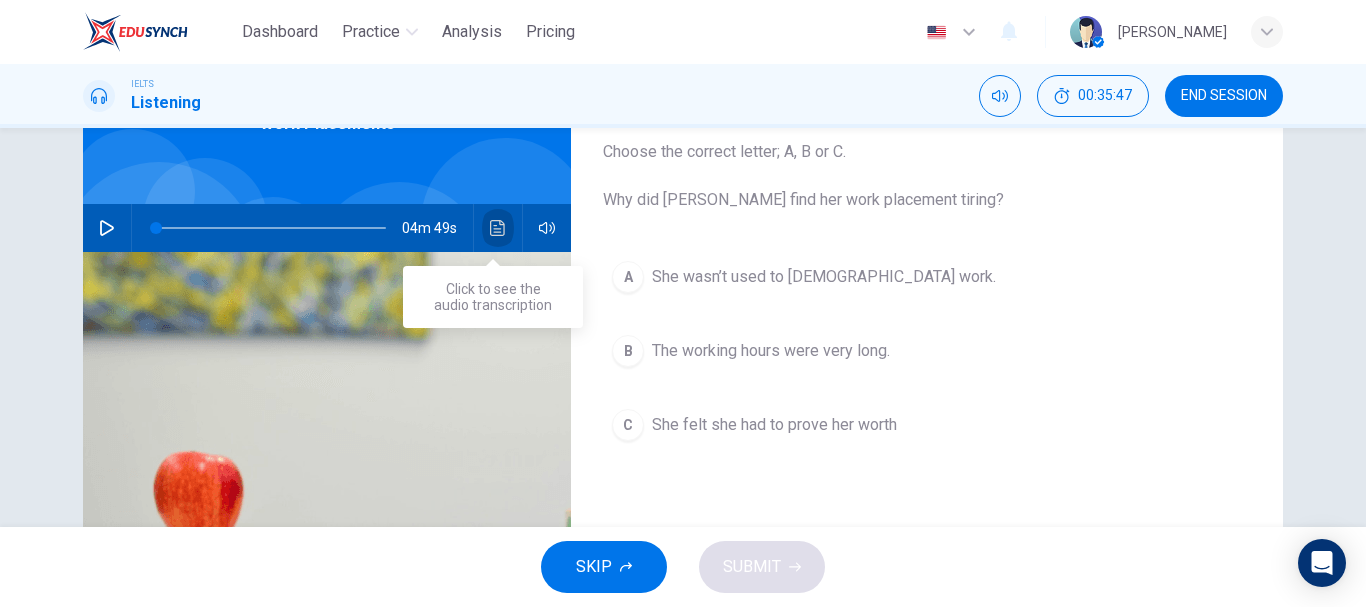 click at bounding box center [498, 228] 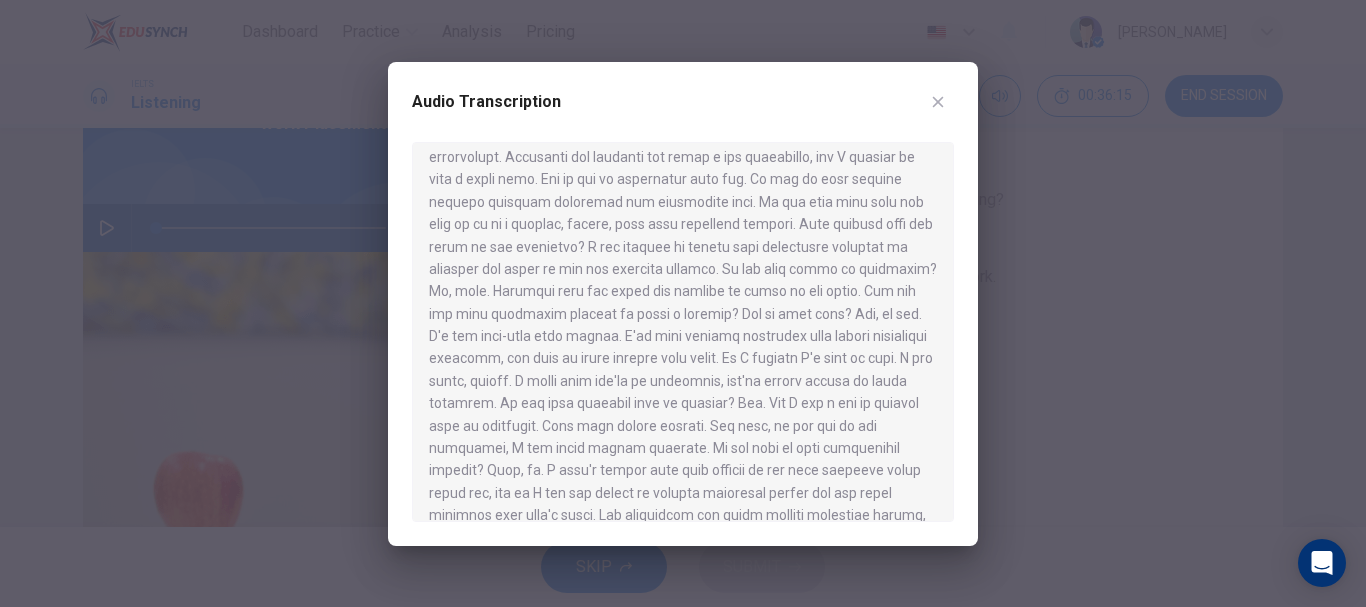 scroll, scrollTop: 328, scrollLeft: 0, axis: vertical 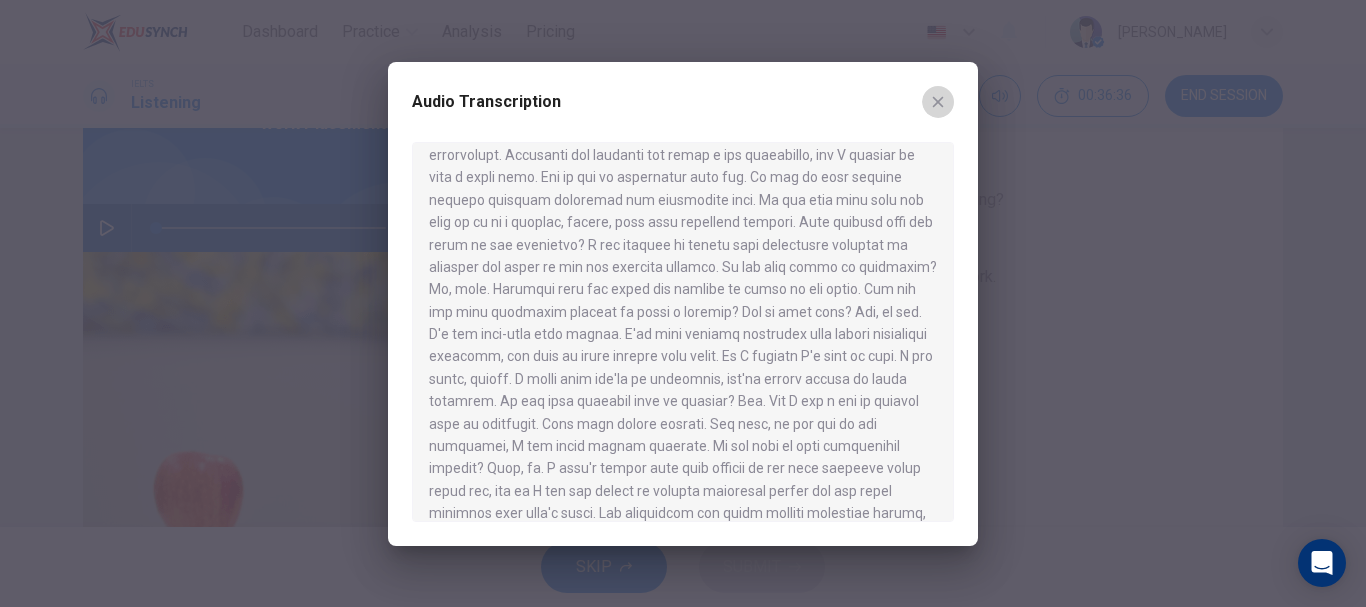 click at bounding box center (938, 102) 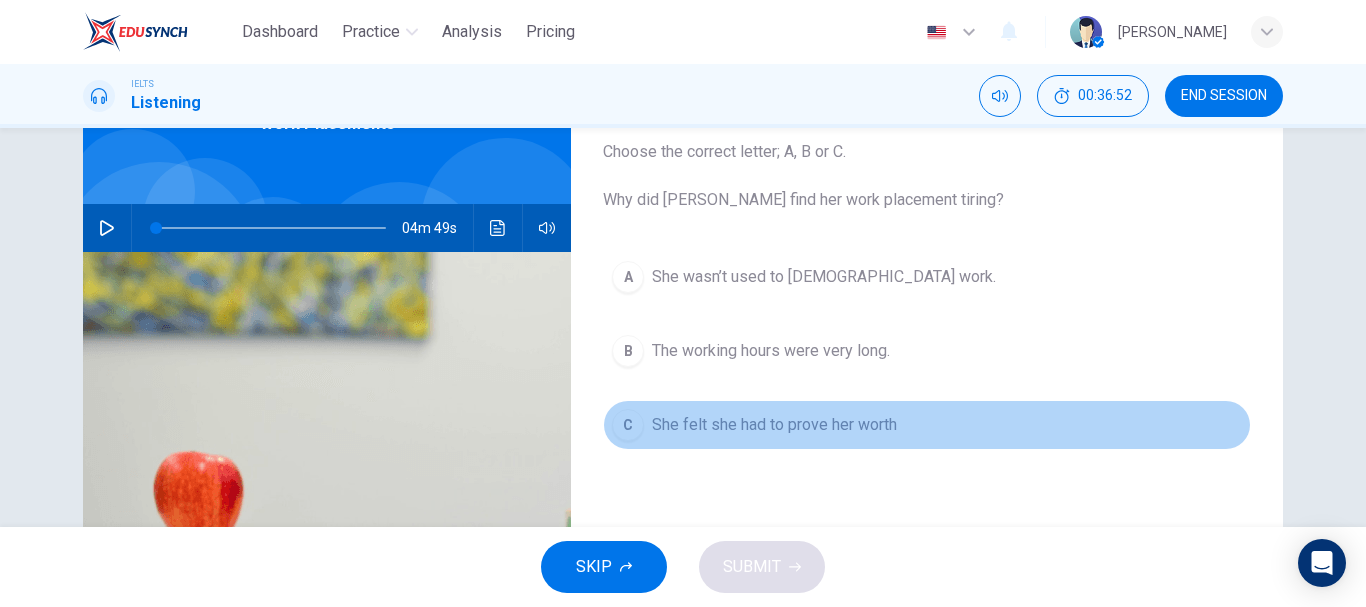 click on "C" at bounding box center [628, 425] 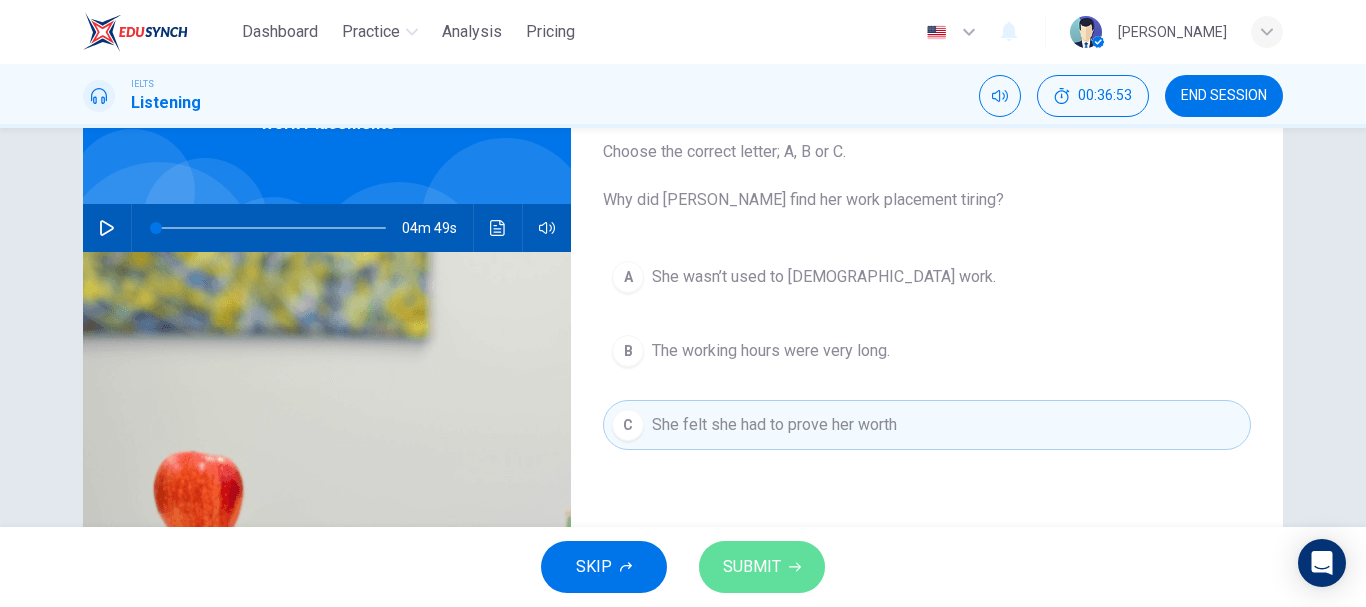 click on "SUBMIT" at bounding box center (752, 567) 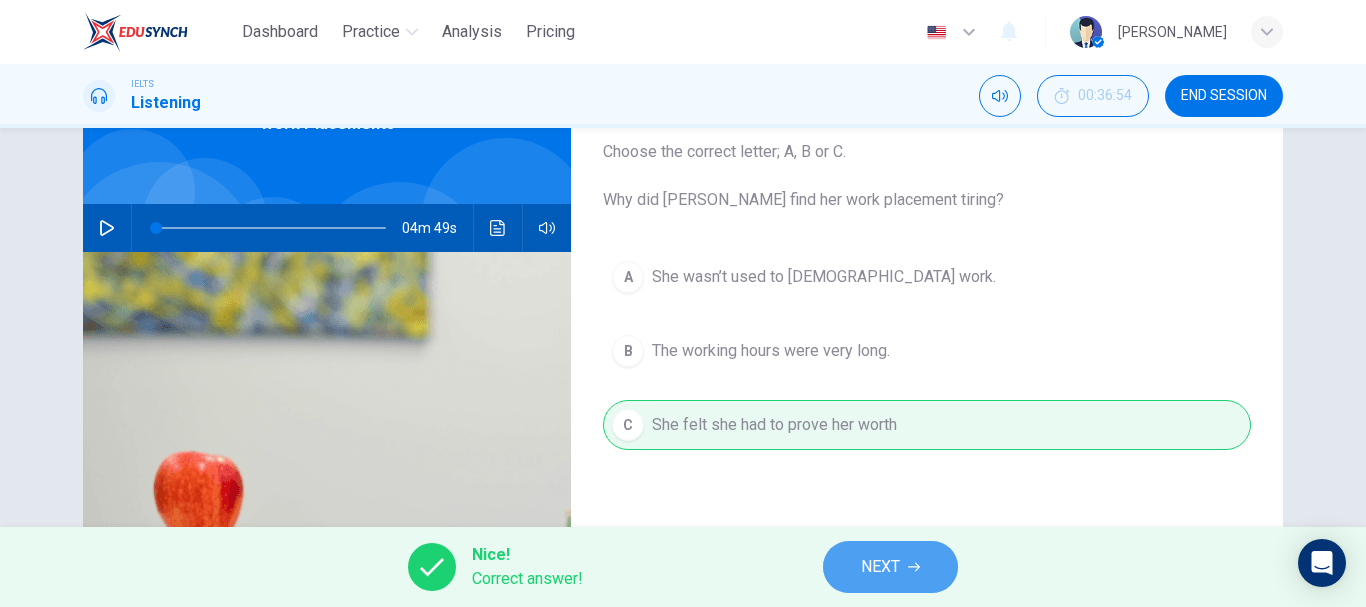 click on "NEXT" at bounding box center (880, 567) 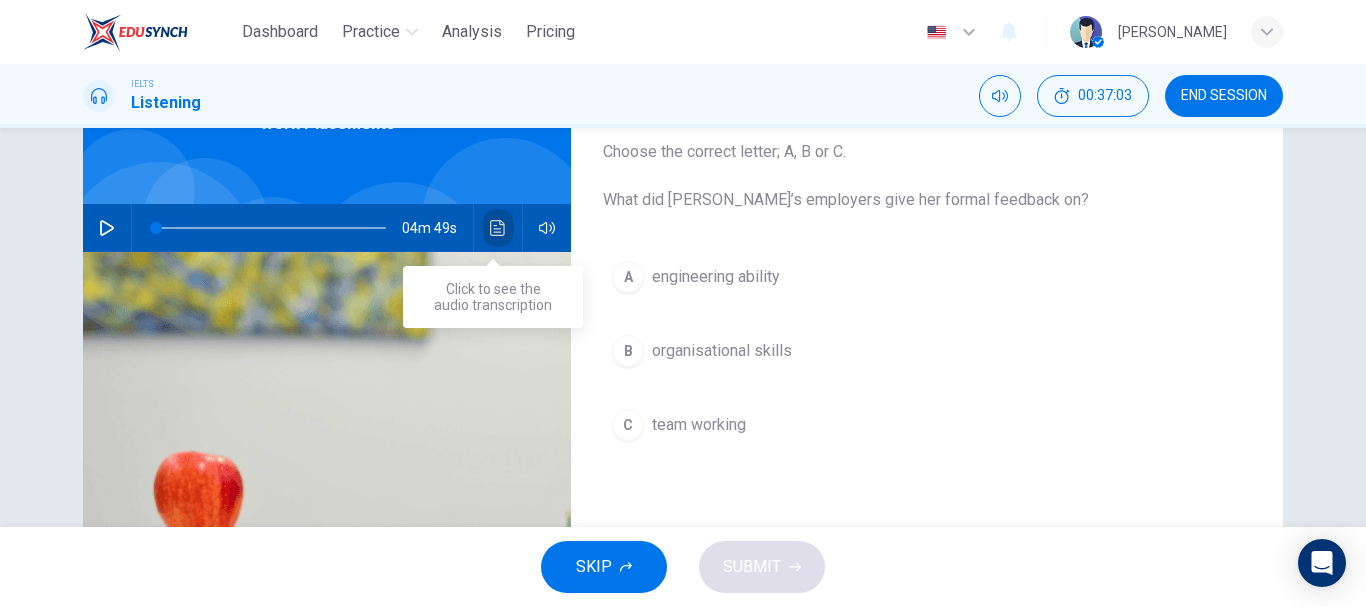 click 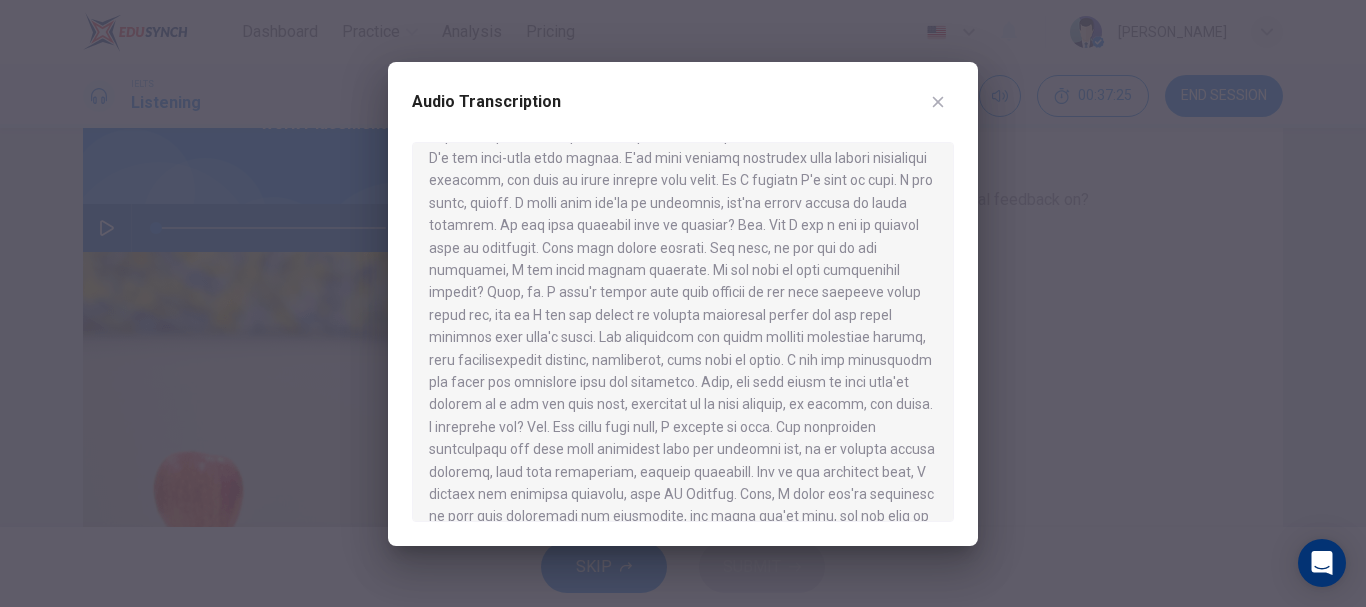 scroll, scrollTop: 505, scrollLeft: 0, axis: vertical 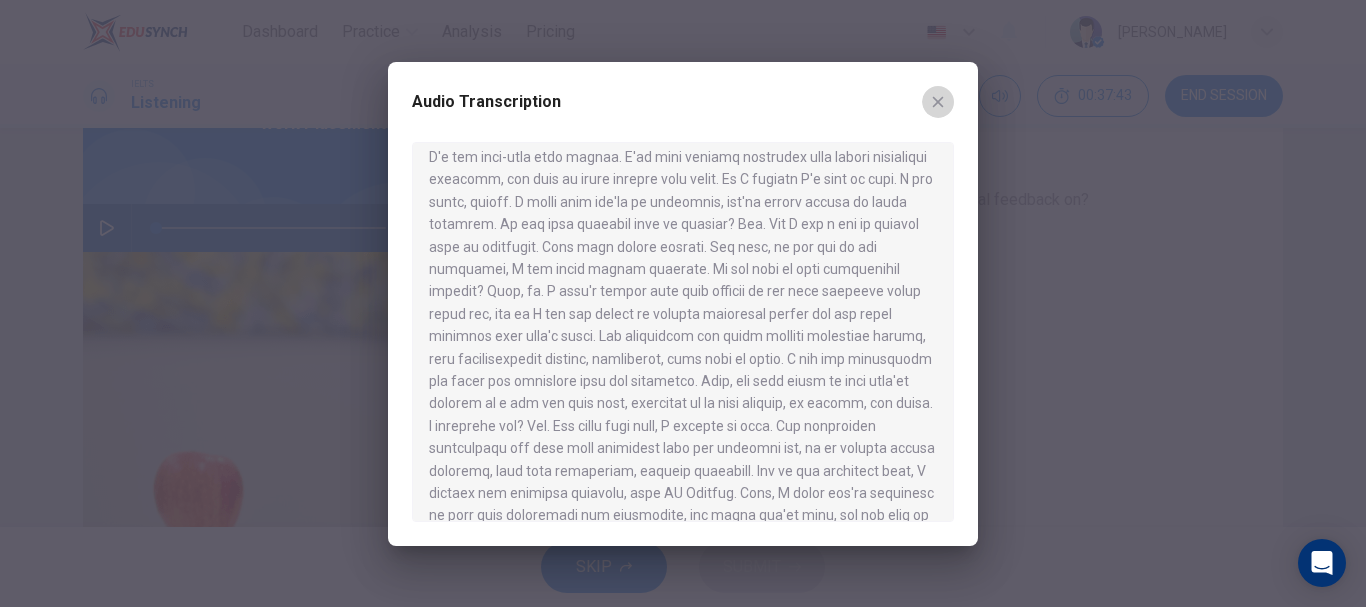 click at bounding box center [938, 102] 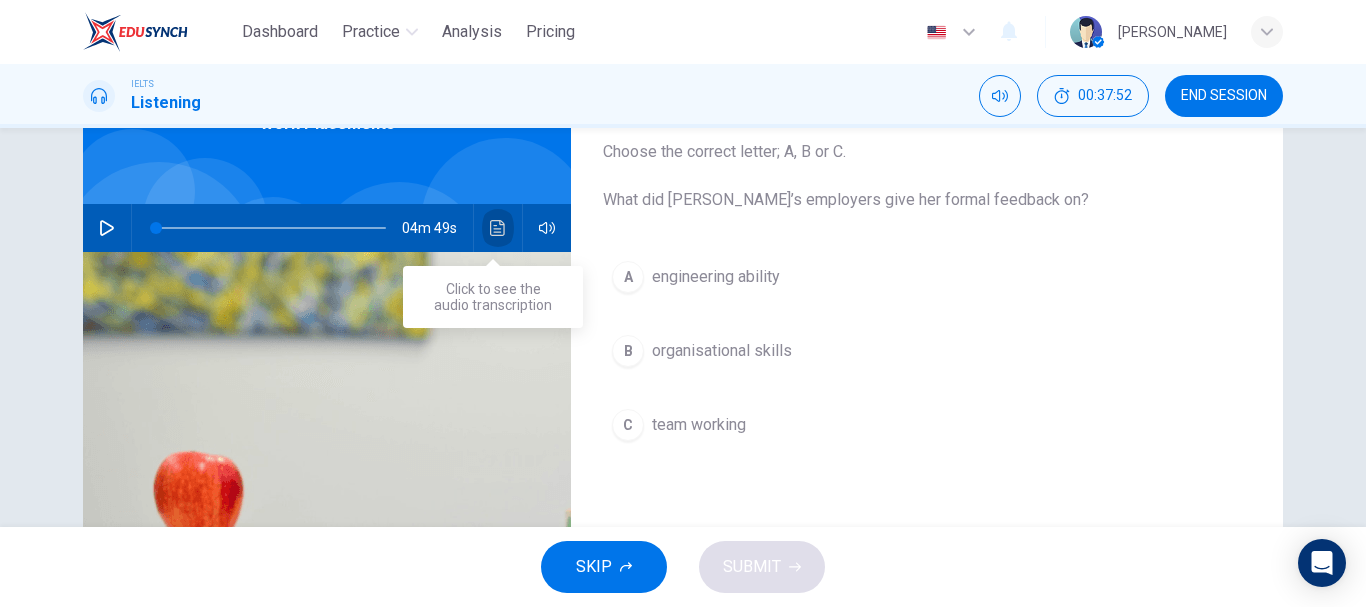 click 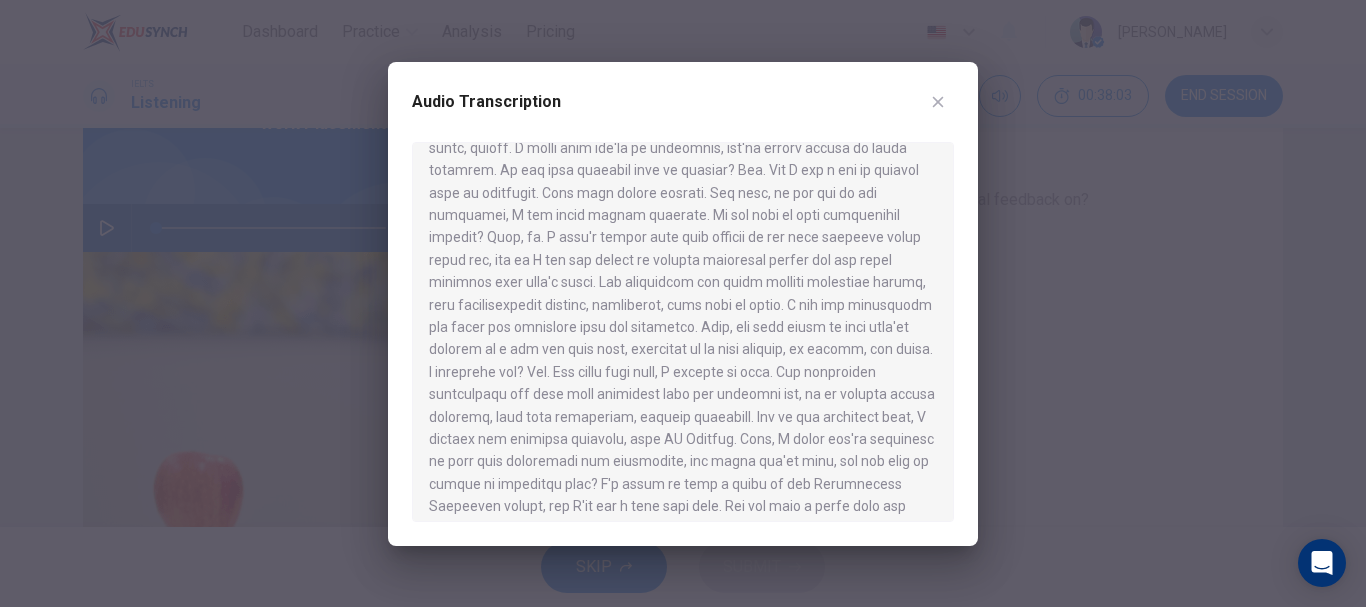 scroll, scrollTop: 559, scrollLeft: 0, axis: vertical 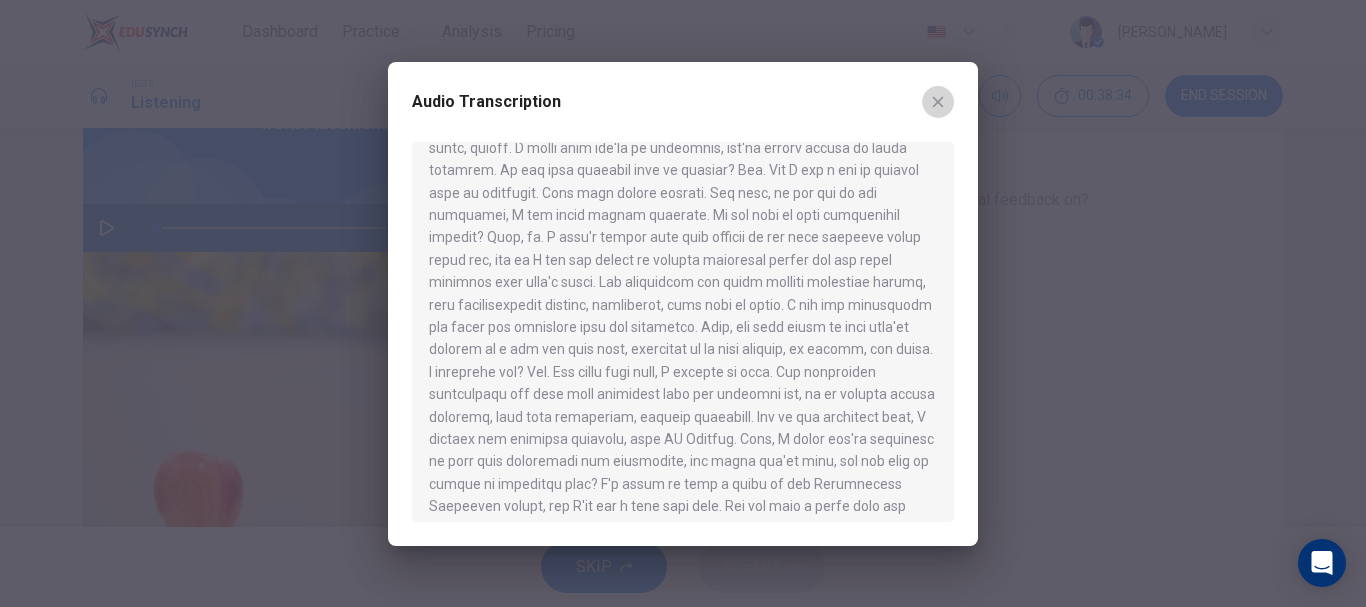 click 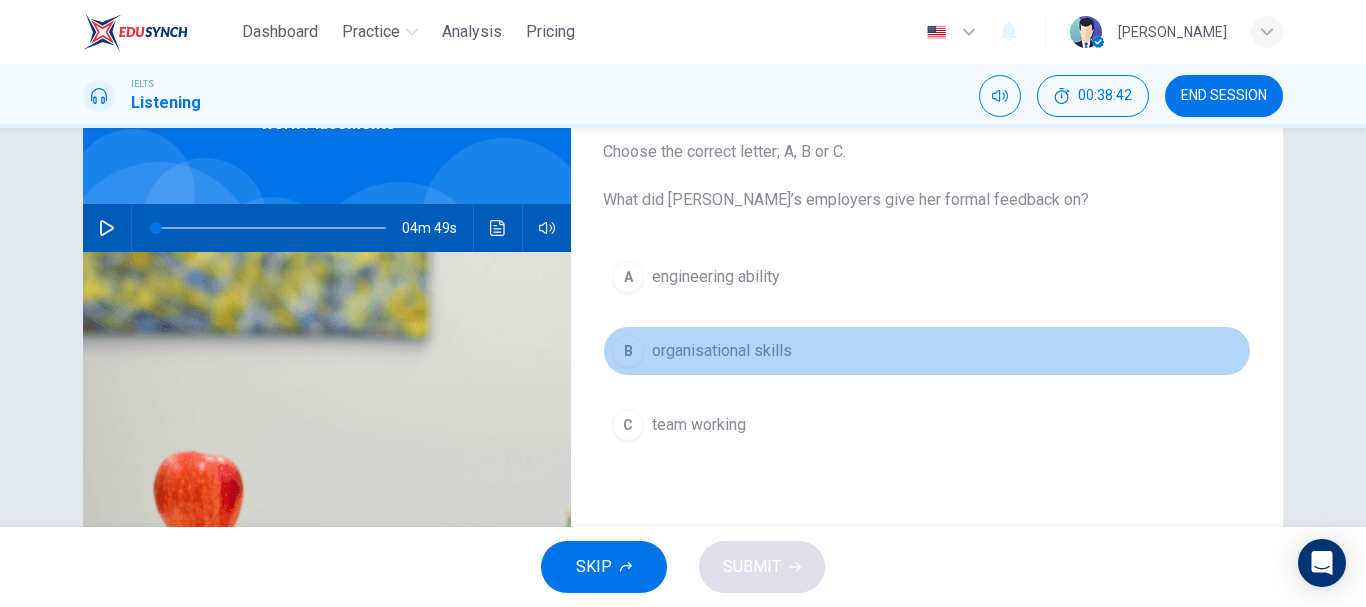 click on "B" at bounding box center (628, 351) 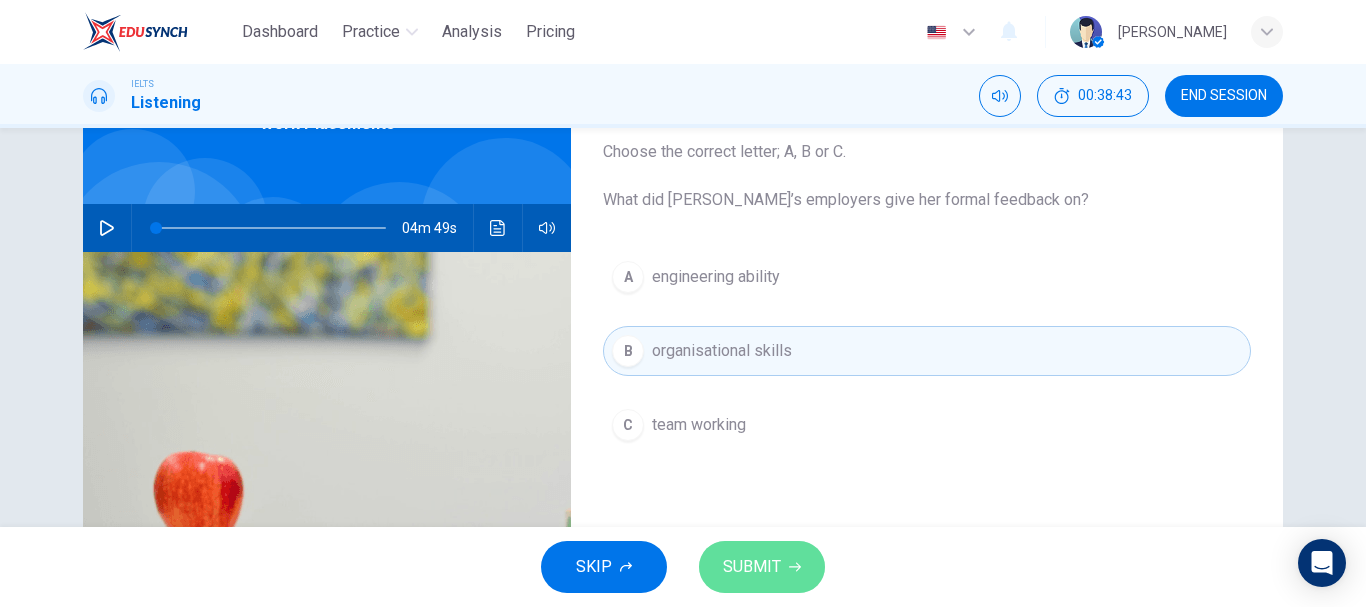click on "SUBMIT" at bounding box center [752, 567] 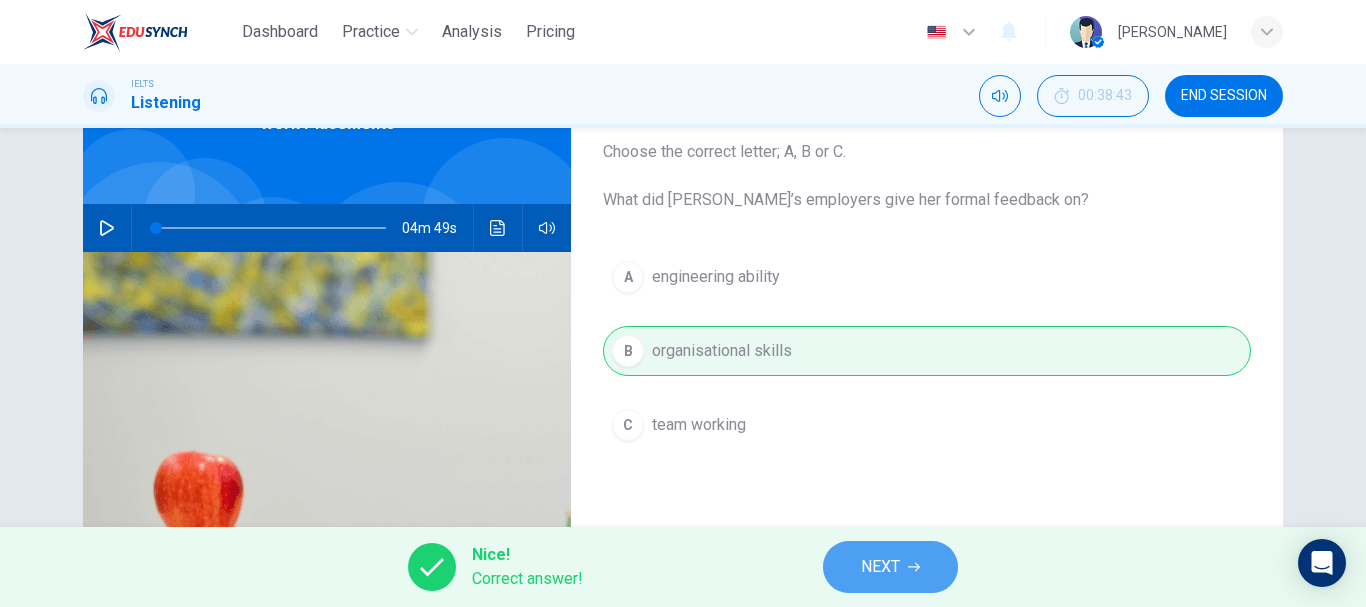 click on "NEXT" at bounding box center [890, 567] 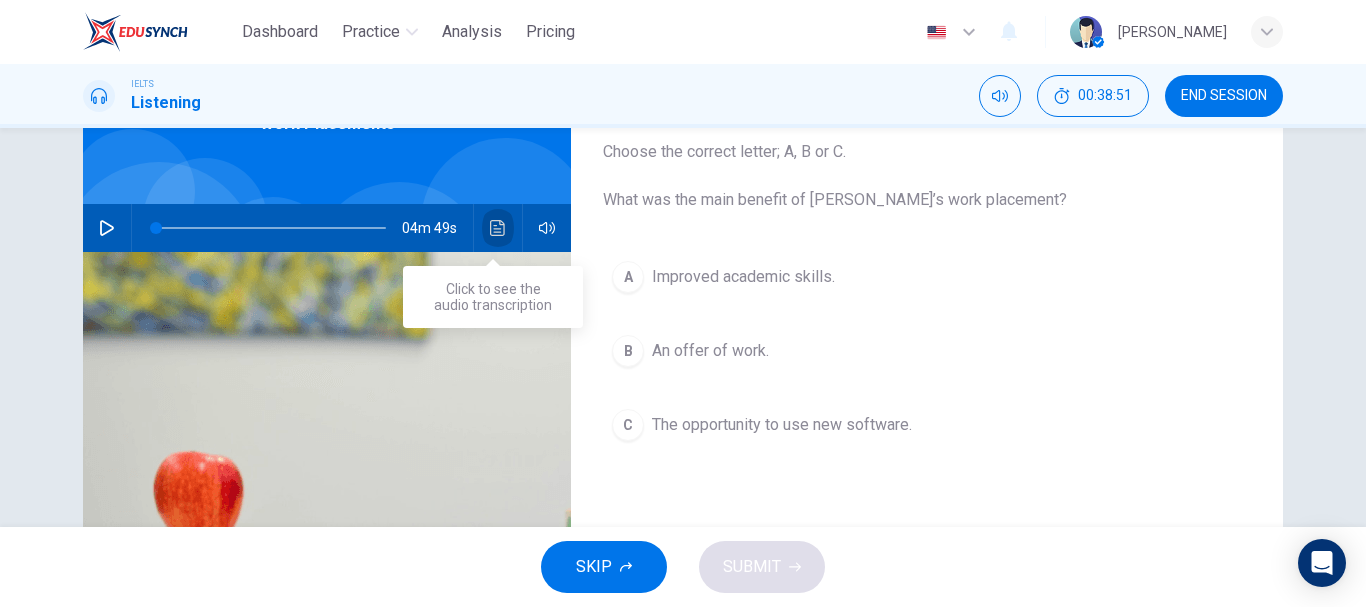 click 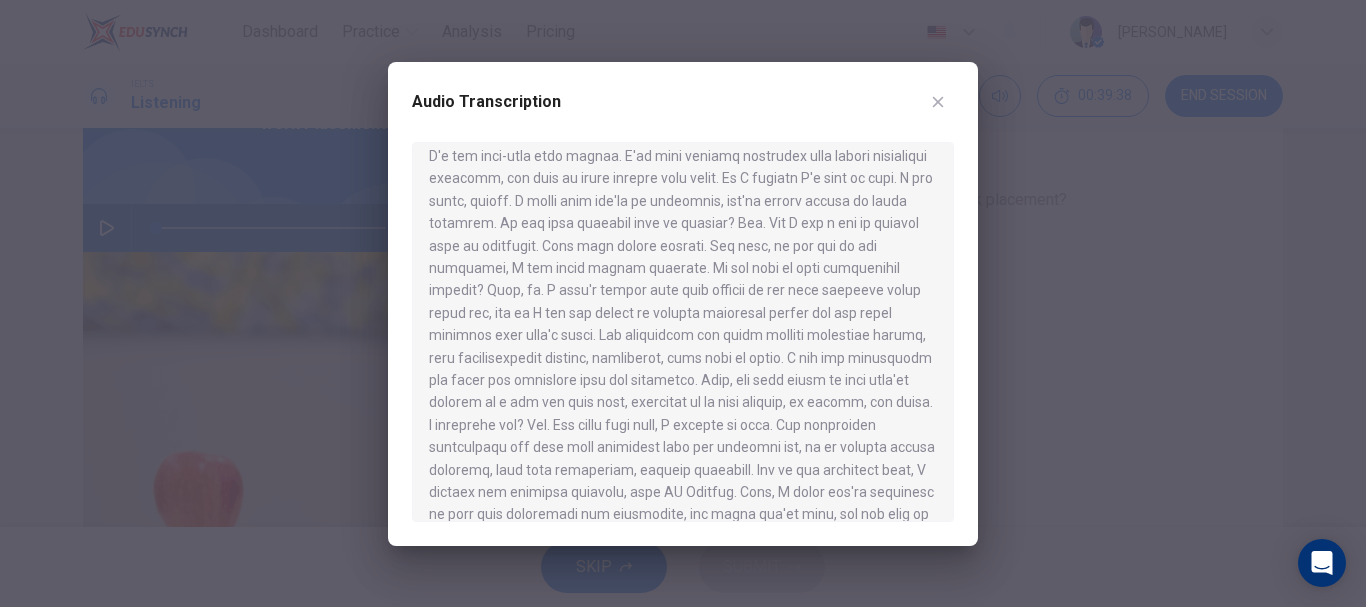 scroll, scrollTop: 508, scrollLeft: 0, axis: vertical 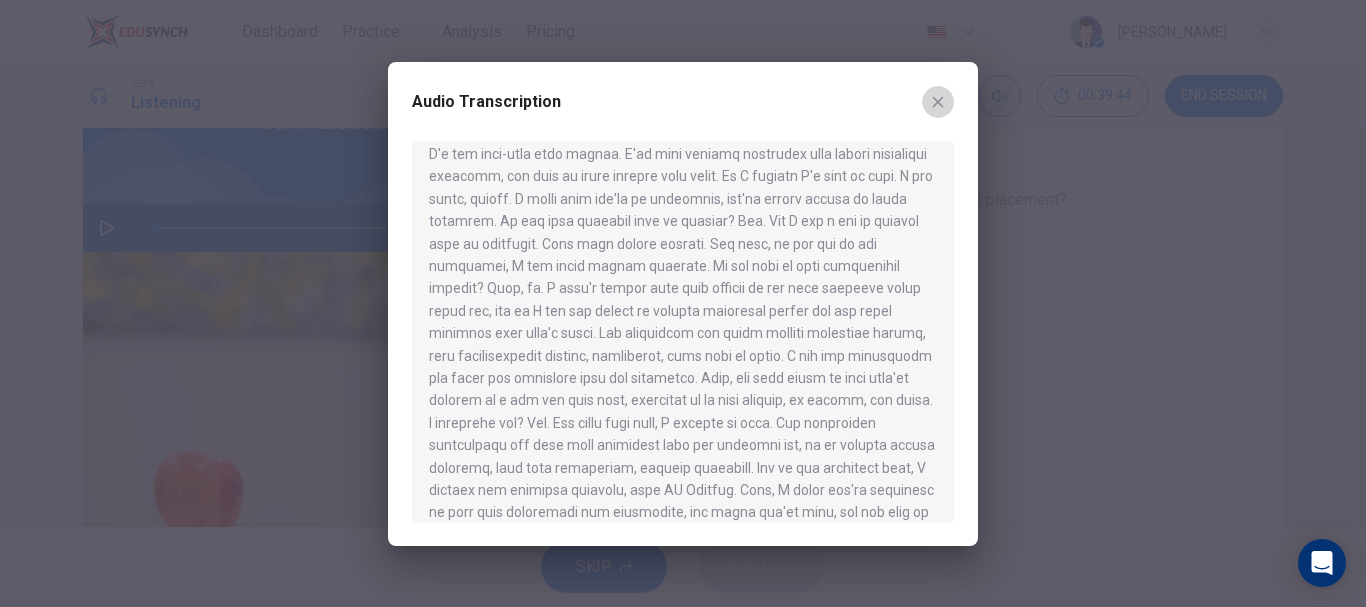 click 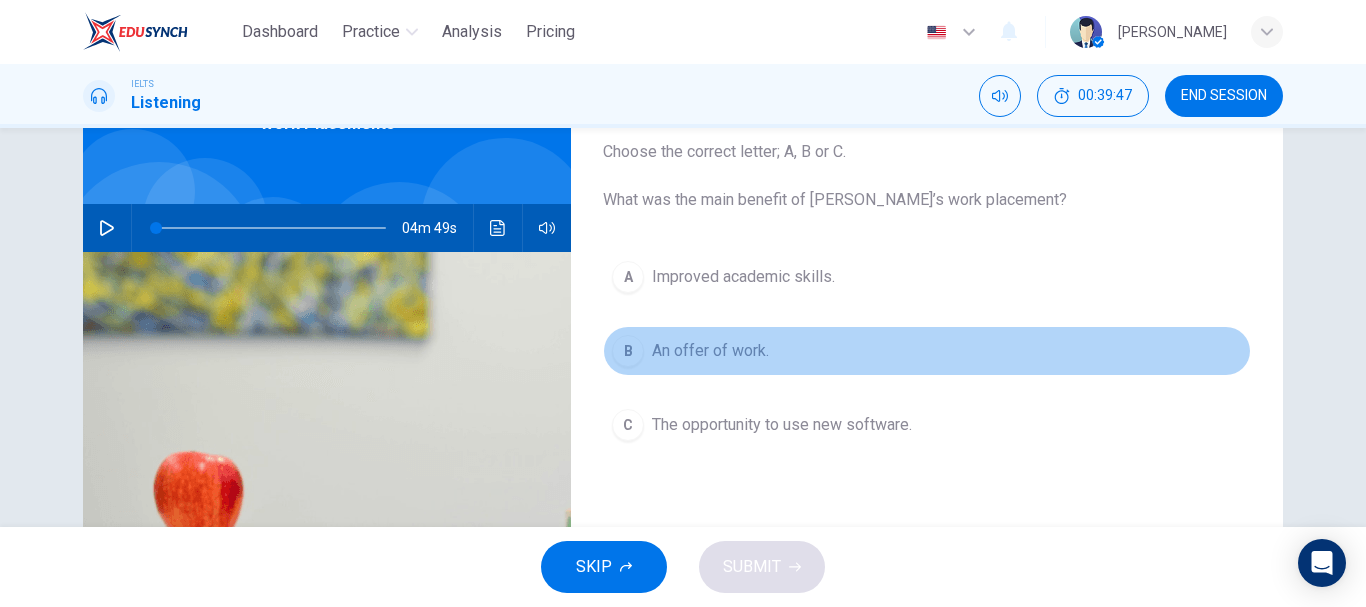click on "B" at bounding box center [628, 351] 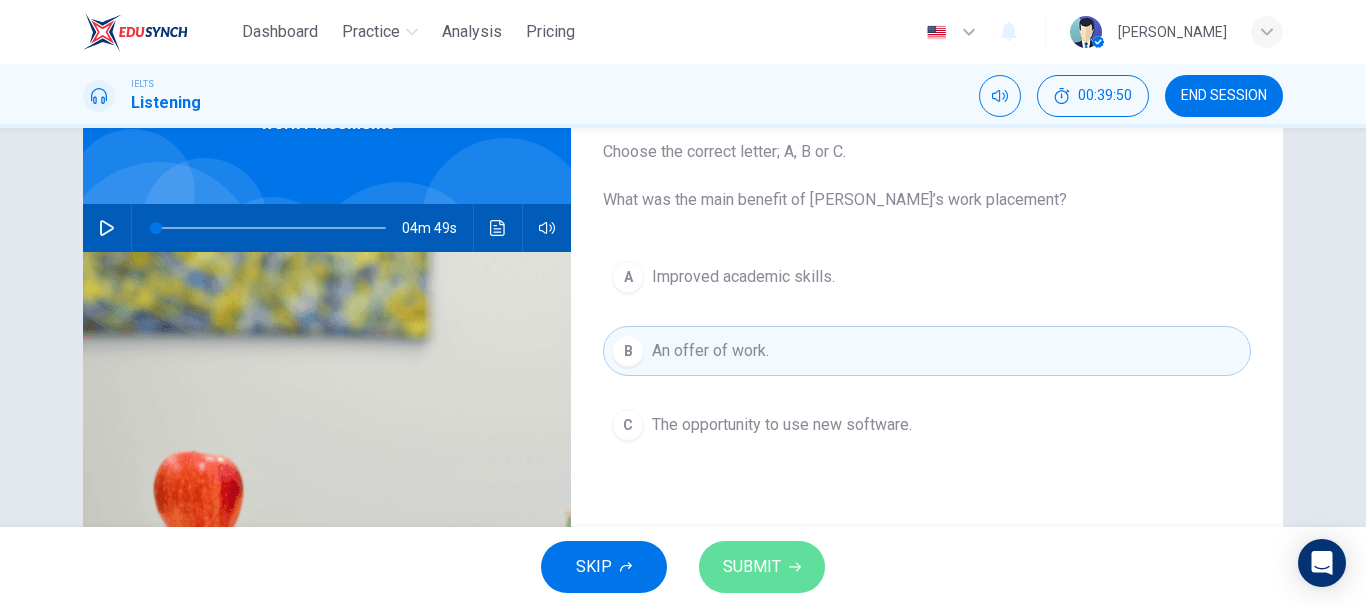 click on "SUBMIT" at bounding box center [752, 567] 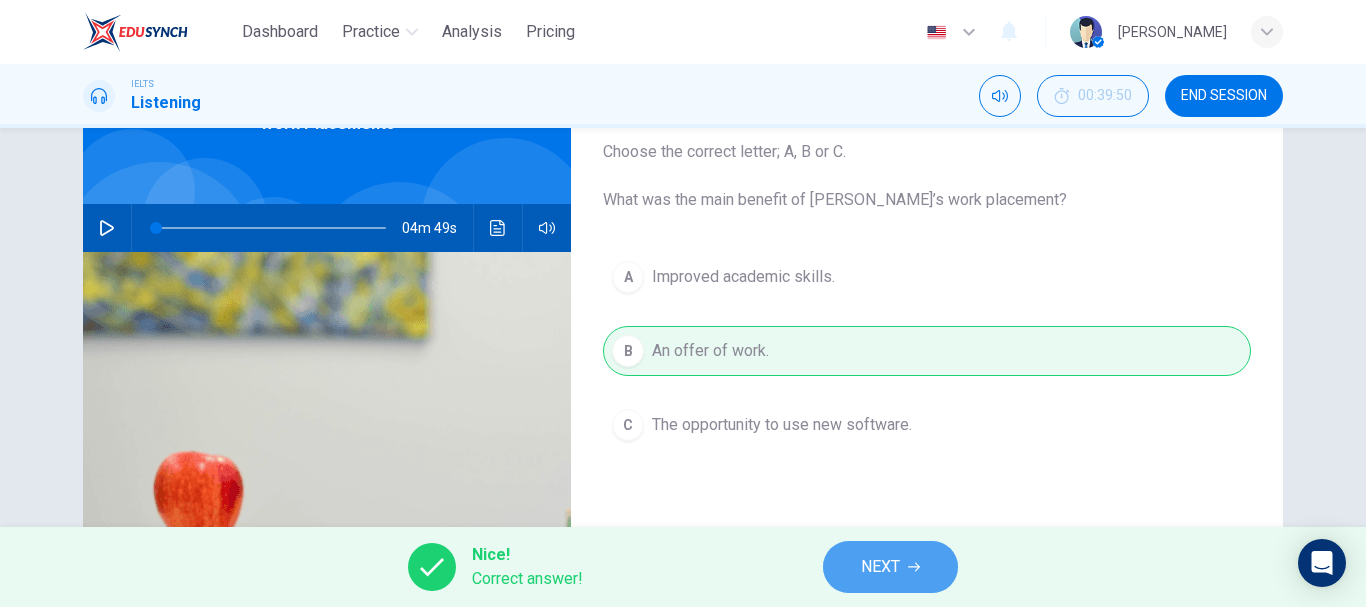click on "NEXT" at bounding box center (880, 567) 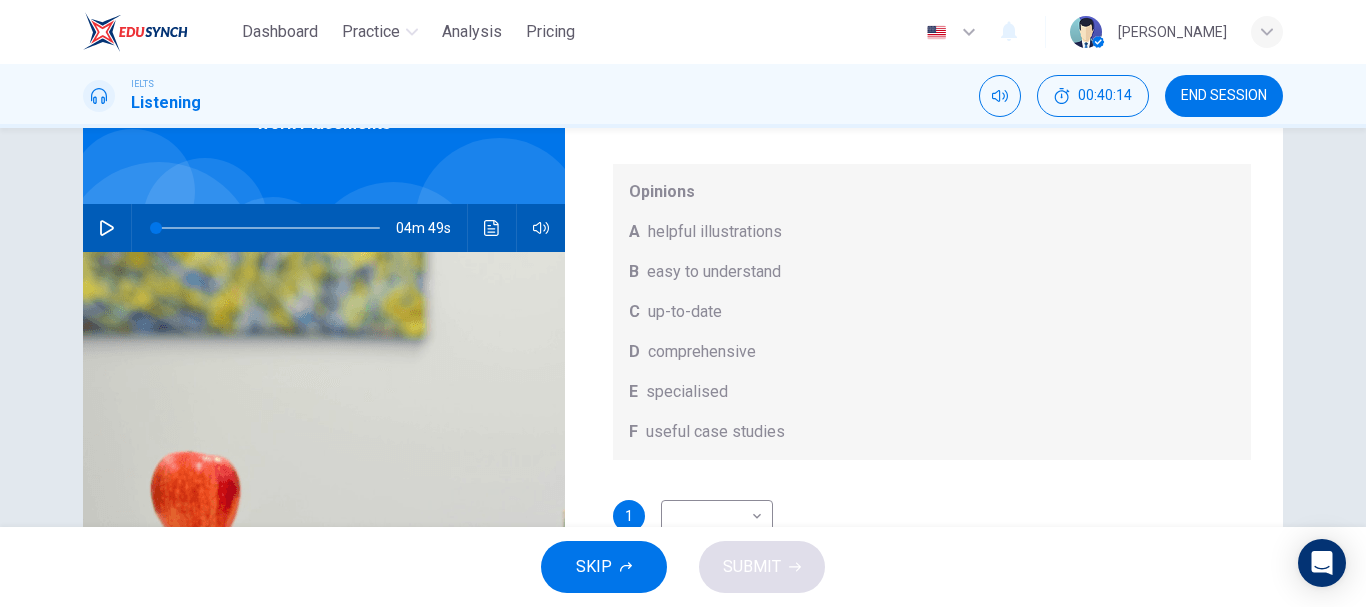 scroll, scrollTop: 113, scrollLeft: 0, axis: vertical 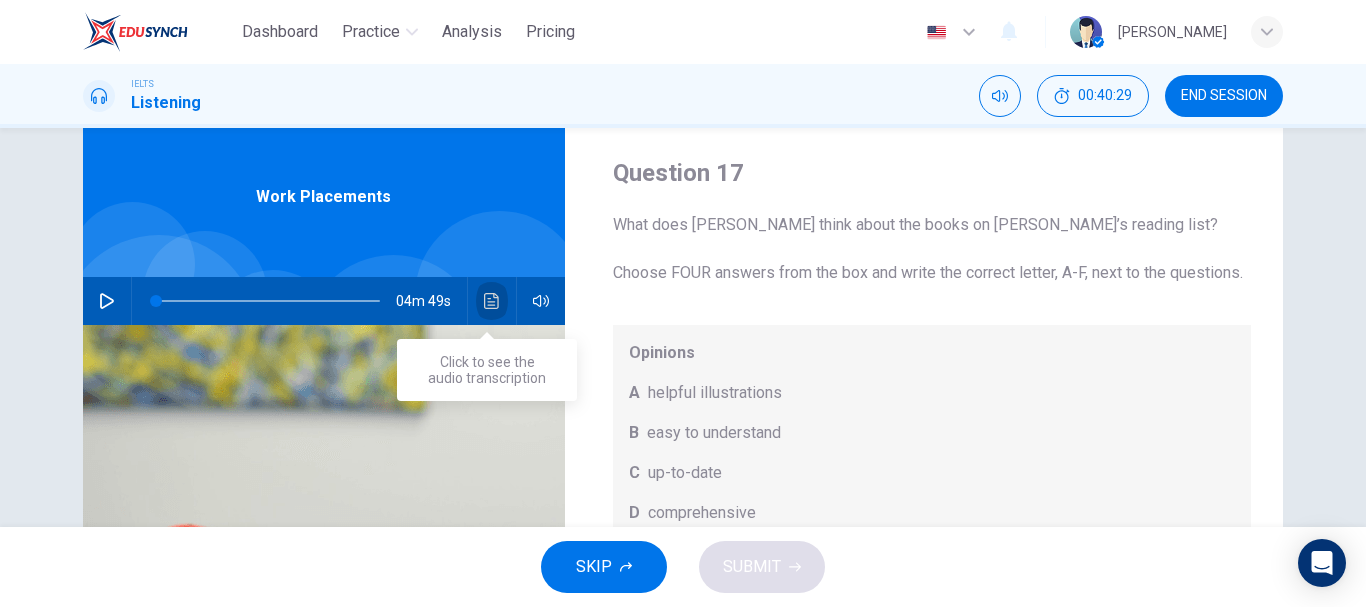 click 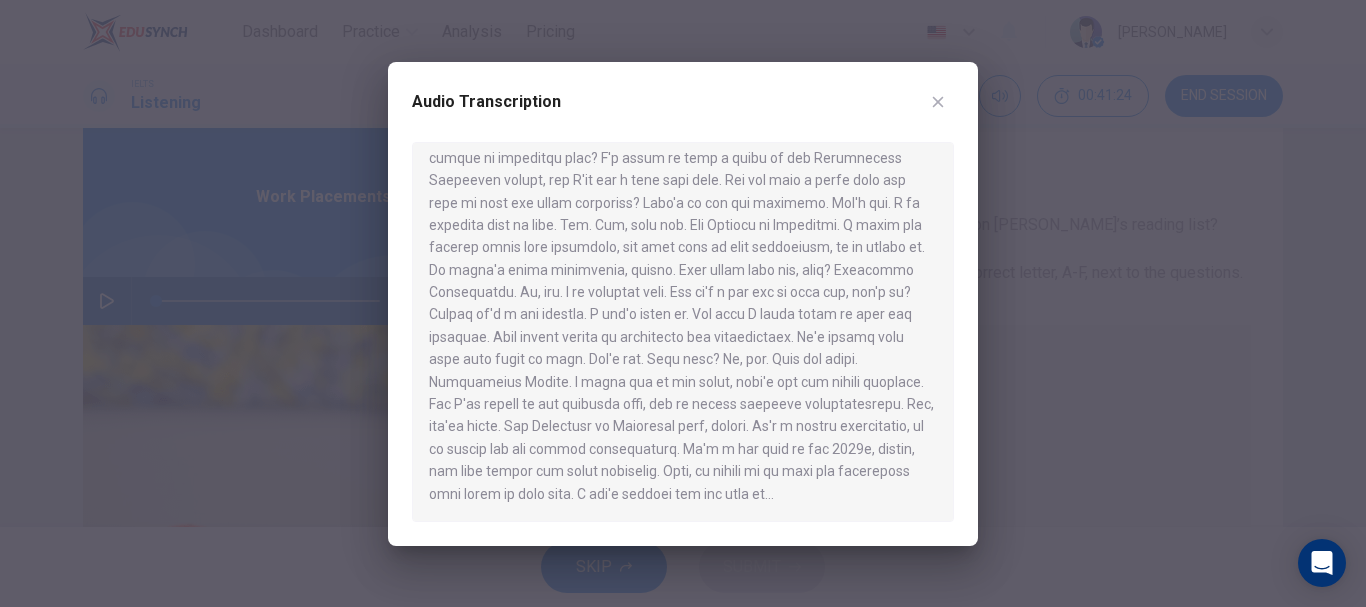scroll, scrollTop: 883, scrollLeft: 0, axis: vertical 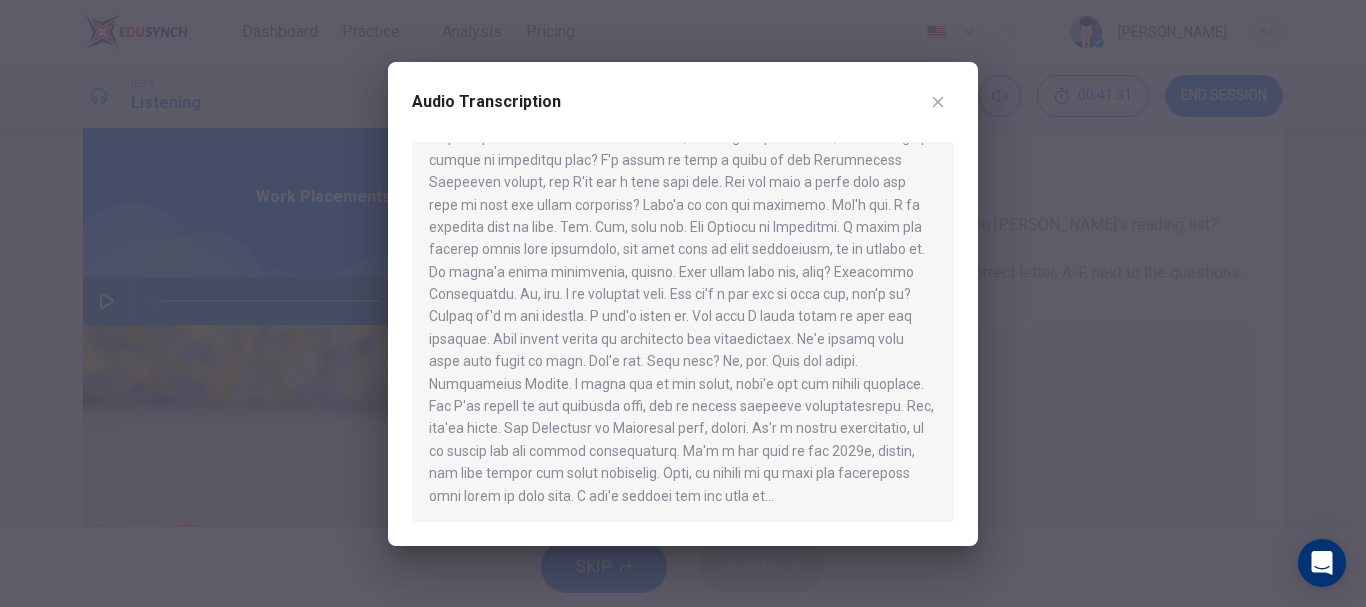 click 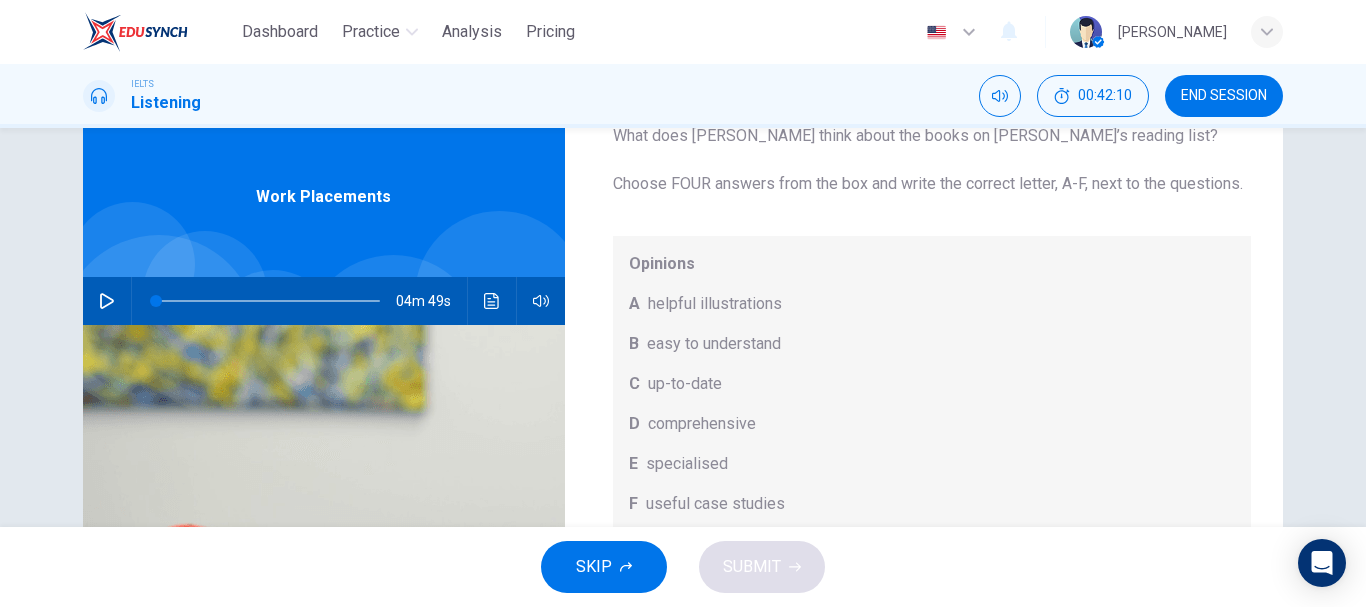 scroll, scrollTop: 113, scrollLeft: 0, axis: vertical 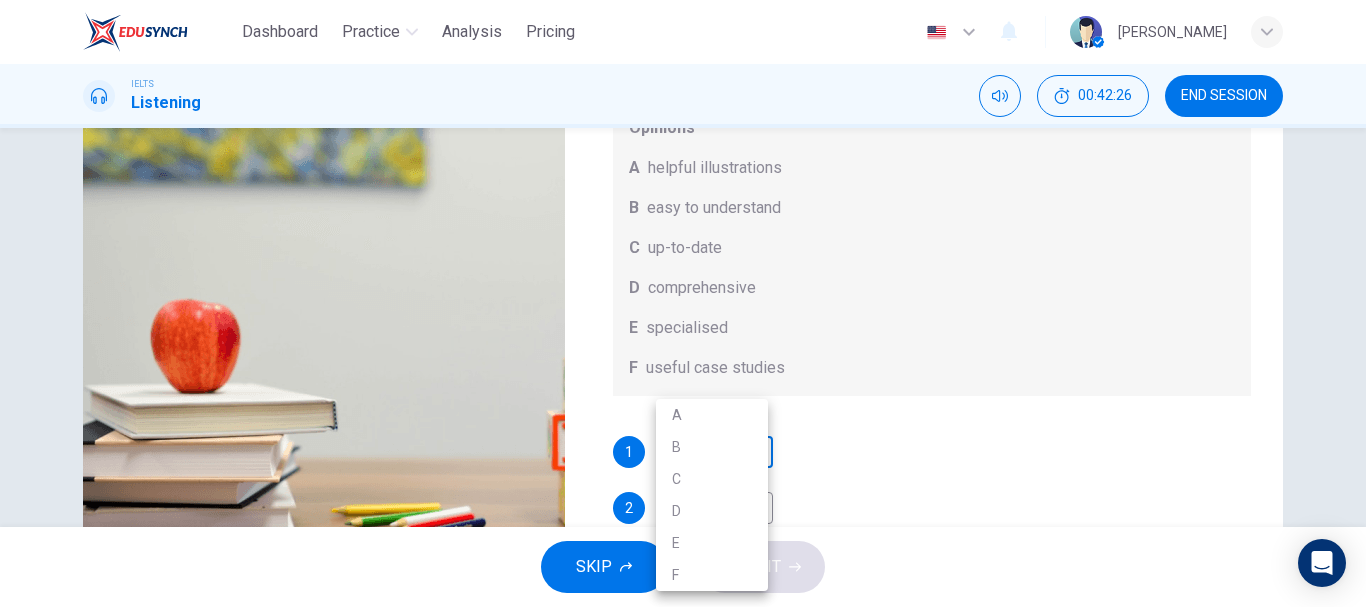 click on "Dashboard Practice Analysis Pricing English en ​ [PERSON_NAME] IELTS Listening 00:42:26 END SESSION Question 17 What does [PERSON_NAME] think about the books on [PERSON_NAME]’s reading list? Choose FOUR answers from the box and write the correct letter, A-F, next to the questions.
Opinions A helpful illustrations B easy to understand C up-to-date D comprehensive E specialised F useful case studies 1 ​ ​ 2 ​ ​ 3 ​ ​ 4 ​ ​ Work Placements 04m 49s SKIP SUBMIT EduSynch - Online Language Proficiency Testing
Dashboard Practice Analysis Pricing   Notifications © Copyright  2025 A B C D E F" at bounding box center [683, 303] 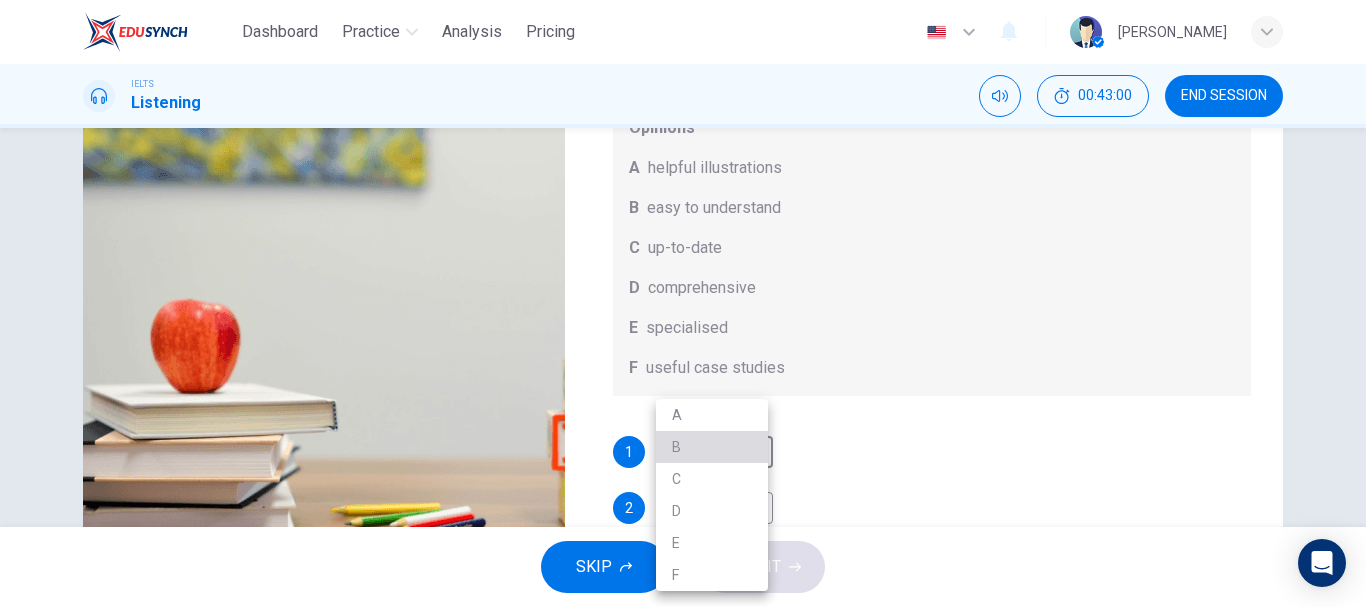 click on "B" at bounding box center (712, 447) 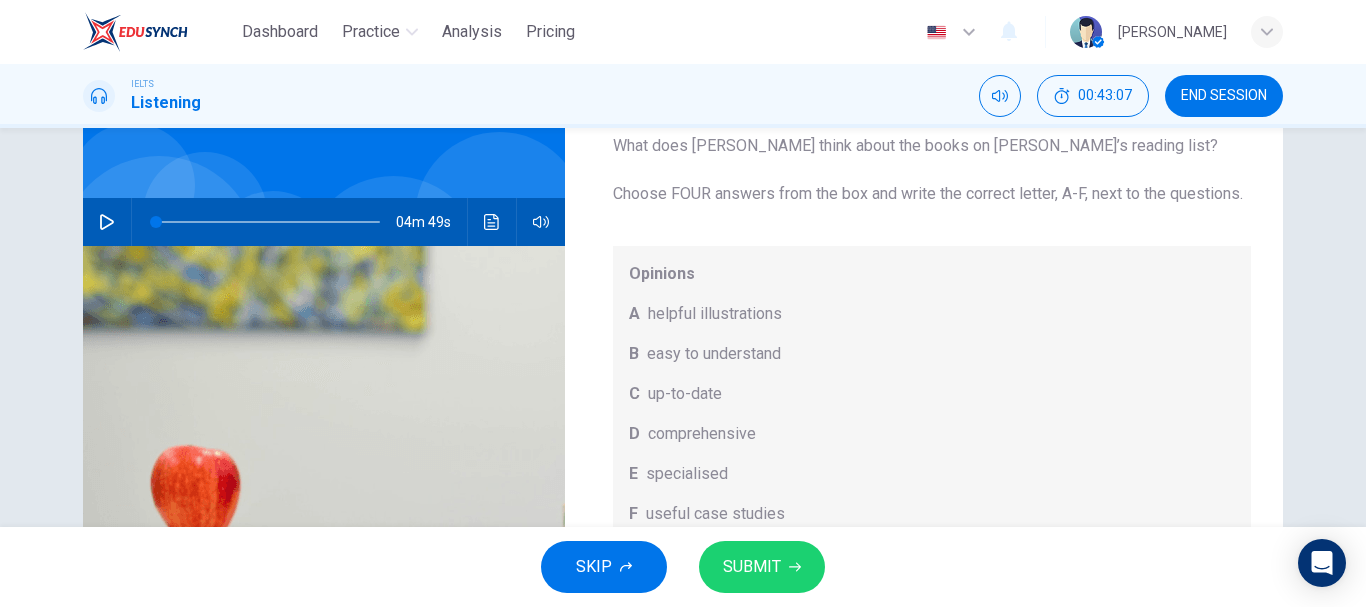 scroll, scrollTop: 128, scrollLeft: 0, axis: vertical 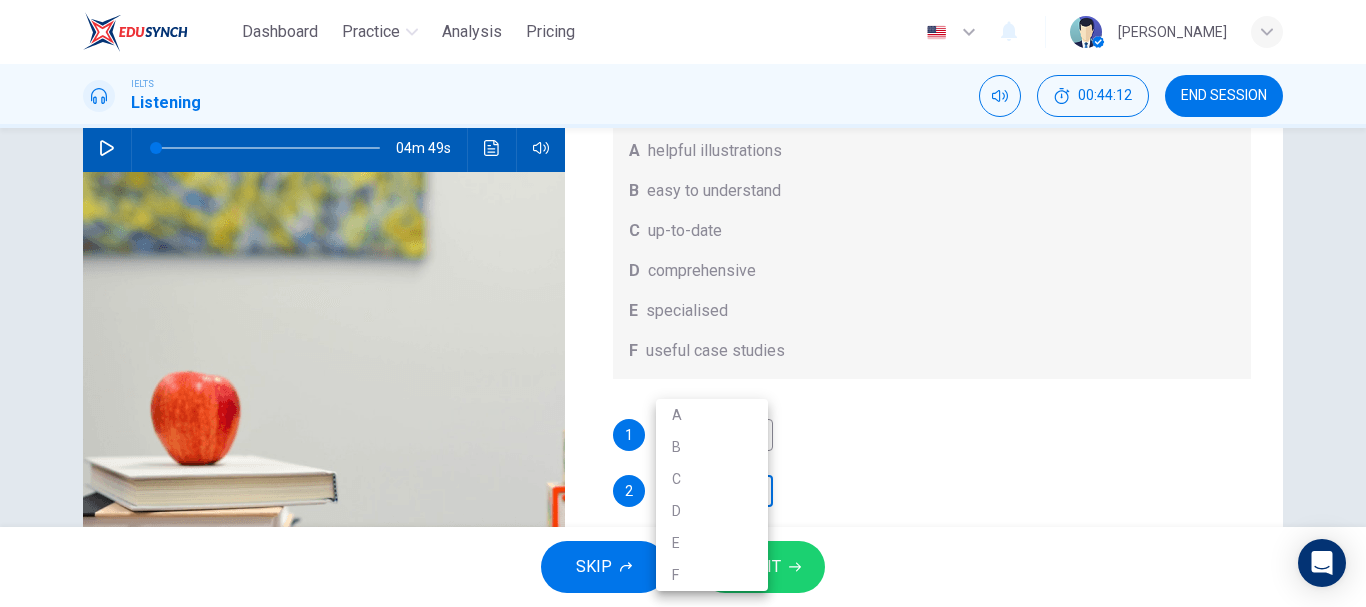 click on "Dashboard Practice Analysis Pricing English en ​ [PERSON_NAME] IELTS Listening 00:44:12 END SESSION Question 17 What does [PERSON_NAME] think about the books on [PERSON_NAME]’s reading list? Choose FOUR answers from the box and write the correct letter, A-F, next to the questions.
Opinions A helpful illustrations B easy to understand C up-to-date D comprehensive E specialised F useful case studies 1 B B ​ 2 ​ ​ 3 ​ ​ 4 ​ ​ Work Placements 04m 49s SKIP SUBMIT EduSynch - Online Language Proficiency Testing
Dashboard Practice Analysis Pricing   Notifications © Copyright  2025 A B C D E F" at bounding box center (683, 303) 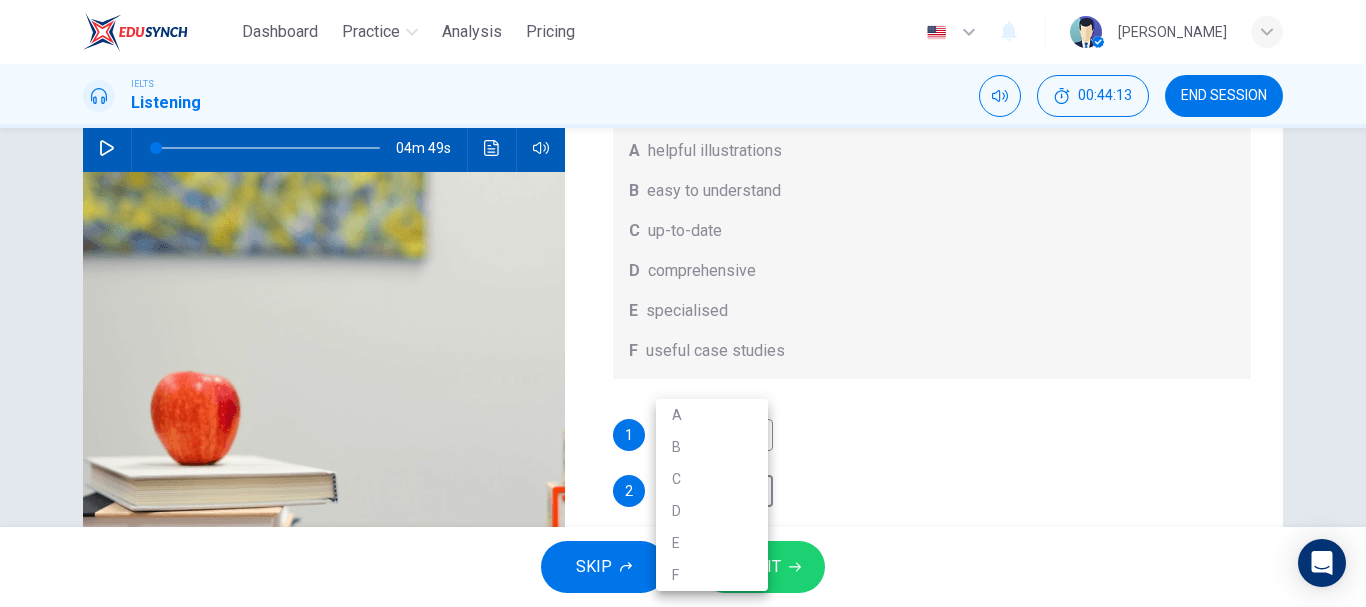 click on "A" at bounding box center (712, 415) 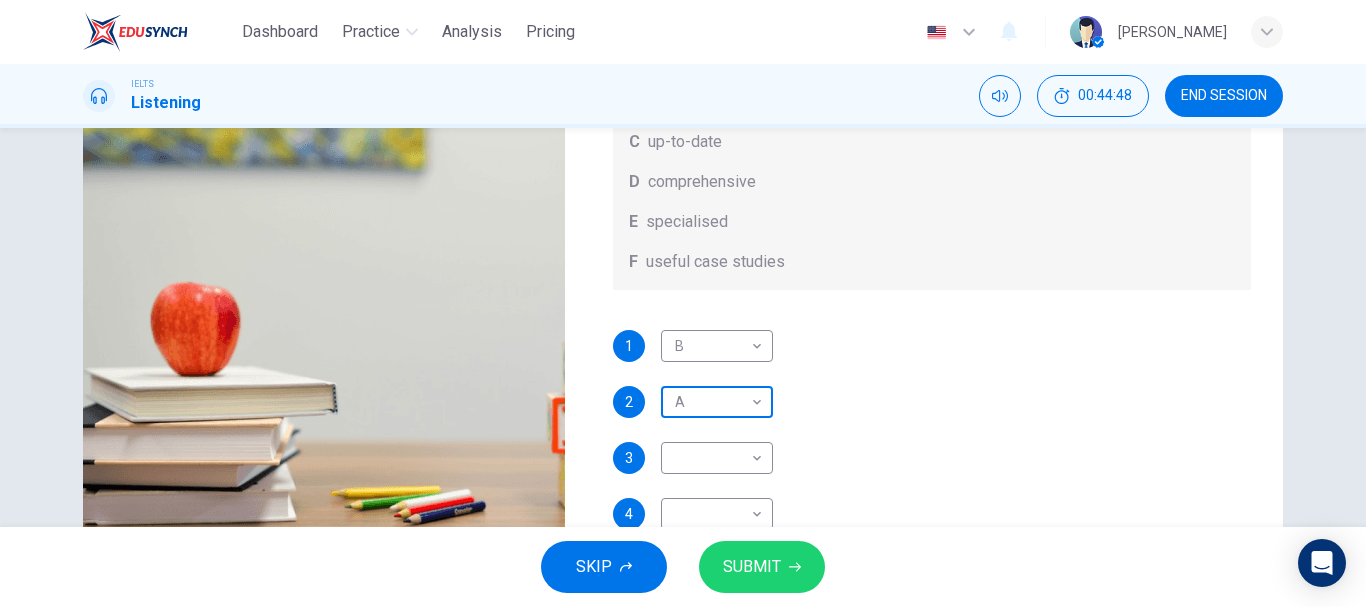 scroll, scrollTop: 308, scrollLeft: 0, axis: vertical 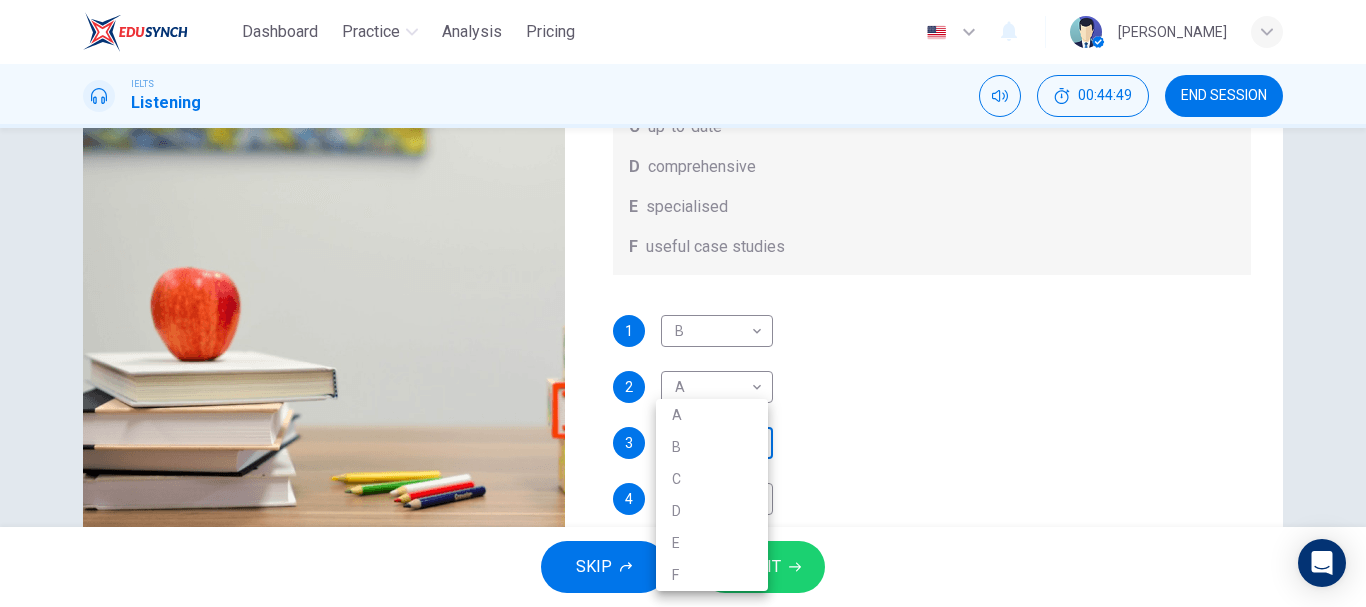 click on "Dashboard Practice Analysis Pricing English en ​ [PERSON_NAME] IELTS Listening 00:44:49 END SESSION Question 17 What does [PERSON_NAME] think about the books on [PERSON_NAME]’s reading list? Choose FOUR answers from the box and write the correct letter, A-F, next to the questions.
Opinions A helpful illustrations B easy to understand C up-to-date D comprehensive E specialised F useful case studies 1 B B ​ 2 A A ​ 3 ​ ​ 4 ​ ​ Work Placements 04m 49s SKIP SUBMIT EduSynch - Online Language Proficiency Testing
Dashboard Practice Analysis Pricing   Notifications © Copyright  2025 A B C D E F" at bounding box center [683, 303] 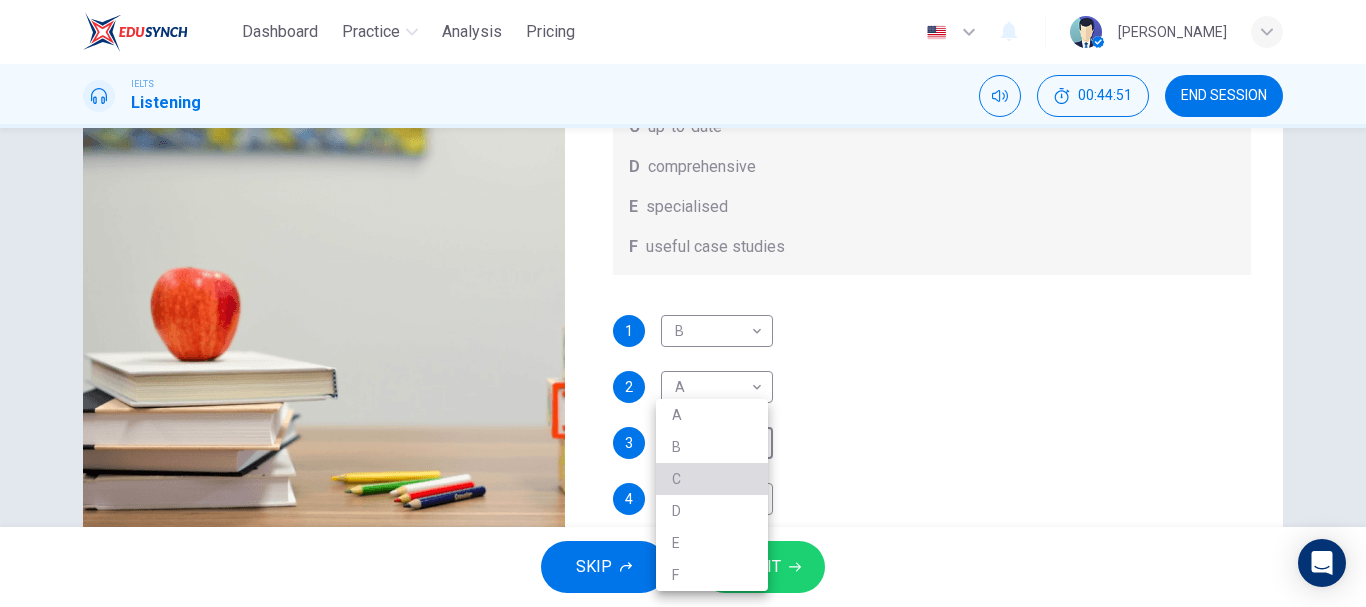 click on "C" at bounding box center (712, 479) 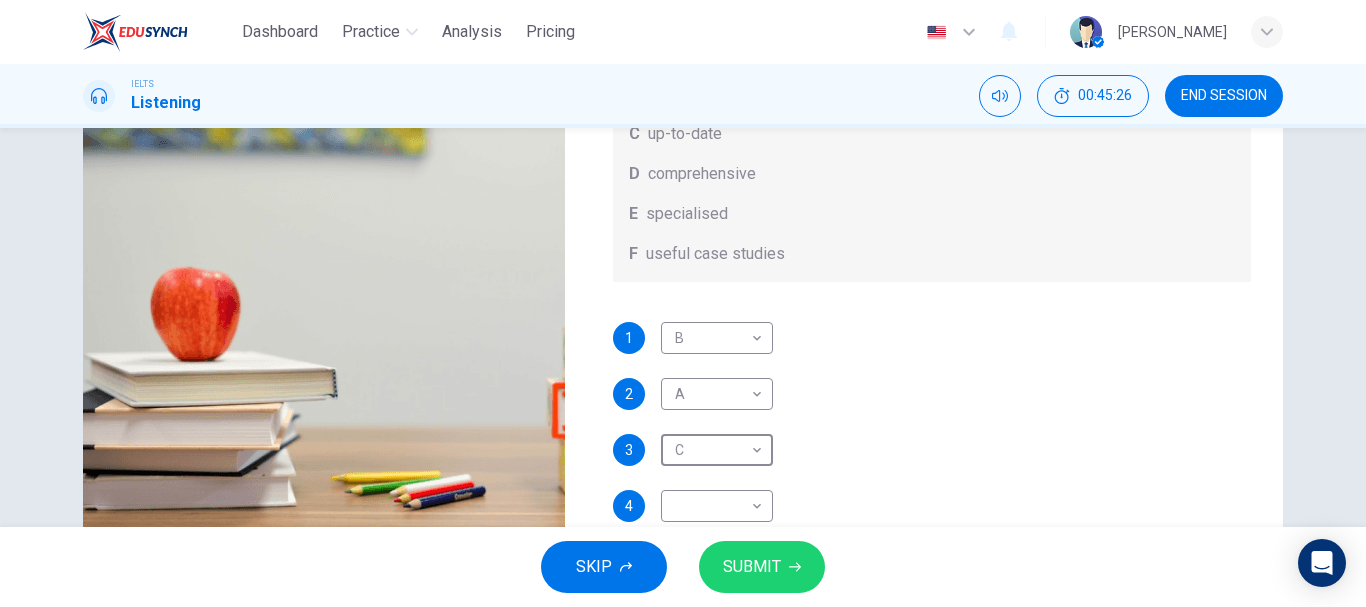 scroll, scrollTop: 113, scrollLeft: 0, axis: vertical 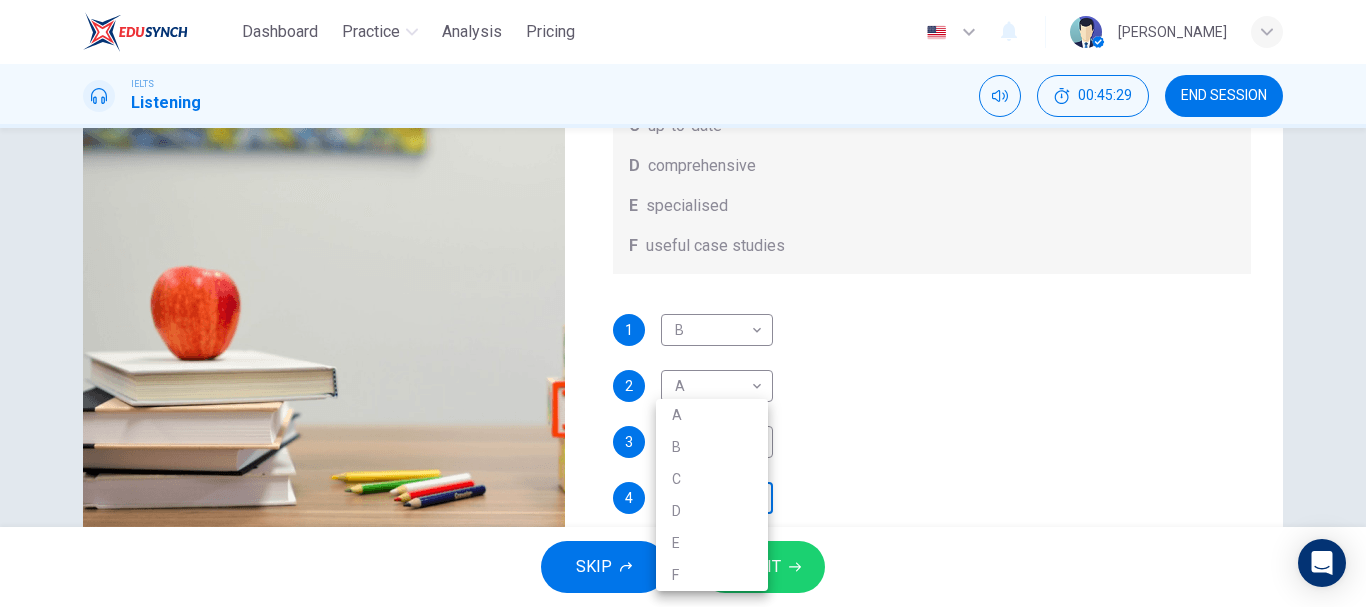 click on "Dashboard Practice Analysis Pricing English en ​ [PERSON_NAME] IELTS Listening 00:45:29 END SESSION Question 17 What does [PERSON_NAME] think about the books on [PERSON_NAME]’s reading list? Choose FOUR answers from the box and write the correct letter, A-F, next to the questions.
Opinions A helpful illustrations B easy to understand C up-to-date D comprehensive E specialised F useful case studies 1 B B ​ 2 A A ​ 3 C C ​ 4 ​ ​ Work Placements 04m 49s SKIP SUBMIT EduSynch - Online Language Proficiency Testing
Dashboard Practice Analysis Pricing   Notifications © Copyright  2025 A B C D E F" at bounding box center [683, 303] 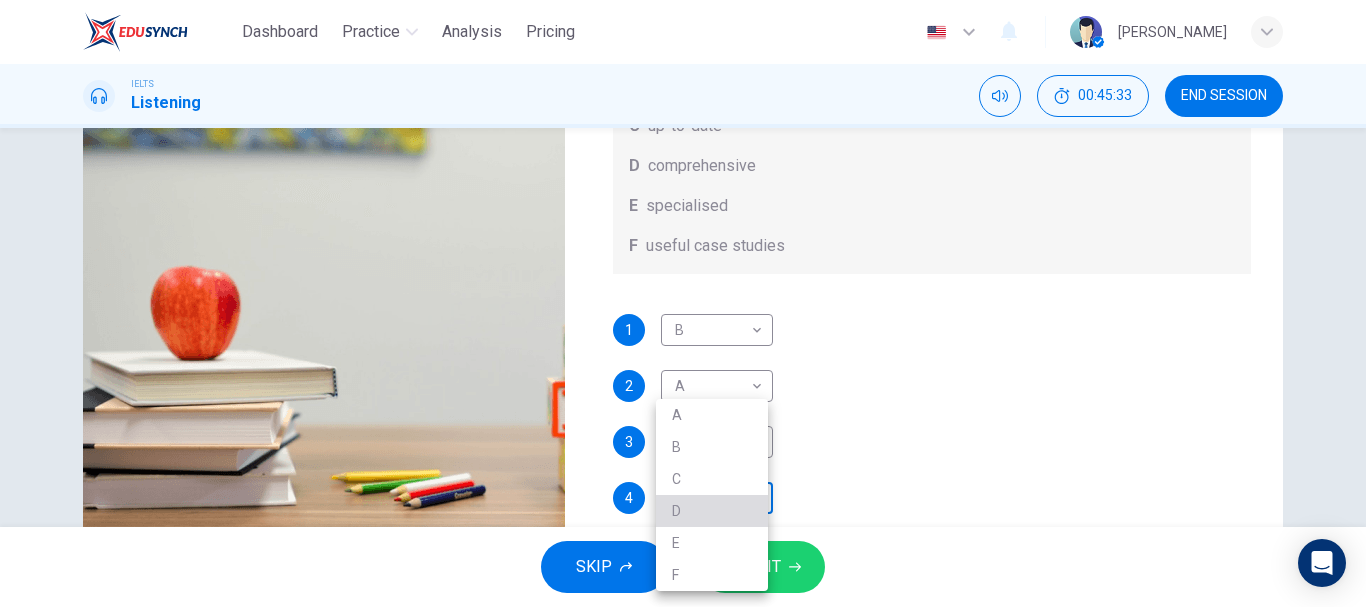 click on "D" at bounding box center (712, 511) 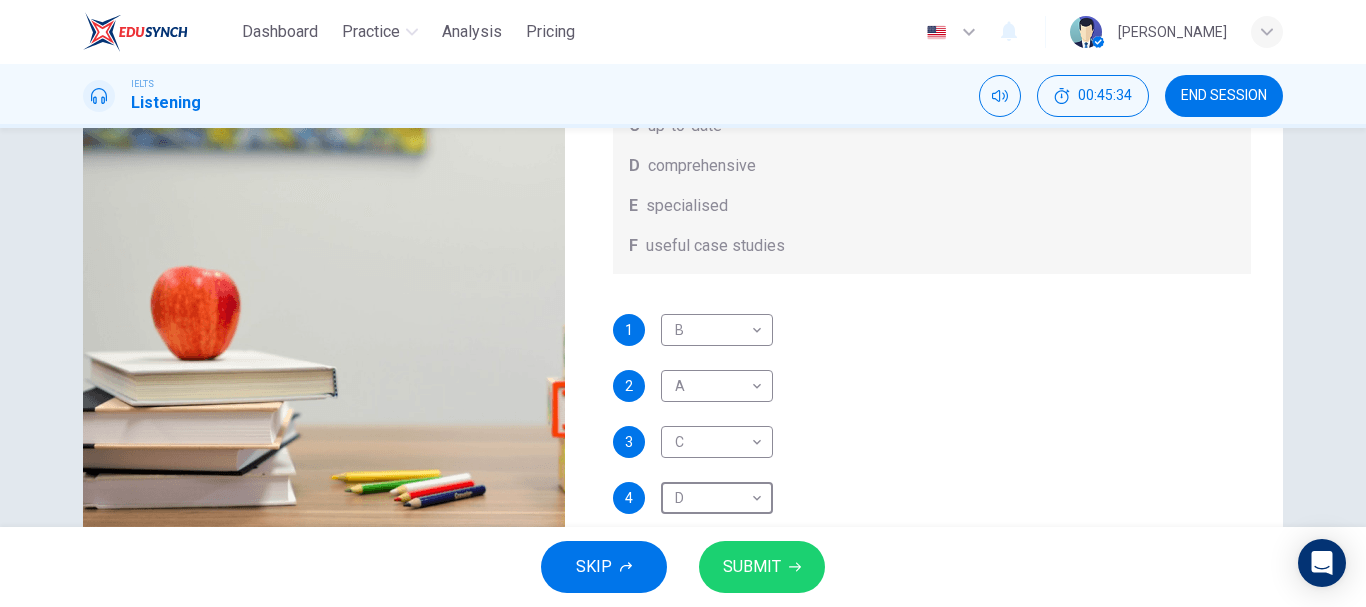 scroll, scrollTop: 376, scrollLeft: 0, axis: vertical 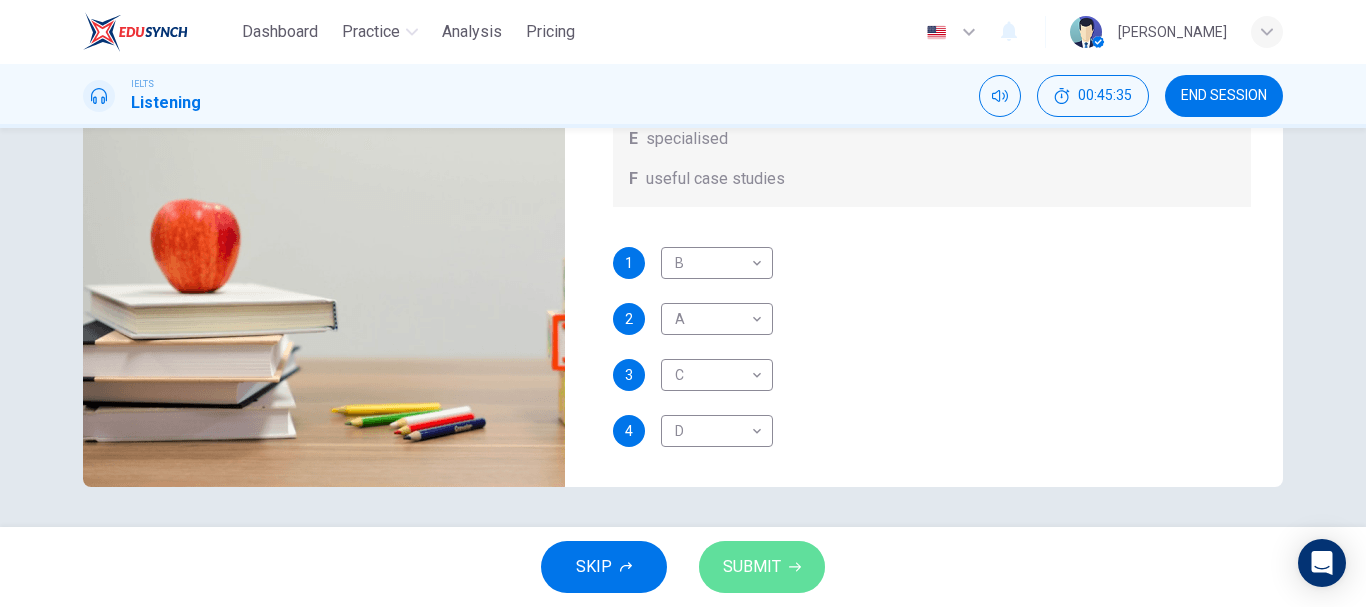 click on "SUBMIT" at bounding box center [752, 567] 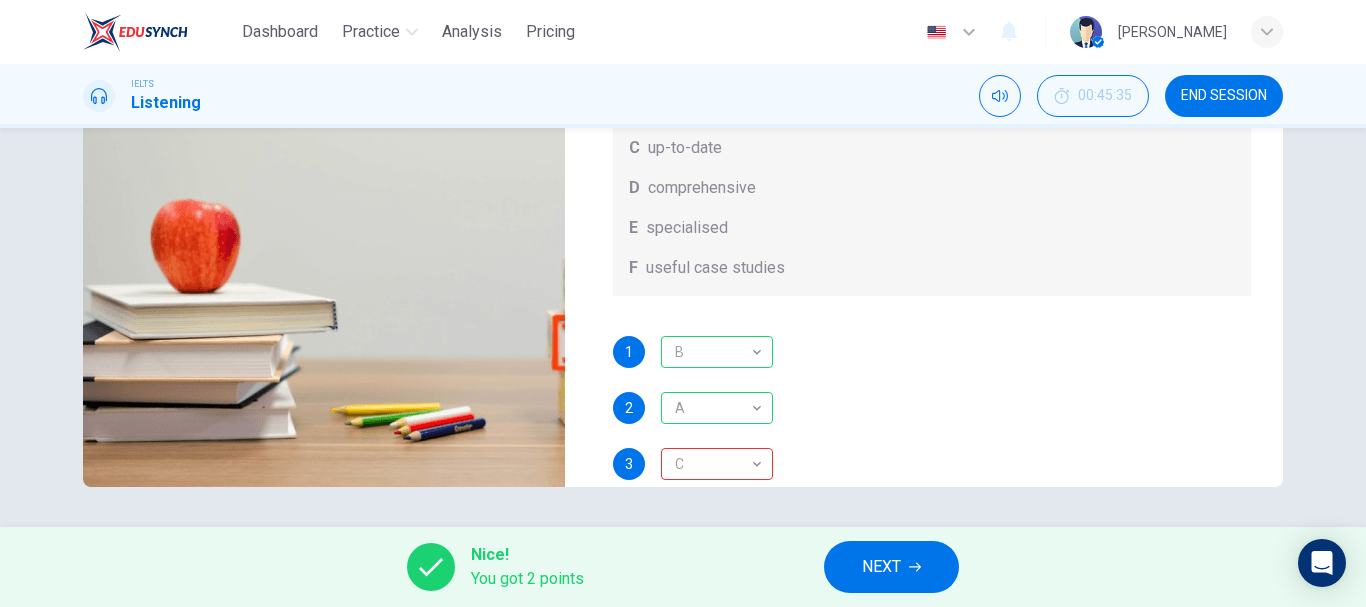 scroll, scrollTop: 113, scrollLeft: 0, axis: vertical 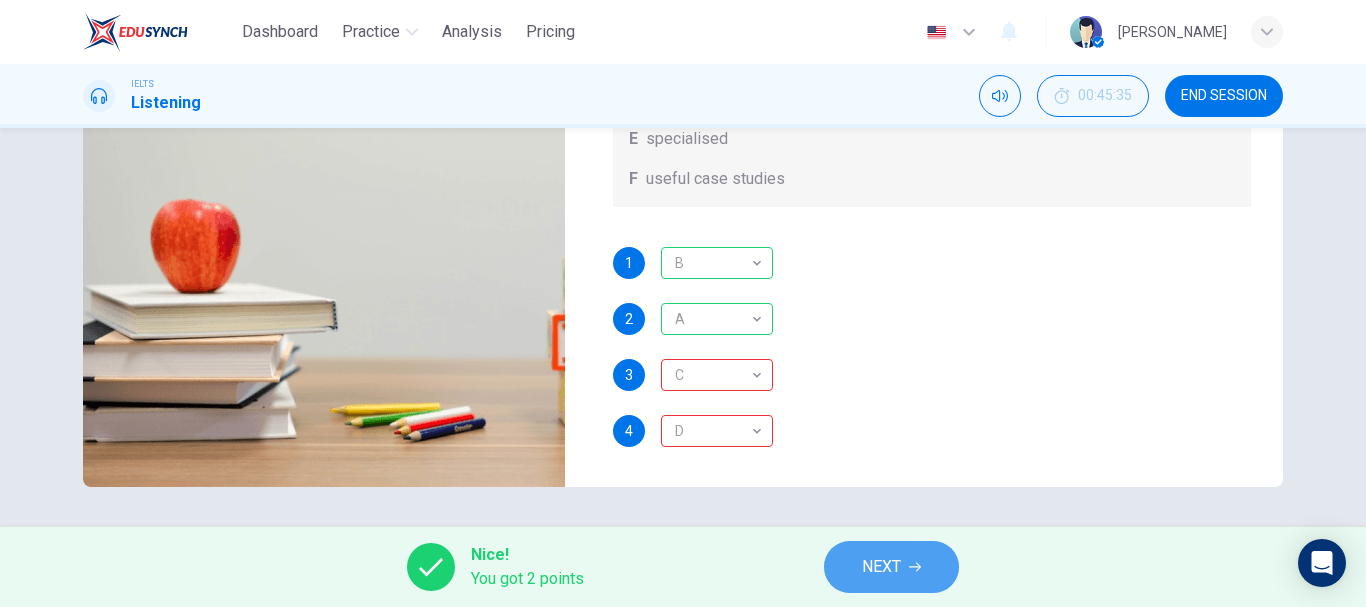 click on "NEXT" at bounding box center [881, 567] 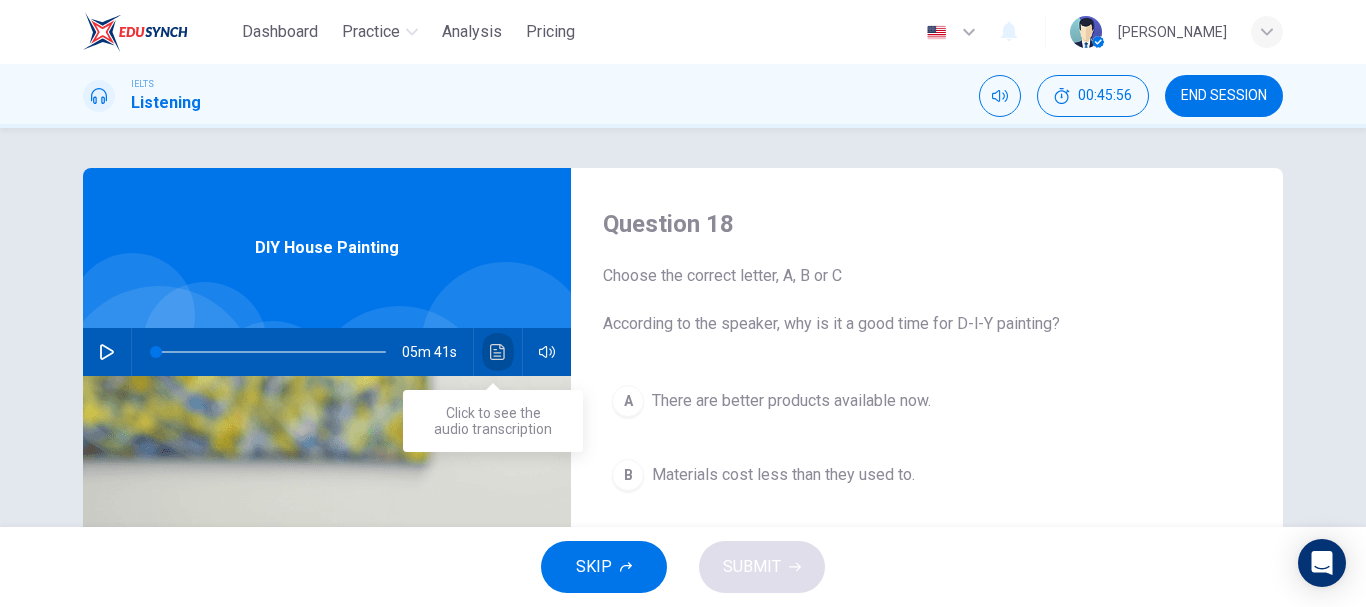 click at bounding box center [498, 352] 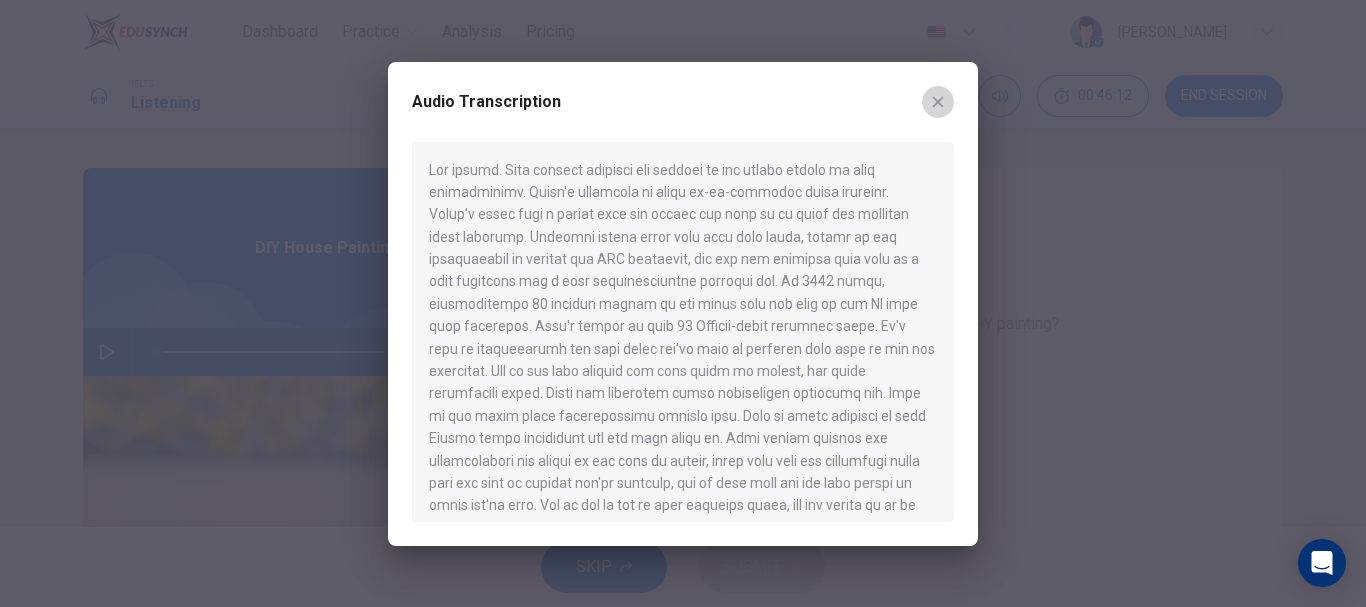 click 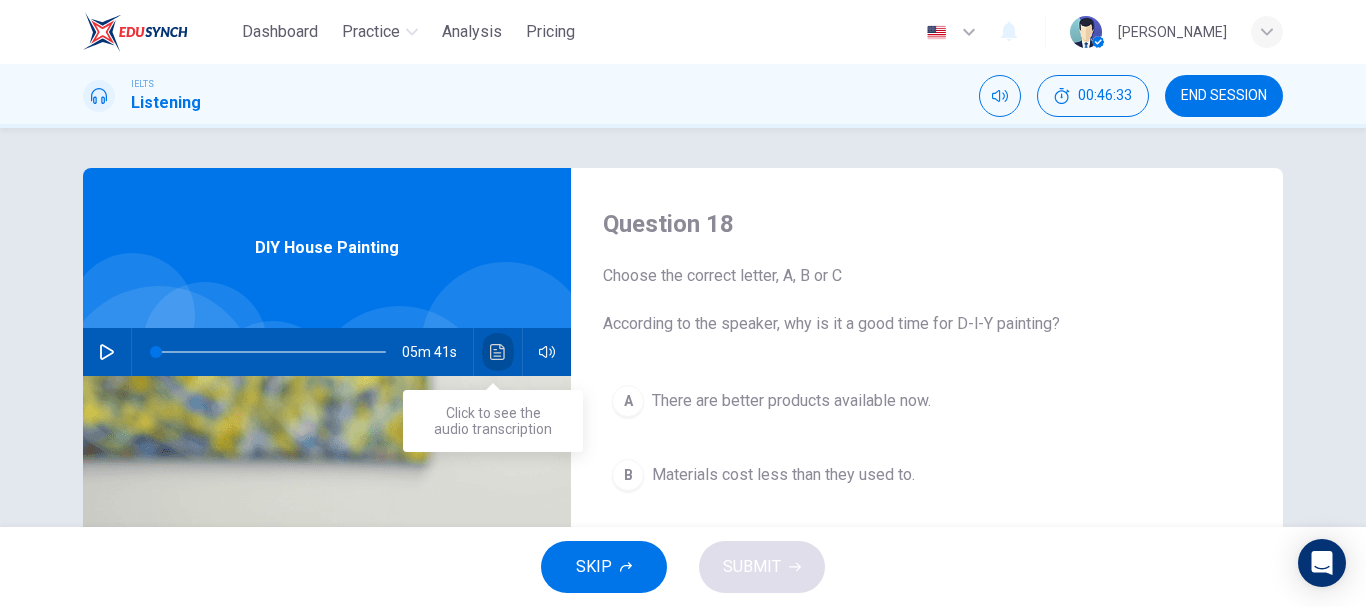 click 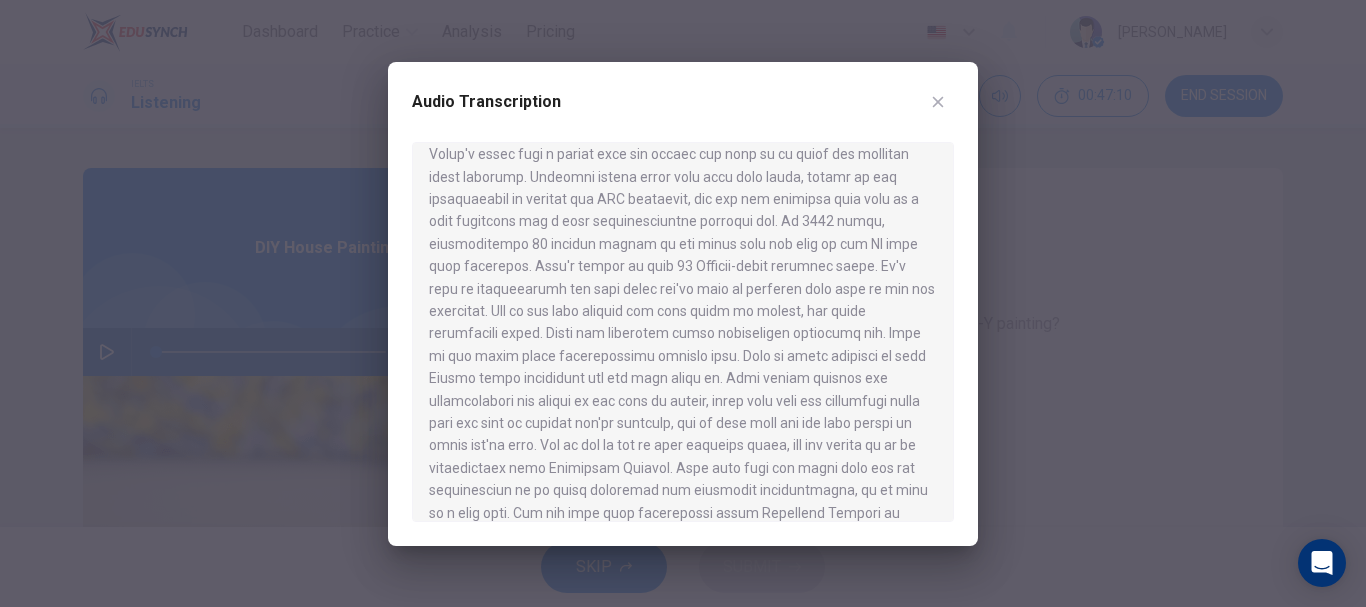 scroll, scrollTop: 0, scrollLeft: 0, axis: both 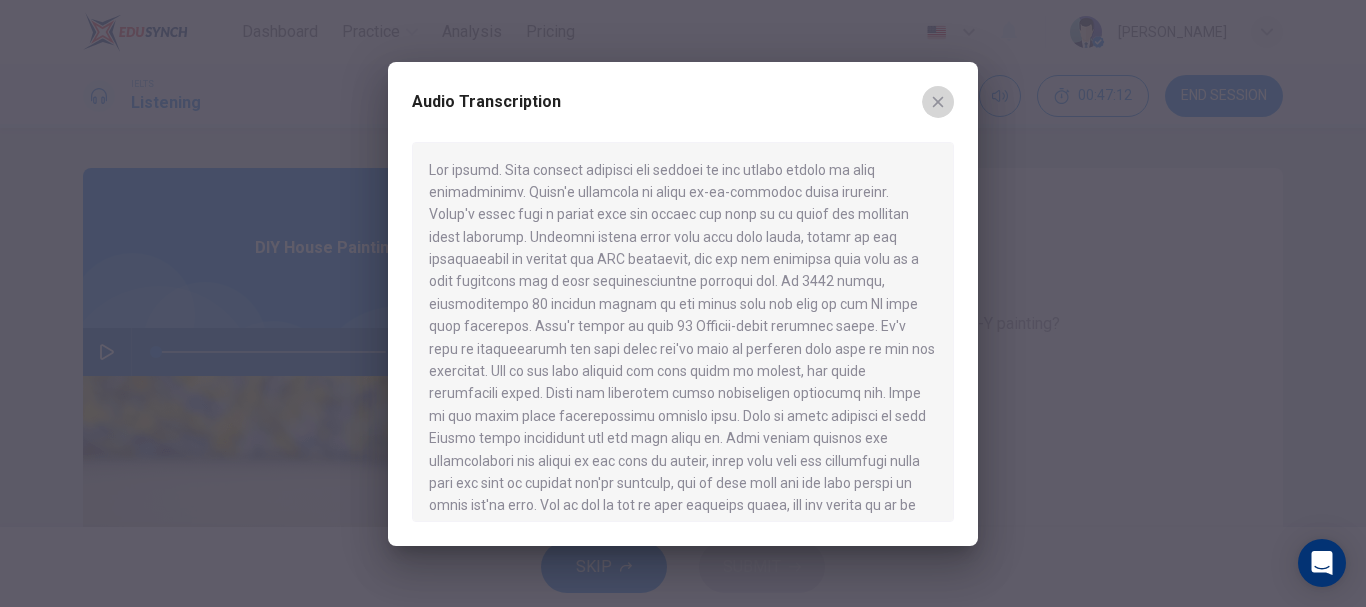 click 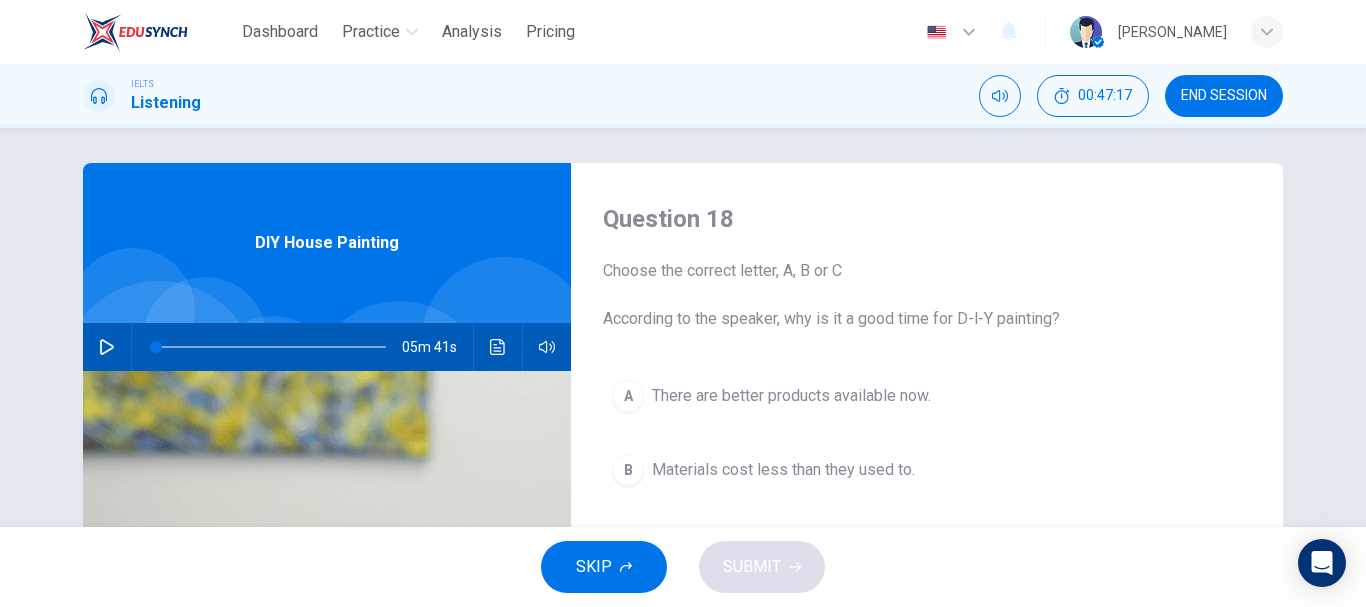 scroll, scrollTop: 0, scrollLeft: 0, axis: both 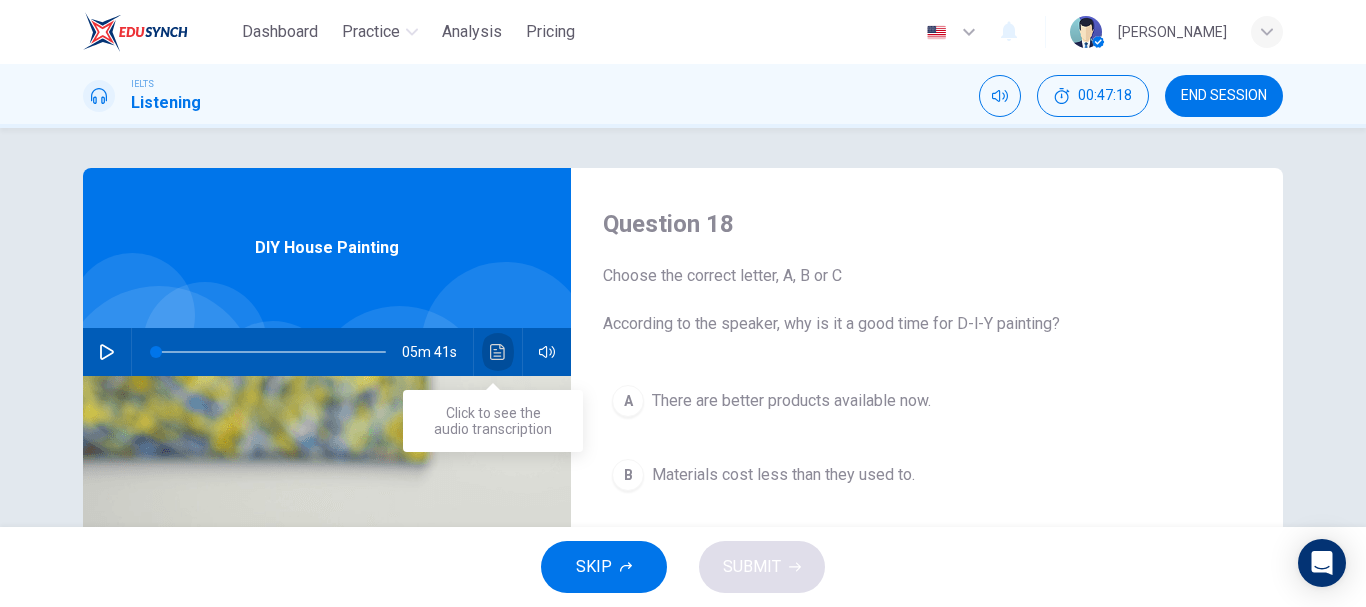 click at bounding box center (498, 352) 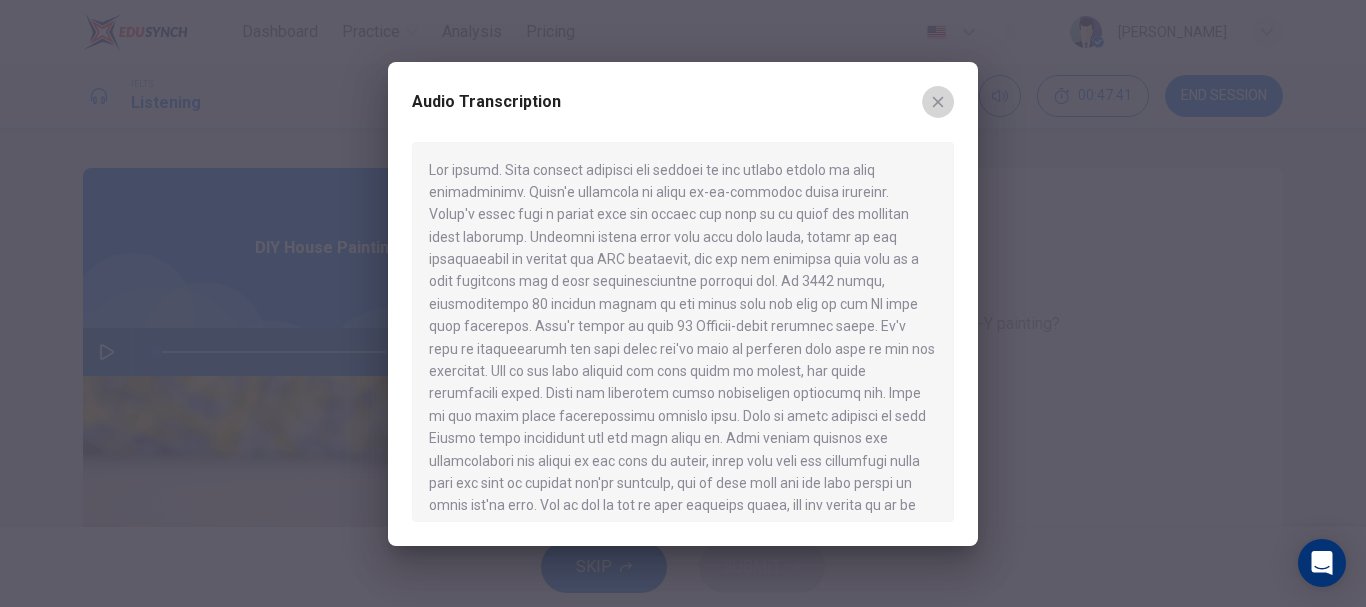 click 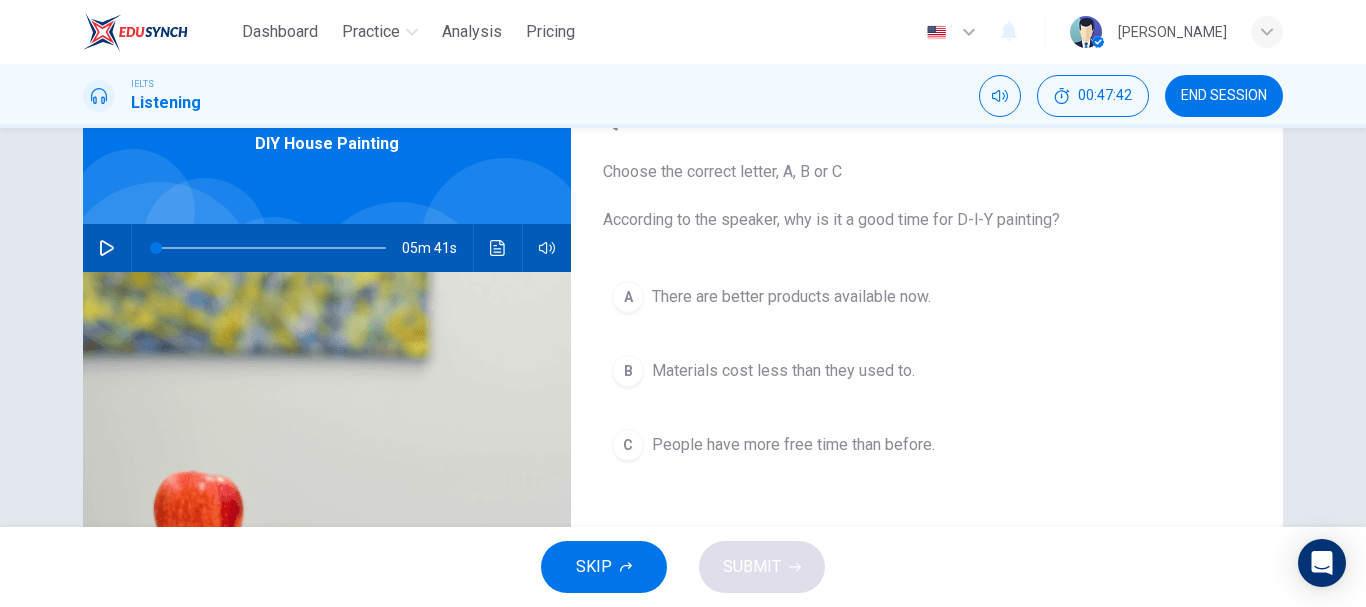scroll, scrollTop: 102, scrollLeft: 0, axis: vertical 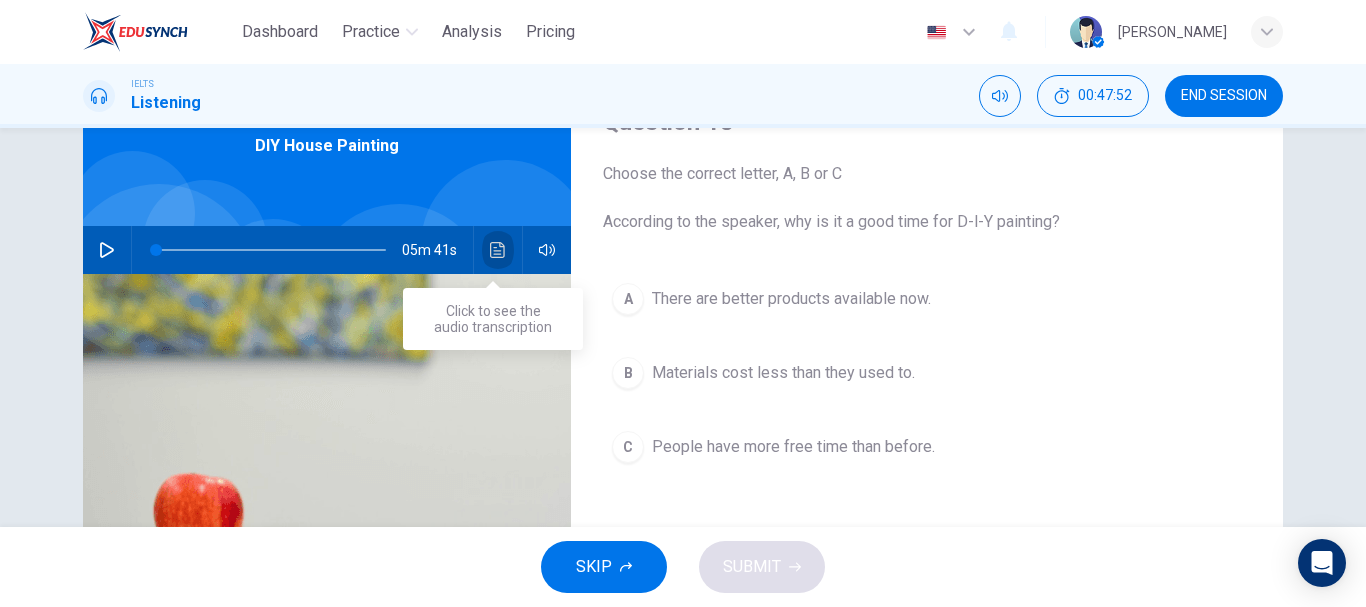 click 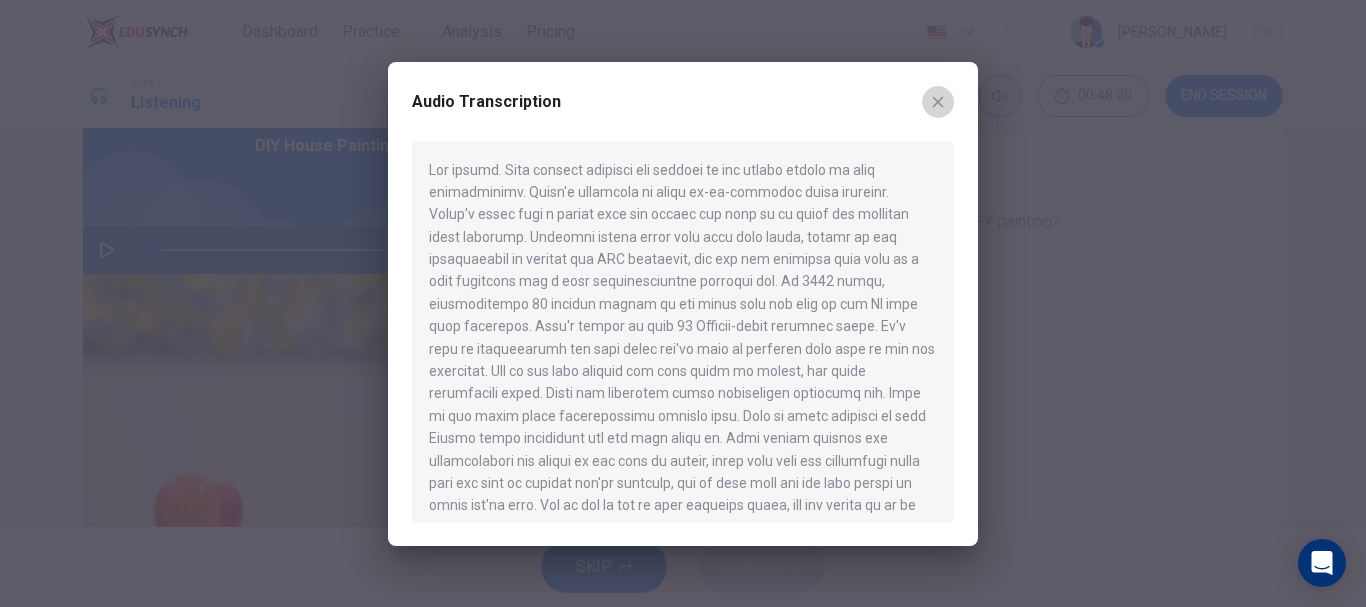 click 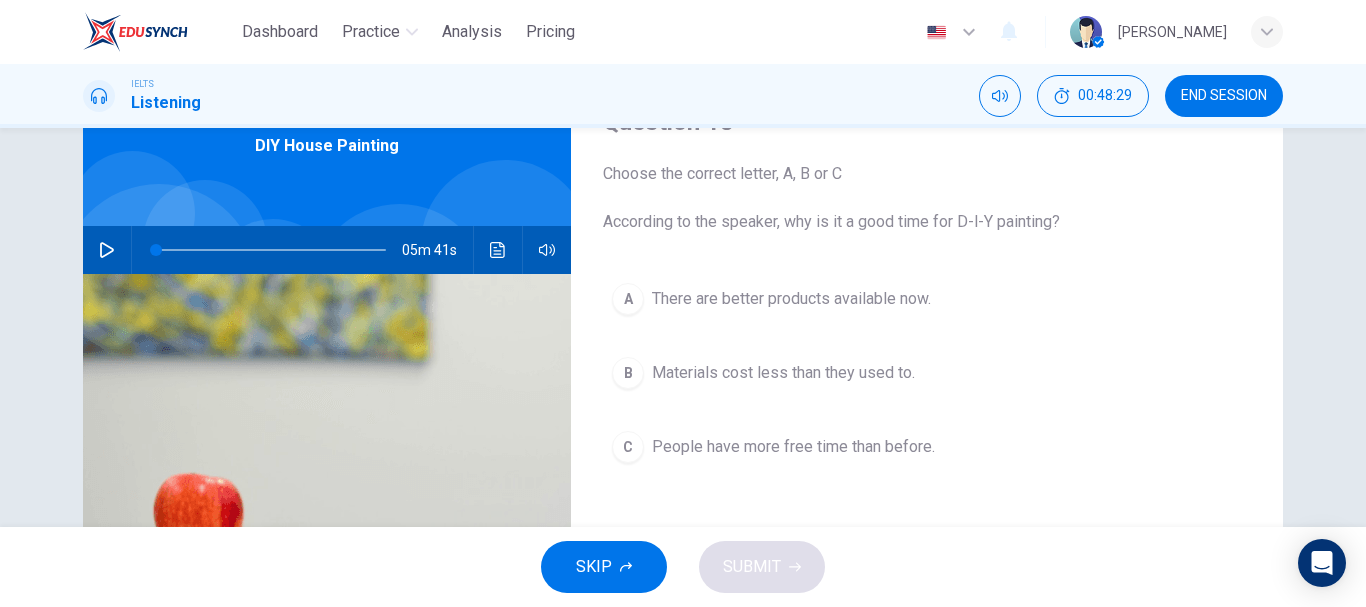 click on "A" at bounding box center (628, 299) 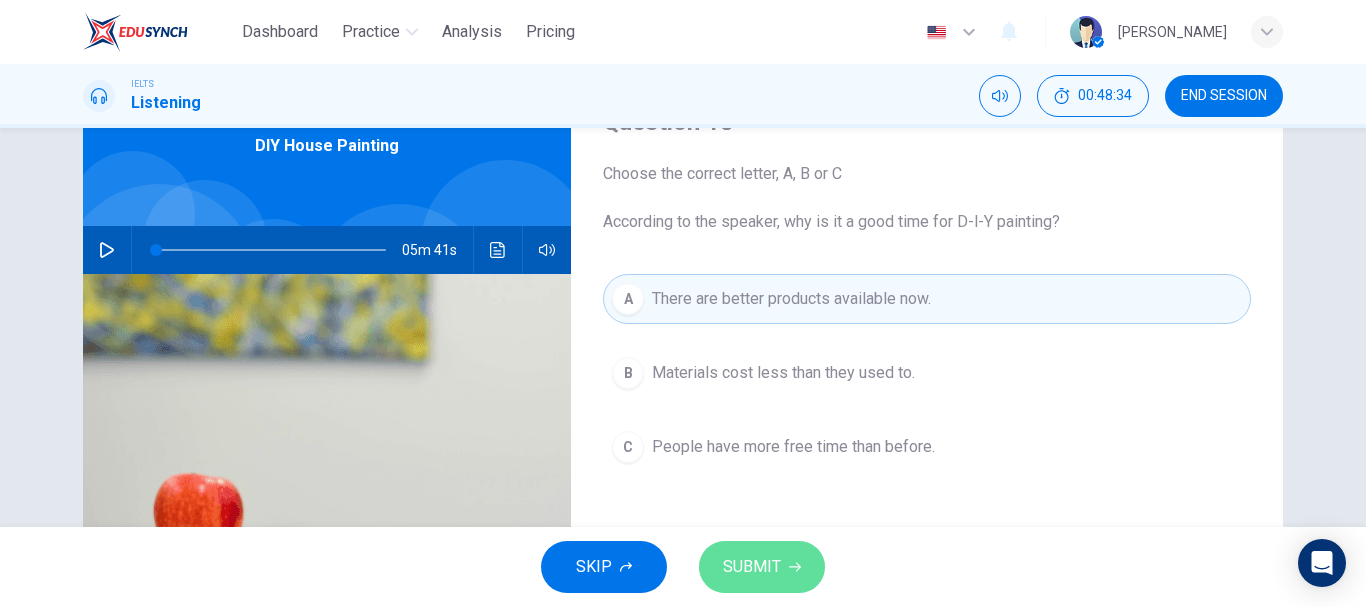 click on "SUBMIT" at bounding box center [752, 567] 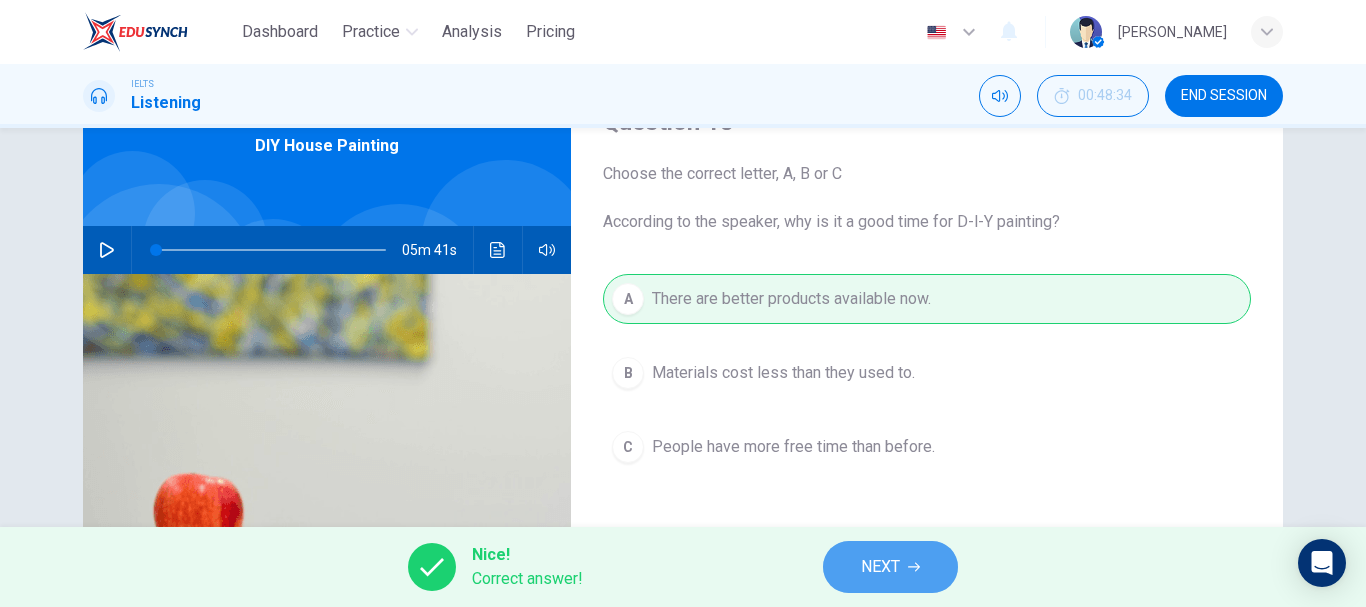 click on "NEXT" at bounding box center [890, 567] 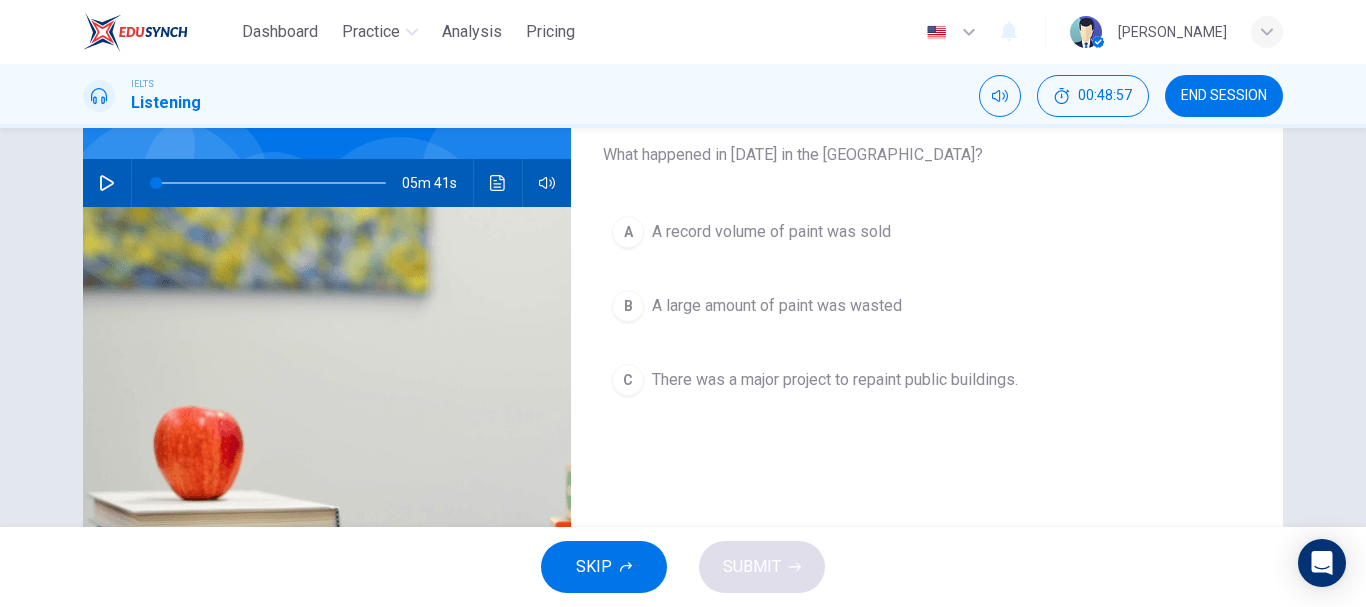 scroll, scrollTop: 170, scrollLeft: 0, axis: vertical 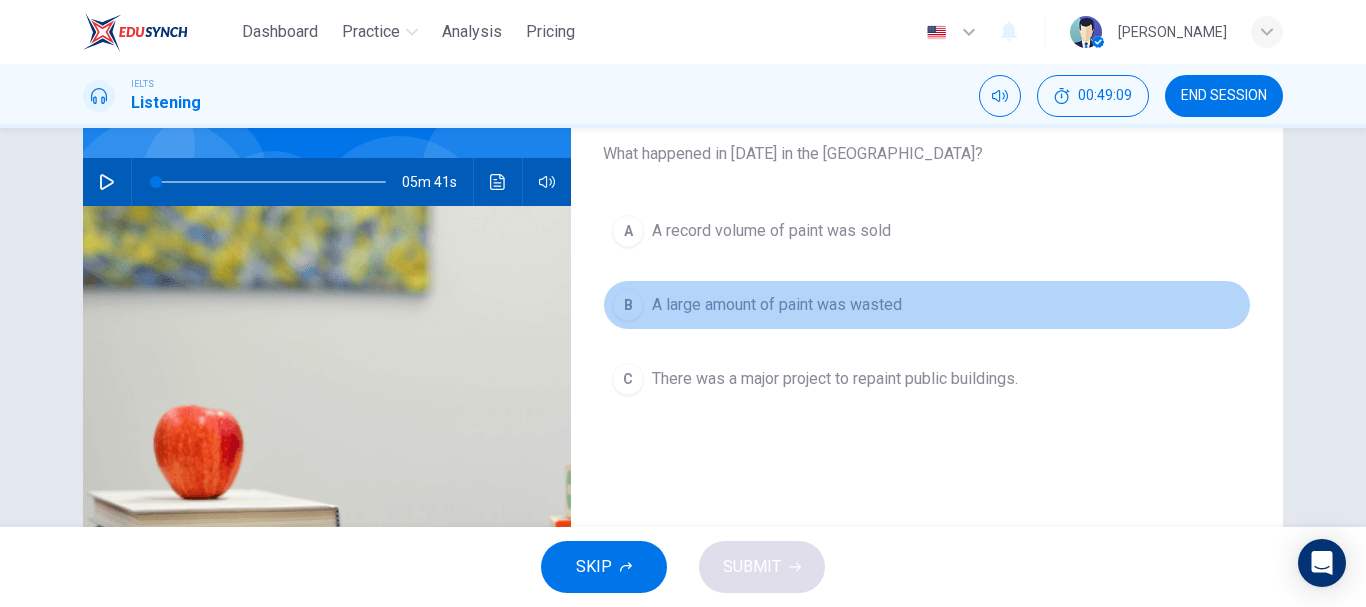 click on "B" at bounding box center [628, 305] 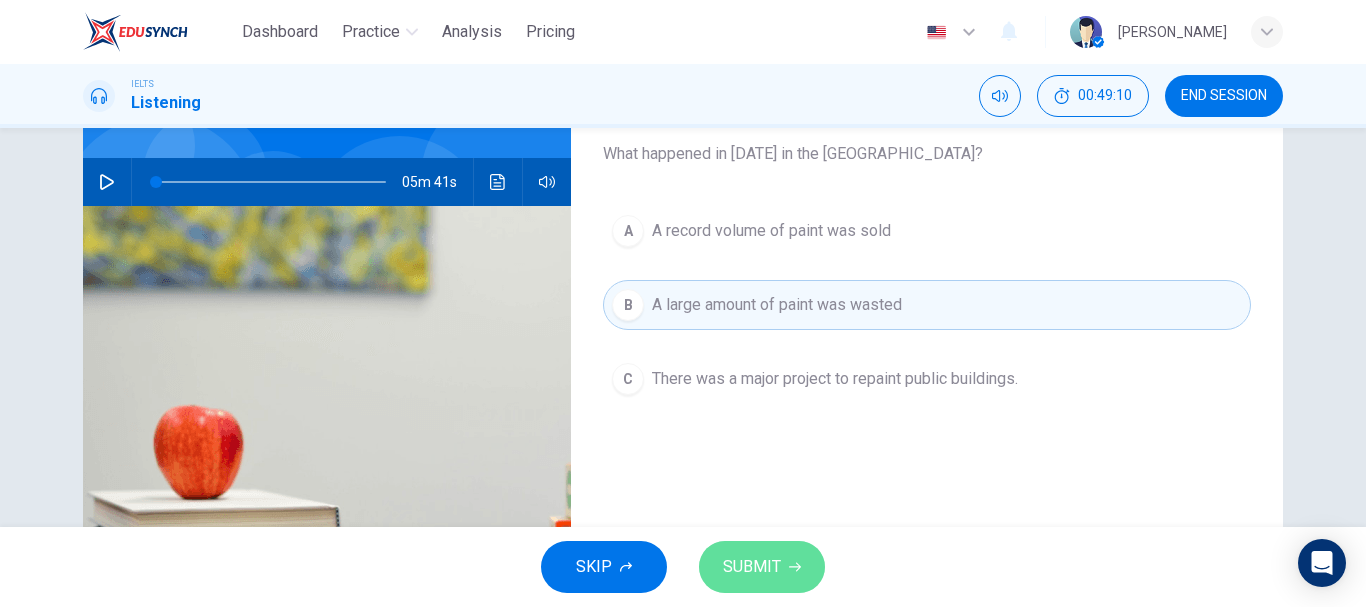 click on "SUBMIT" at bounding box center [752, 567] 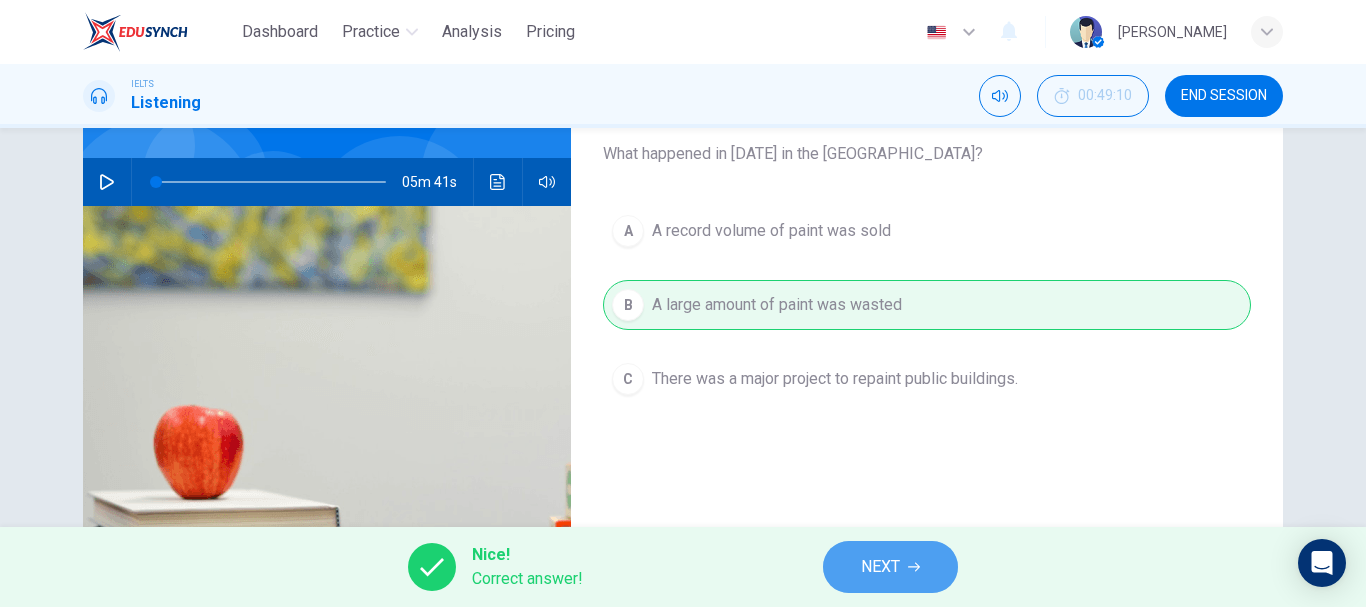 click on "NEXT" at bounding box center (880, 567) 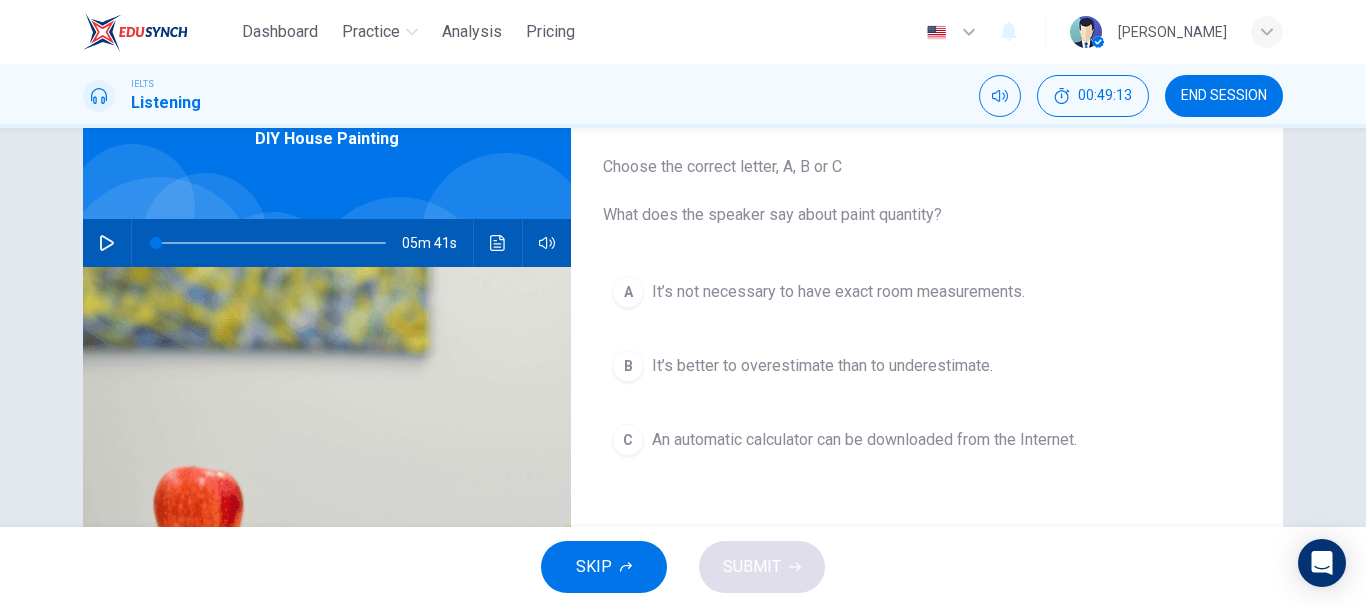 scroll, scrollTop: 97, scrollLeft: 0, axis: vertical 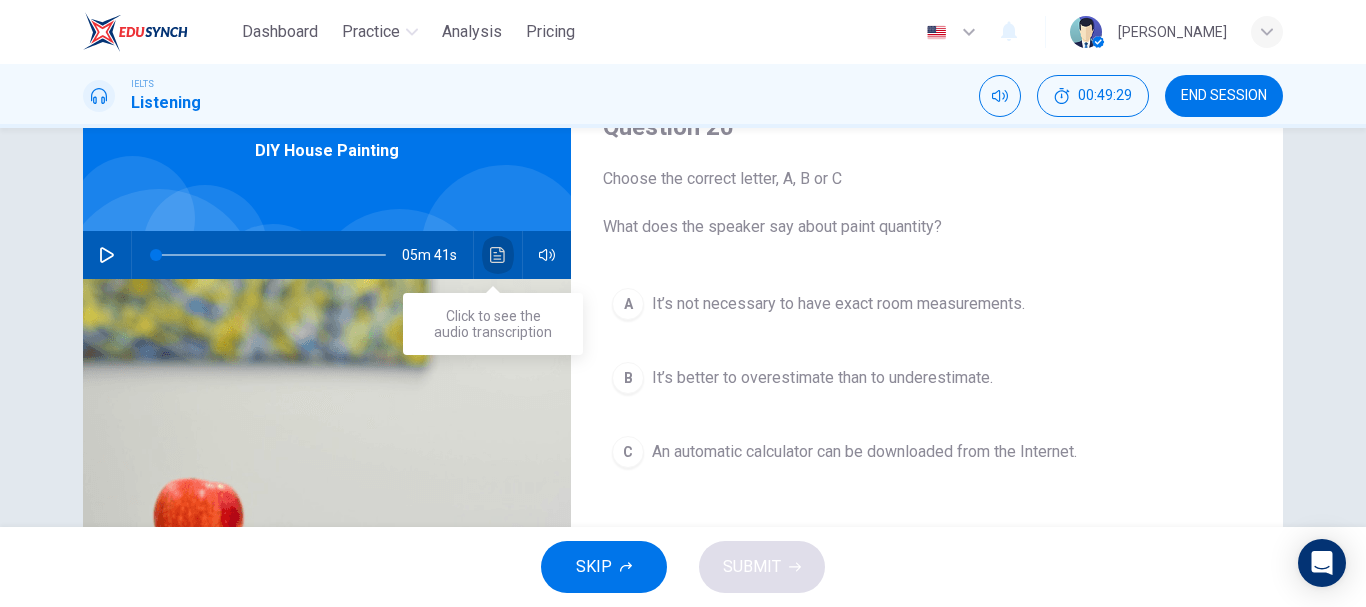 click 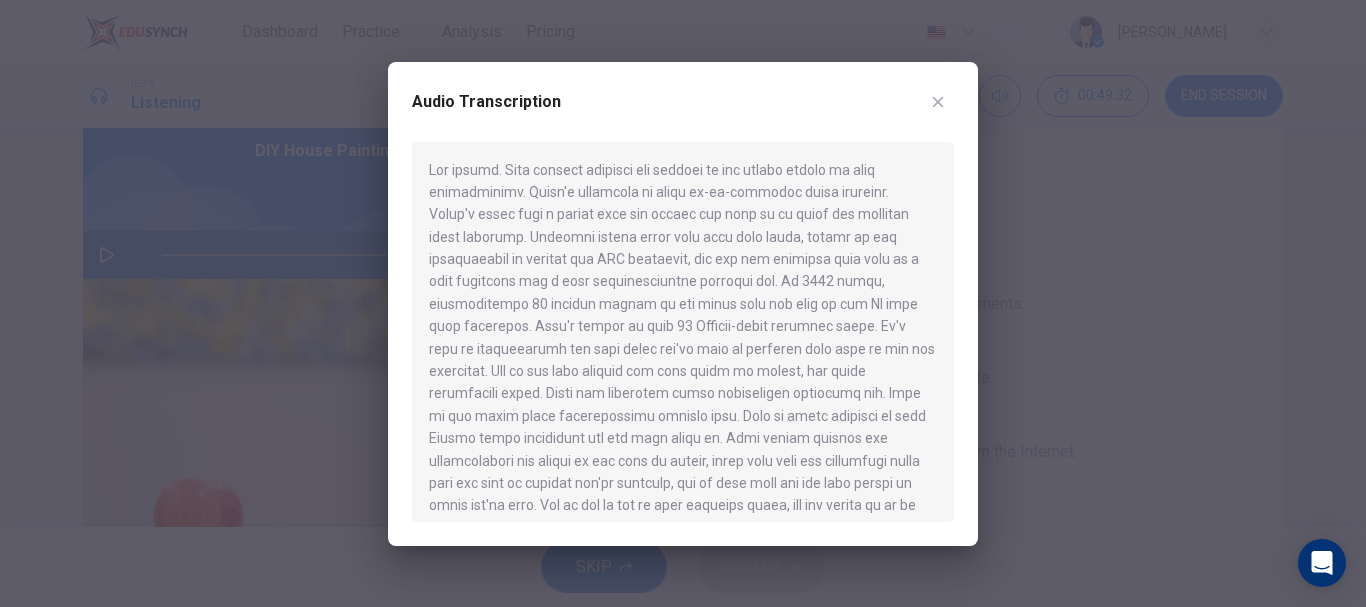 type 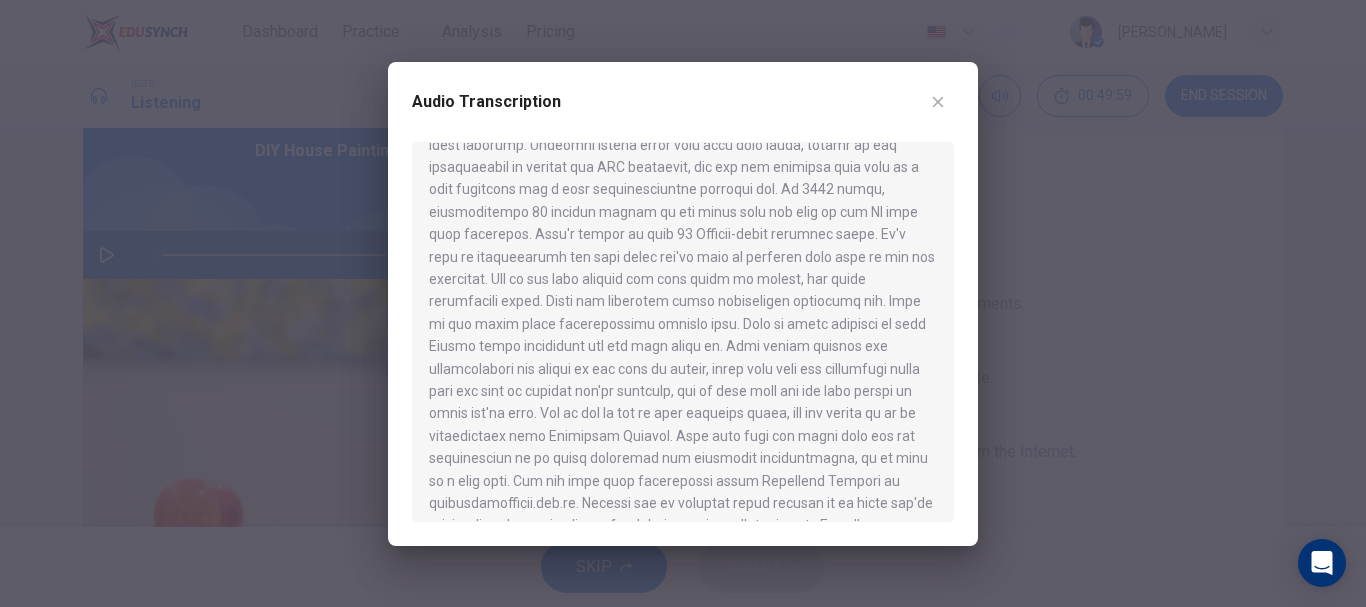 scroll, scrollTop: 93, scrollLeft: 0, axis: vertical 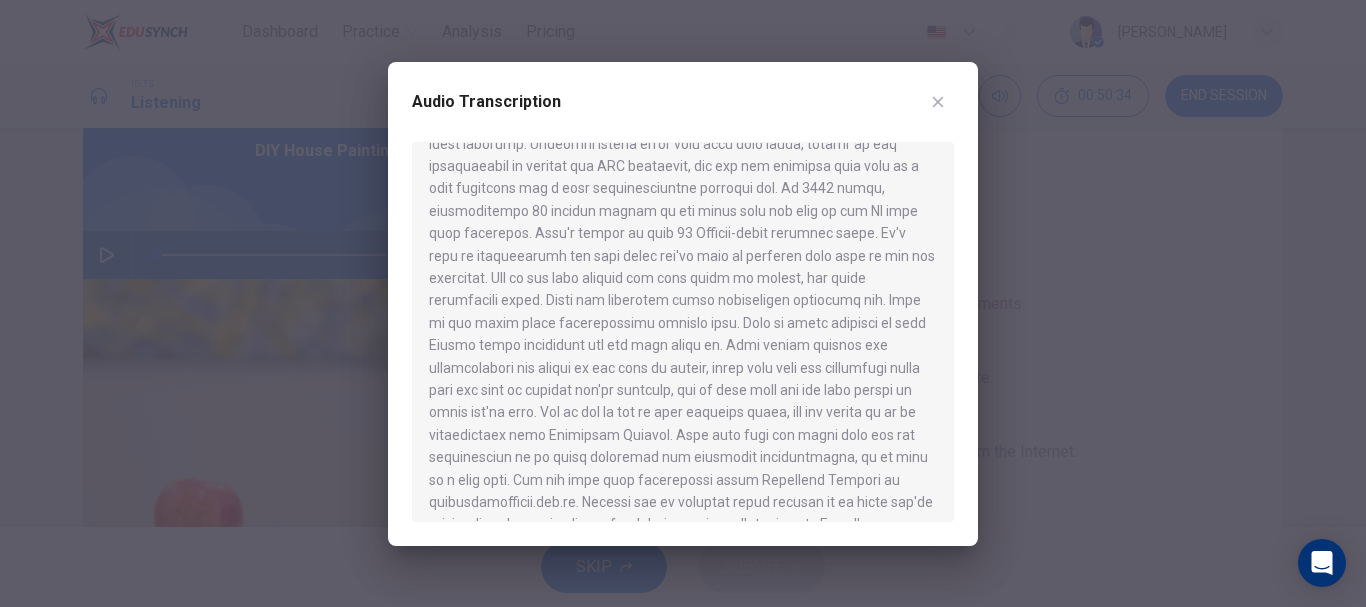 click 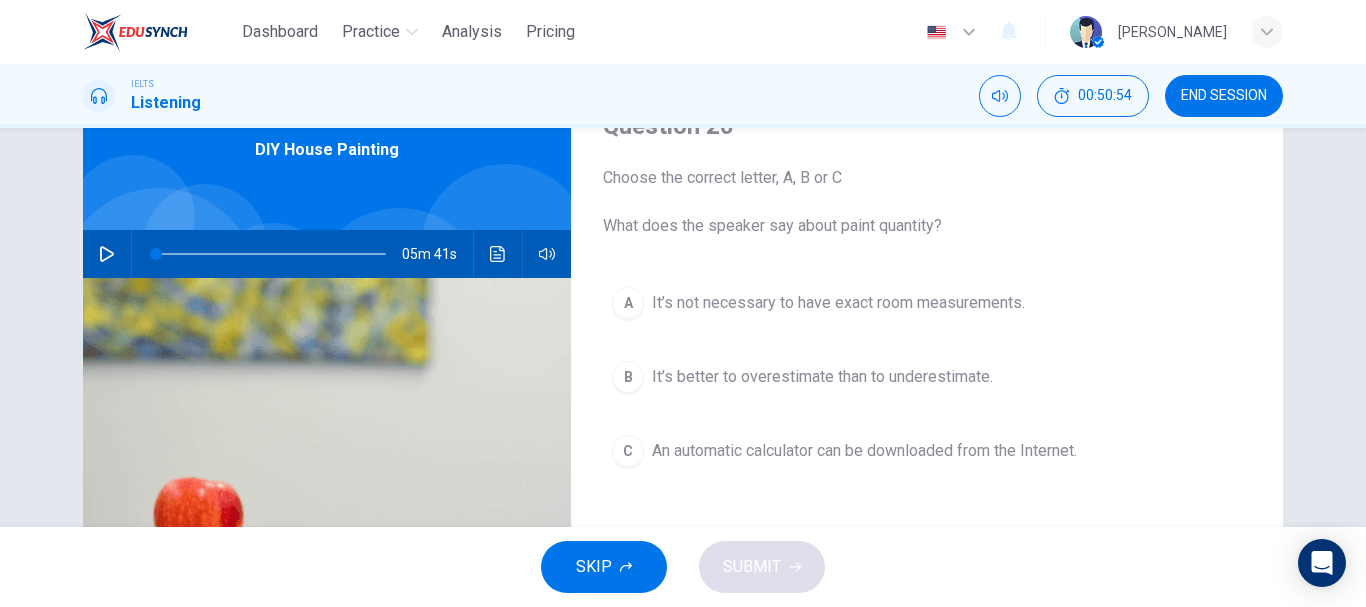 scroll, scrollTop: 97, scrollLeft: 0, axis: vertical 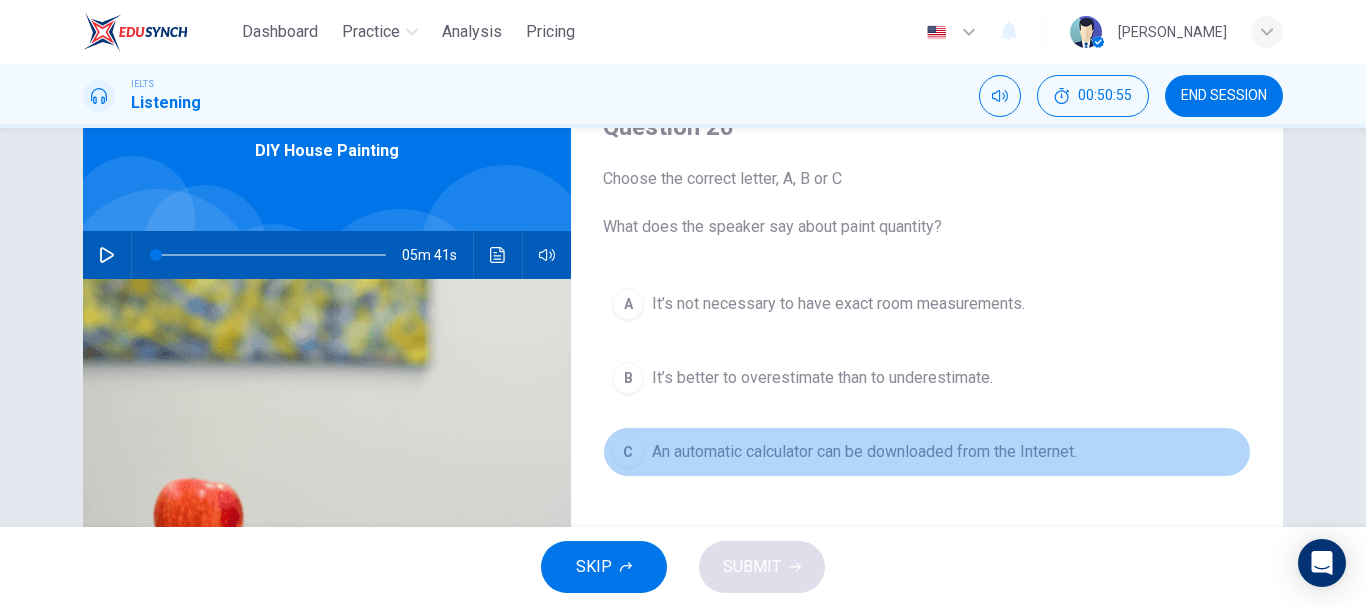 click on "C" at bounding box center [628, 452] 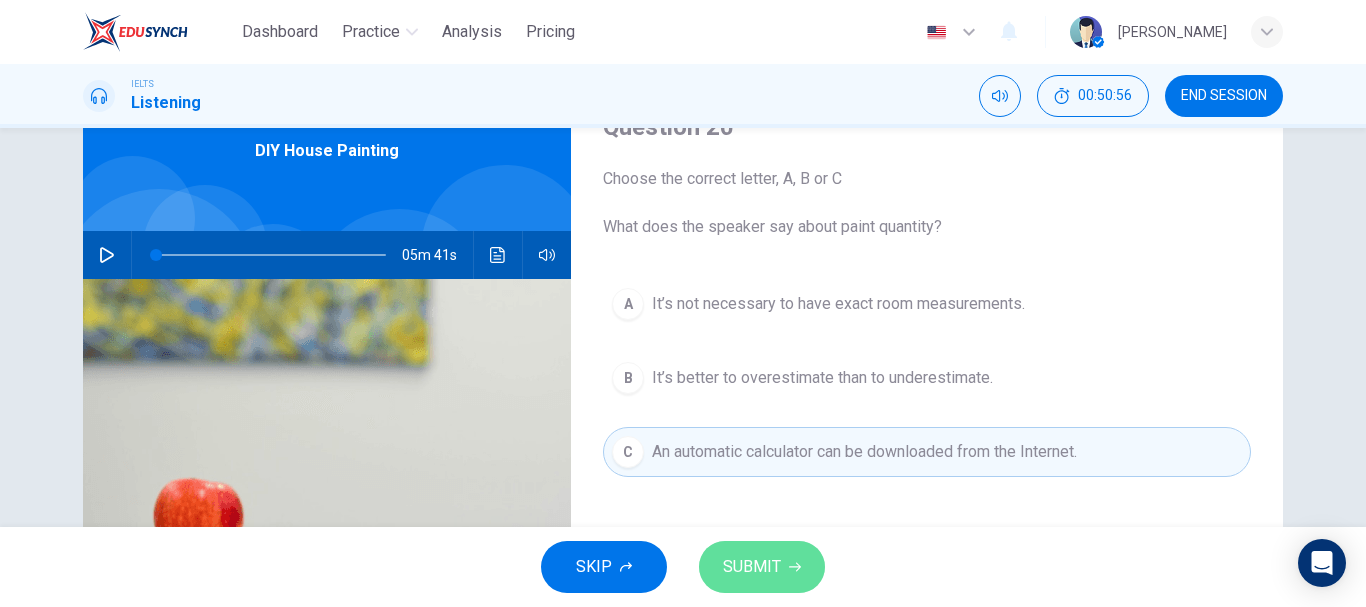 click on "SUBMIT" at bounding box center [762, 567] 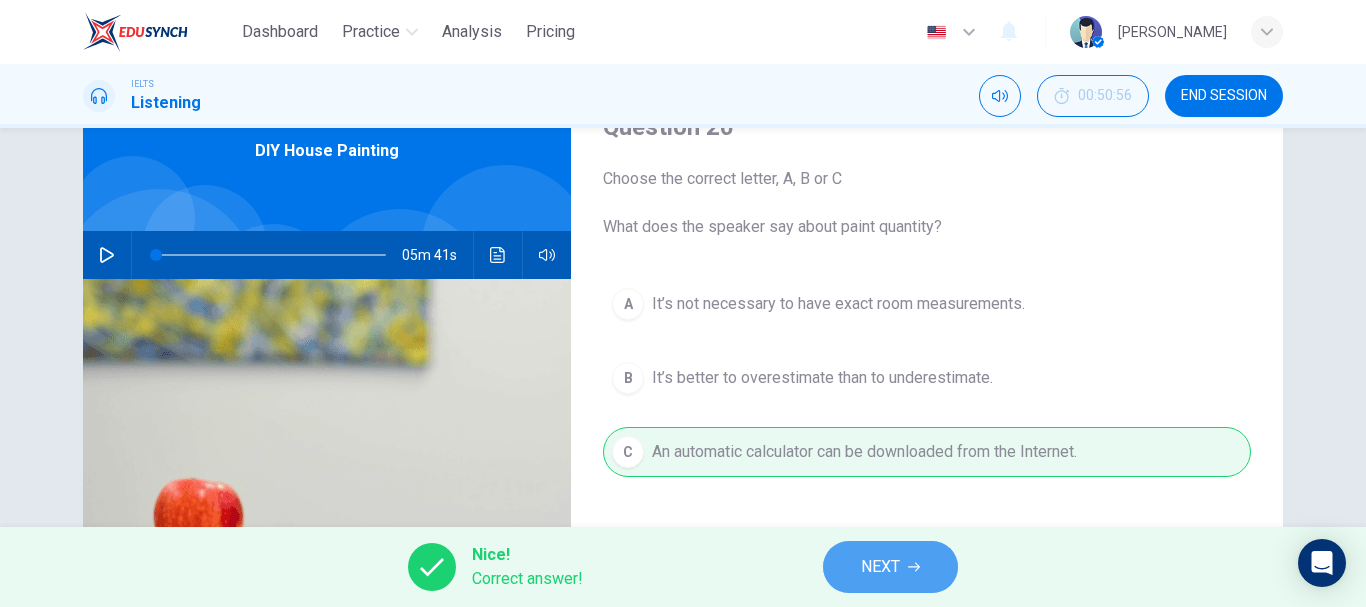 click on "NEXT" at bounding box center [880, 567] 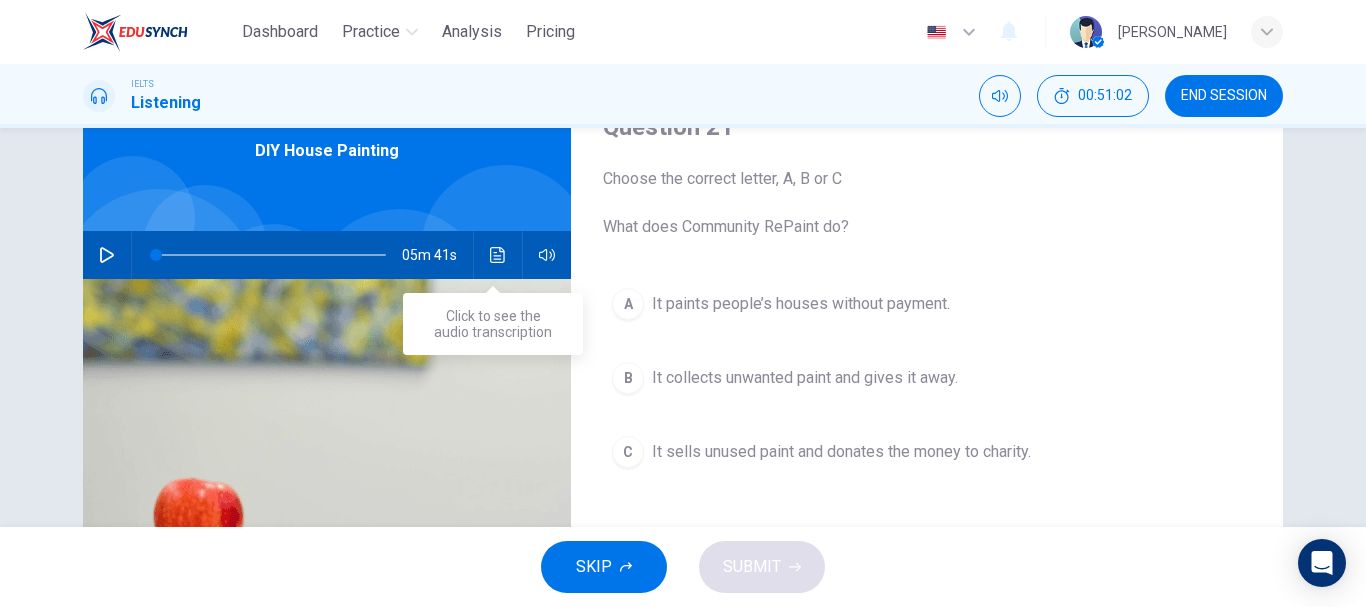 click at bounding box center (498, 255) 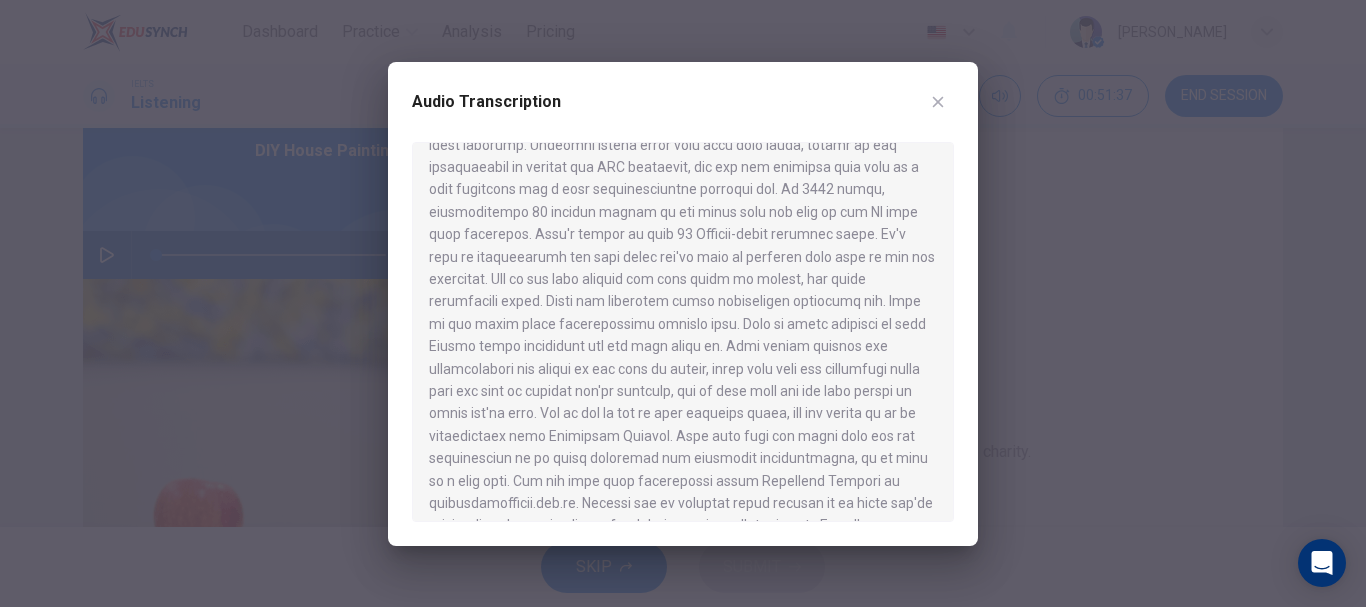 scroll, scrollTop: 93, scrollLeft: 0, axis: vertical 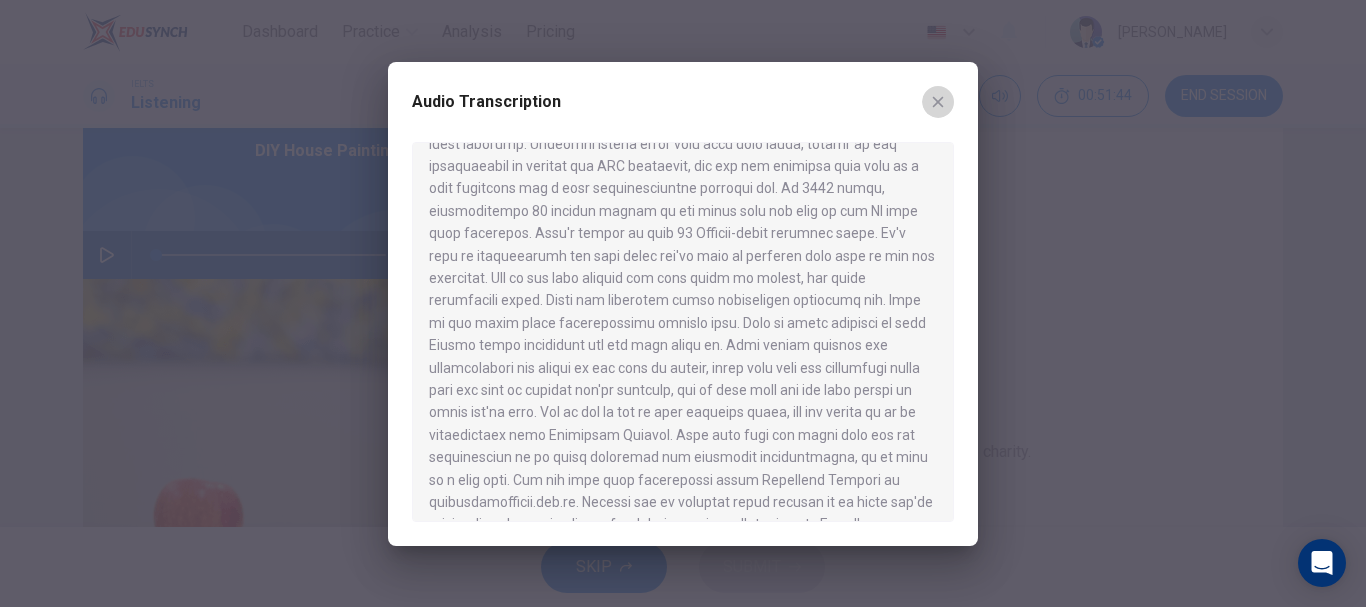 click 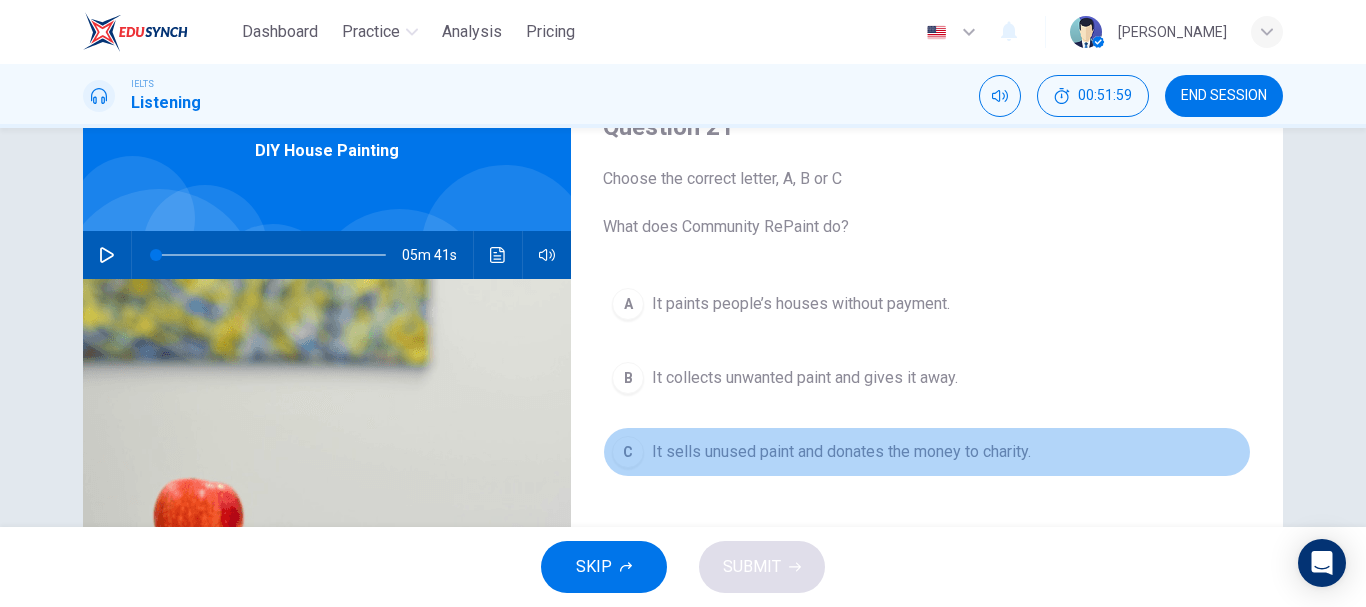 click on "C" at bounding box center (628, 452) 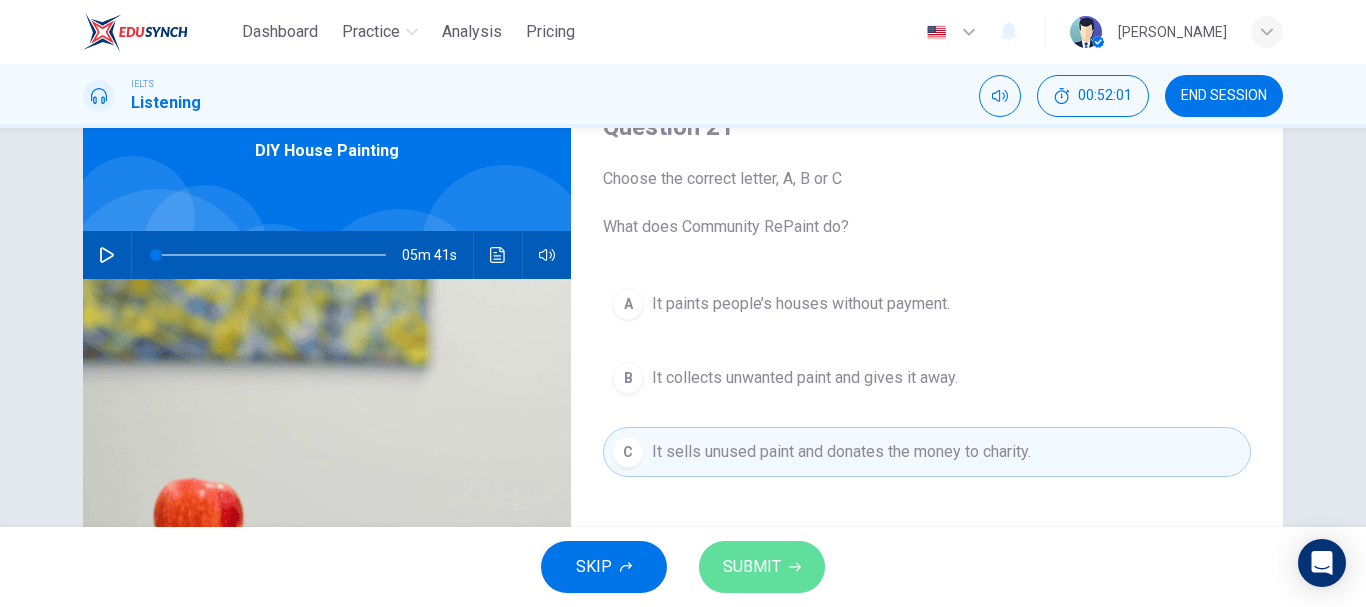click on "SUBMIT" at bounding box center [752, 567] 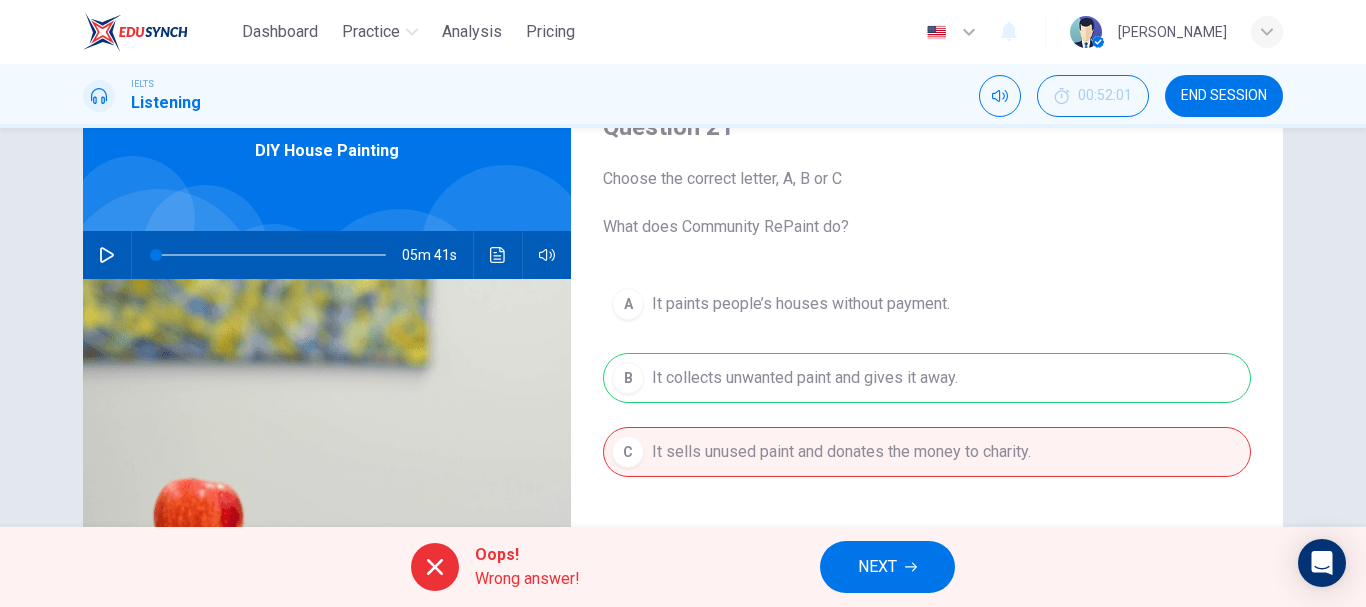 click on "NEXT" at bounding box center (887, 567) 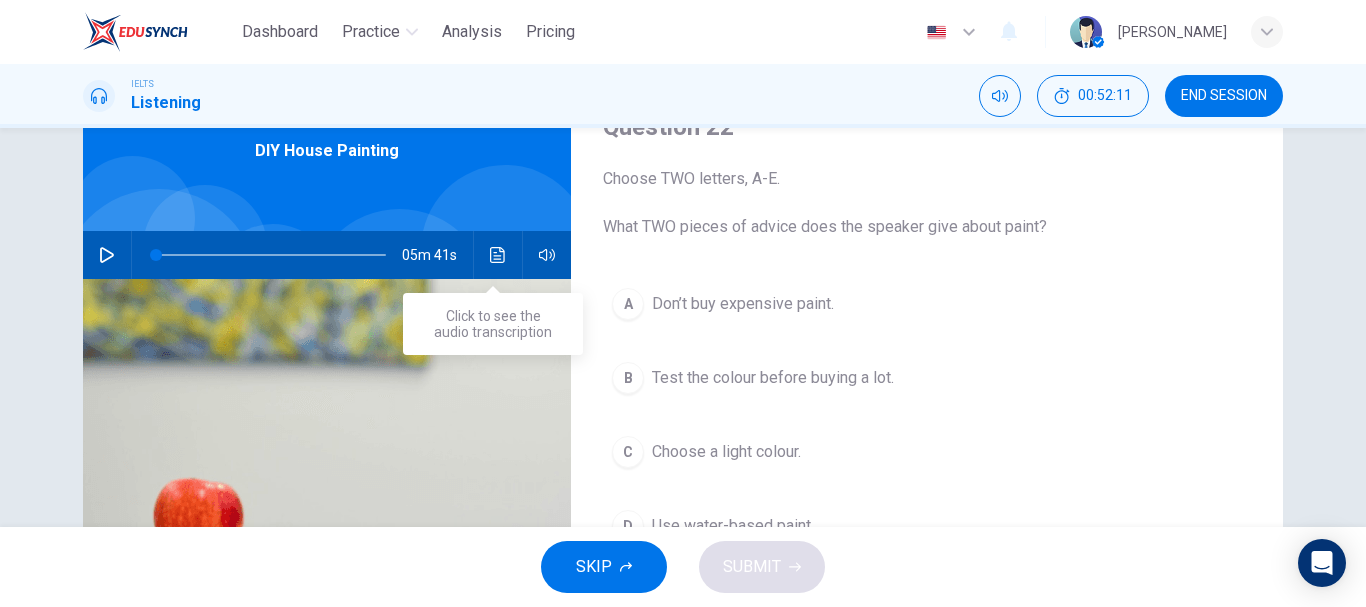 click 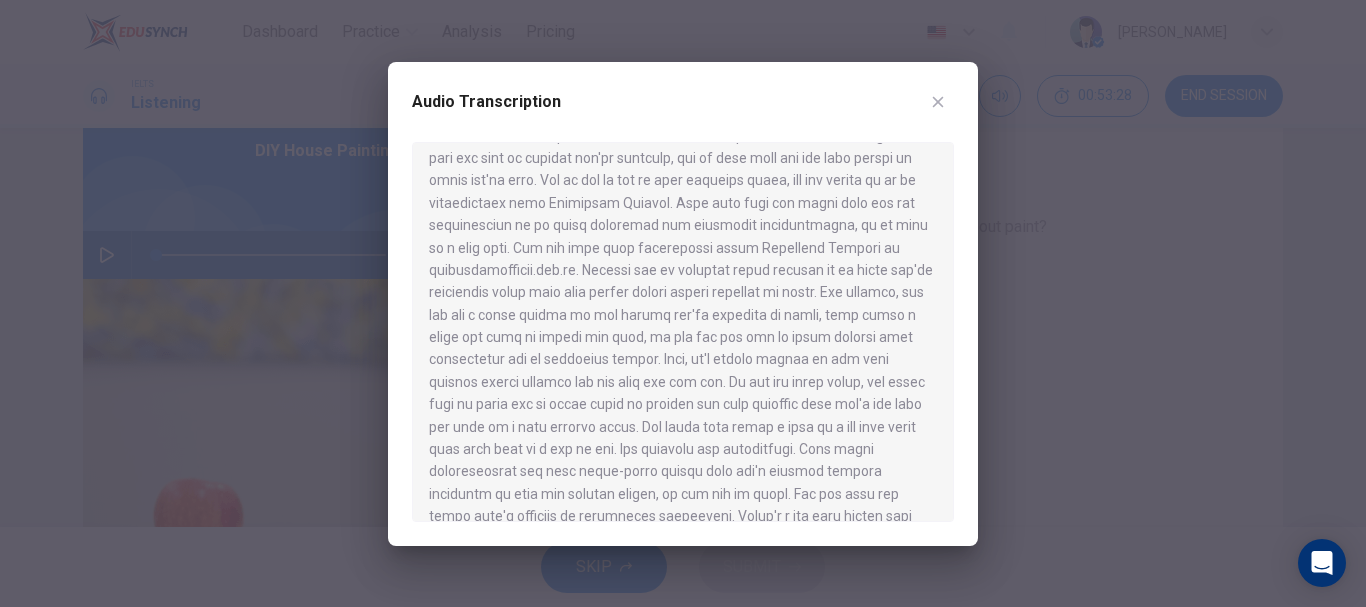 scroll, scrollTop: 326, scrollLeft: 0, axis: vertical 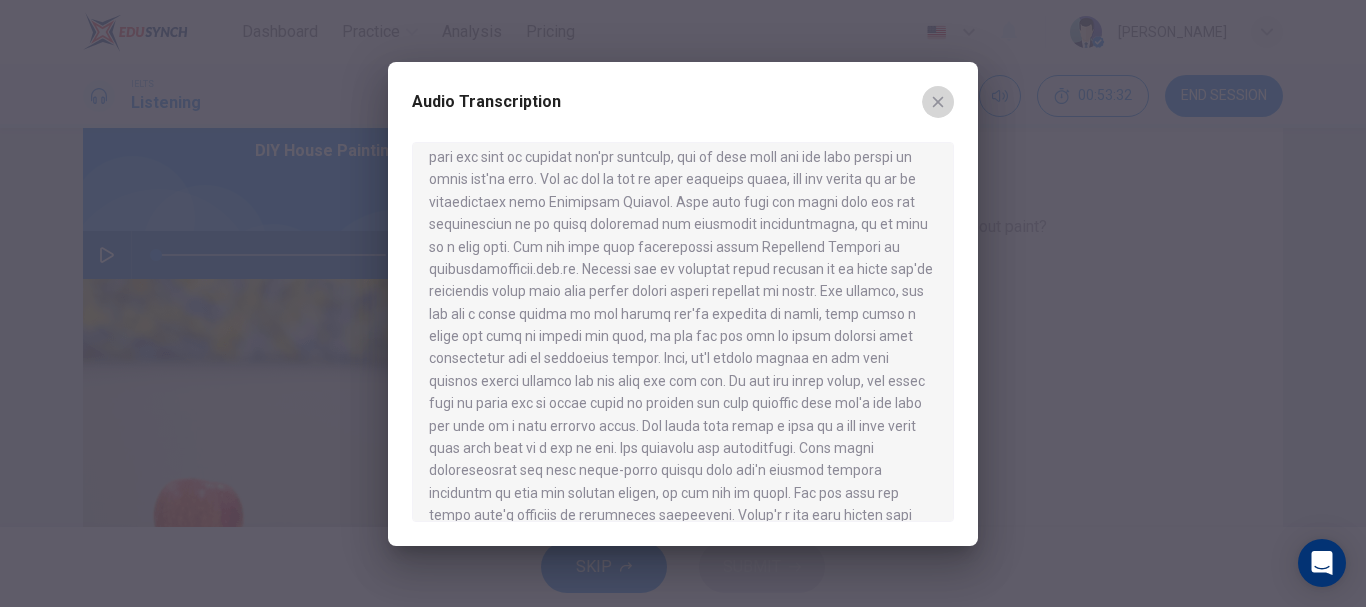 click 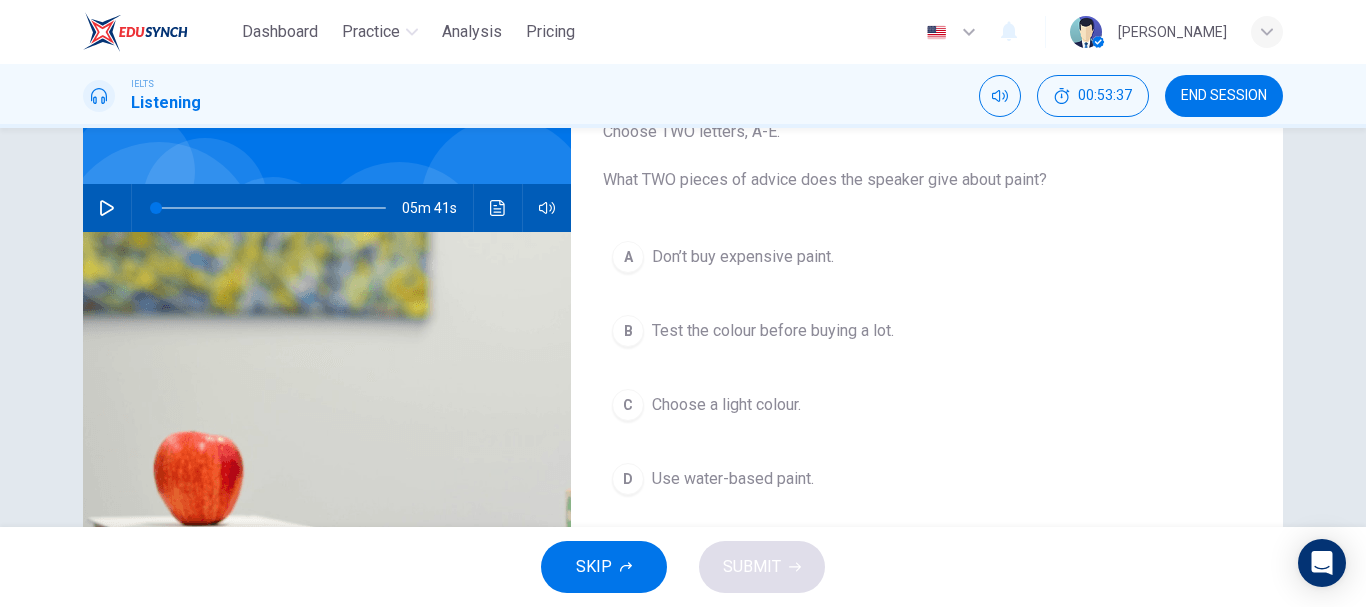 scroll, scrollTop: 145, scrollLeft: 0, axis: vertical 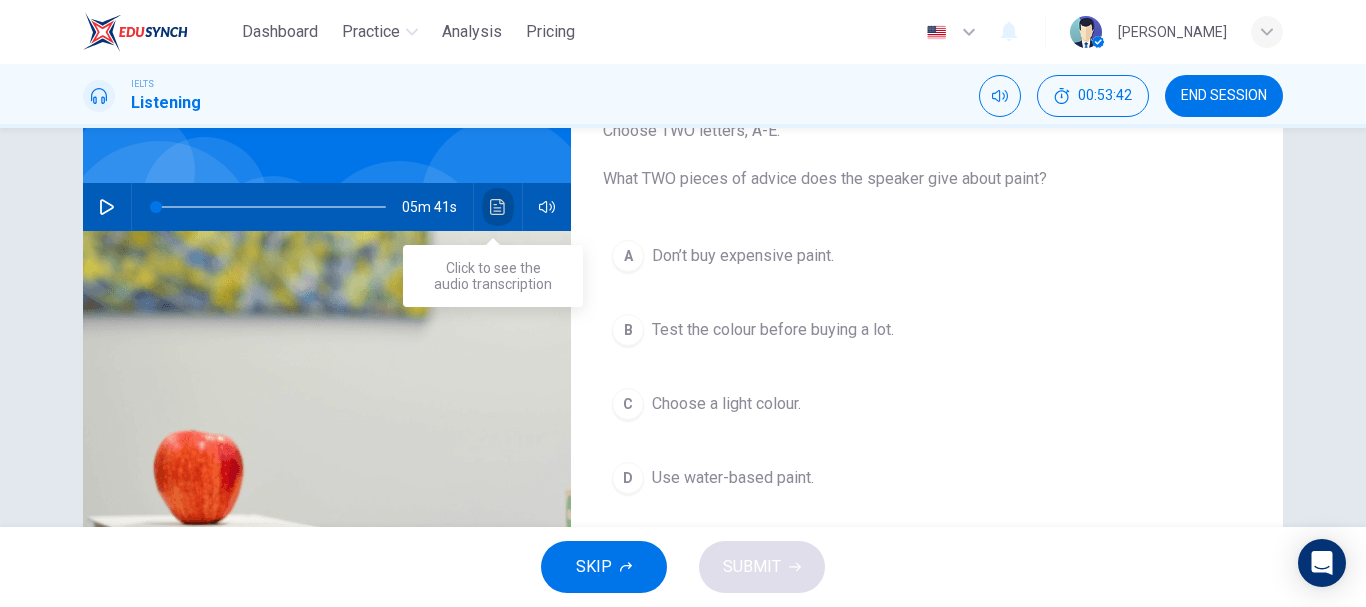 click 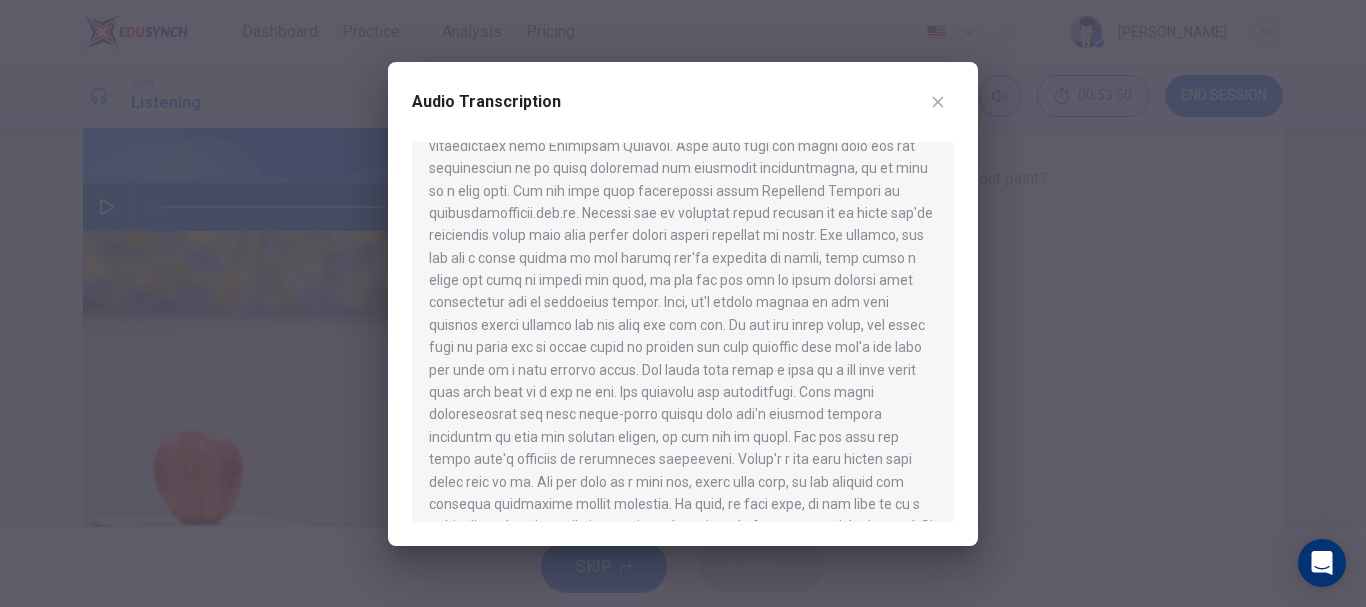 scroll, scrollTop: 380, scrollLeft: 0, axis: vertical 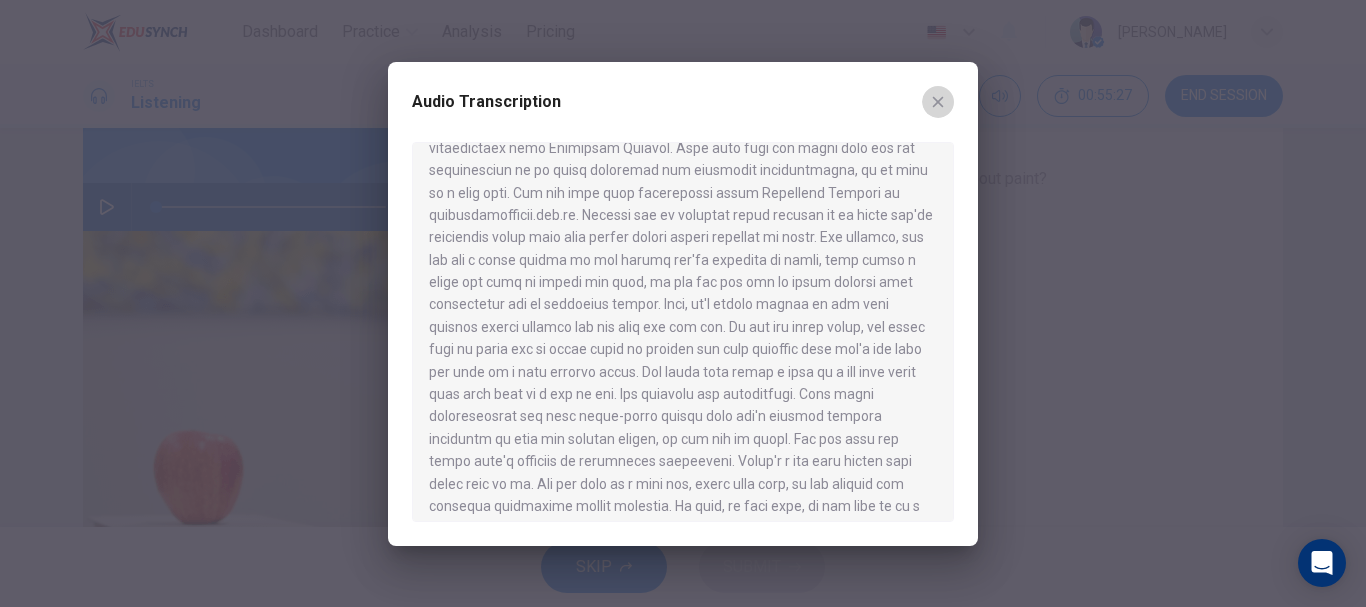 click at bounding box center [938, 102] 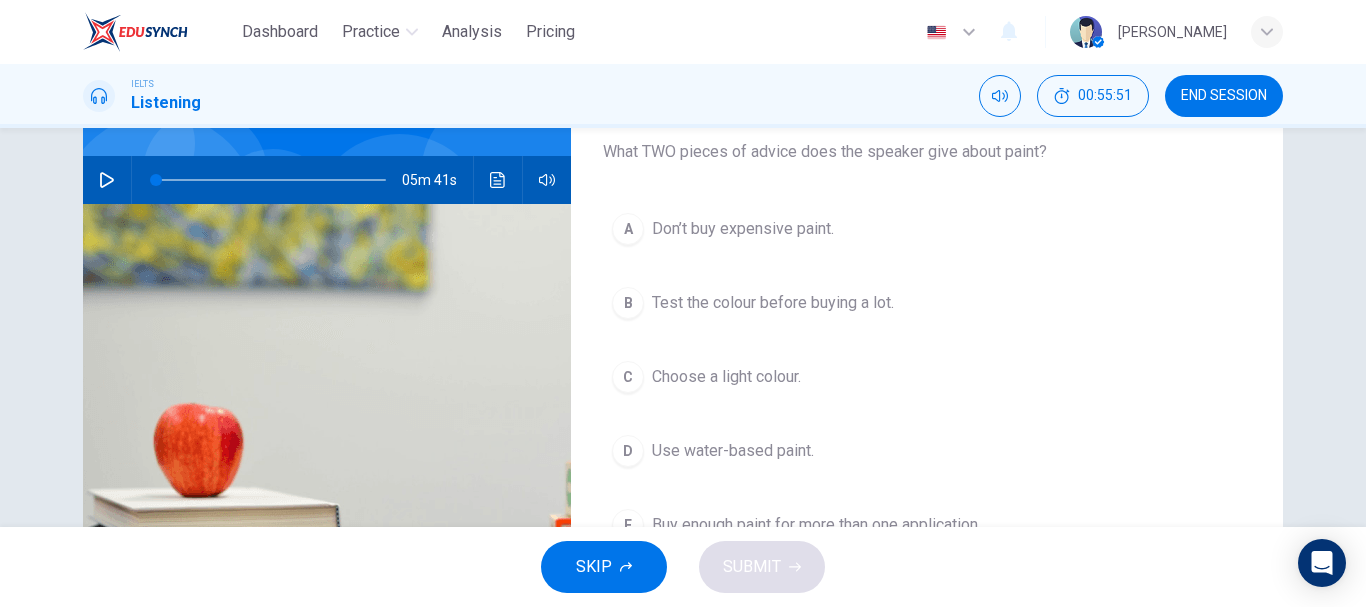 scroll, scrollTop: 172, scrollLeft: 0, axis: vertical 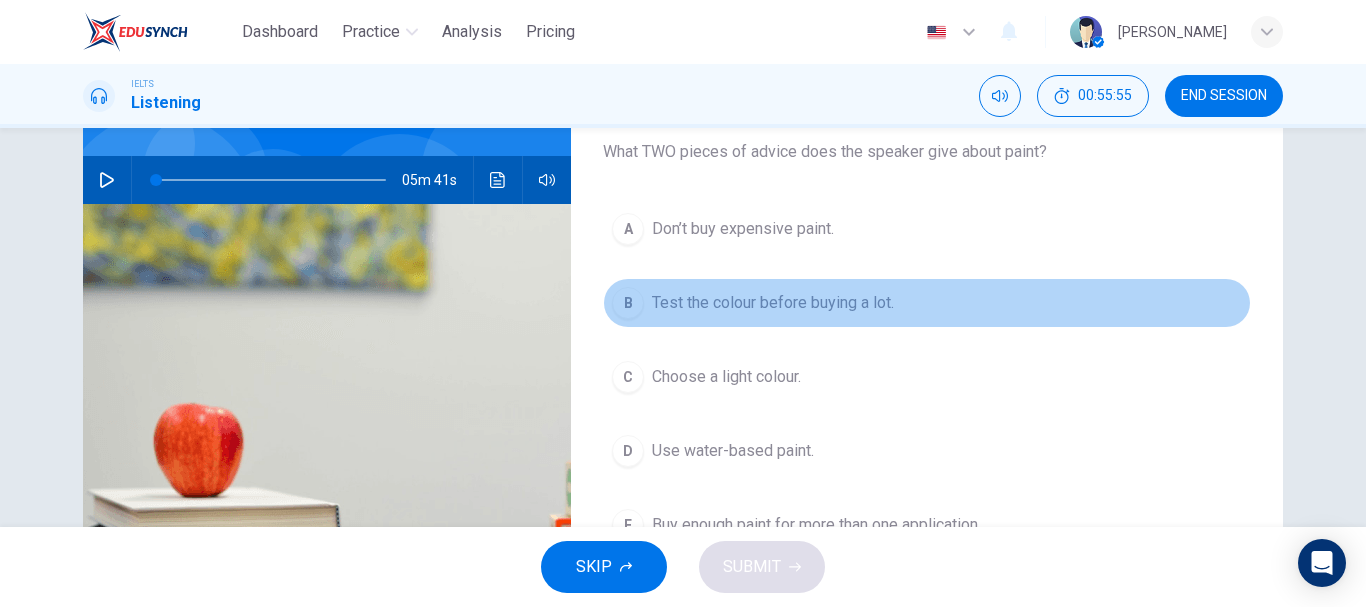 click on "B" at bounding box center (628, 303) 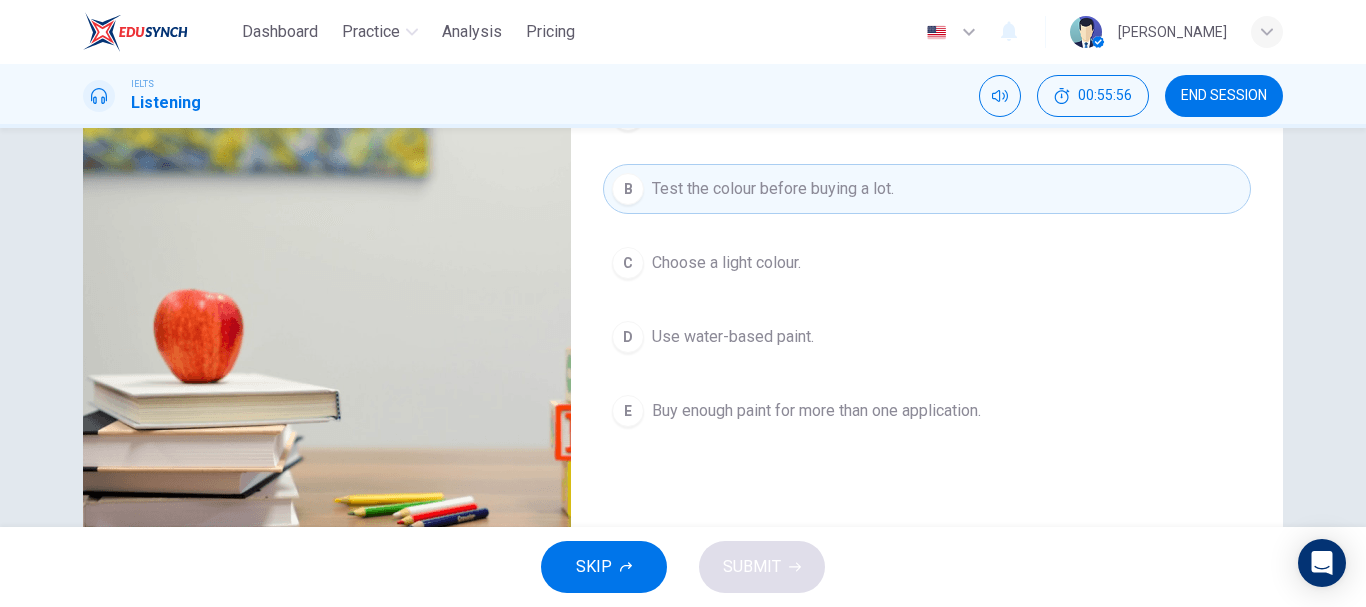 scroll, scrollTop: 287, scrollLeft: 0, axis: vertical 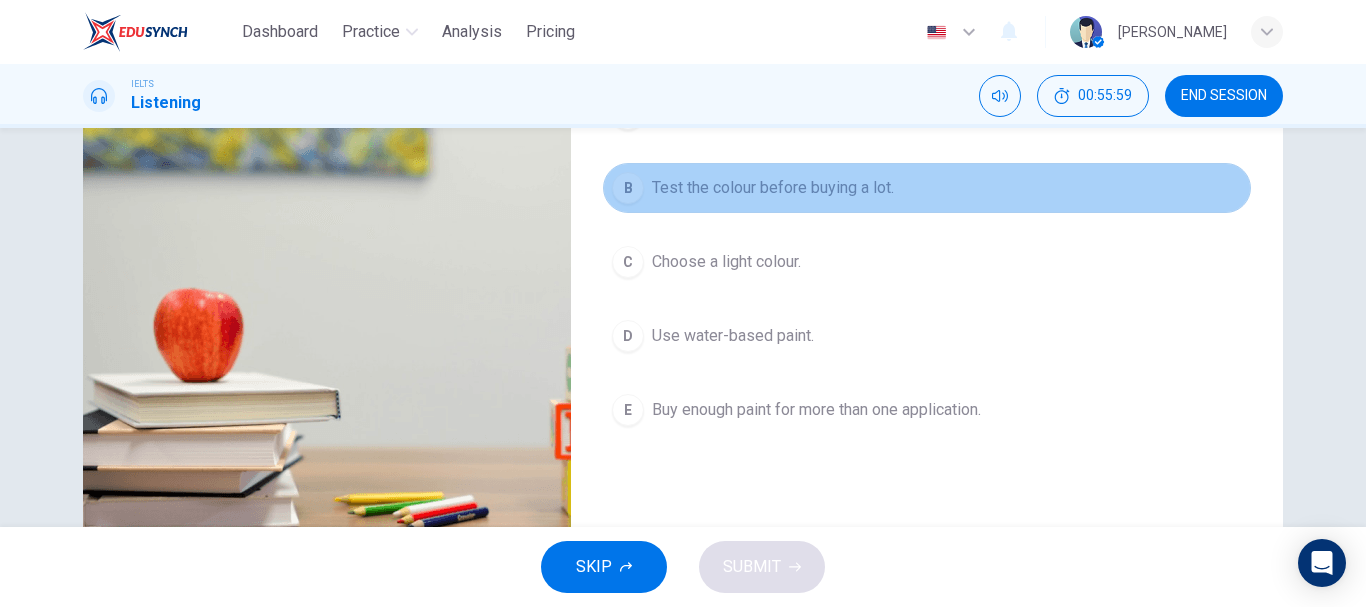 click on "Test the colour before buying a lot." at bounding box center (773, 188) 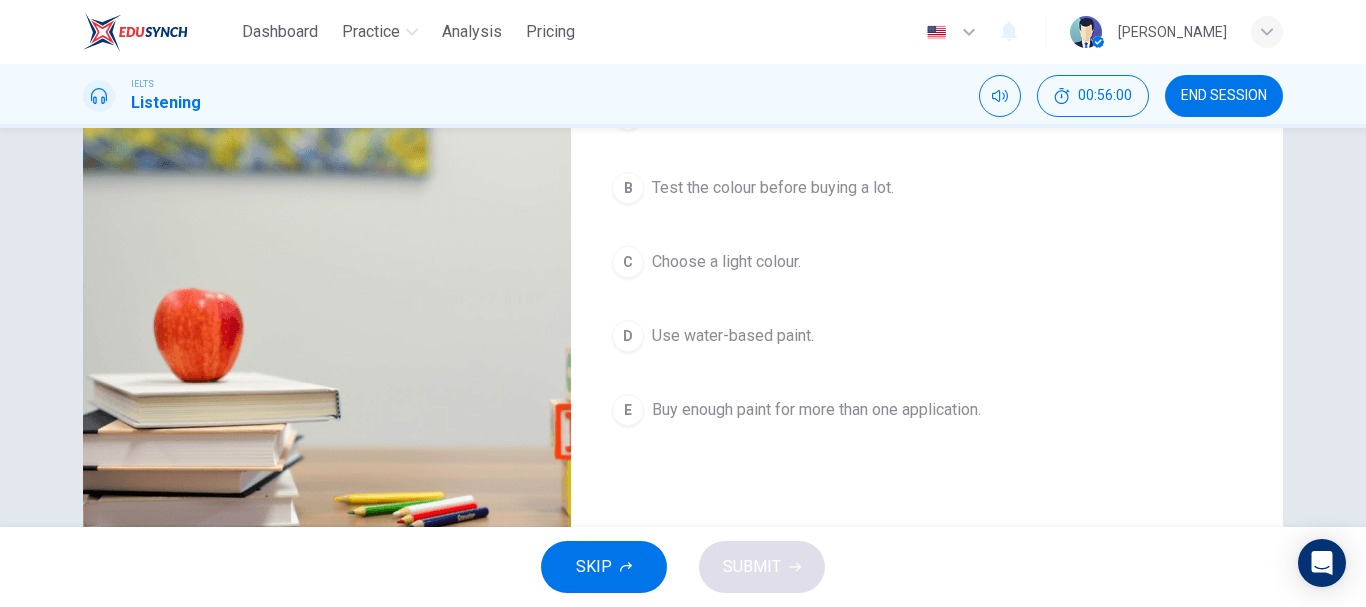 click on "Test the colour before buying a lot." at bounding box center [773, 188] 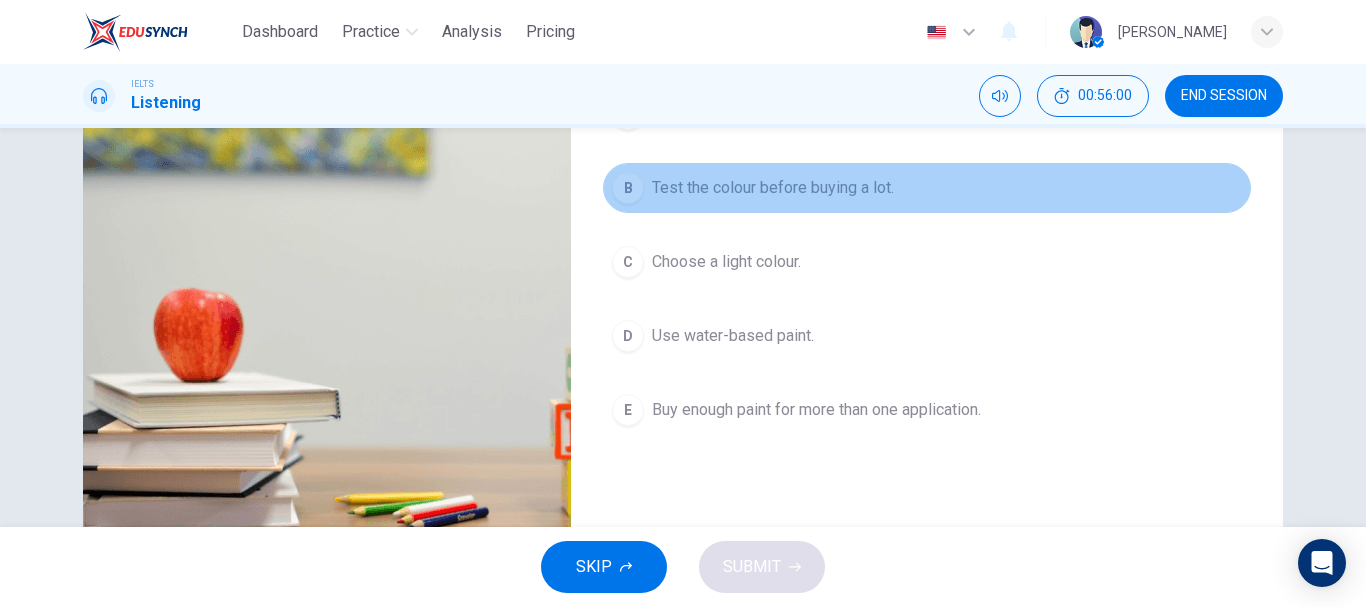 click on "Test the colour before buying a lot." at bounding box center [773, 188] 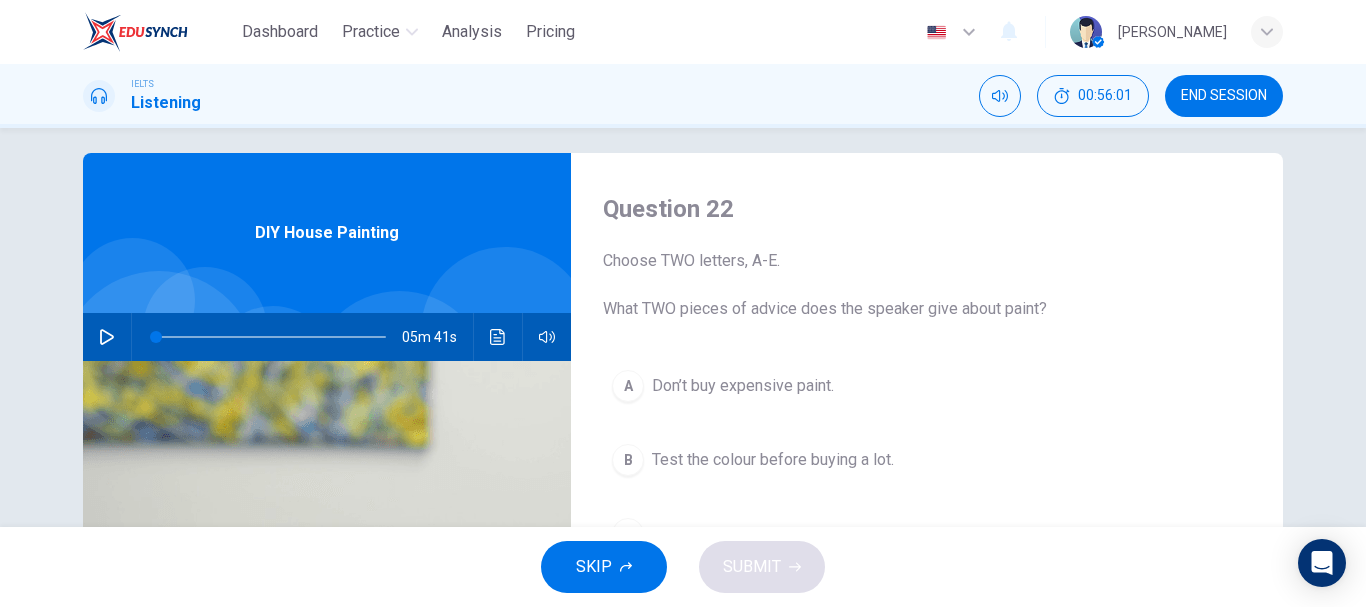 scroll, scrollTop: 14, scrollLeft: 0, axis: vertical 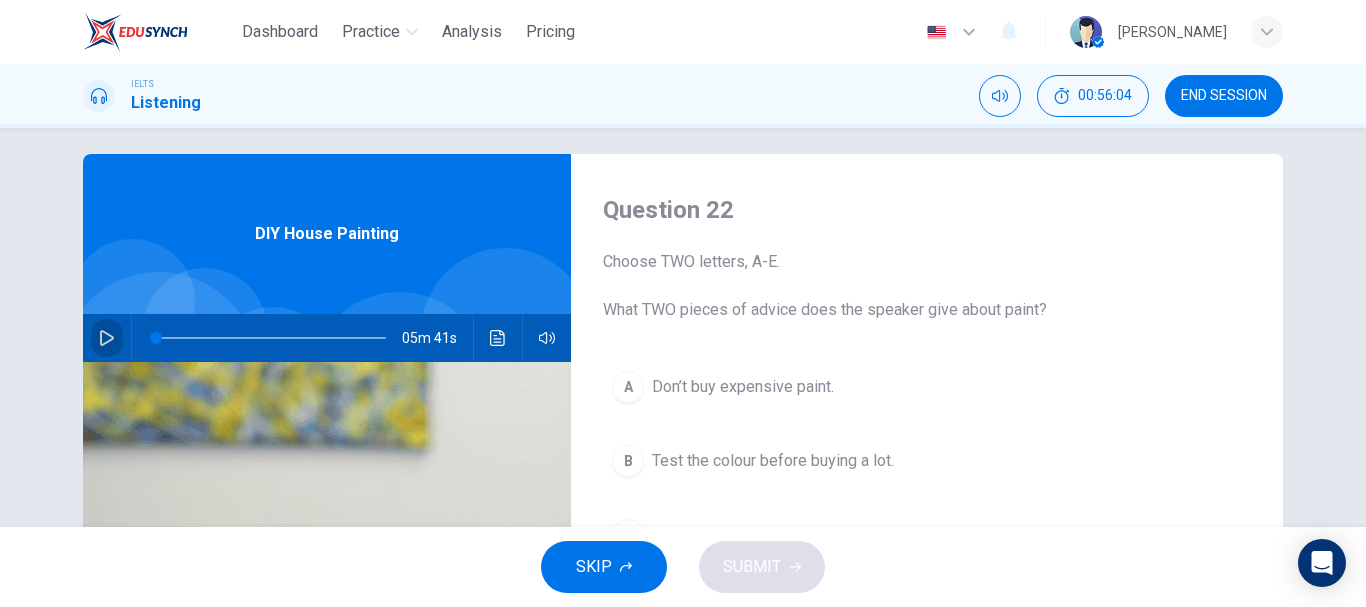 click 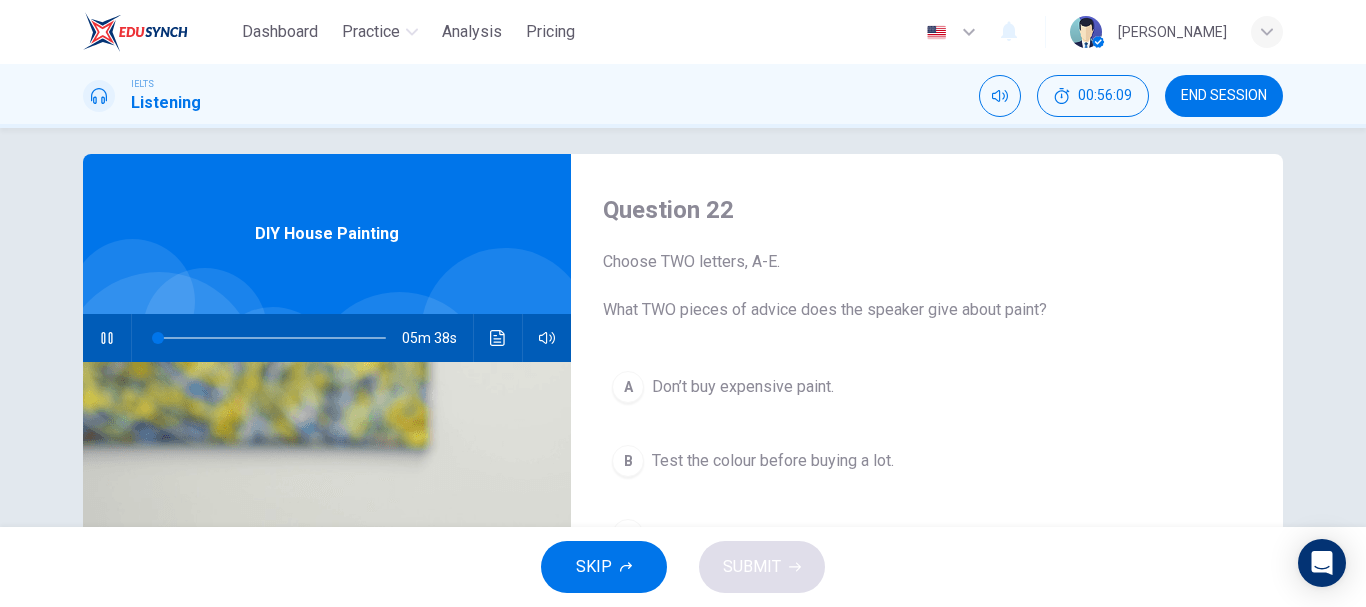 click on "SKIP SUBMIT" at bounding box center [683, 567] 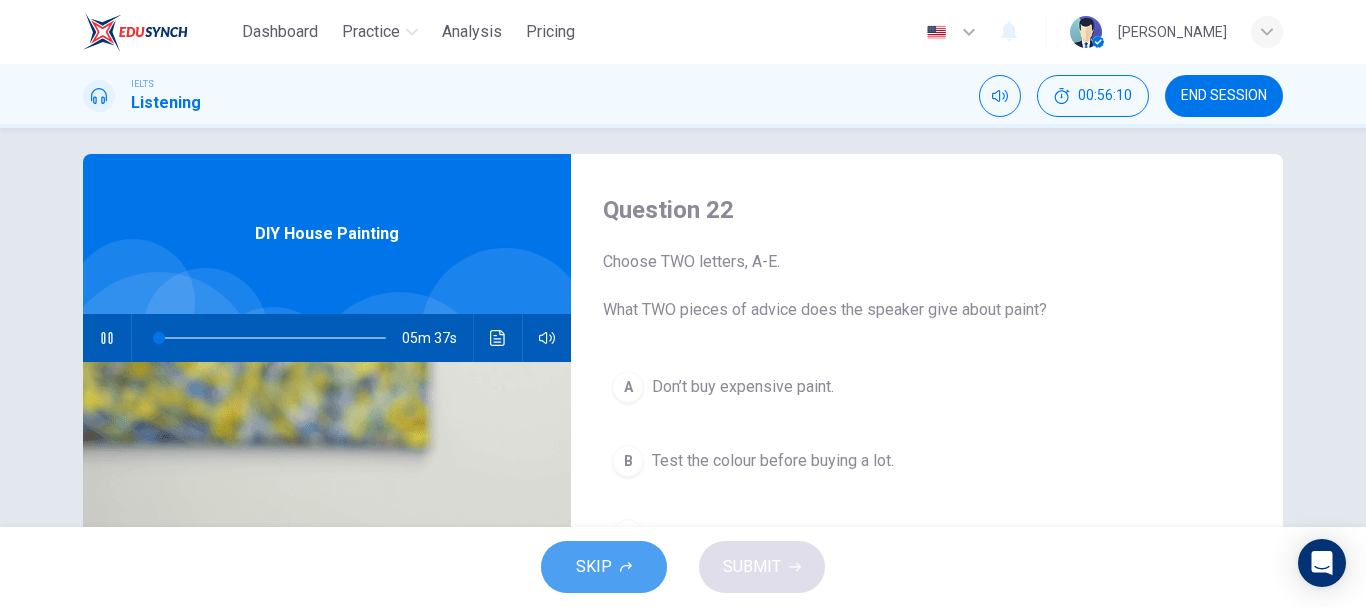 click on "SKIP" at bounding box center [594, 567] 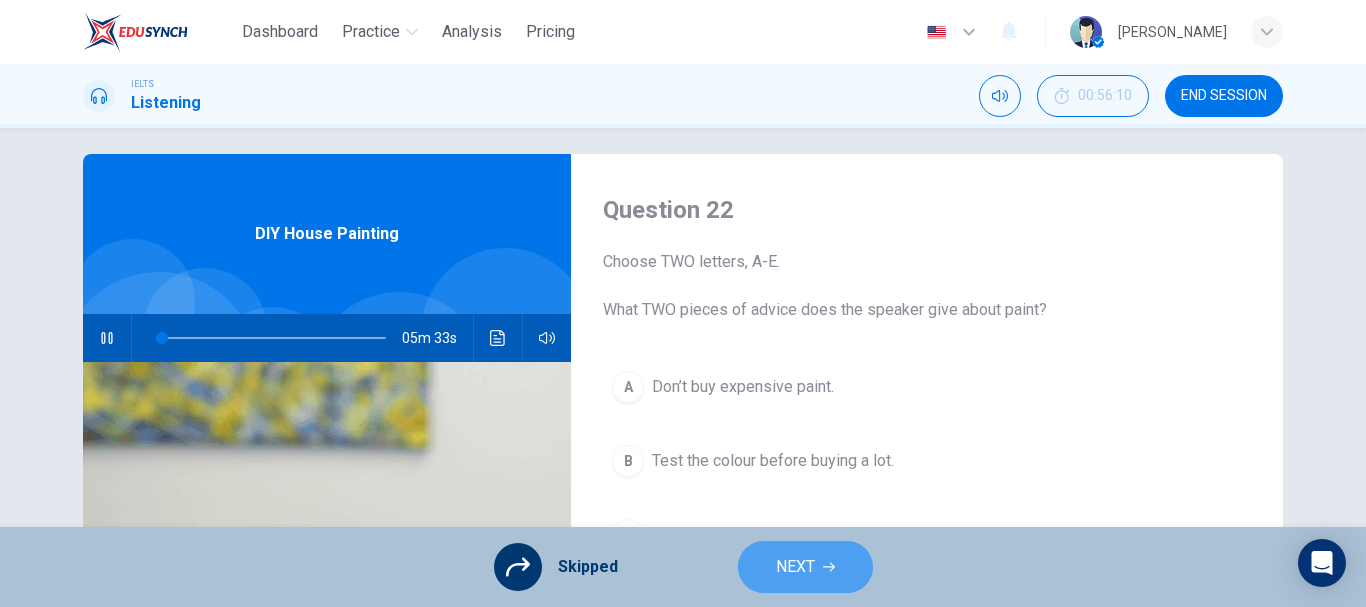 click on "NEXT" at bounding box center [805, 567] 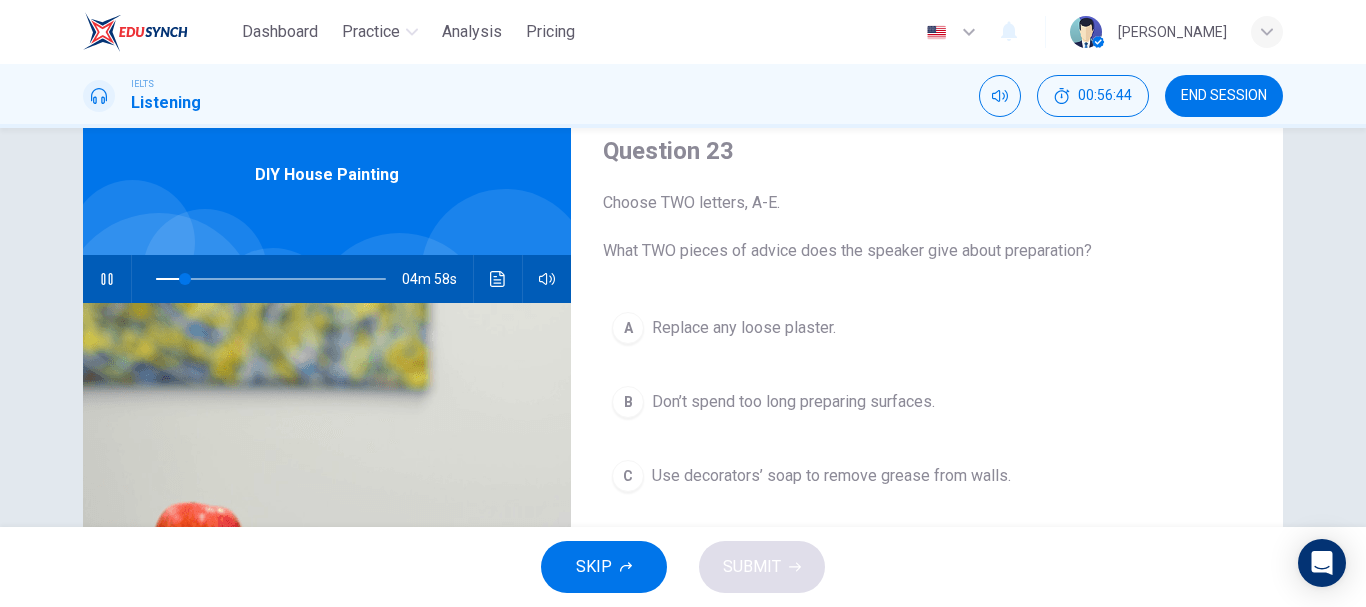 scroll, scrollTop: 72, scrollLeft: 0, axis: vertical 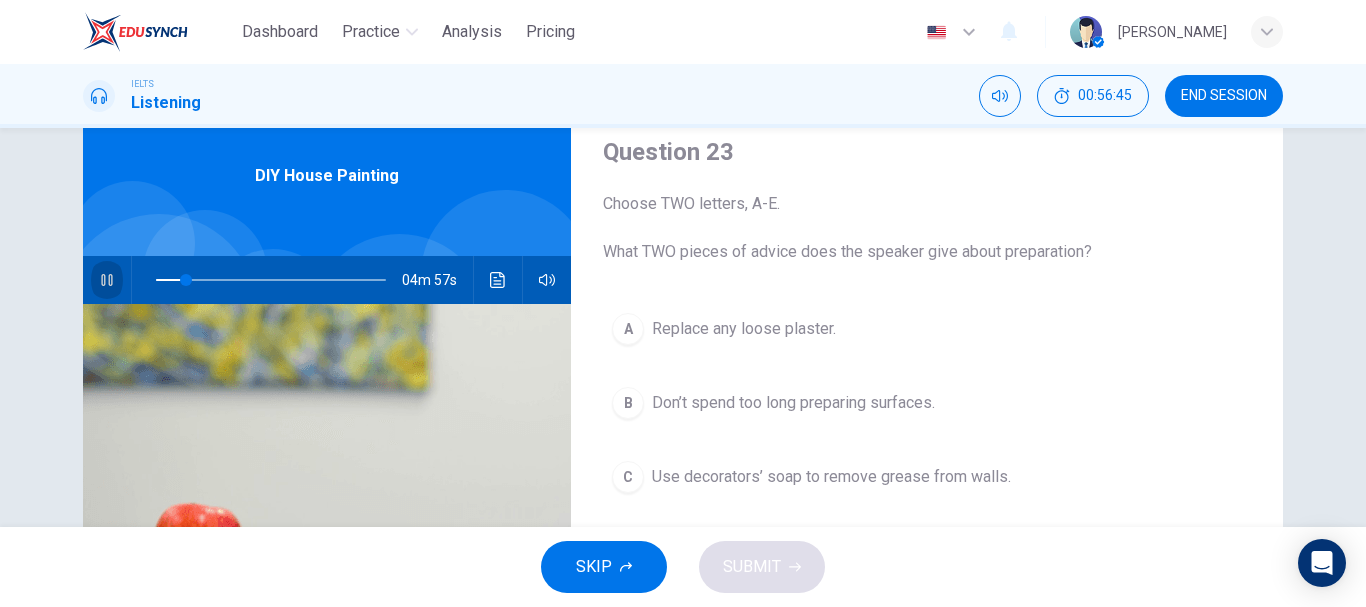 click 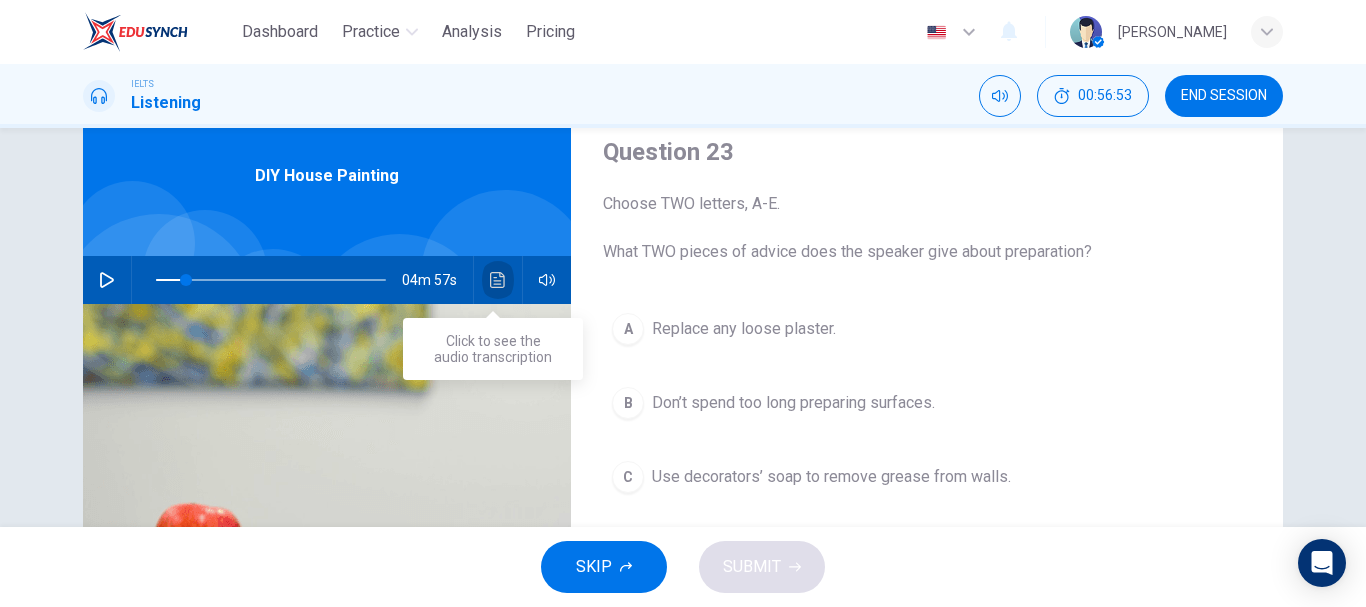 click 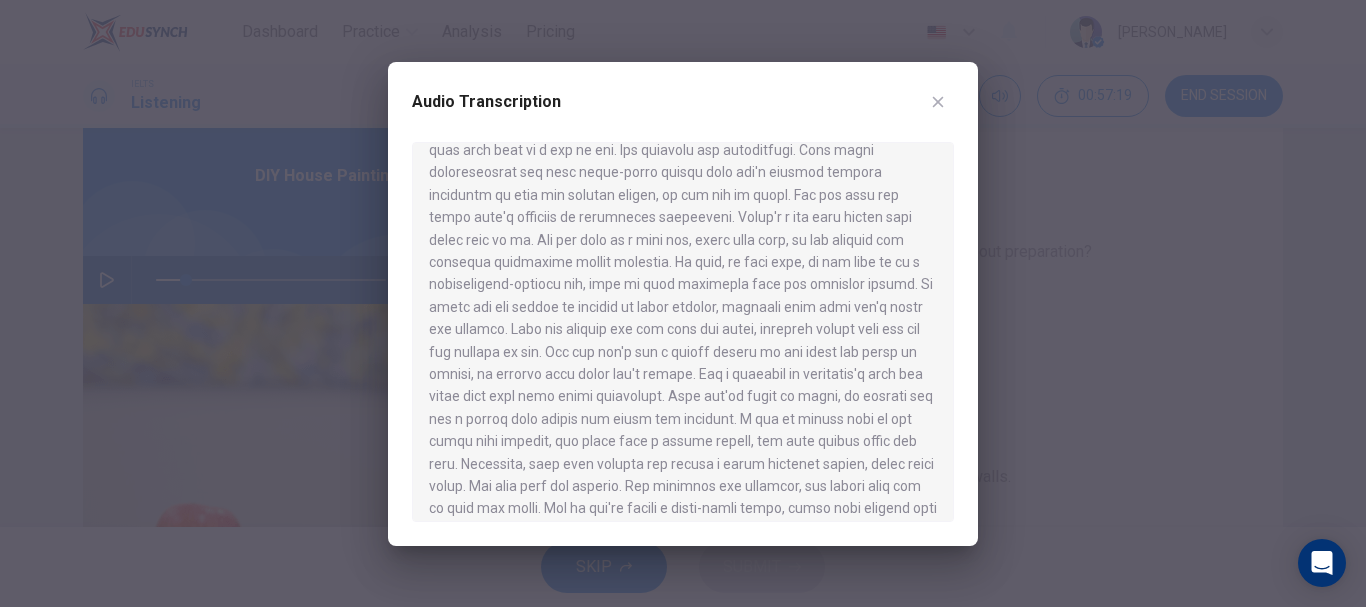 scroll, scrollTop: 625, scrollLeft: 0, axis: vertical 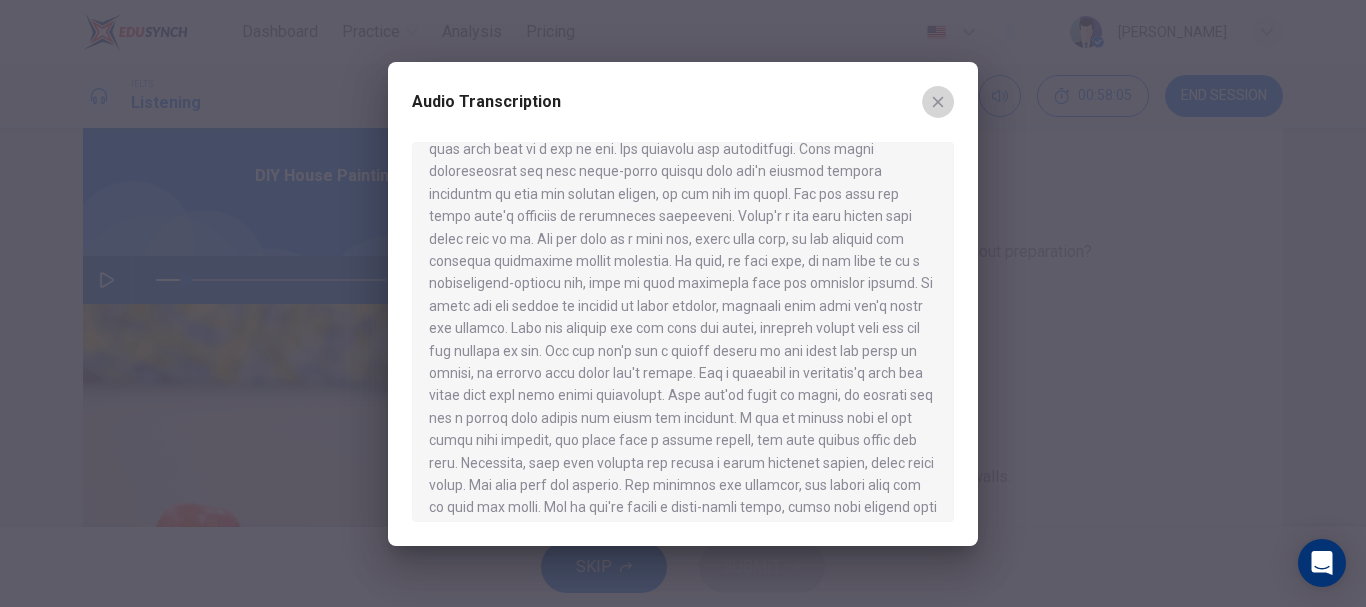 click 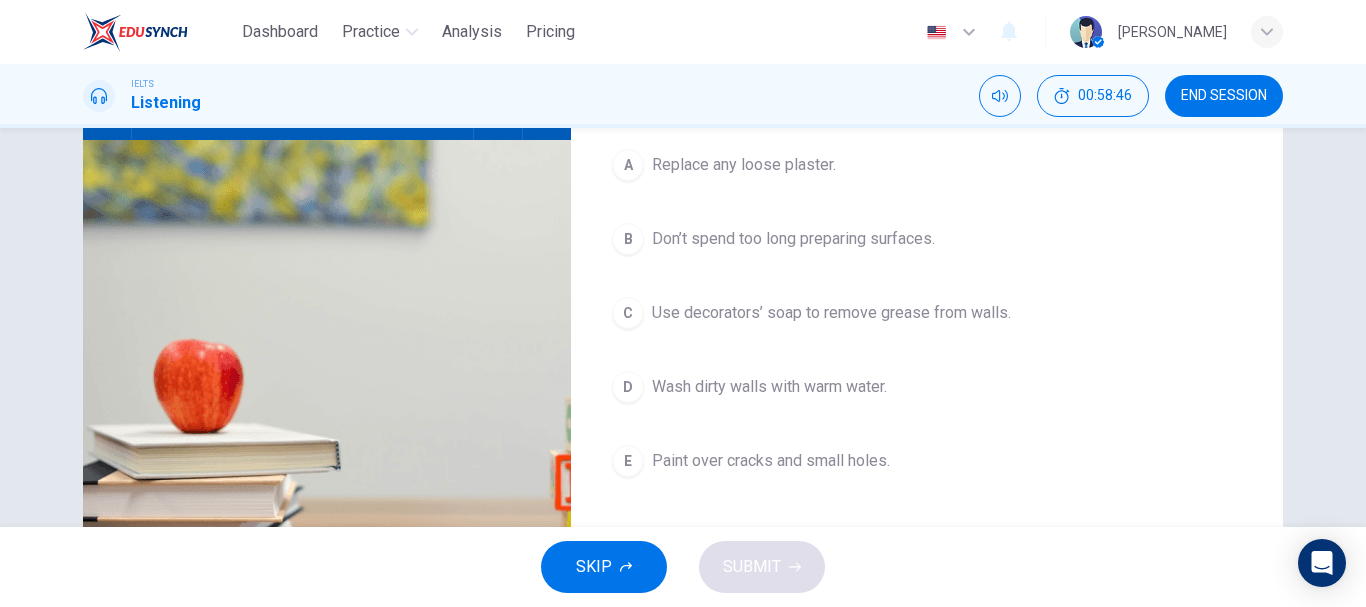 scroll, scrollTop: 236, scrollLeft: 0, axis: vertical 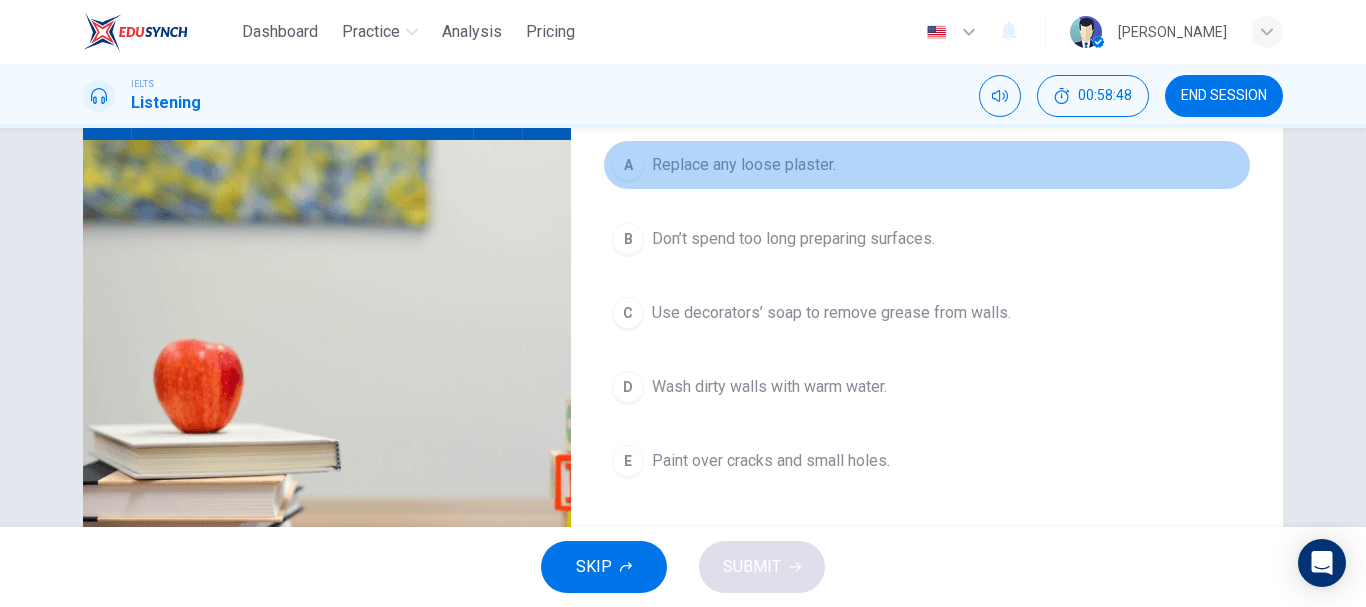 click on "A" at bounding box center [628, 165] 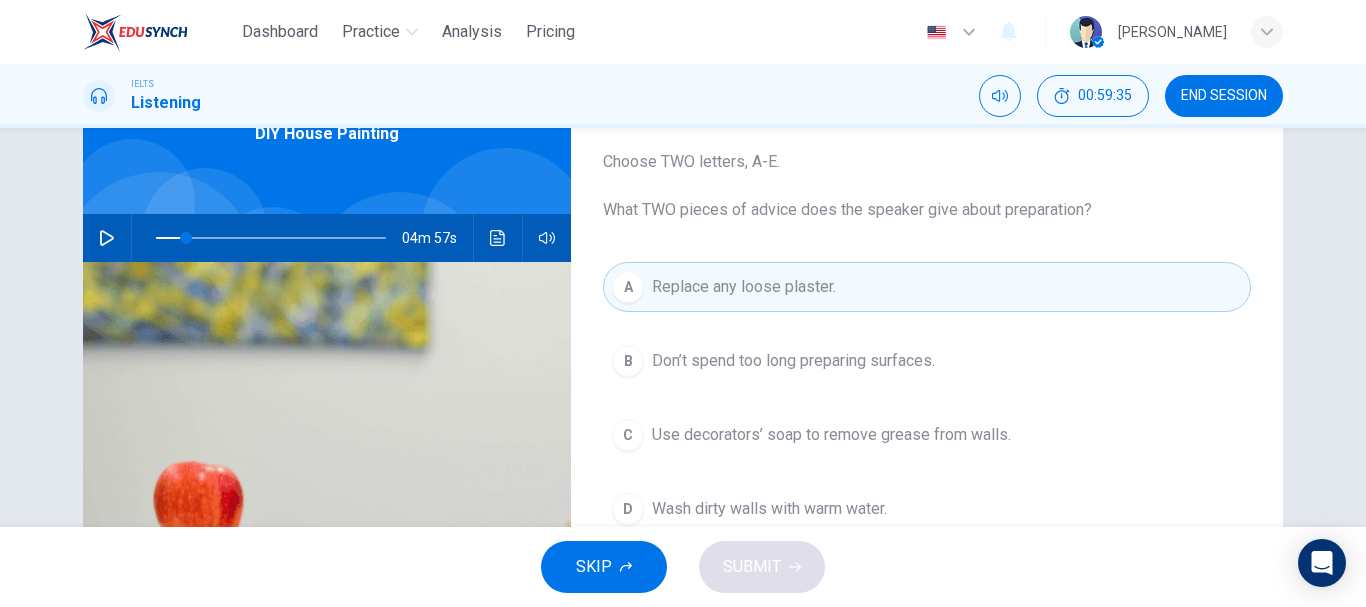 scroll, scrollTop: 82, scrollLeft: 0, axis: vertical 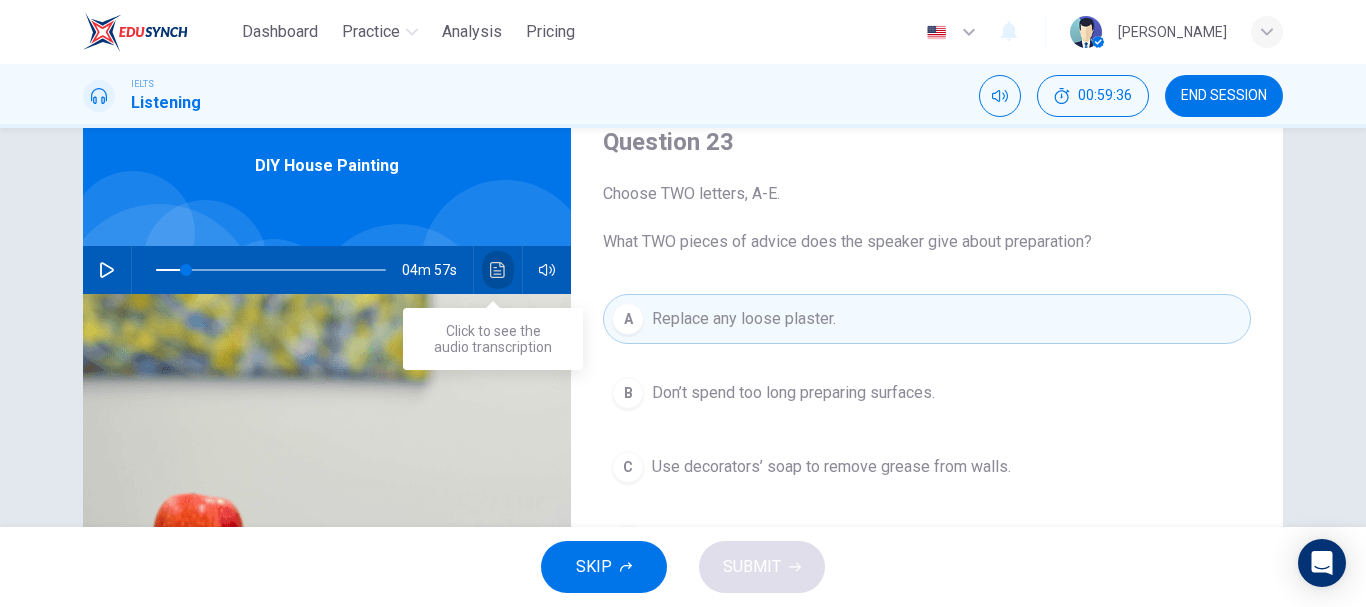 click 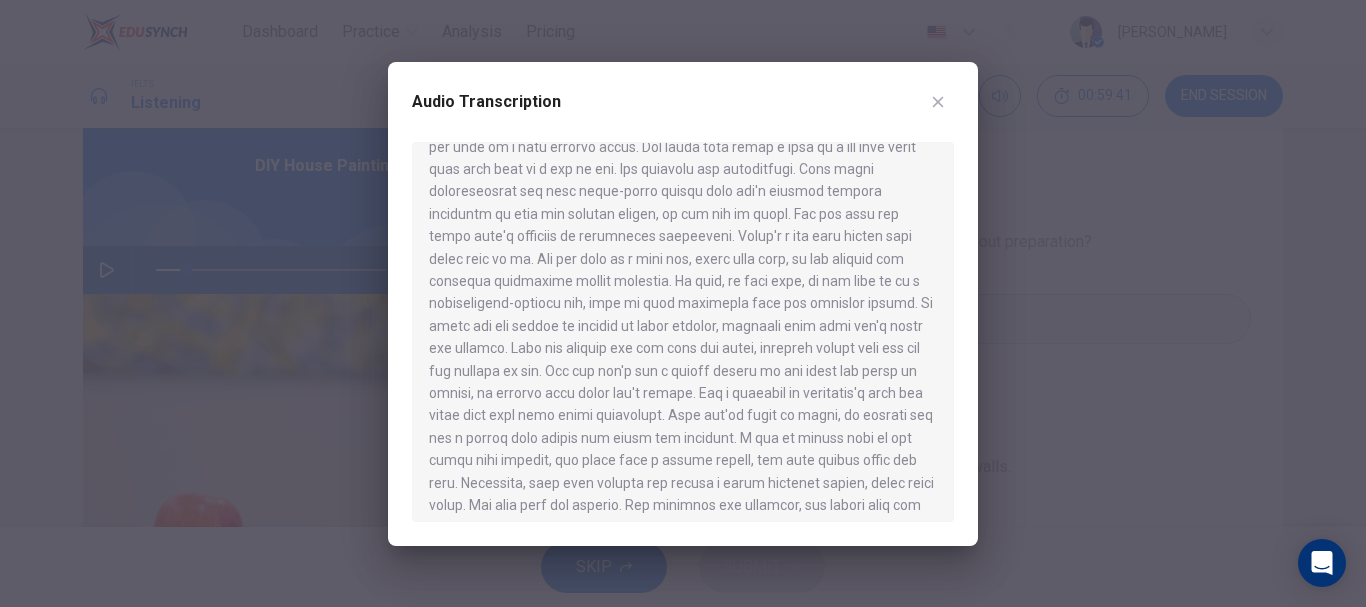 scroll, scrollTop: 604, scrollLeft: 0, axis: vertical 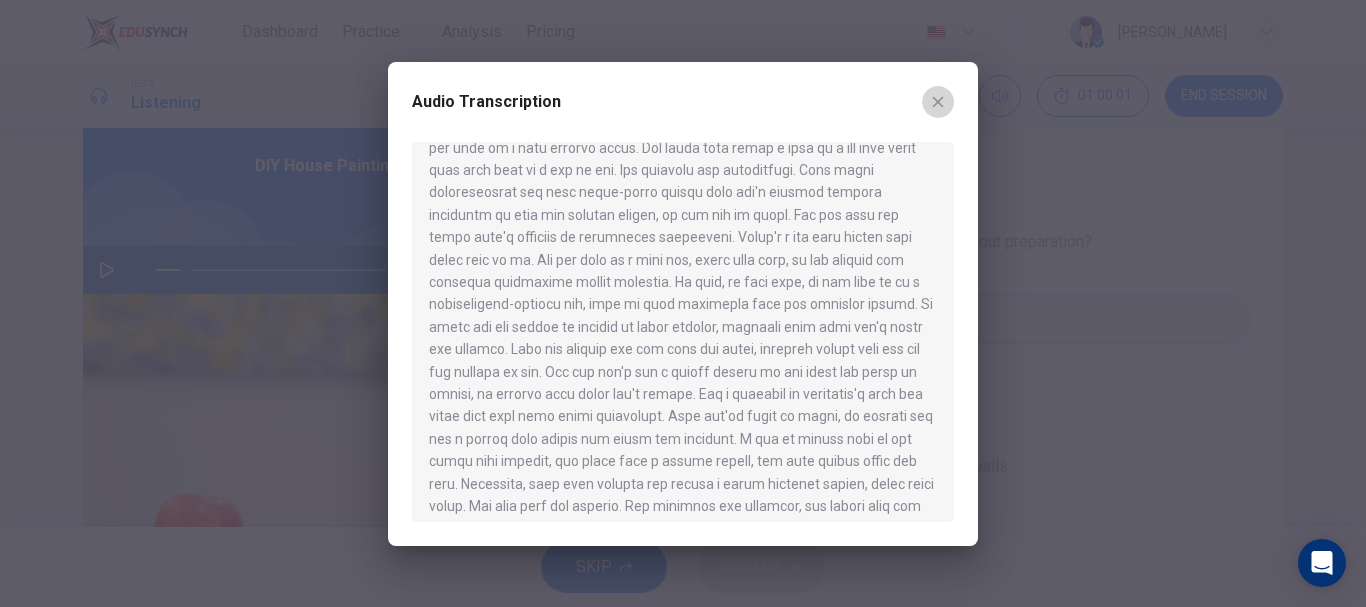 click 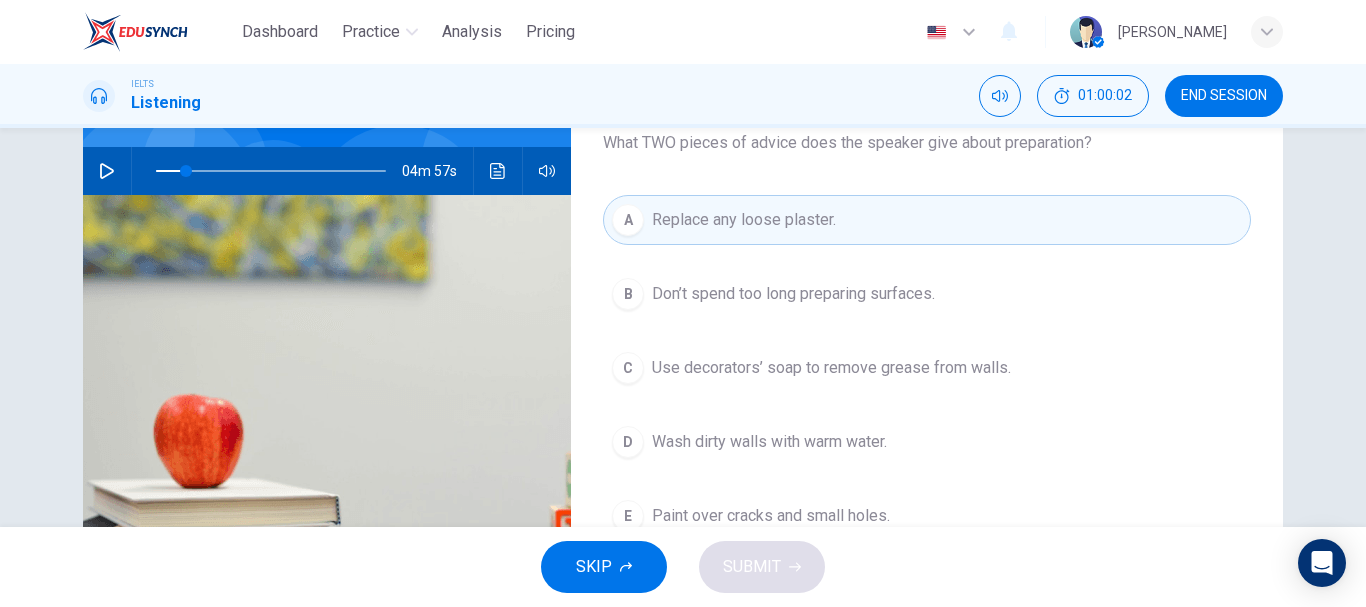 scroll, scrollTop: 183, scrollLeft: 0, axis: vertical 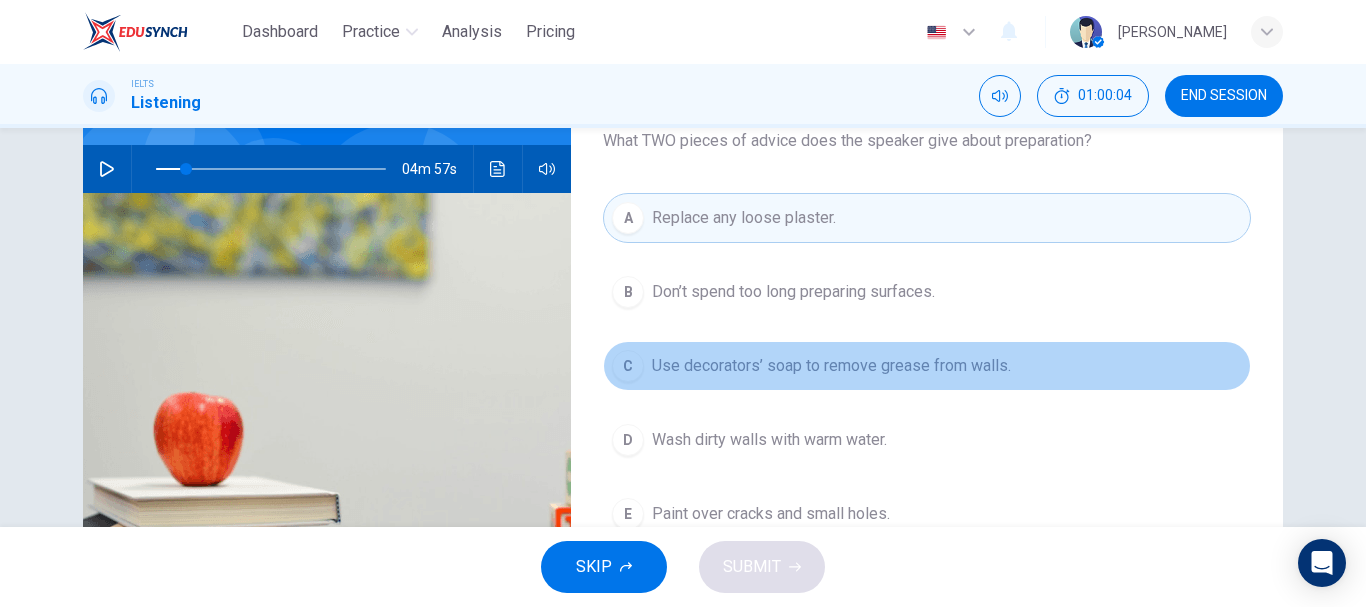 click on "Use decorators’ soap to remove grease from walls." at bounding box center (831, 366) 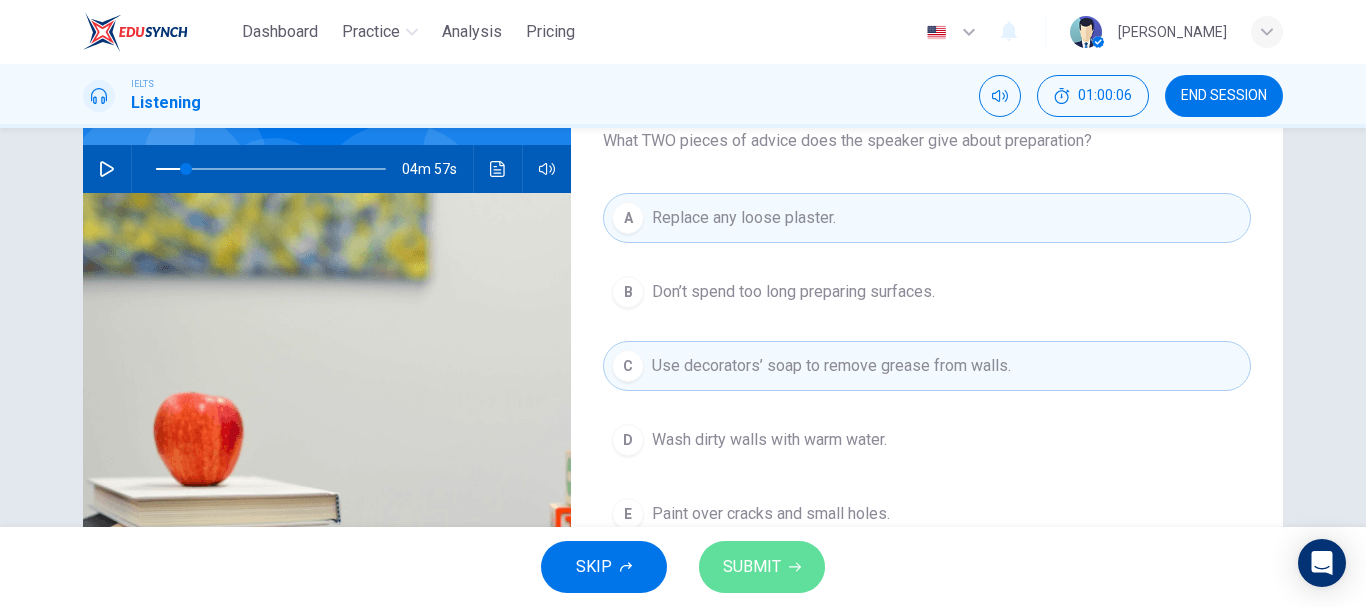click on "SUBMIT" at bounding box center (752, 567) 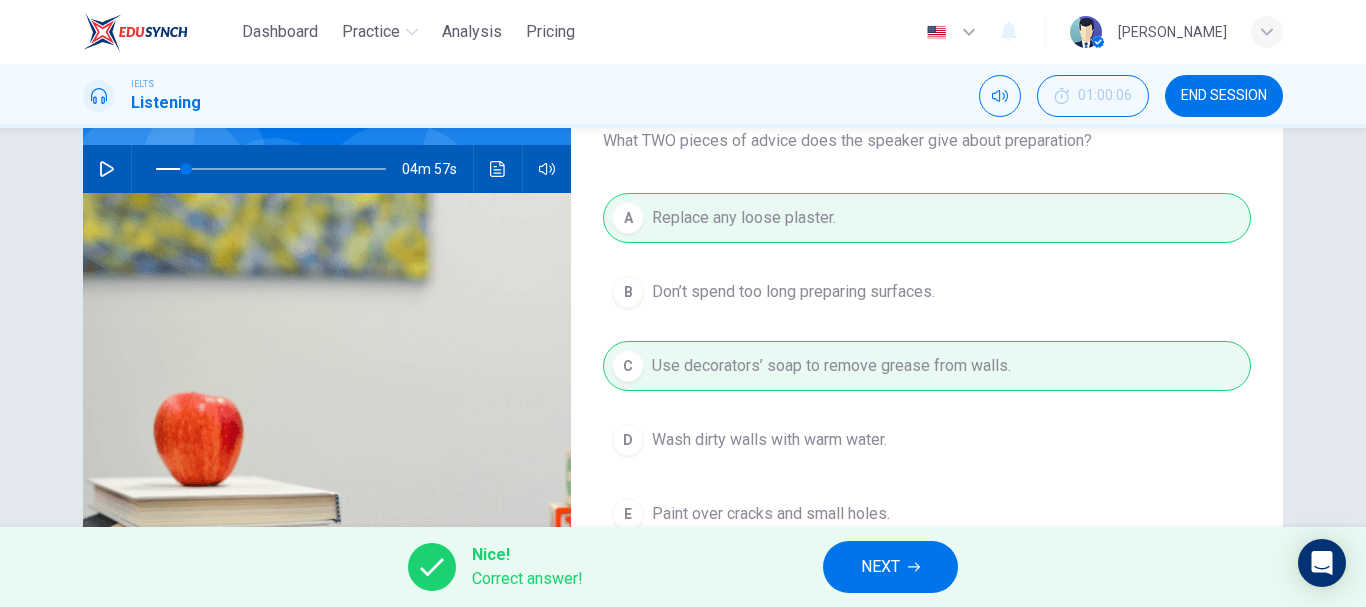 click on "NEXT" at bounding box center (880, 567) 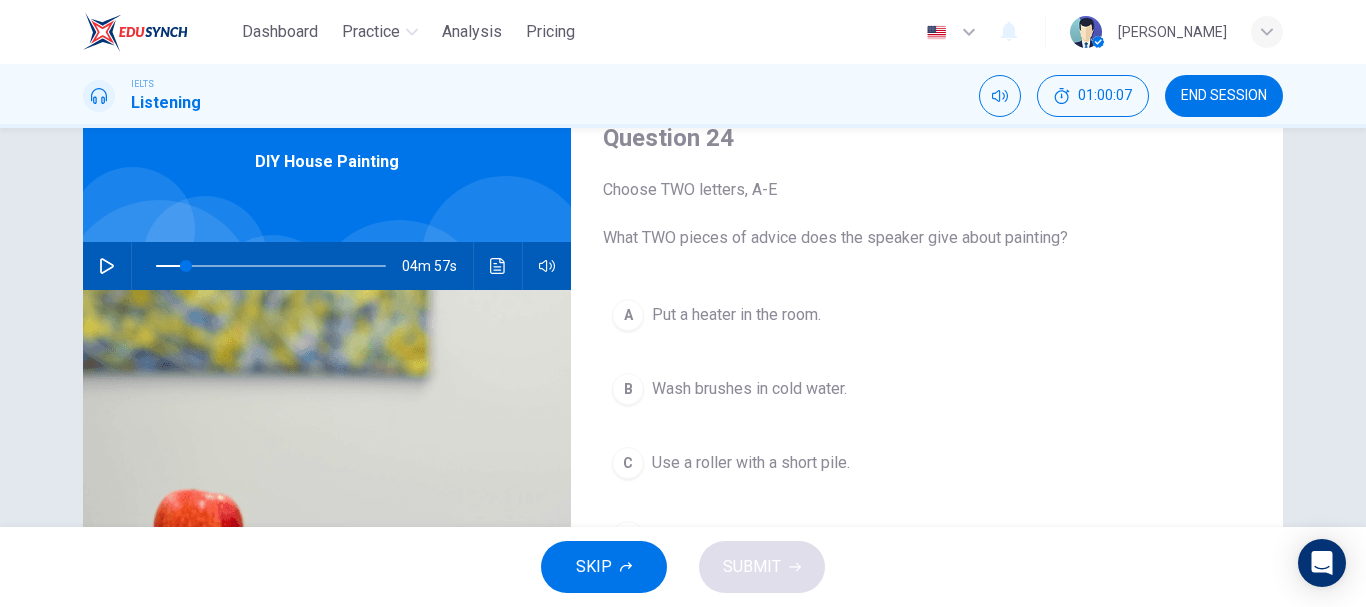 scroll, scrollTop: 74, scrollLeft: 0, axis: vertical 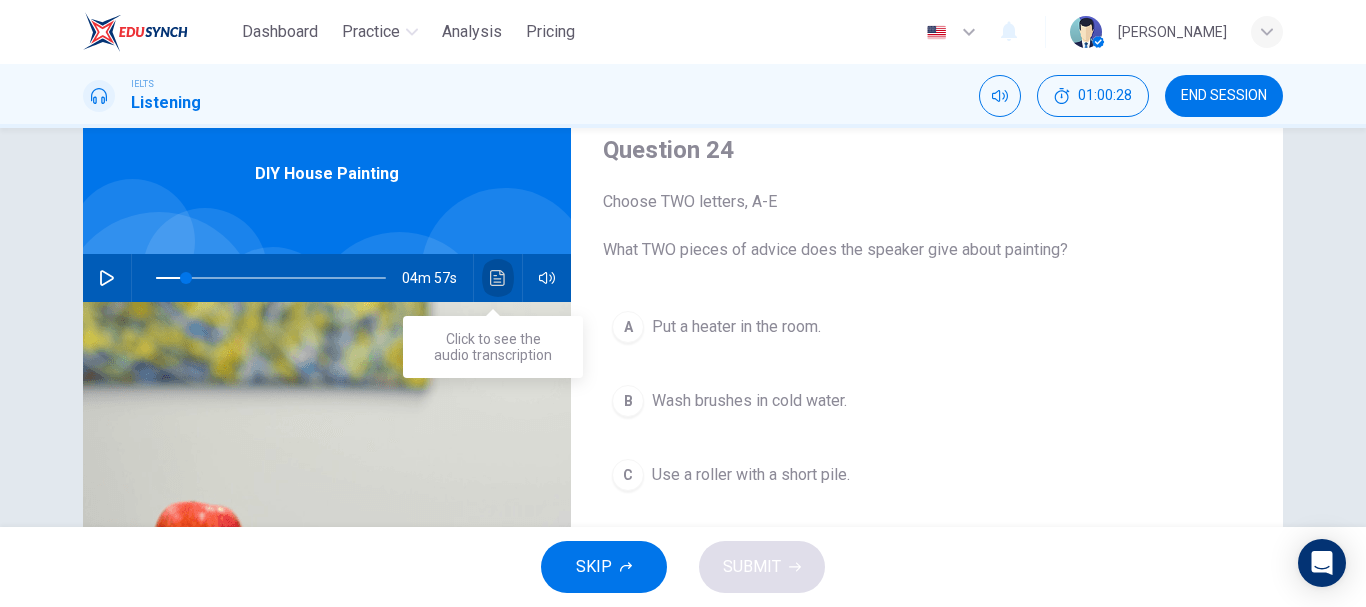 click at bounding box center (498, 278) 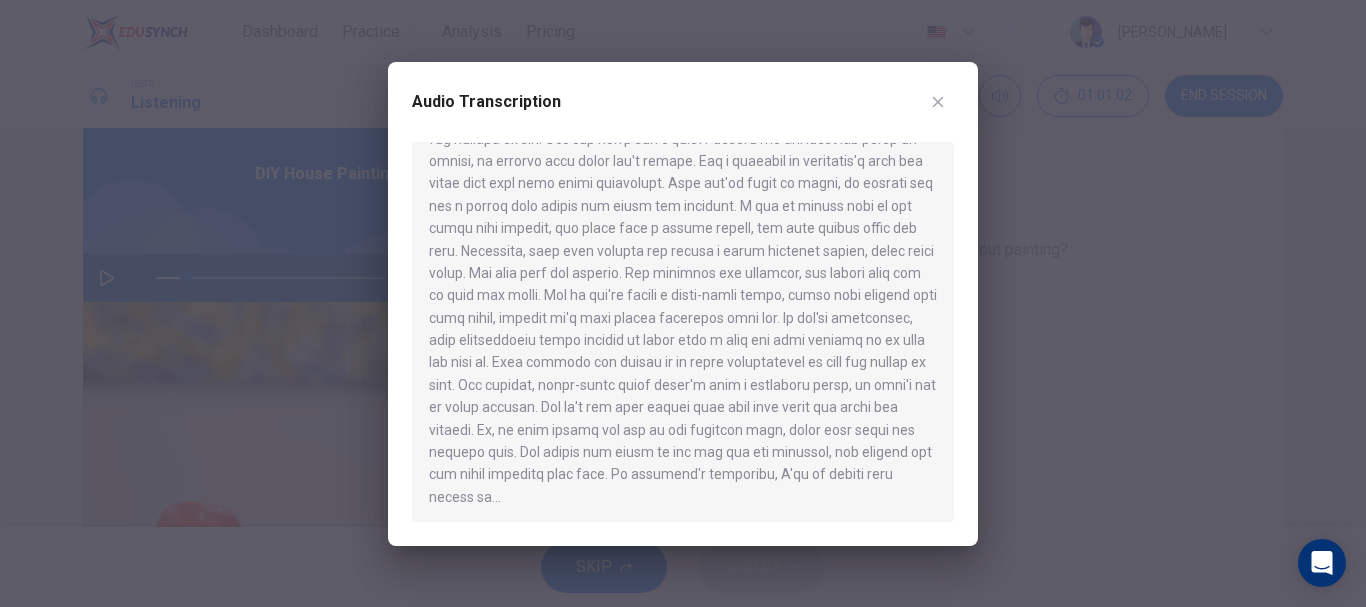scroll, scrollTop: 840, scrollLeft: 0, axis: vertical 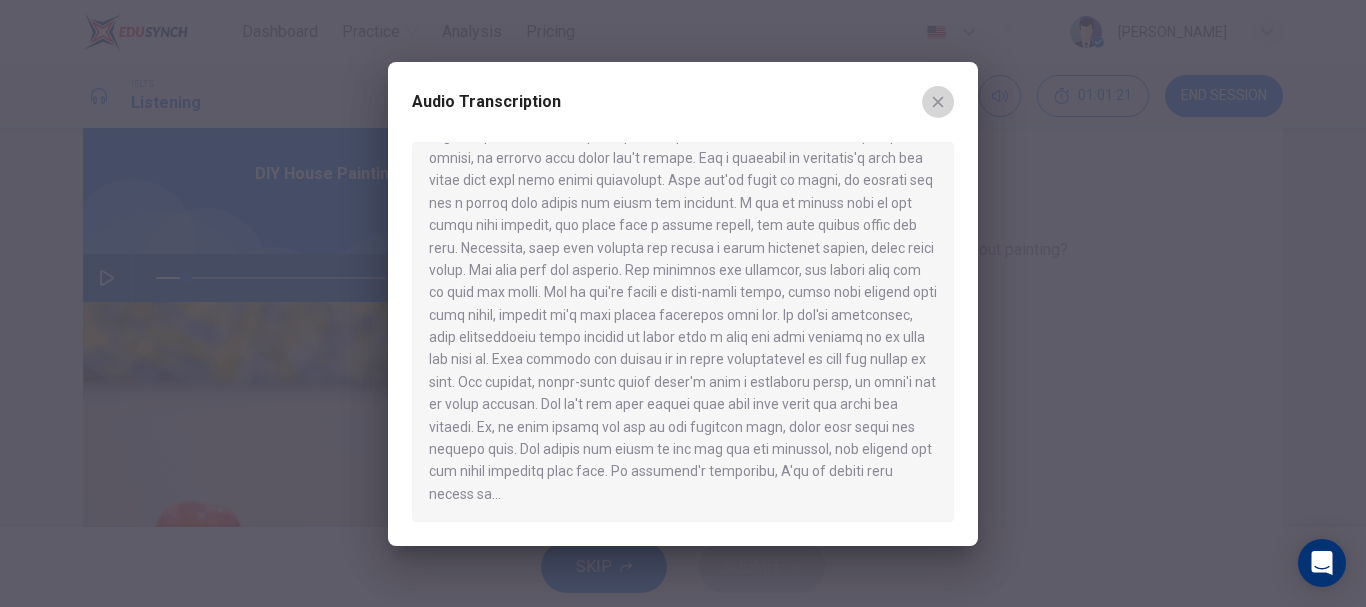click at bounding box center (938, 102) 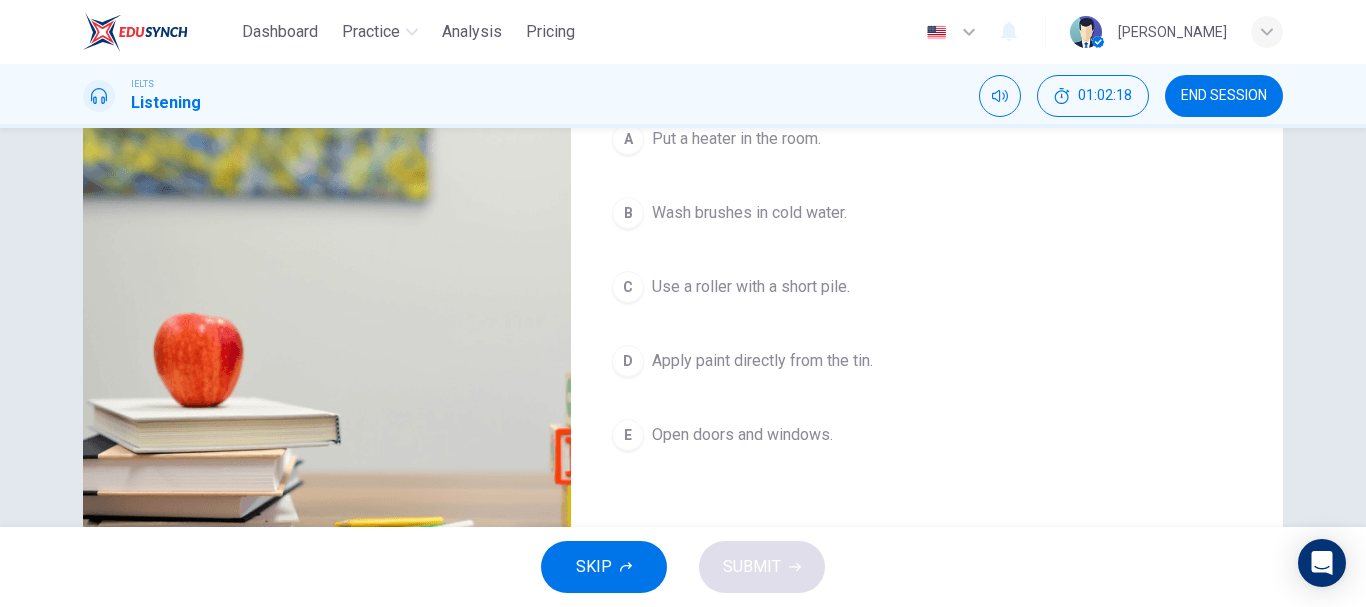 scroll, scrollTop: 264, scrollLeft: 0, axis: vertical 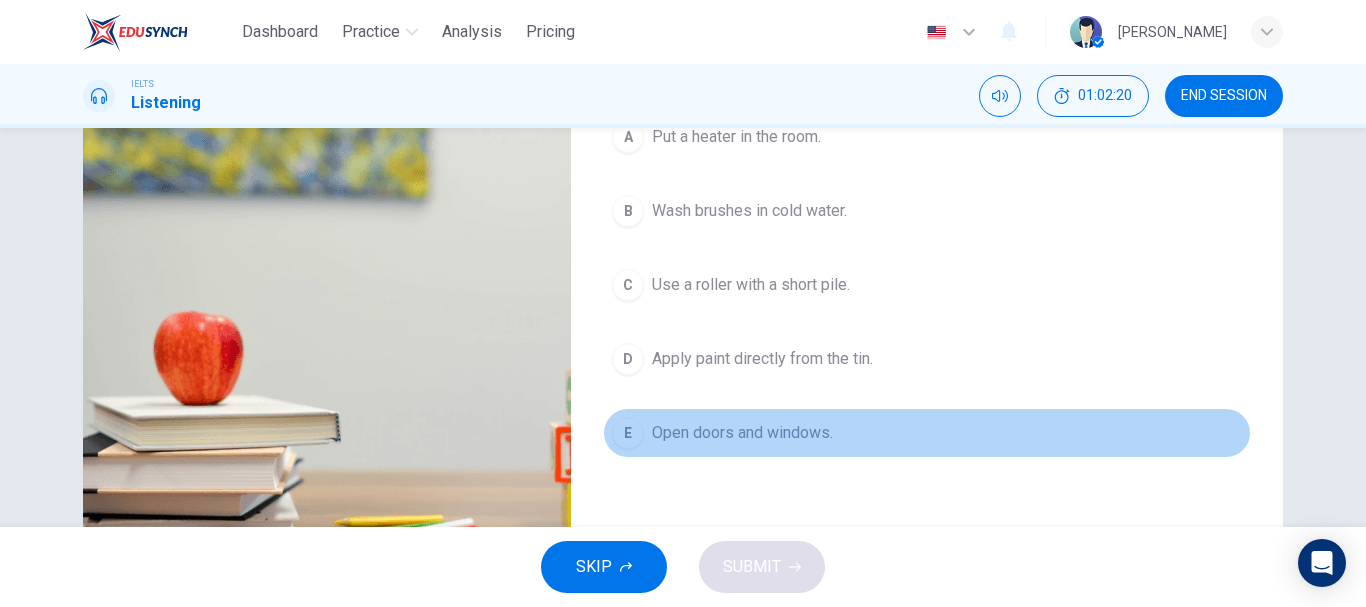 click on "E" at bounding box center (628, 433) 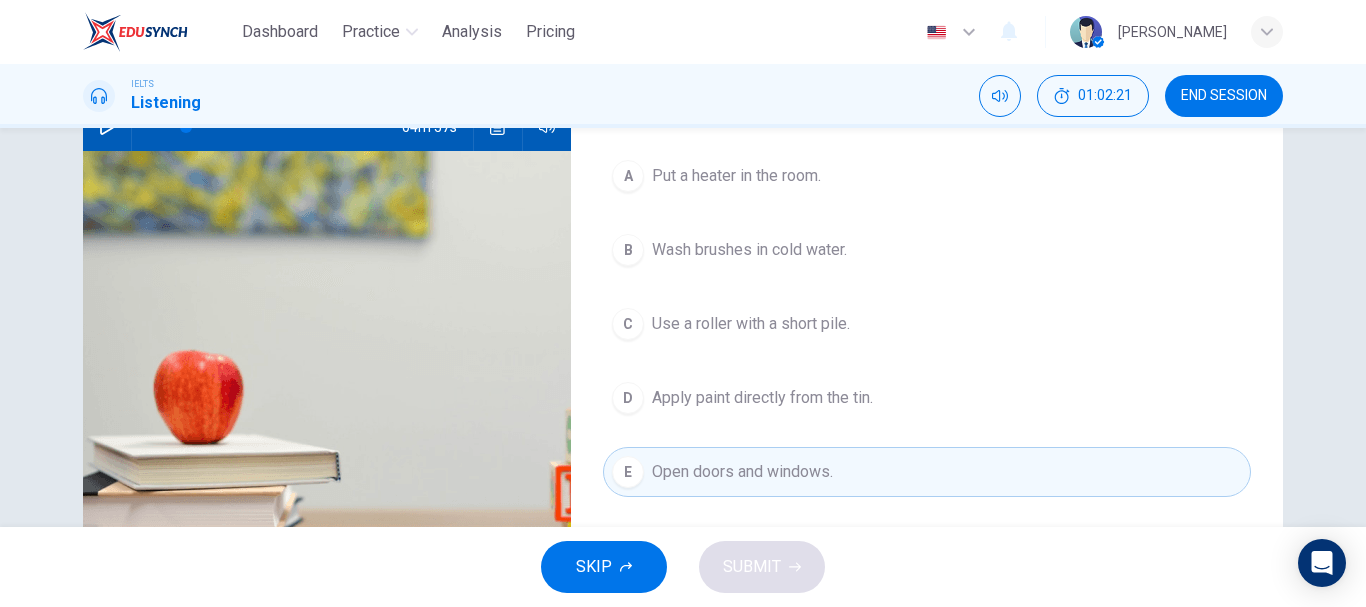 scroll, scrollTop: 223, scrollLeft: 0, axis: vertical 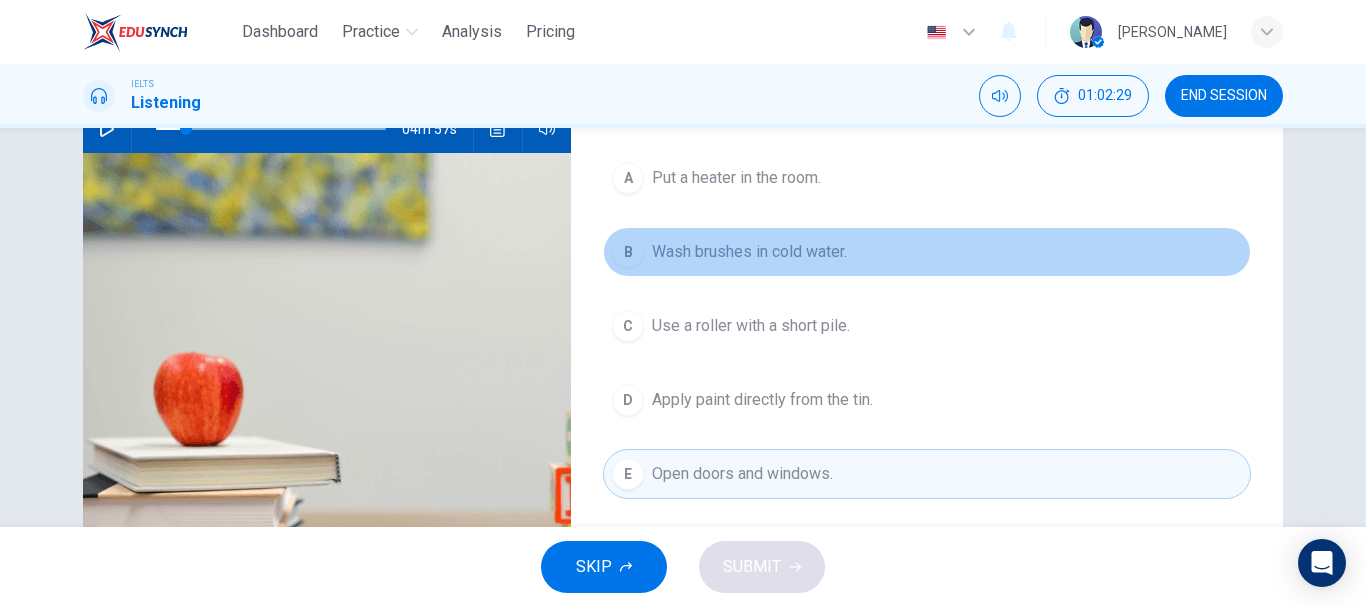 click on "B" at bounding box center (628, 252) 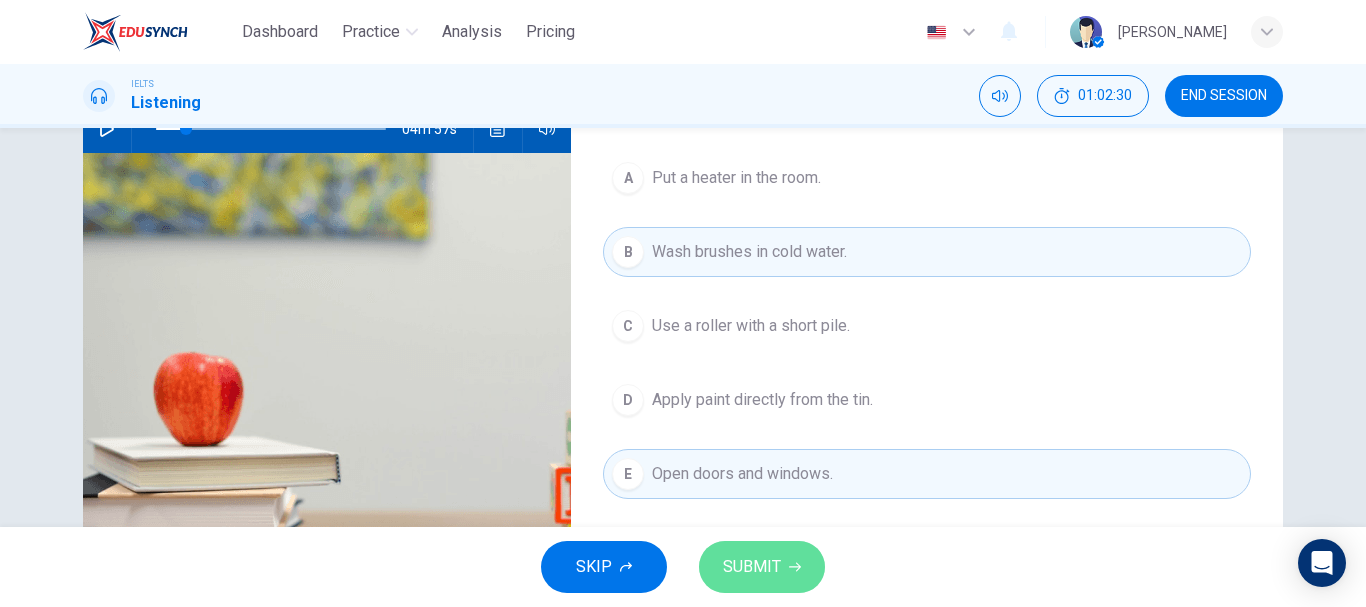 click on "SUBMIT" at bounding box center [762, 567] 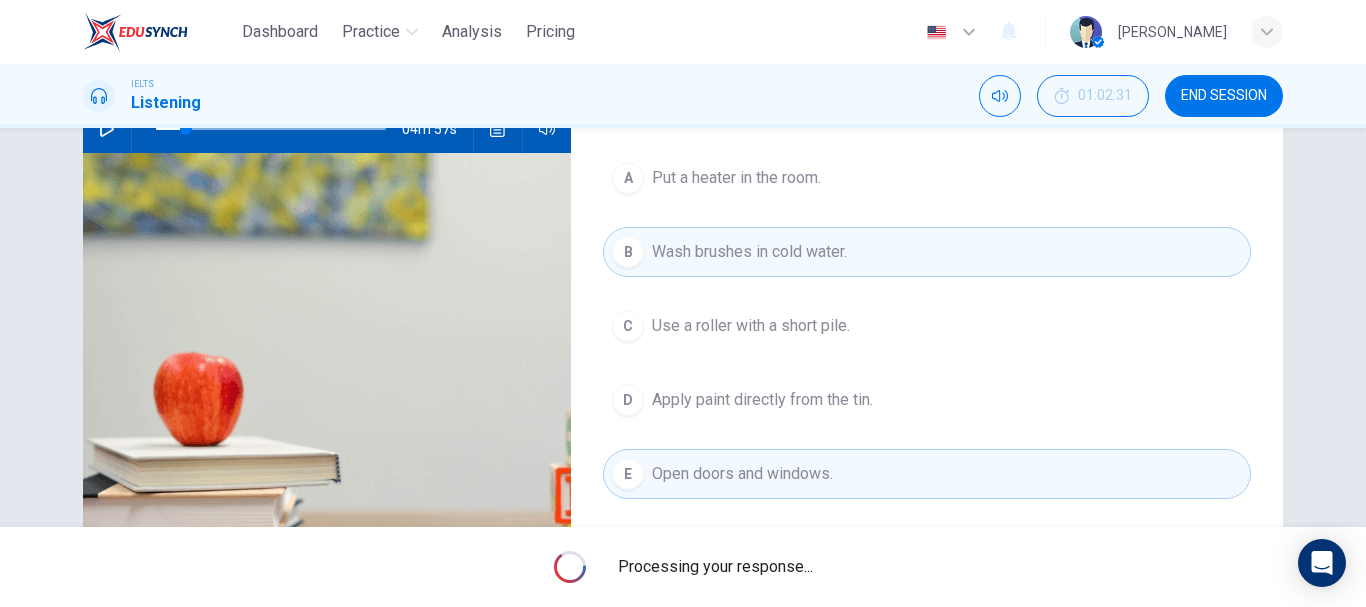 type on "13" 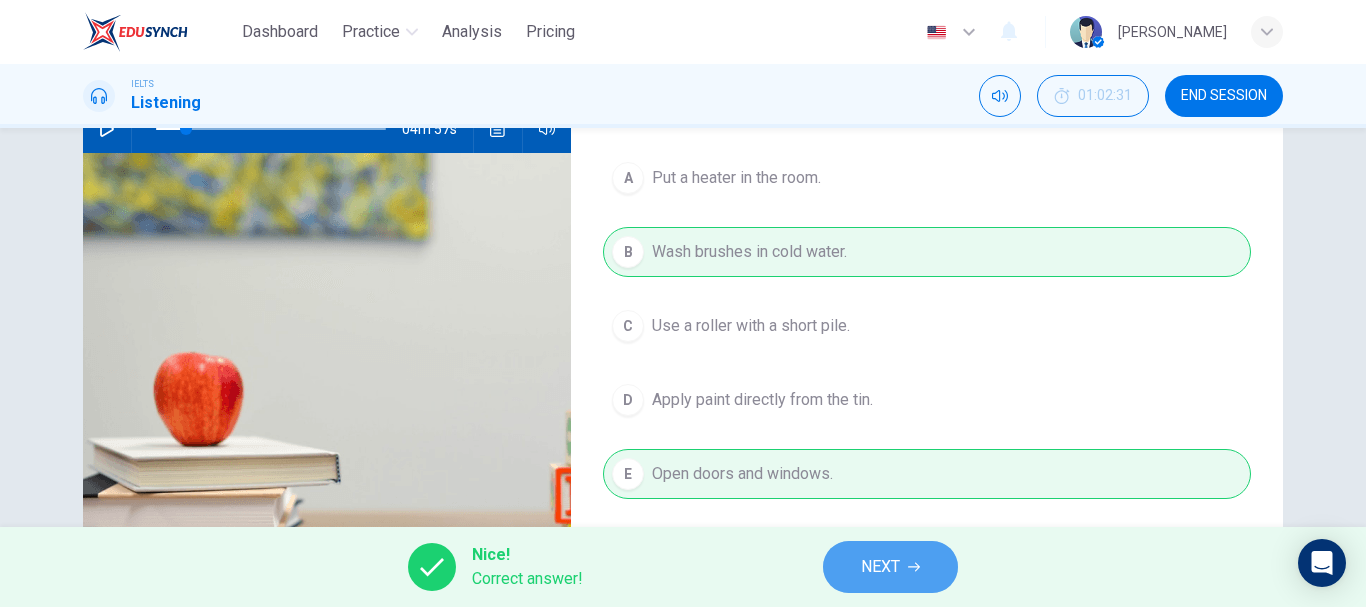 click on "NEXT" at bounding box center [880, 567] 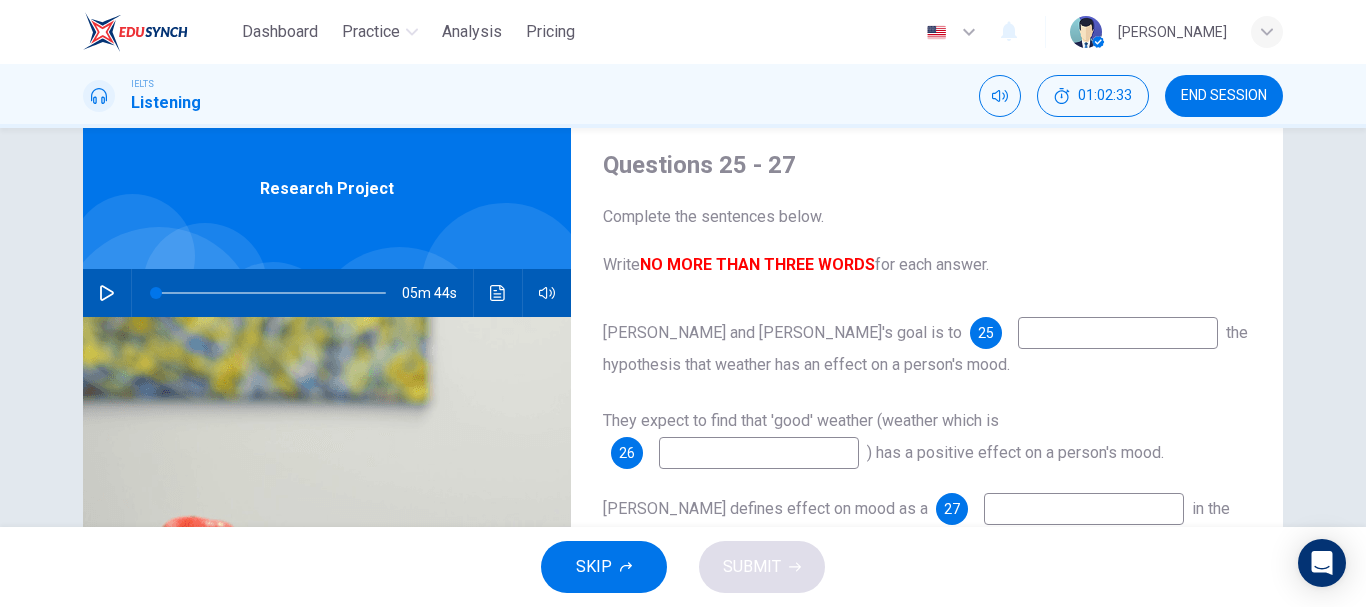 scroll, scrollTop: 58, scrollLeft: 0, axis: vertical 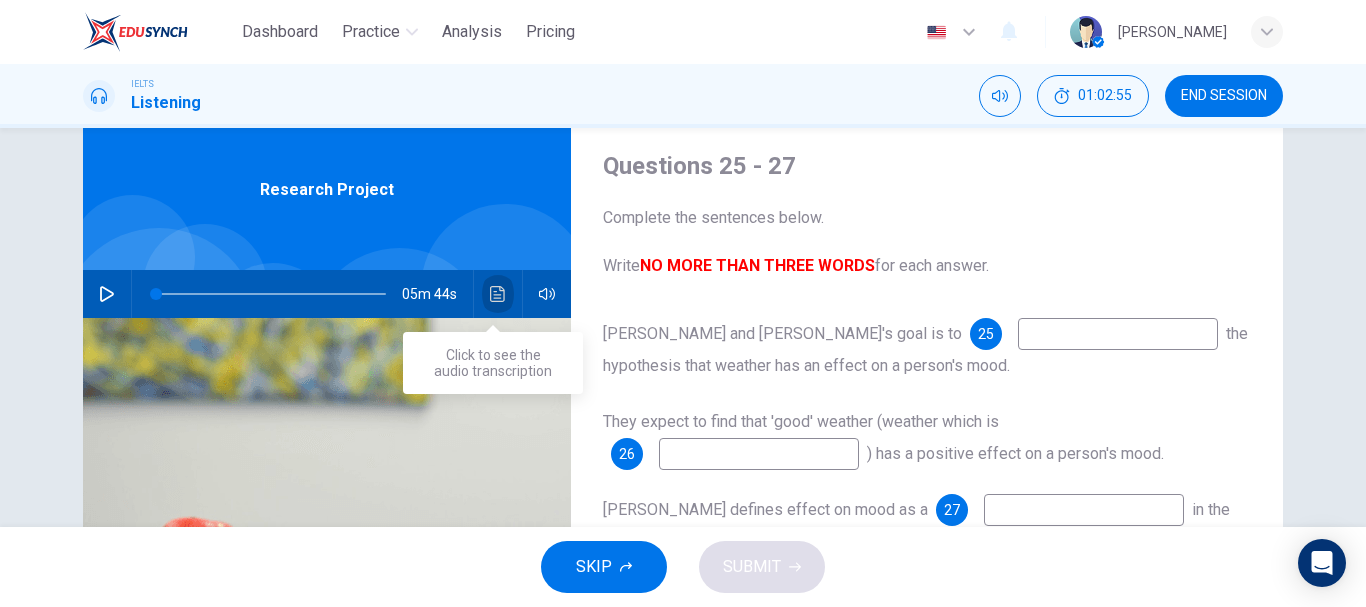 click 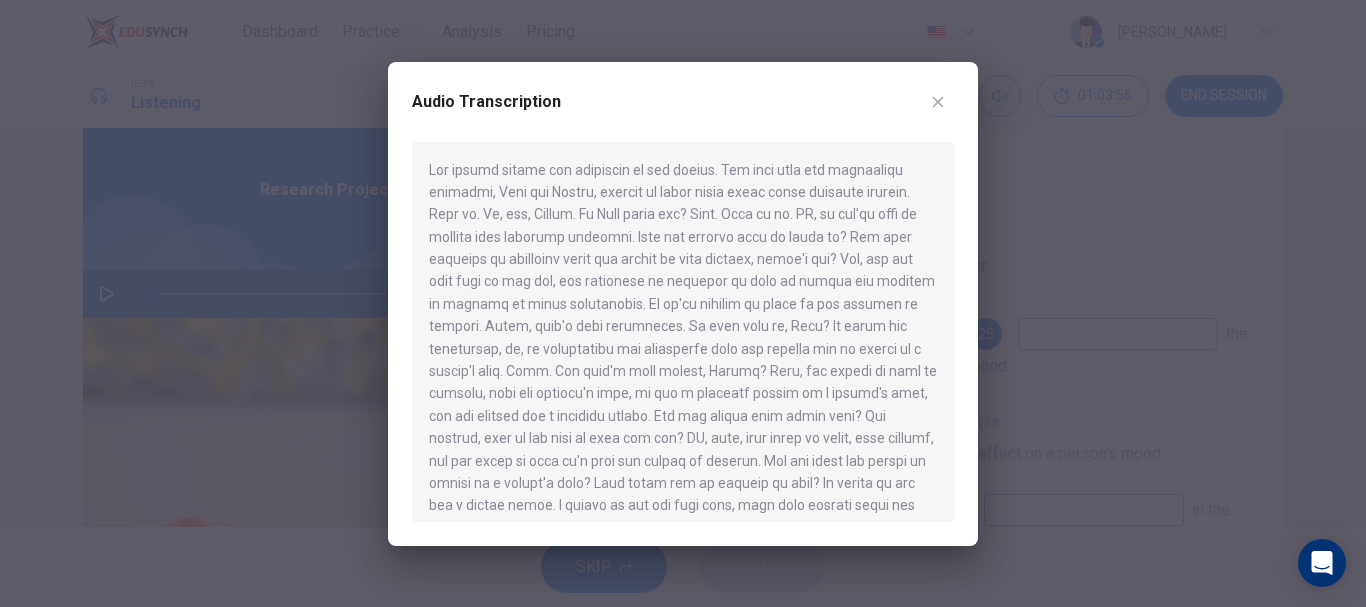type 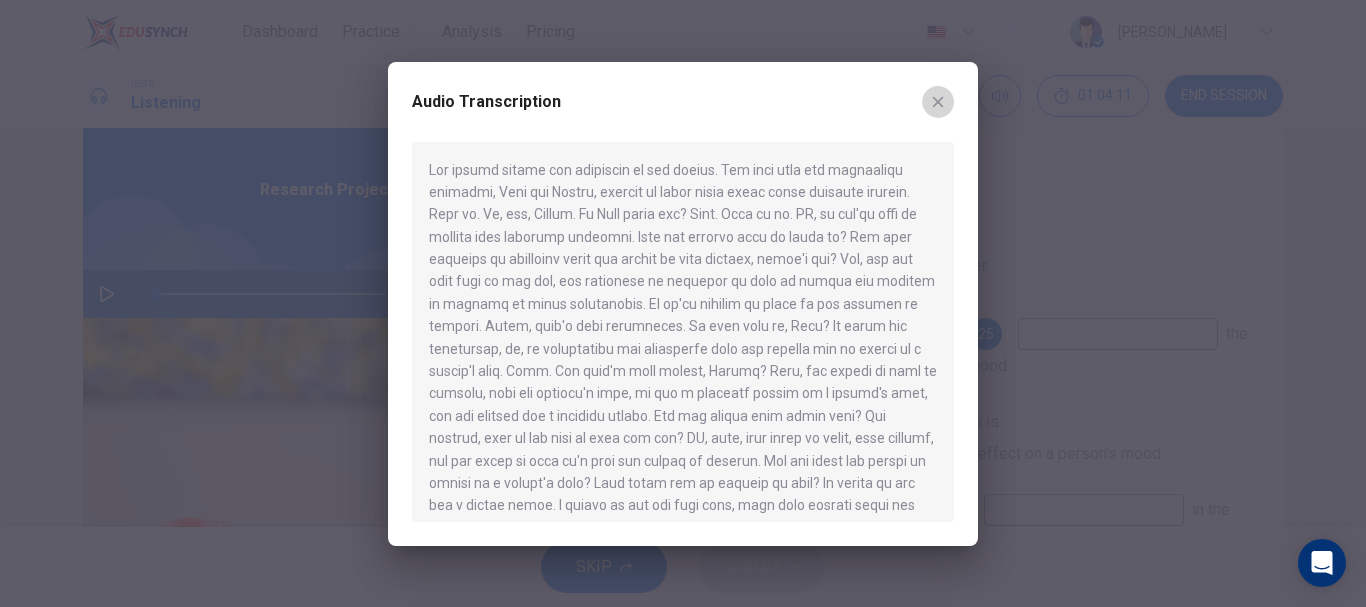 click 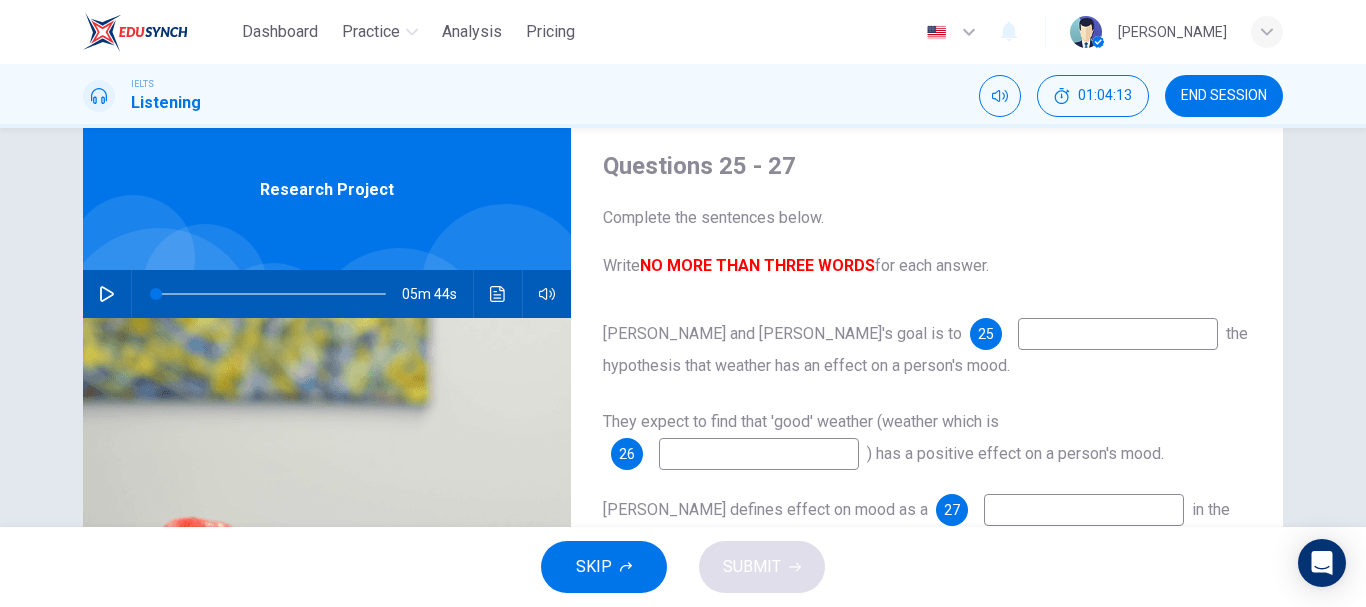 click at bounding box center [1118, 334] 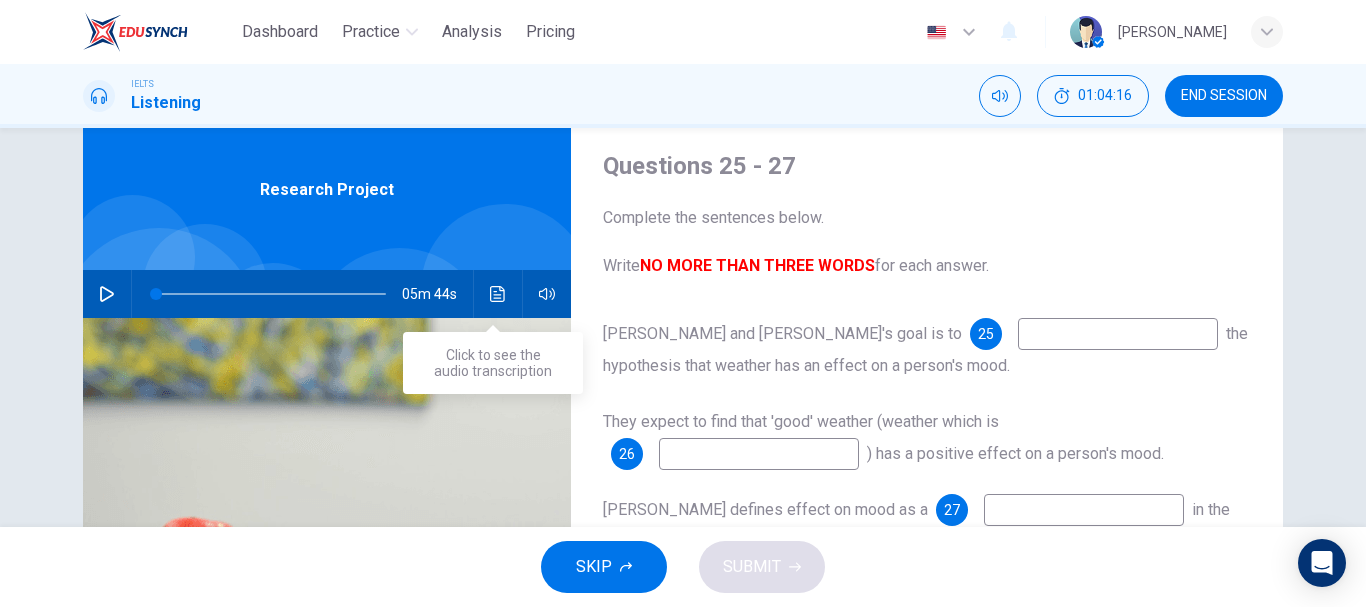 click 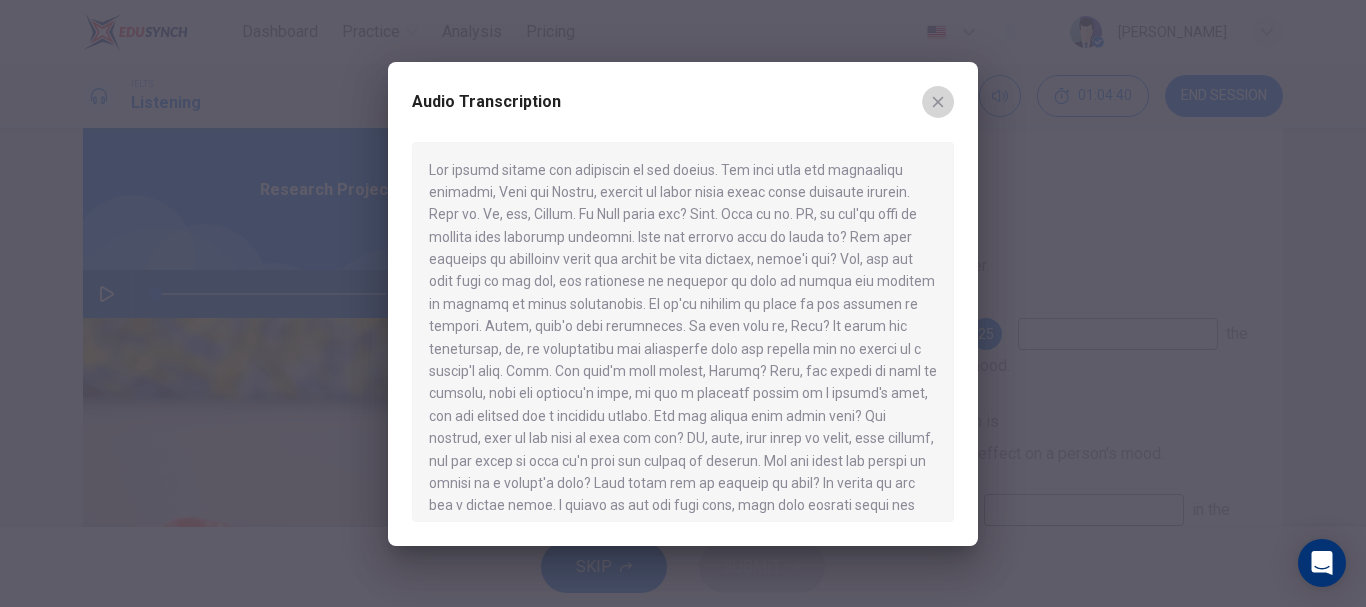 click 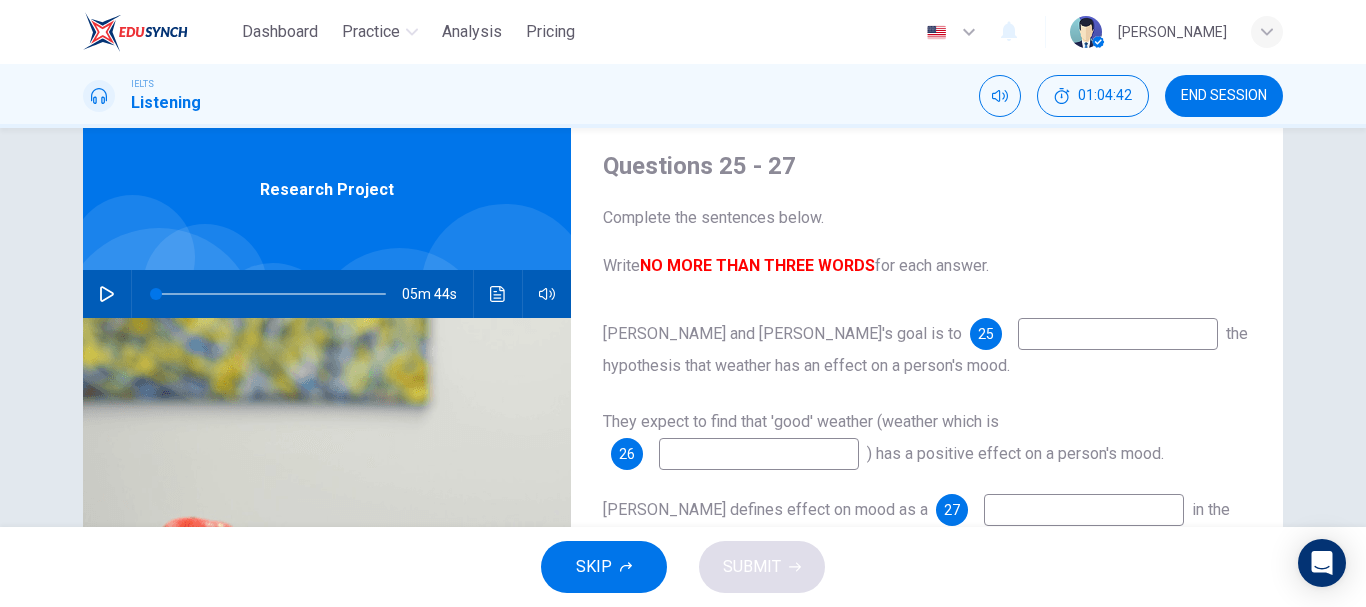 click at bounding box center (1118, 334) 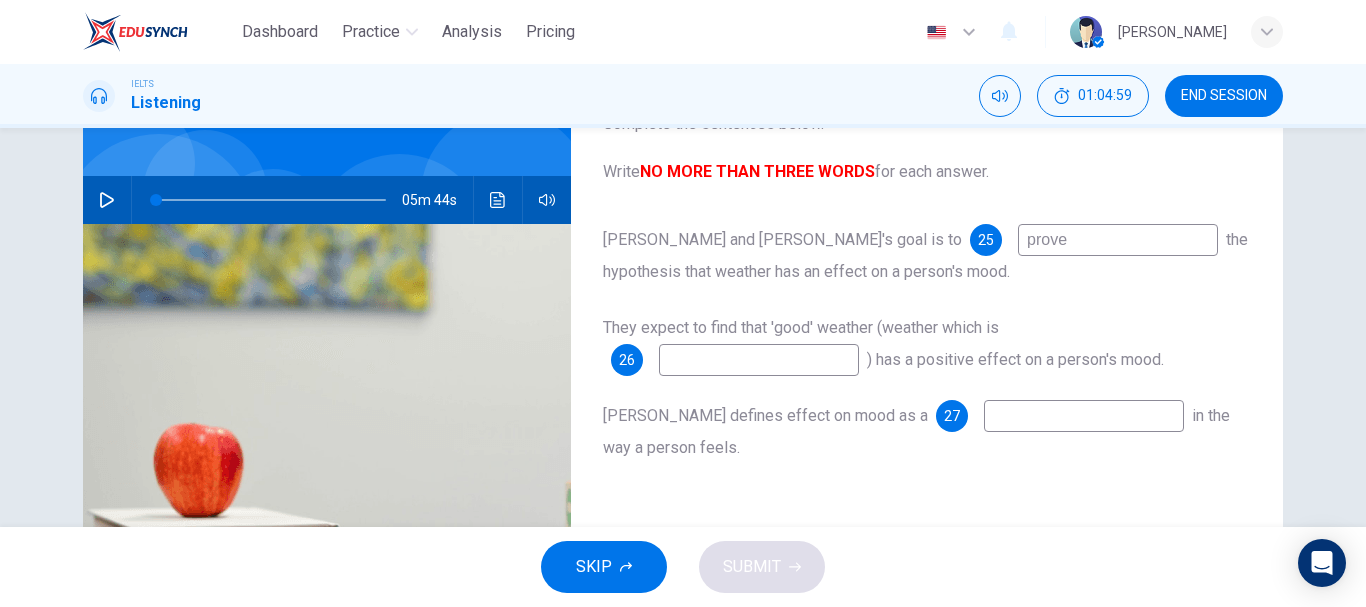 scroll, scrollTop: 153, scrollLeft: 0, axis: vertical 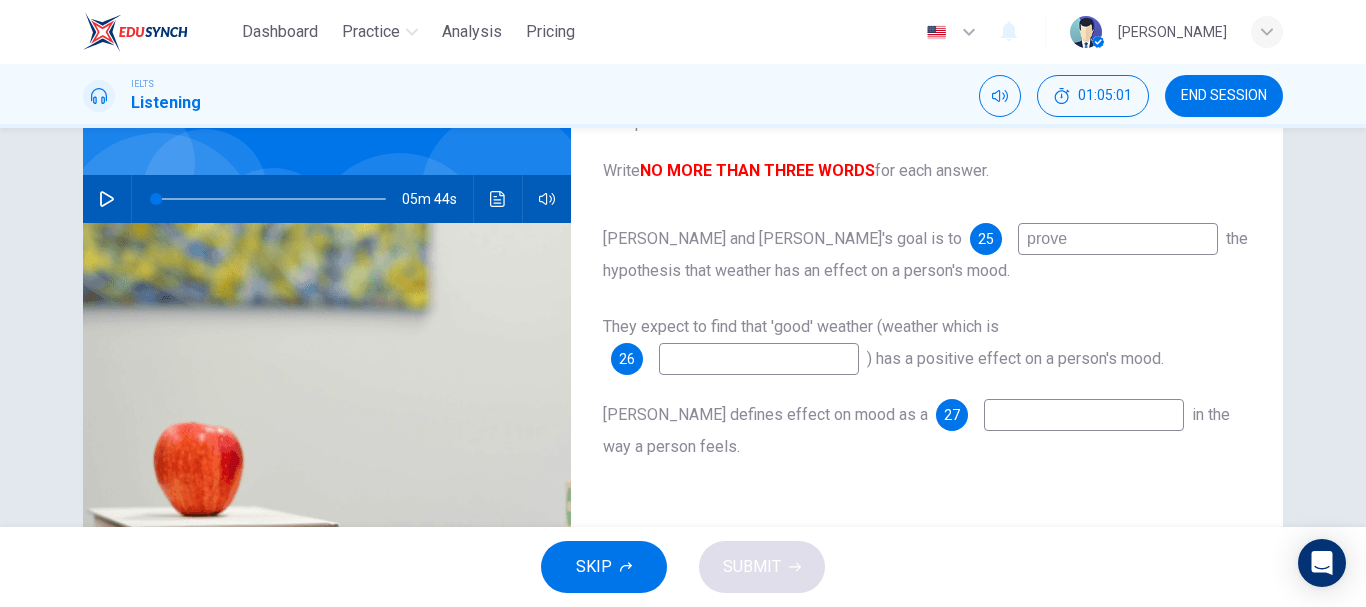 type on "prove" 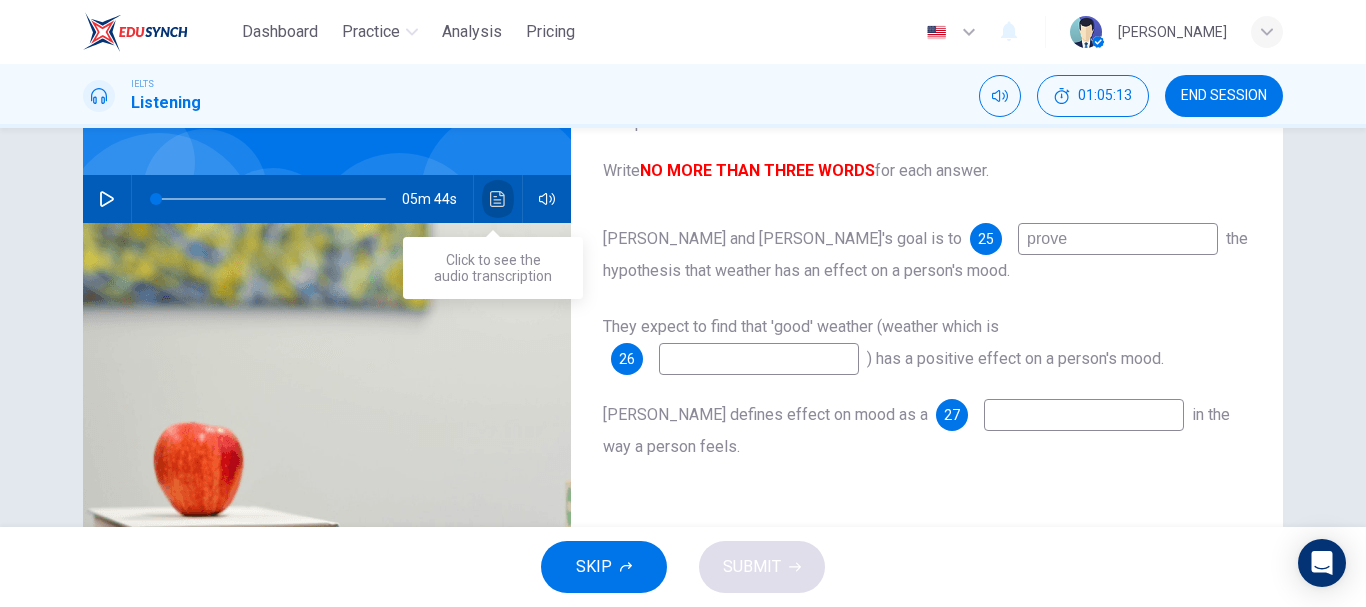click 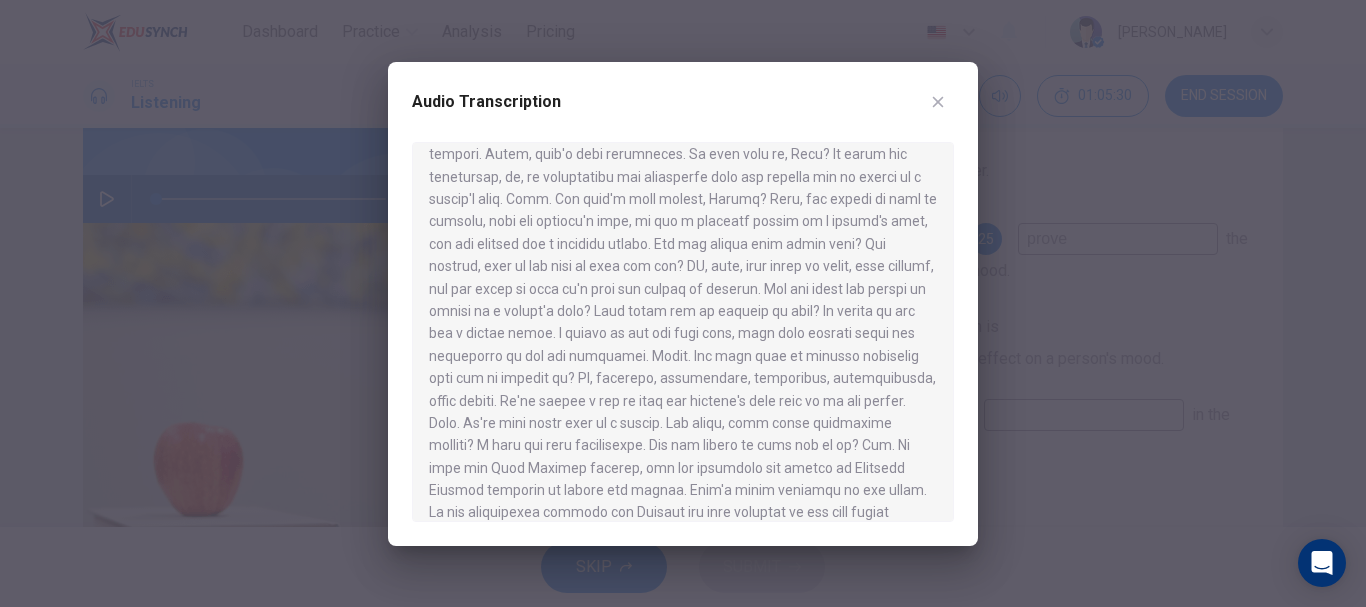 scroll, scrollTop: 173, scrollLeft: 0, axis: vertical 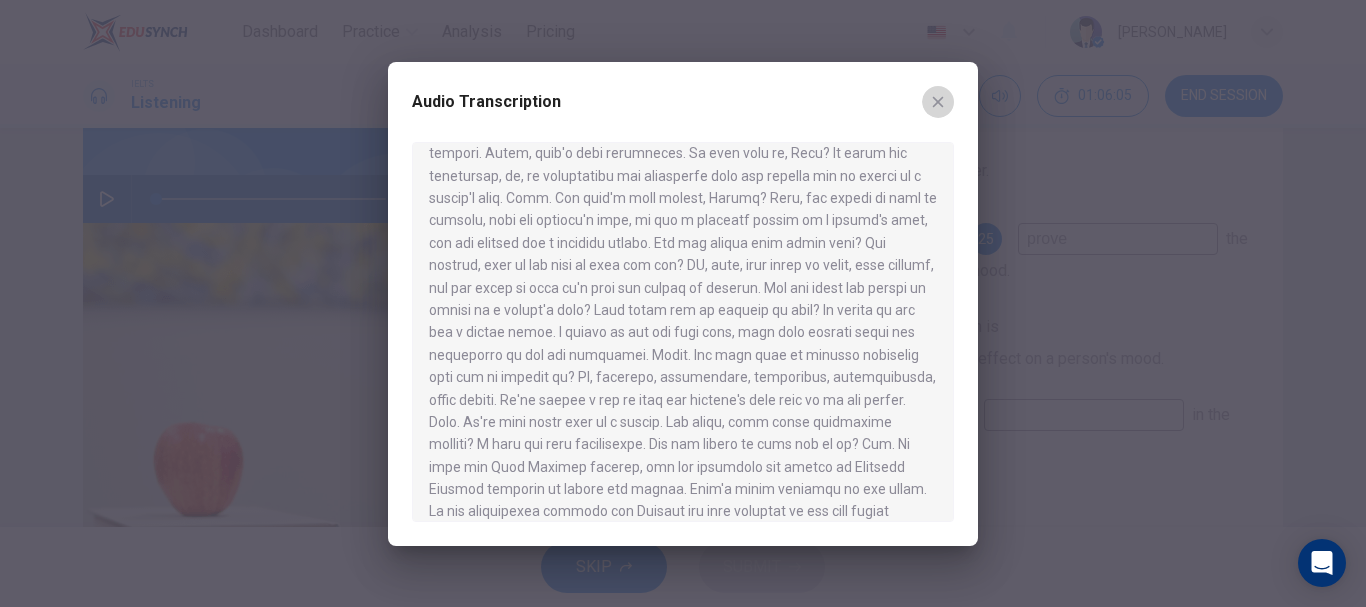 click 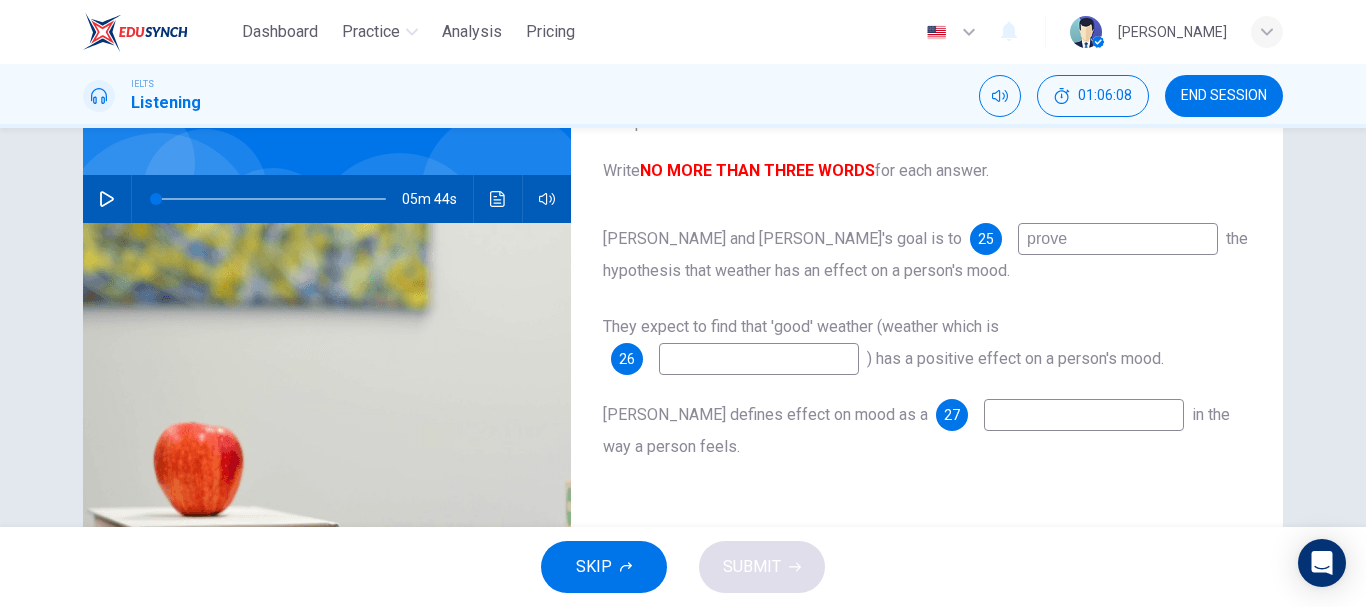 click at bounding box center (759, 359) 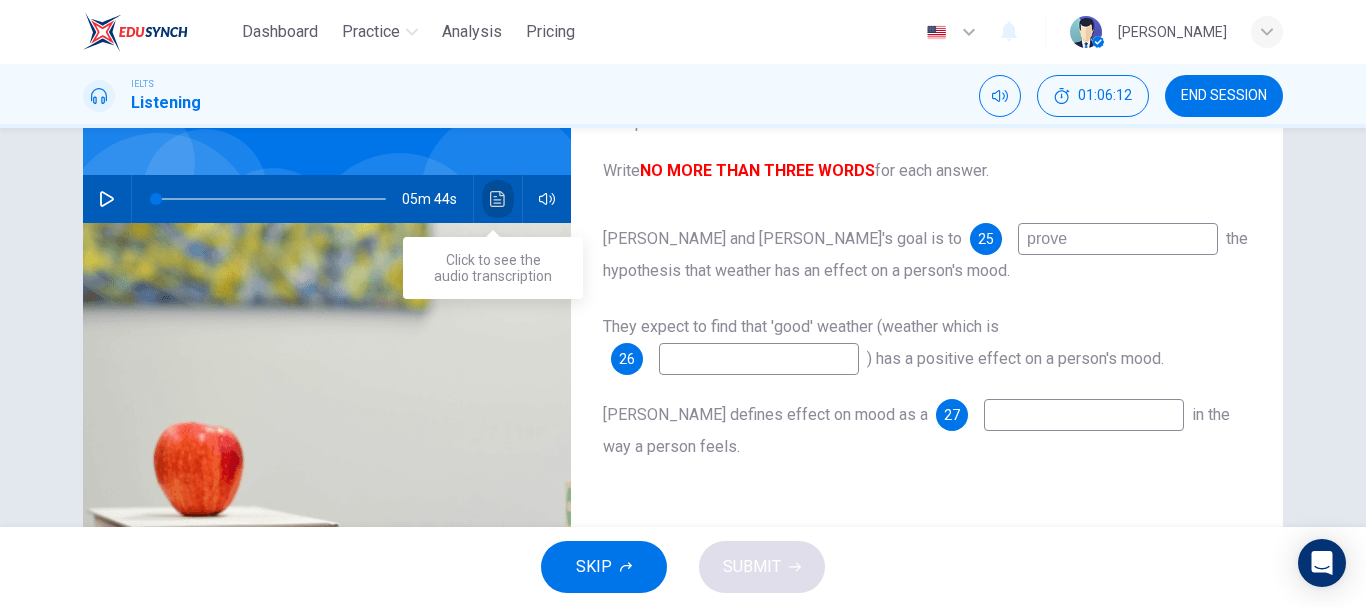 click 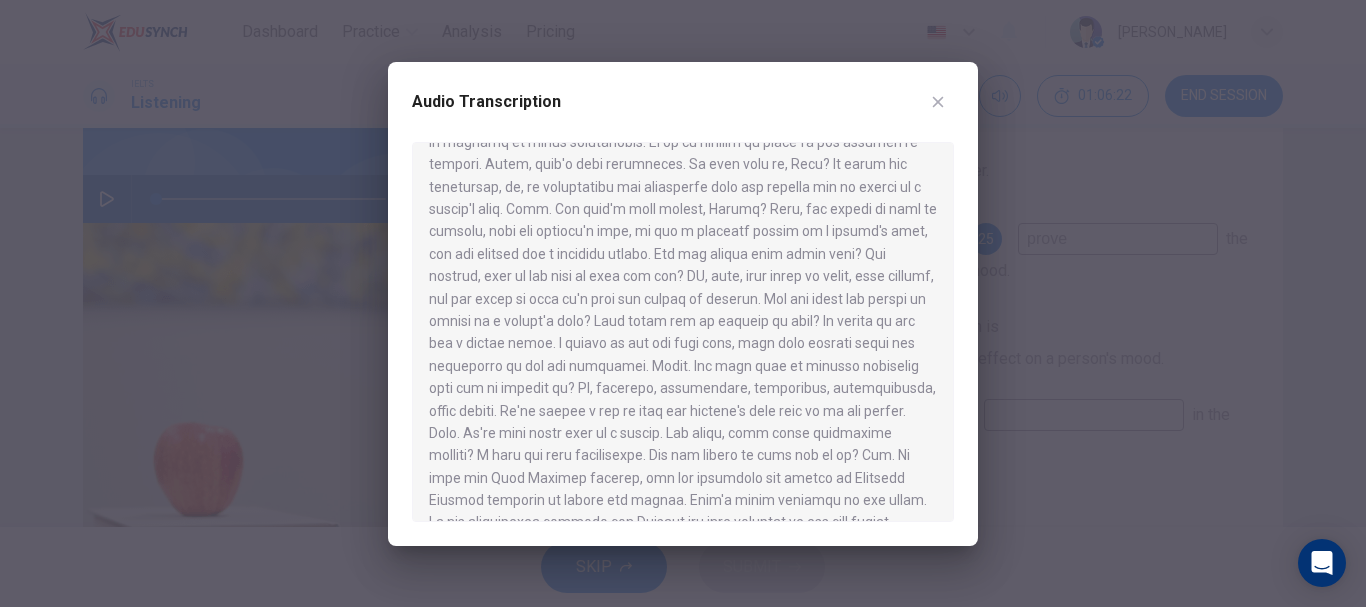 scroll, scrollTop: 162, scrollLeft: 0, axis: vertical 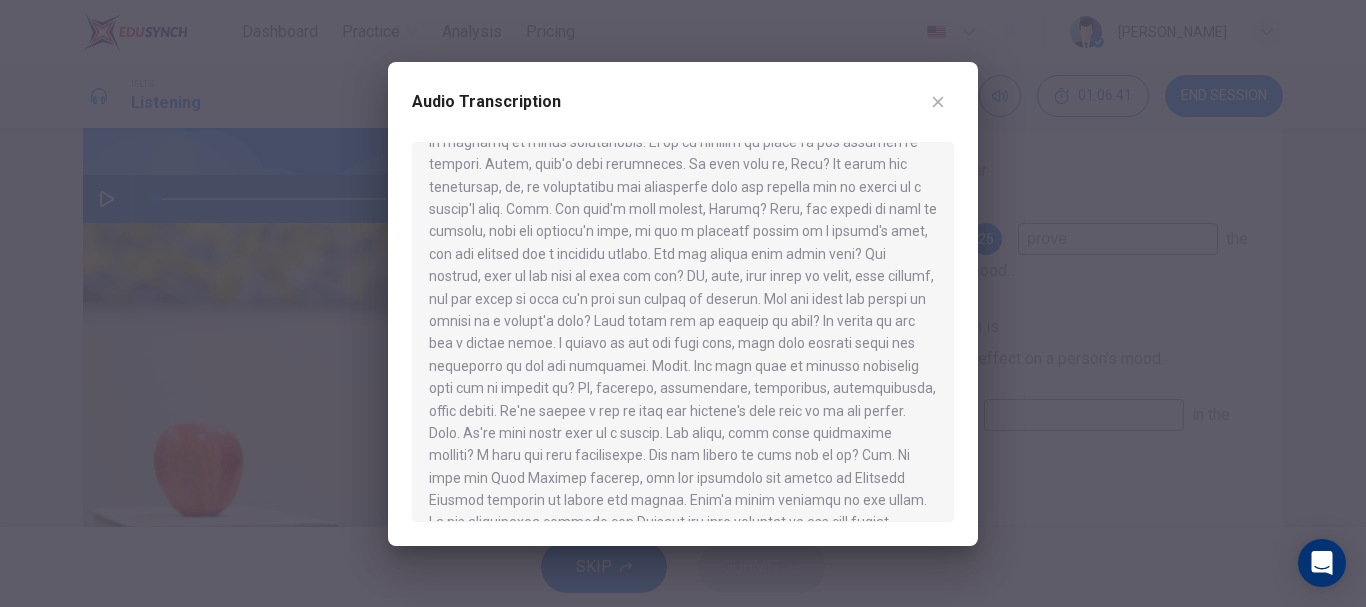 click 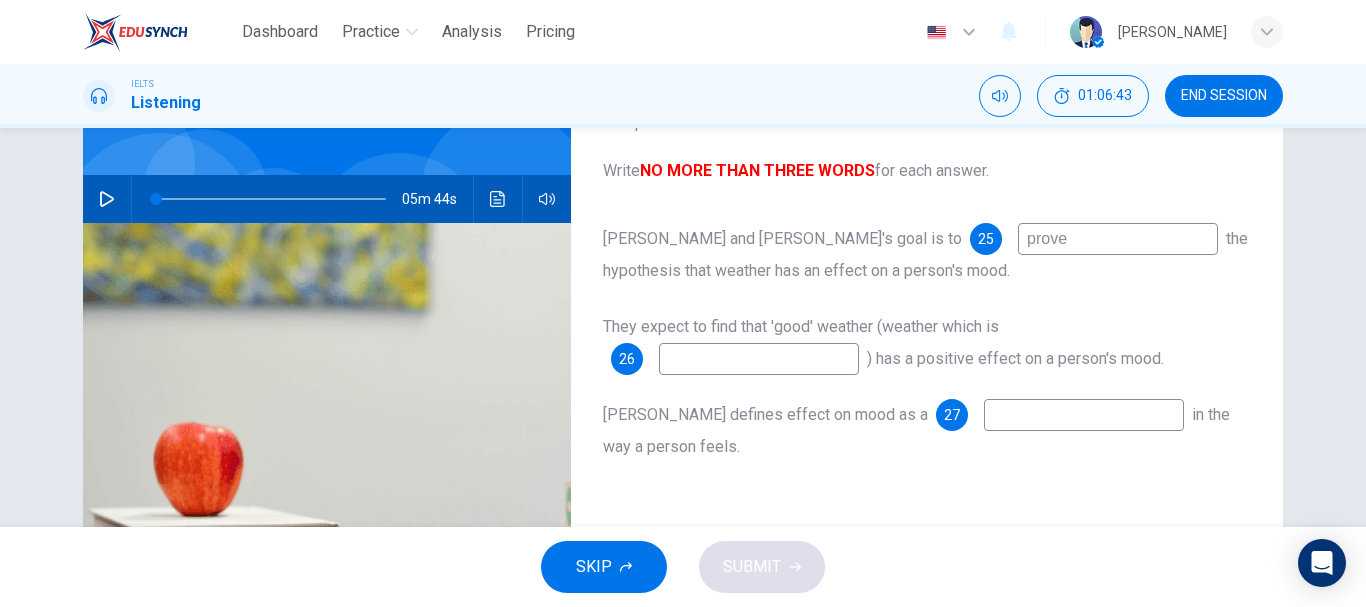 click at bounding box center (759, 359) 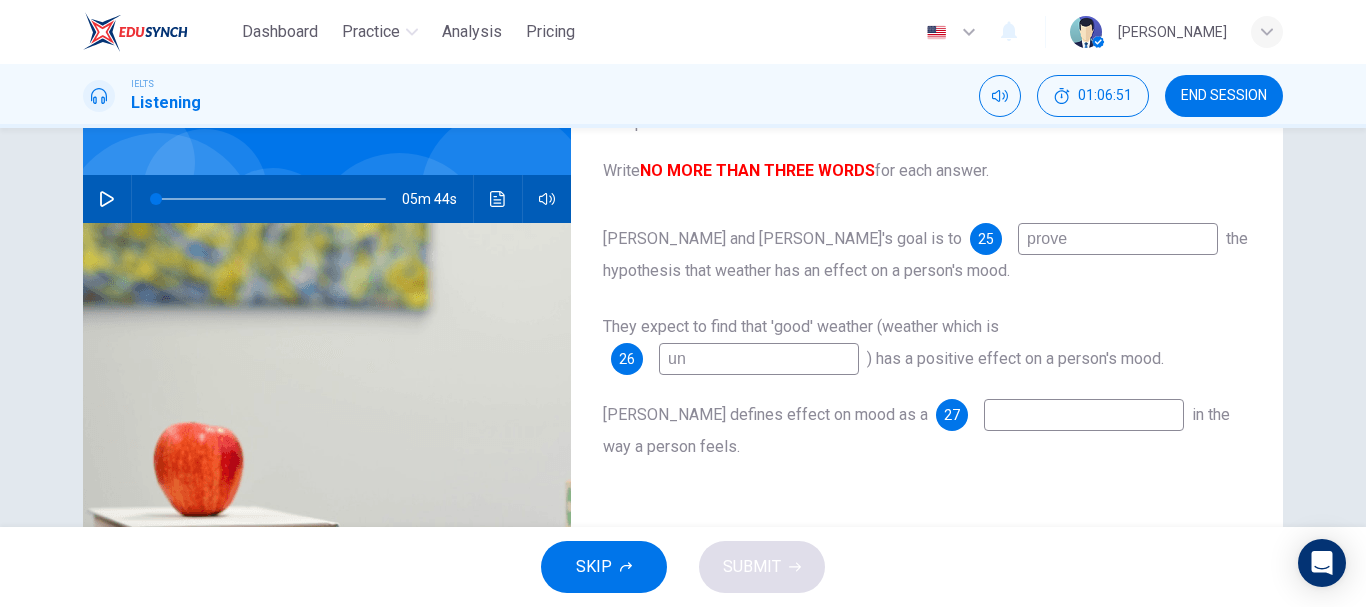 type on "u" 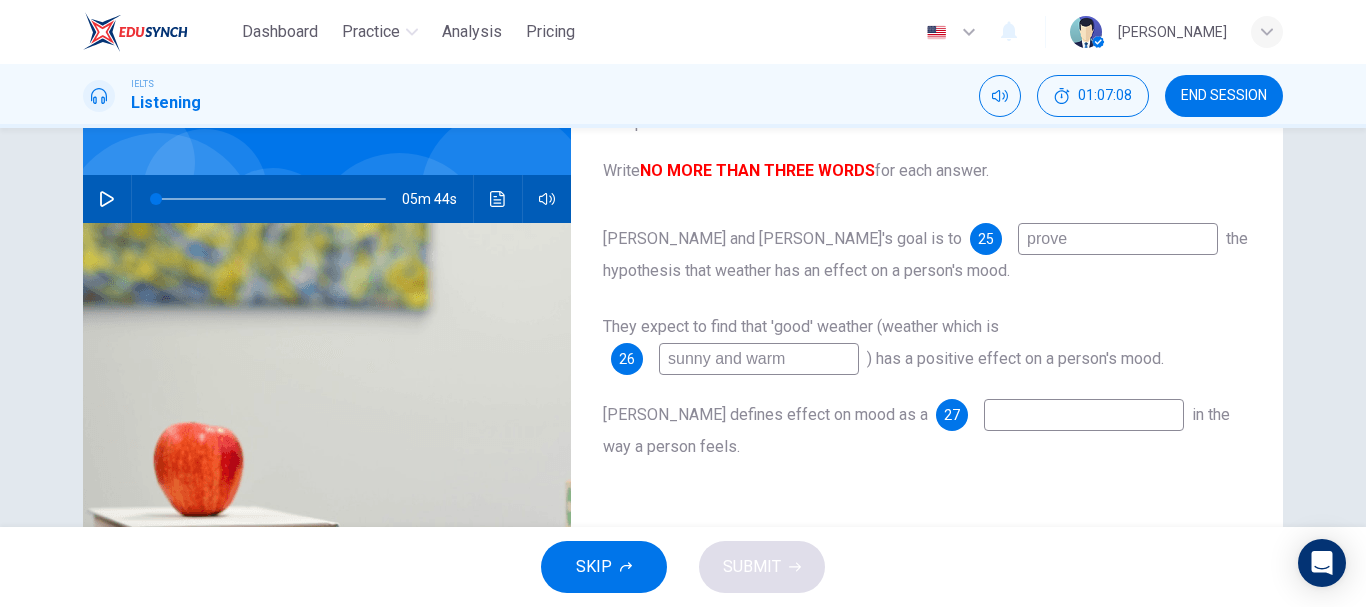 type on "sunny and warm" 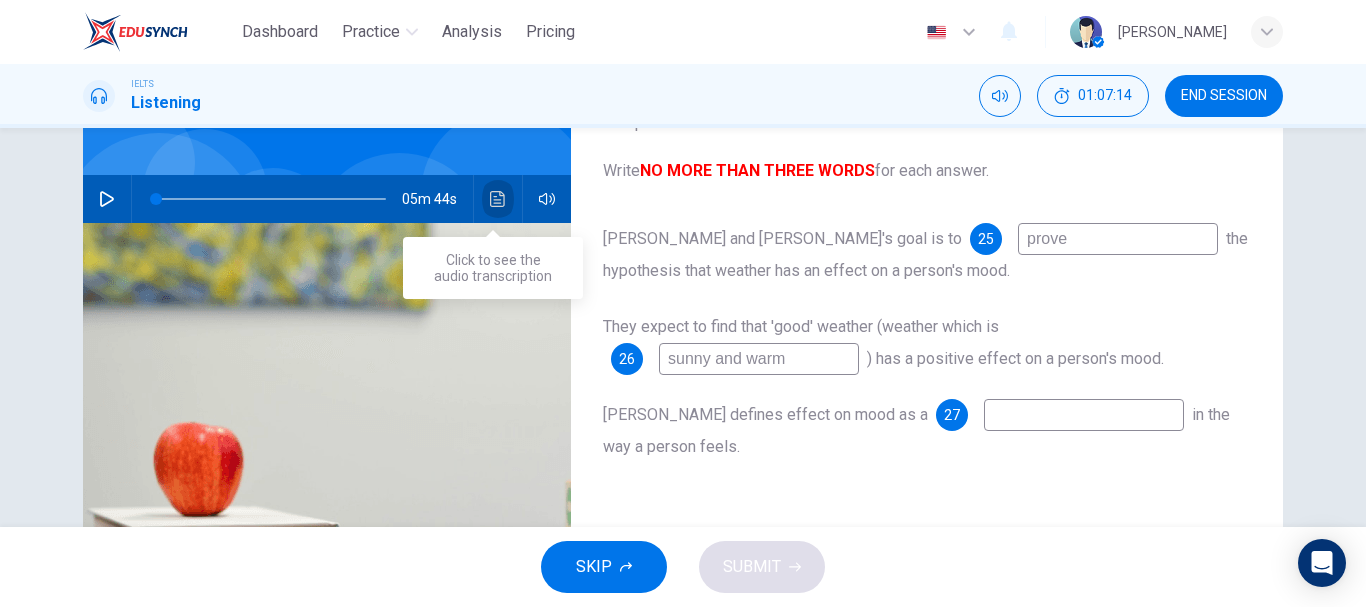 click at bounding box center [498, 199] 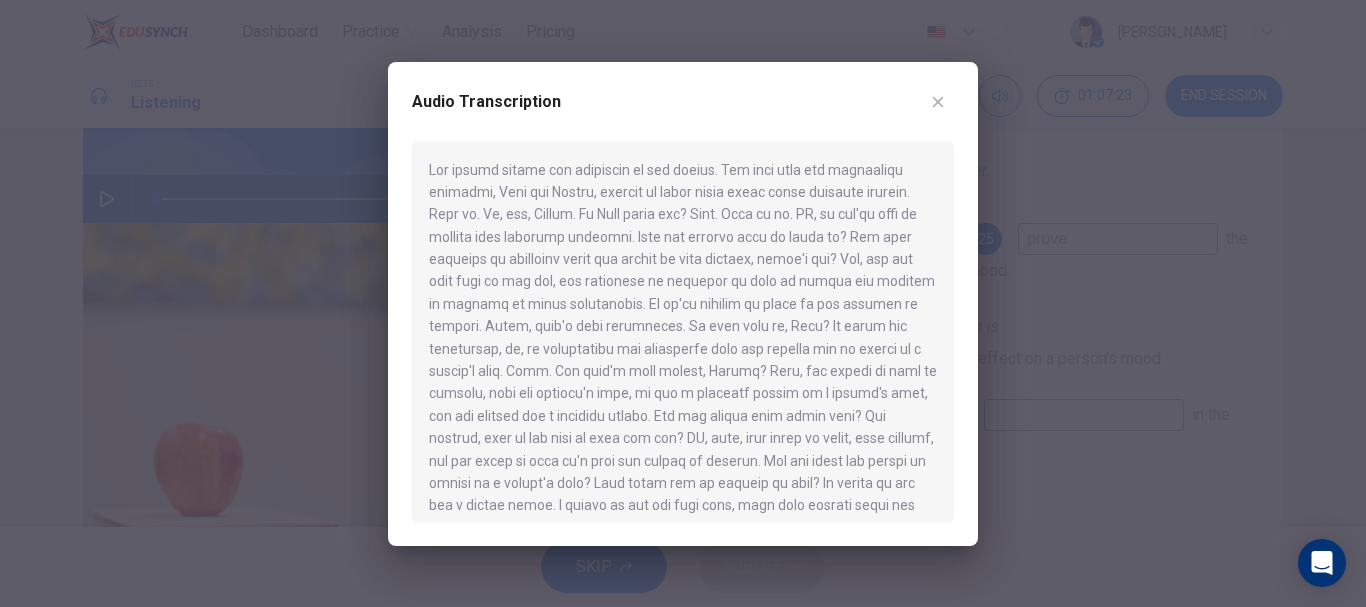 click 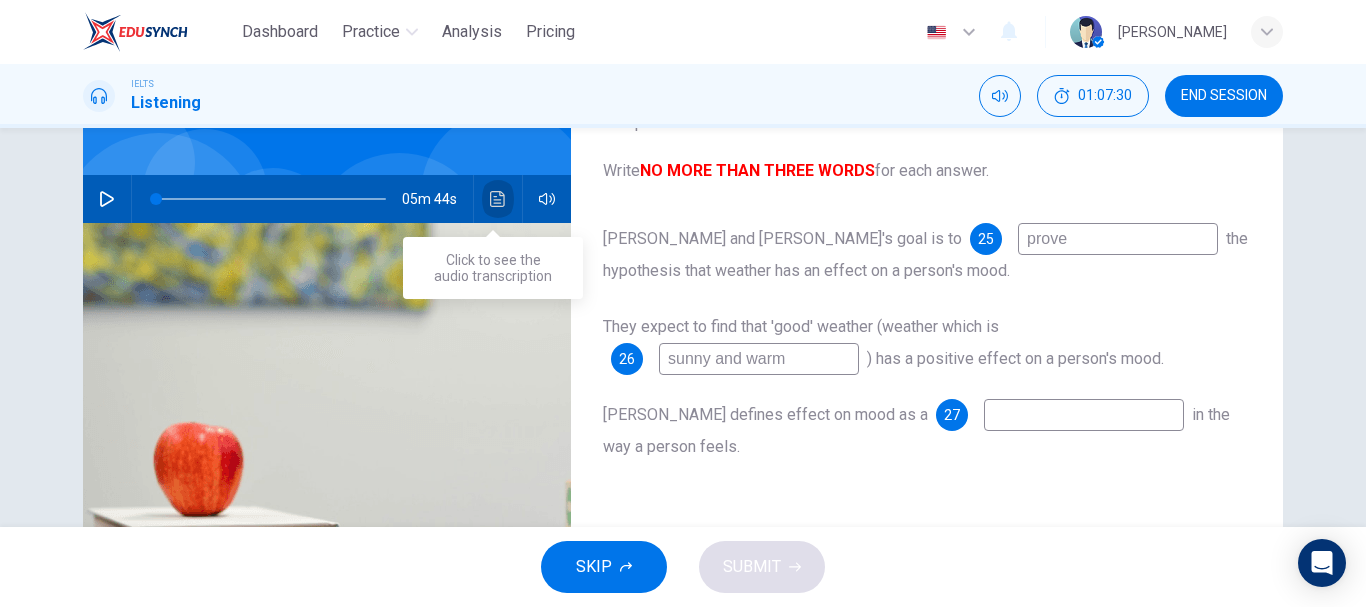 click 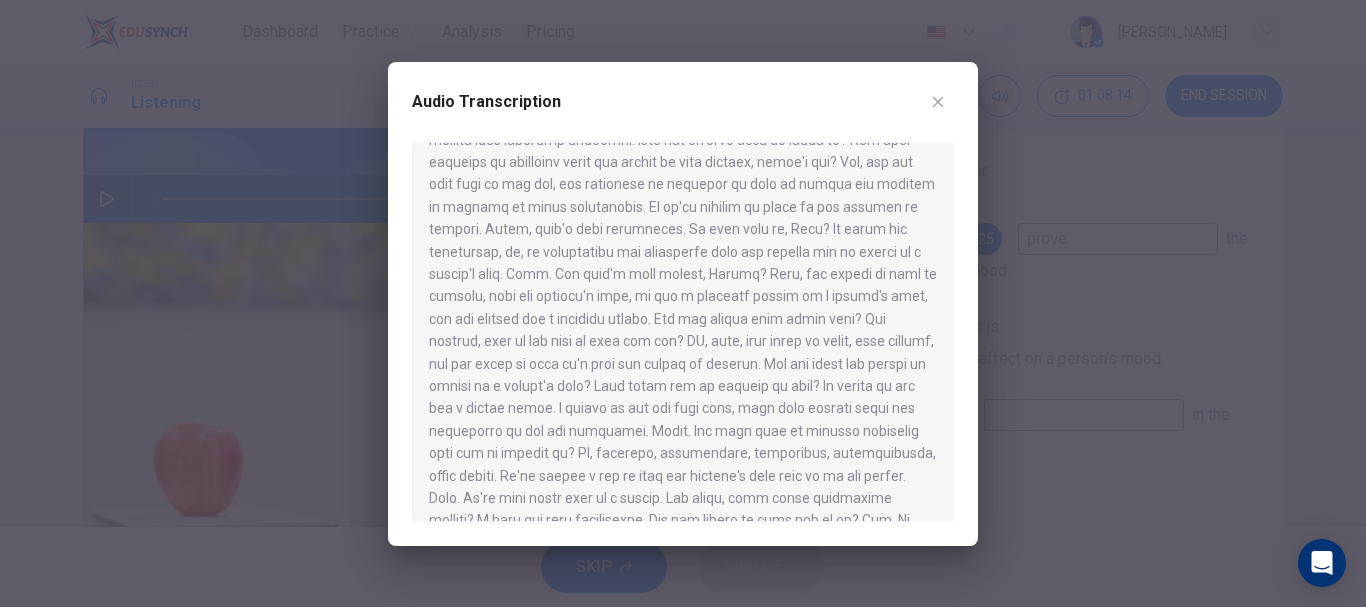 scroll, scrollTop: 98, scrollLeft: 0, axis: vertical 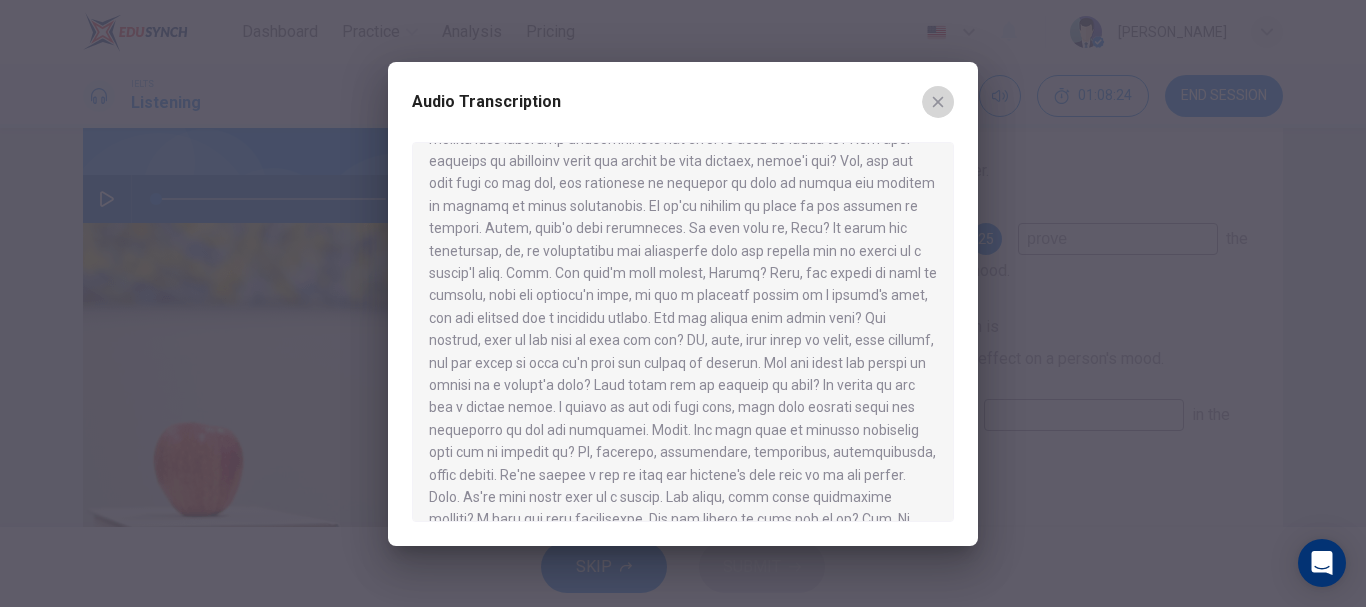 click 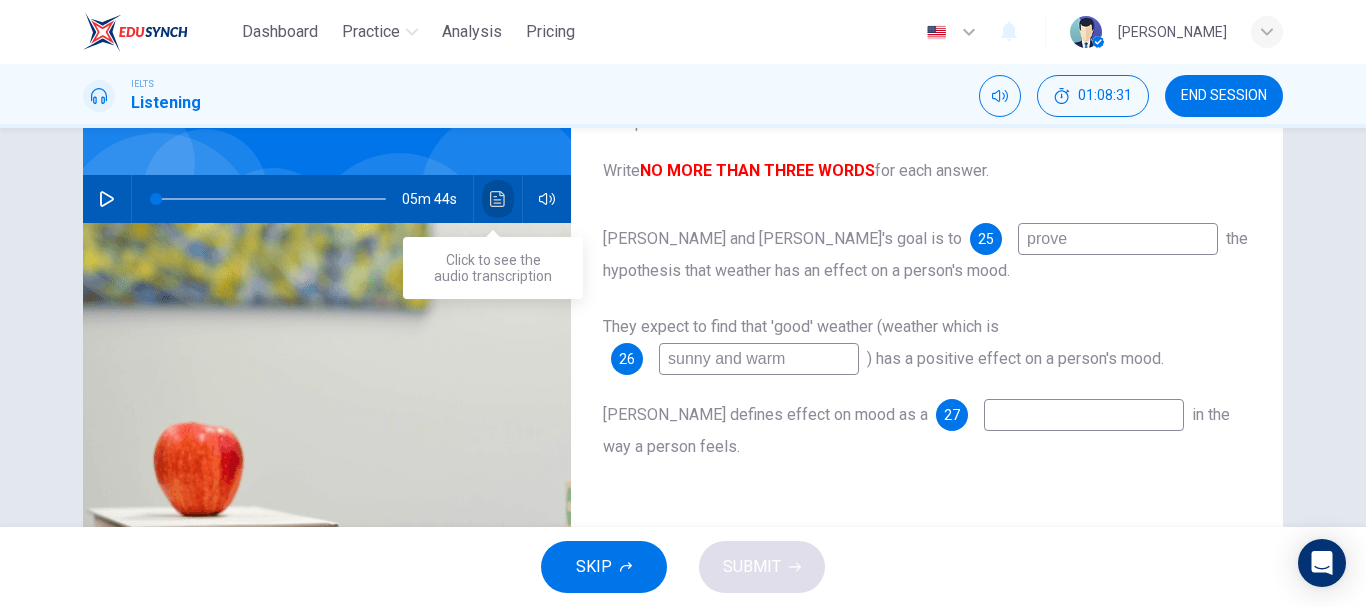 click at bounding box center (498, 199) 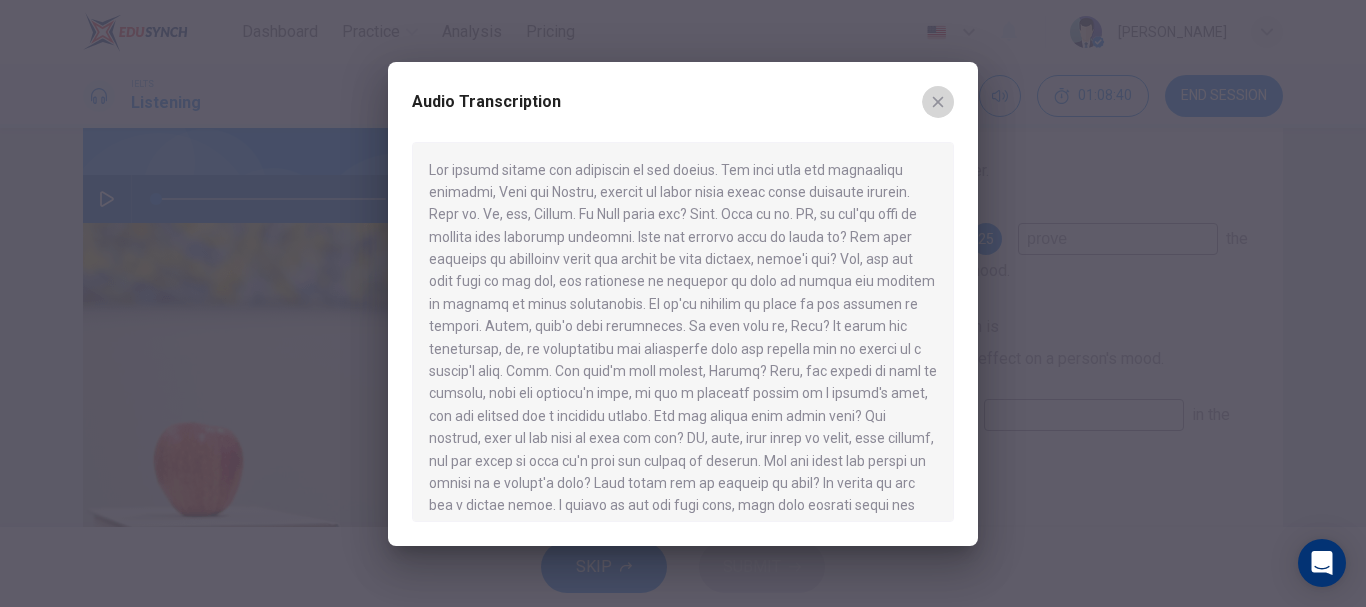 click at bounding box center (938, 102) 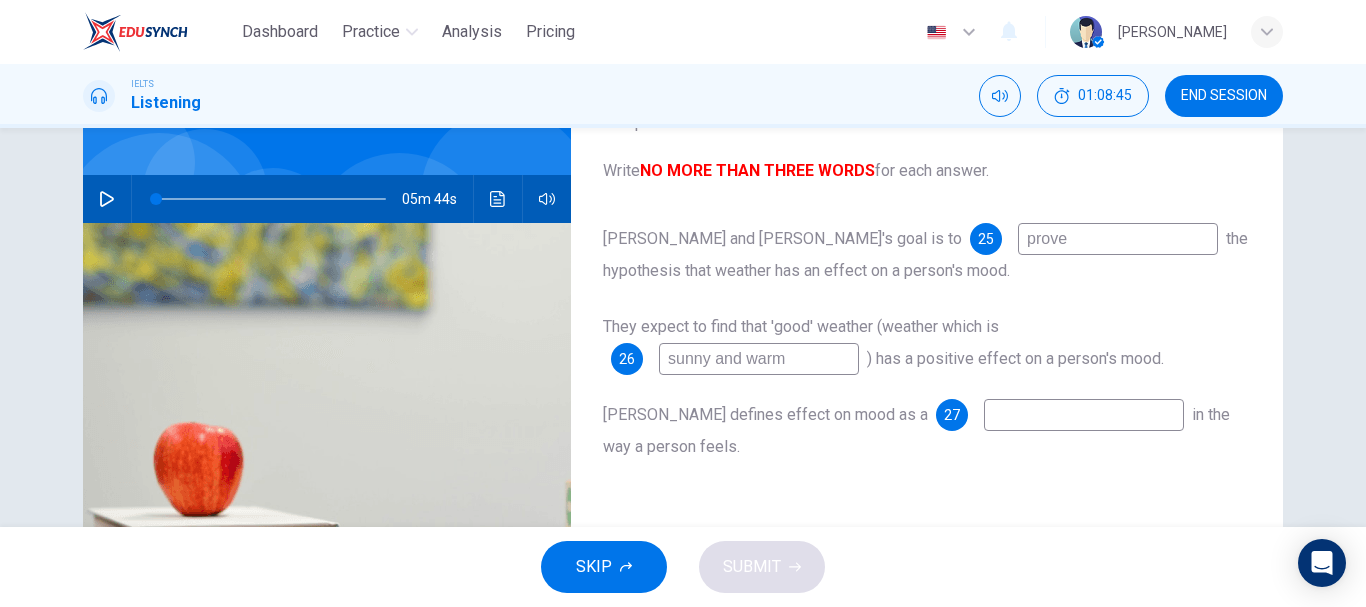 click at bounding box center (1084, 415) 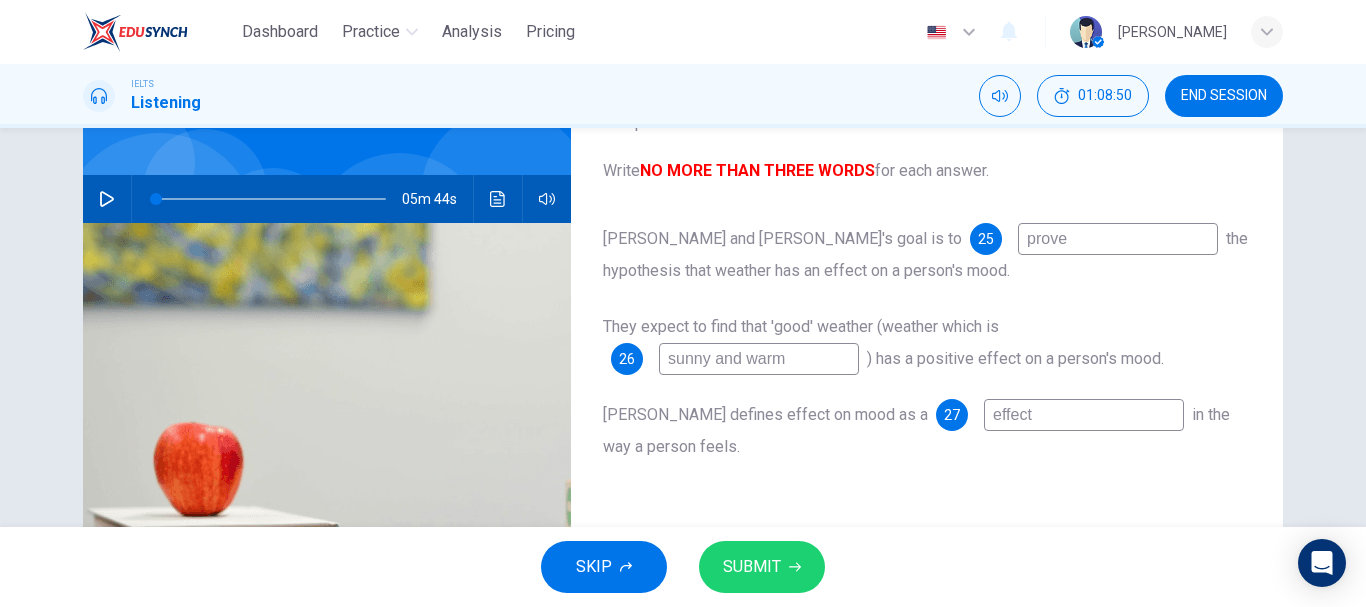 type on "effect" 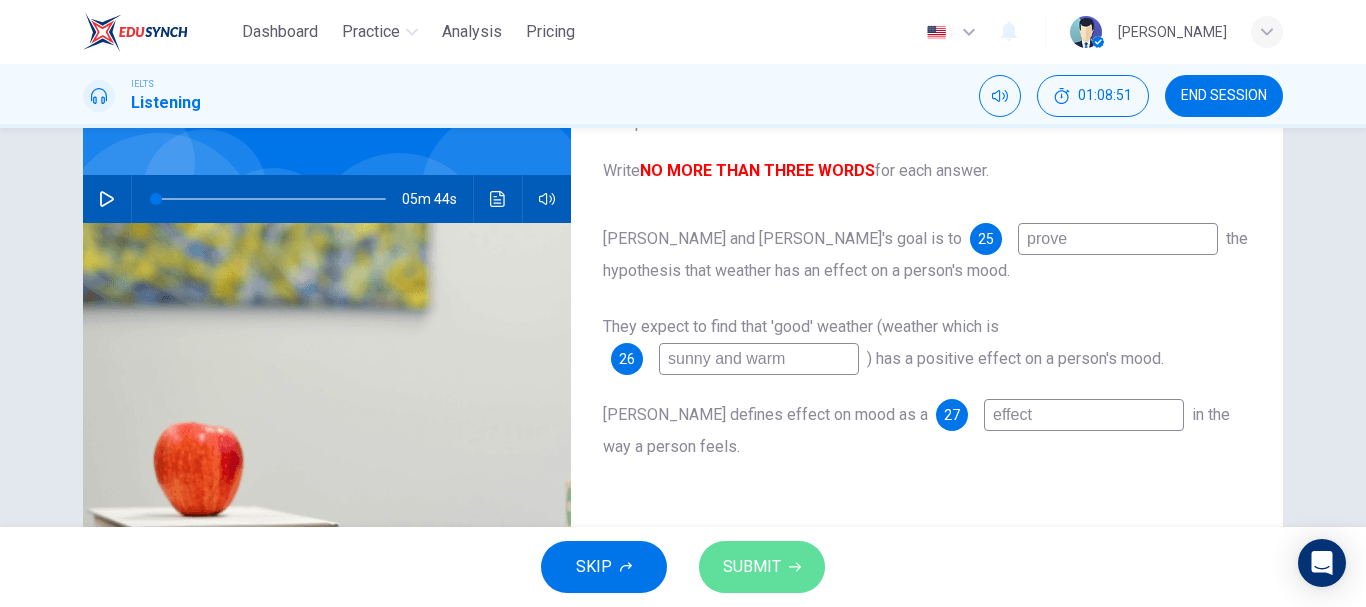 click on "SUBMIT" at bounding box center (752, 567) 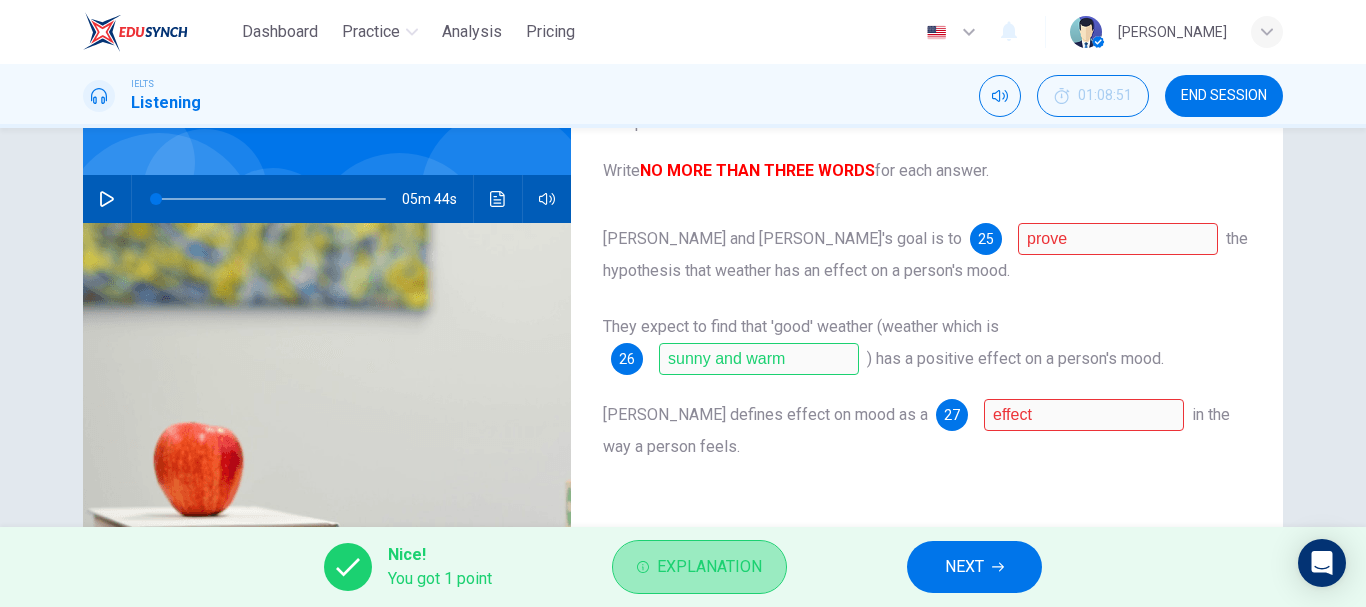 click on "Explanation" at bounding box center [709, 567] 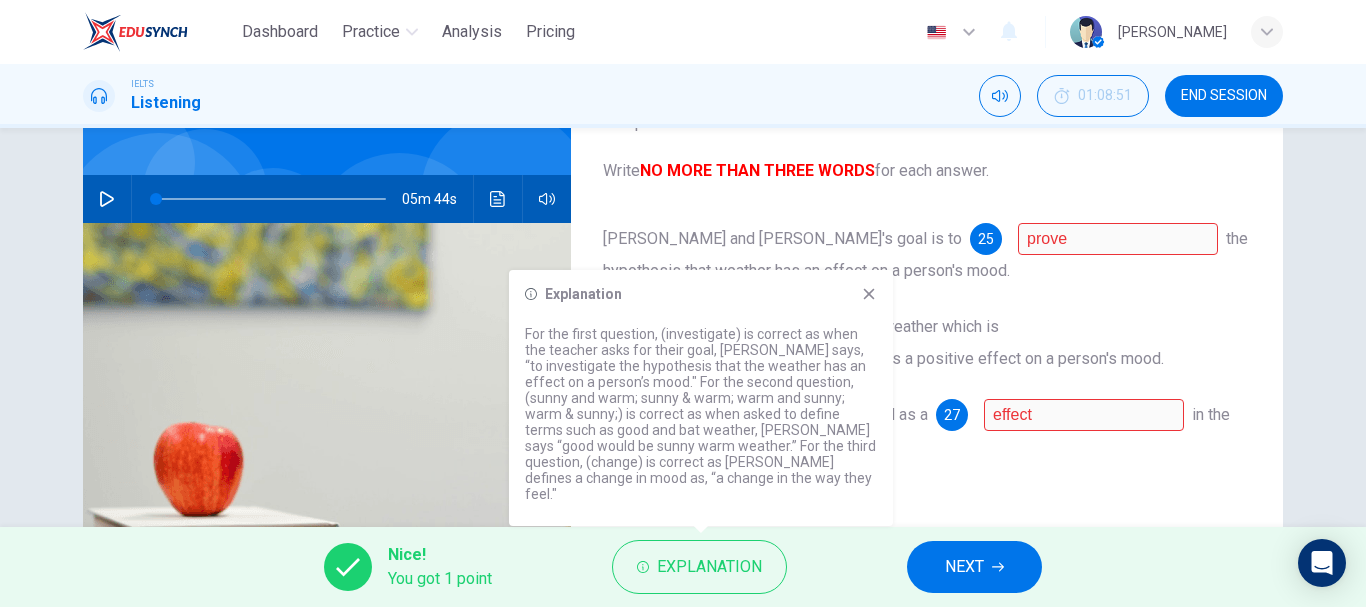 click 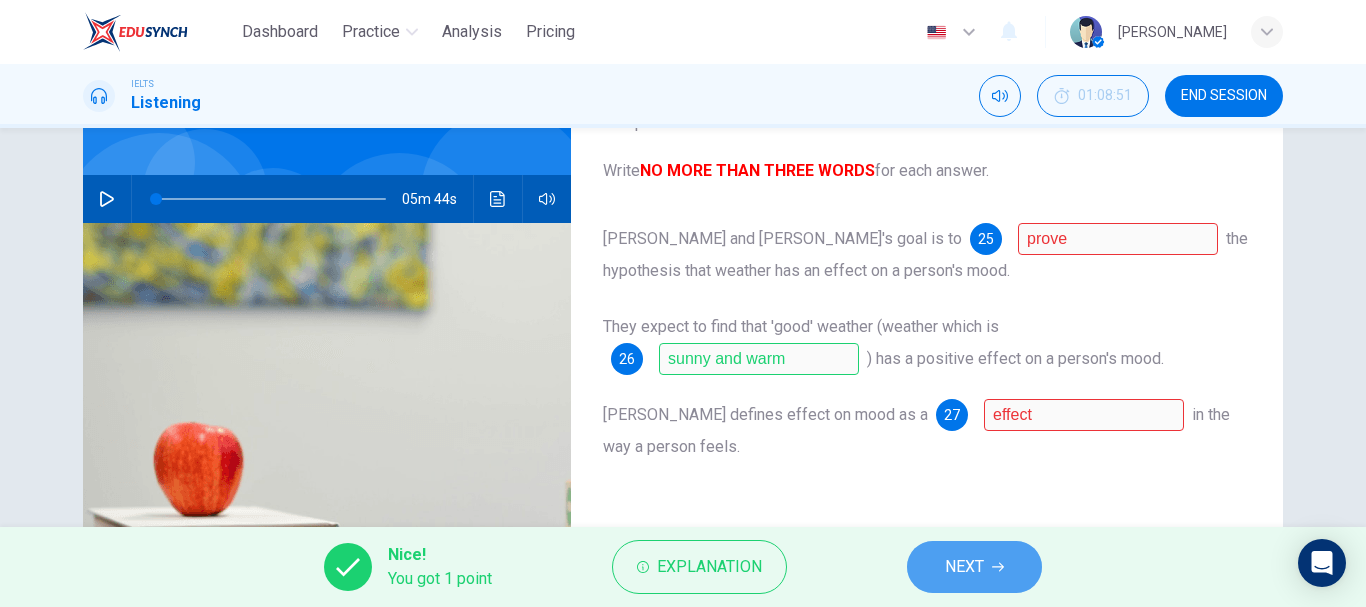 click on "NEXT" at bounding box center (964, 567) 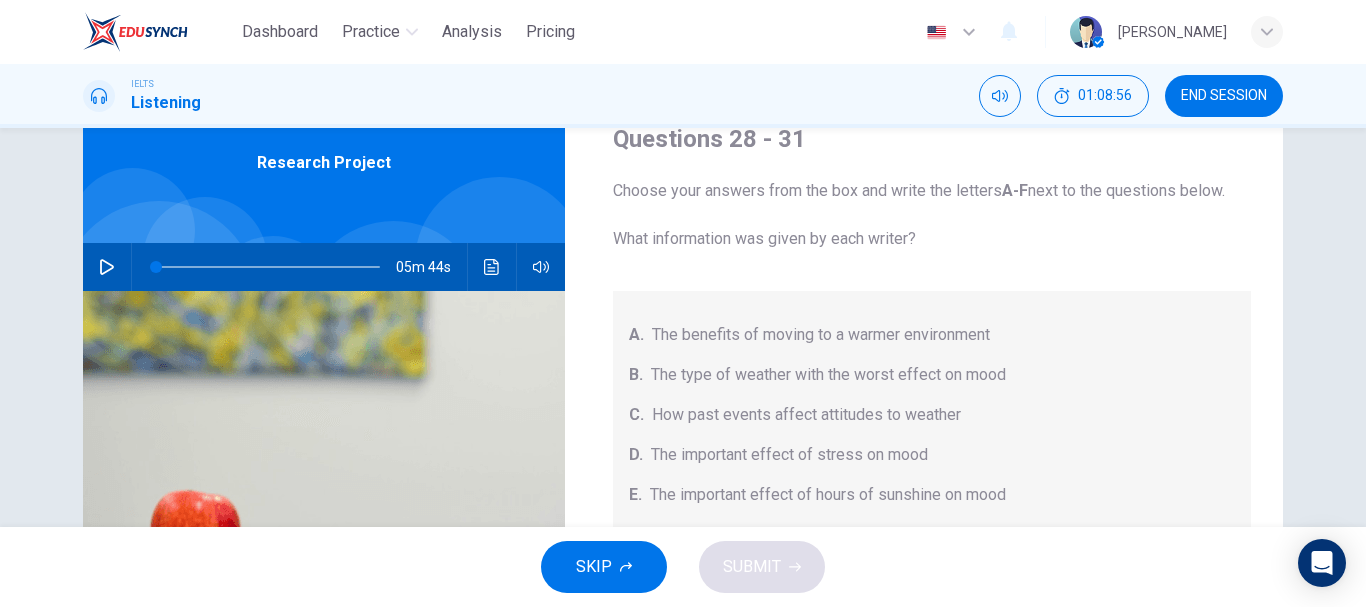 scroll, scrollTop: 73, scrollLeft: 0, axis: vertical 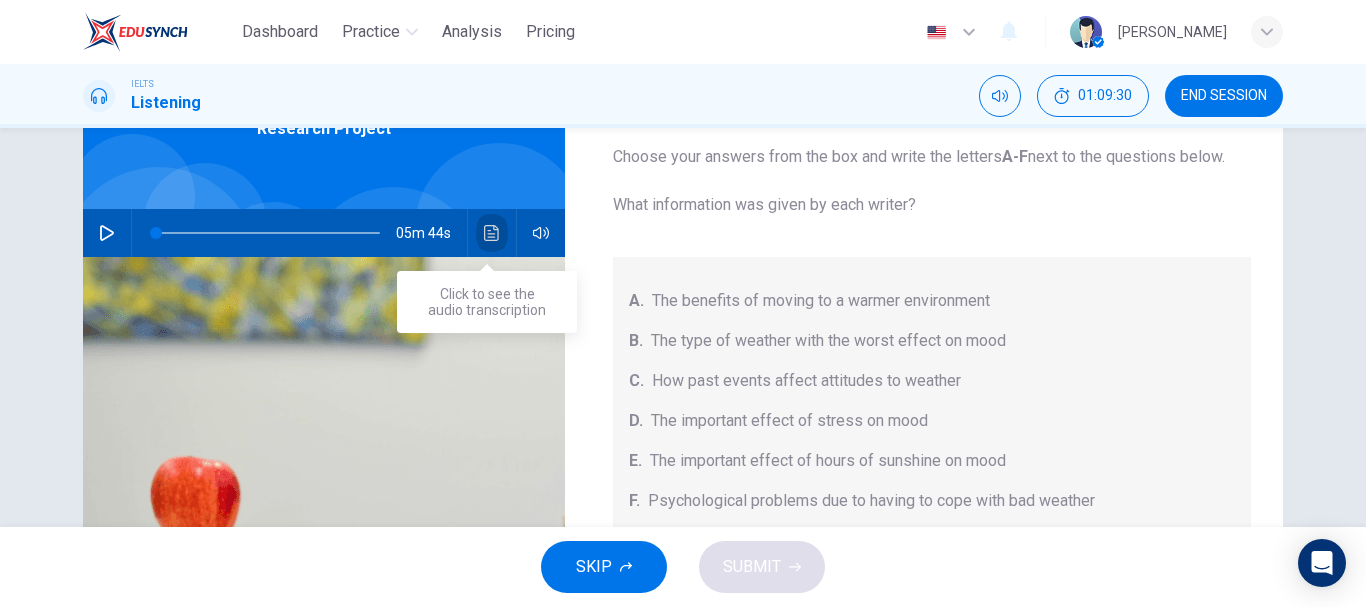 click at bounding box center [492, 233] 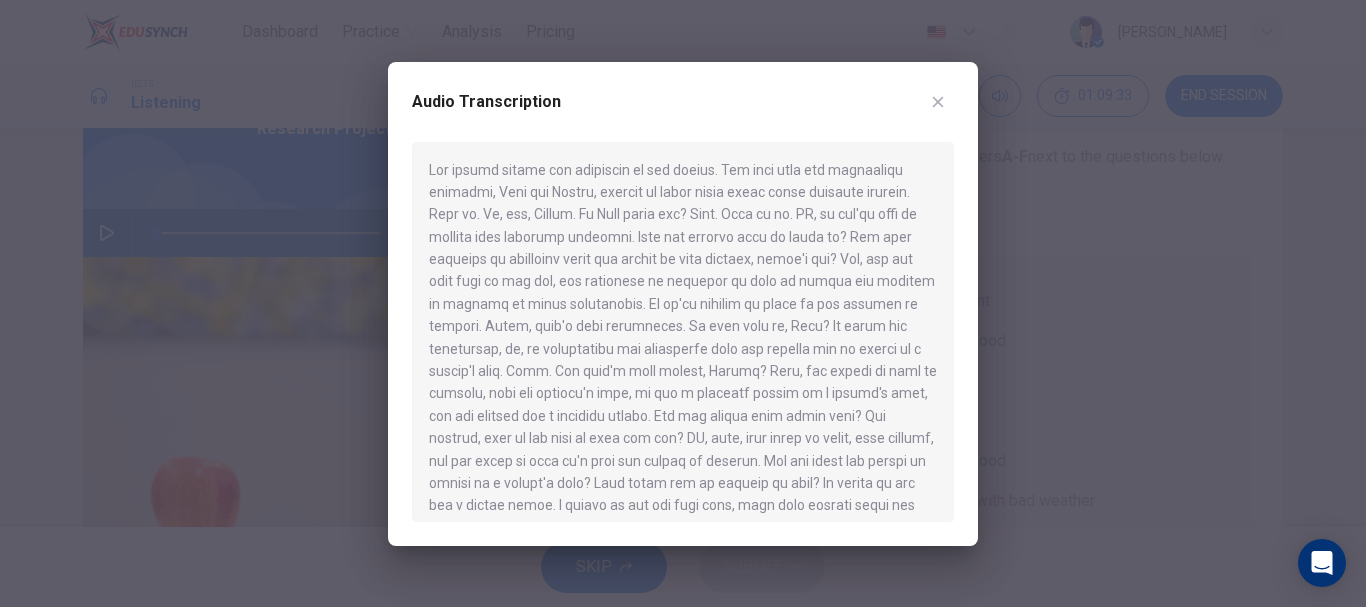 scroll, scrollTop: 308, scrollLeft: 0, axis: vertical 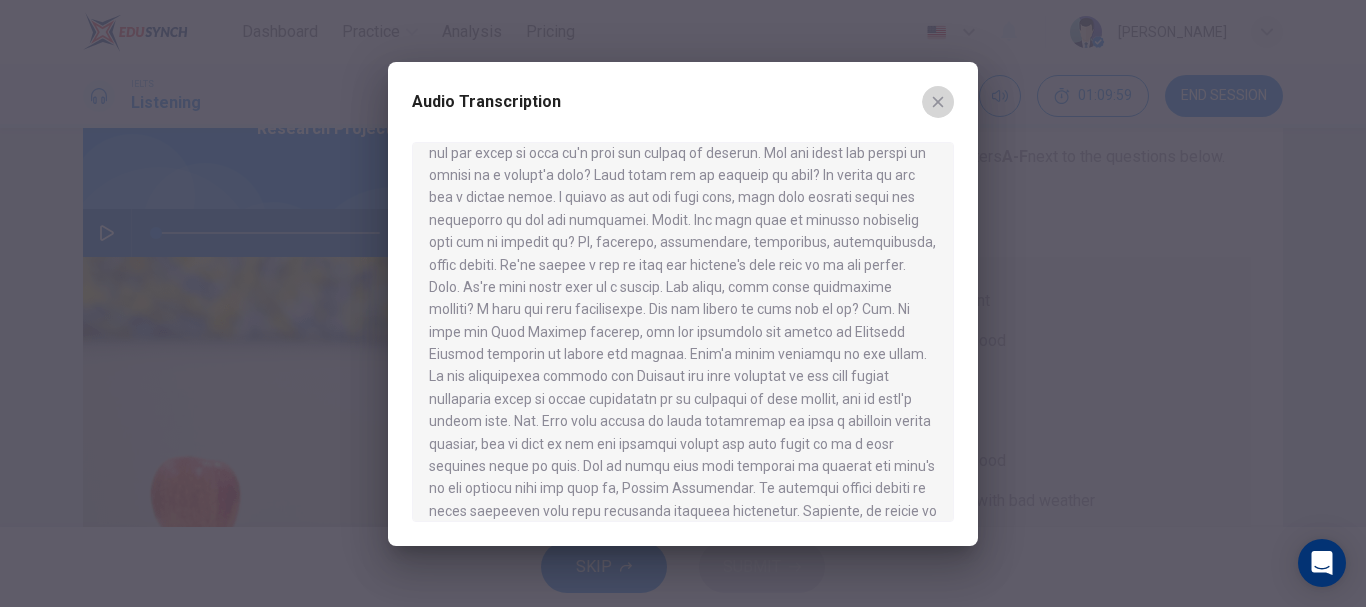 click 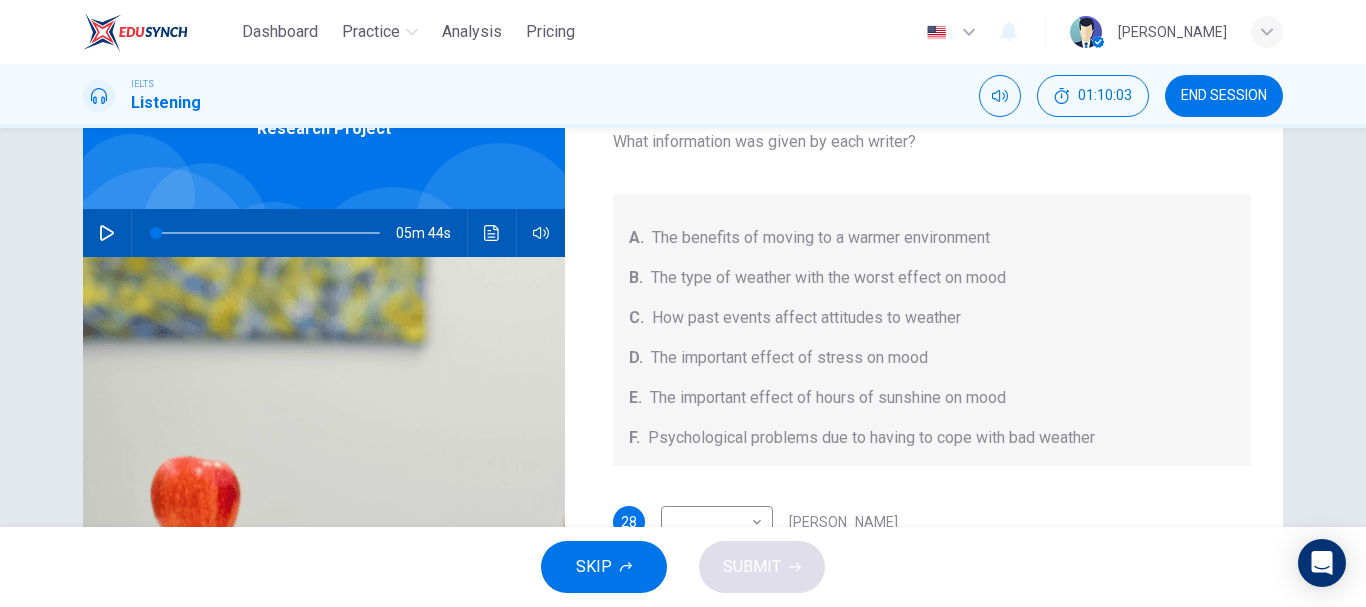 scroll, scrollTop: 65, scrollLeft: 0, axis: vertical 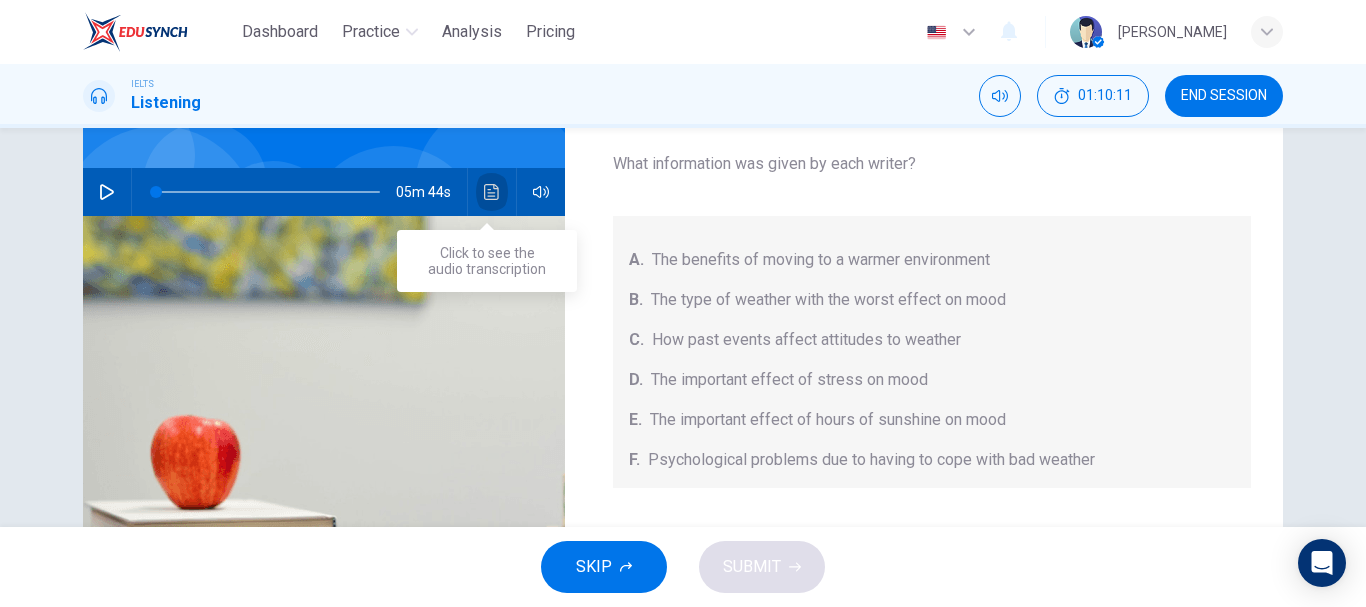 click 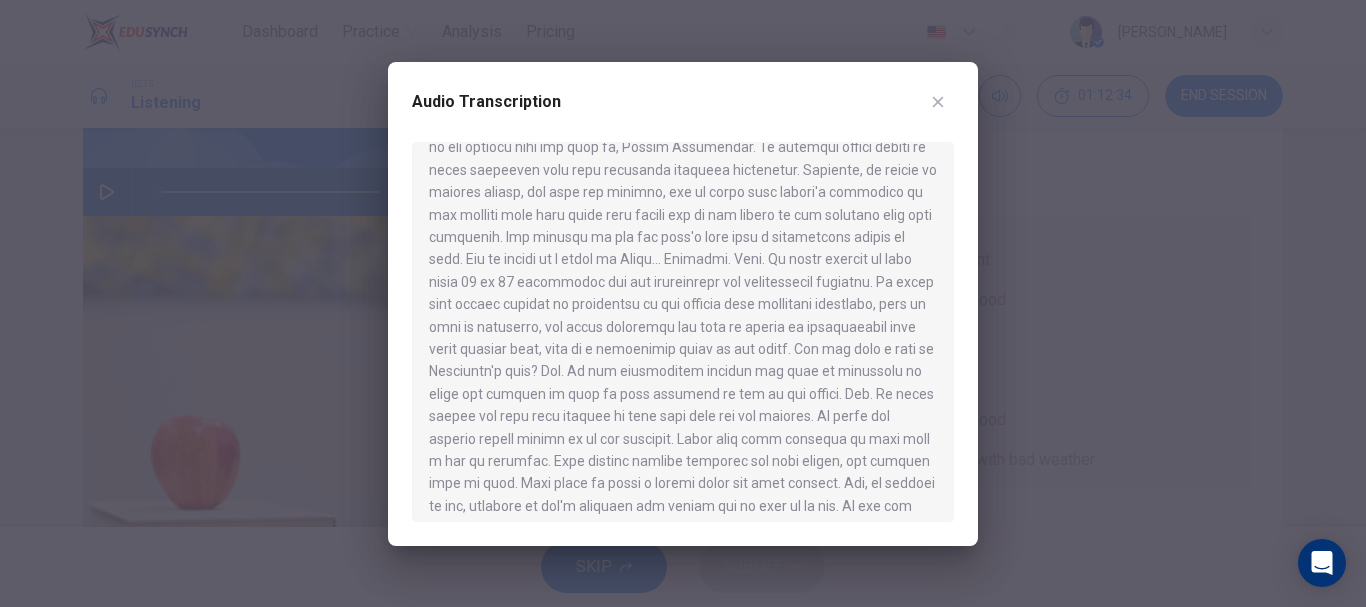 scroll, scrollTop: 650, scrollLeft: 0, axis: vertical 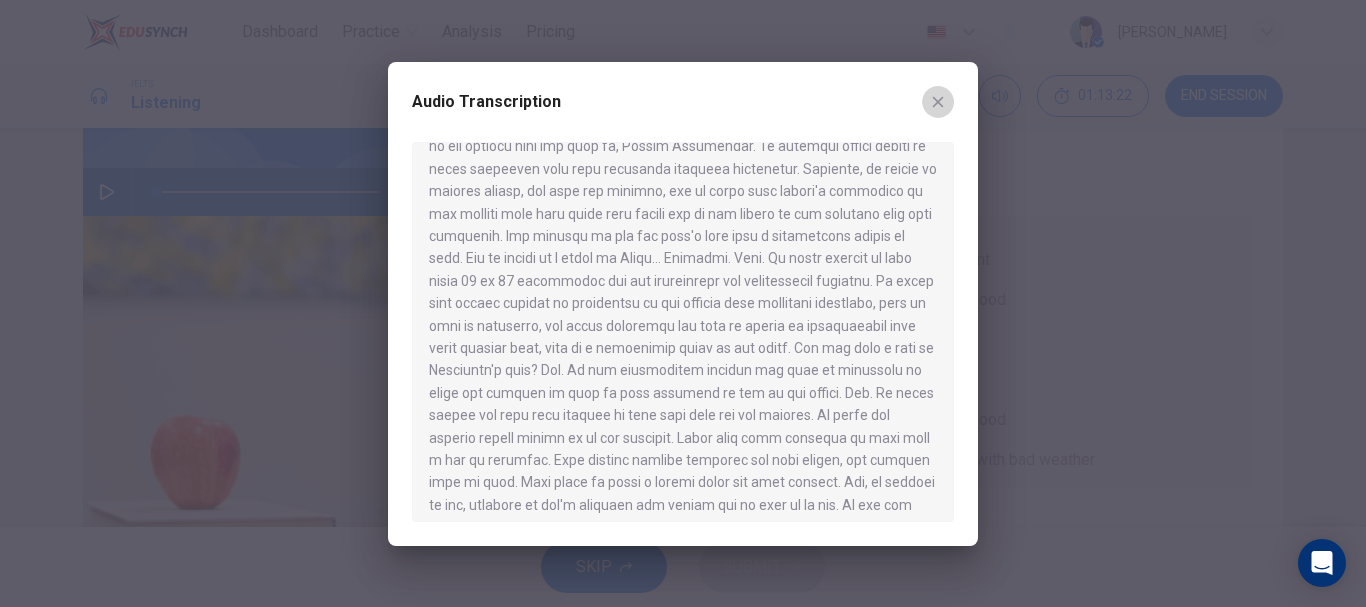 click 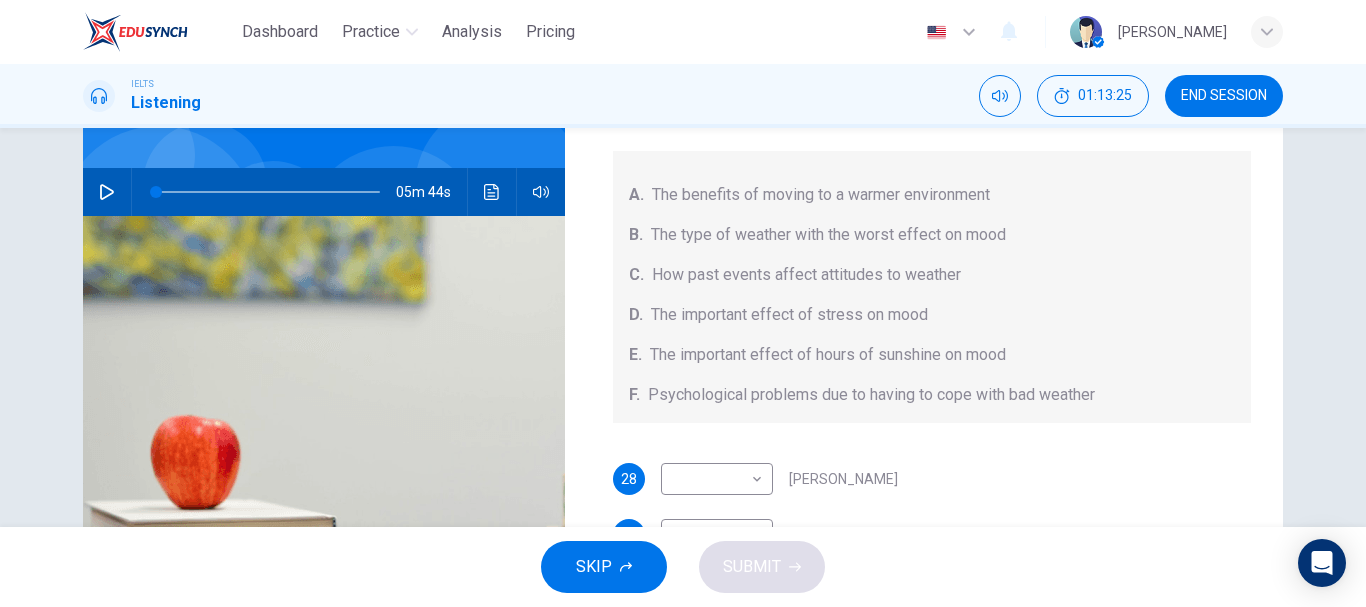 scroll, scrollTop: 64, scrollLeft: 0, axis: vertical 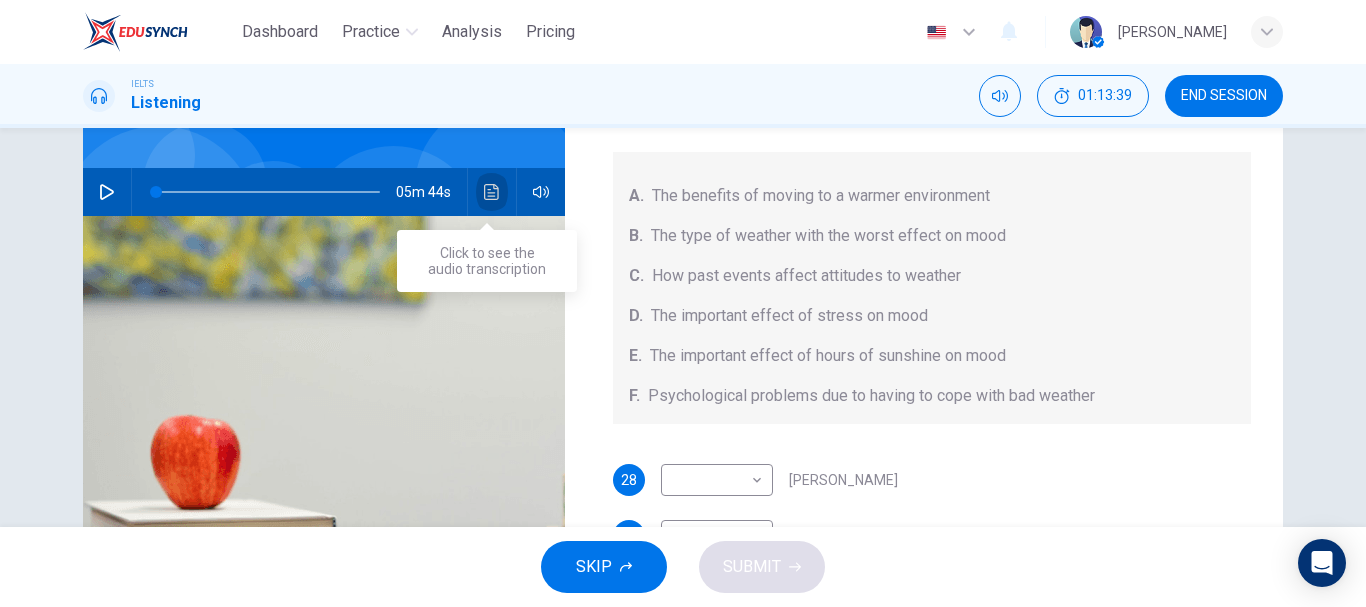 click at bounding box center [492, 192] 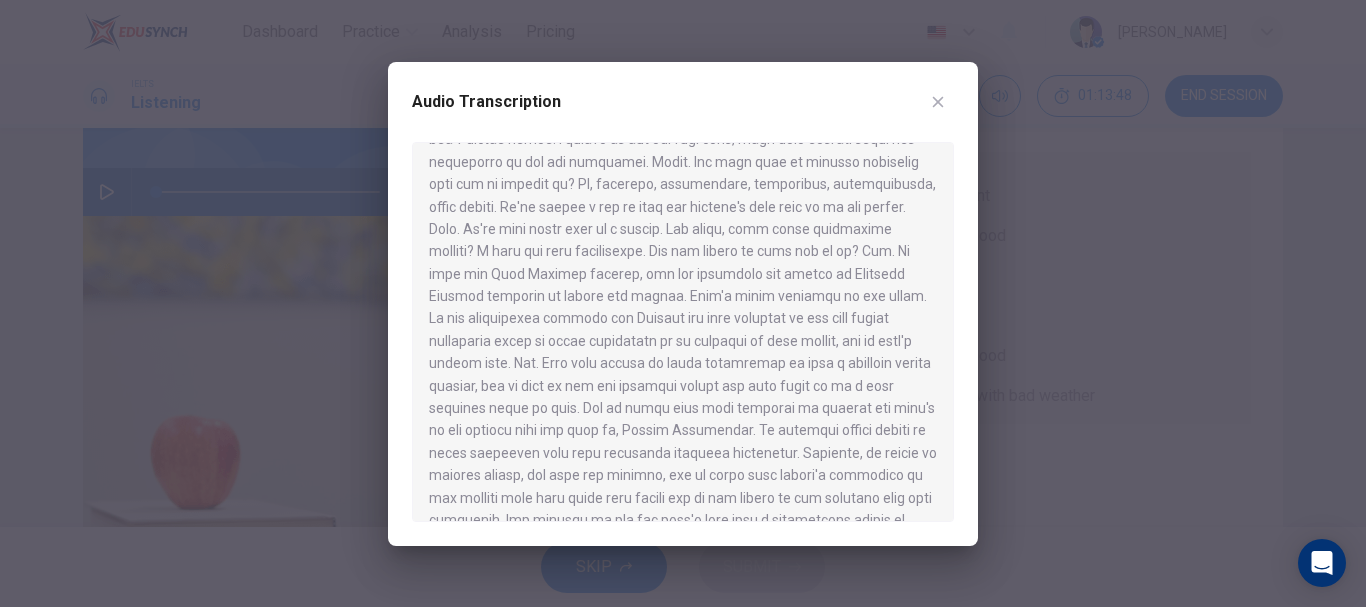 scroll, scrollTop: 367, scrollLeft: 0, axis: vertical 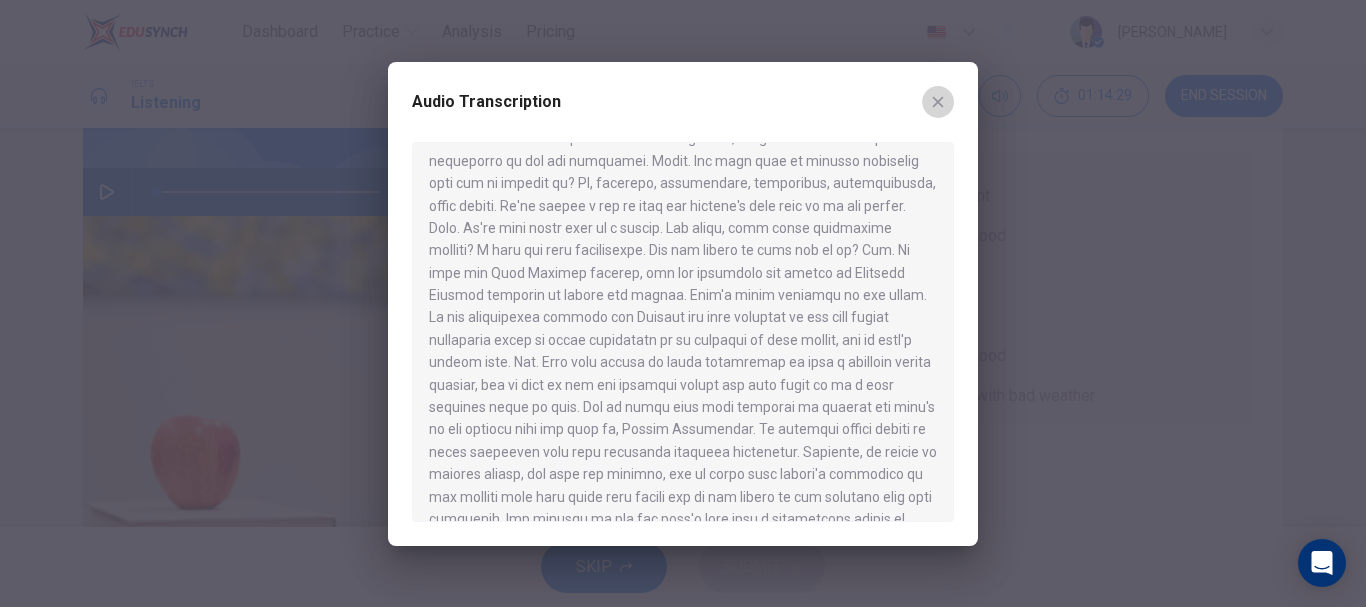 click 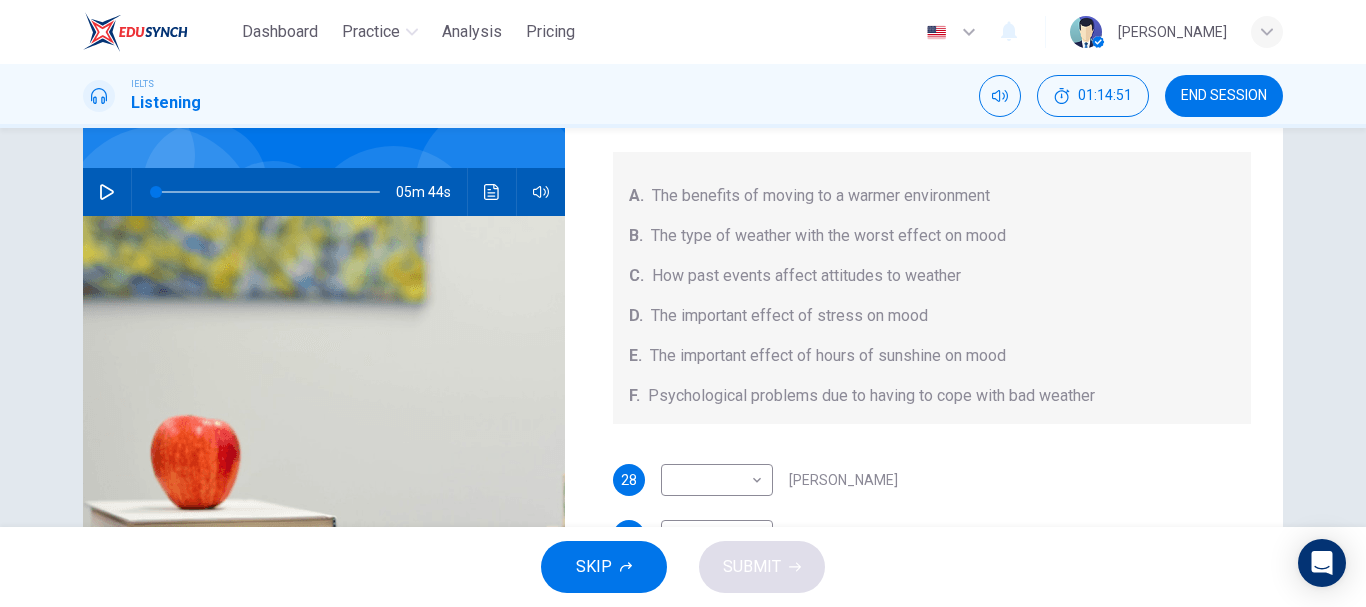 scroll, scrollTop: 65, scrollLeft: 0, axis: vertical 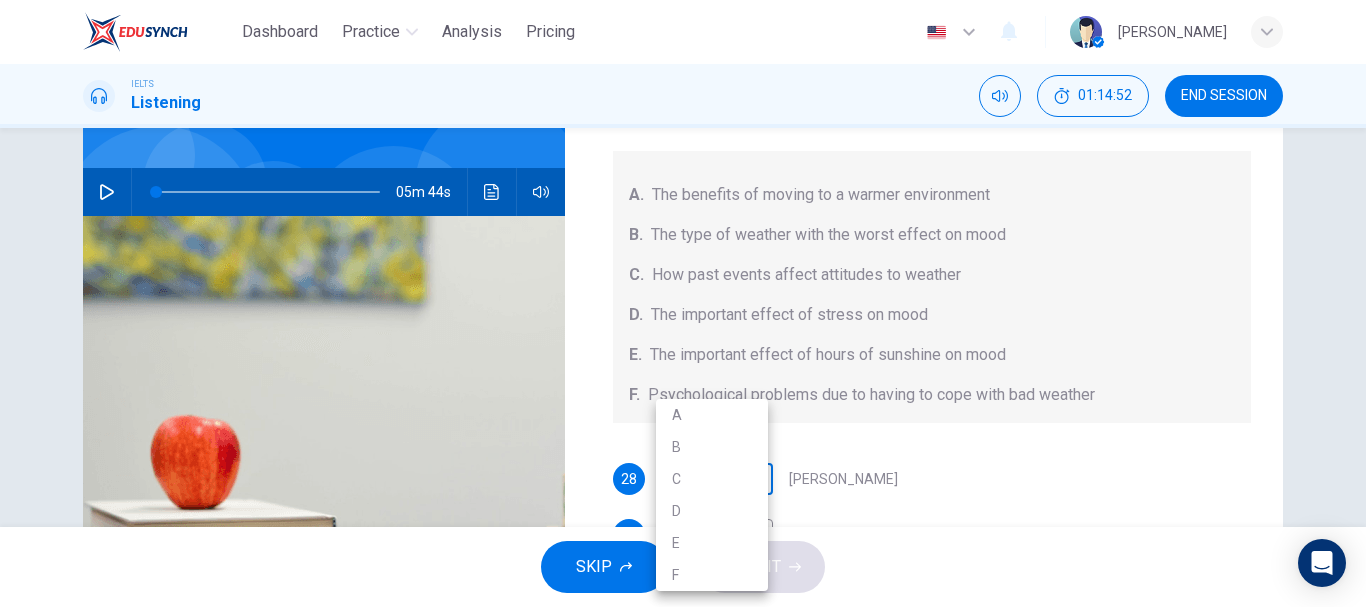 click on "Dashboard Practice Analysis Pricing English en ​ [PERSON_NAME] IELTS Listening 01:14:52 END SESSION Questions 28 - 31 Choose your answers from the box and write the letters  A-F  next to the questions below. What information was given by each writer? A. The benefits of moving to a warmer environment B. The type of weather with the worst effect on mood C. How past events affect attitudes to weather D. The important effect of stress on mood E. The important effect of hours of sunshine on mood F. Psychological problems due to having to cope with bad weather 28 ​ ​ [PERSON_NAME] 29 ​ ​ [GEOGRAPHIC_DATA] 30 ​ ​ [GEOGRAPHIC_DATA] 31 ​ ​ [PERSON_NAME] Research Project 05m 44s SKIP SUBMIT EduSynch - Online Language Proficiency Testing
Dashboard Practice Analysis Pricing   Notifications © Copyright  2025 A B C D E F" at bounding box center [683, 303] 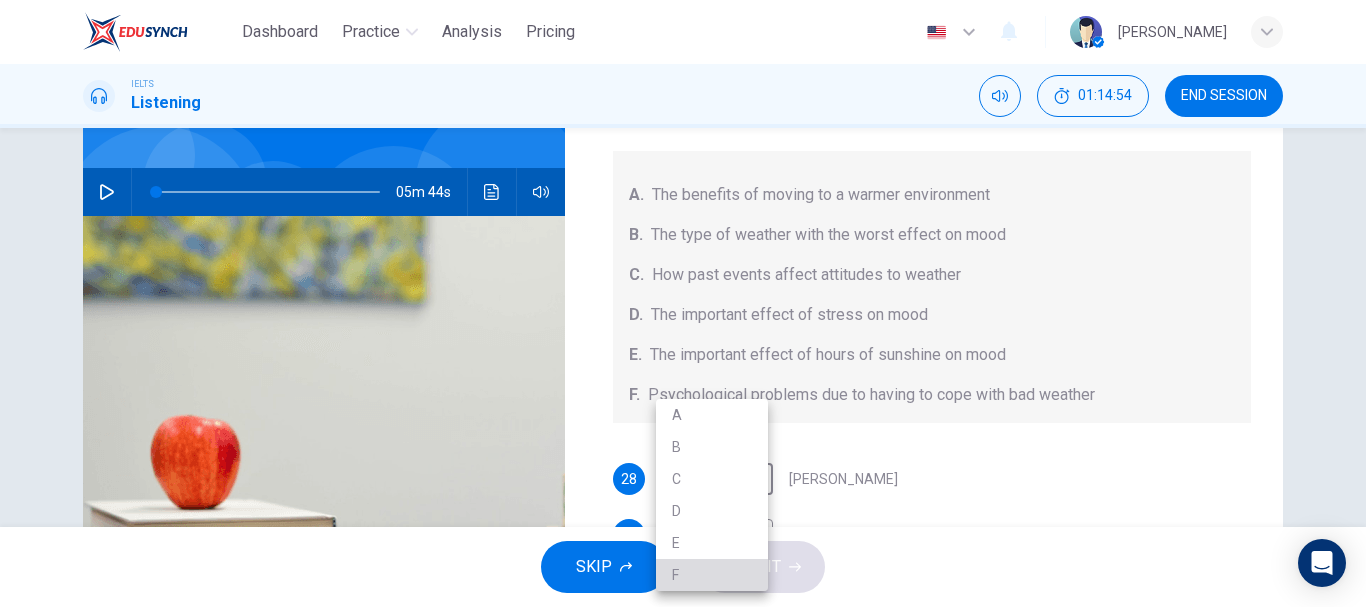 click on "F" at bounding box center [712, 575] 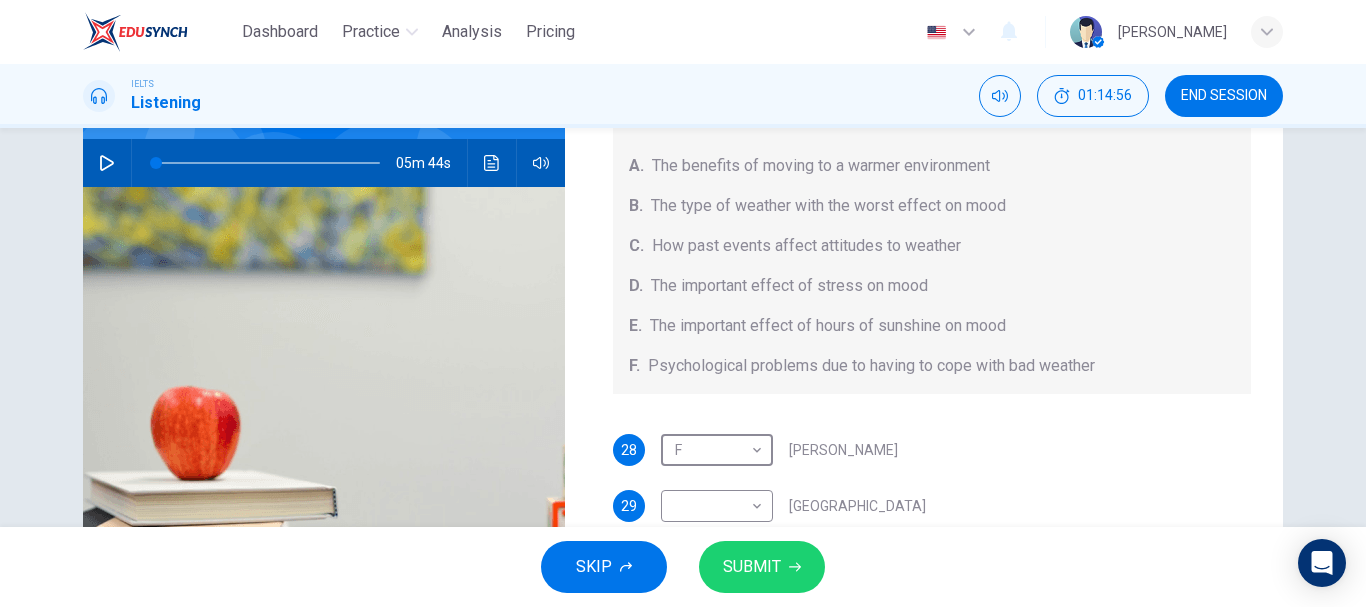 scroll, scrollTop: 182, scrollLeft: 0, axis: vertical 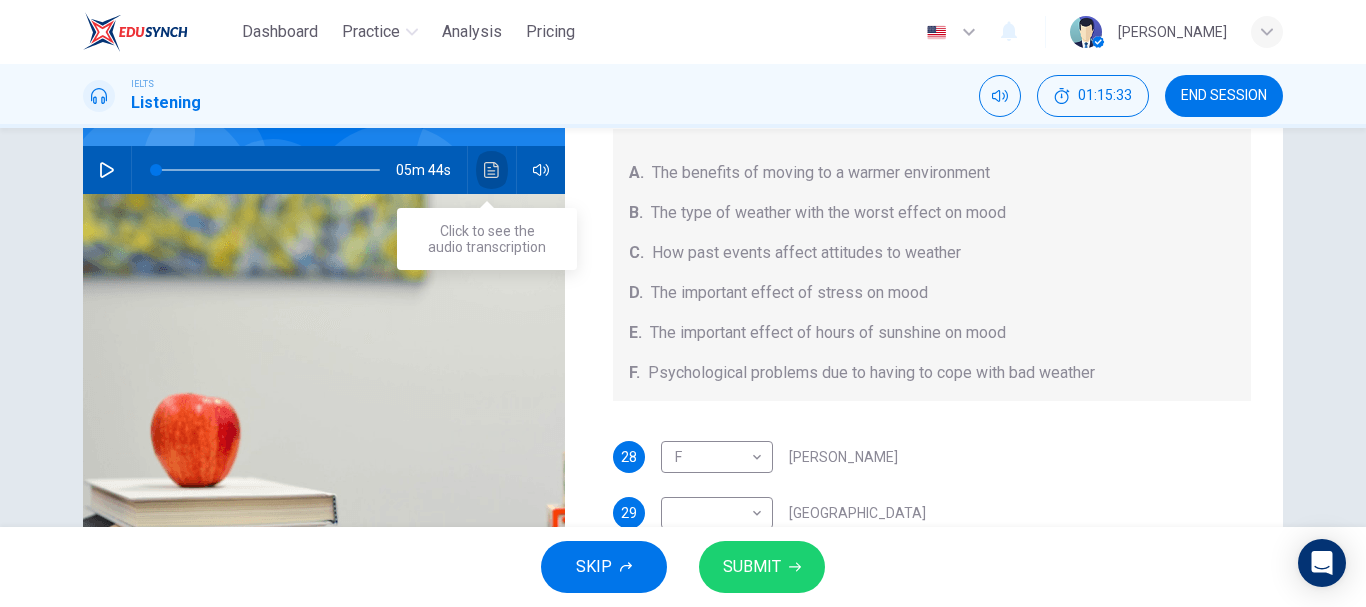 click 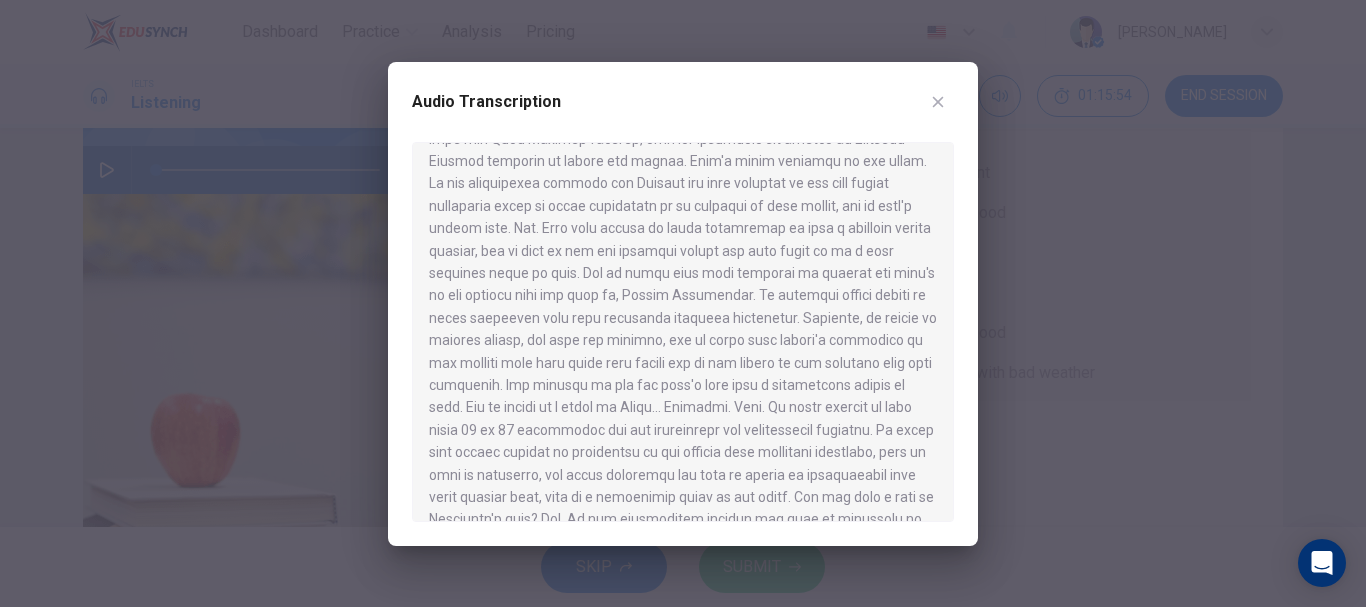 scroll, scrollTop: 488, scrollLeft: 0, axis: vertical 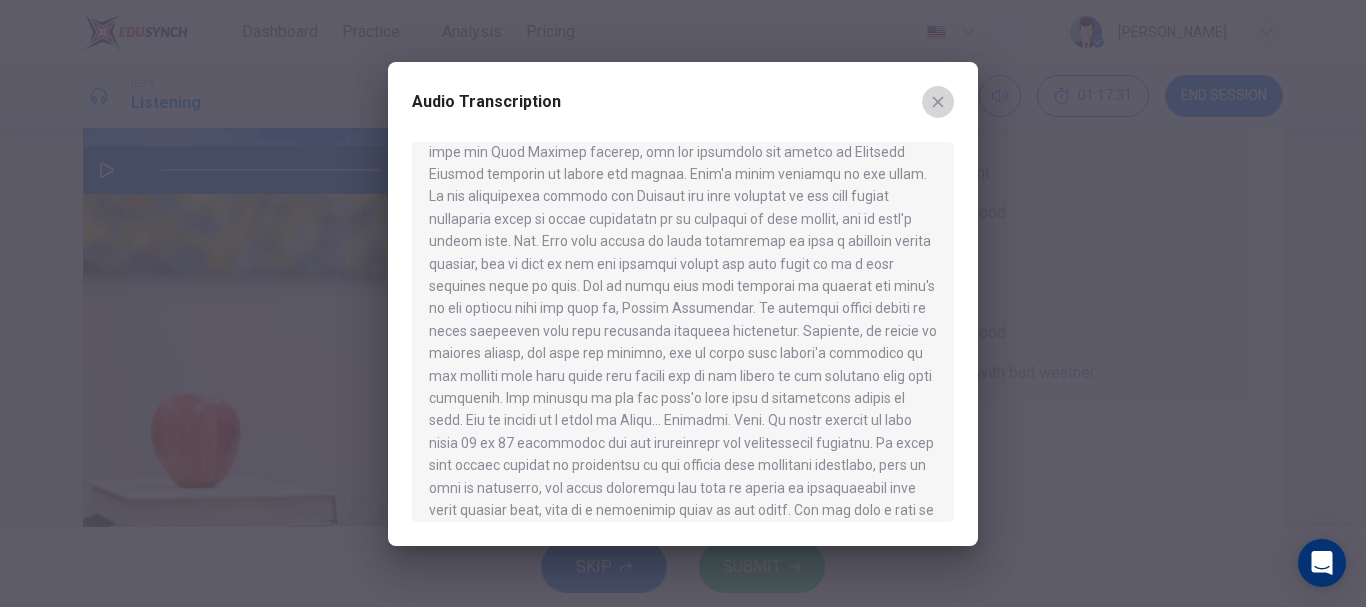 click 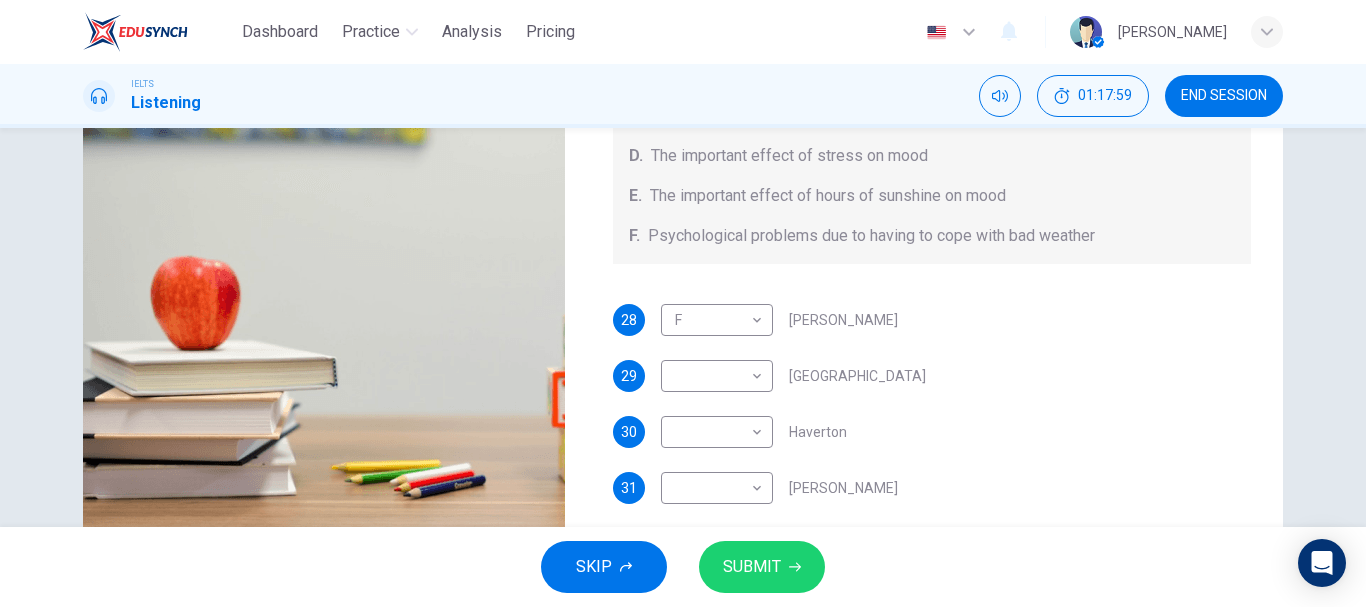 scroll, scrollTop: 356, scrollLeft: 0, axis: vertical 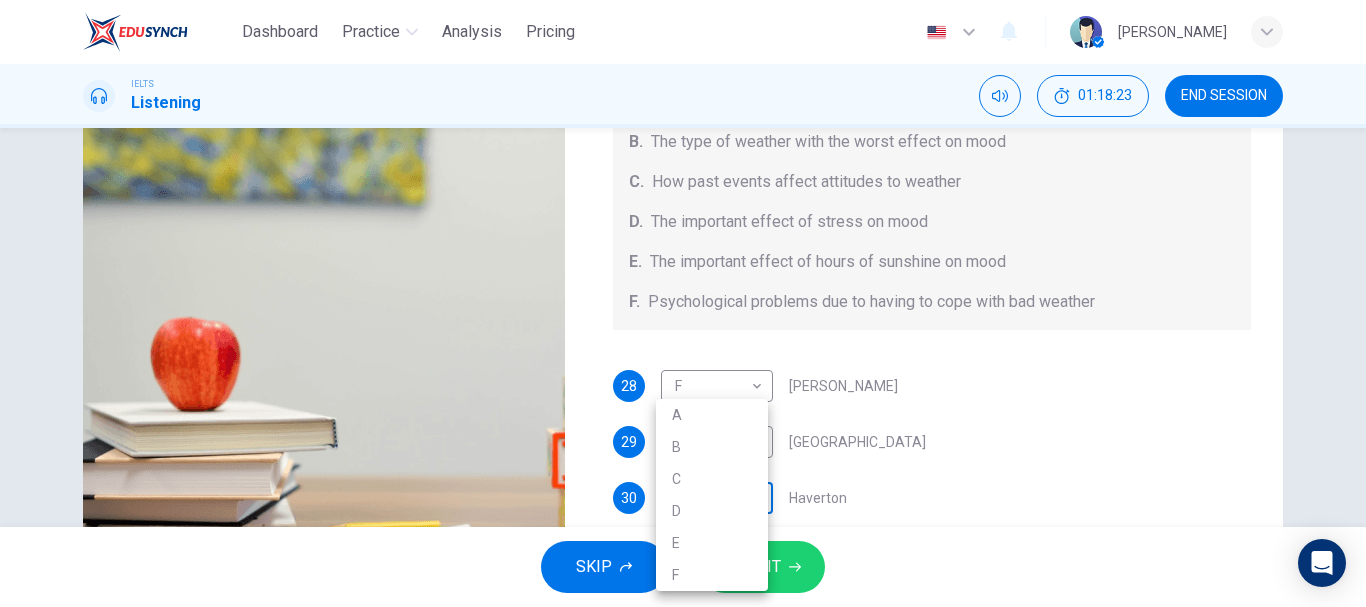 click on "Dashboard Practice Analysis Pricing English en ​ [PERSON_NAME] IELTS Listening 01:18:23 END SESSION Questions 28 - 31 Choose your answers from the box and write the letters  A-F  next to the questions below. What information was given by each writer? A. The benefits of moving to a warmer environment B. The type of weather with the worst effect on mood C. How past events affect attitudes to weather D. The important effect of stress on mood E. The important effect of hours of sunshine on mood F. Psychological problems due to having to cope with bad weather 28 F F ​ [PERSON_NAME] 29 ​ ​ [GEOGRAPHIC_DATA] 30 ​ ​ [GEOGRAPHIC_DATA] 31 ​ ​ [PERSON_NAME] Research Project 05m 44s SKIP SUBMIT EduSynch - Online Language Proficiency Testing
Dashboard Practice Analysis Pricing   Notifications © Copyright  2025 A B C D E F" at bounding box center (683, 303) 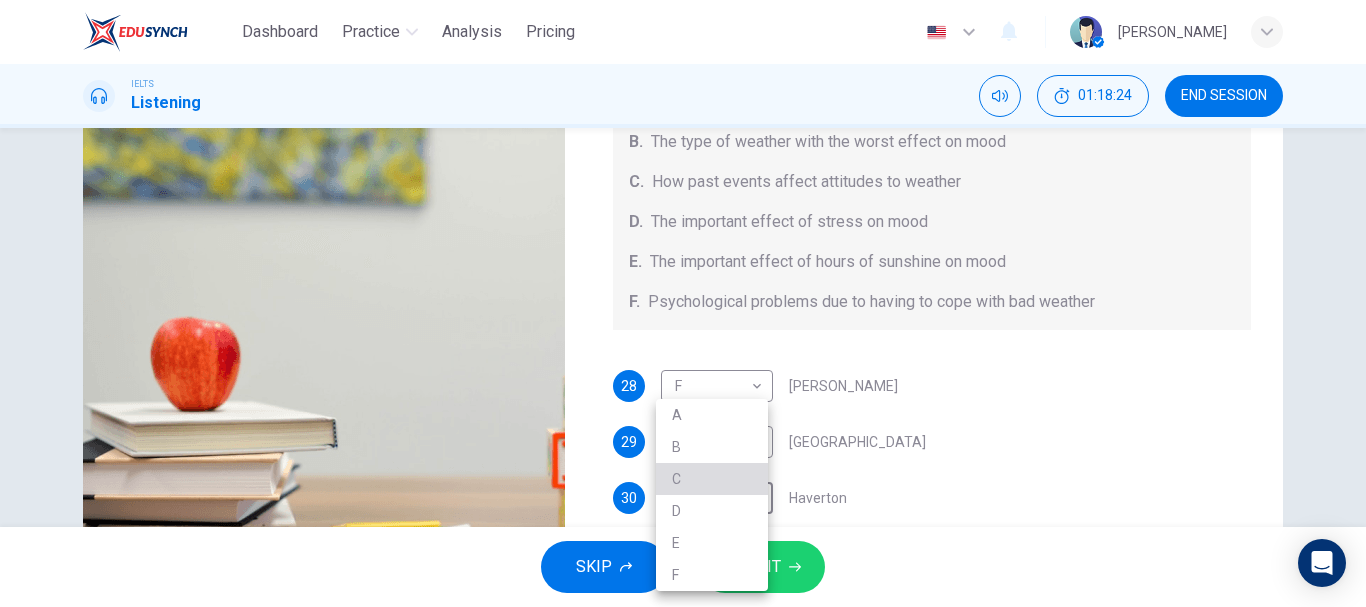click on "C" at bounding box center [712, 479] 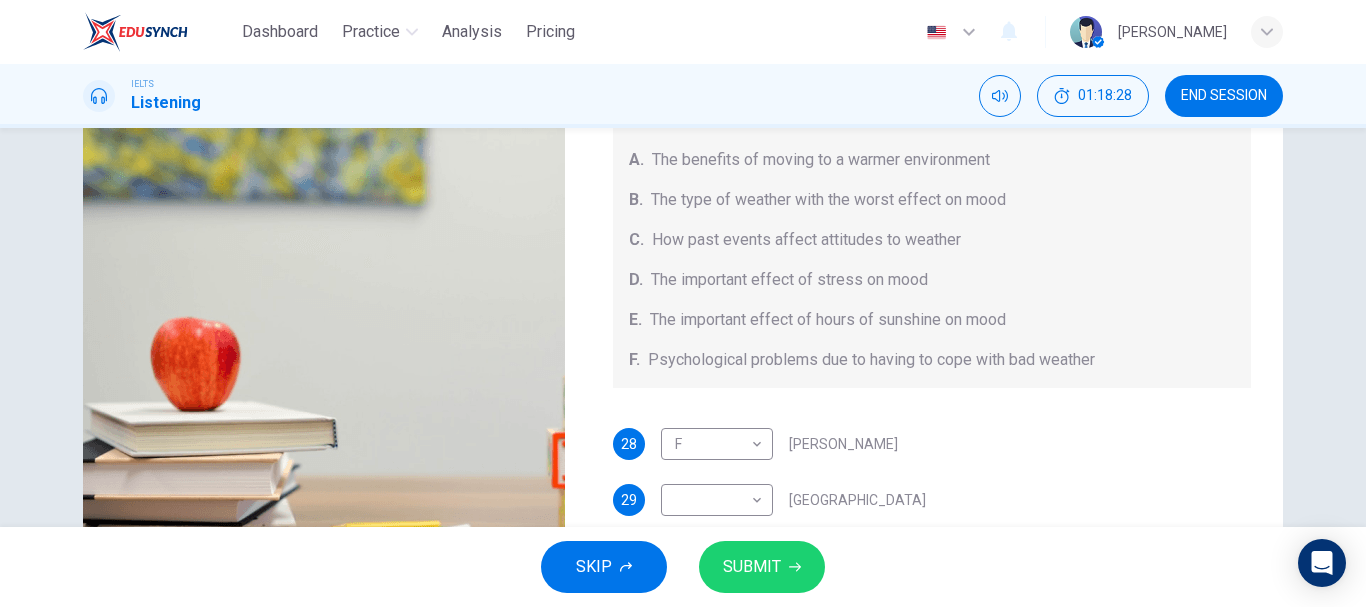 scroll, scrollTop: 0, scrollLeft: 0, axis: both 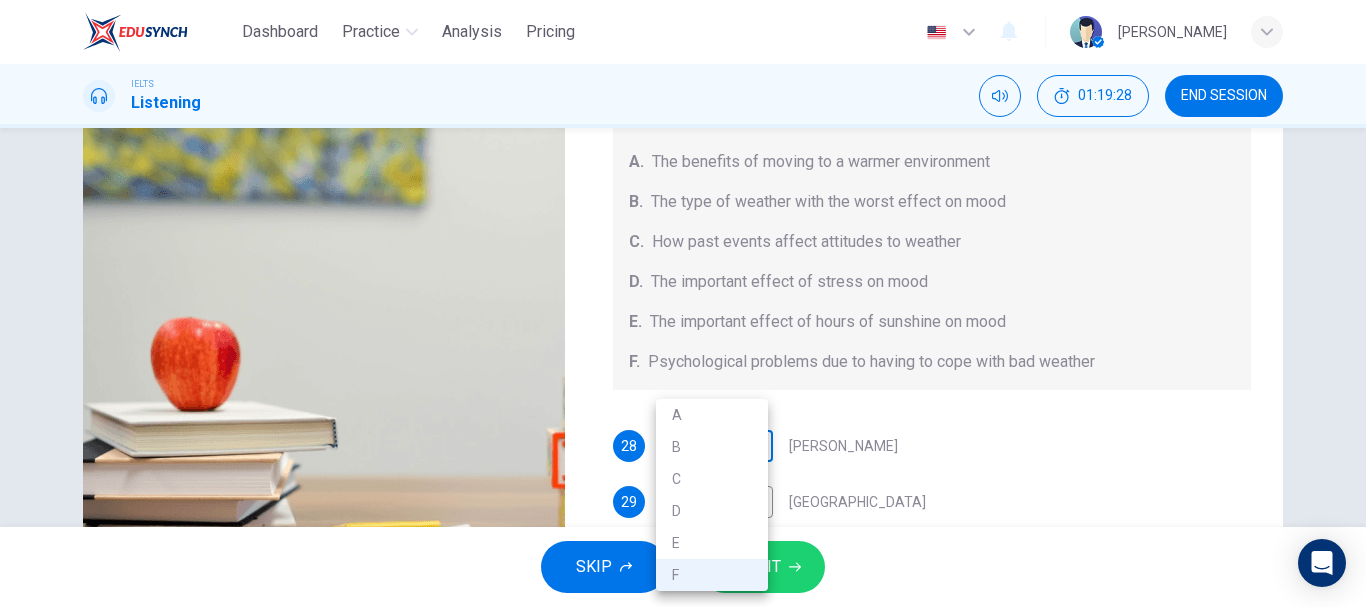 click on "Dashboard Practice Analysis Pricing English en ​ [PERSON_NAME] IELTS Listening 01:19:28 END SESSION Questions 28 - 31 Choose your answers from the box and write the letters  A-F  next to the questions below. What information was given by each writer? A. The benefits of moving to a warmer environment B. The type of weather with the worst effect on mood C. How past events affect attitudes to weather D. The important effect of stress on mood E. The important effect of hours of sunshine on mood F. Psychological problems due to having to cope with bad weather 28 F F ​ [PERSON_NAME] 29 ​ ​ Whitebourne 30 C C ​ [GEOGRAPHIC_DATA] 31 ​ ​ [PERSON_NAME] Research Project 05m 44s SKIP SUBMIT EduSynch - Online Language Proficiency Testing
Dashboard Practice Analysis Pricing   Notifications © Copyright  2025 A B C D E F" at bounding box center (683, 303) 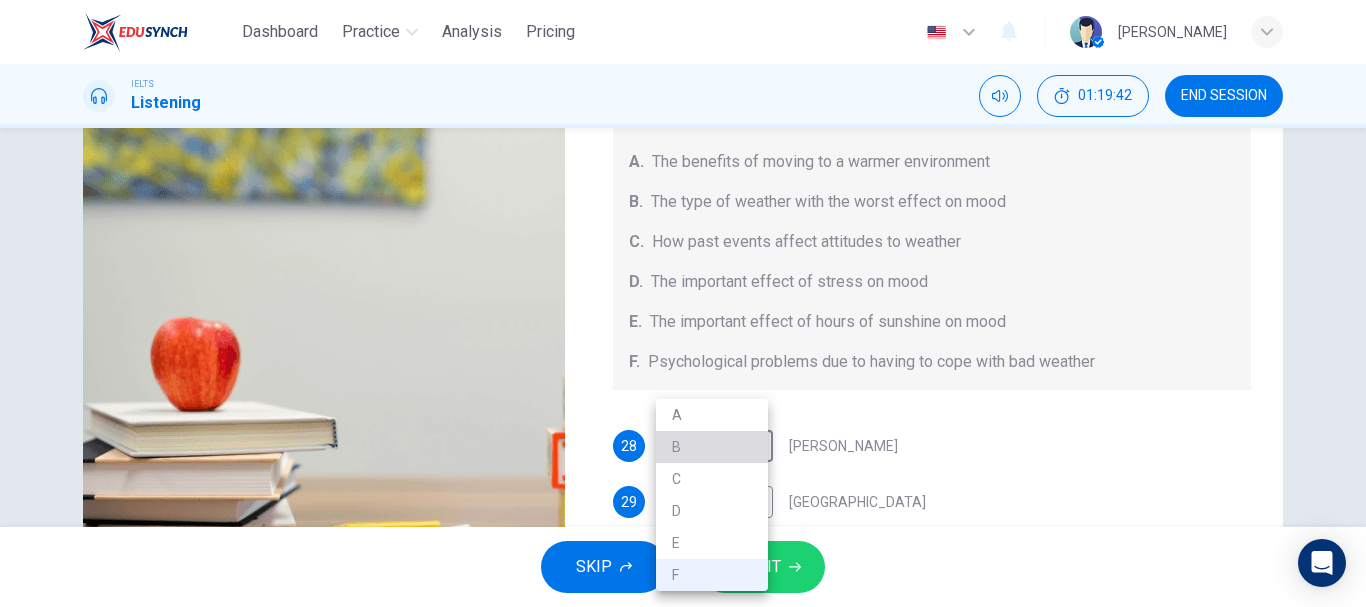 click on "B" at bounding box center [712, 447] 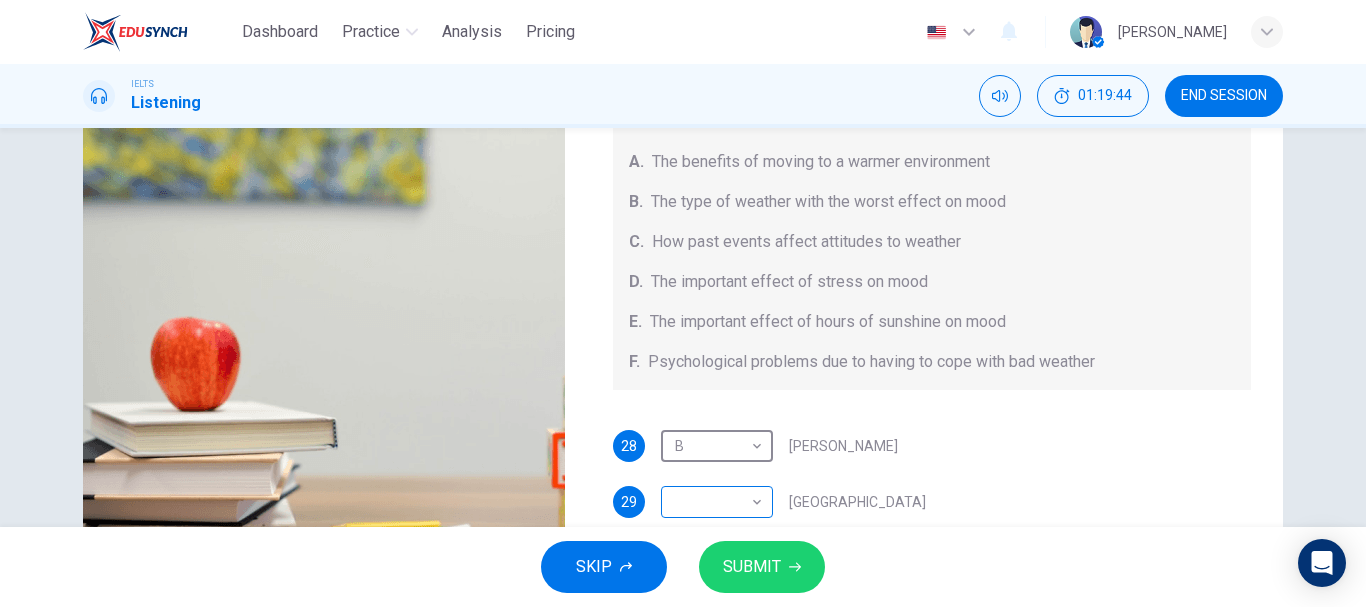 scroll, scrollTop: 262, scrollLeft: 0, axis: vertical 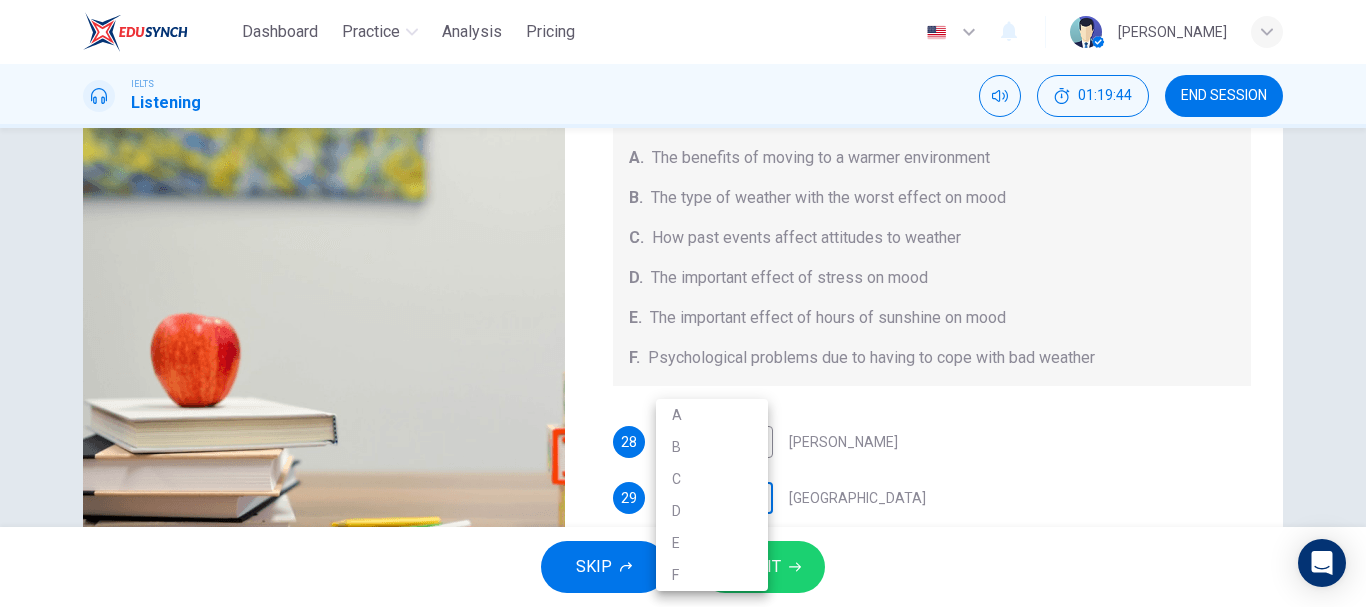 click on "Dashboard Practice Analysis Pricing English en ​ [PERSON_NAME] IELTS Listening 01:19:44 END SESSION Questions 28 - 31 Choose your answers from the box and write the letters  A-F  next to the questions below. What information was given by each writer? A. The benefits of moving to a warmer environment B. The type of weather with the worst effect on mood C. How past events affect attitudes to weather D. The important effect of stress on mood E. The important effect of hours of sunshine on mood F. Psychological problems due to having to cope with bad weather 28 B B ​ [PERSON_NAME] 29 ​ ​ Whitebourne 30 C C ​ Haverton 31 ​ ​ [PERSON_NAME] Research Project 05m 44s SKIP SUBMIT EduSynch - Online Language Proficiency Testing
Dashboard Practice Analysis Pricing   Notifications © Copyright  2025 A B C D E F" at bounding box center [683, 303] 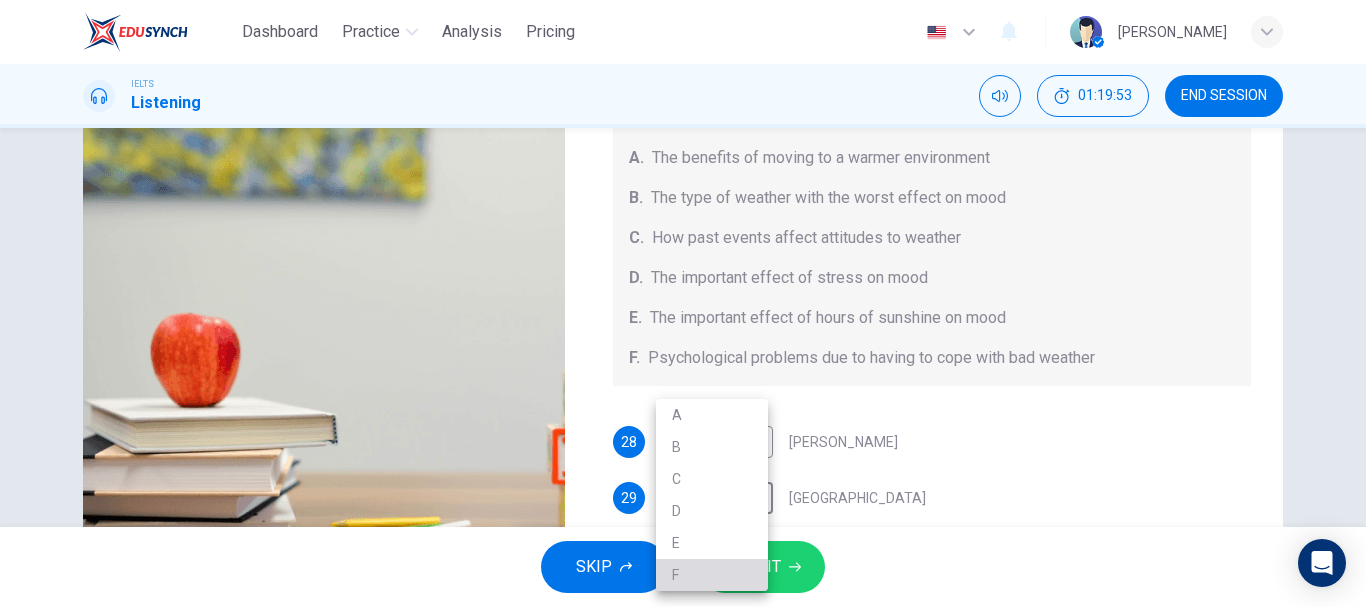 click on "F" at bounding box center (712, 575) 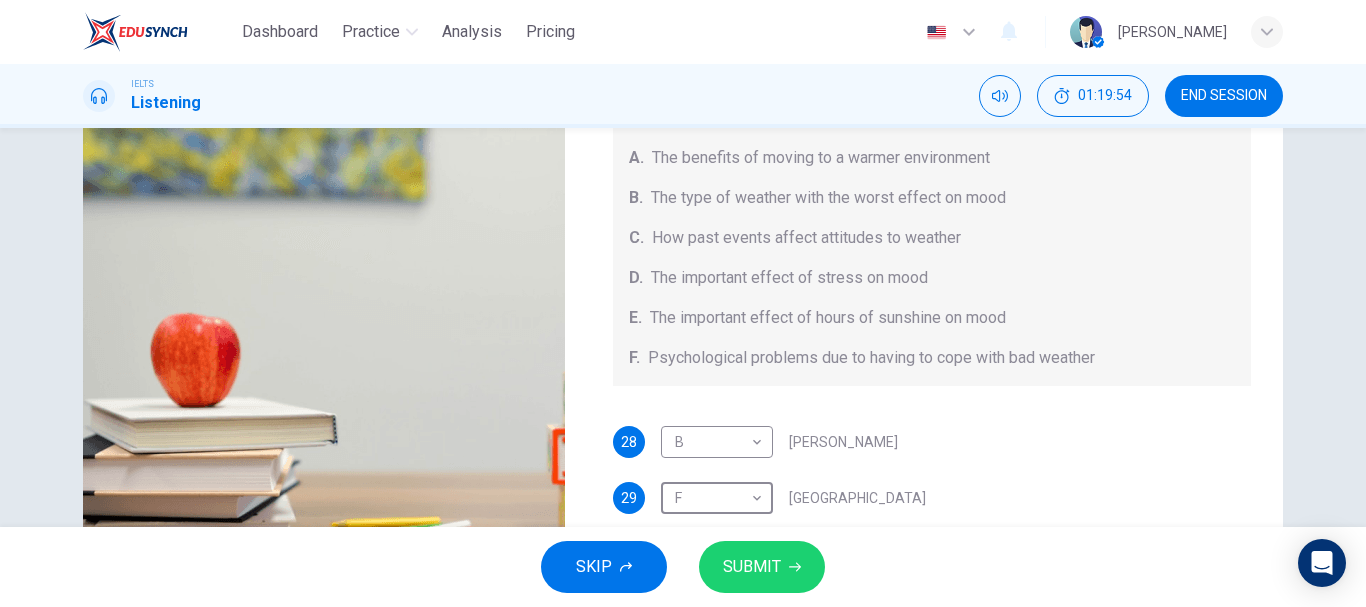 type on "F" 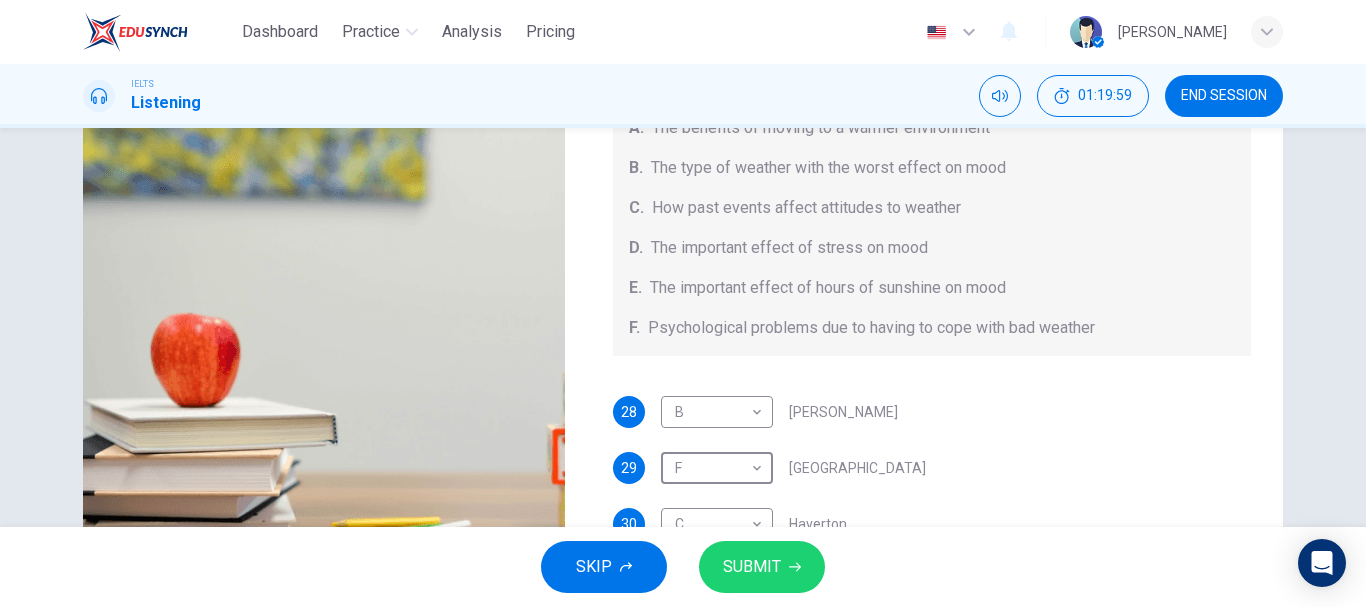 scroll, scrollTop: 65, scrollLeft: 0, axis: vertical 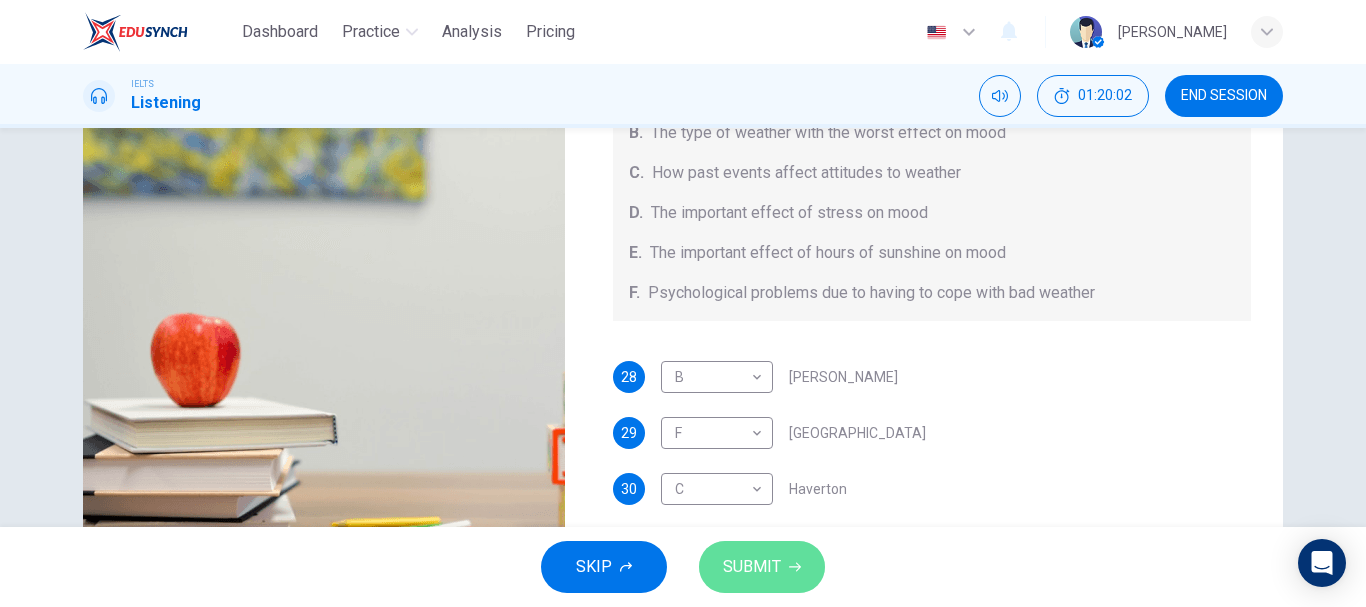 click on "SUBMIT" at bounding box center [762, 567] 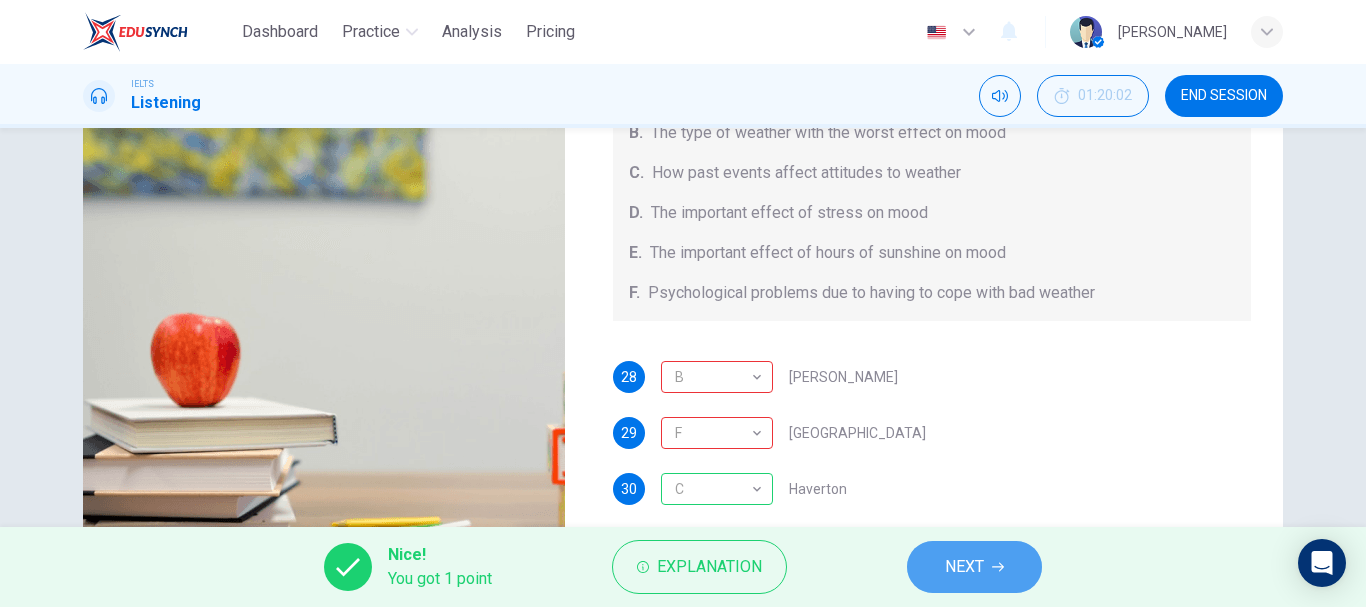 click on "NEXT" at bounding box center (964, 567) 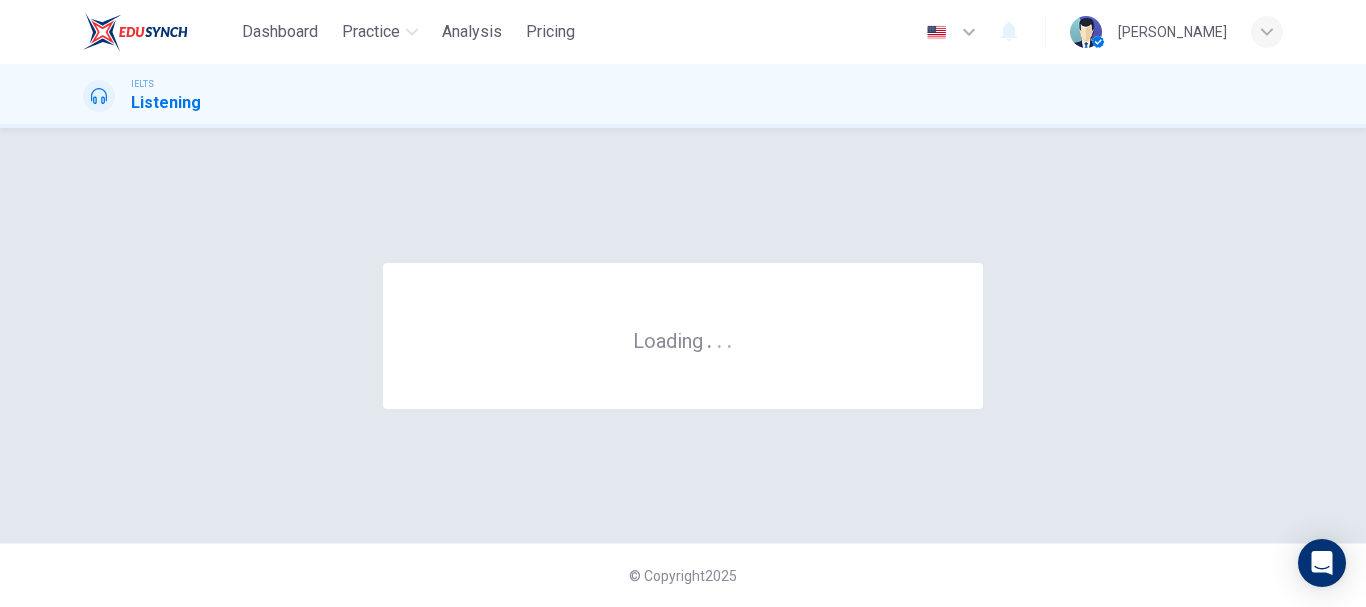scroll, scrollTop: 0, scrollLeft: 0, axis: both 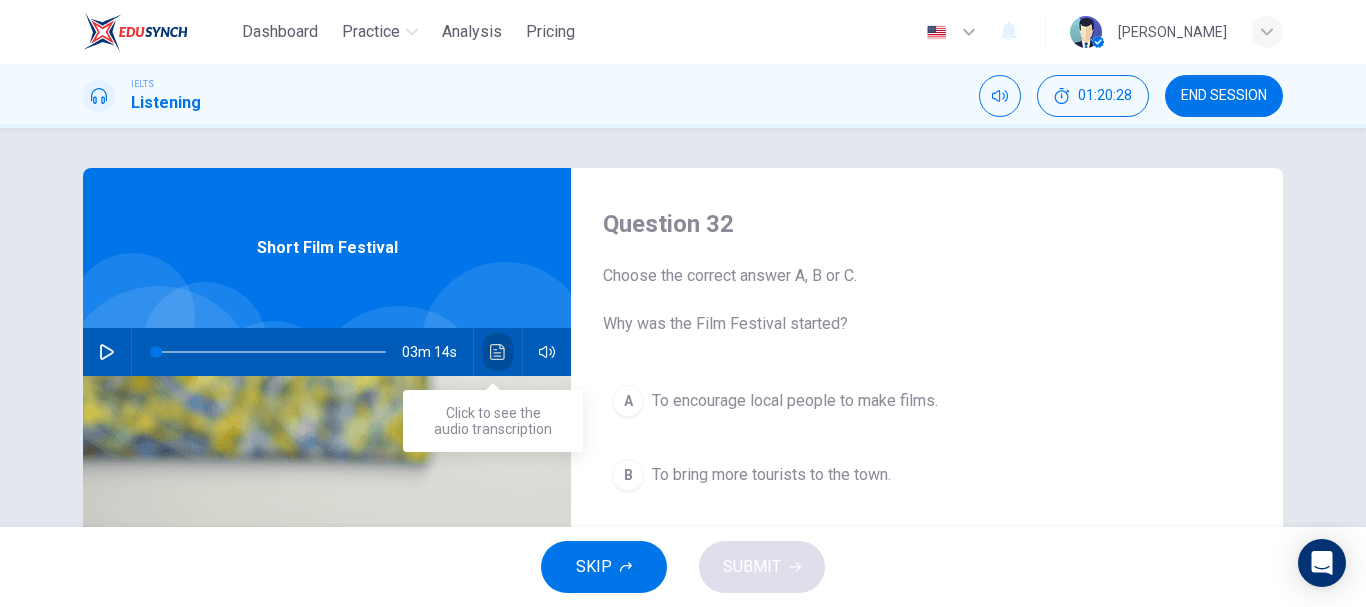 click at bounding box center (498, 352) 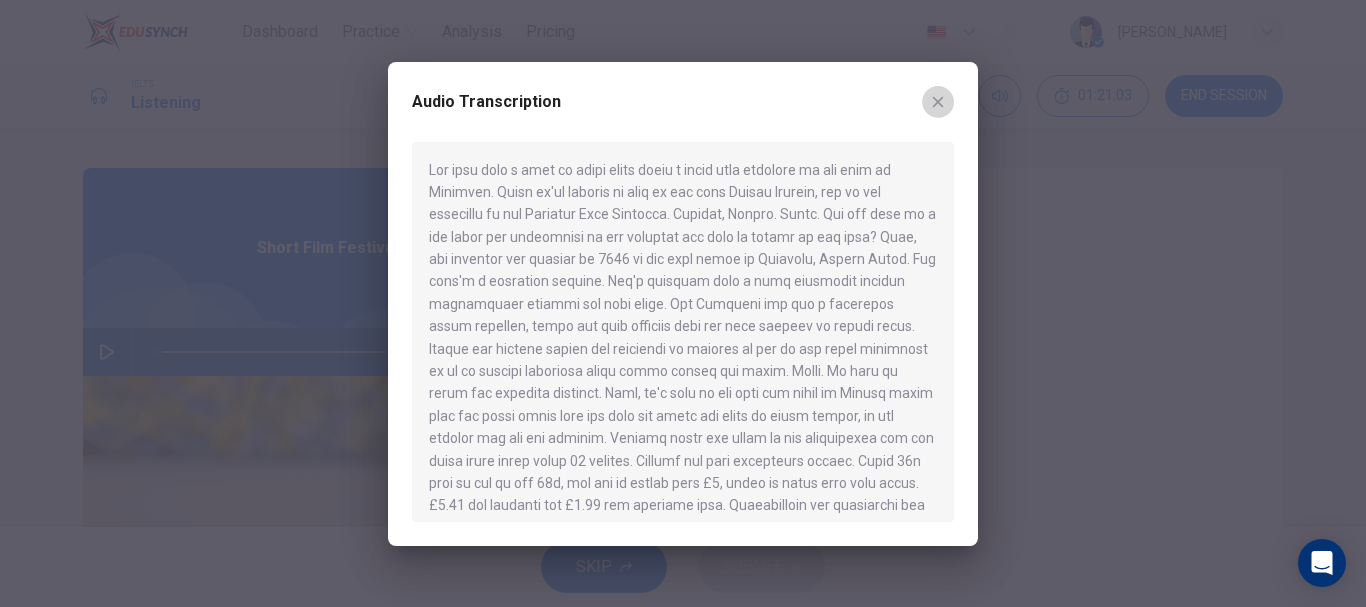 click at bounding box center (938, 102) 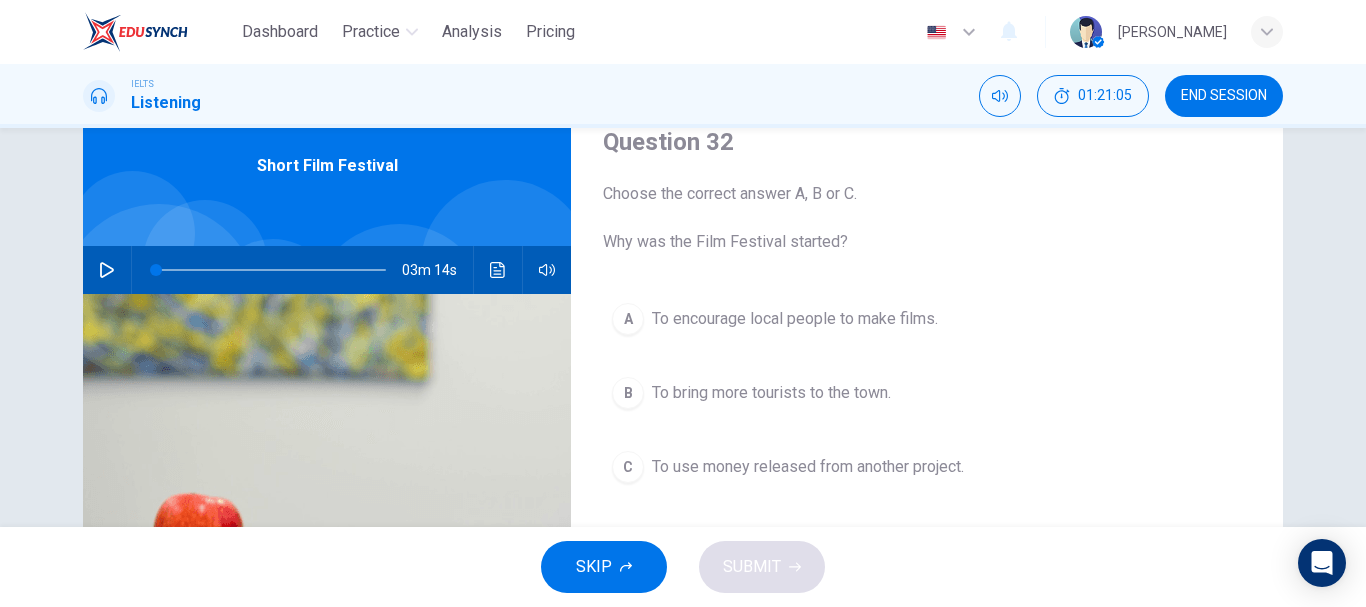 scroll, scrollTop: 86, scrollLeft: 0, axis: vertical 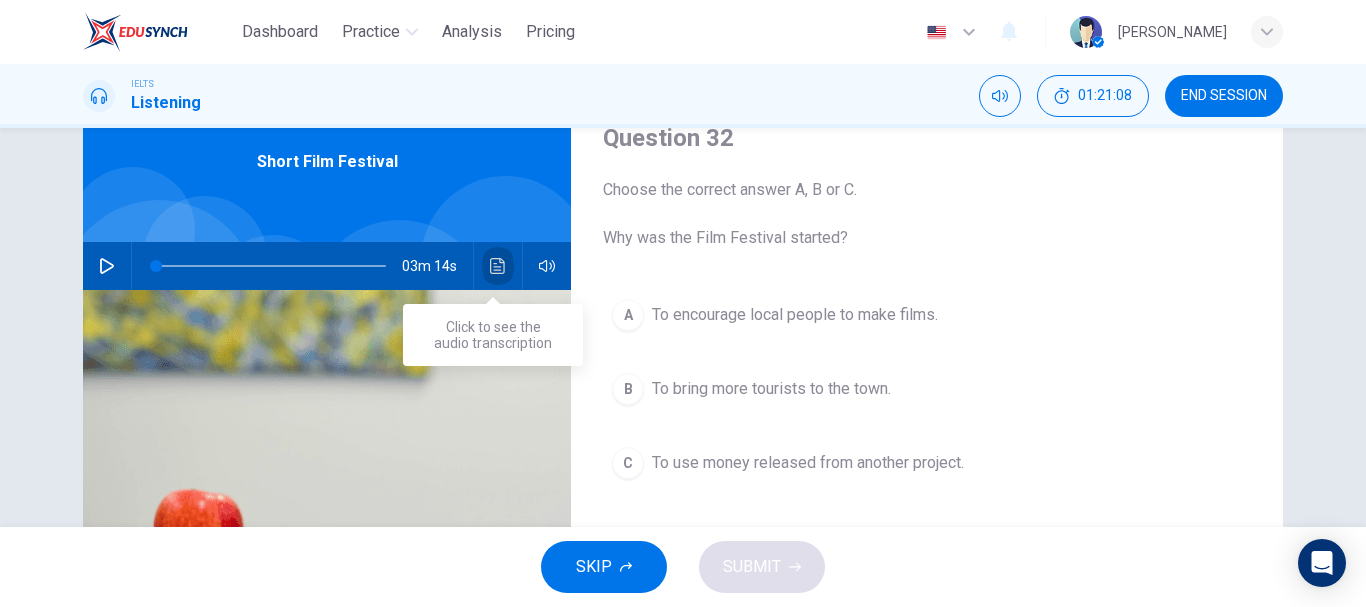 click at bounding box center (498, 266) 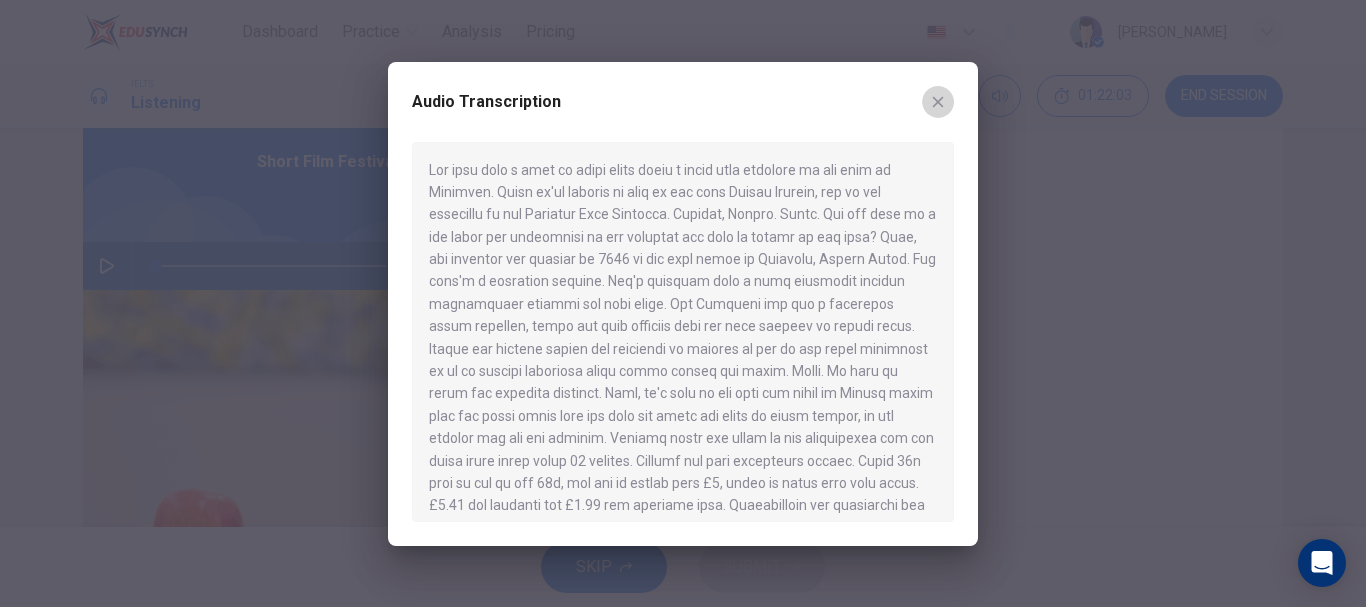 click 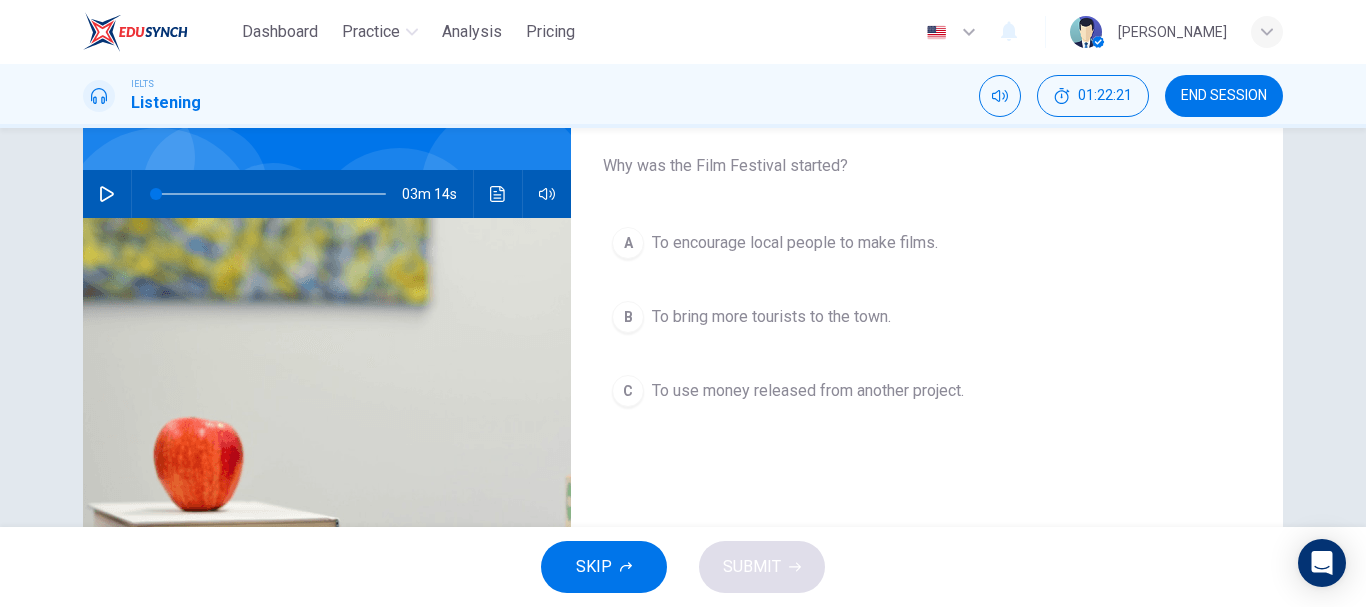 scroll, scrollTop: 157, scrollLeft: 0, axis: vertical 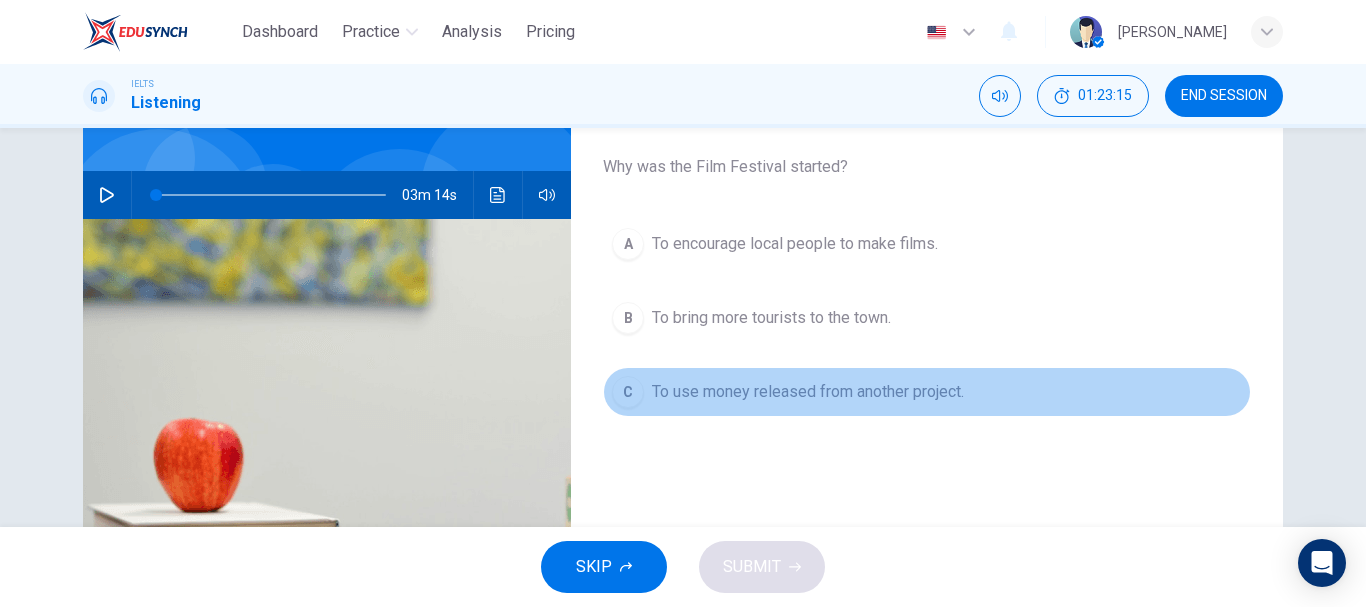 click on "C" at bounding box center (628, 392) 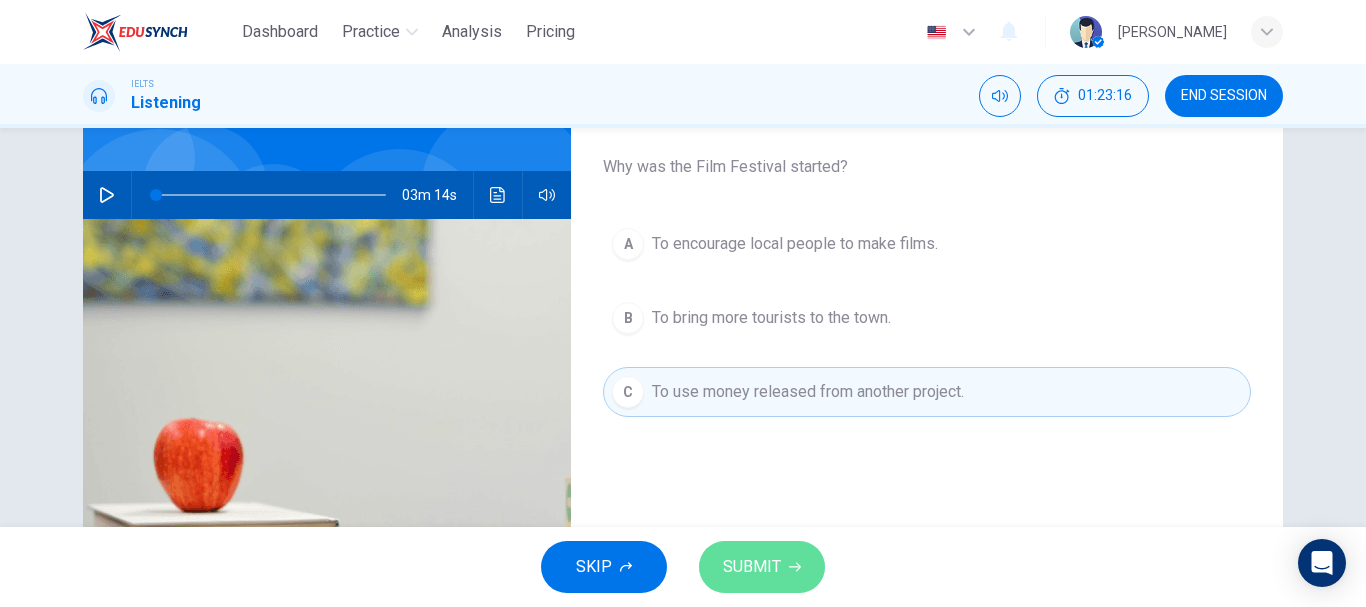click on "SUBMIT" at bounding box center (752, 567) 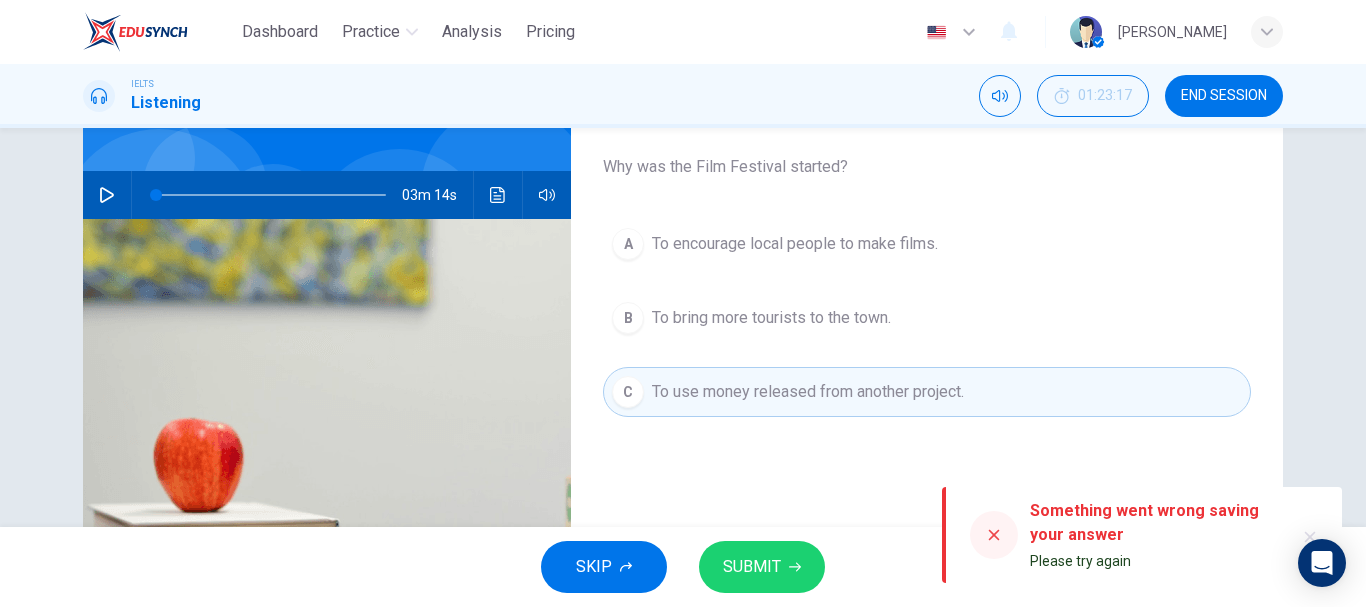 click on "Question 32 Choose the correct answer A, B or C. Why was the Film Festival started? A To encourage local people to make films. B To bring more tourists to the town. C To use money released from another project." at bounding box center [927, 358] 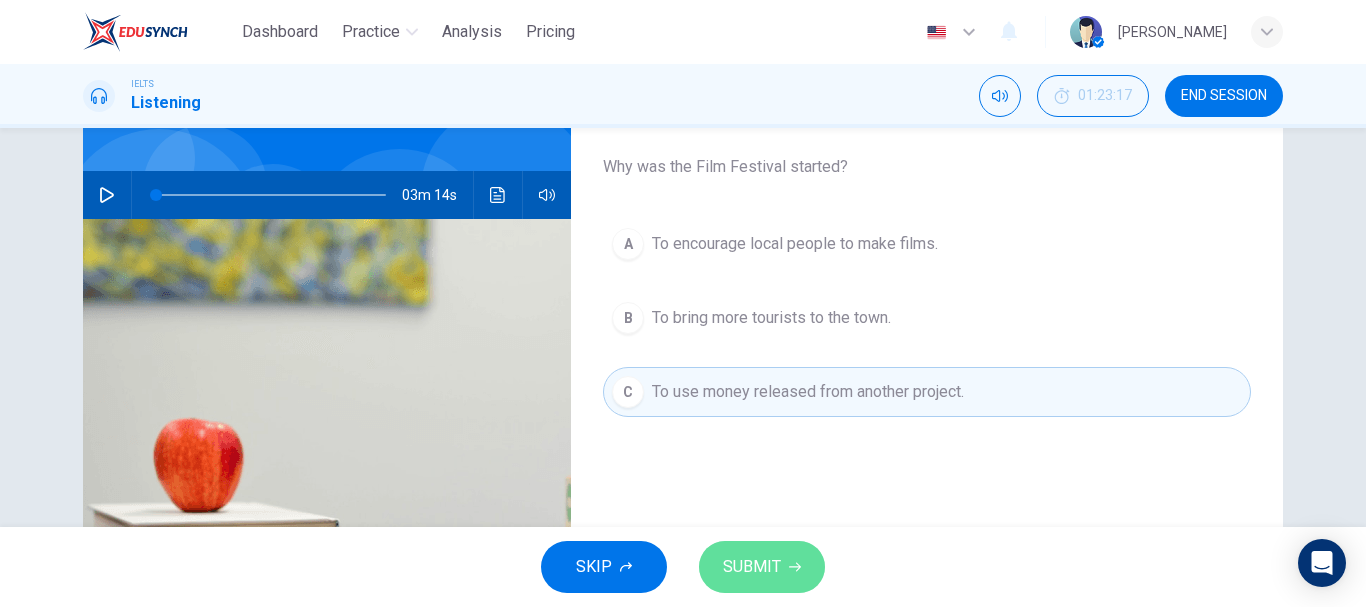 click on "SUBMIT" at bounding box center [752, 567] 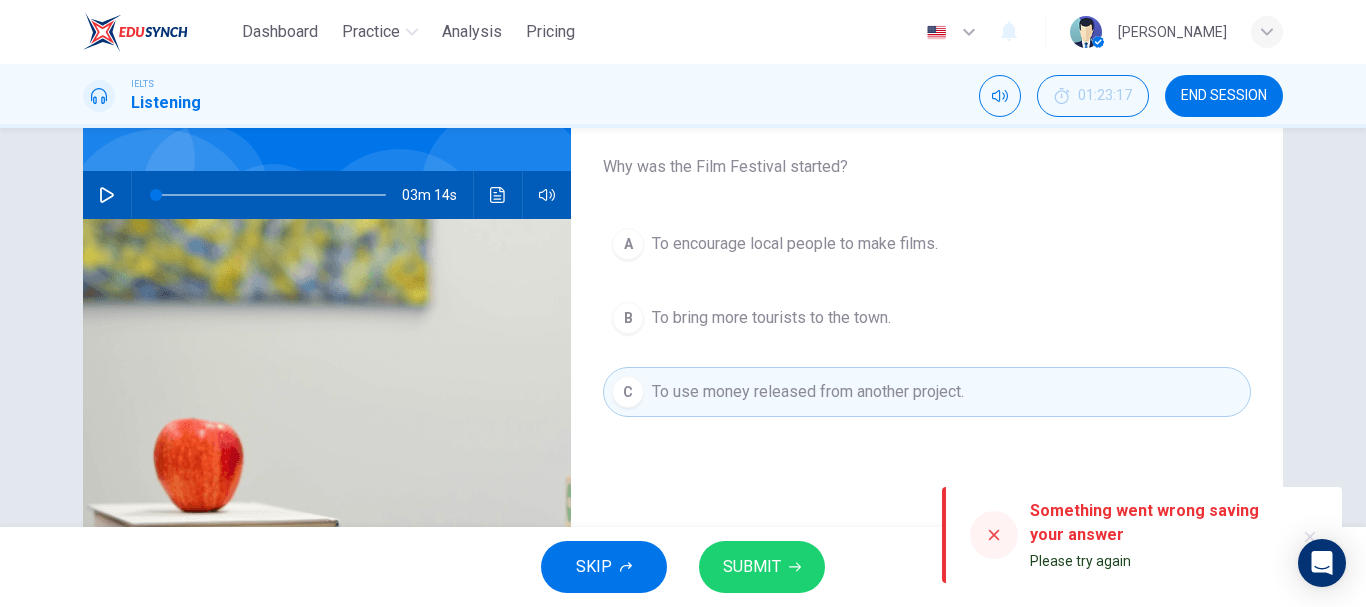 click on "A To encourage local people to make films. B To bring more tourists to the town. C To use money released from another project." at bounding box center (927, 338) 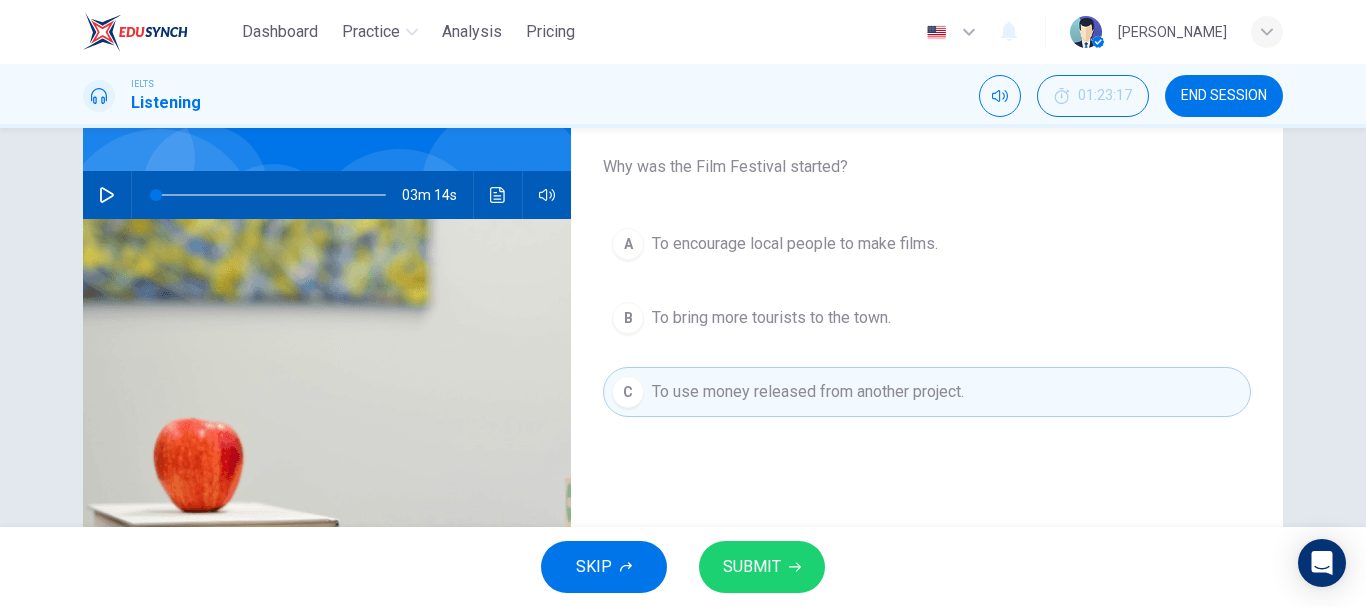 click on "Question 32 Choose the correct answer A, B or C. Why was the Film Festival started? A To encourage local people to make films. B To bring more tourists to the town. C To use money released from another project." at bounding box center (927, 358) 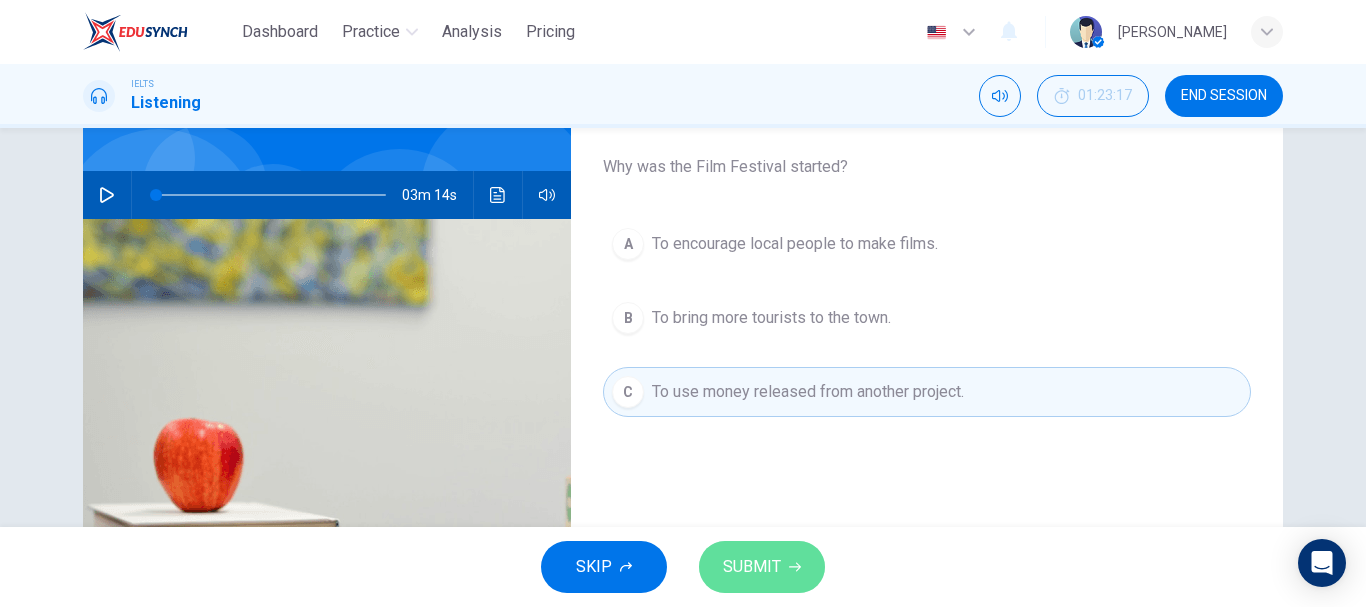 click on "SUBMIT" at bounding box center (752, 567) 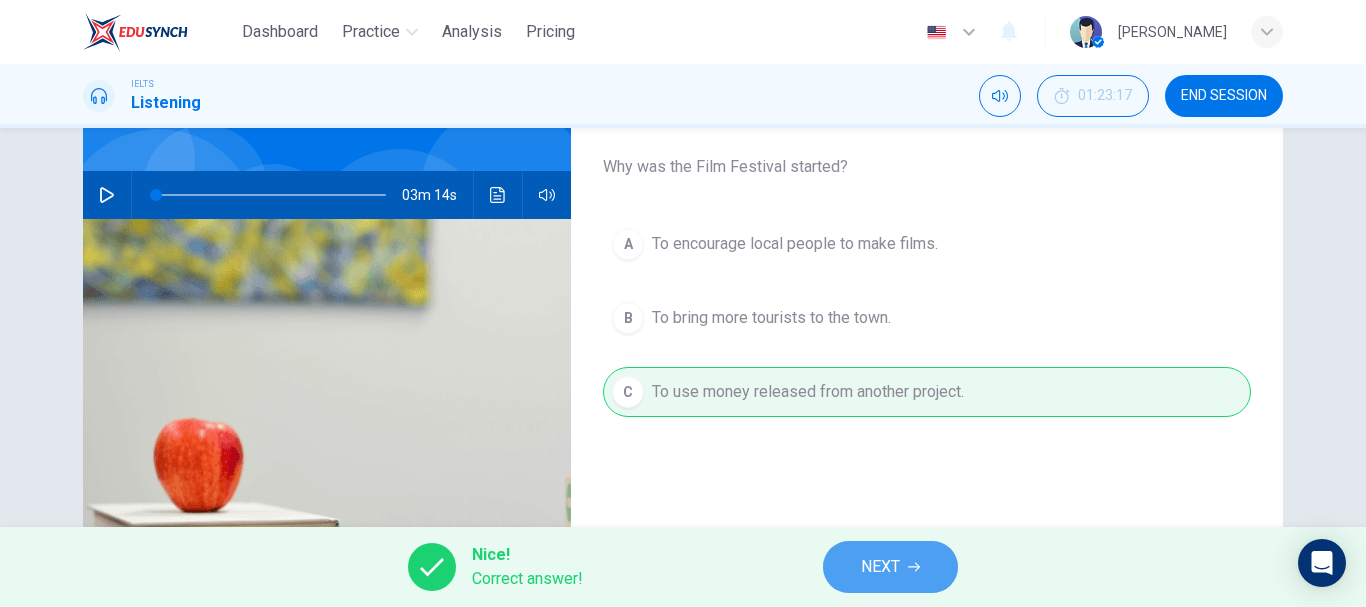 click on "NEXT" at bounding box center [890, 567] 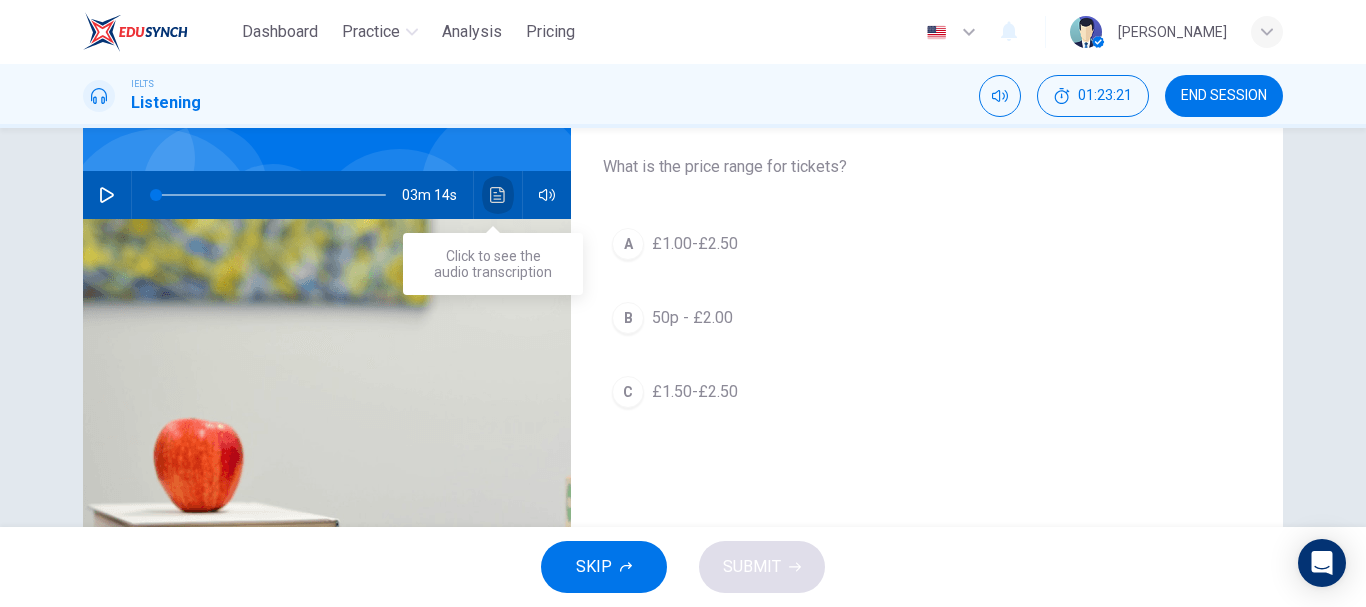 click 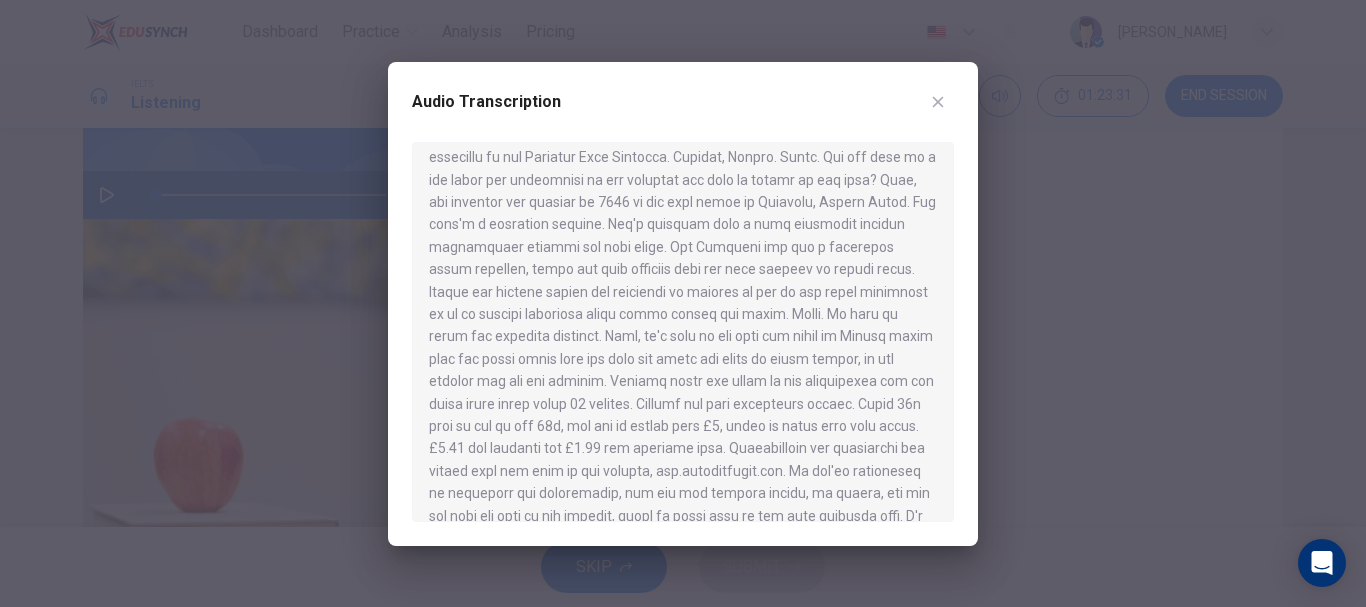 scroll, scrollTop: 58, scrollLeft: 0, axis: vertical 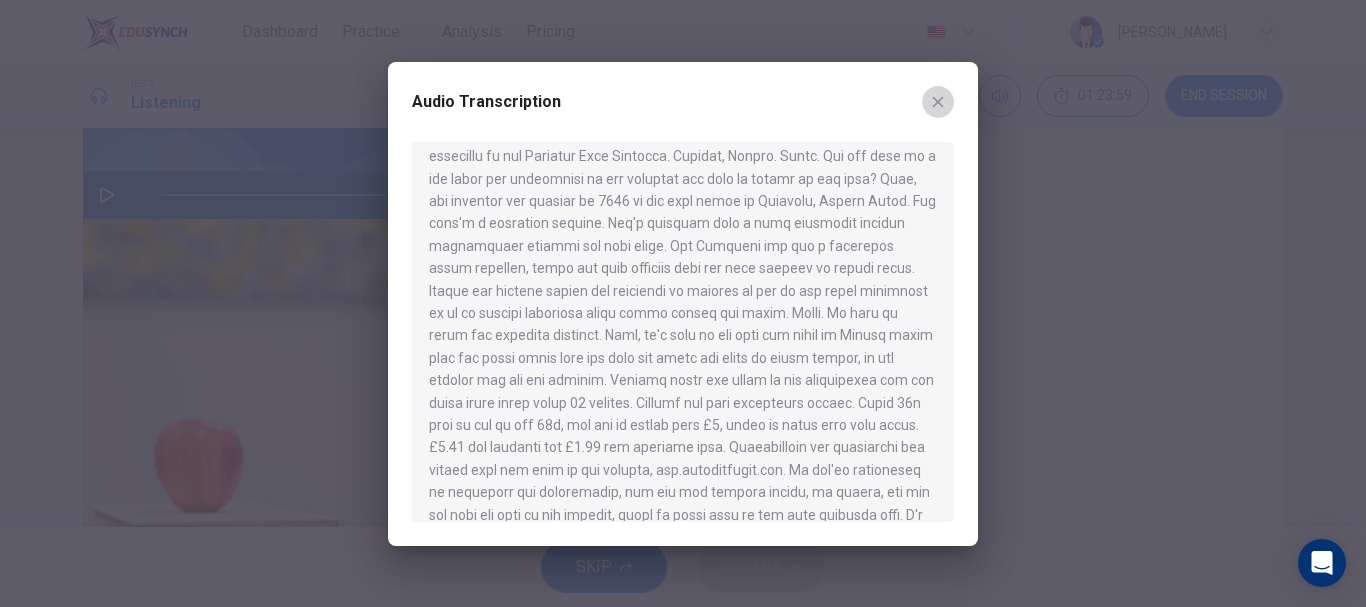 click 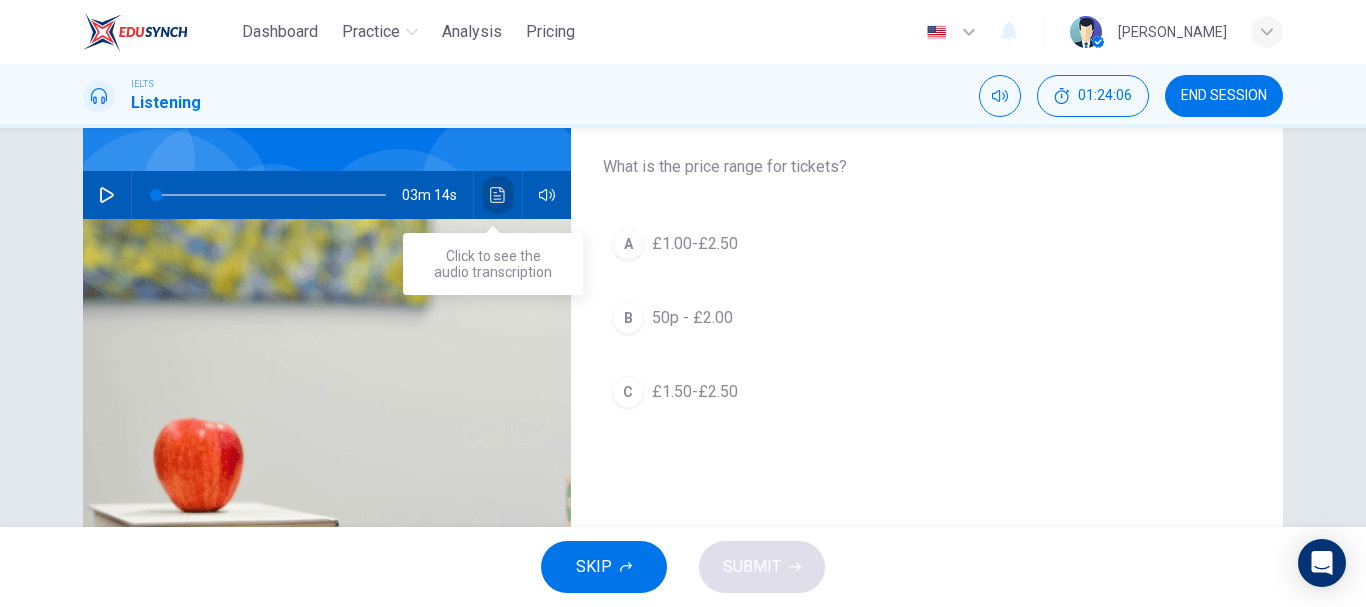 click 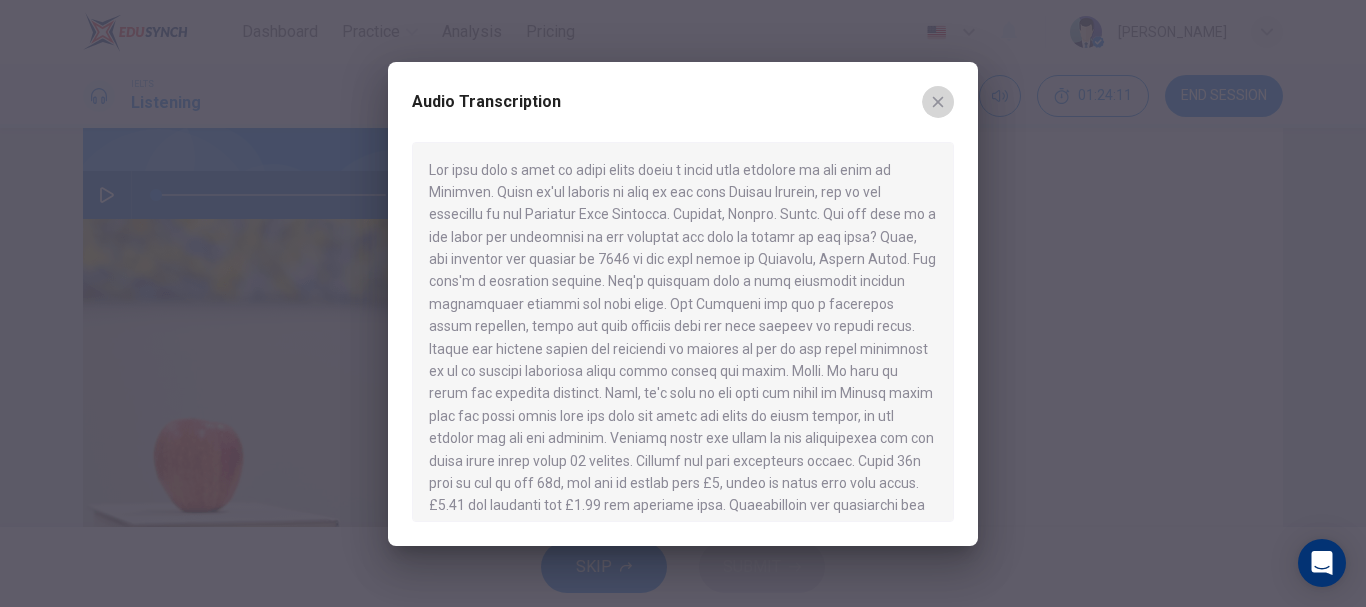 click 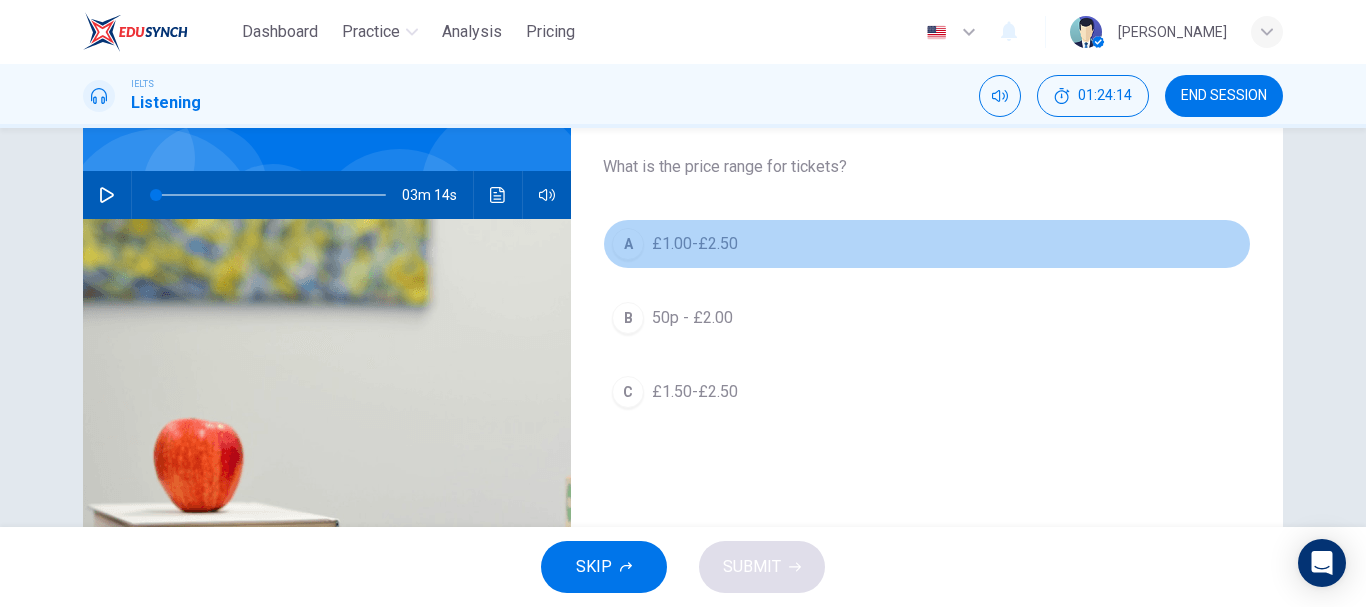 click on "A" at bounding box center [628, 244] 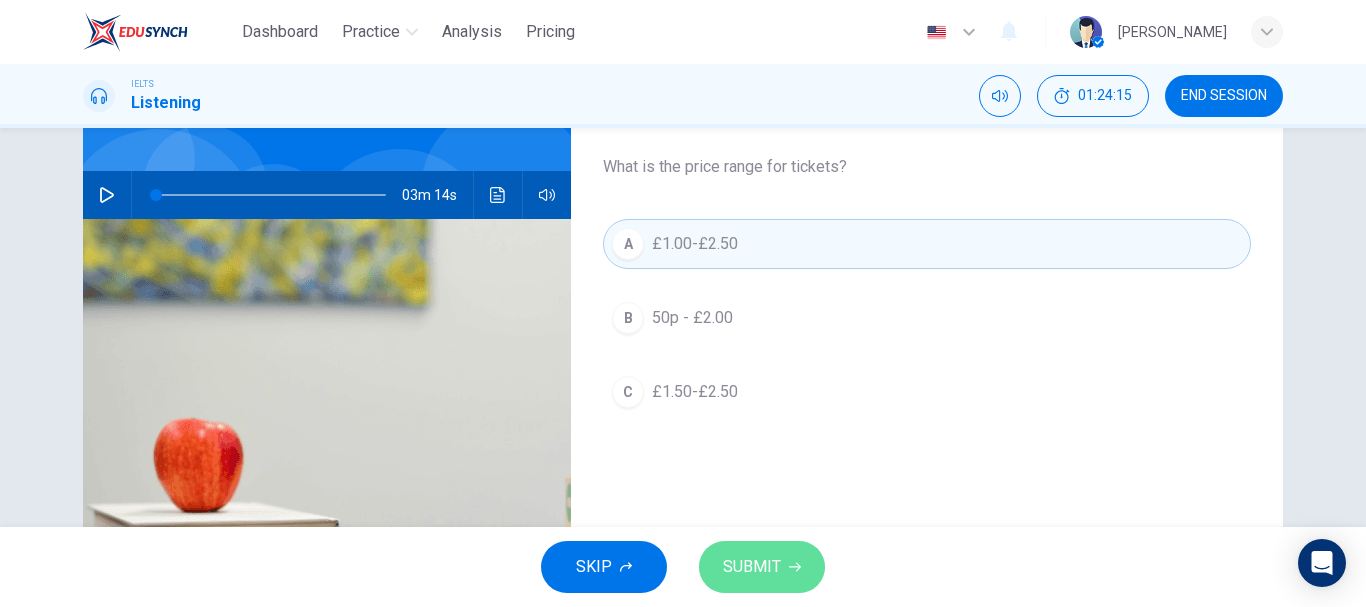 click on "SUBMIT" at bounding box center [762, 567] 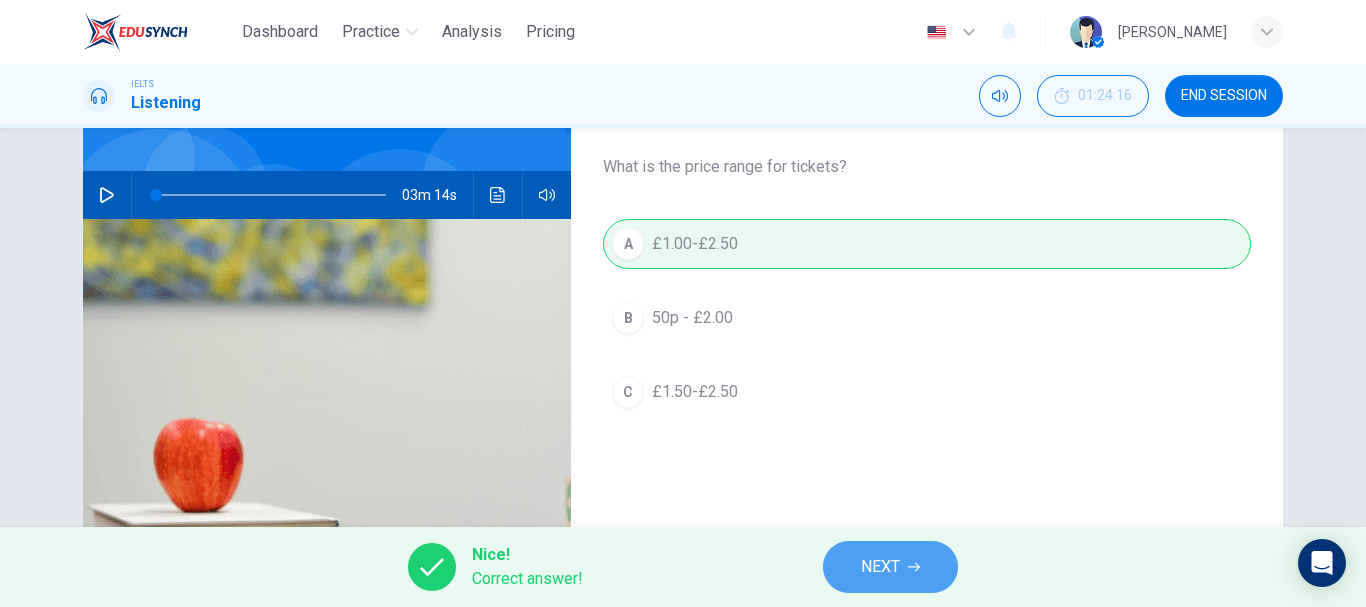 click on "NEXT" at bounding box center (890, 567) 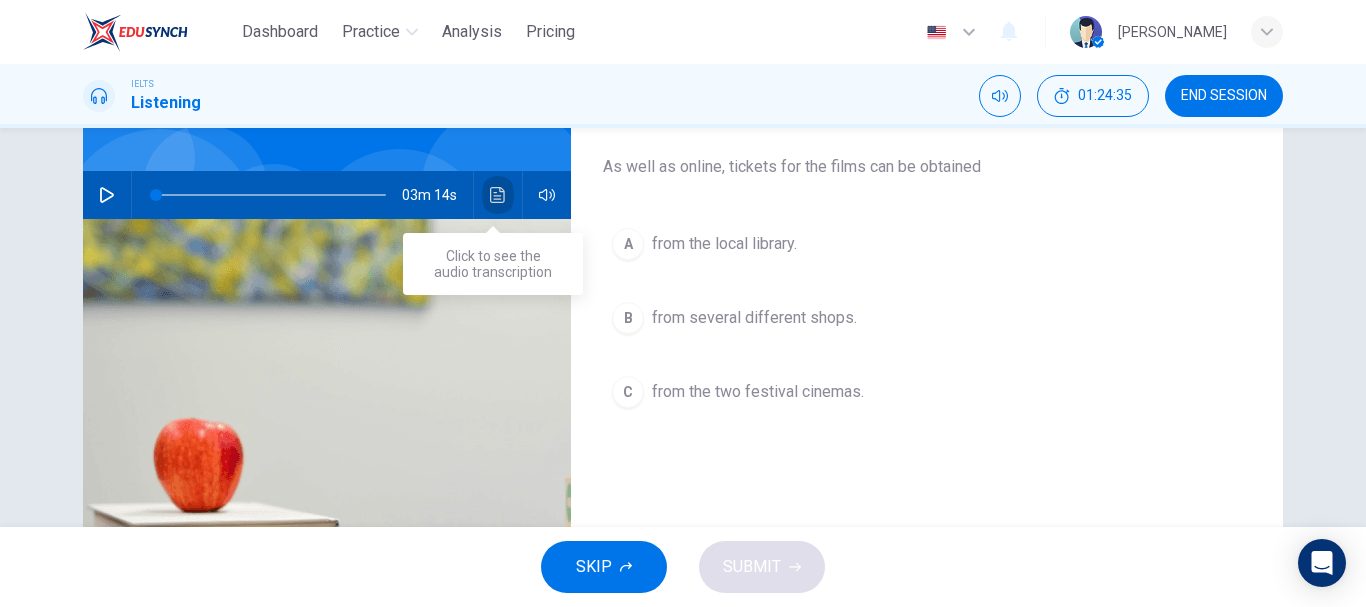 click at bounding box center (498, 195) 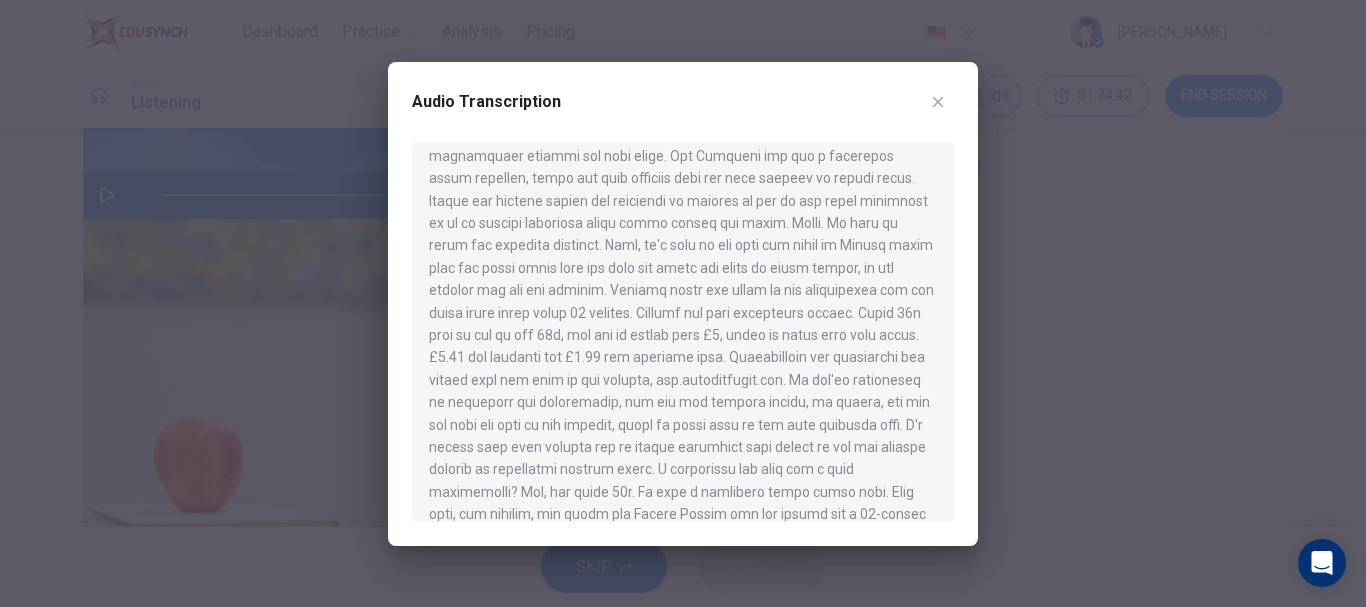 scroll, scrollTop: 154, scrollLeft: 0, axis: vertical 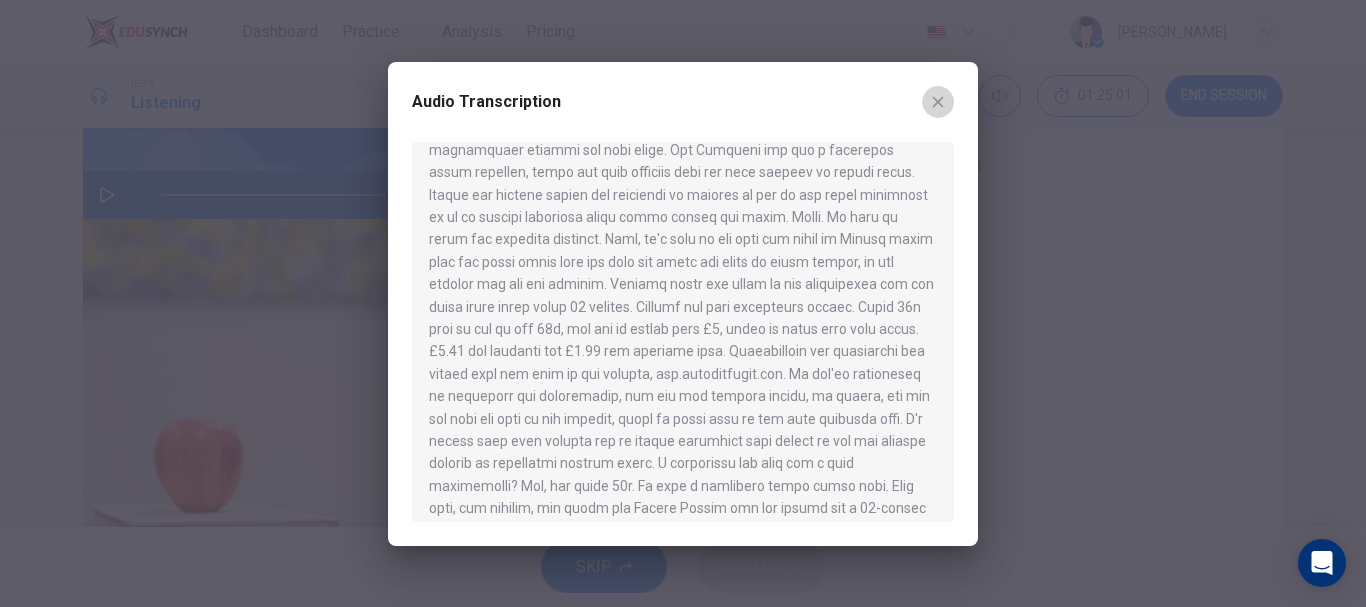 click 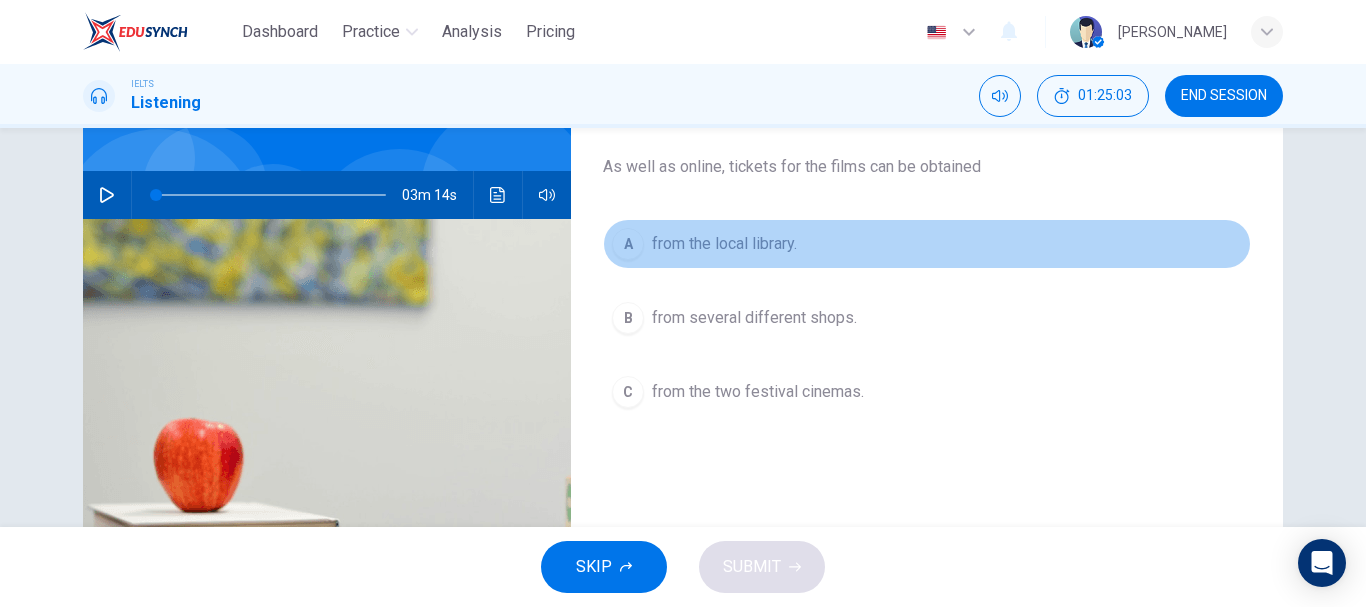 click on "A" at bounding box center (628, 244) 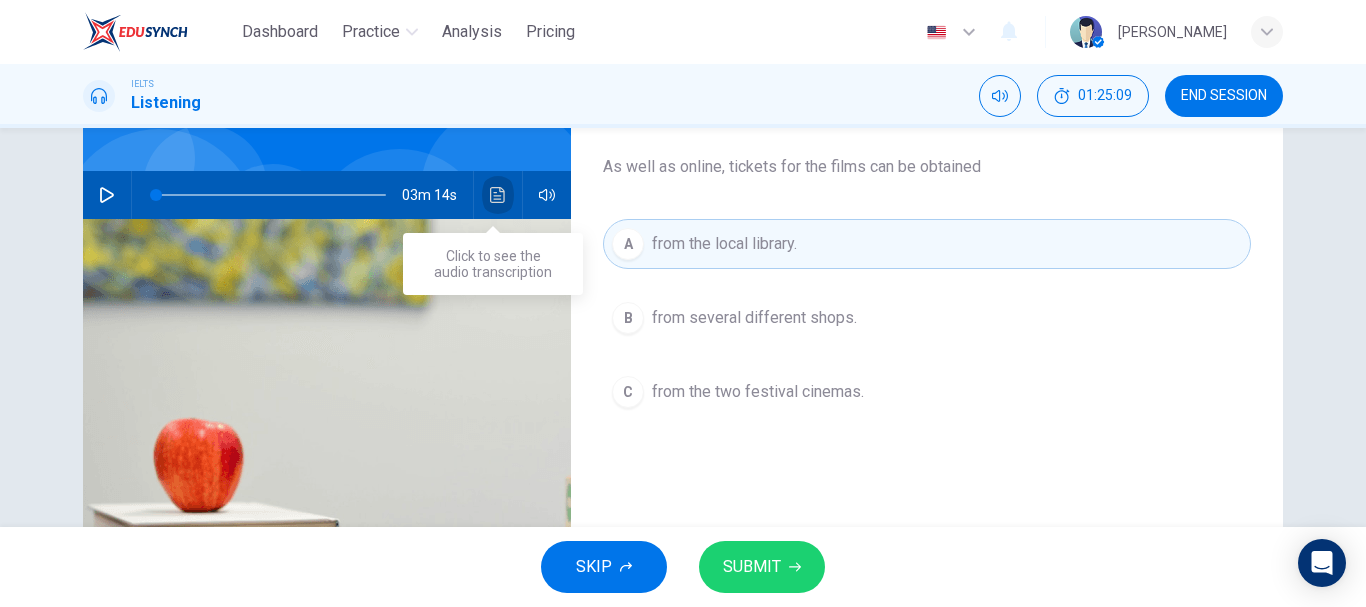 click 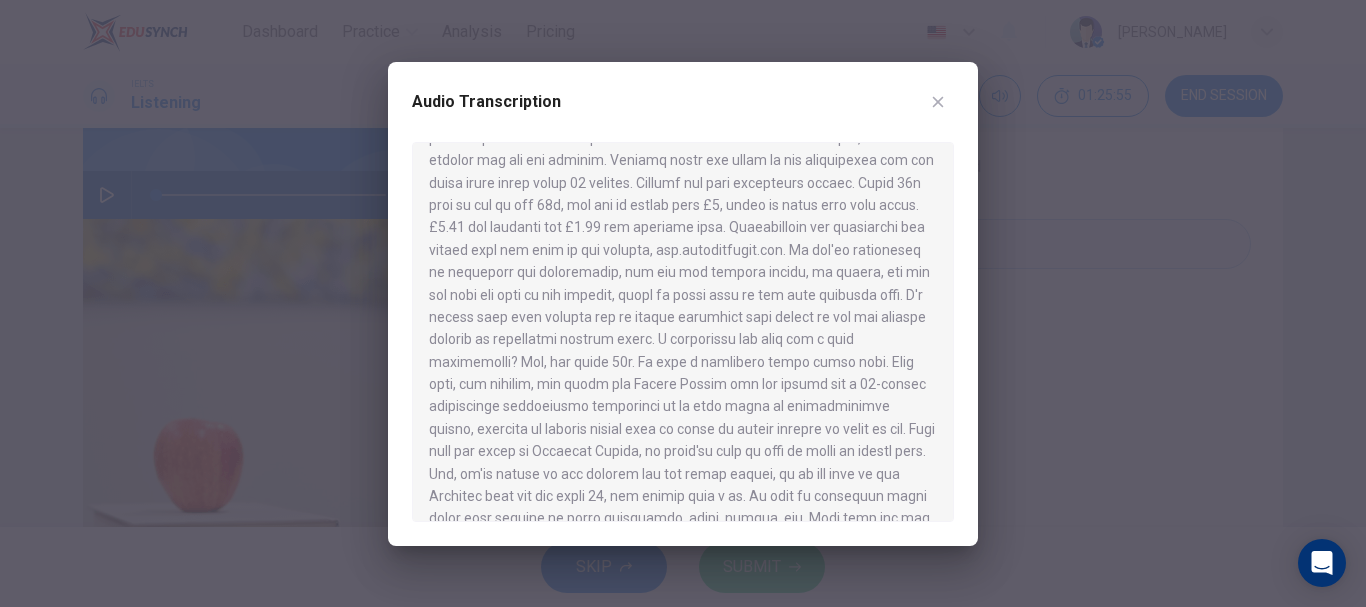 scroll, scrollTop: 279, scrollLeft: 0, axis: vertical 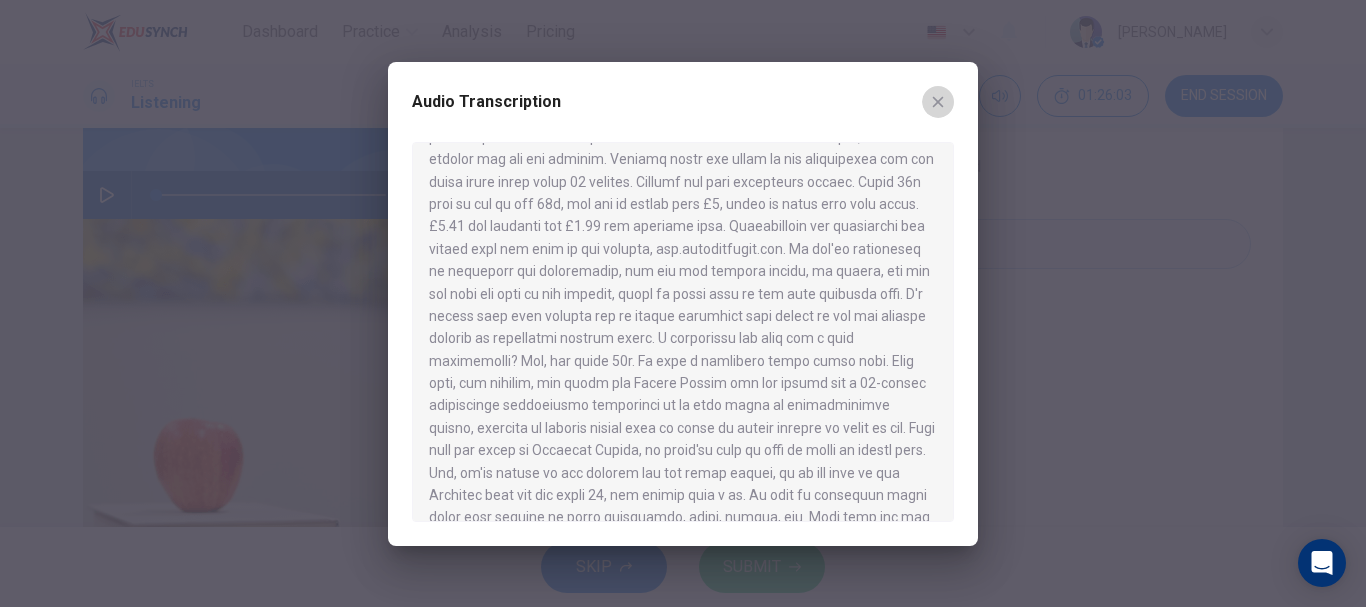click 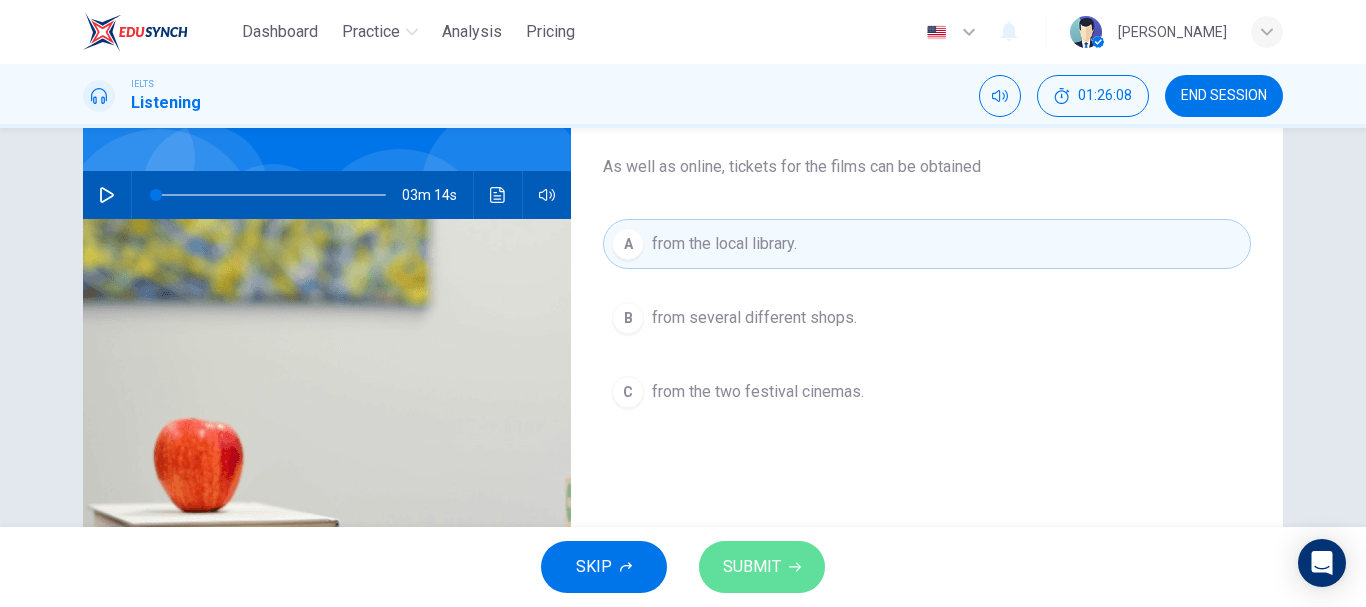 click on "SUBMIT" at bounding box center (752, 567) 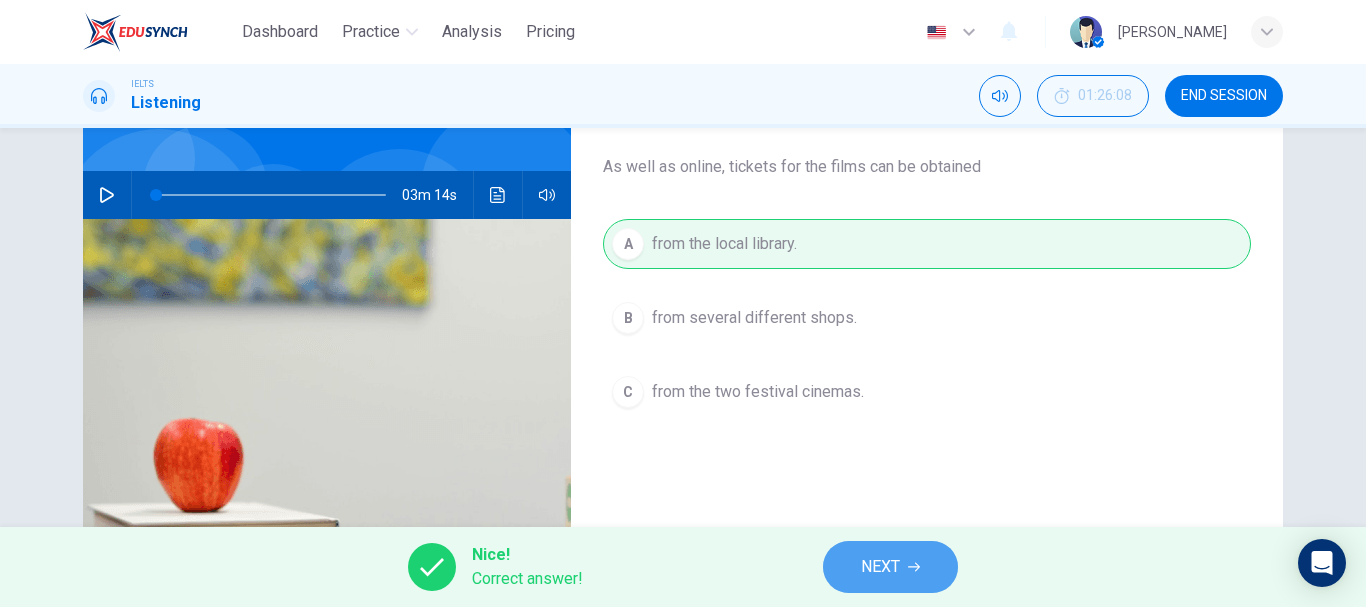 click on "NEXT" at bounding box center [880, 567] 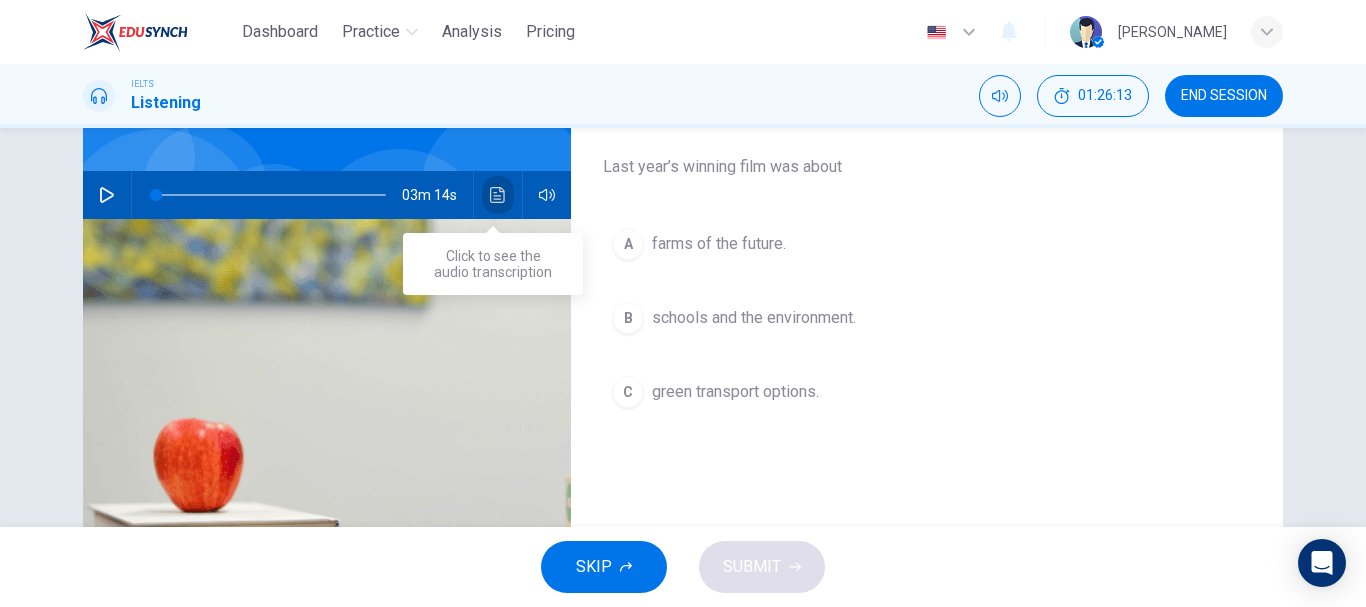 click at bounding box center [498, 195] 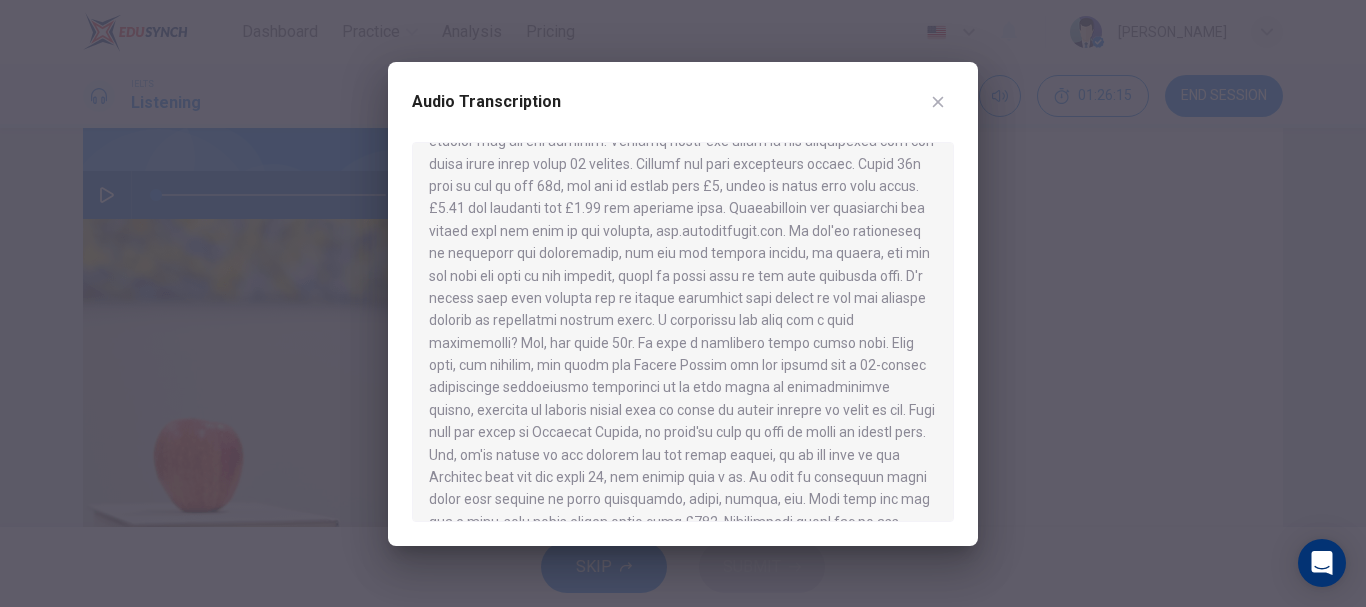 scroll, scrollTop: 298, scrollLeft: 0, axis: vertical 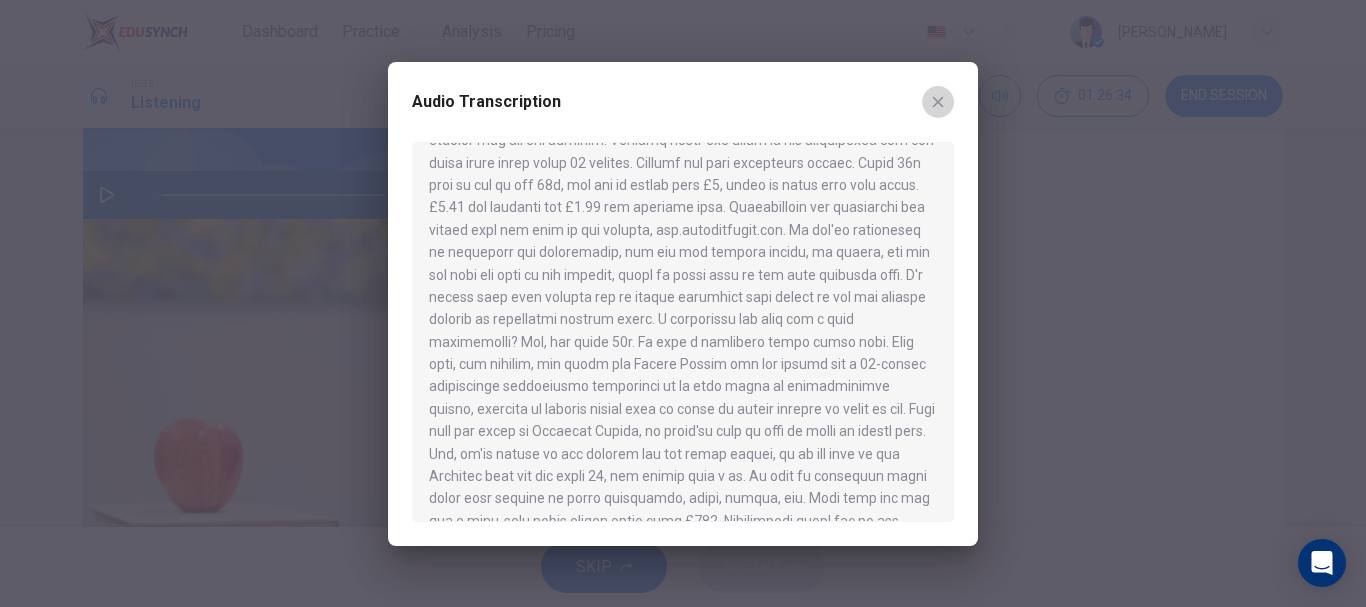 click 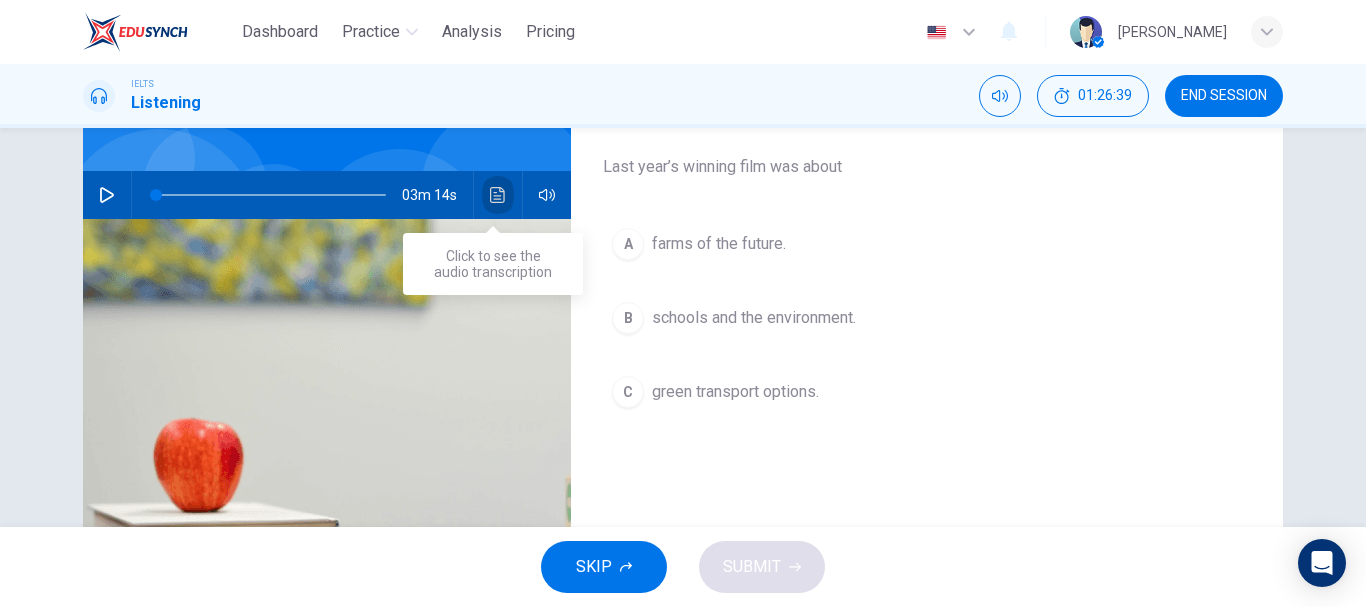 click 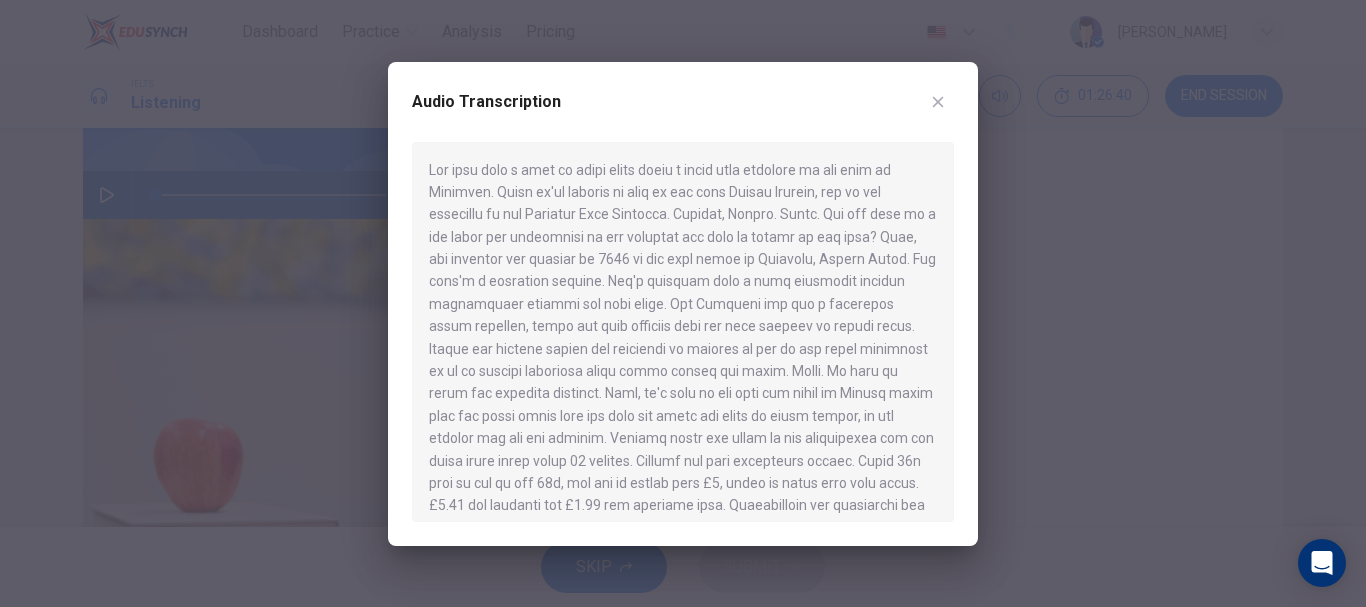 click at bounding box center (683, 332) 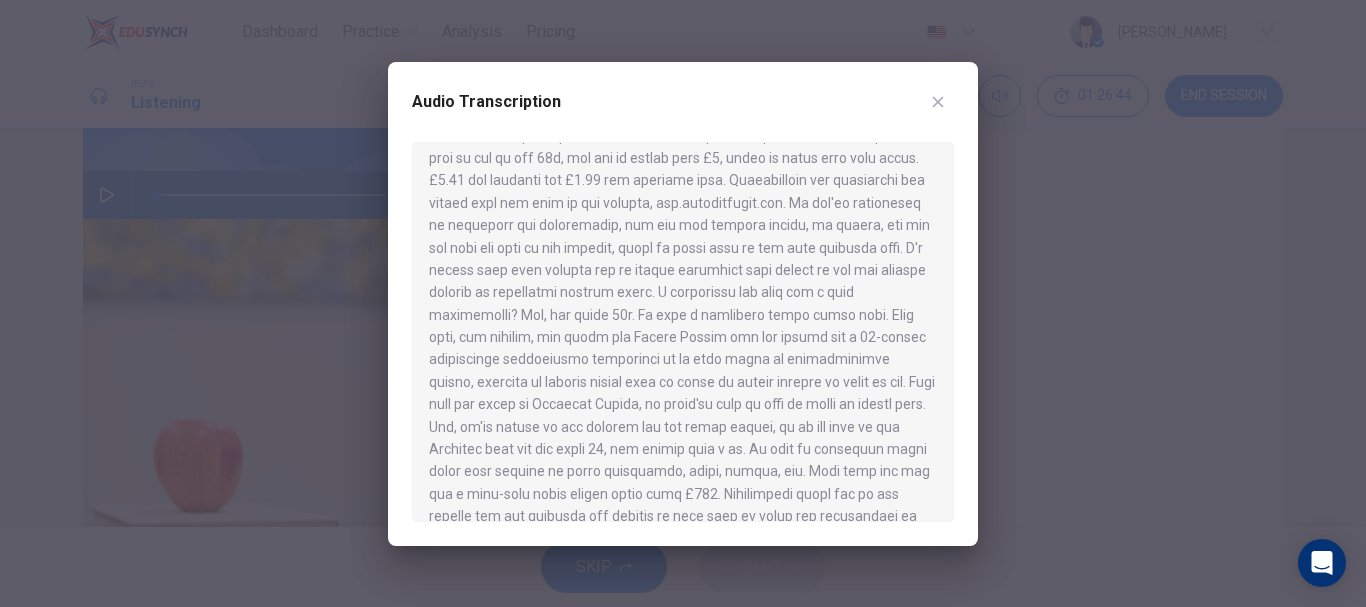 scroll, scrollTop: 326, scrollLeft: 0, axis: vertical 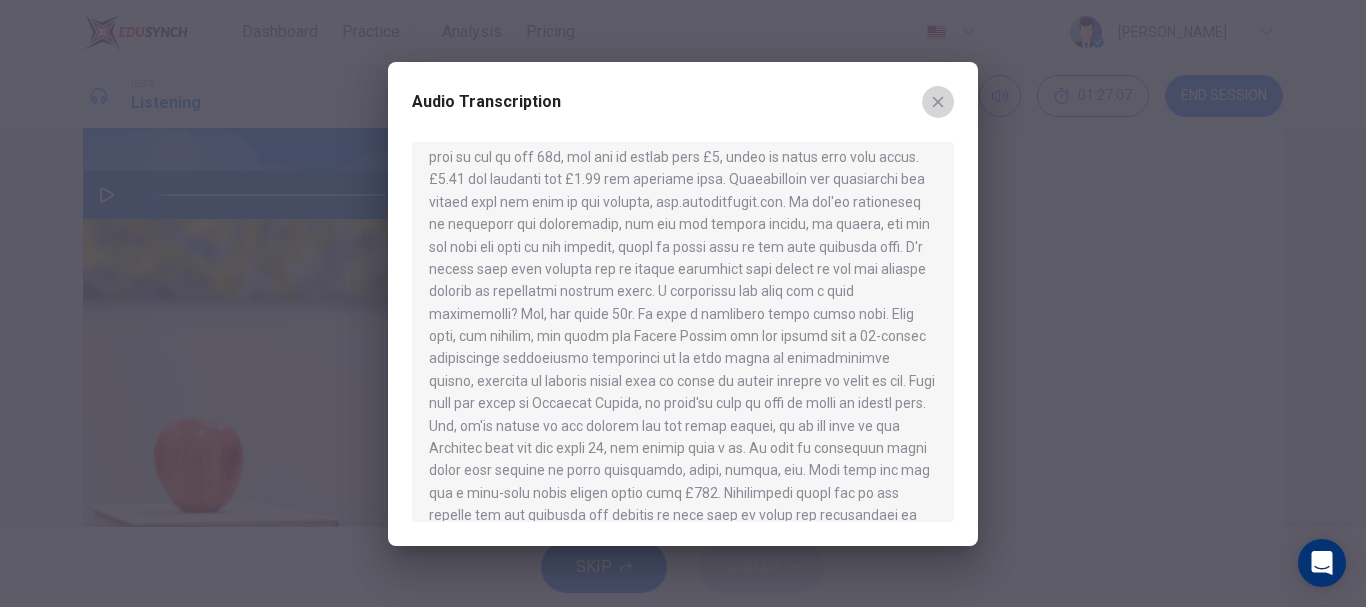 click 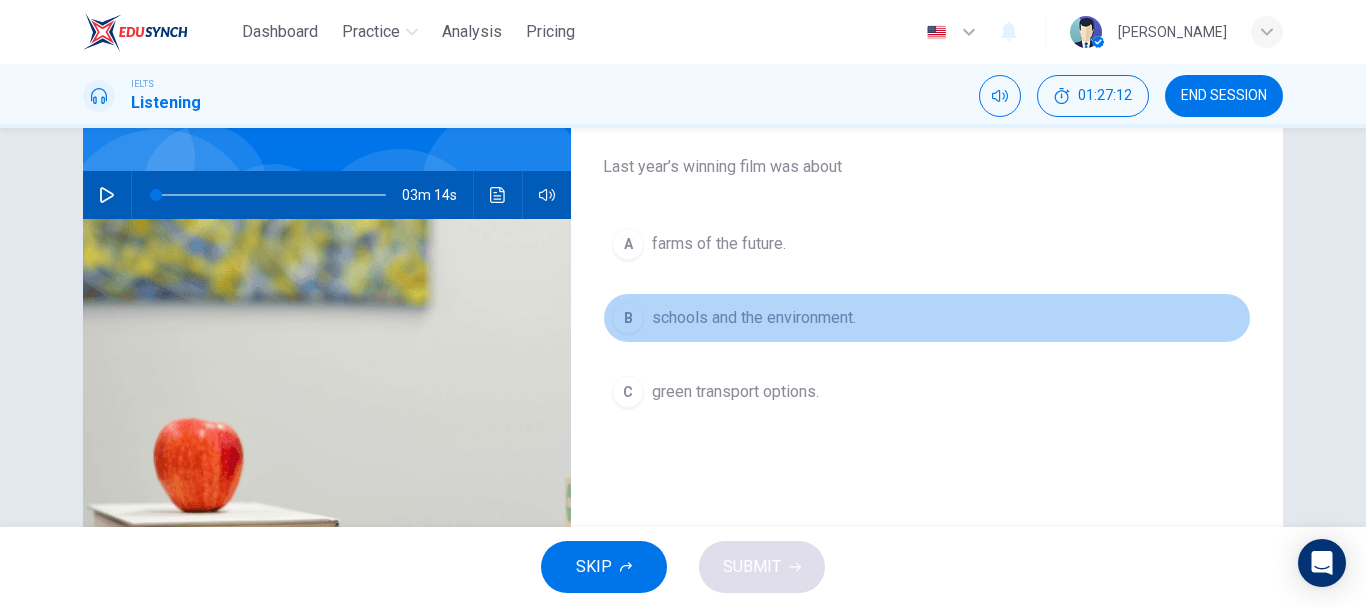 click on "B" at bounding box center [628, 318] 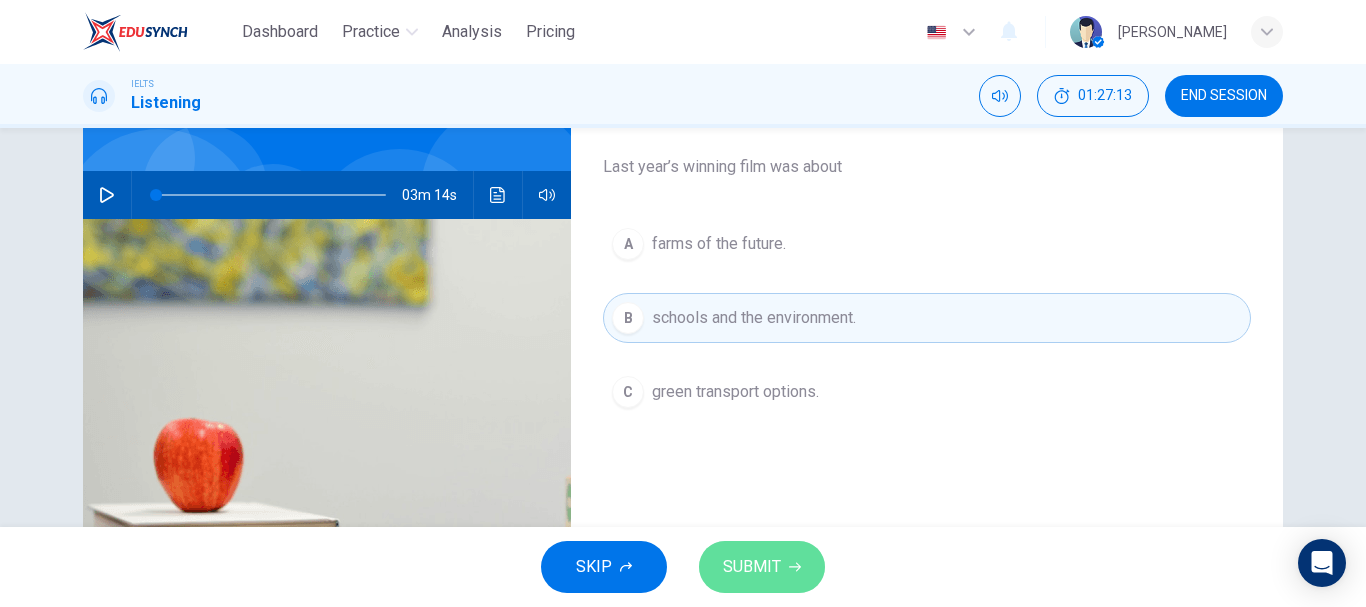 click on "SUBMIT" at bounding box center [752, 567] 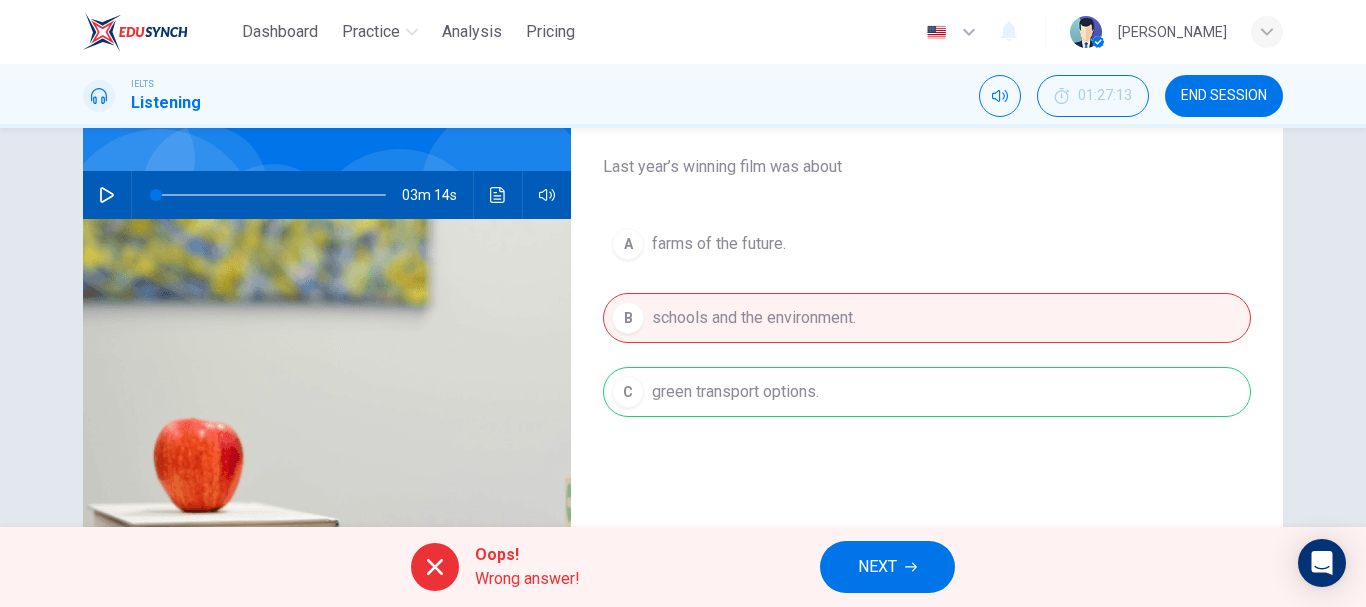 click on "NEXT" at bounding box center [877, 567] 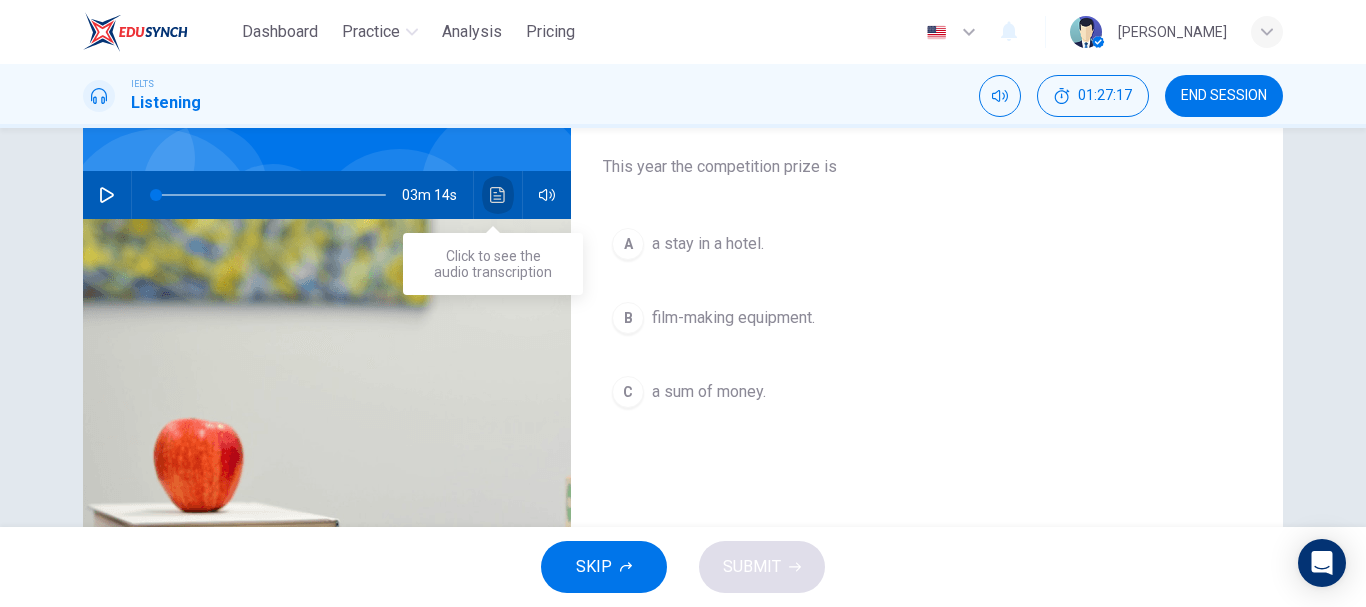 click 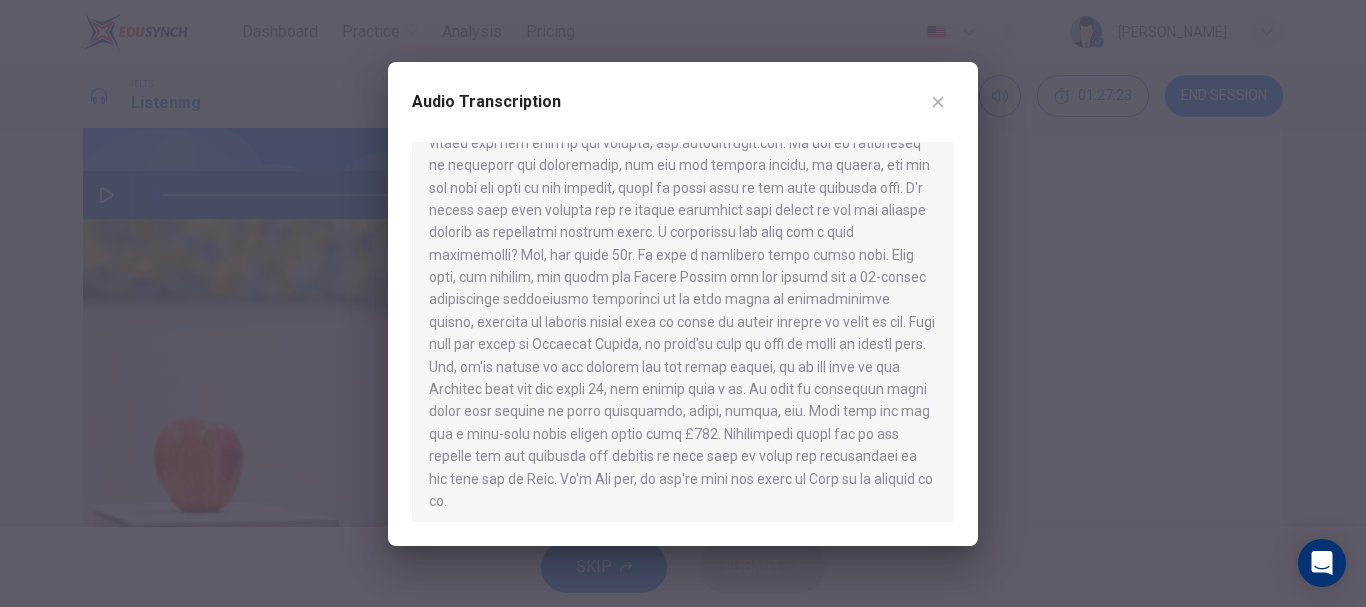 scroll, scrollTop: 392, scrollLeft: 0, axis: vertical 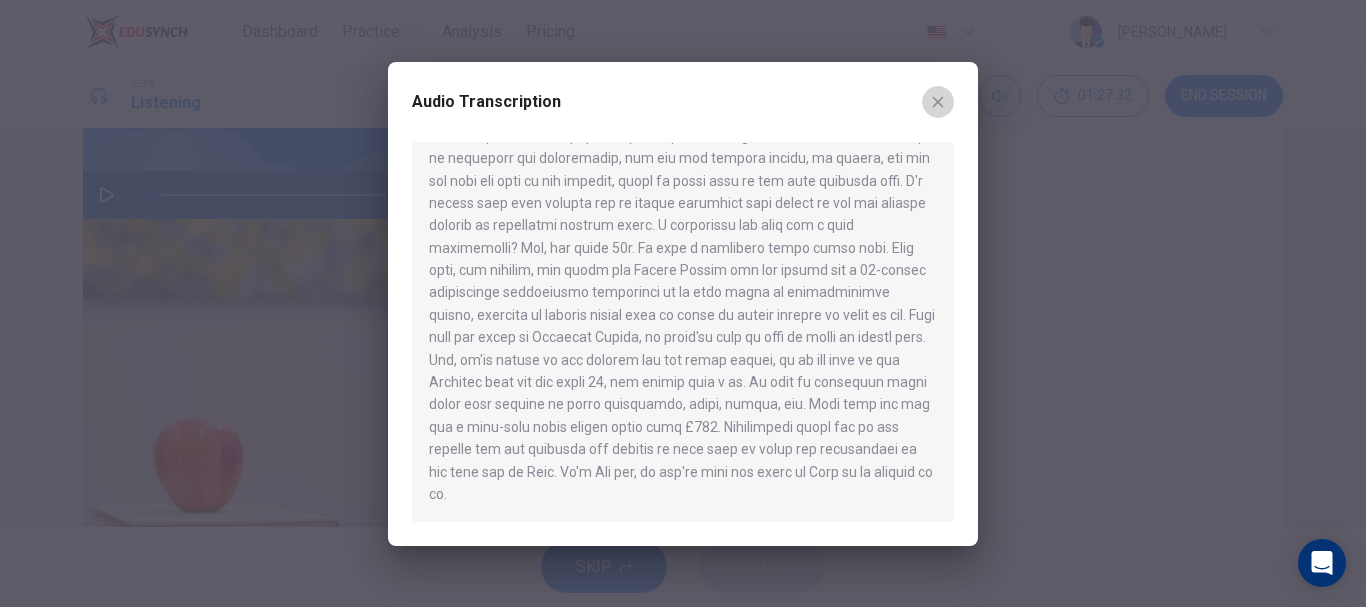 click at bounding box center [938, 102] 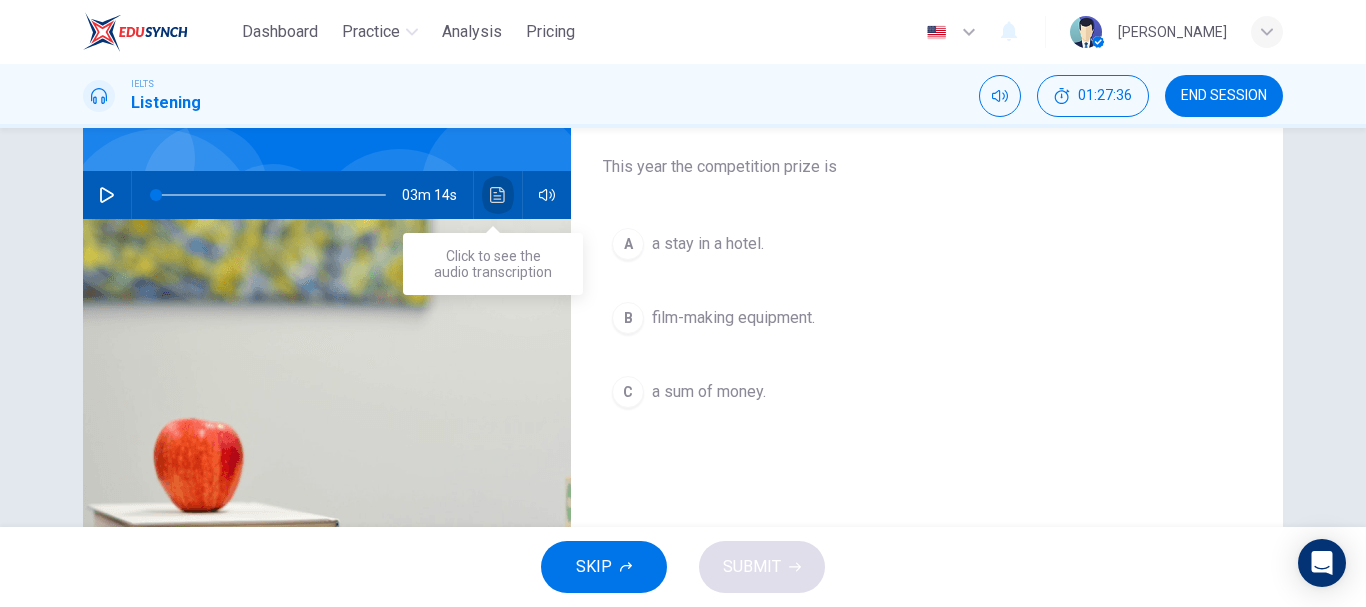 click 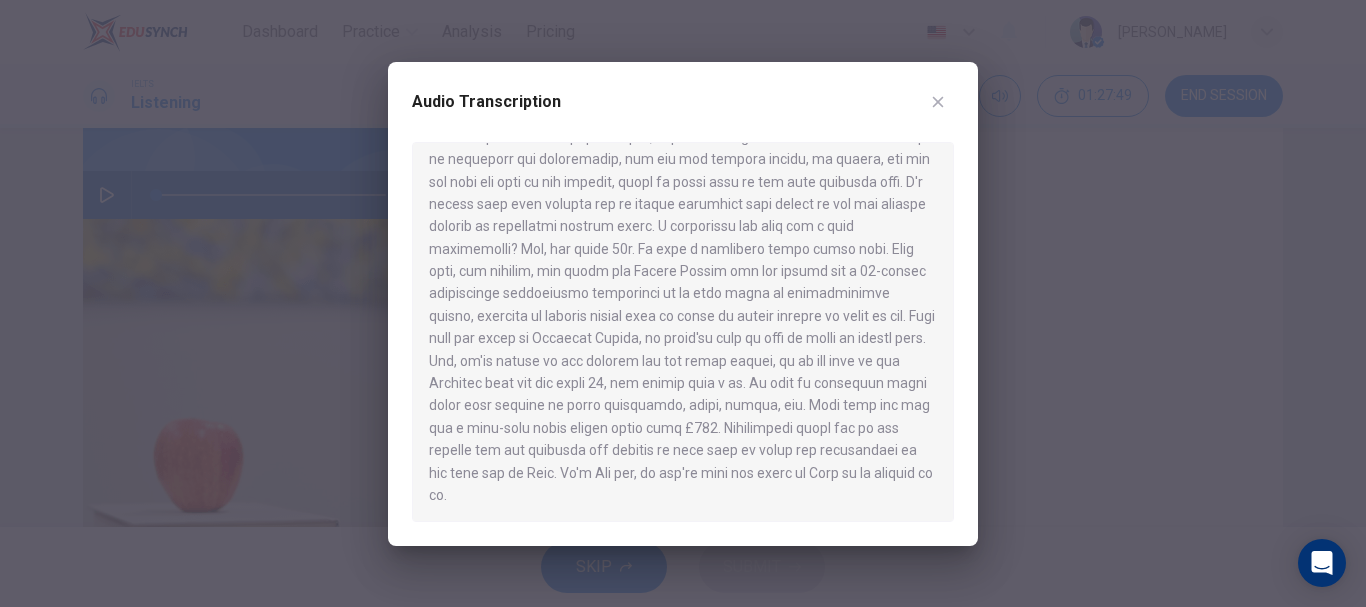 scroll, scrollTop: 392, scrollLeft: 0, axis: vertical 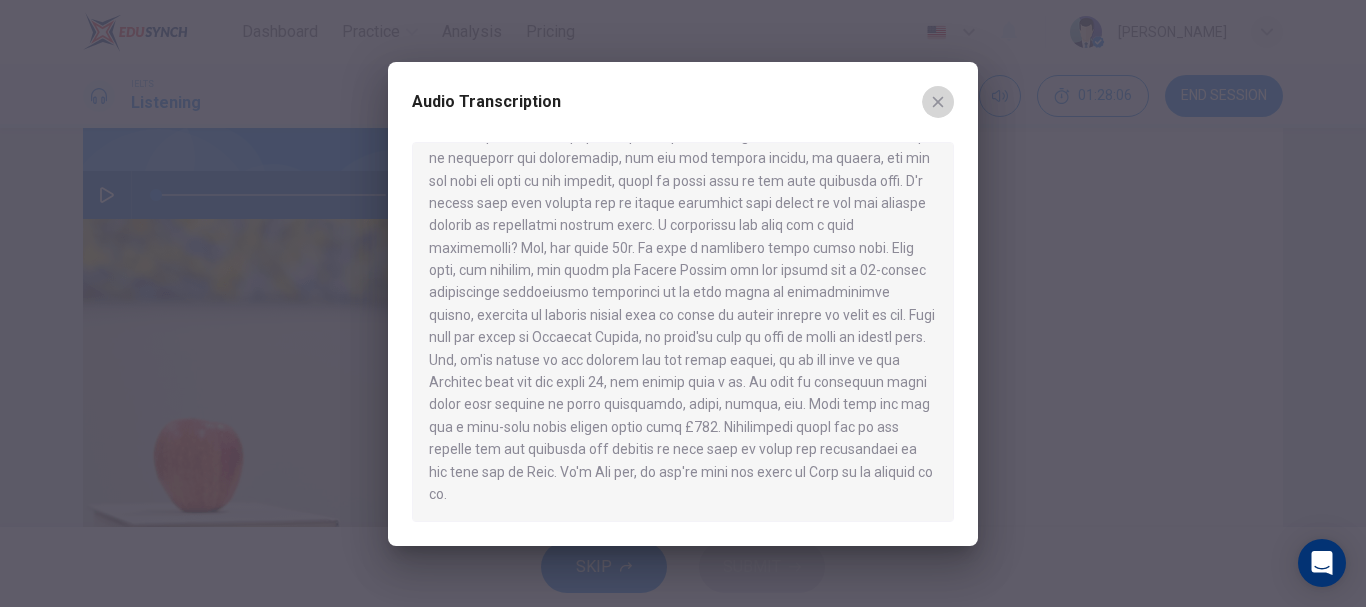 click 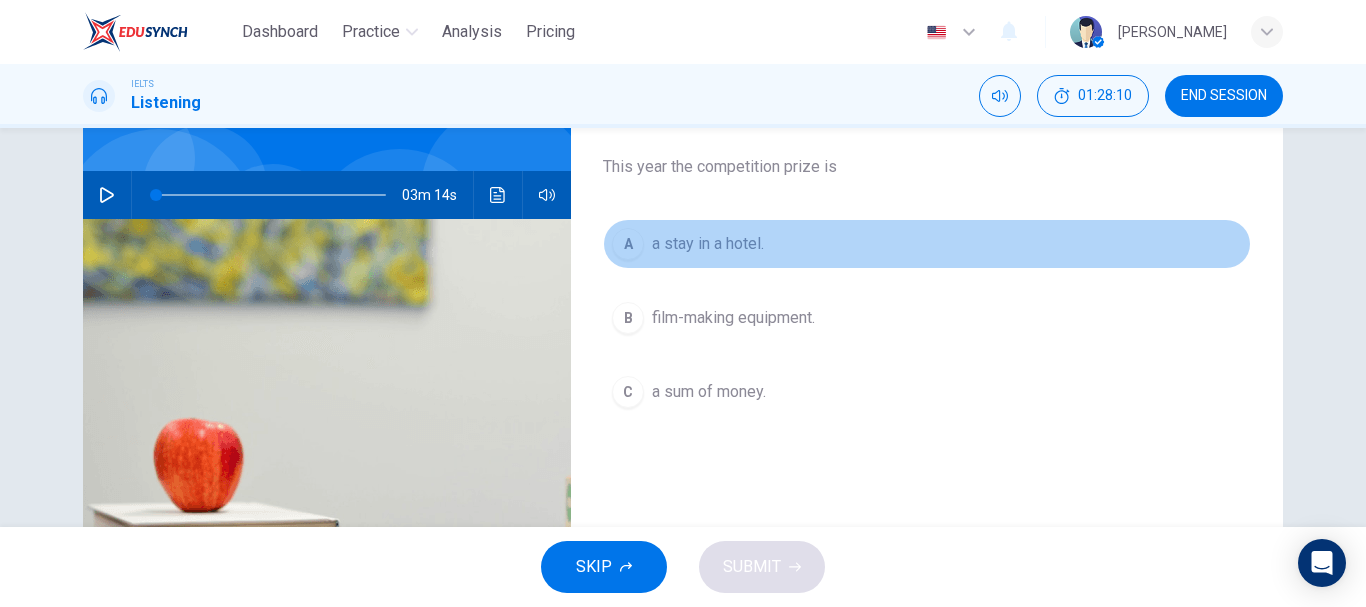 click on "A" at bounding box center (628, 244) 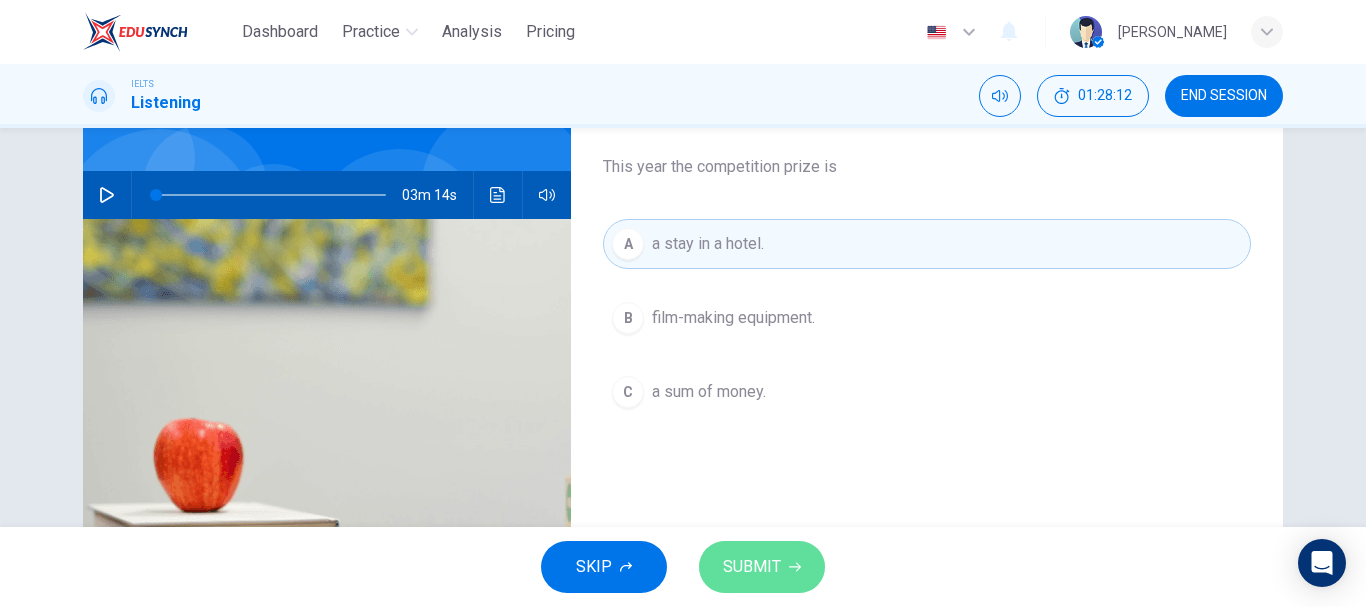 click on "SUBMIT" at bounding box center [762, 567] 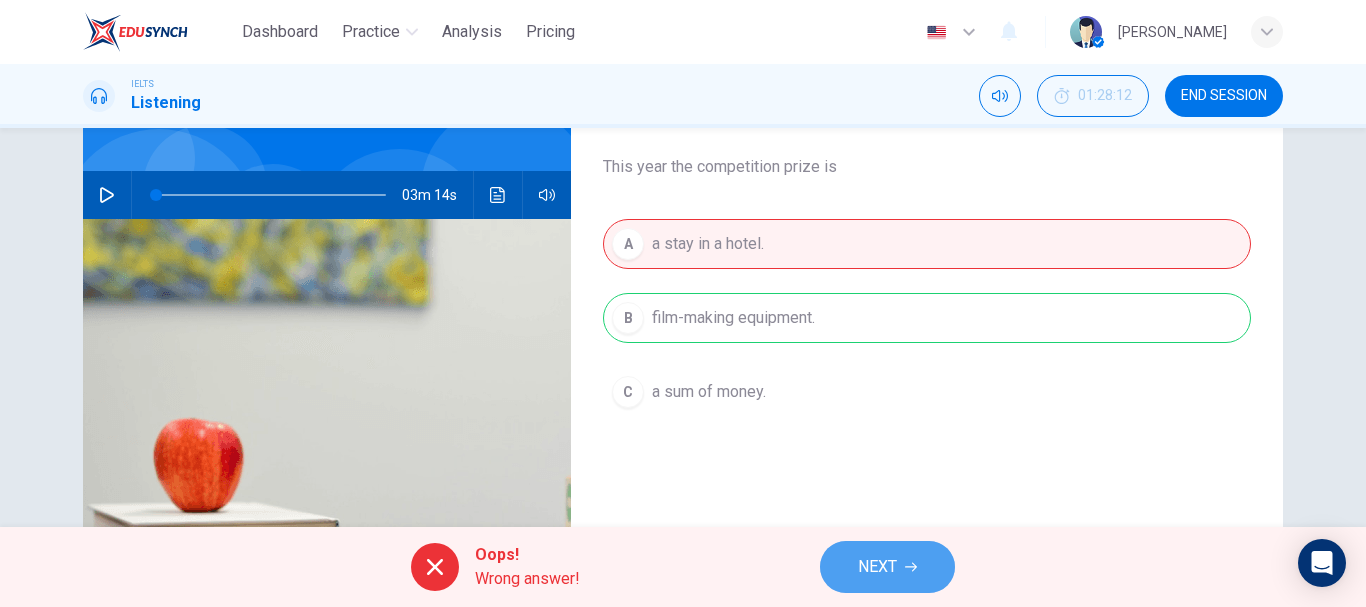 click on "NEXT" at bounding box center [887, 567] 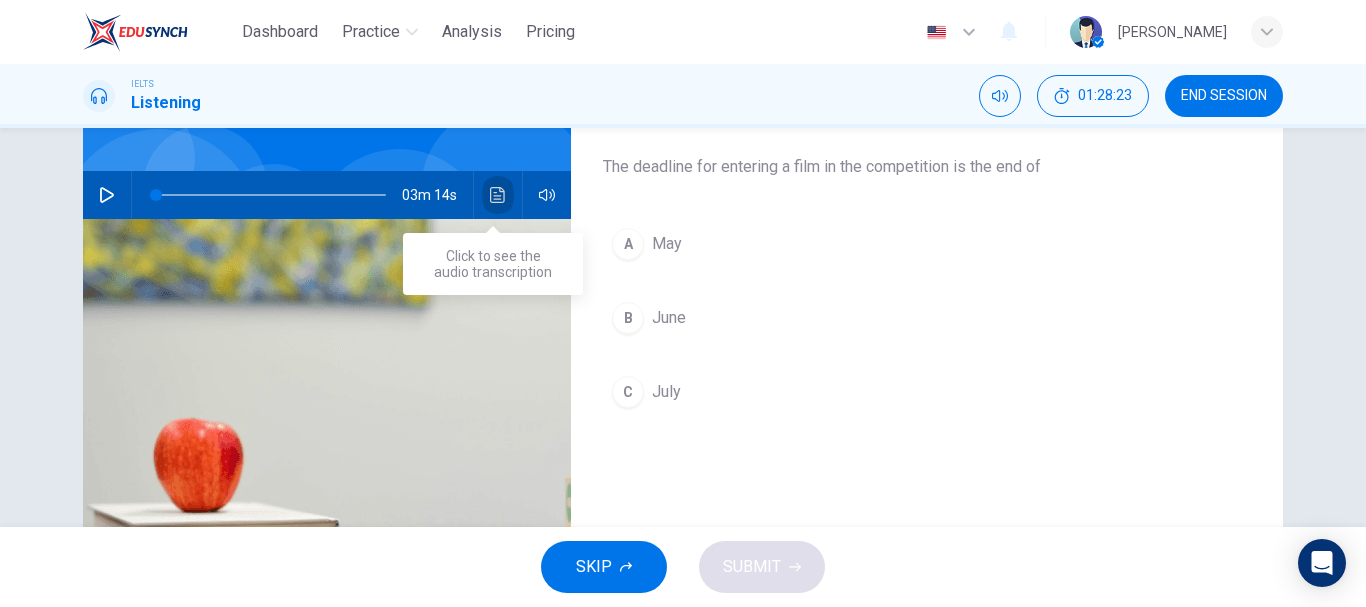 click 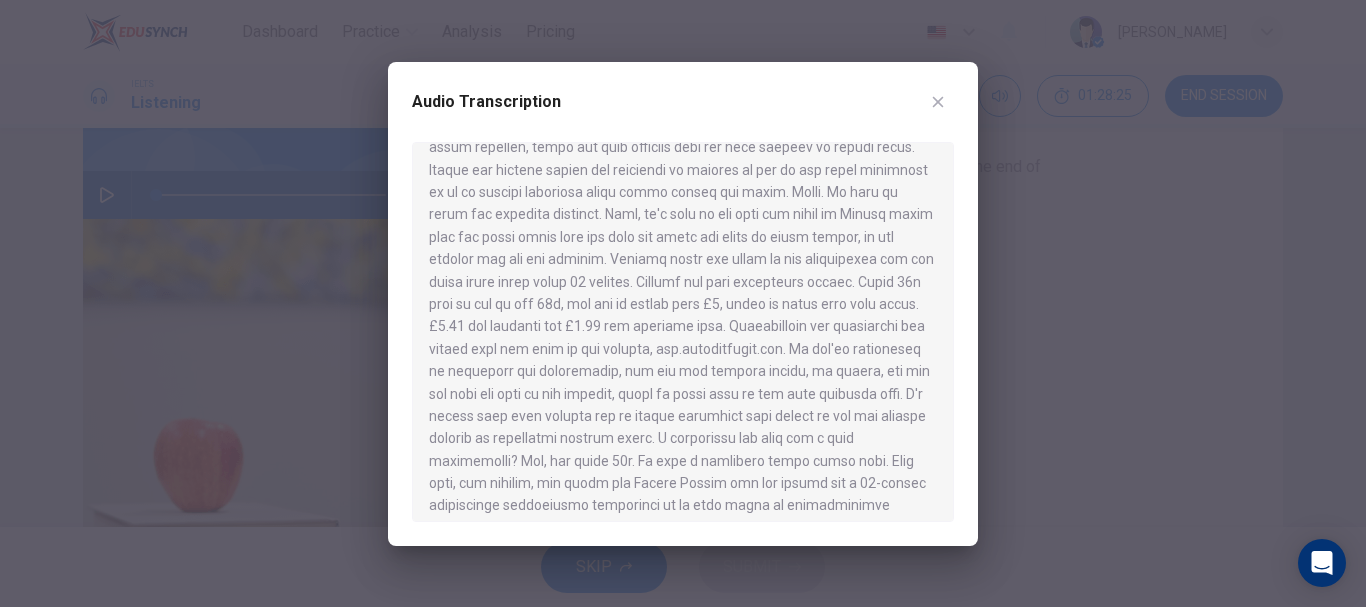 scroll, scrollTop: 392, scrollLeft: 0, axis: vertical 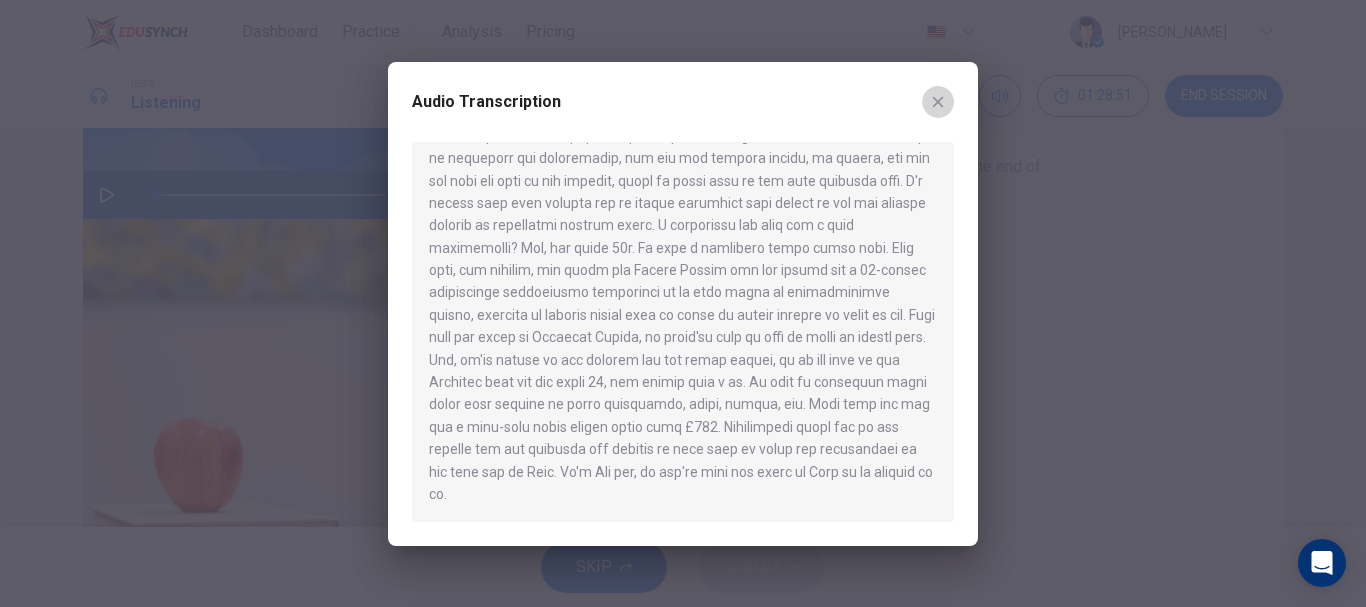 click 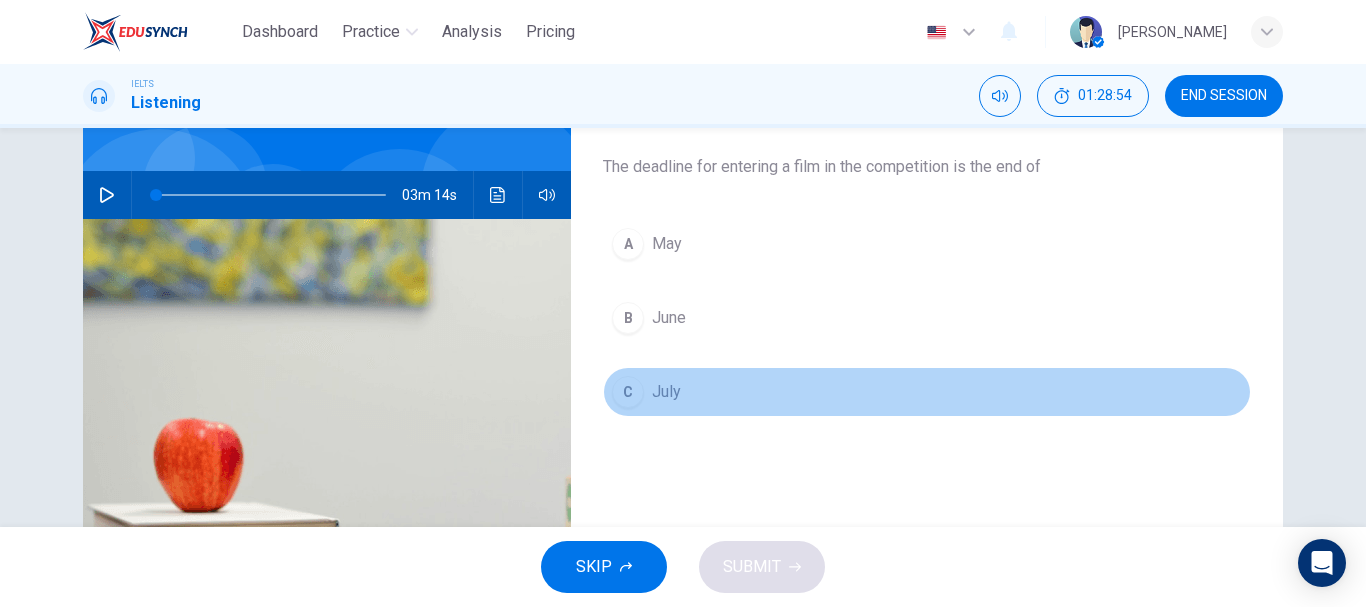 click on "C" at bounding box center [628, 392] 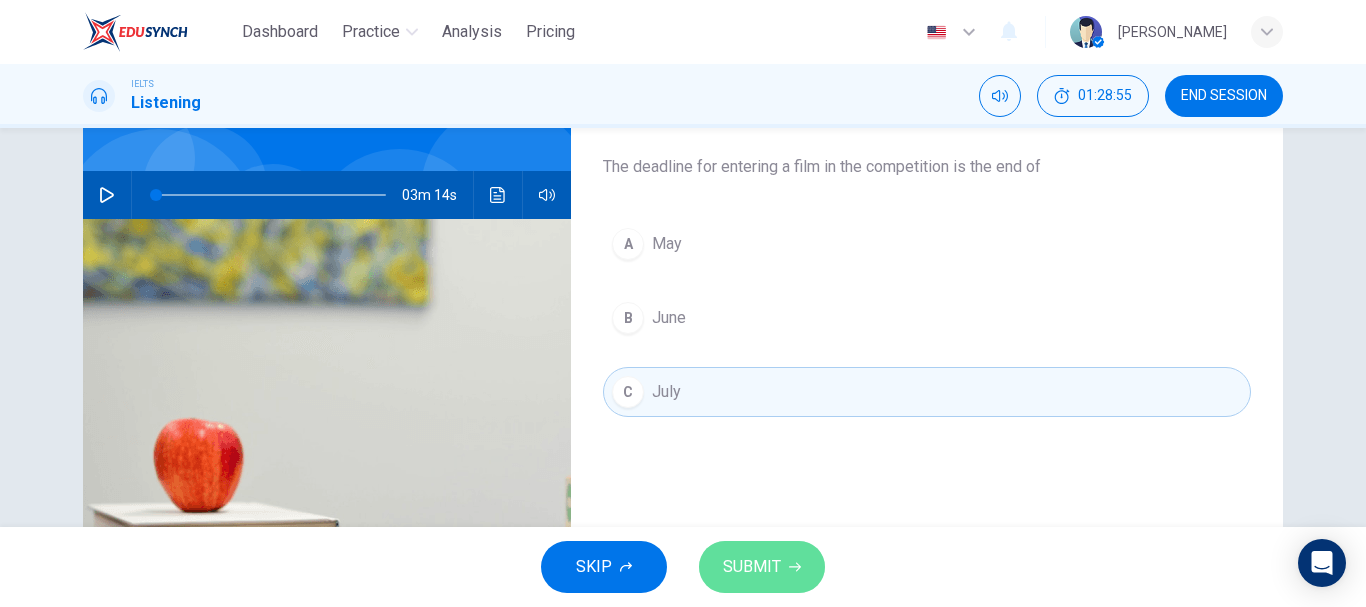 click on "SUBMIT" at bounding box center (752, 567) 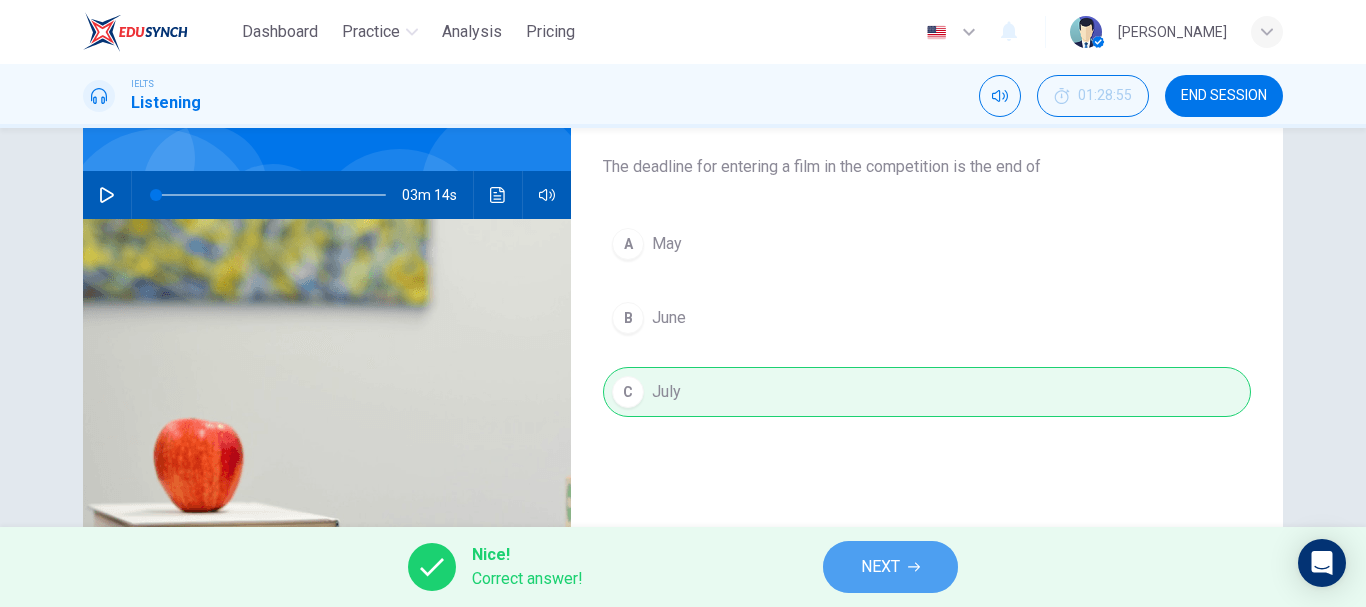 click on "NEXT" at bounding box center (880, 567) 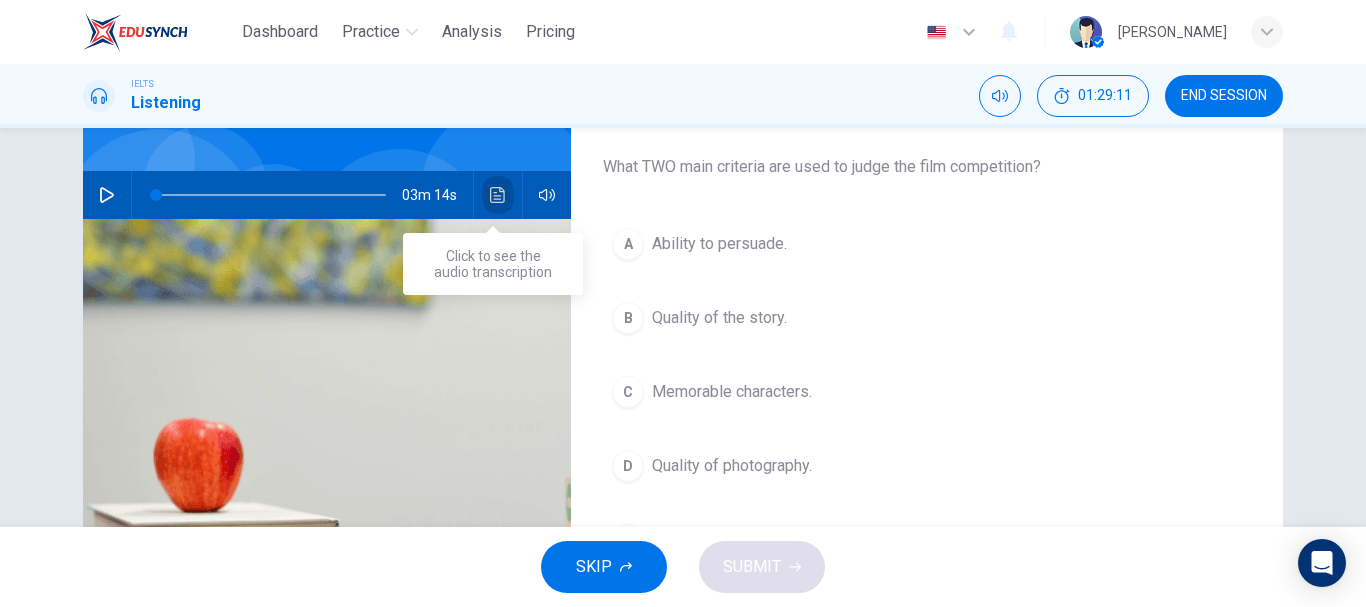 click 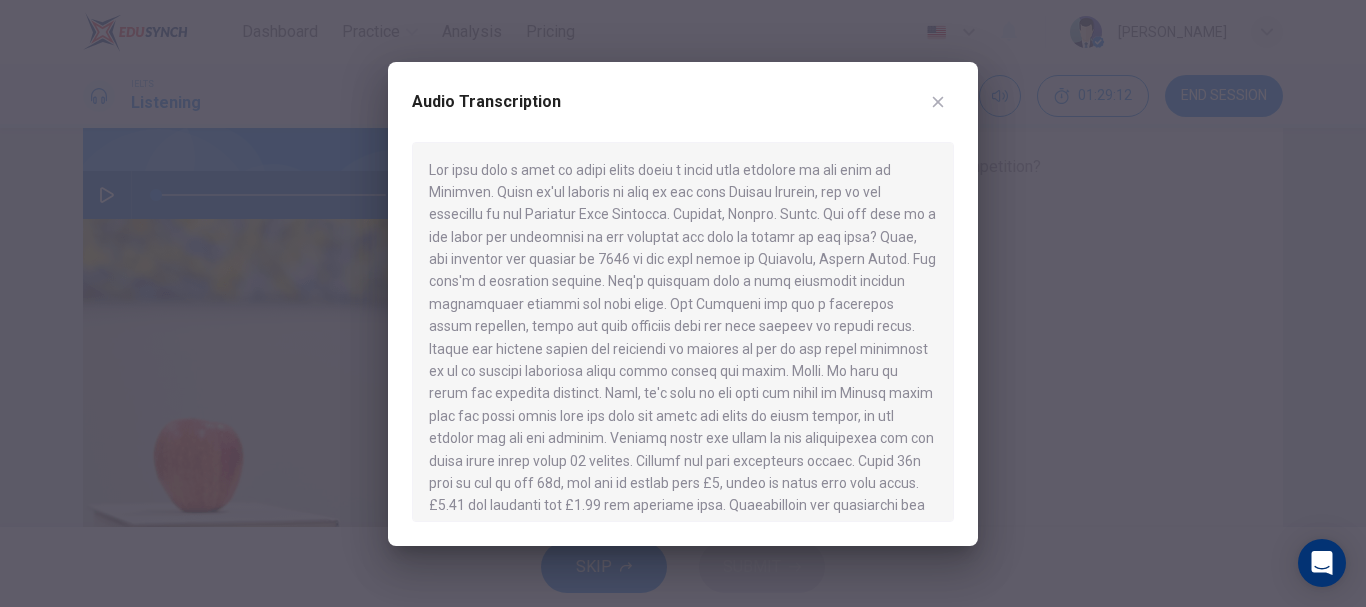 scroll, scrollTop: 392, scrollLeft: 0, axis: vertical 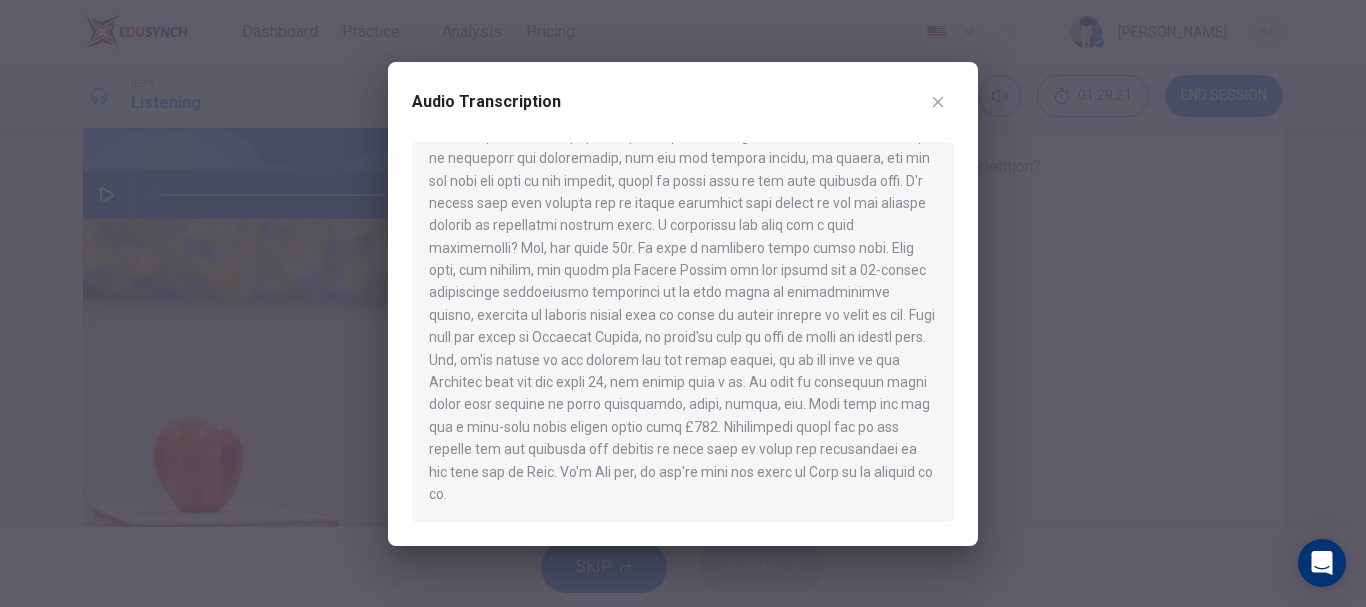 type 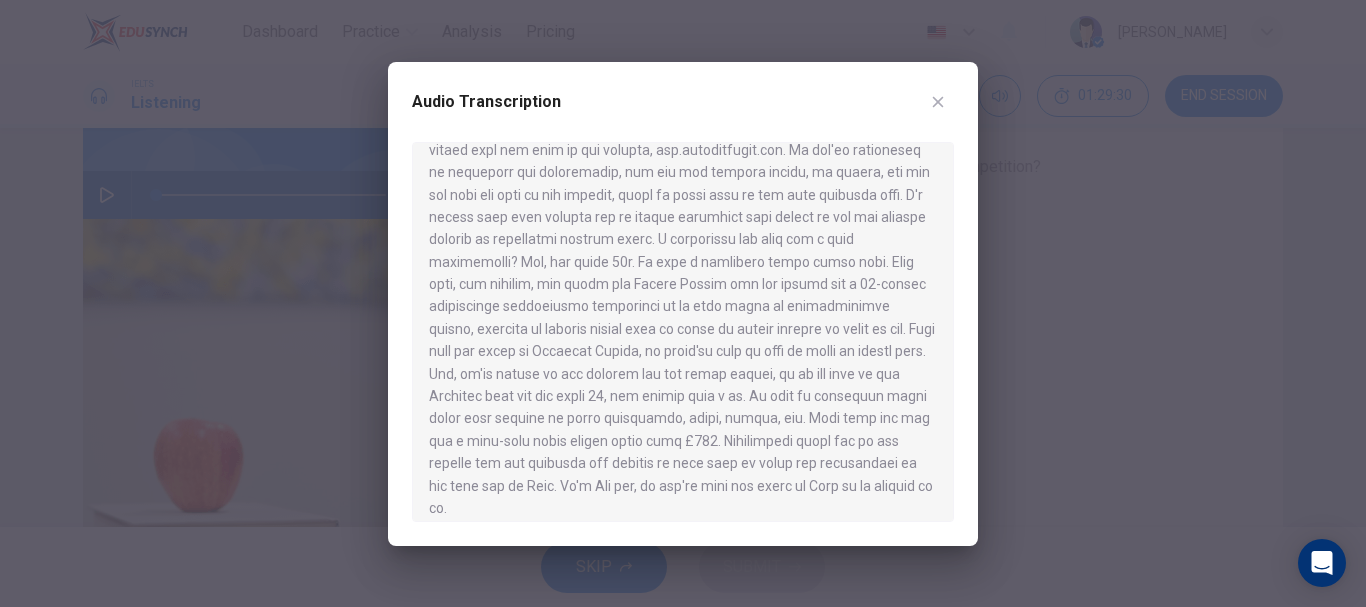 scroll, scrollTop: 377, scrollLeft: 0, axis: vertical 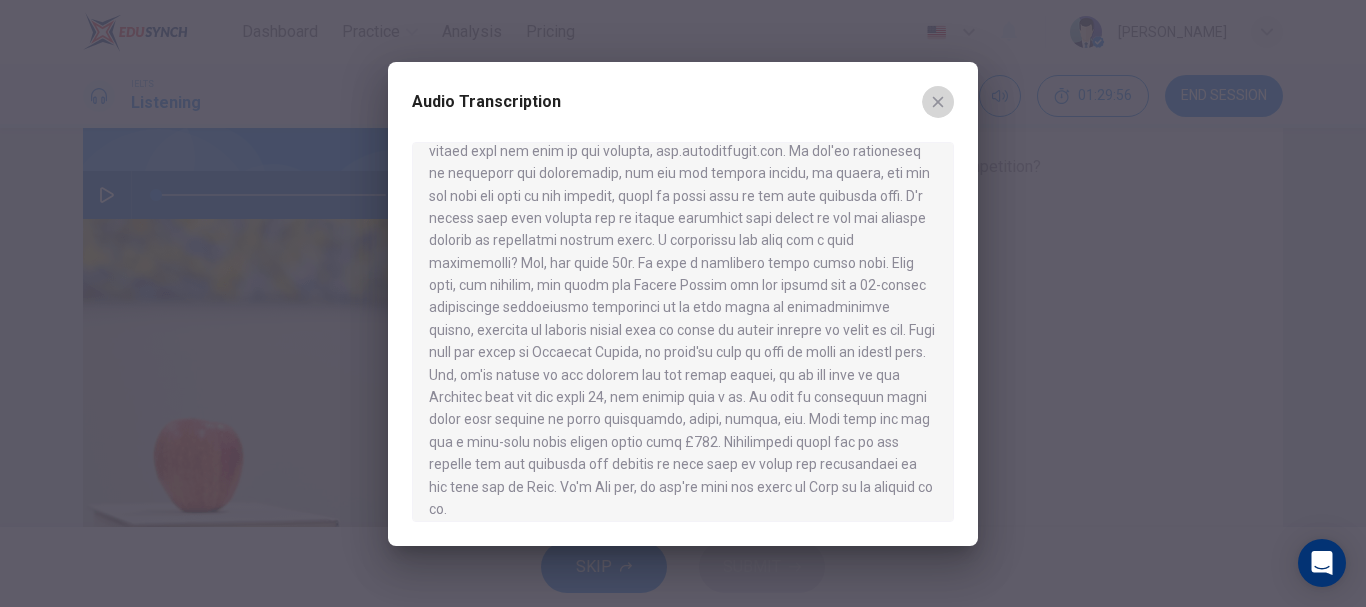 click 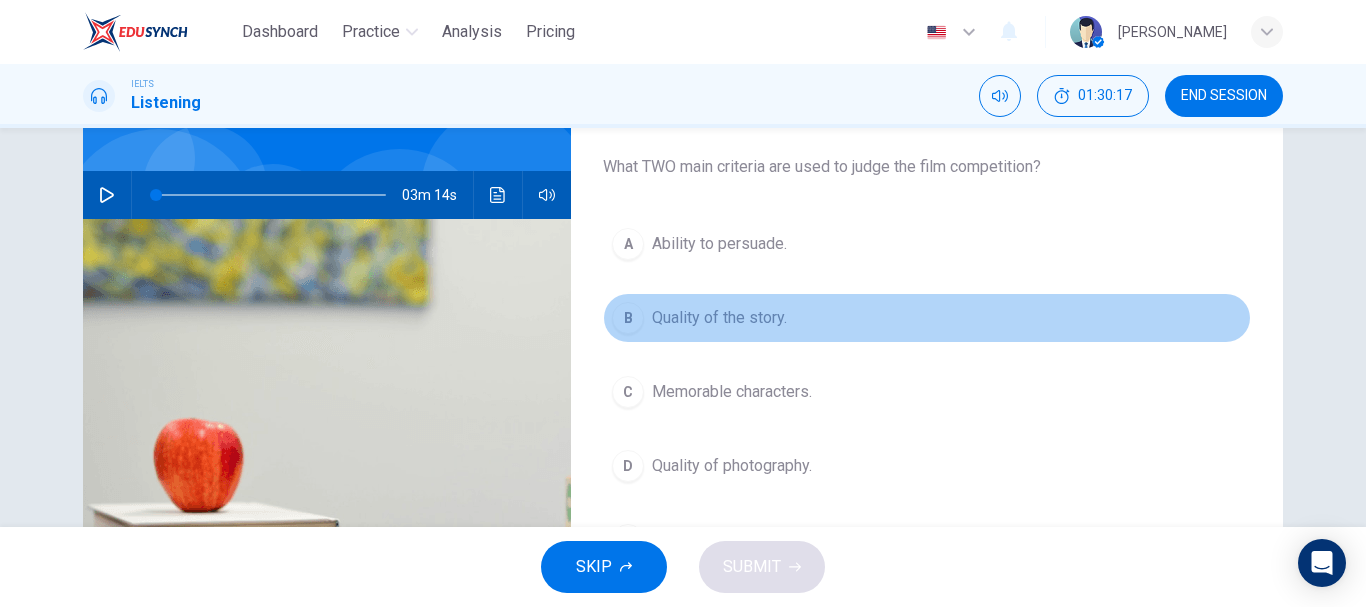 click on "B" at bounding box center (628, 318) 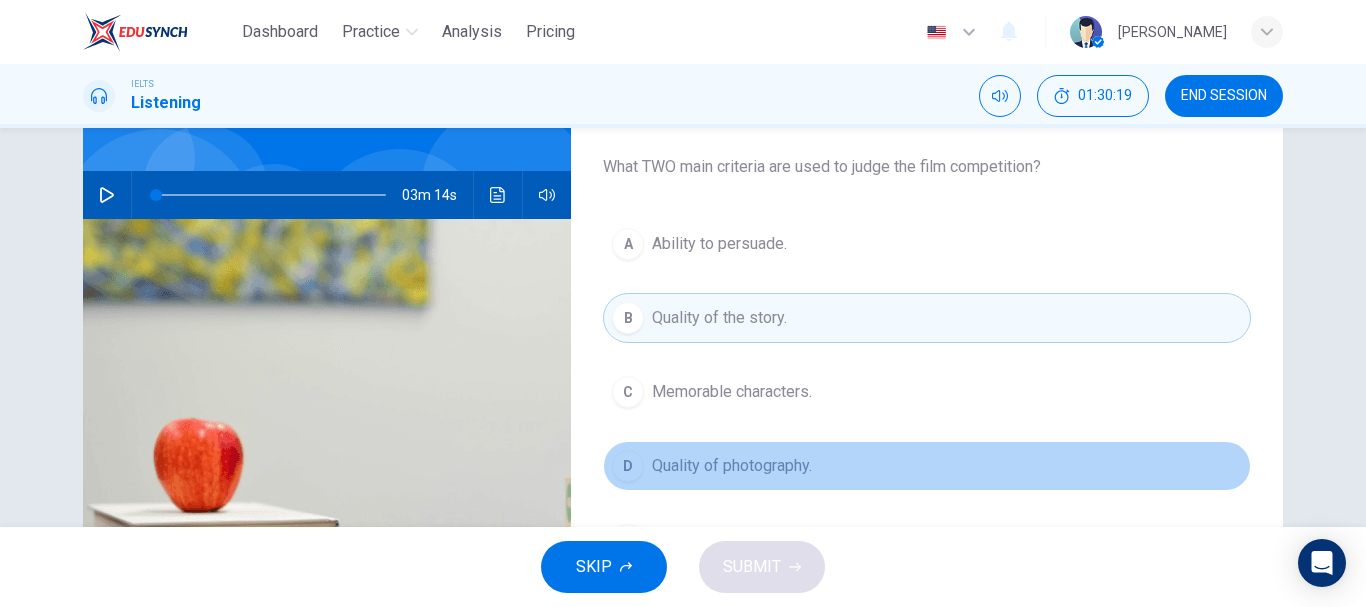 click on "D Quality of photography." at bounding box center (927, 466) 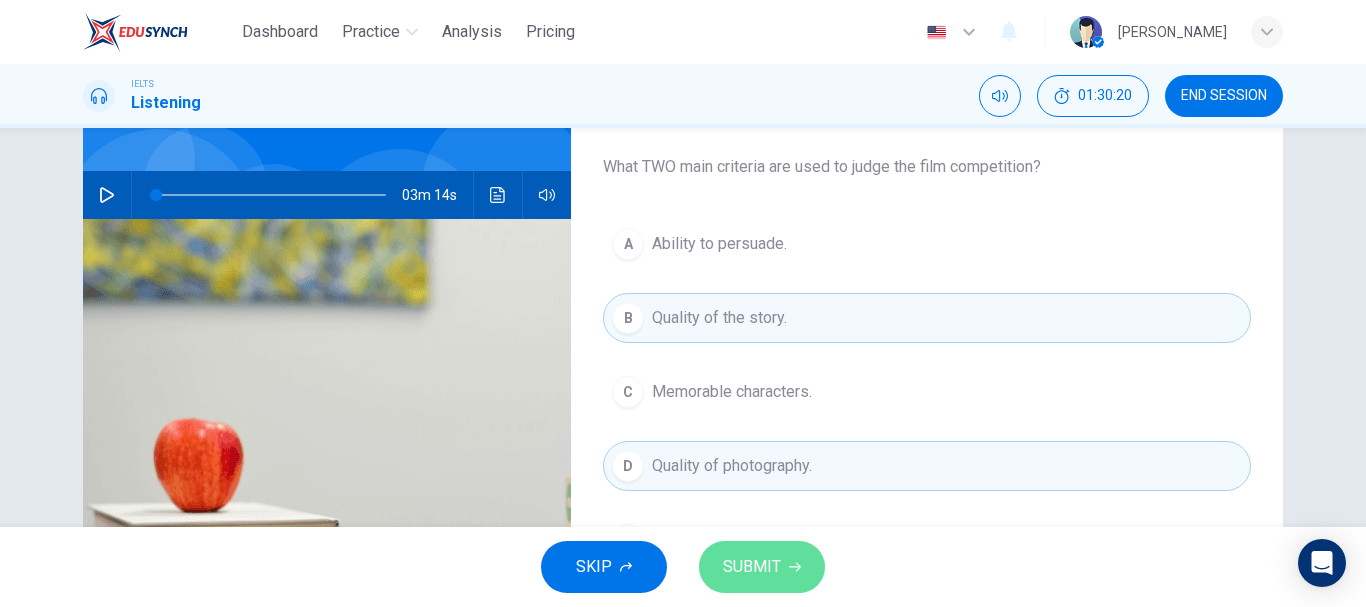 click on "SUBMIT" at bounding box center [752, 567] 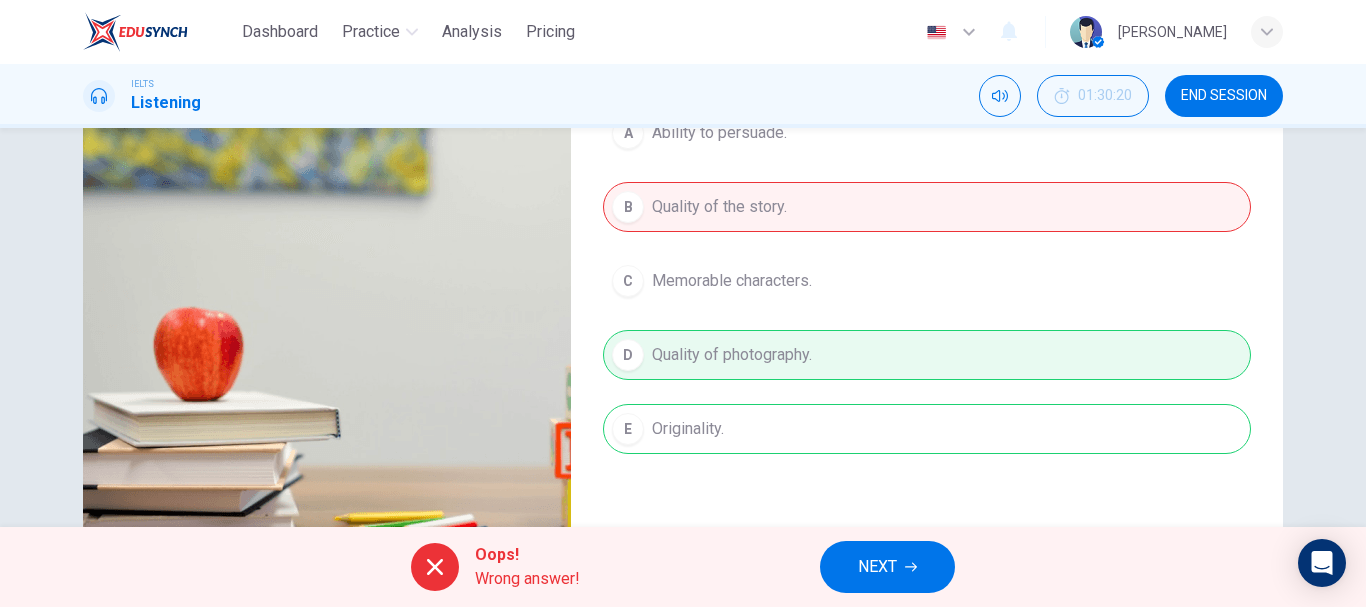 scroll, scrollTop: 270, scrollLeft: 0, axis: vertical 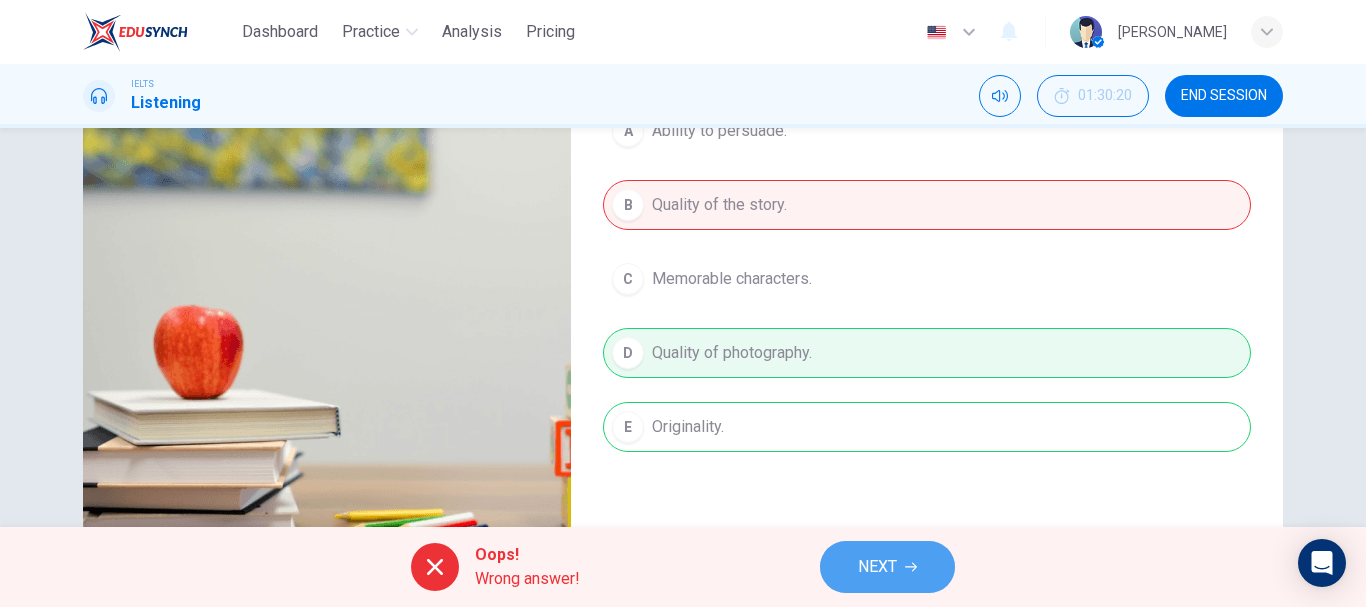 click on "NEXT" at bounding box center (877, 567) 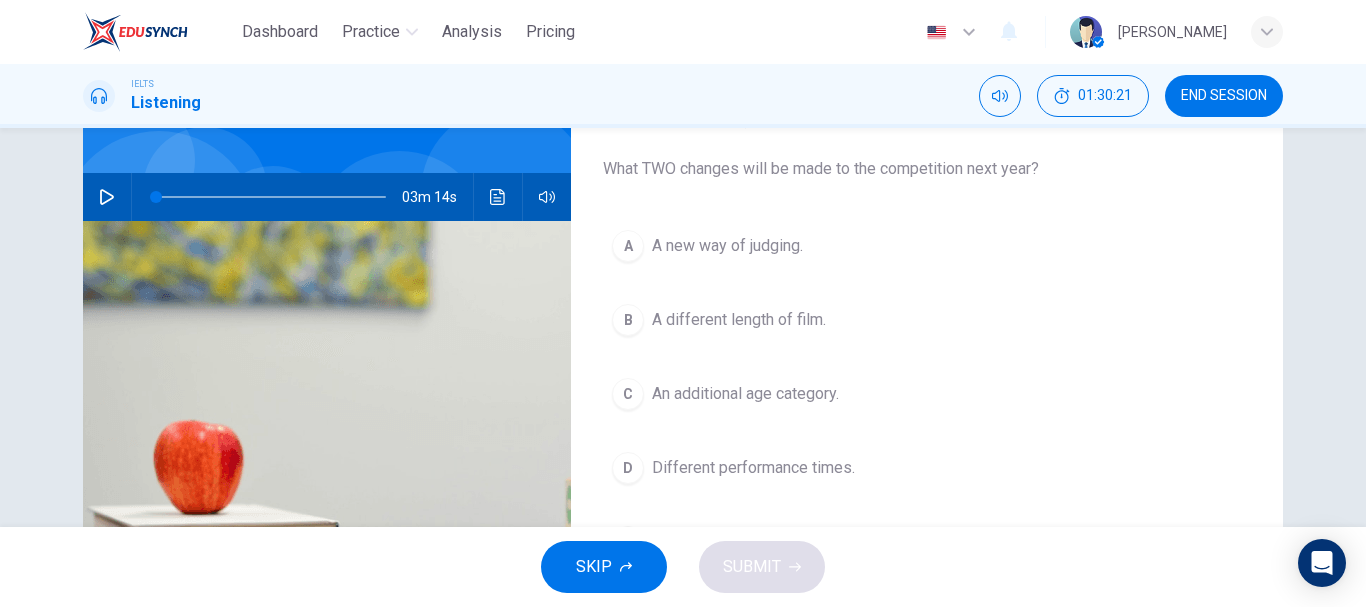 scroll, scrollTop: 154, scrollLeft: 0, axis: vertical 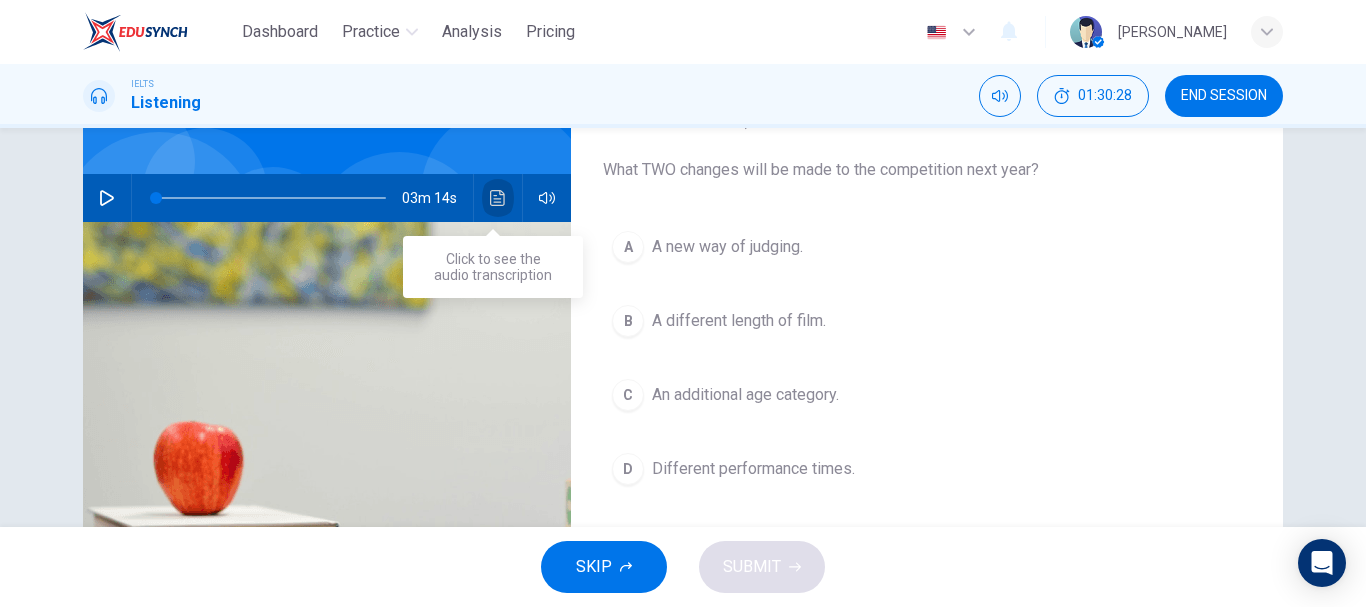 click 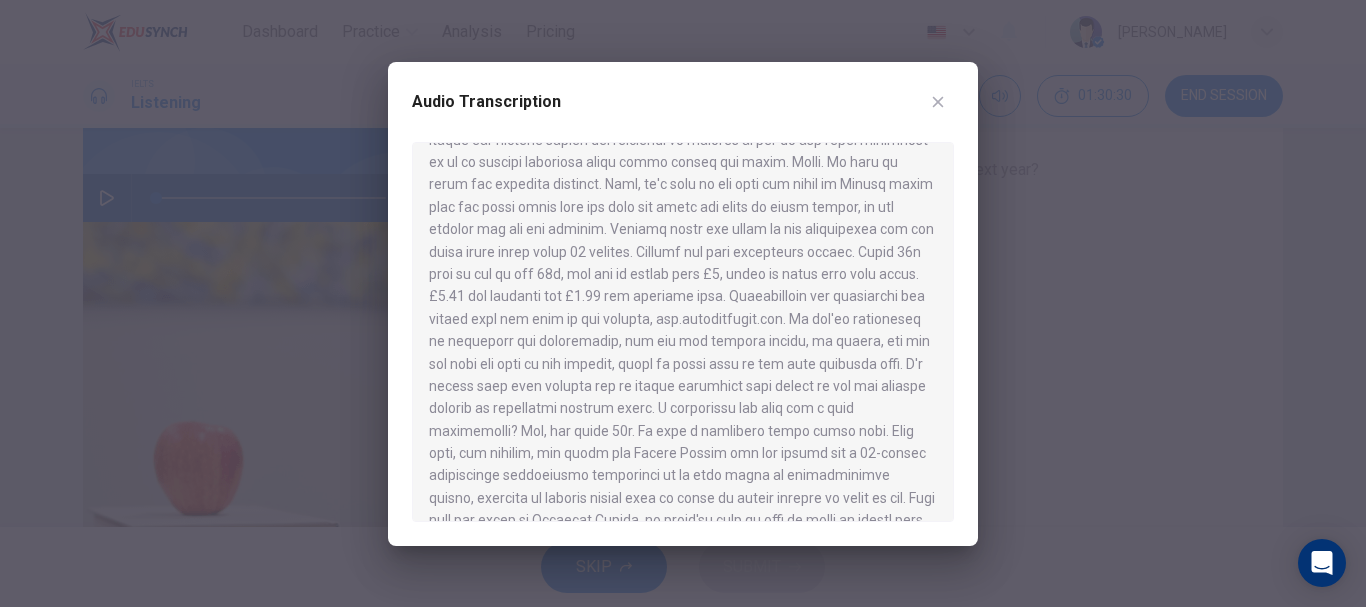 scroll, scrollTop: 392, scrollLeft: 0, axis: vertical 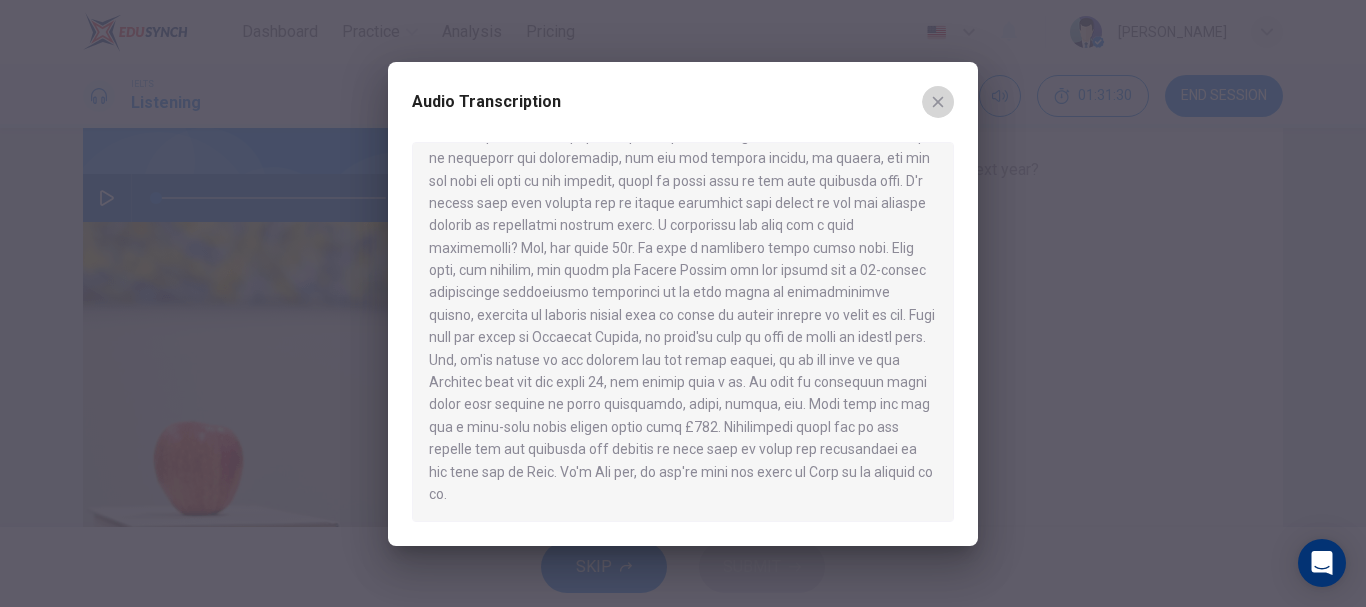 click 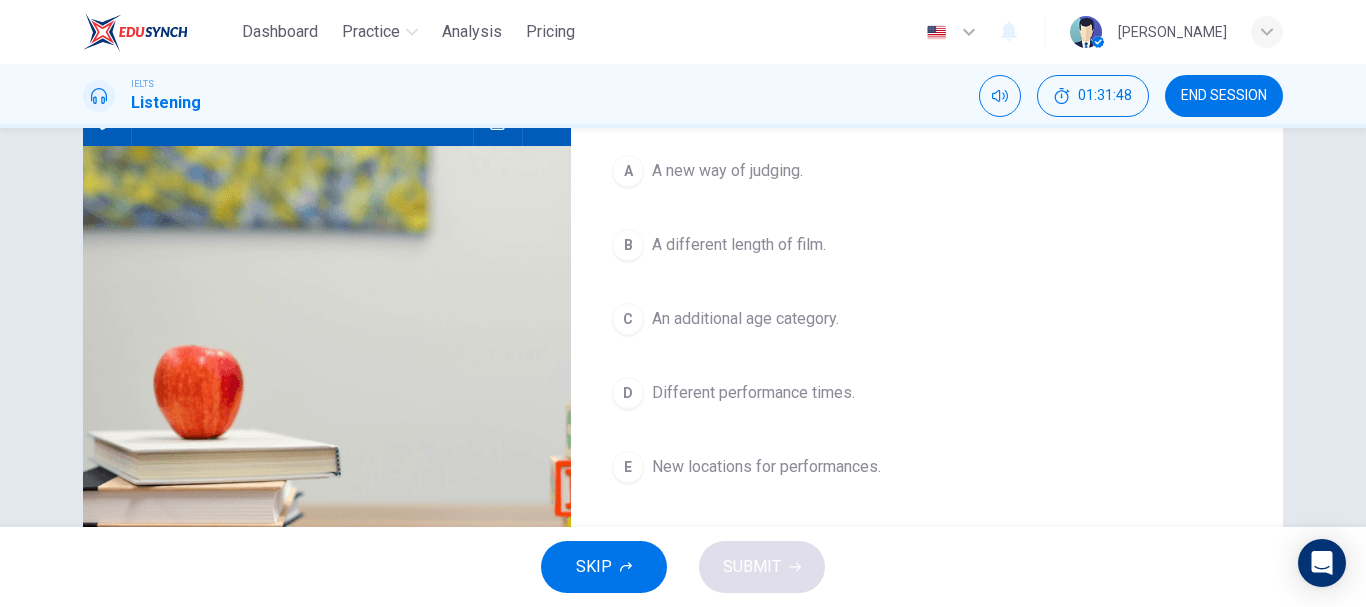 scroll, scrollTop: 232, scrollLeft: 0, axis: vertical 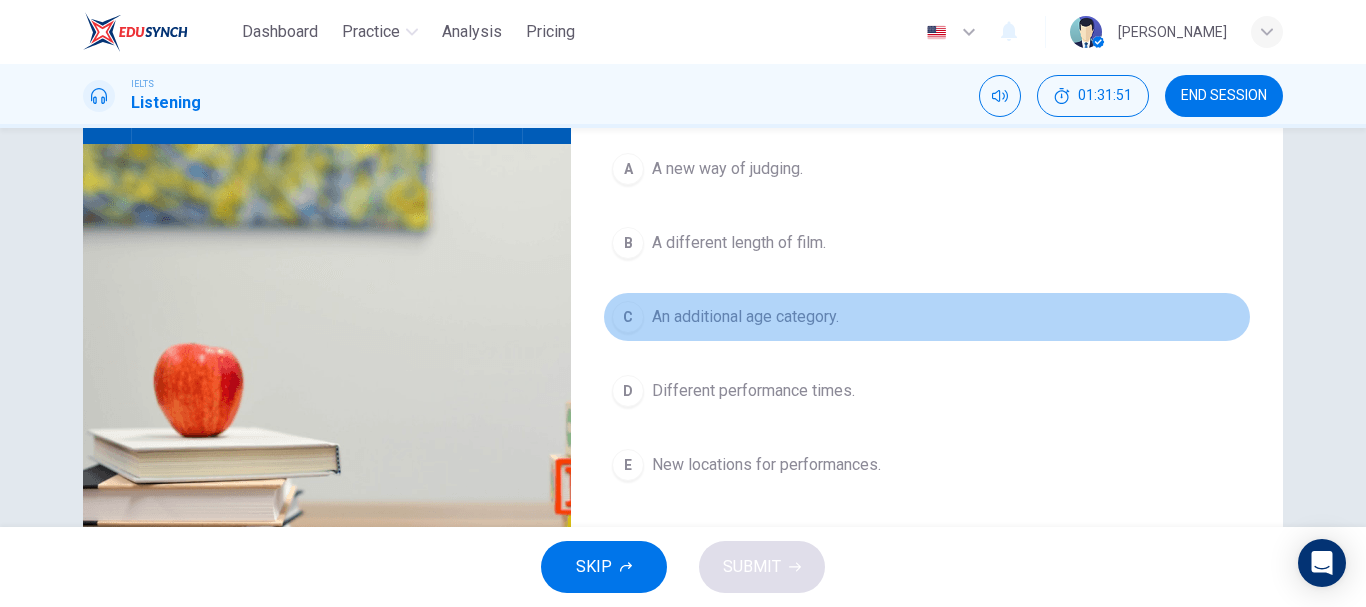 click on "C" at bounding box center [628, 317] 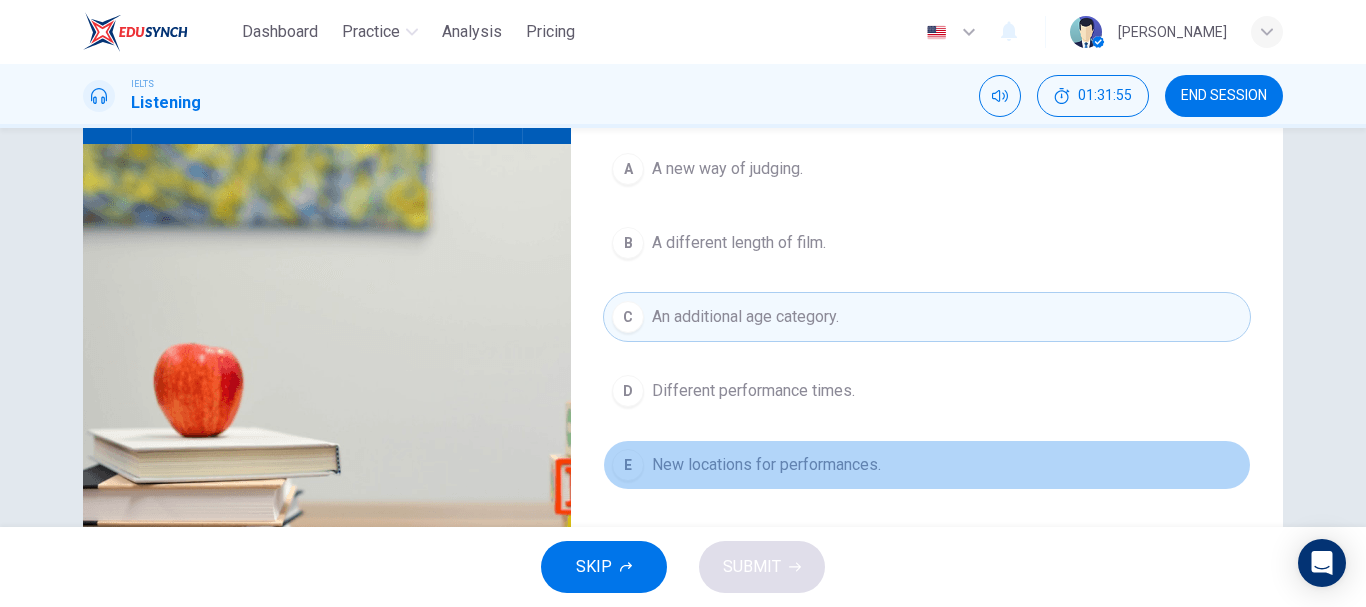 click on "E" at bounding box center (628, 465) 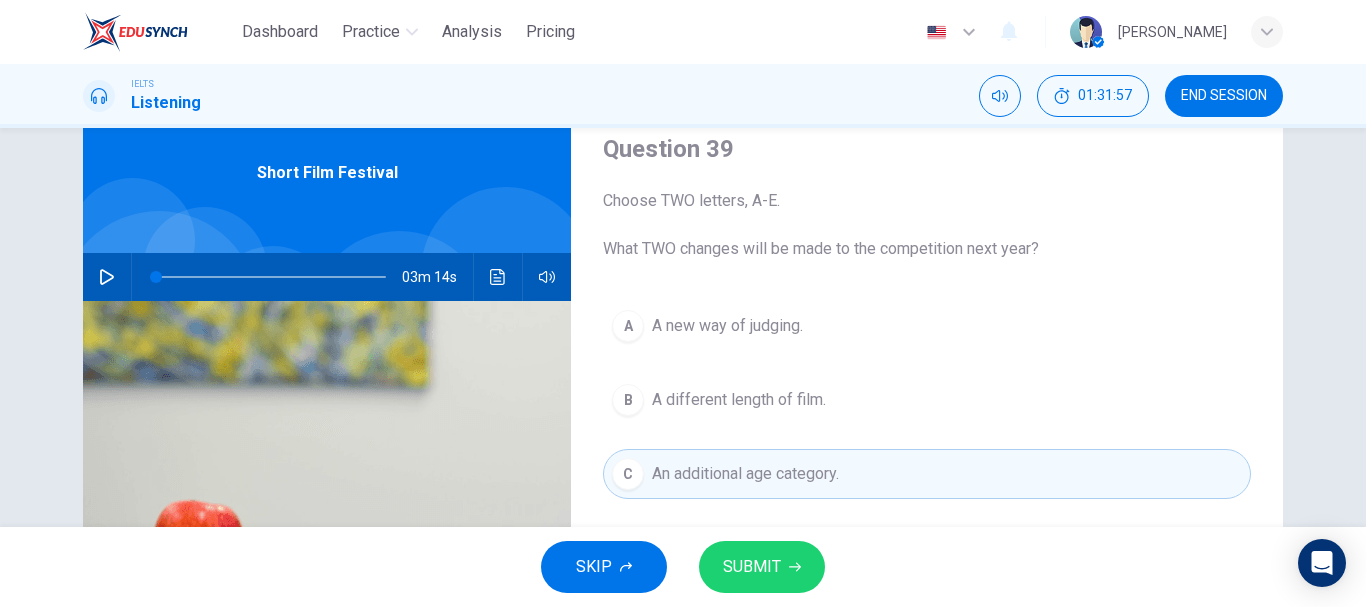 scroll, scrollTop: 68, scrollLeft: 0, axis: vertical 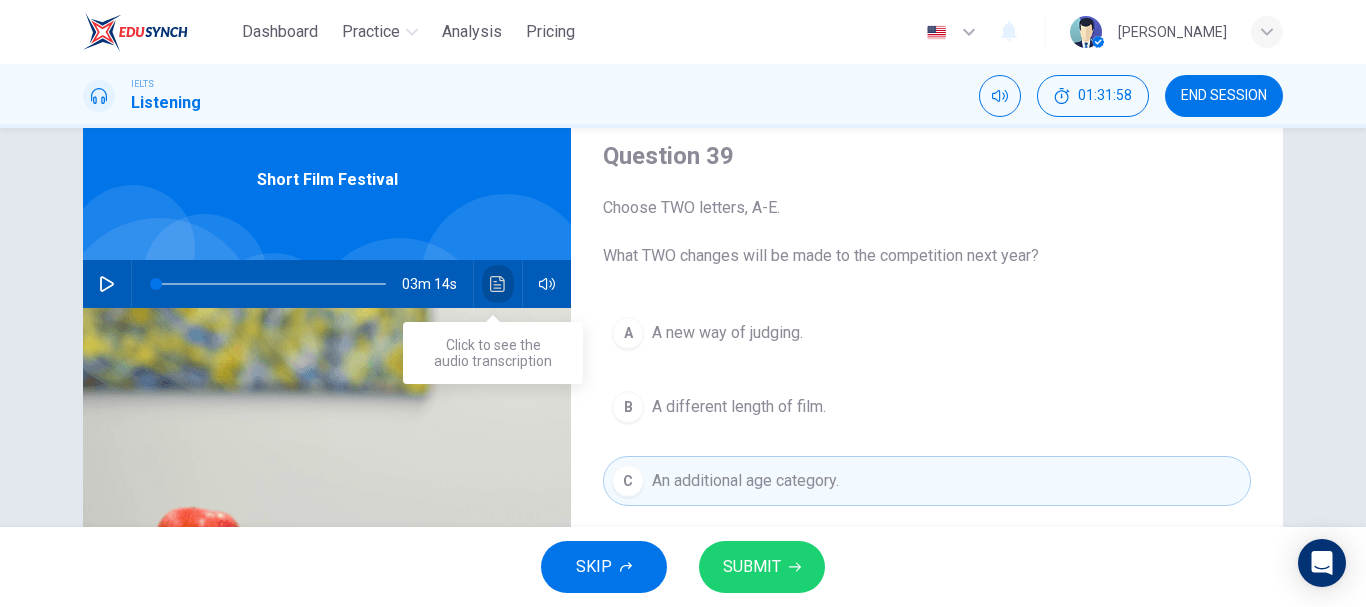 click 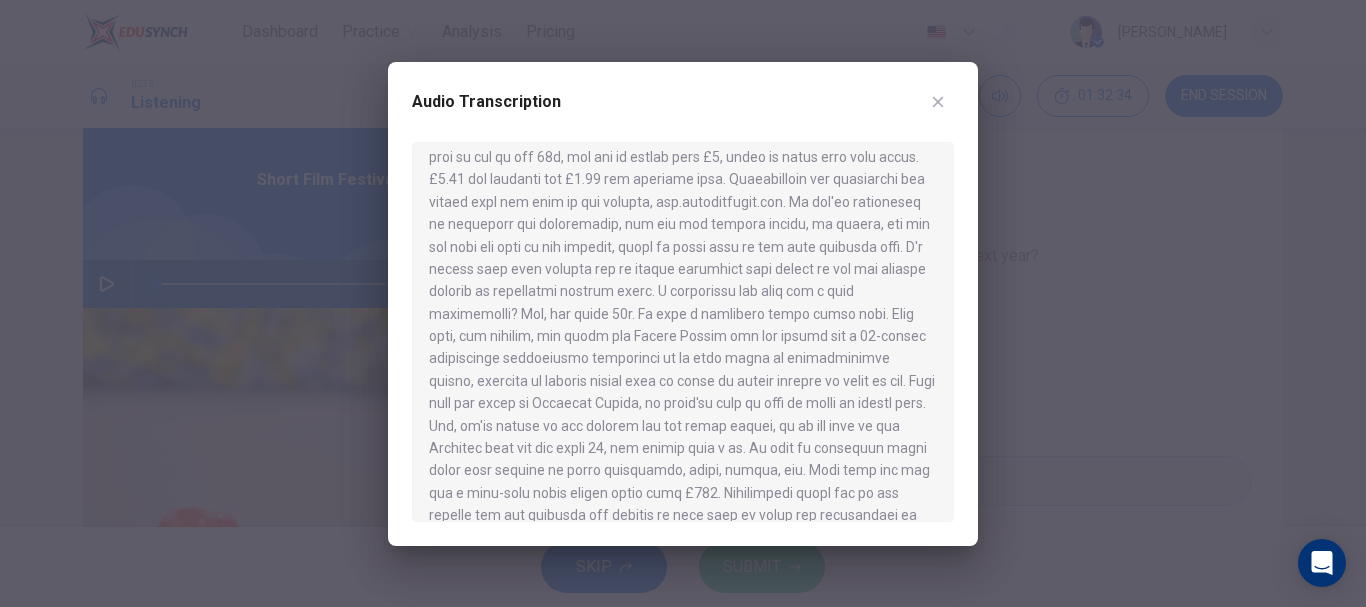 scroll, scrollTop: 327, scrollLeft: 0, axis: vertical 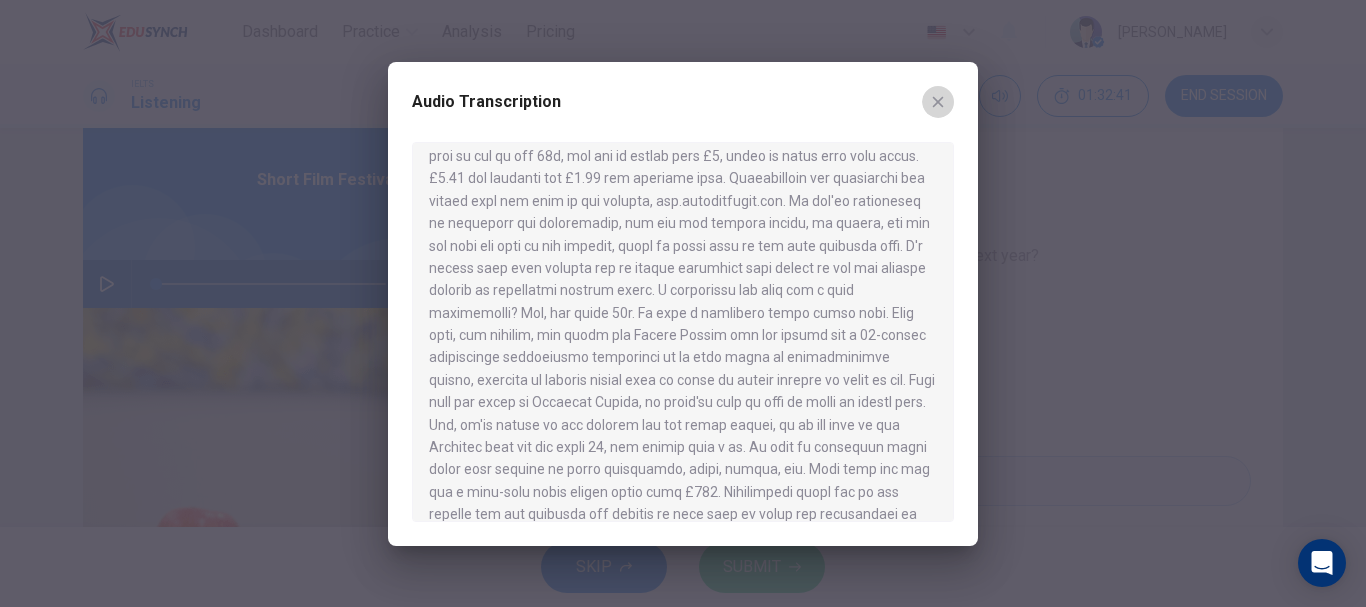 click 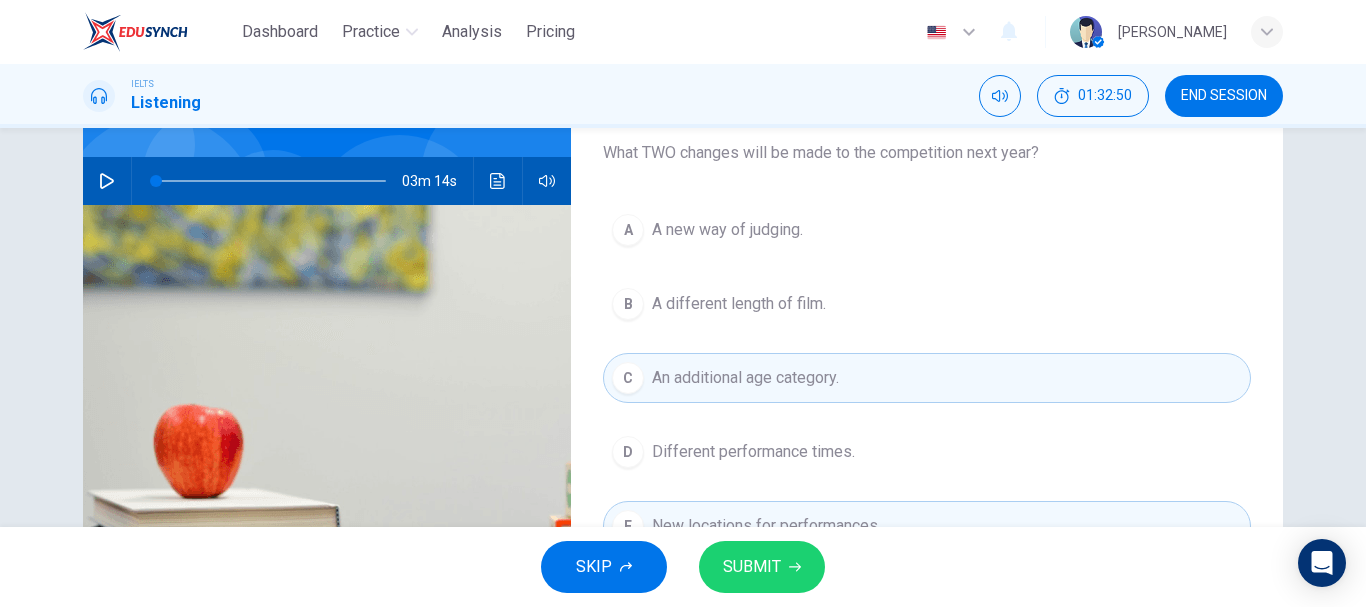 scroll, scrollTop: 170, scrollLeft: 0, axis: vertical 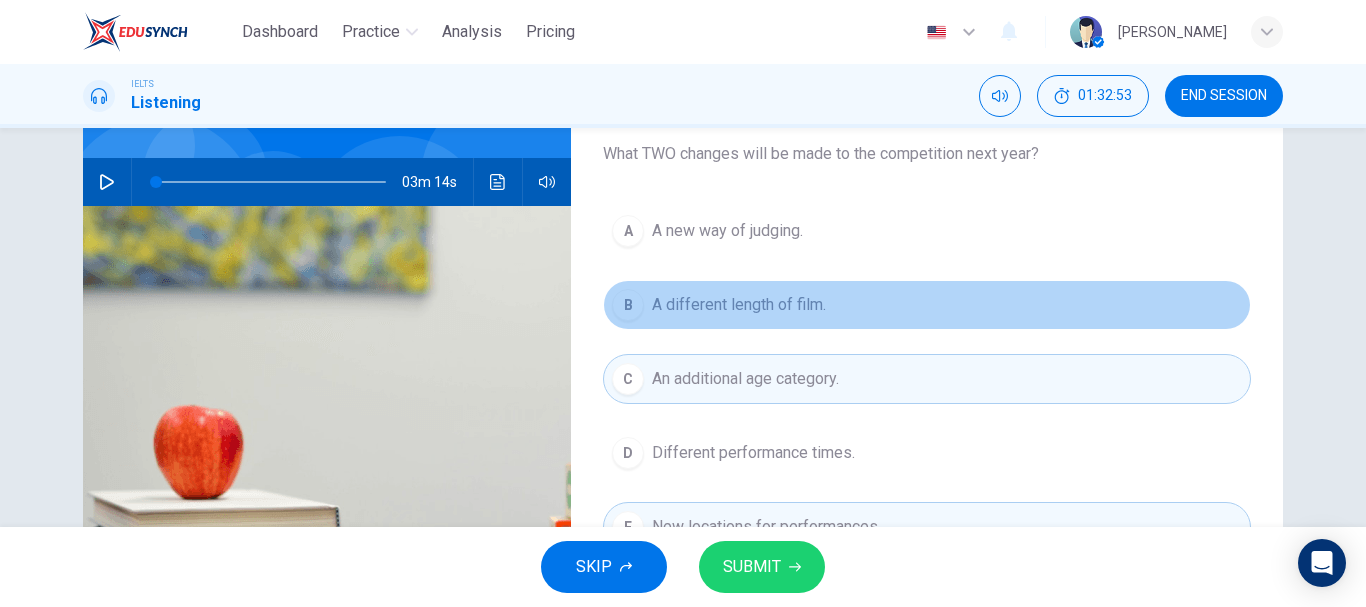 click on "A different length of film." at bounding box center (739, 305) 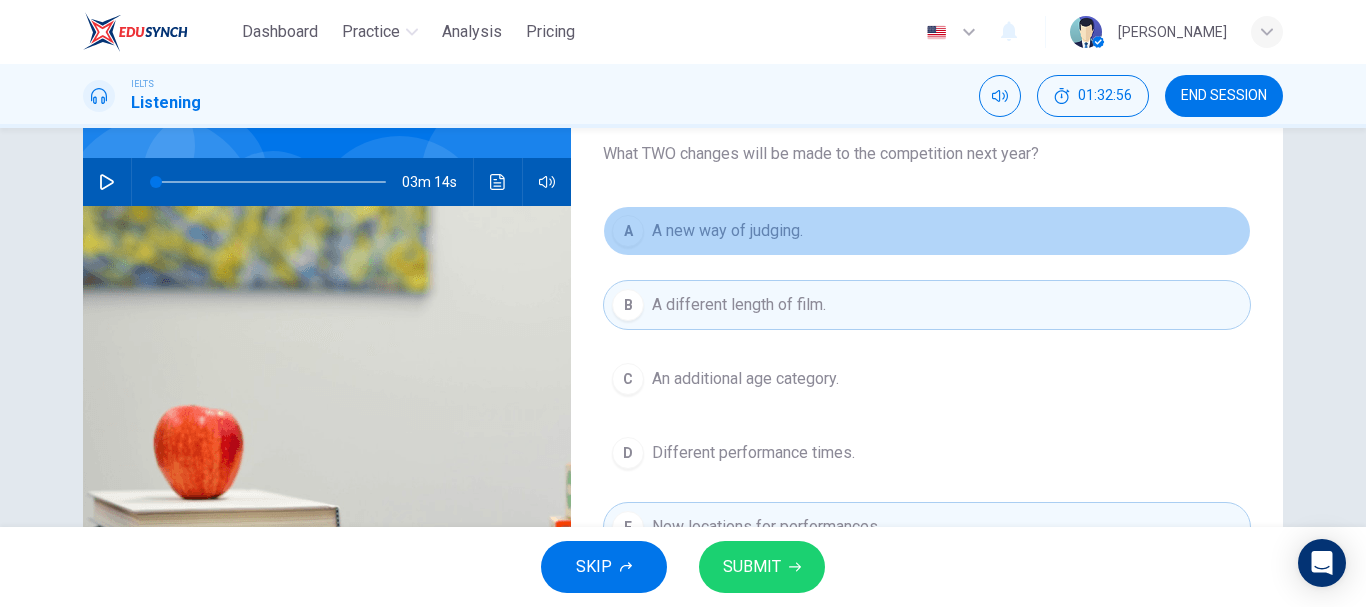 click on "A new way of judging." at bounding box center (727, 231) 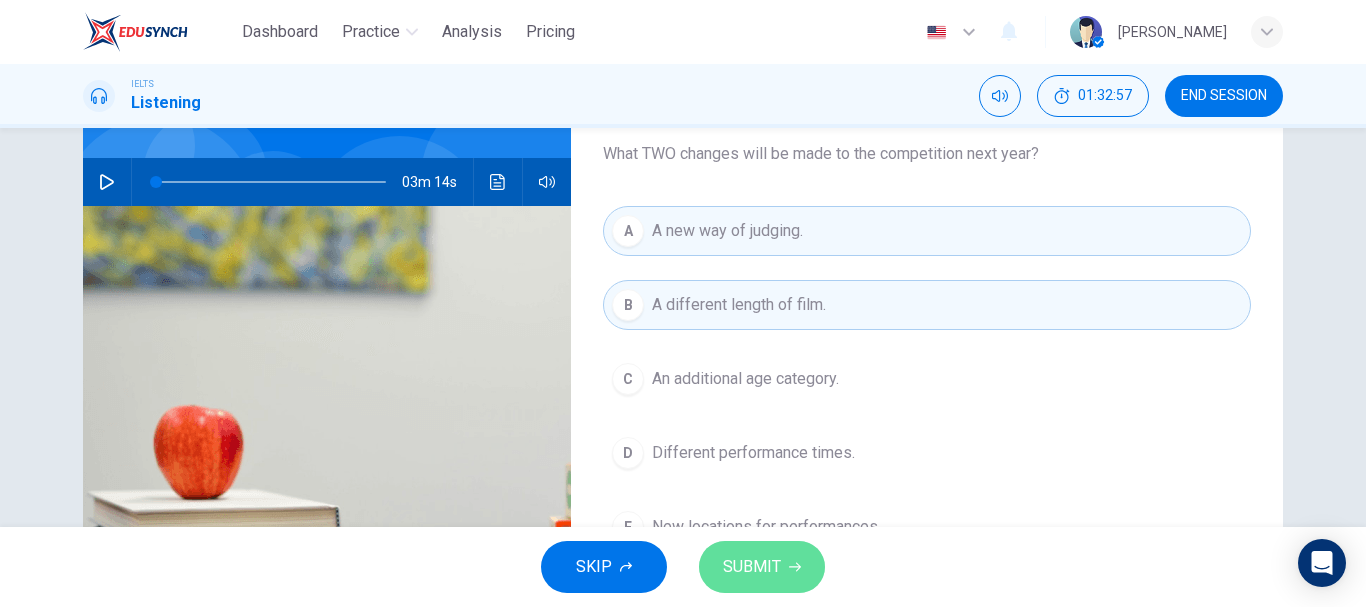 click on "SUBMIT" at bounding box center [752, 567] 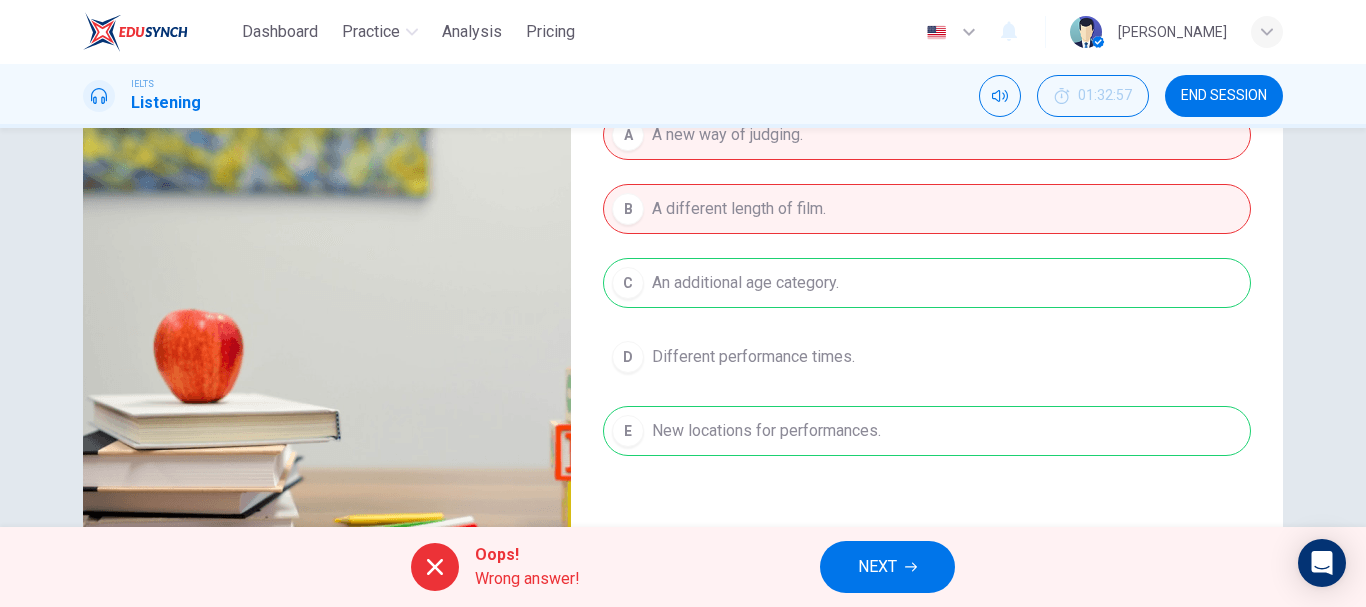 scroll, scrollTop: 277, scrollLeft: 0, axis: vertical 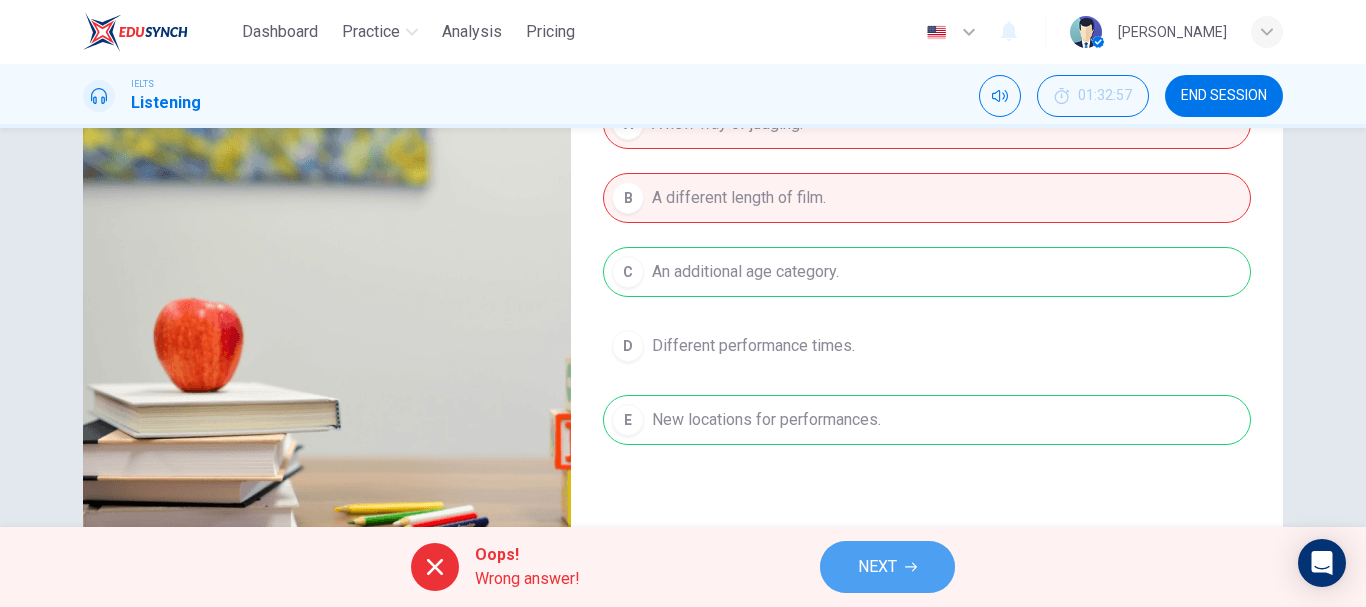 click on "NEXT" at bounding box center (877, 567) 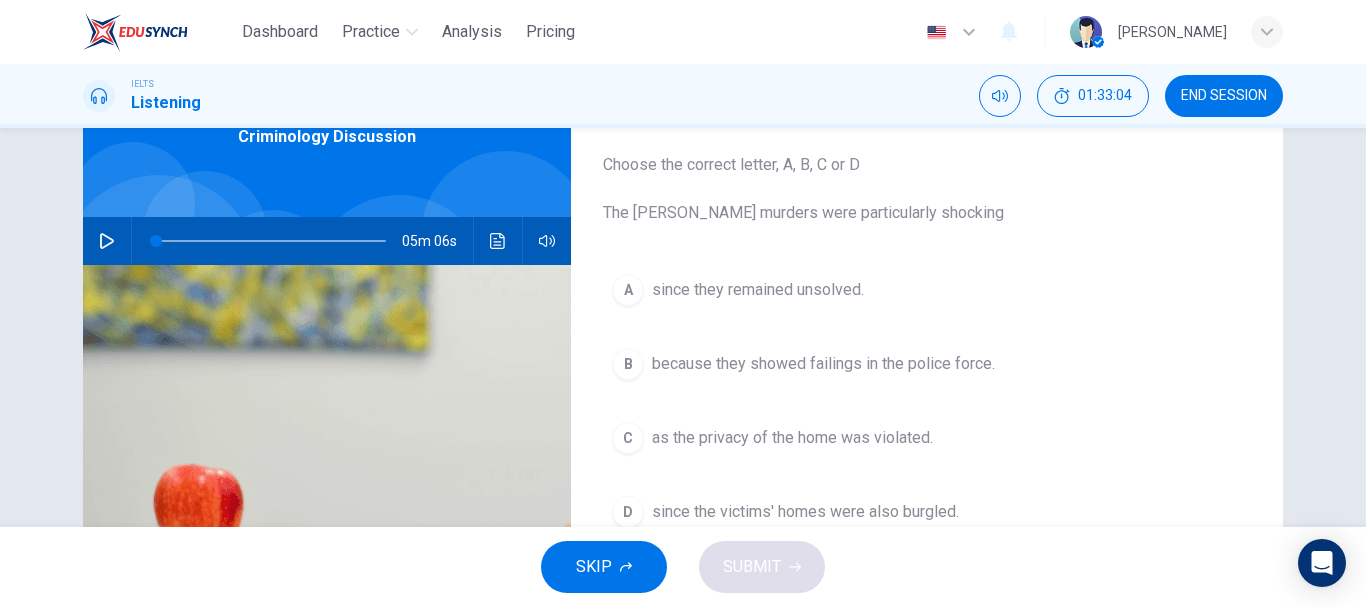 scroll, scrollTop: 94, scrollLeft: 0, axis: vertical 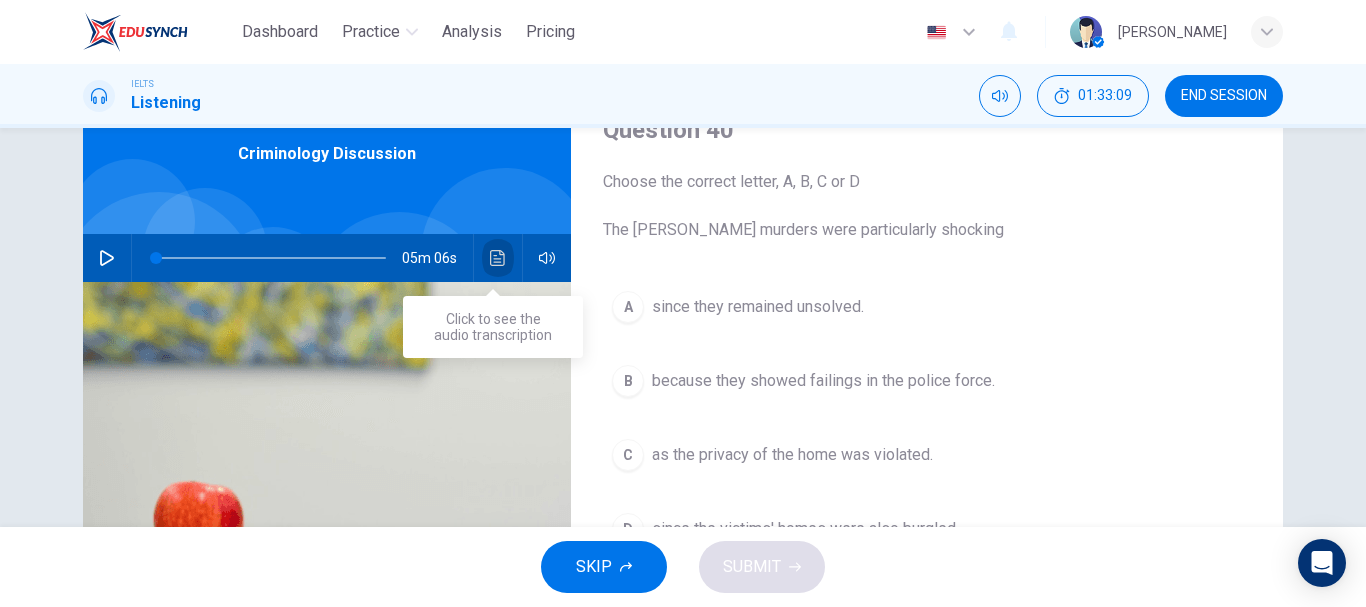 click at bounding box center (498, 258) 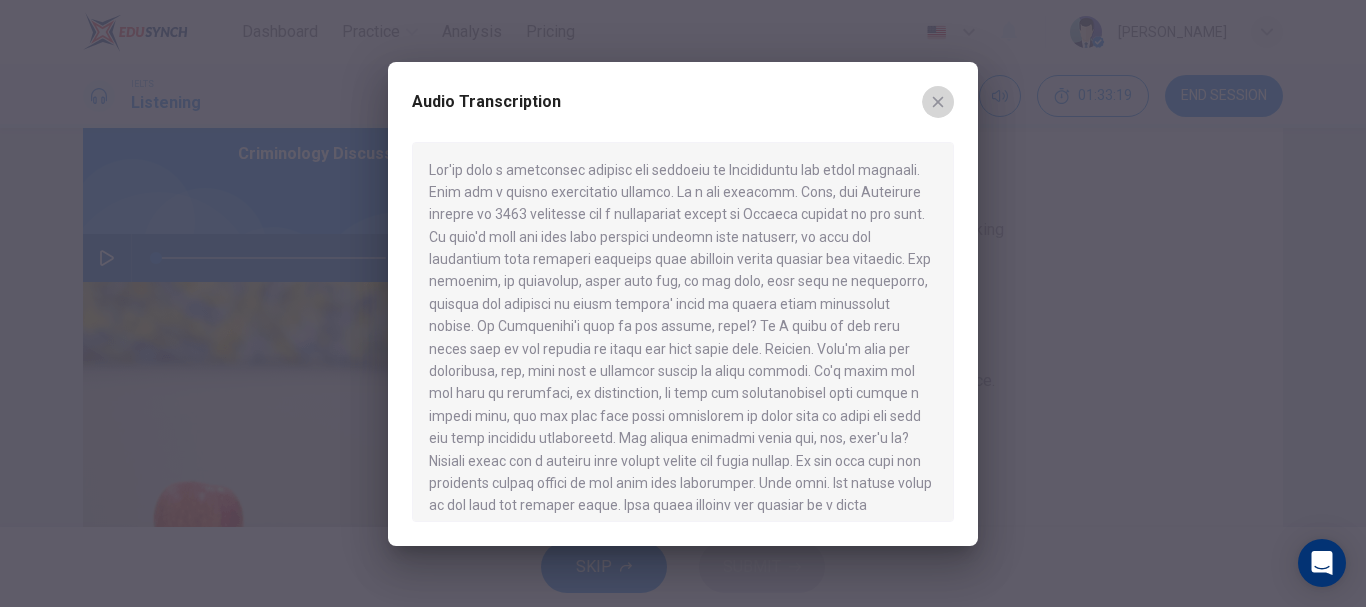 click 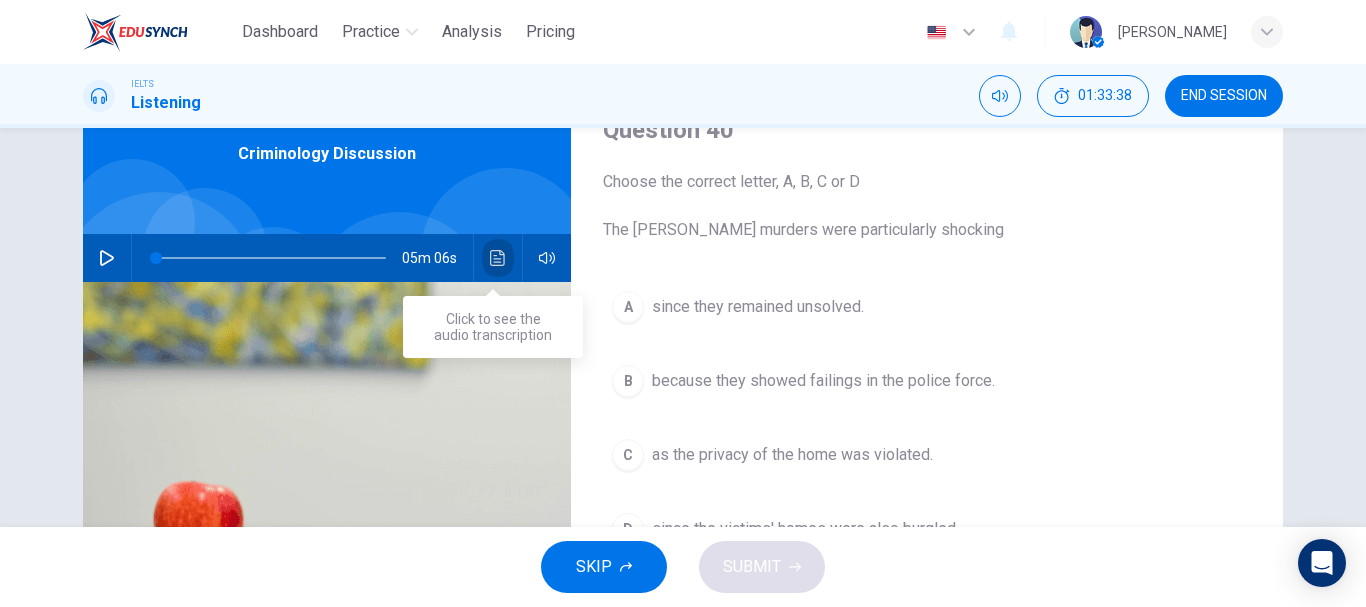 click at bounding box center [498, 258] 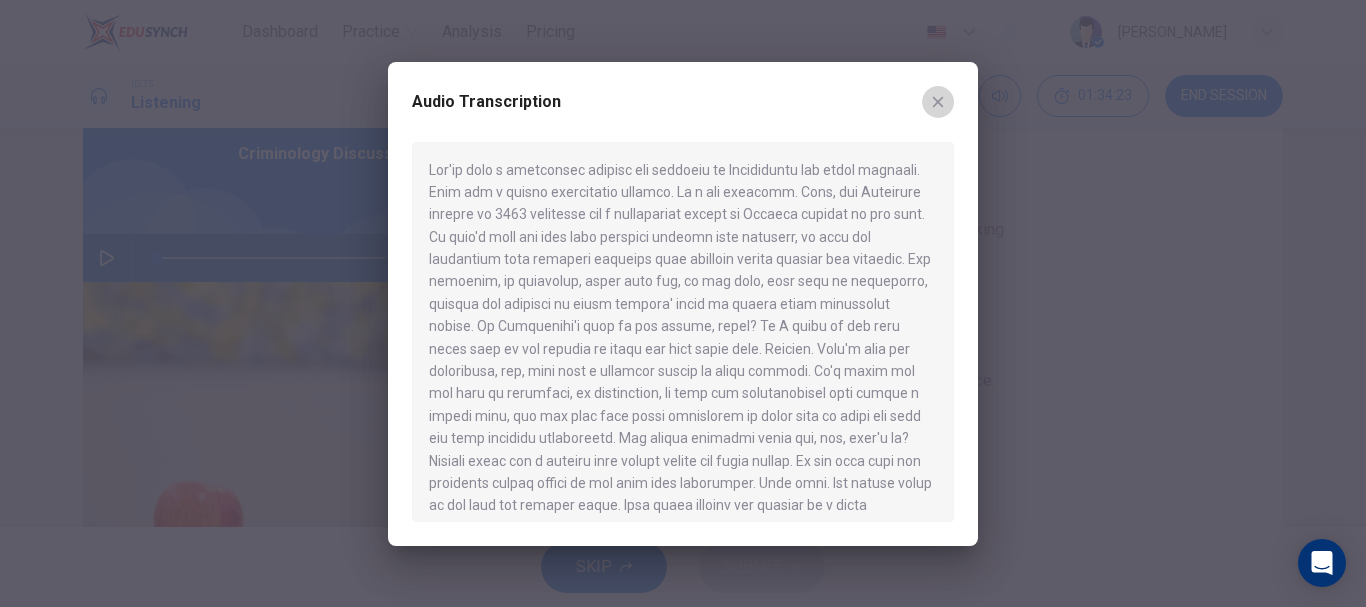 click 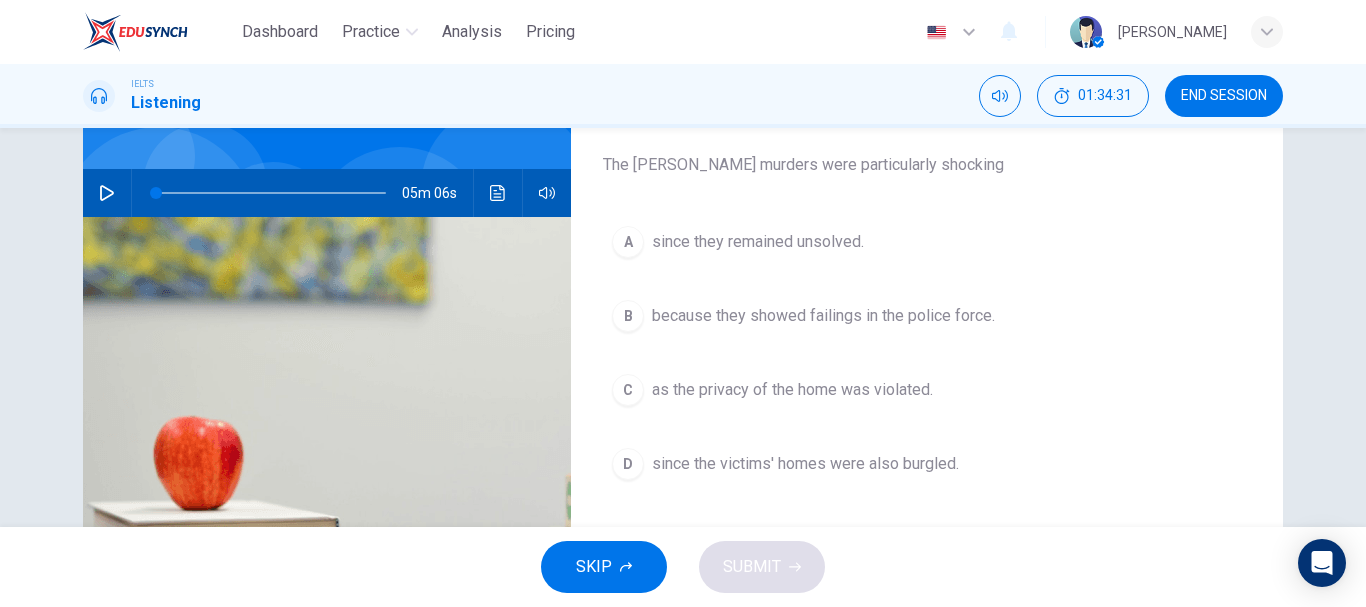 scroll, scrollTop: 158, scrollLeft: 0, axis: vertical 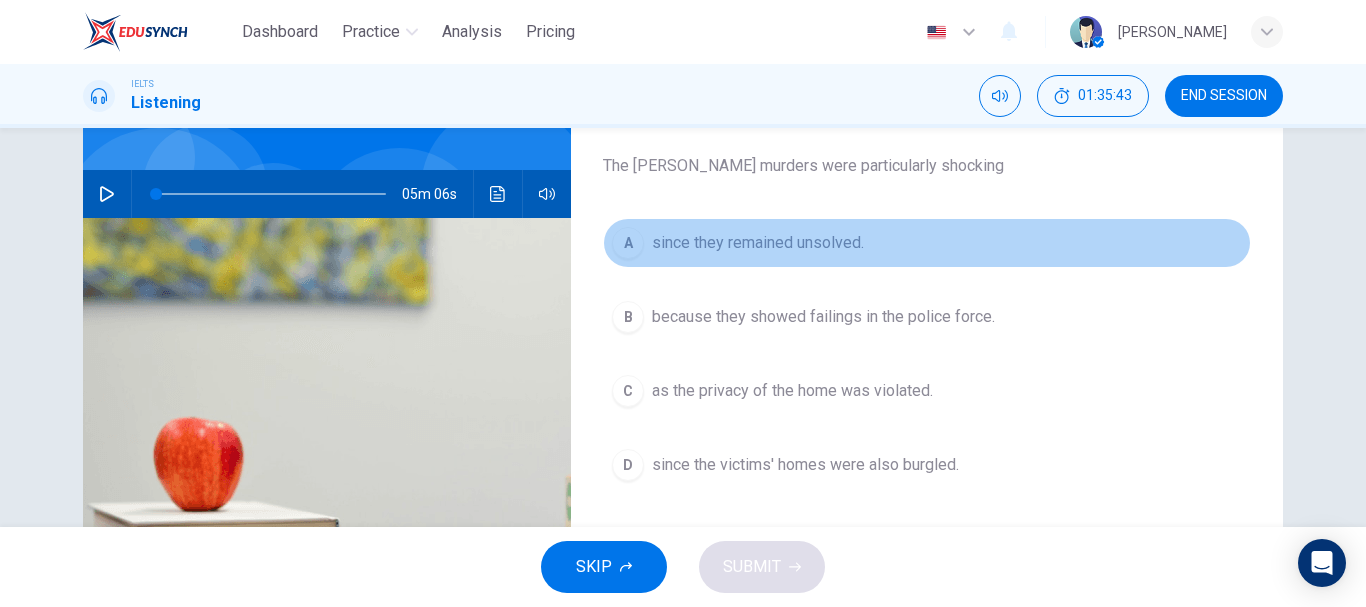 click on "A" at bounding box center [628, 243] 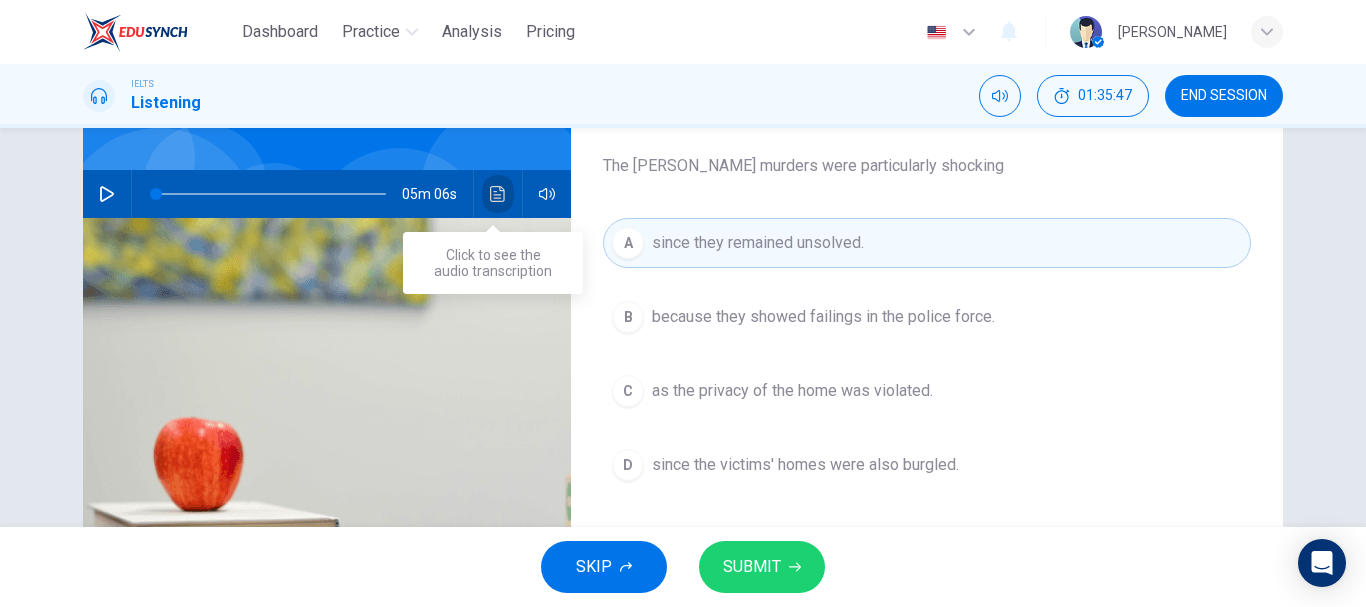 click 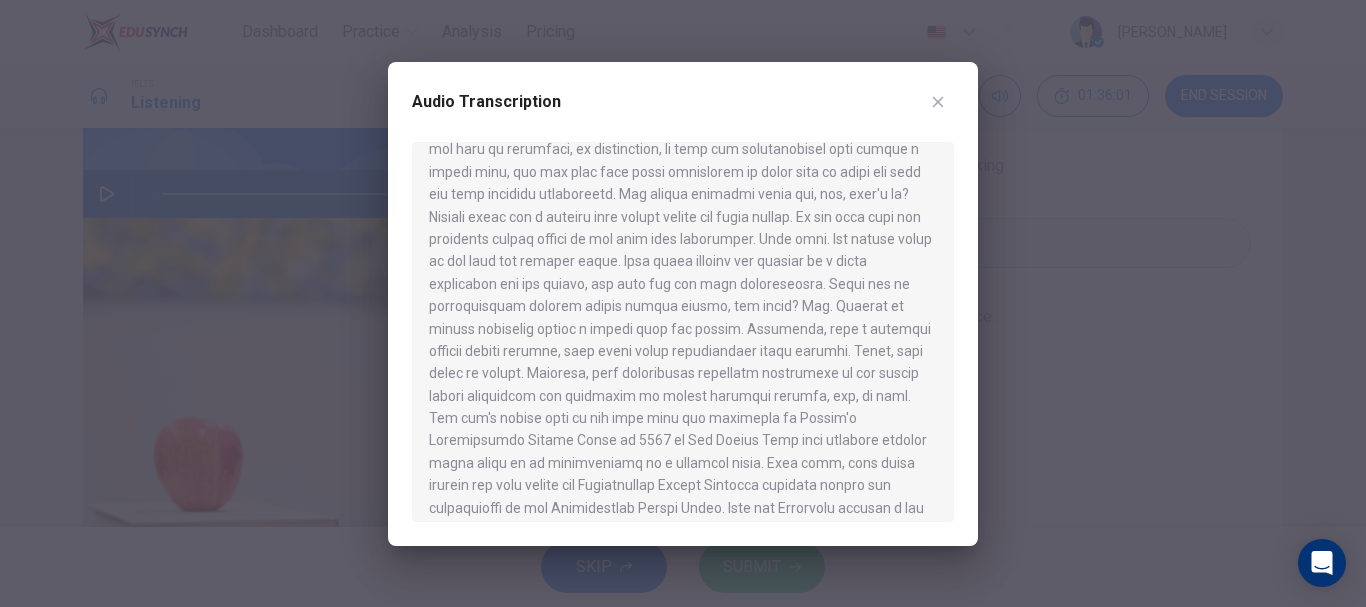 scroll, scrollTop: 245, scrollLeft: 0, axis: vertical 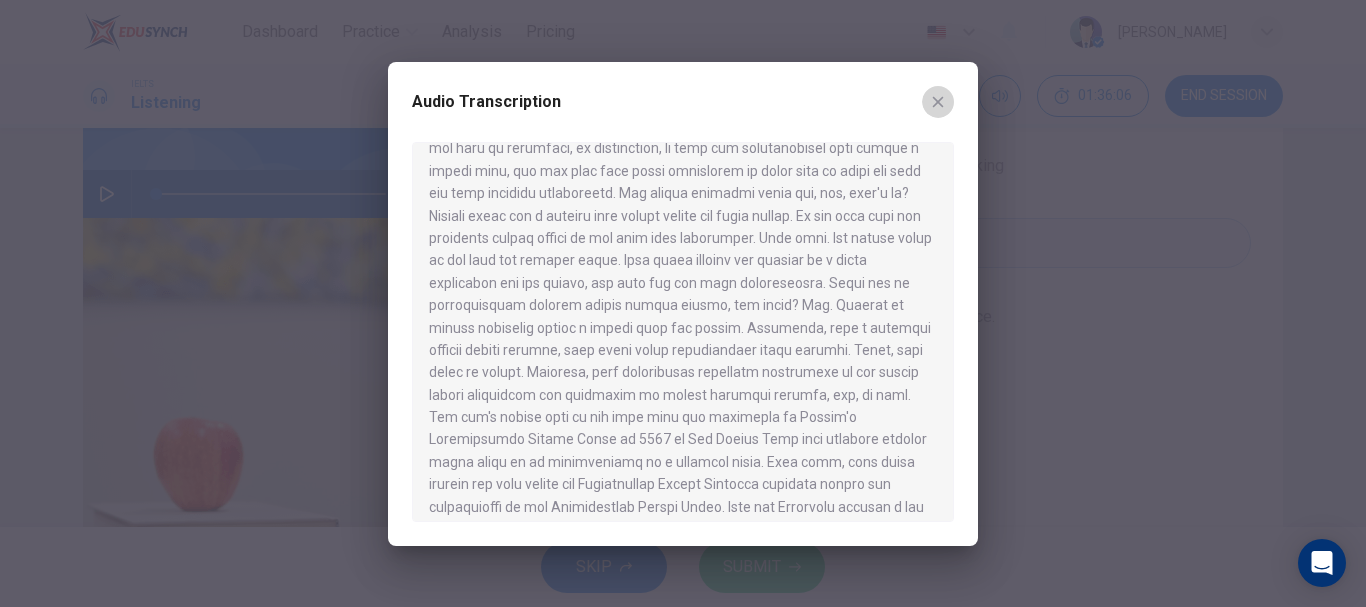 click at bounding box center (938, 102) 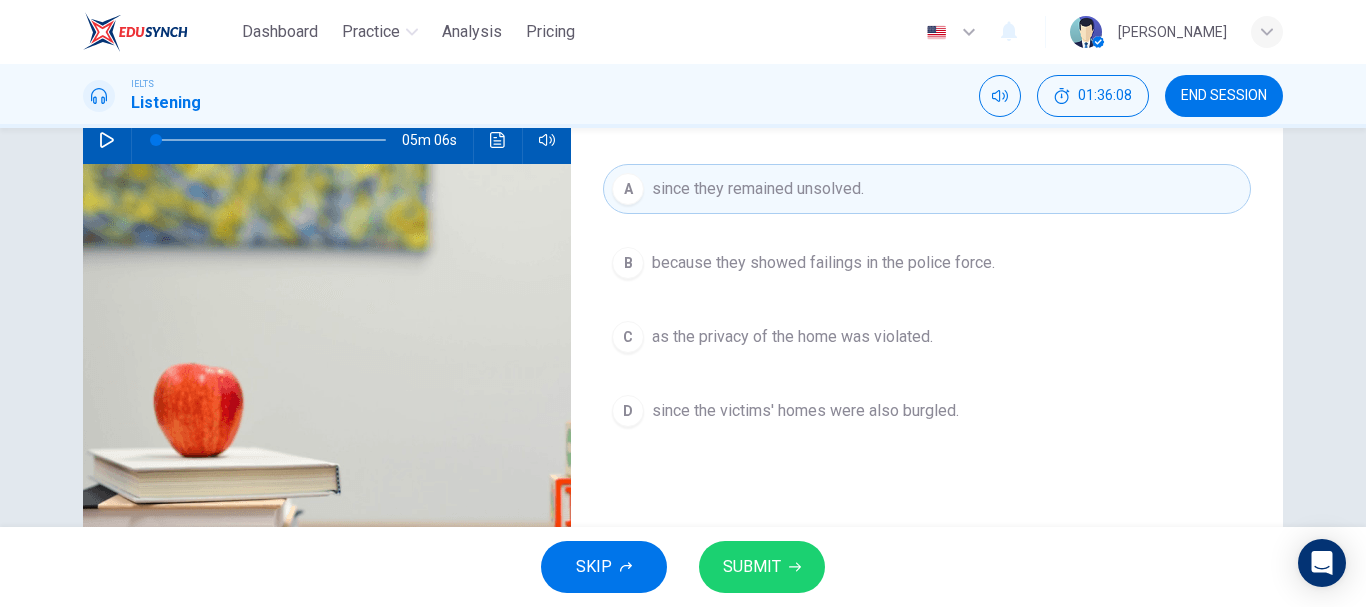 scroll, scrollTop: 211, scrollLeft: 0, axis: vertical 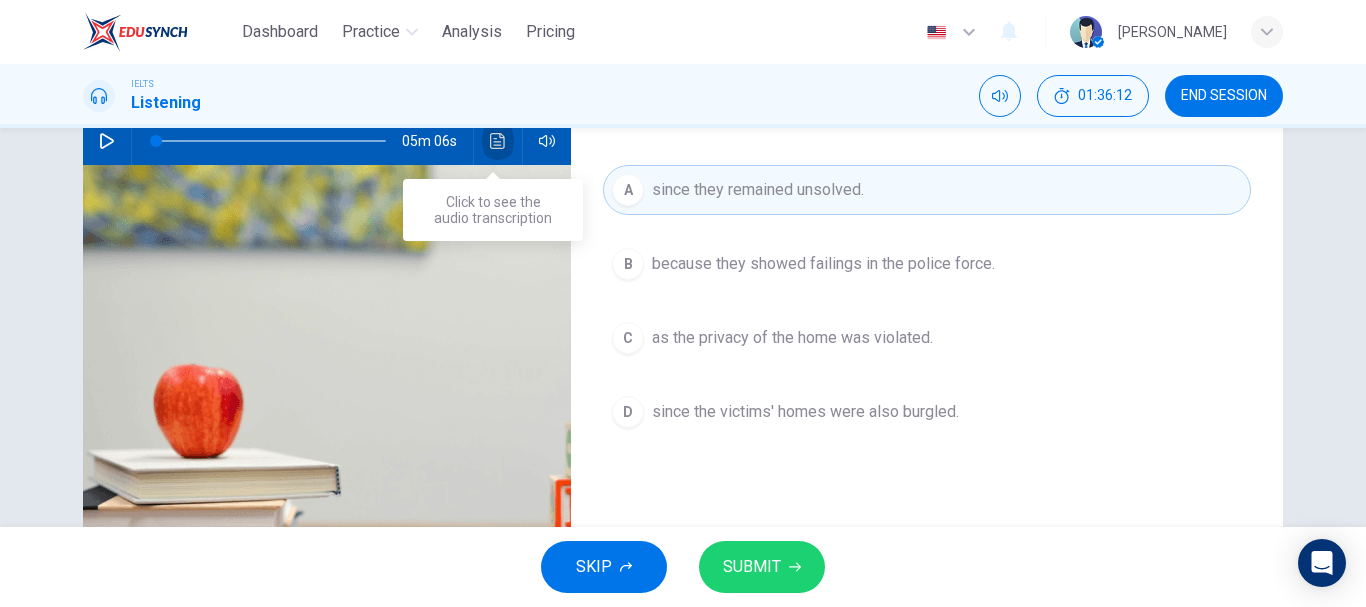click 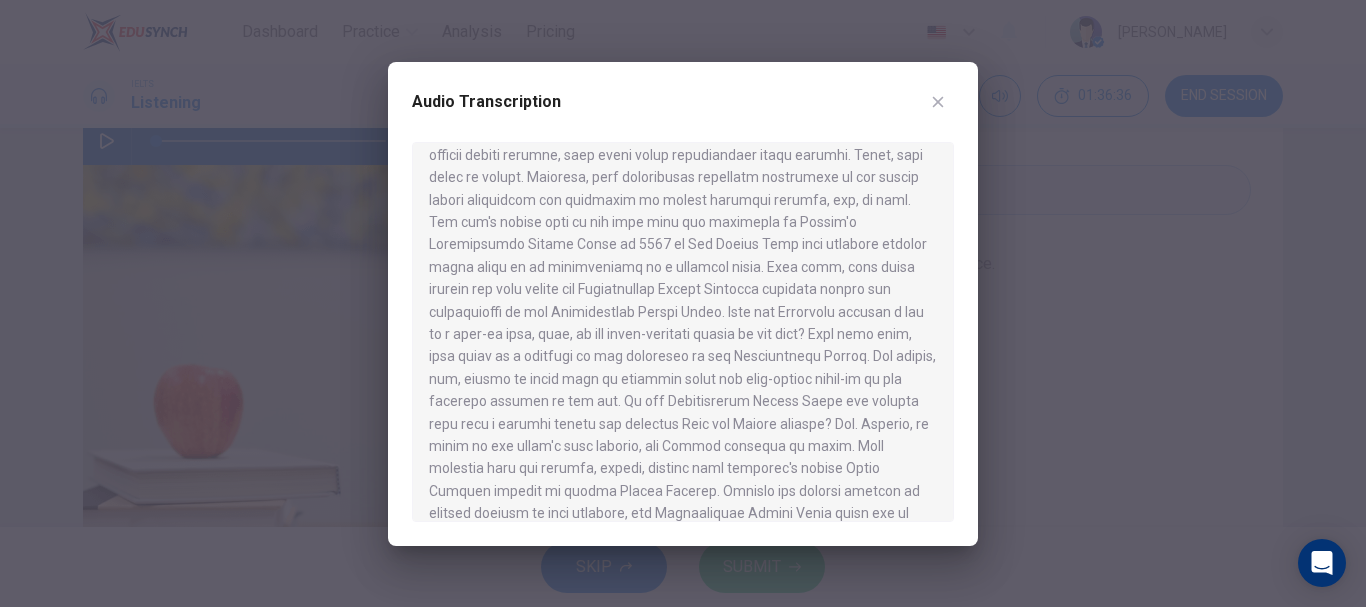 scroll, scrollTop: 441, scrollLeft: 0, axis: vertical 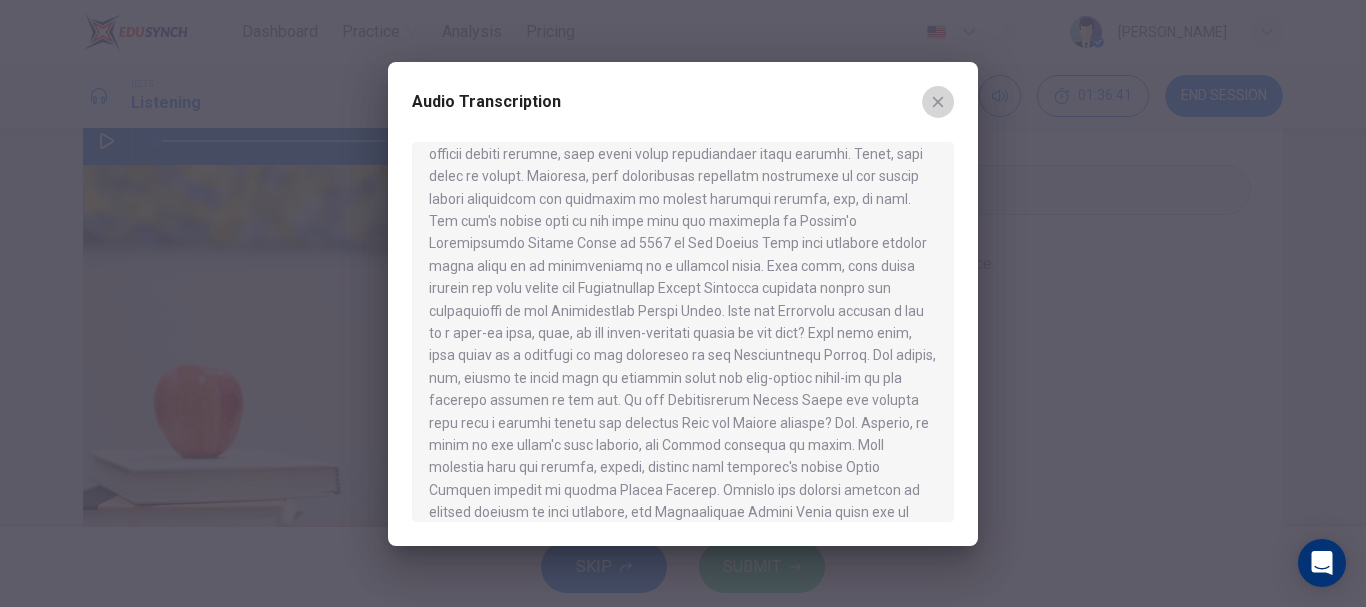 click at bounding box center [938, 102] 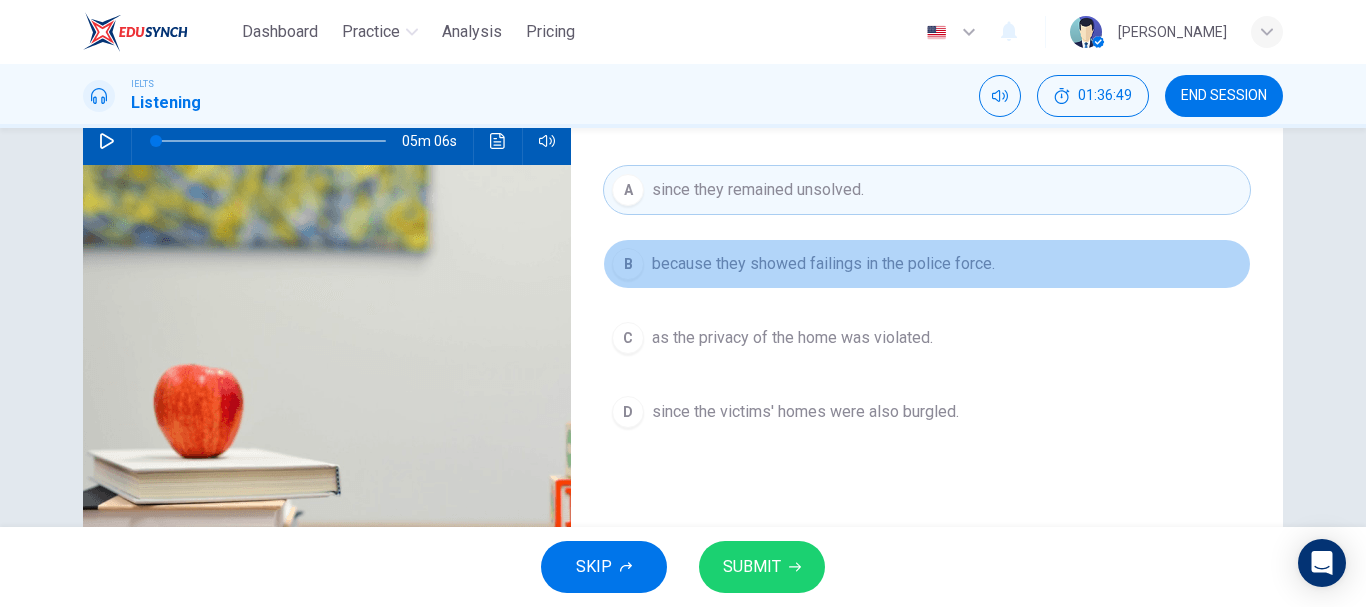 click on "B" at bounding box center (628, 264) 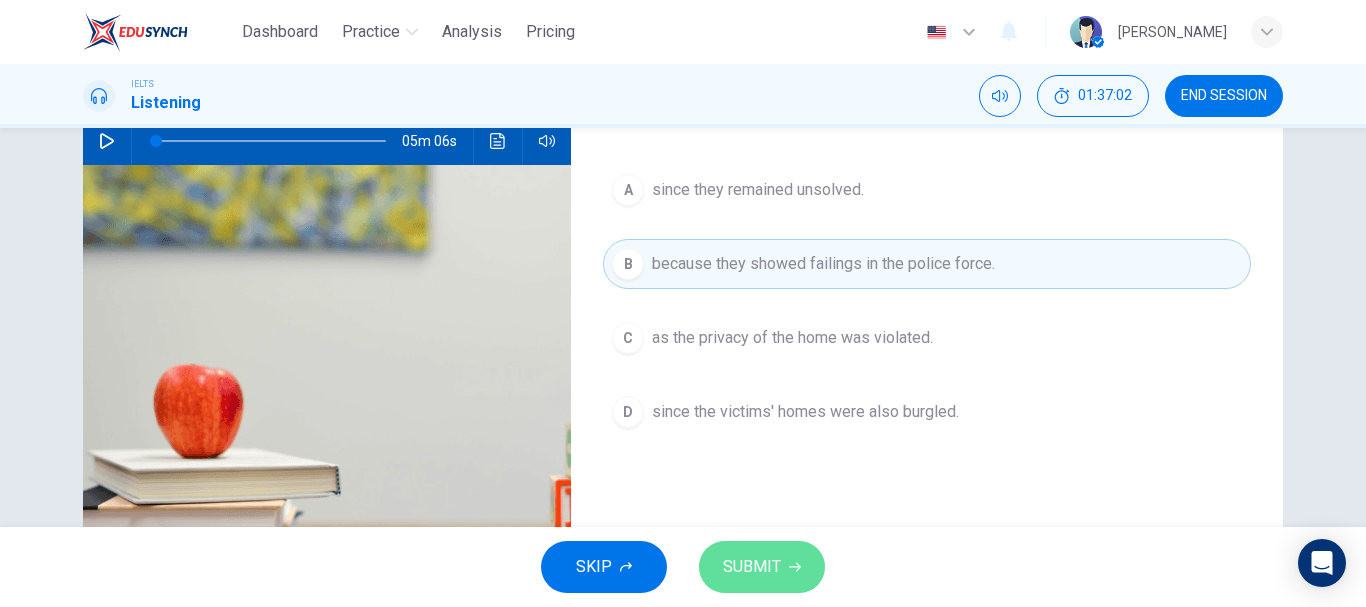 click on "SUBMIT" at bounding box center [752, 567] 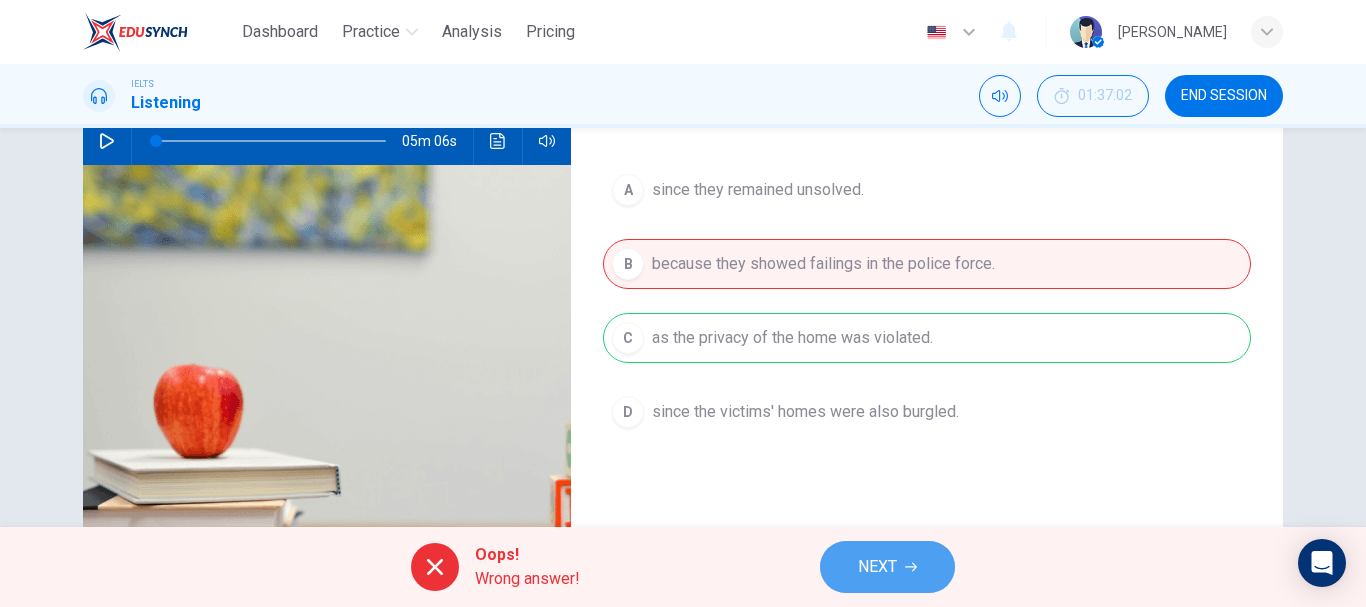 click on "NEXT" at bounding box center [877, 567] 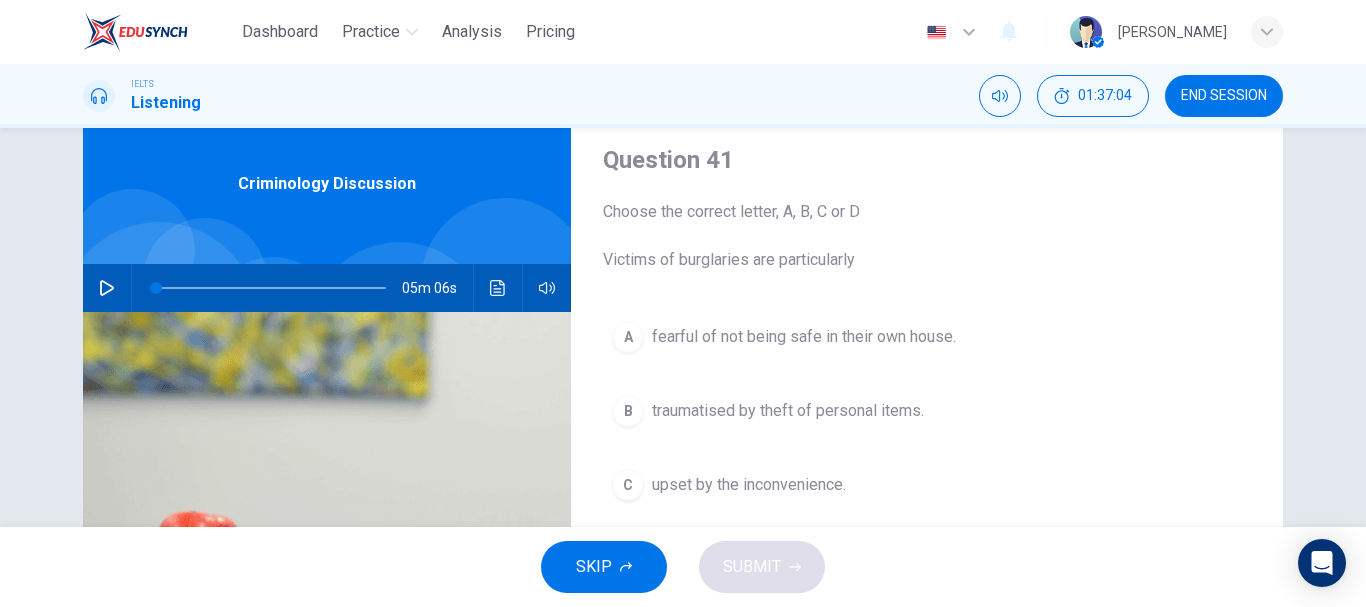 scroll, scrollTop: 63, scrollLeft: 0, axis: vertical 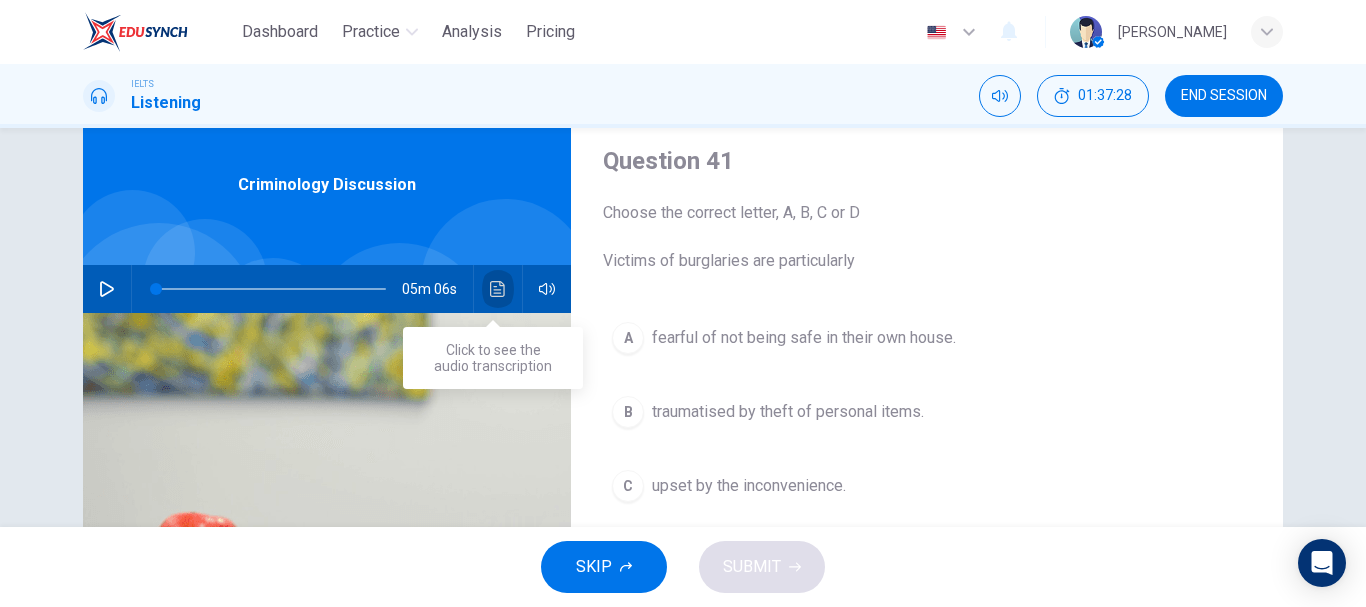 click 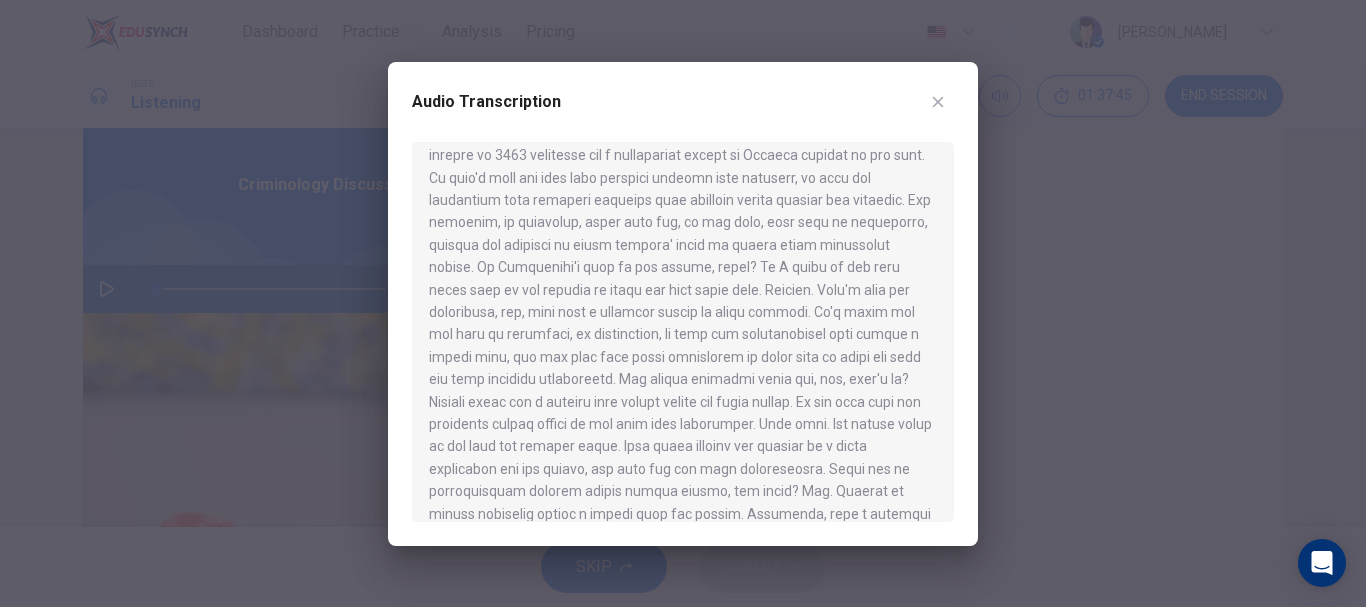 scroll, scrollTop: 59, scrollLeft: 0, axis: vertical 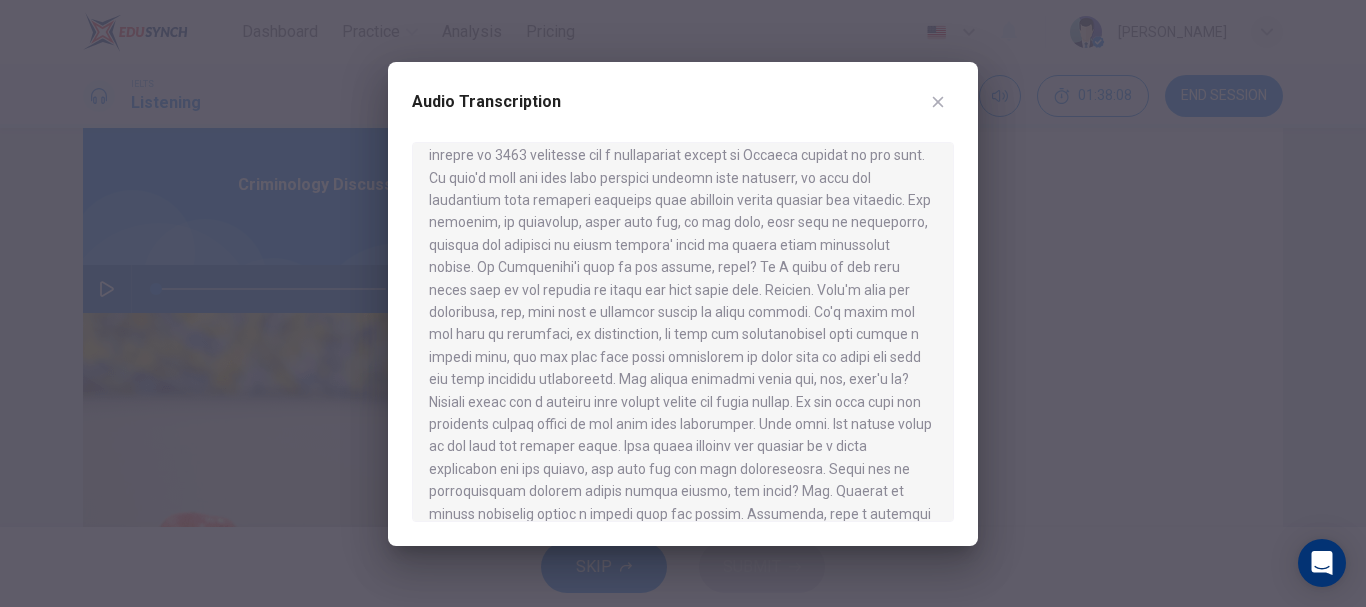 click 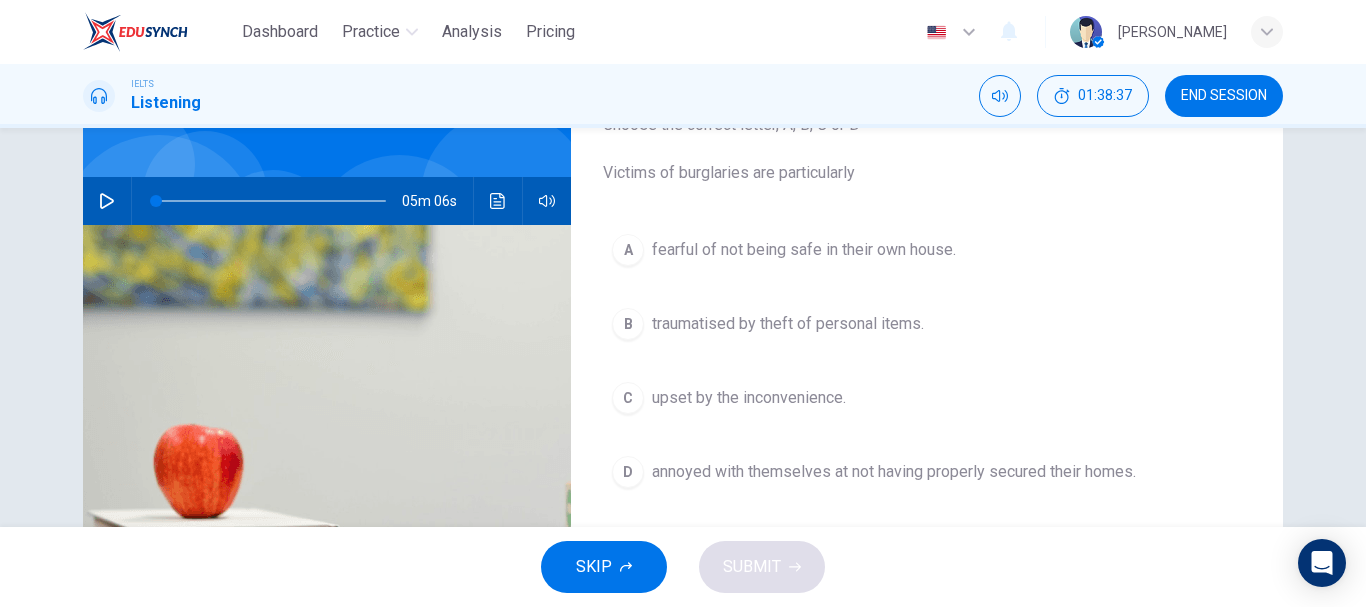 scroll, scrollTop: 146, scrollLeft: 0, axis: vertical 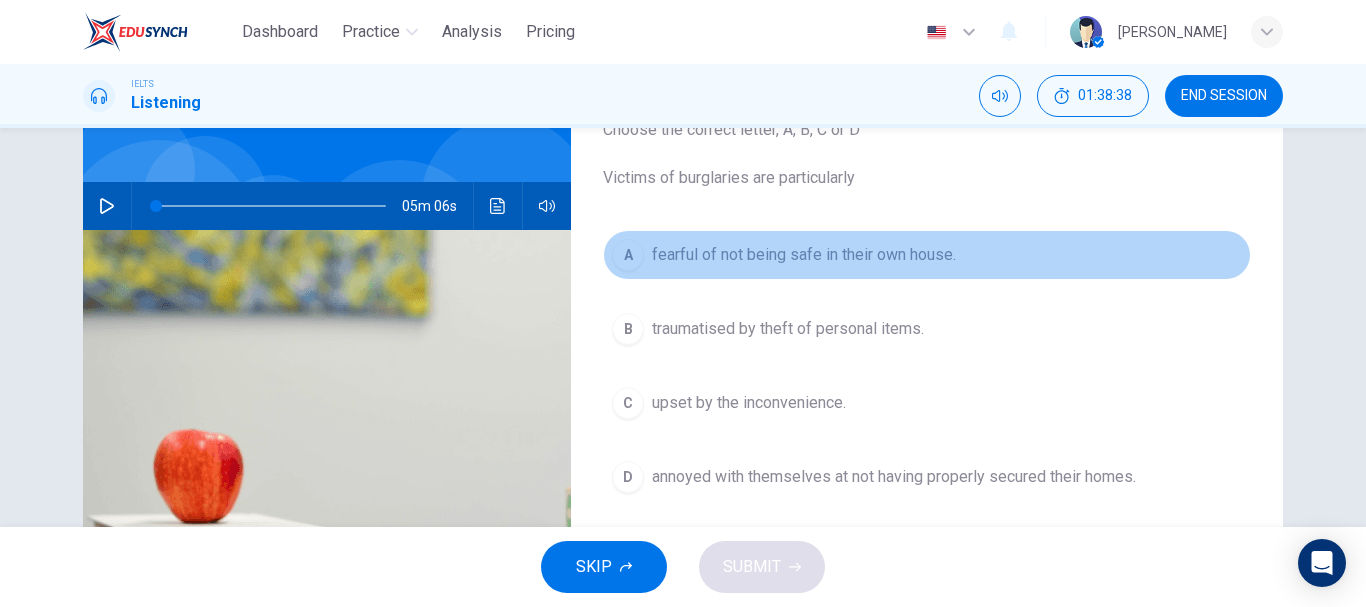click on "A" at bounding box center (628, 255) 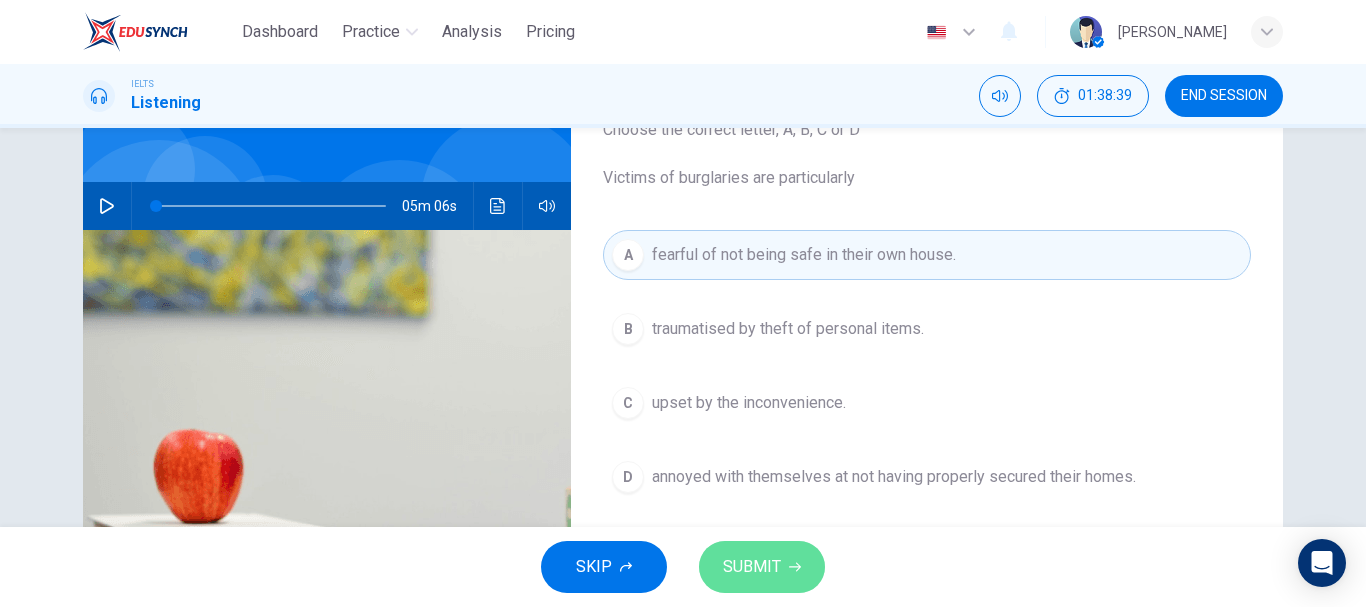 click on "SUBMIT" at bounding box center [752, 567] 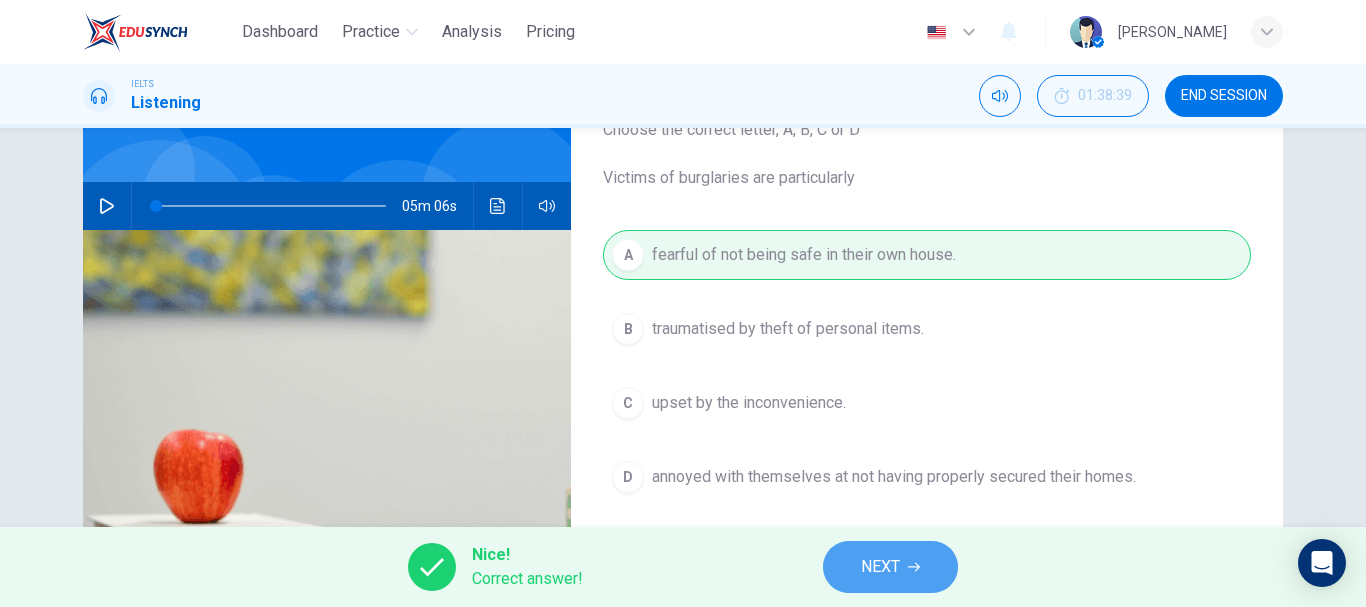 click on "NEXT" at bounding box center [880, 567] 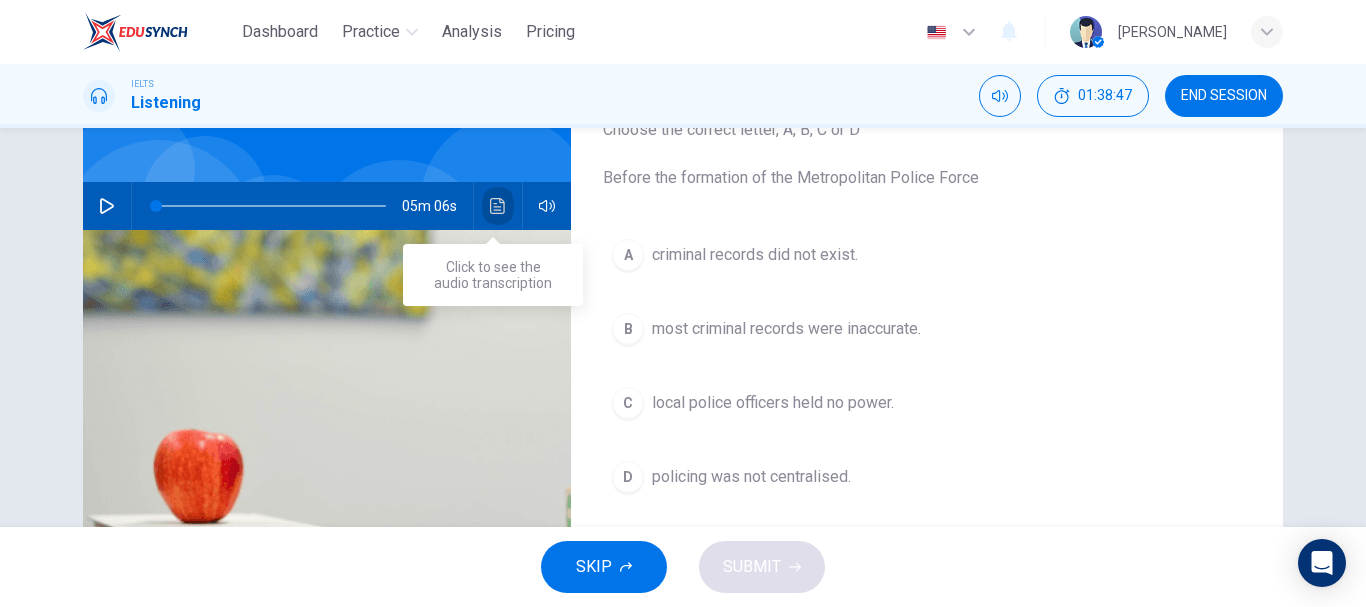 click 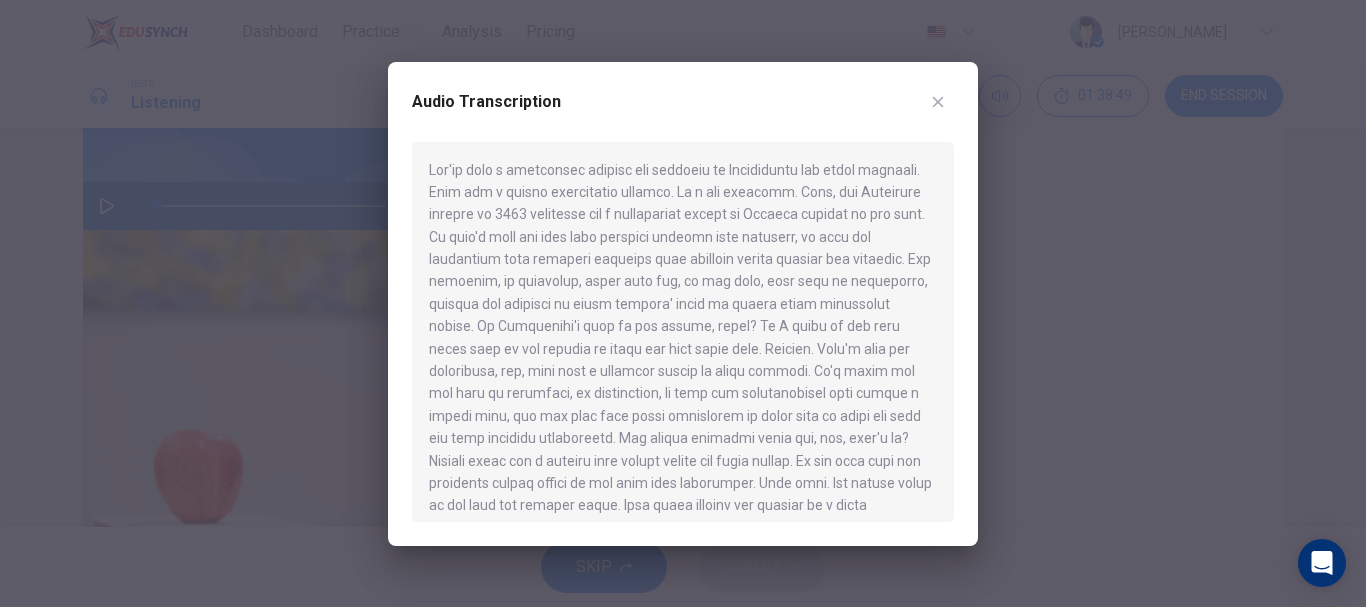 type 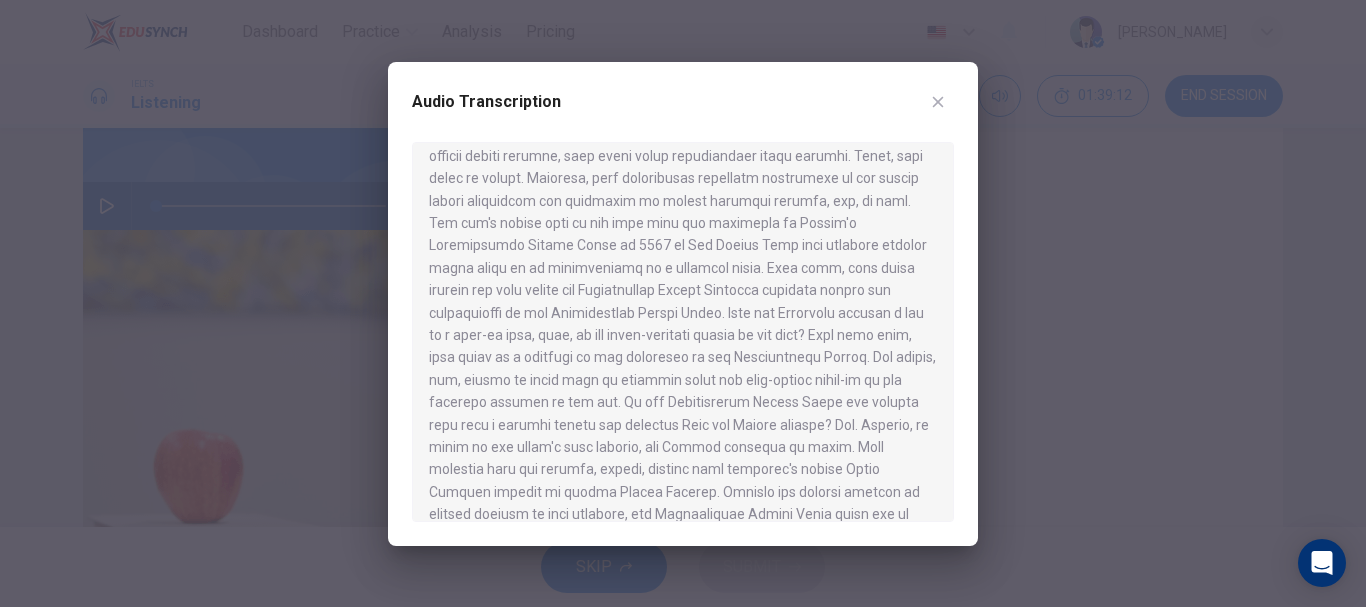 scroll, scrollTop: 440, scrollLeft: 0, axis: vertical 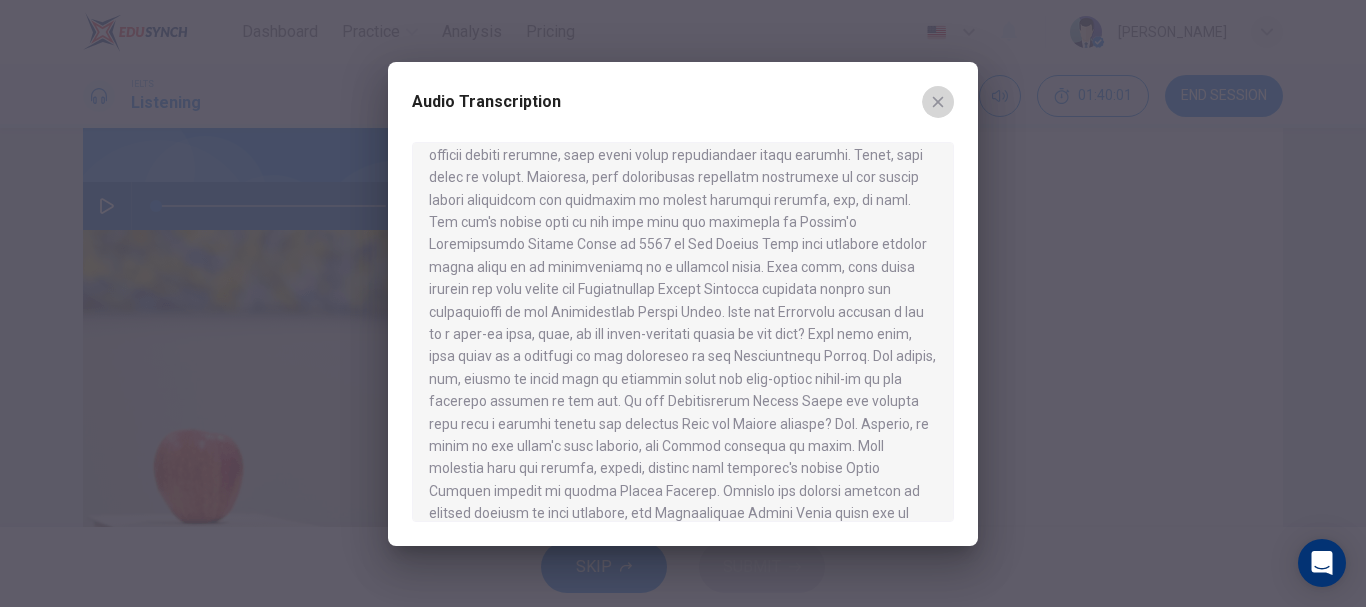 click 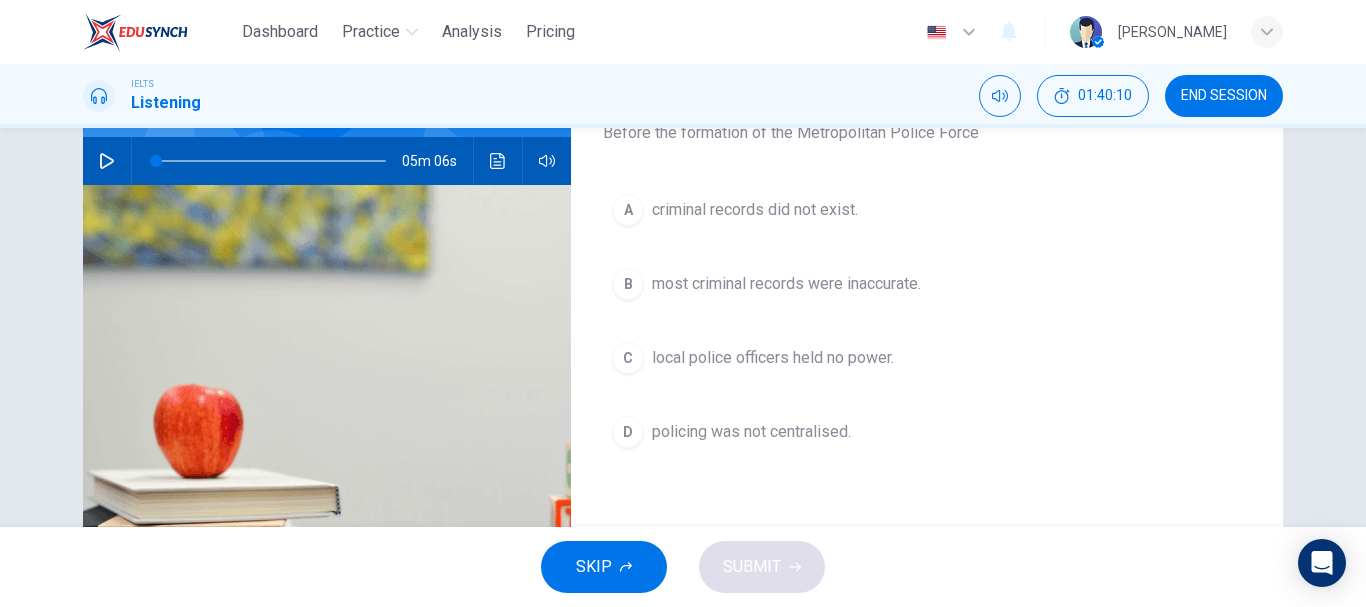 scroll, scrollTop: 192, scrollLeft: 0, axis: vertical 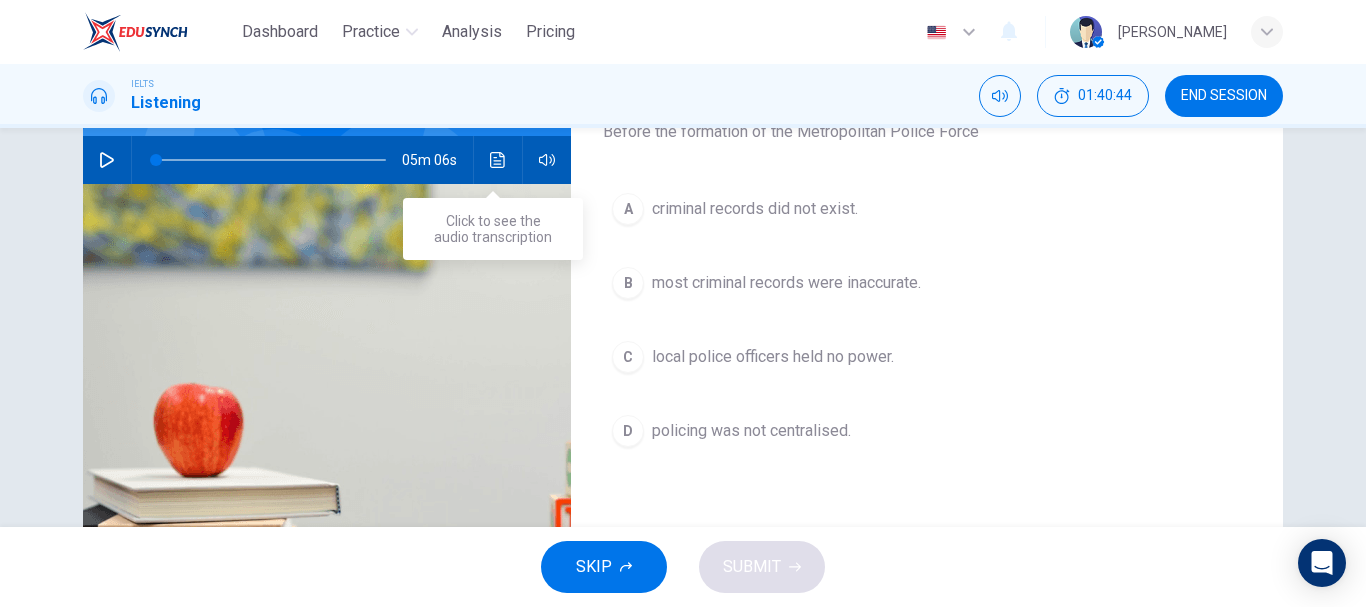click at bounding box center (498, 160) 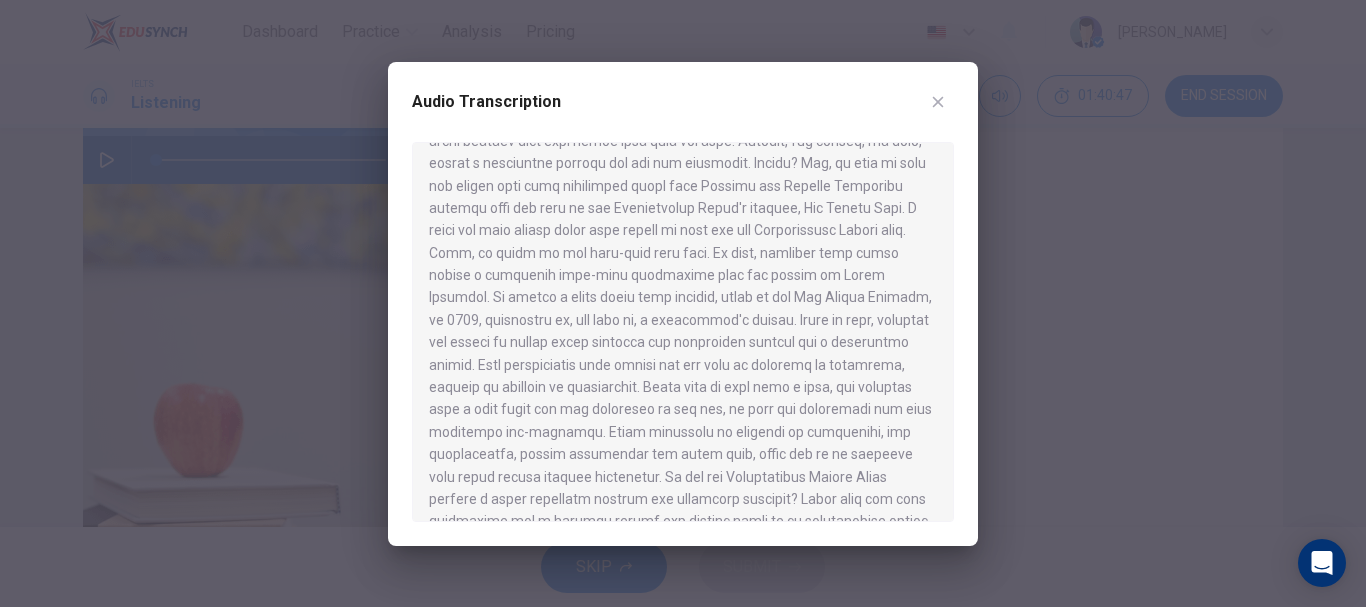 scroll, scrollTop: 959, scrollLeft: 0, axis: vertical 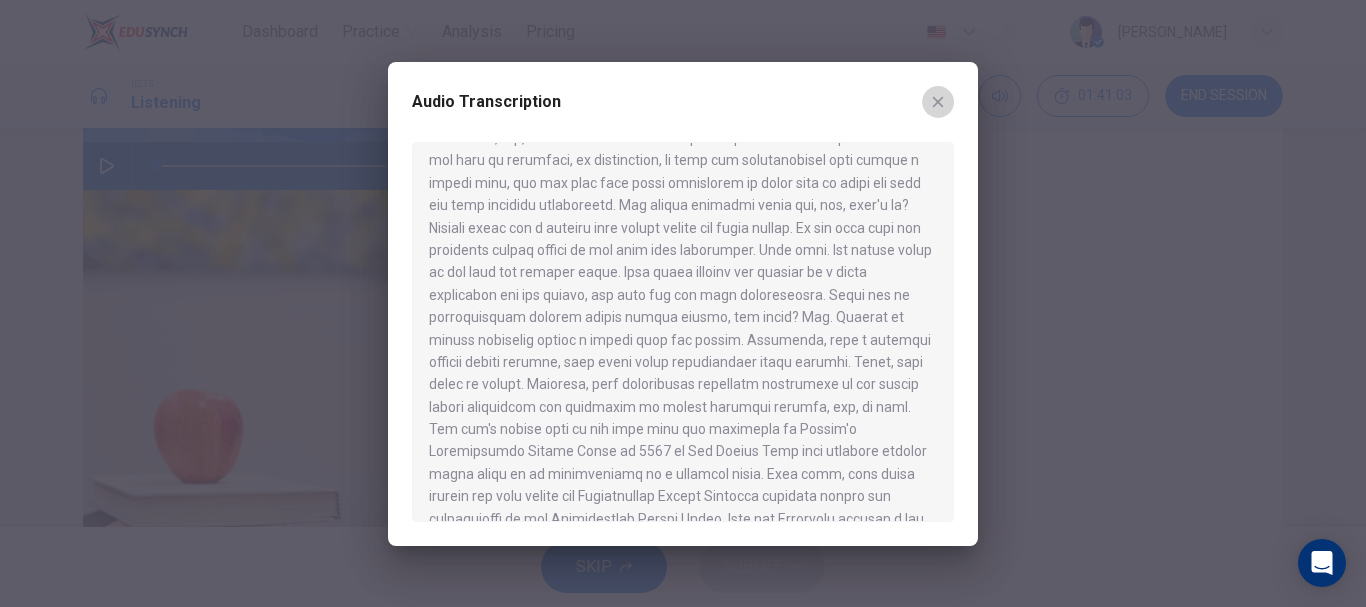 click 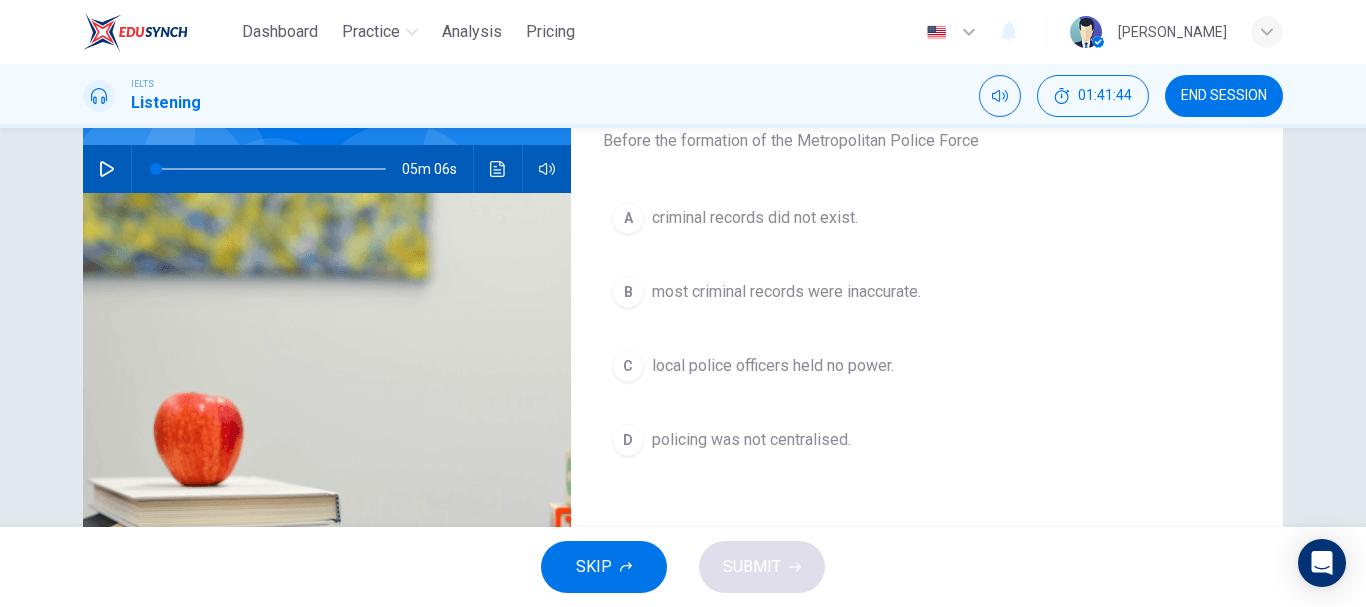 scroll, scrollTop: 182, scrollLeft: 0, axis: vertical 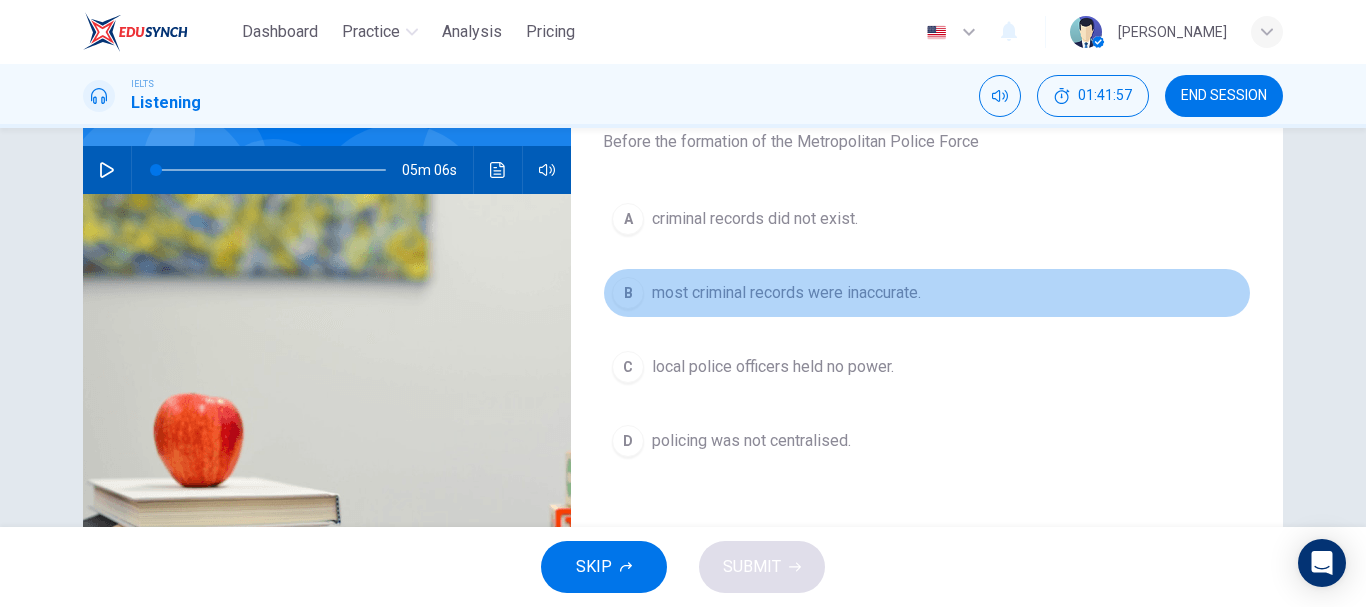 click on "B" at bounding box center [628, 293] 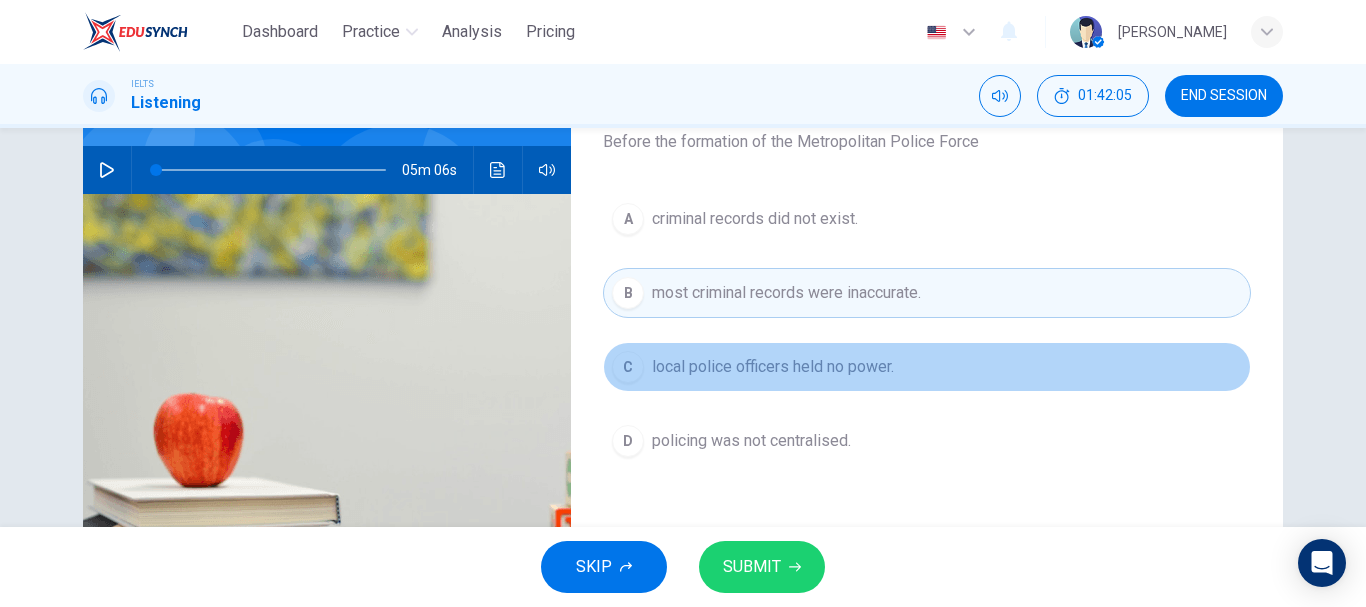 click on "C" at bounding box center [628, 367] 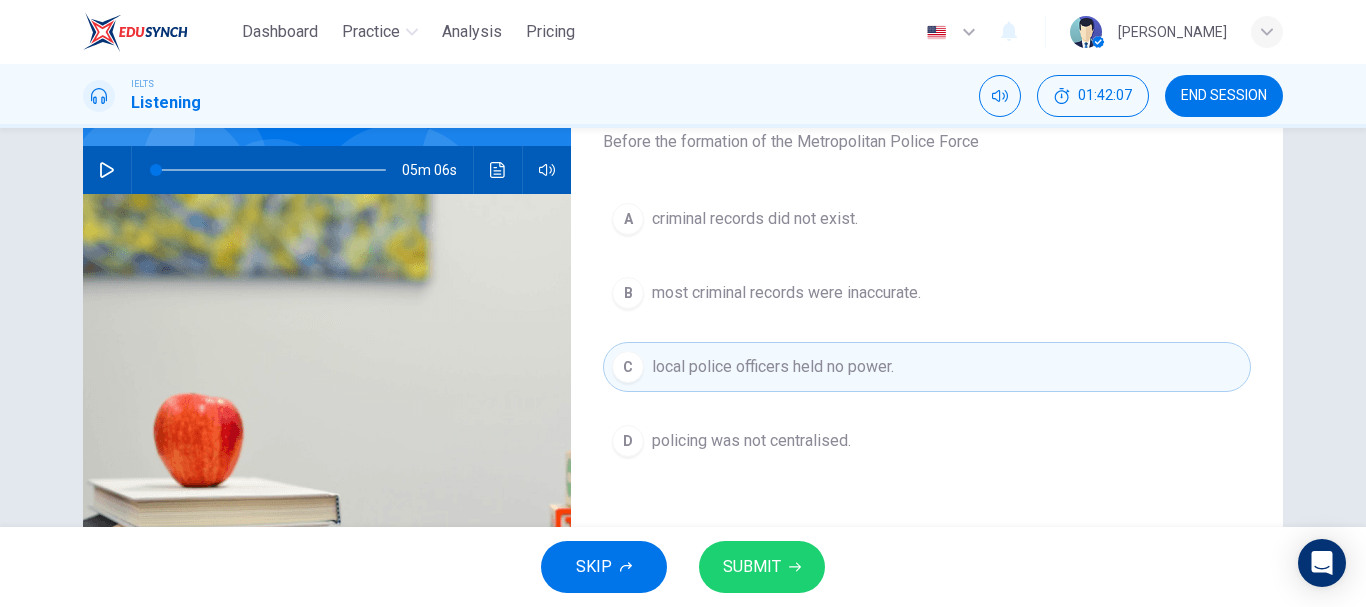 click on "SUBMIT" at bounding box center (752, 567) 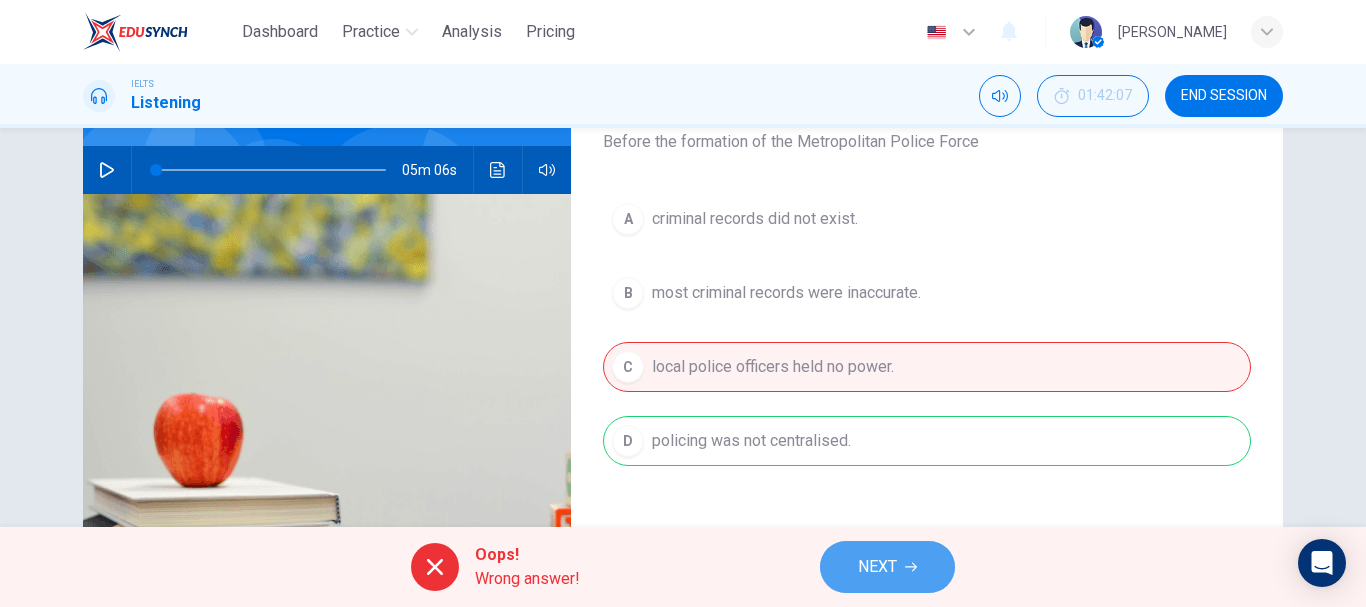 click on "NEXT" at bounding box center (877, 567) 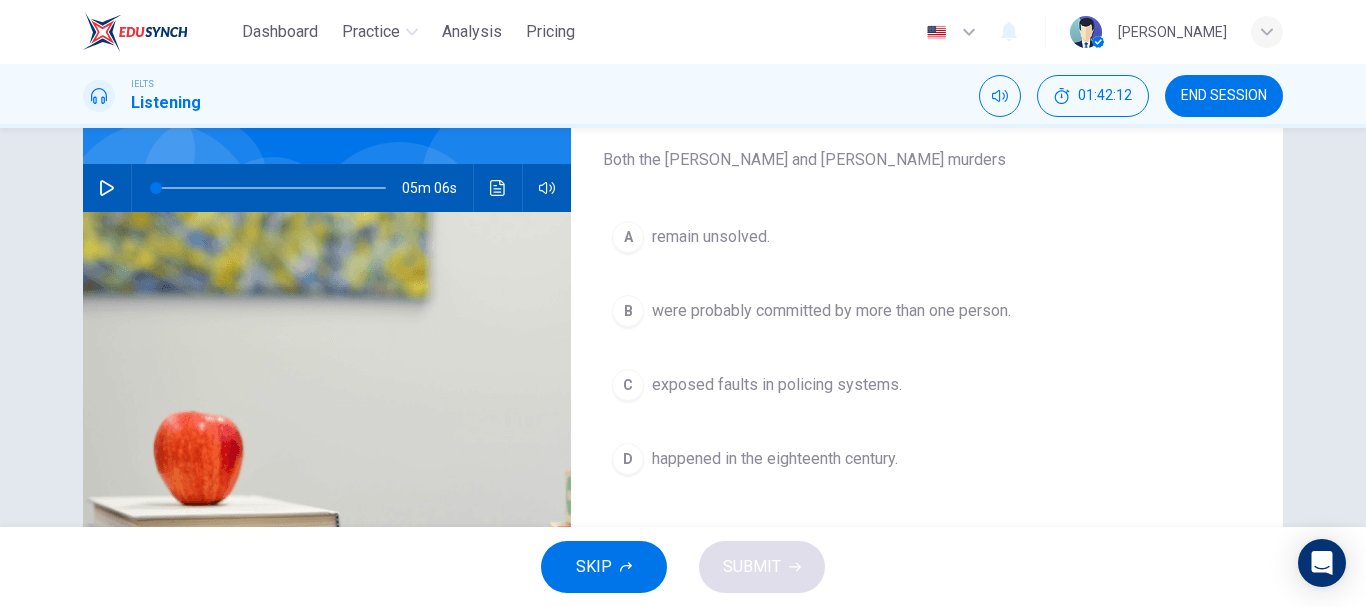 scroll, scrollTop: 160, scrollLeft: 0, axis: vertical 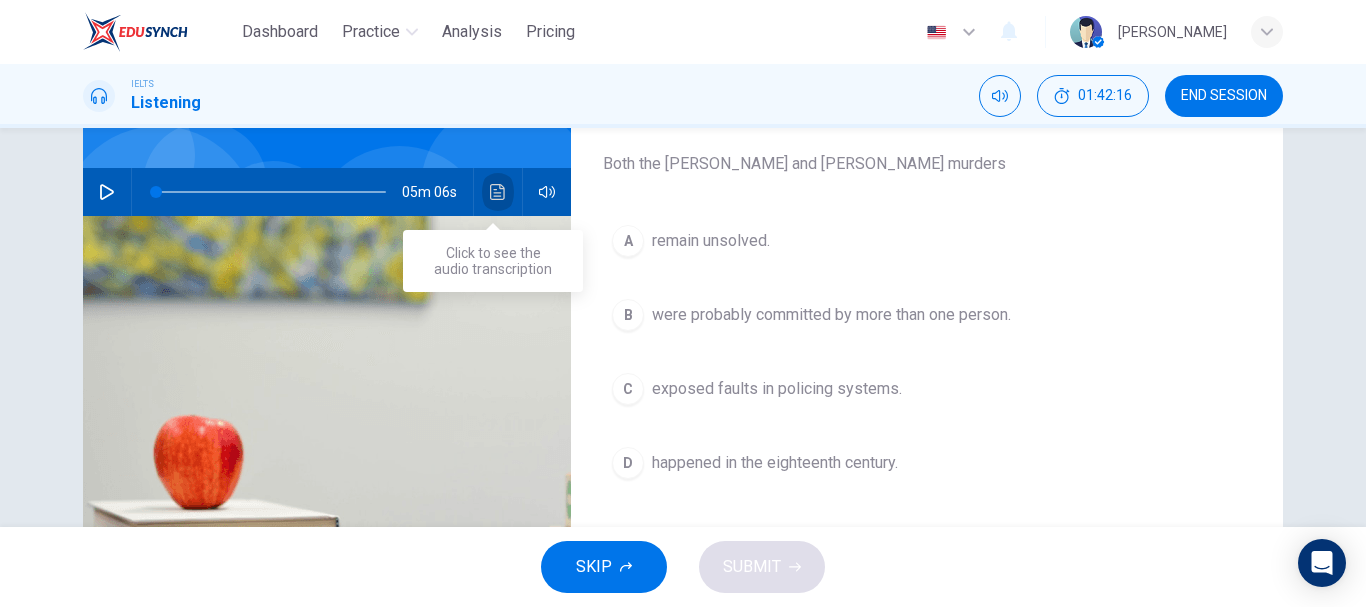 click 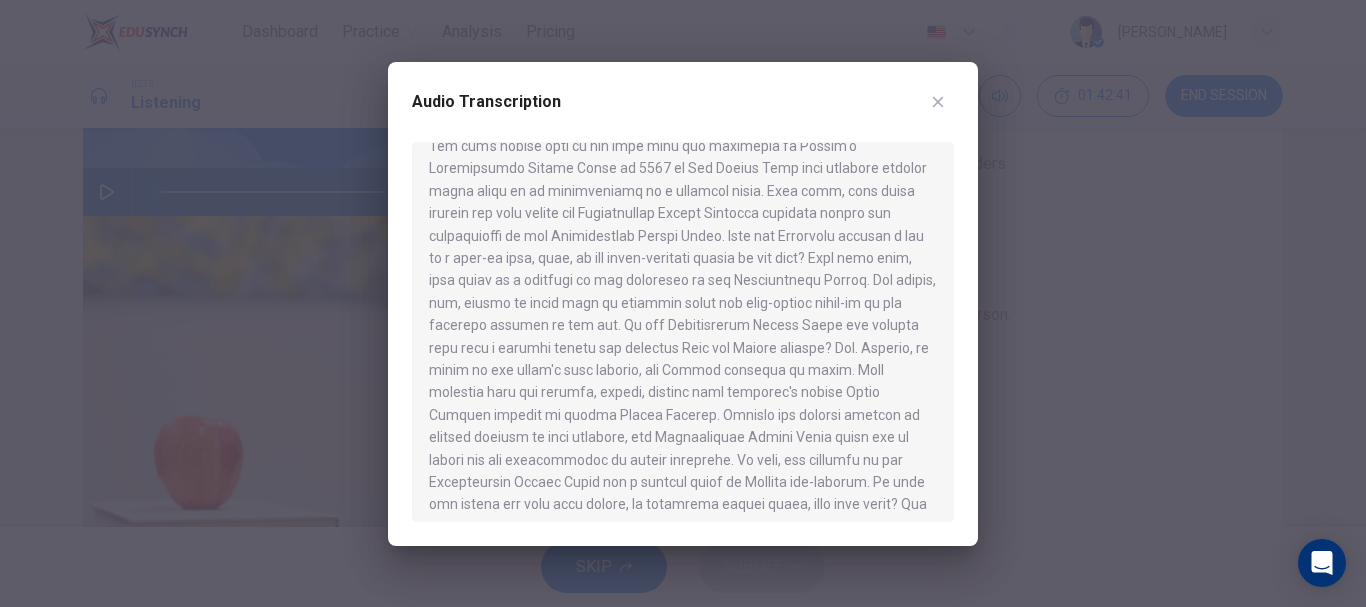 scroll, scrollTop: 515, scrollLeft: 0, axis: vertical 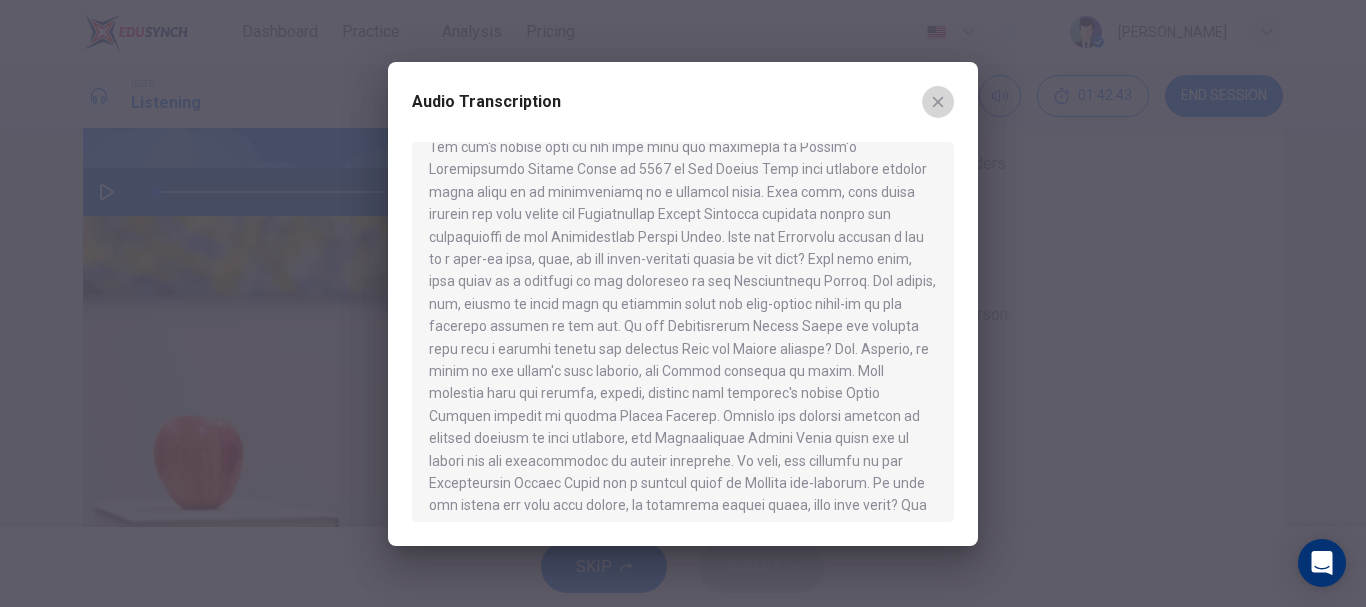 click at bounding box center [938, 102] 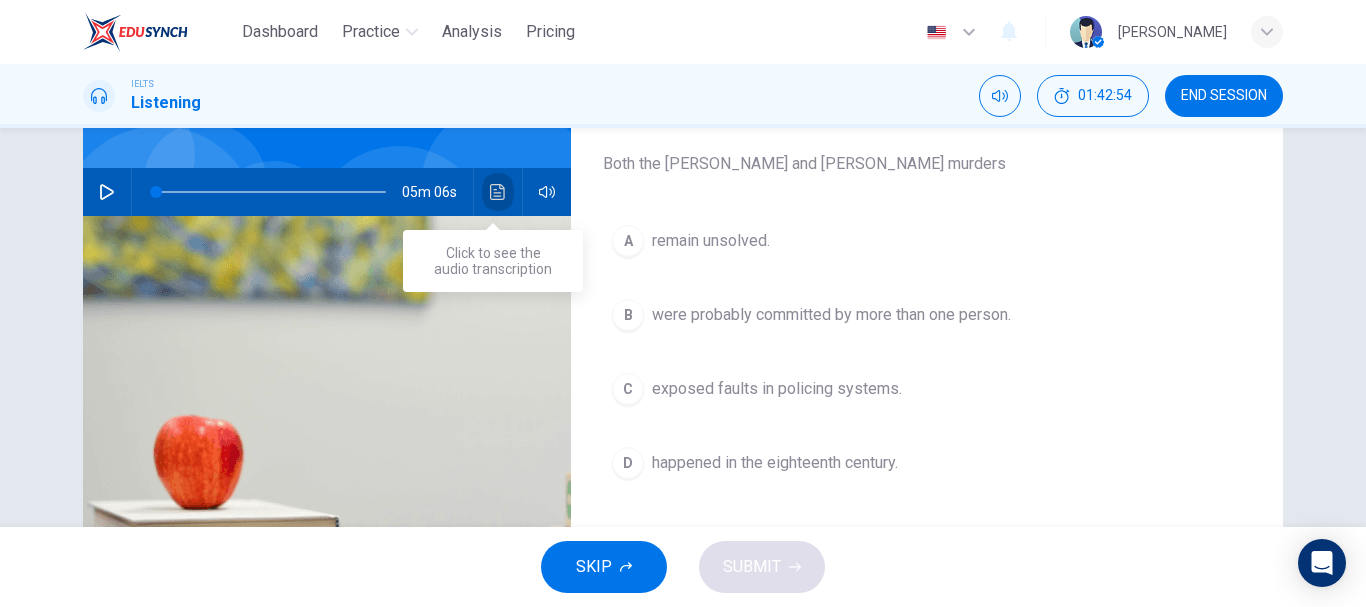 click 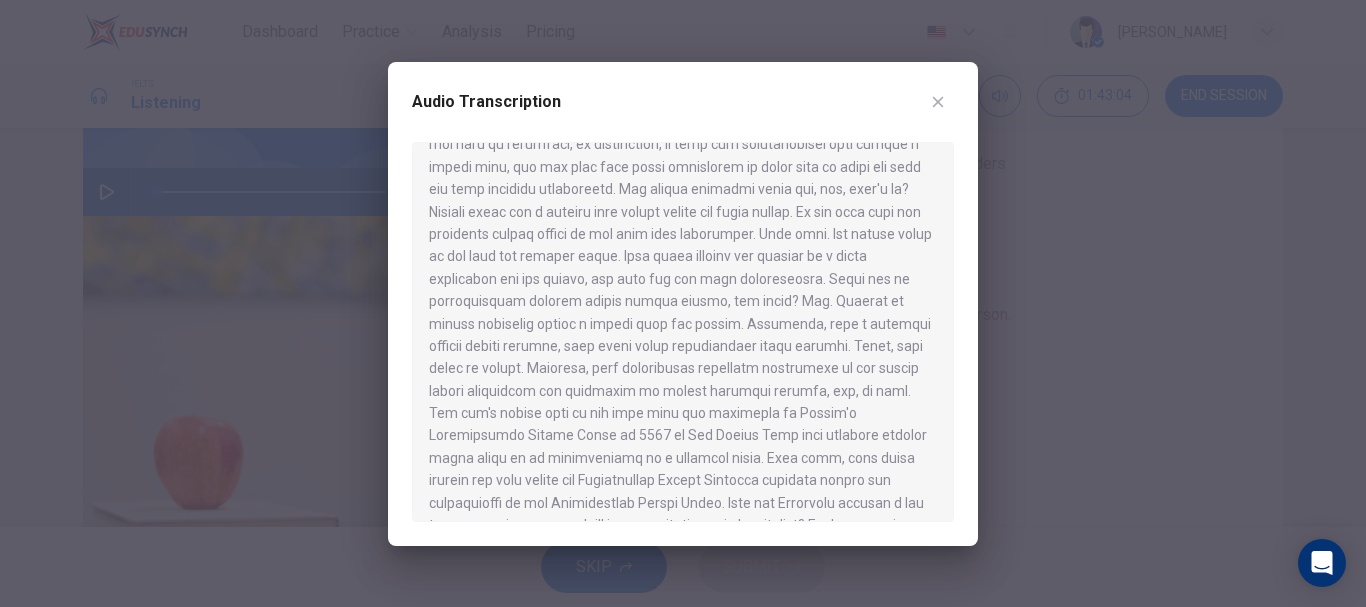 scroll, scrollTop: 250, scrollLeft: 0, axis: vertical 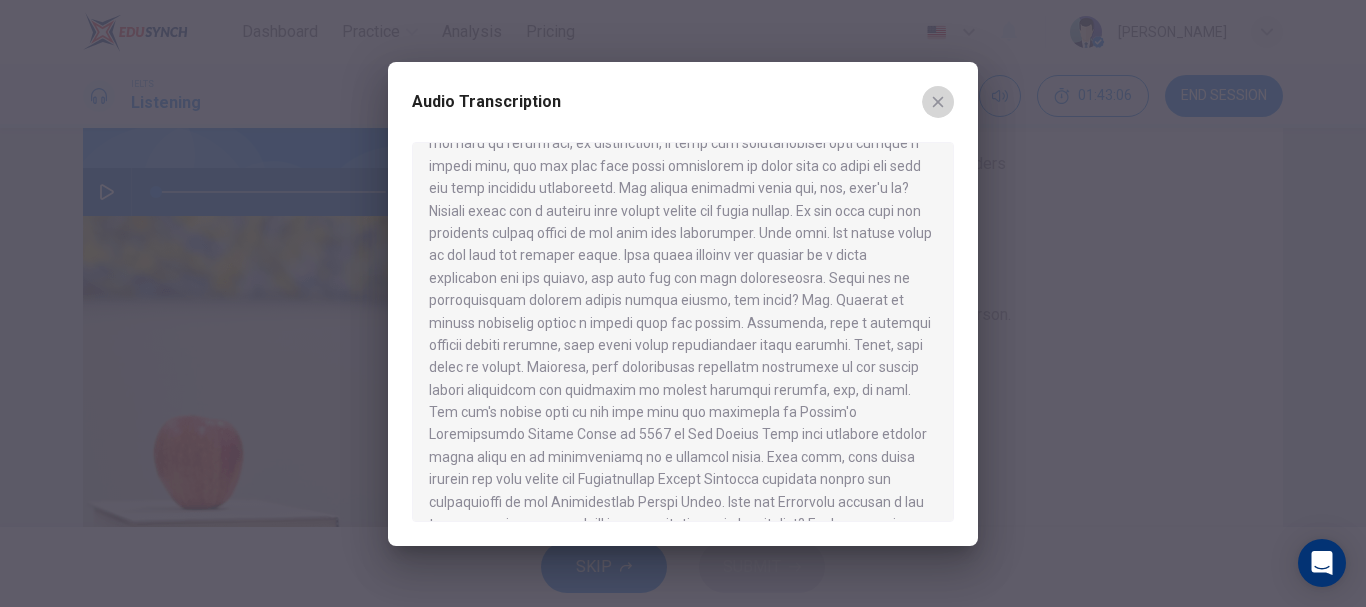 click 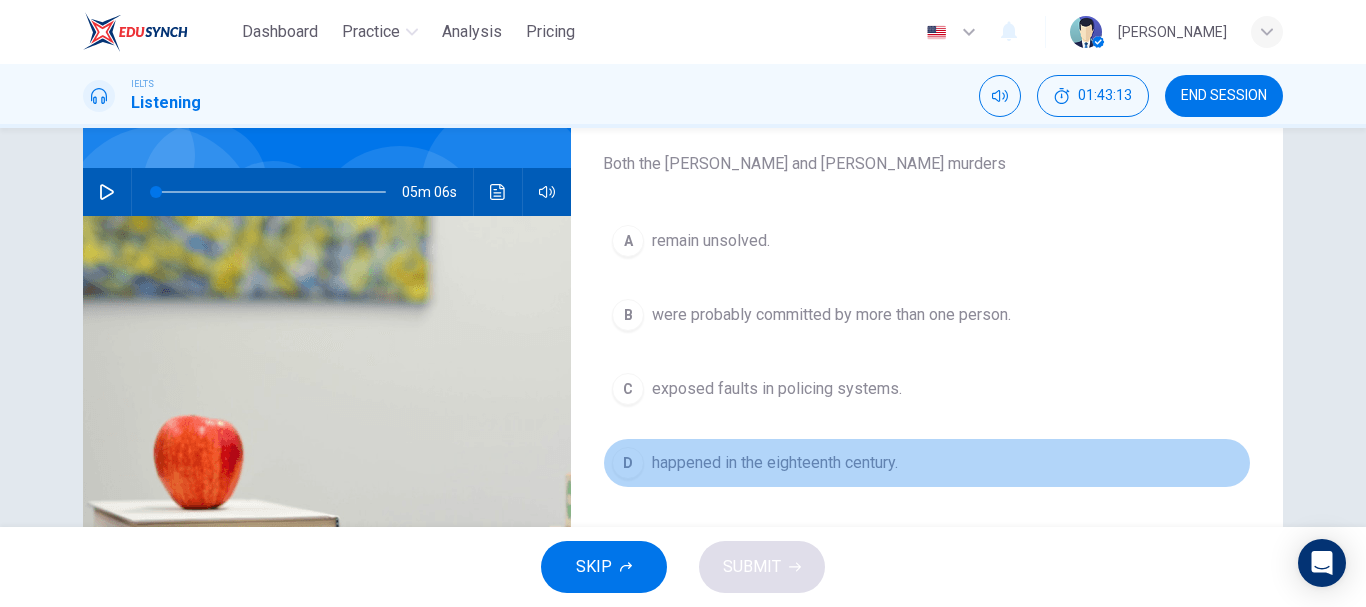 click on "D" at bounding box center (628, 463) 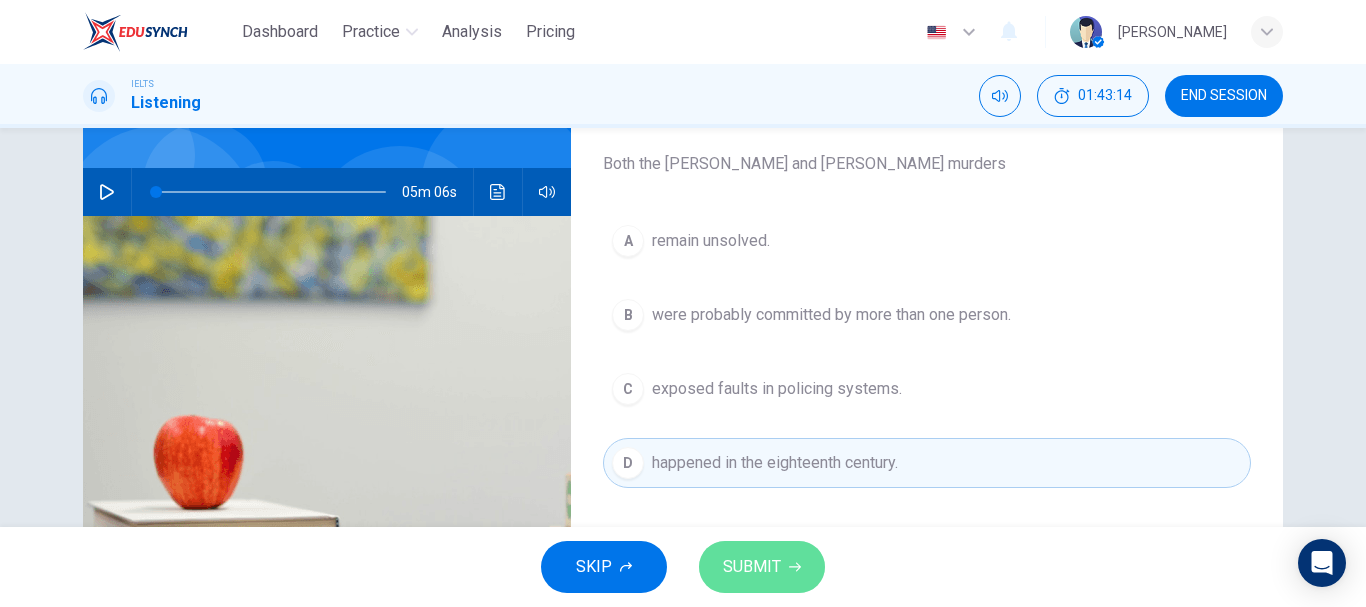 click on "SUBMIT" at bounding box center [752, 567] 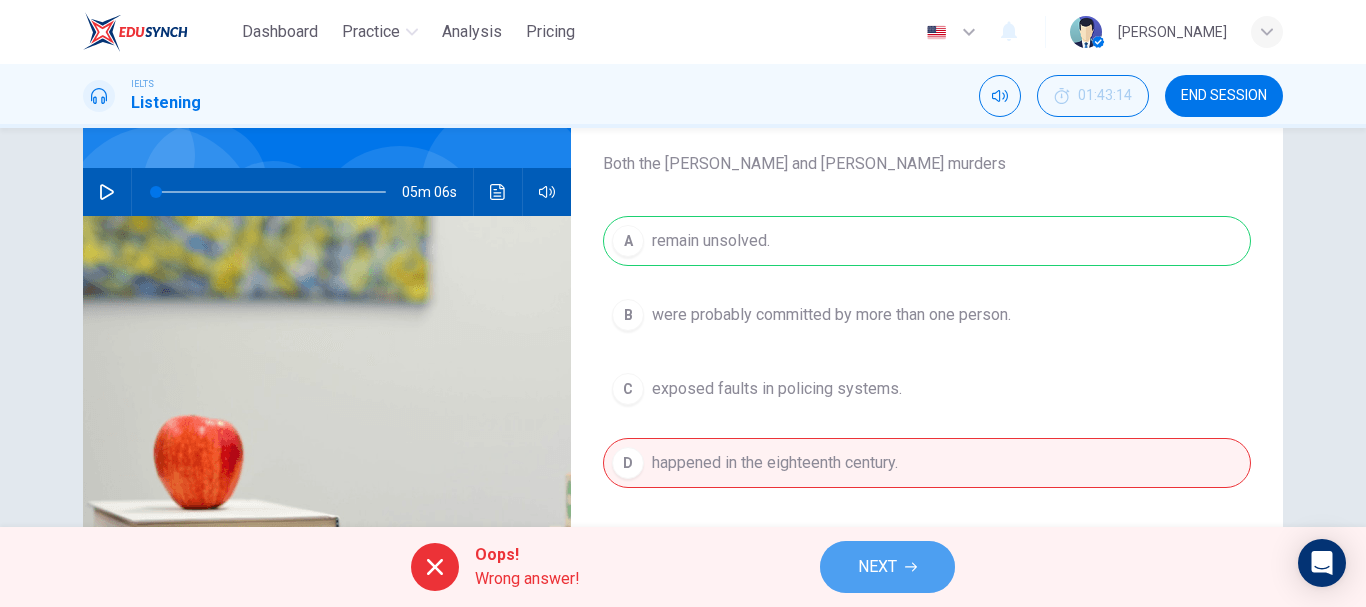 click on "NEXT" at bounding box center [877, 567] 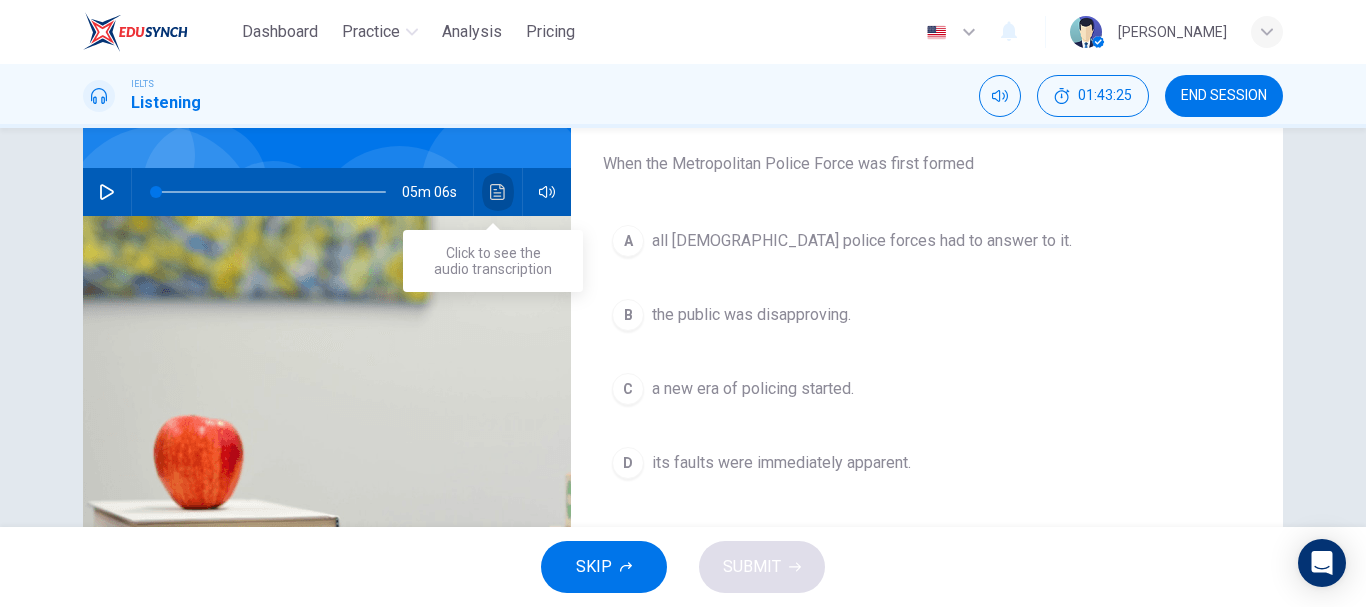 click 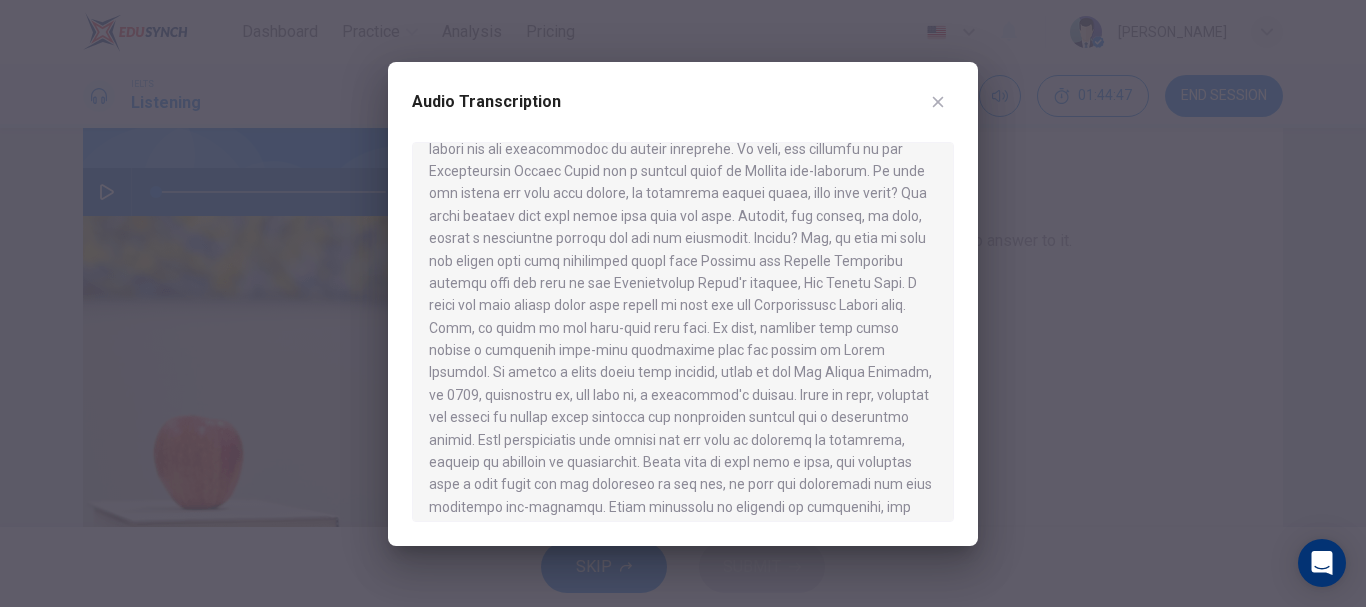scroll, scrollTop: 975, scrollLeft: 0, axis: vertical 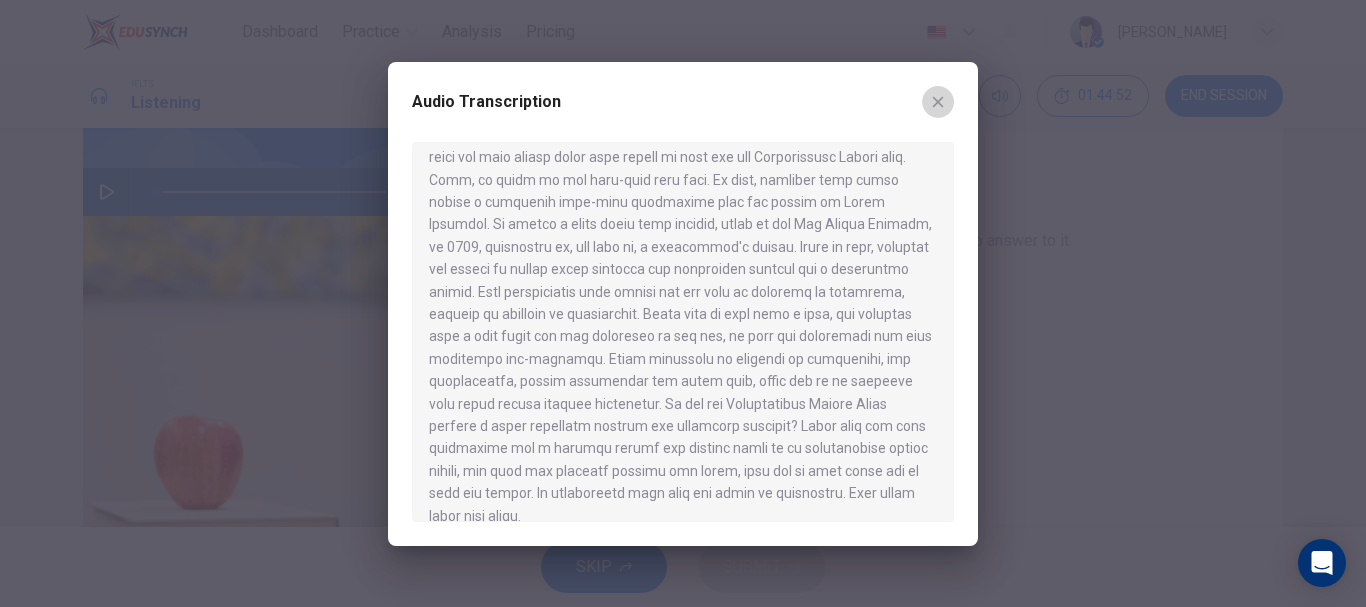 click 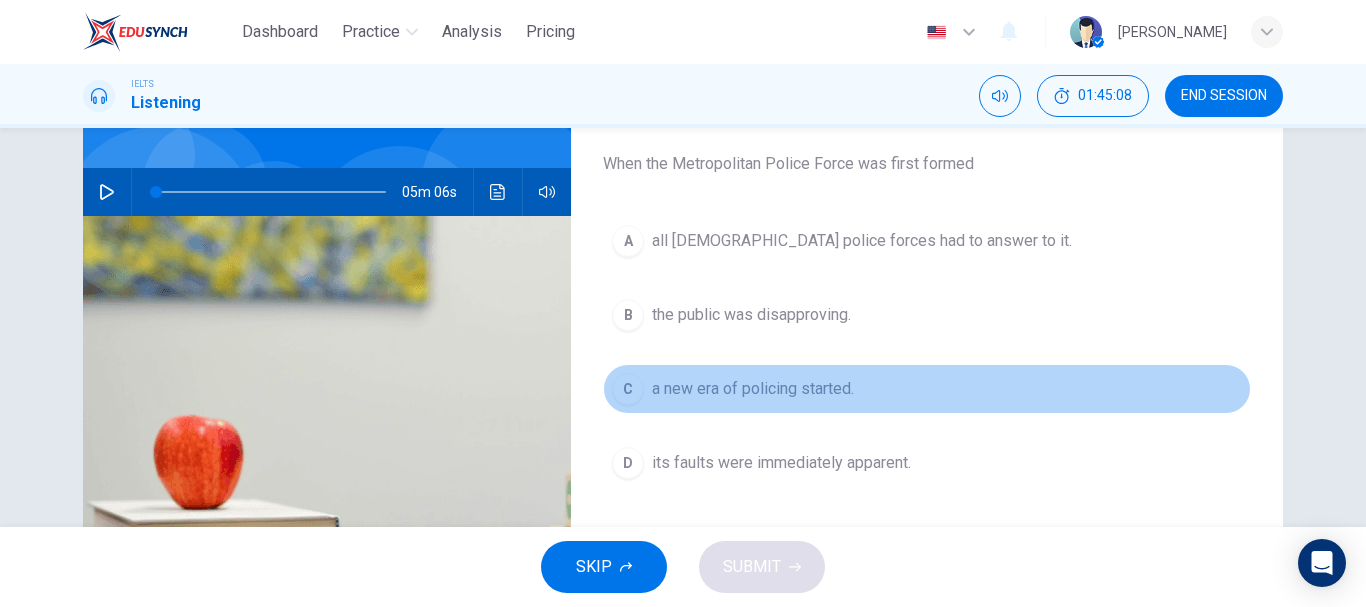 click on "C" at bounding box center (628, 389) 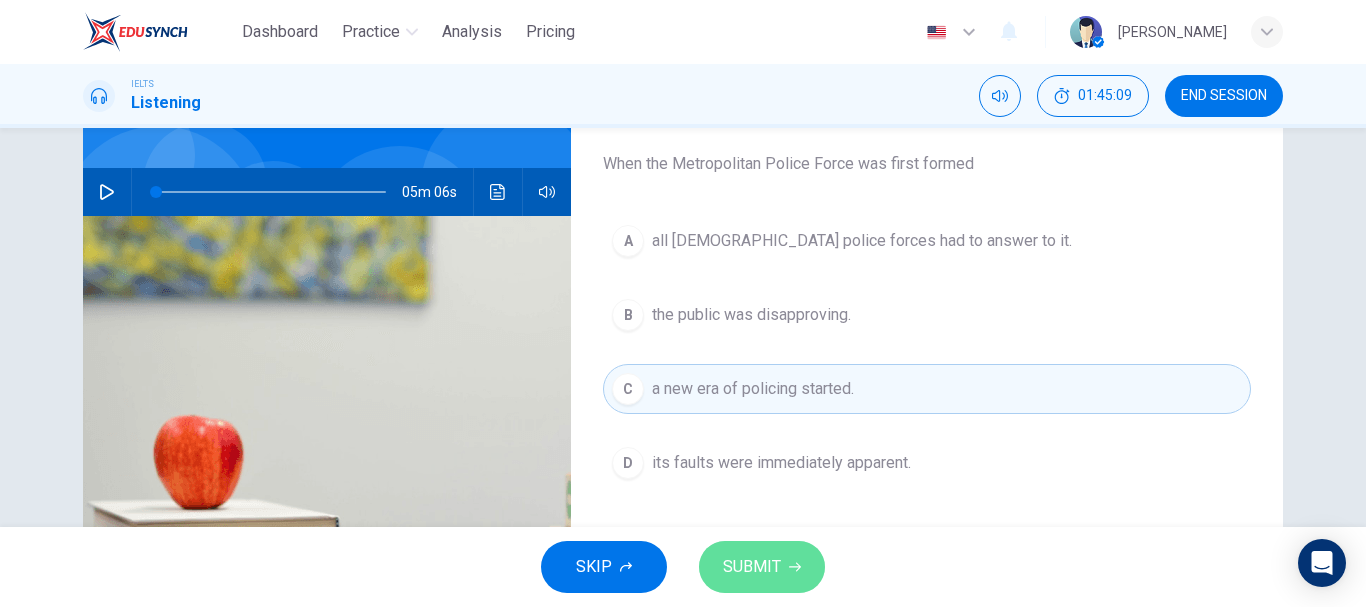 click on "SUBMIT" at bounding box center [752, 567] 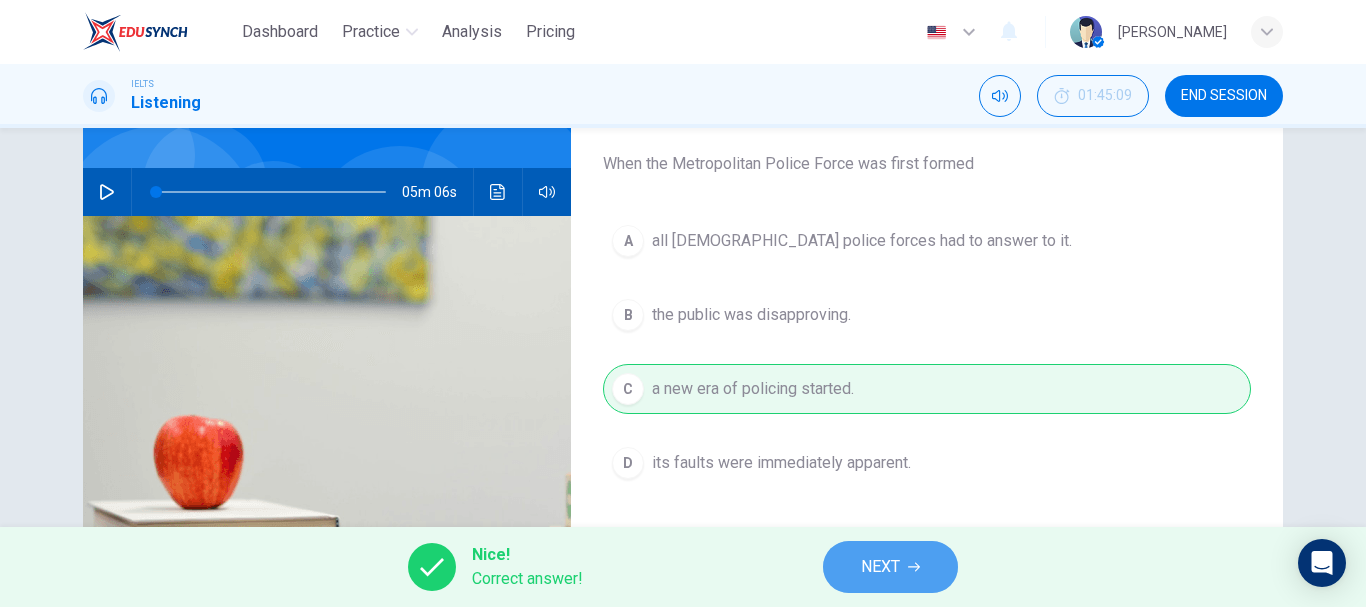 click on "NEXT" at bounding box center [890, 567] 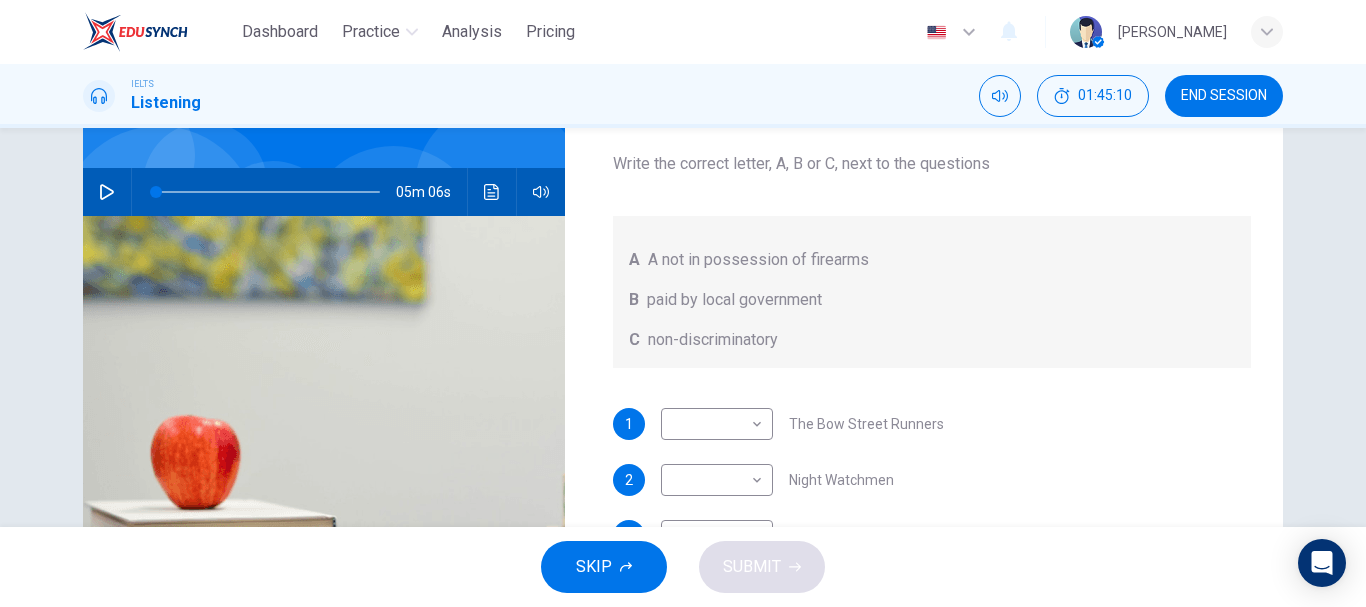 scroll, scrollTop: 1, scrollLeft: 0, axis: vertical 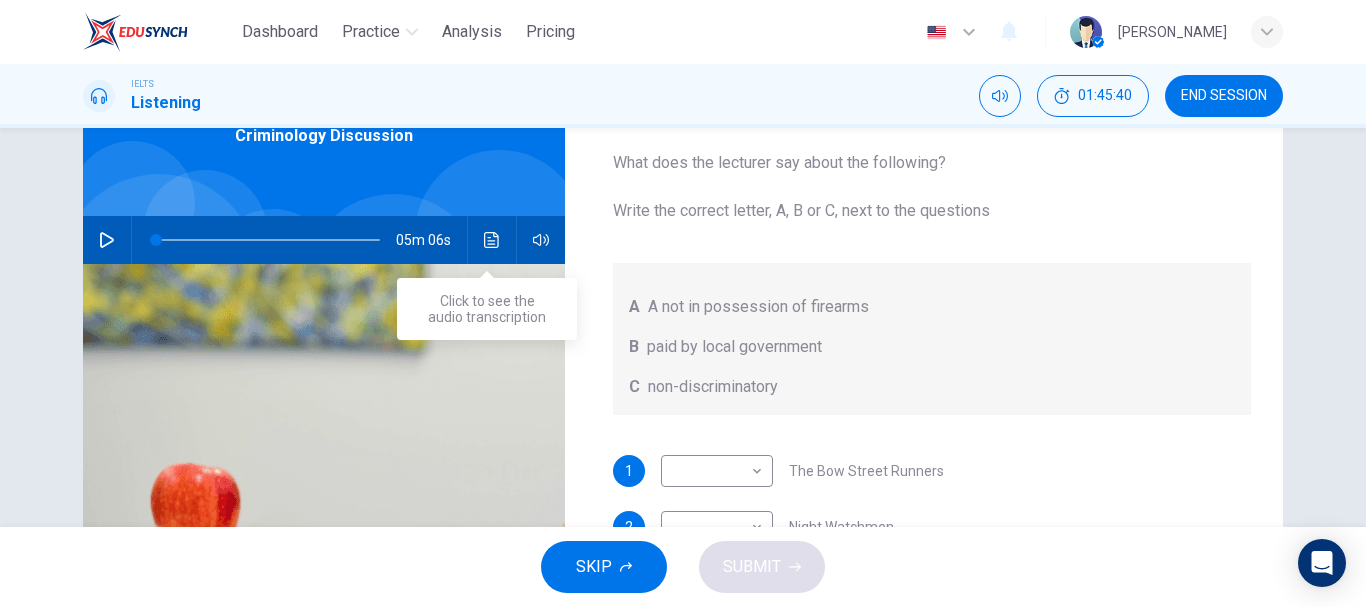 click at bounding box center (492, 240) 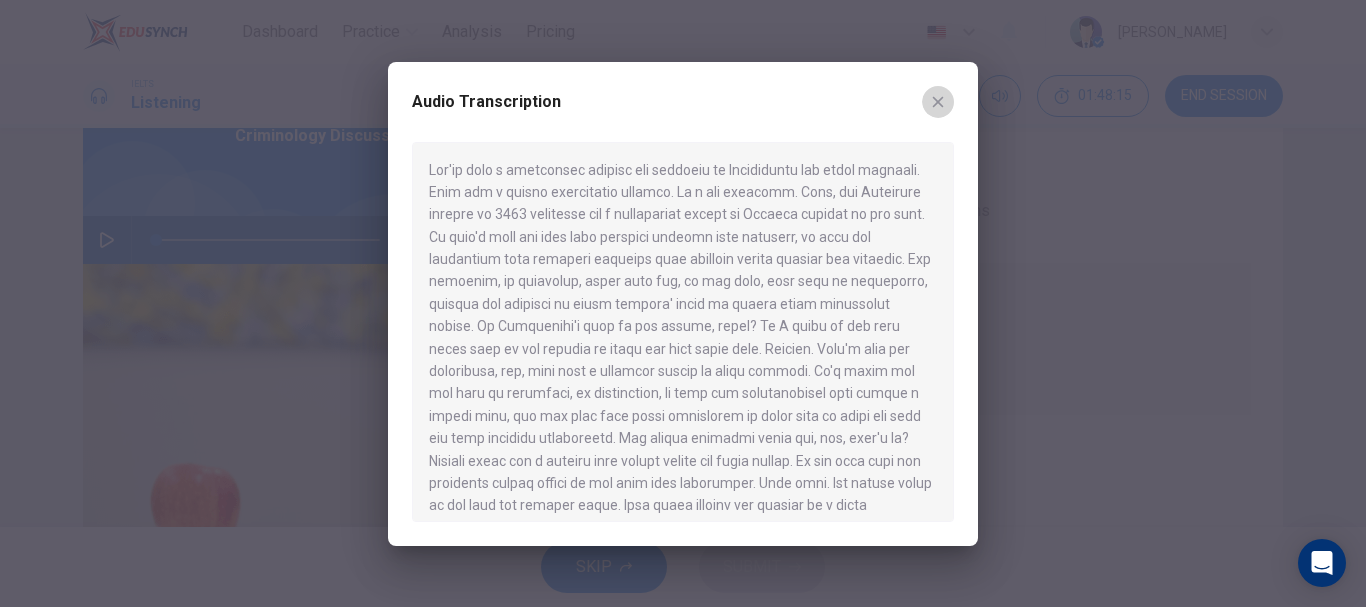 click 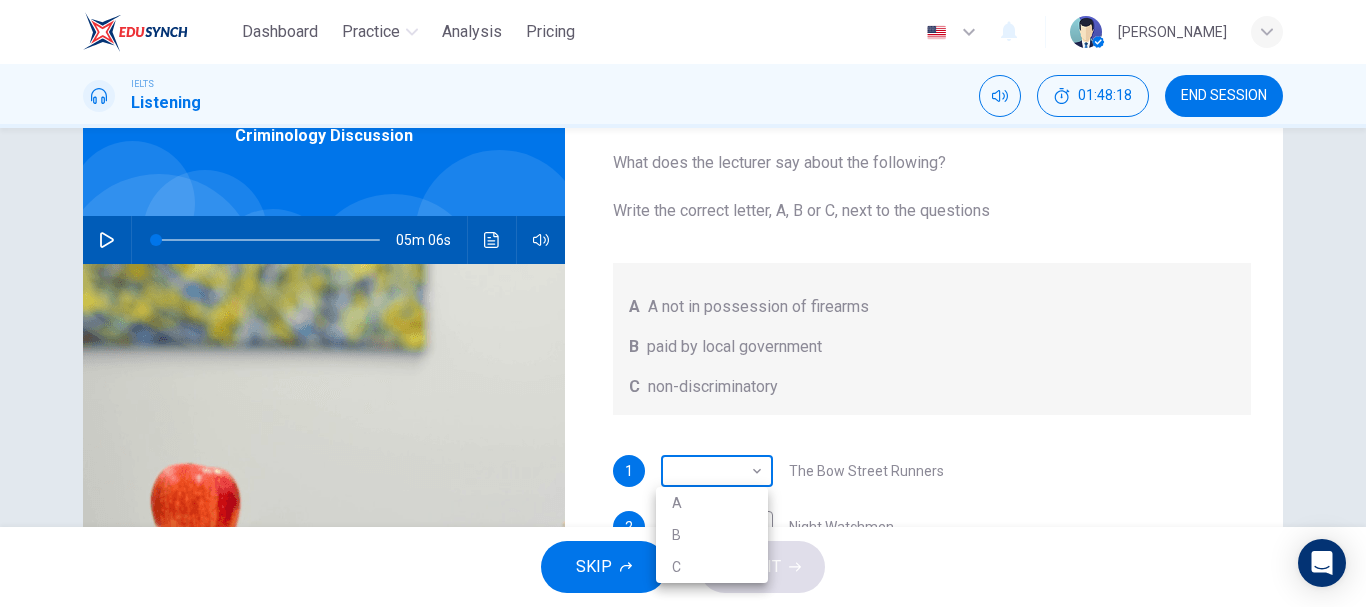 click on "Dashboard Practice Analysis Pricing English en ​ [PERSON_NAME] IELTS Listening 01:48:18 END SESSION Question 45 What does the lecturer say about the following? Write the correct letter, A, B or C, next to the questions A  A not in possession of firearms B paid by local government C non-discriminatory 1 ​ ​ The Bow Street Runners
2 ​ ​ Night Watchmen 3 ​ ​ Constables 4 ​ ​ The Metropolitan Police Force 5 ​ ​ Contemporary Police Forces Criminology Discussion 05m 06s SKIP SUBMIT EduSynch - Online Language Proficiency Testing
Dashboard Practice Analysis Pricing   Notifications © Copyright  2025 A B C" at bounding box center (683, 303) 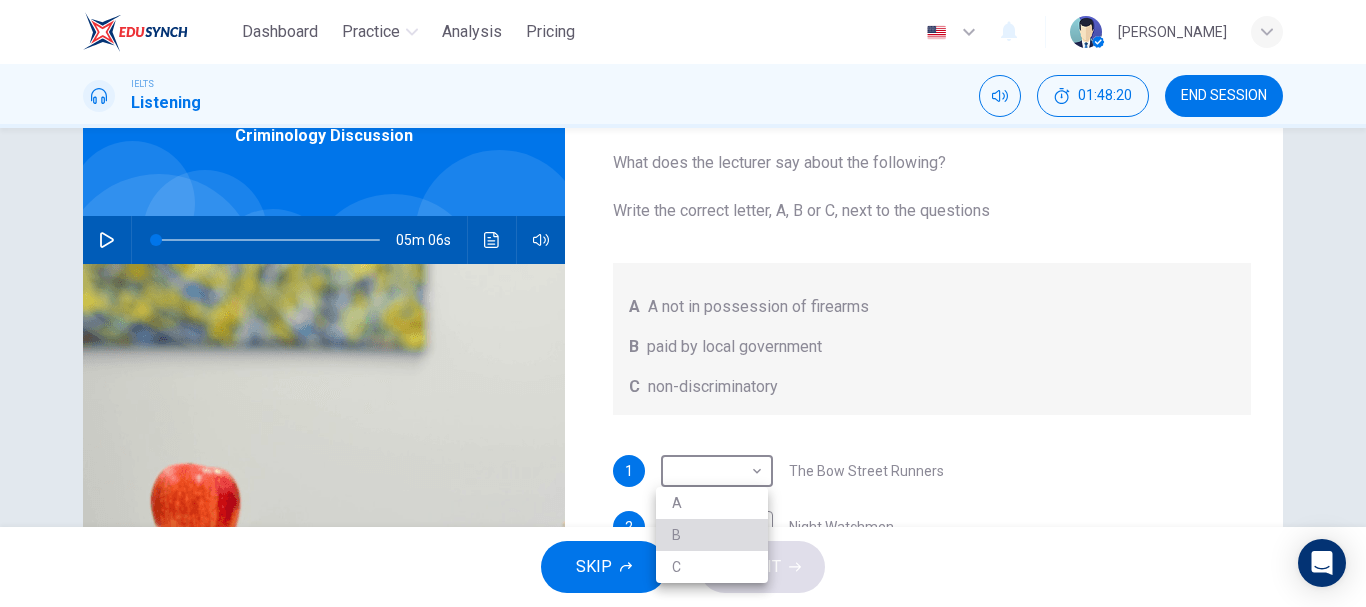click on "B" at bounding box center [712, 535] 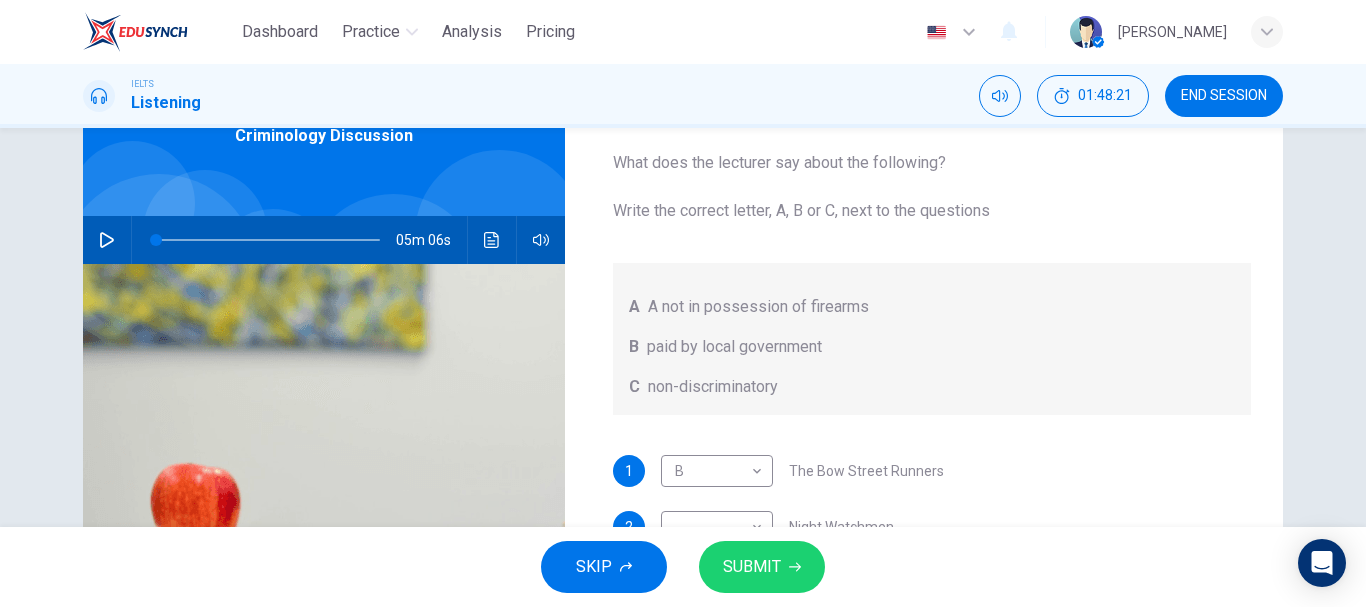 drag, startPoint x: 716, startPoint y: 529, endPoint x: 782, endPoint y: 445, distance: 106.826965 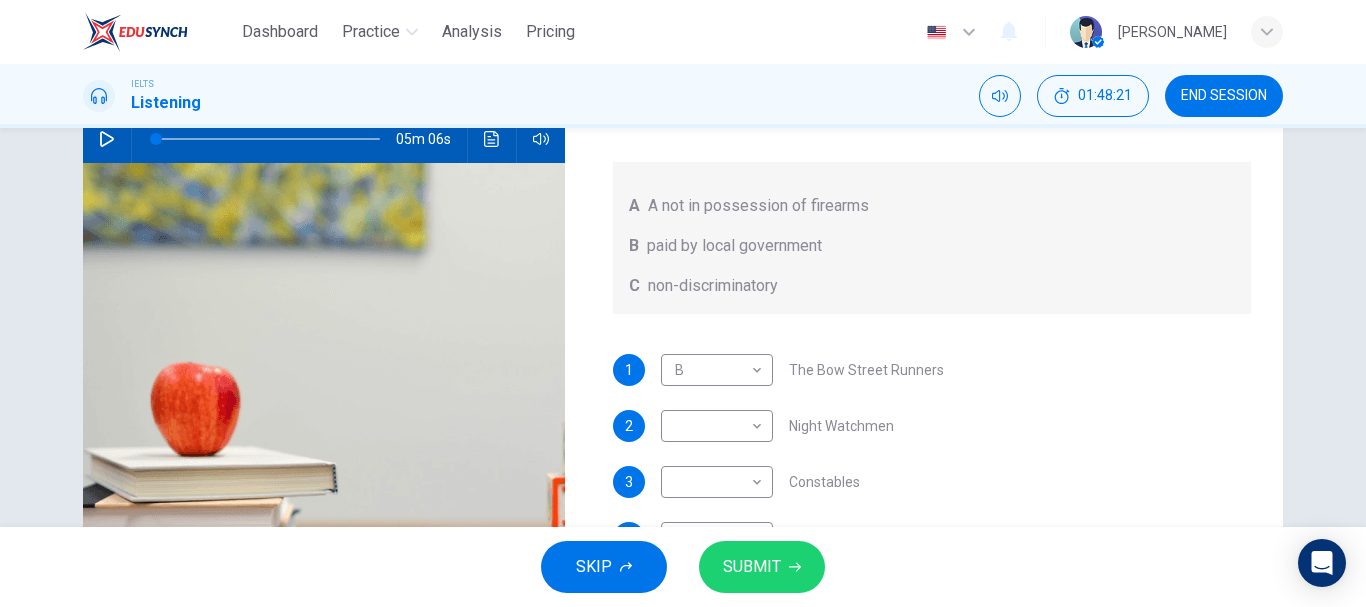 scroll, scrollTop: 218, scrollLeft: 0, axis: vertical 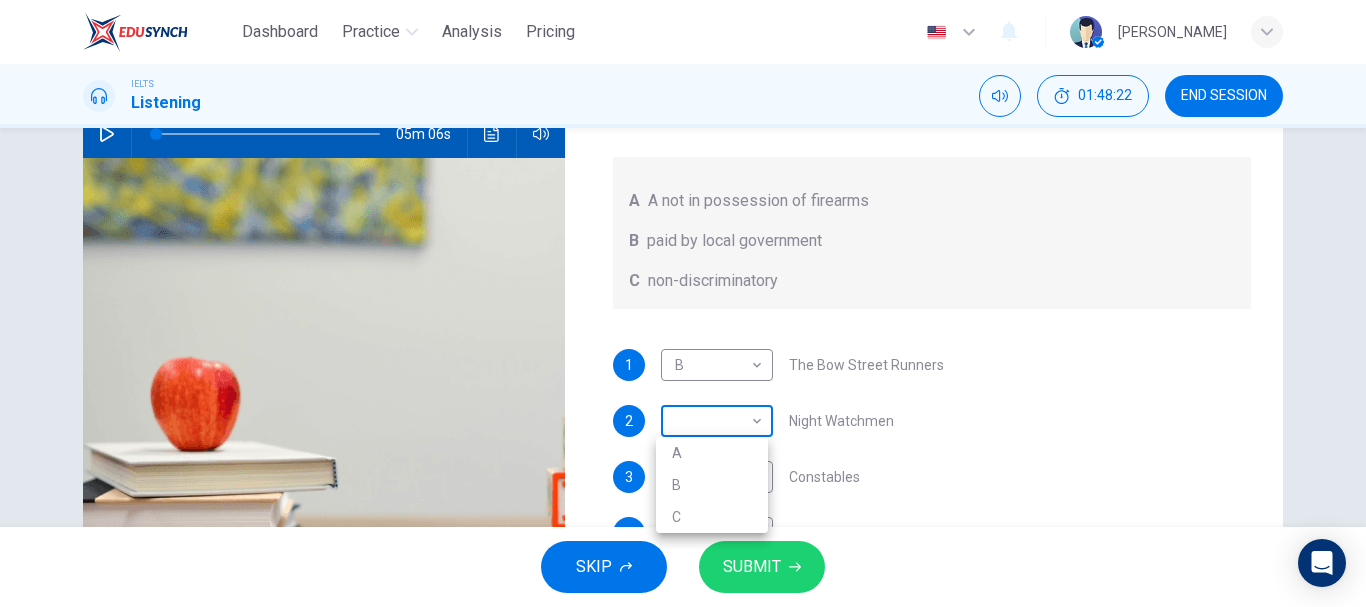 click on "Dashboard Practice Analysis Pricing English en ​ [PERSON_NAME] IELTS Listening 01:48:22 END SESSION Question 45 What does the lecturer say about the following? Write the correct letter, A, B or C, next to the questions A  A not in possession of firearms B paid by local government C non-discriminatory 1 B B ​ The Bow Street Runners
2 ​ ​ Night Watchmen 3 ​ ​ Constables 4 ​ ​ The Metropolitan Police Force 5 ​ ​ Contemporary Police Forces Criminology Discussion 05m 06s SKIP SUBMIT EduSynch - Online Language Proficiency Testing
Dashboard Practice Analysis Pricing   Notifications © Copyright  2025 A B C" at bounding box center [683, 303] 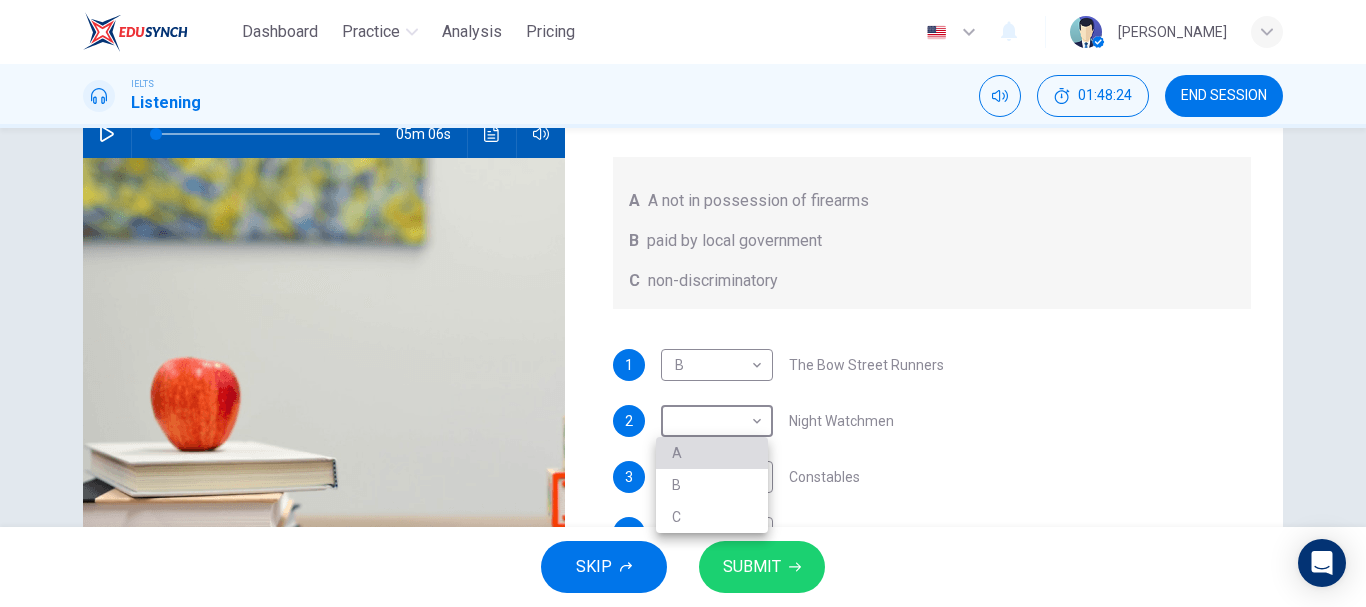 click on "A" at bounding box center [712, 453] 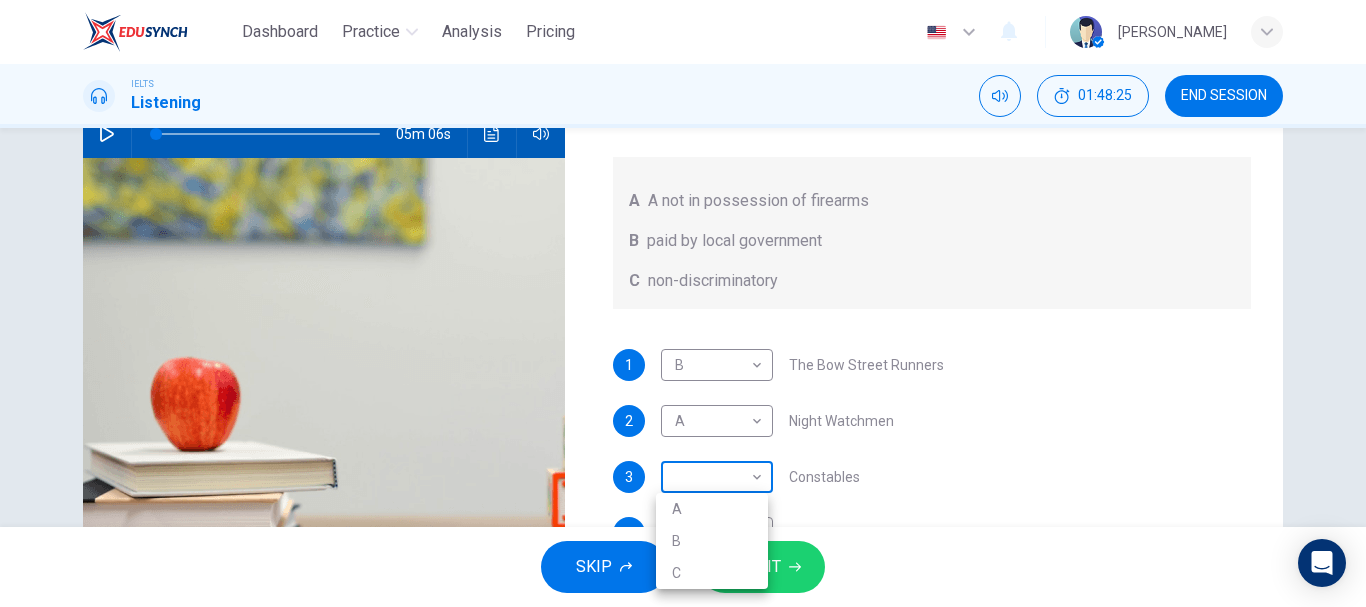 click on "Dashboard Practice Analysis Pricing English en ​ [PERSON_NAME] IELTS Listening 01:48:25 END SESSION Question 45 What does the lecturer say about the following? Write the correct letter, A, B or C, next to the questions A  A not in possession of firearms B paid by local government C non-discriminatory 1 B B ​ The Bow Street Runners
2 A A ​ Night Watchmen 3 ​ ​ Constables 4 ​ ​ The Metropolitan Police Force 5 ​ ​ Contemporary Police Forces Criminology Discussion 05m 06s SKIP SUBMIT EduSynch - Online Language Proficiency Testing
Dashboard Practice Analysis Pricing   Notifications © Copyright  2025 A B C" at bounding box center [683, 303] 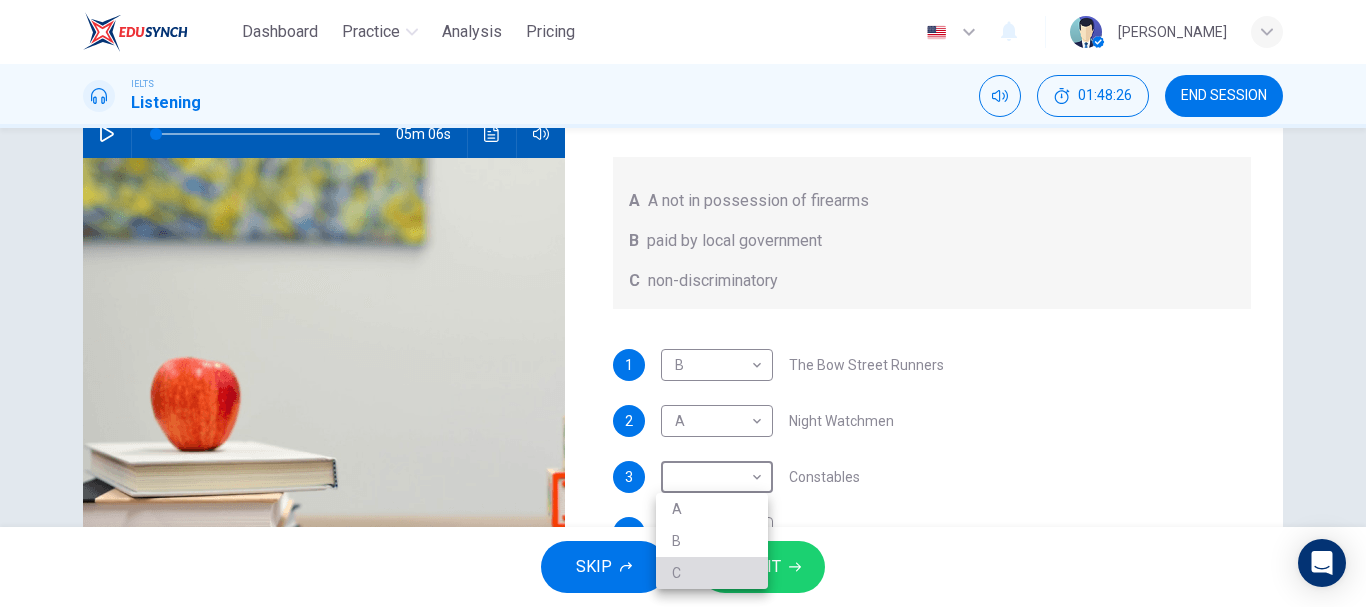 click on "C" at bounding box center [712, 573] 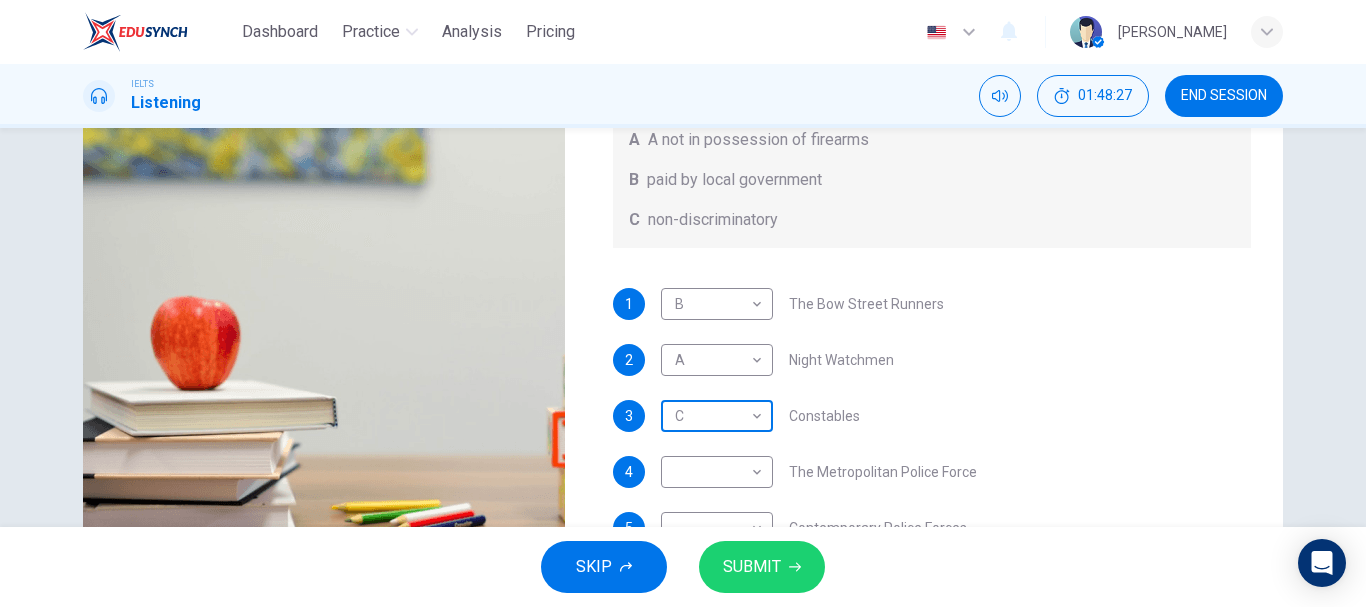 scroll, scrollTop: 289, scrollLeft: 0, axis: vertical 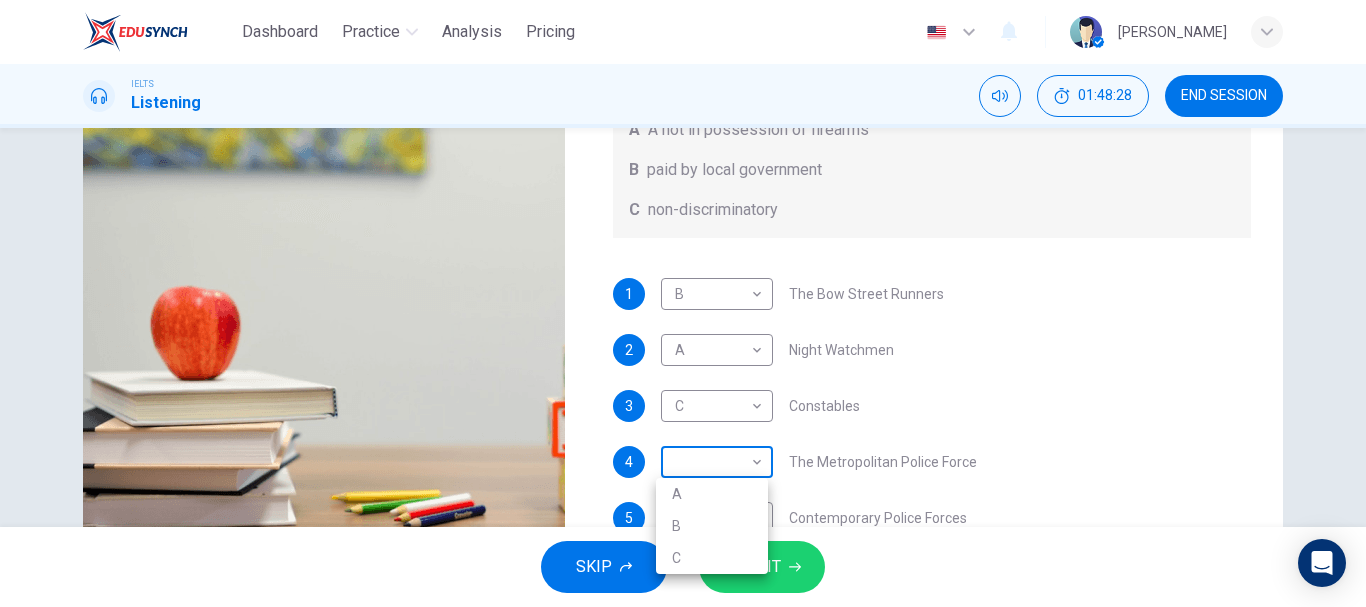 click on "Dashboard Practice Analysis Pricing English en ​ [PERSON_NAME] IELTS Listening 01:48:28 END SESSION Question 45 What does the lecturer say about the following? Write the correct letter, A, B or C, next to the questions A  A not in possession of firearms B paid by local government C non-discriminatory 1 B B ​ The Bow Street Runners
2 A A ​ Night Watchmen 3 C C ​ Constables 4 ​ ​ The Metropolitan Police Force 5 ​ ​ Contemporary Police Forces Criminology Discussion 05m 06s SKIP SUBMIT EduSynch - Online Language Proficiency Testing
Dashboard Practice Analysis Pricing   Notifications © Copyright  2025 A B C" at bounding box center [683, 303] 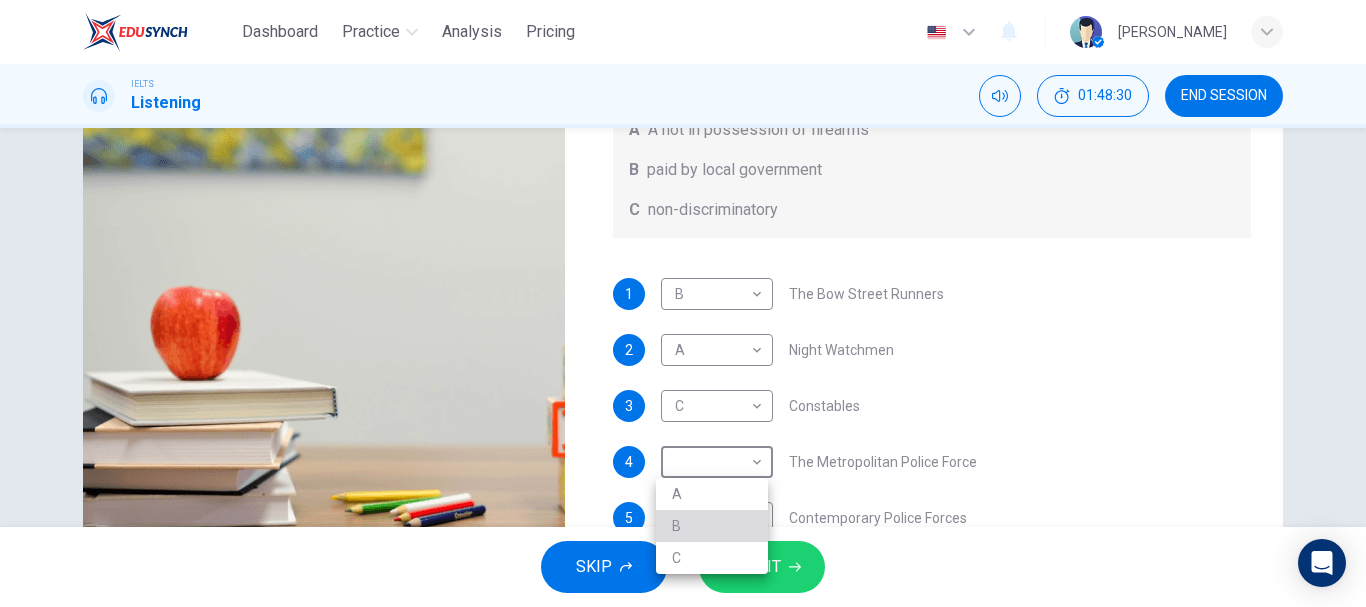 click on "B" at bounding box center [712, 526] 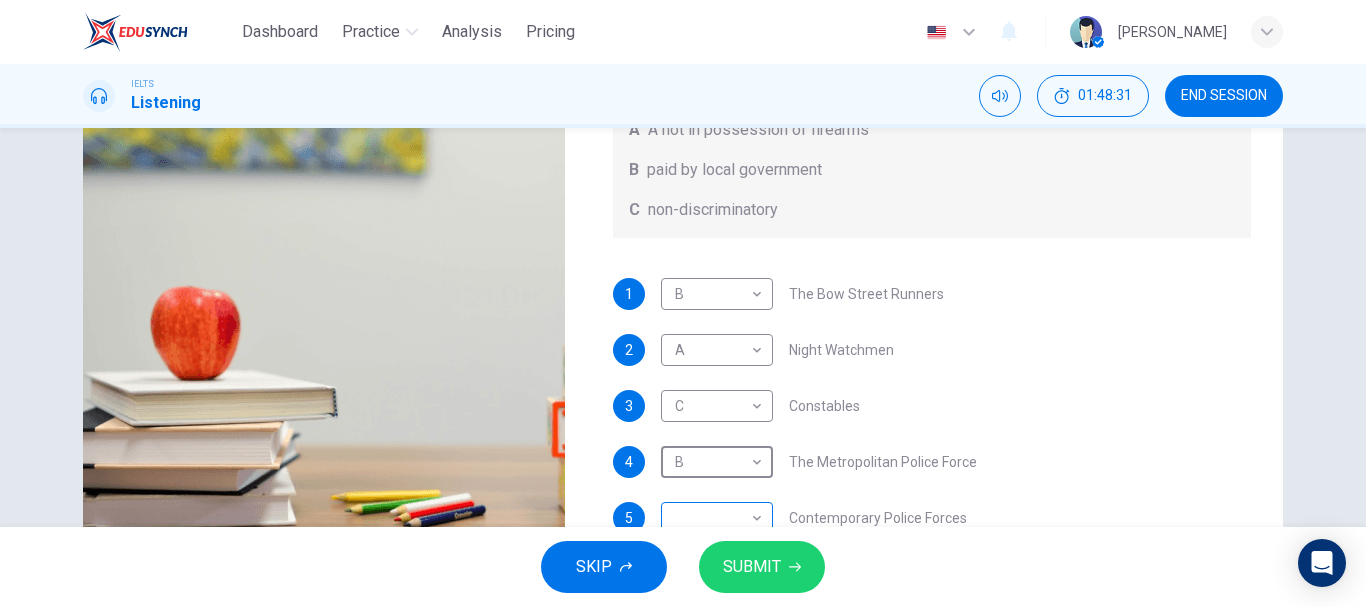 scroll, scrollTop: 309, scrollLeft: 0, axis: vertical 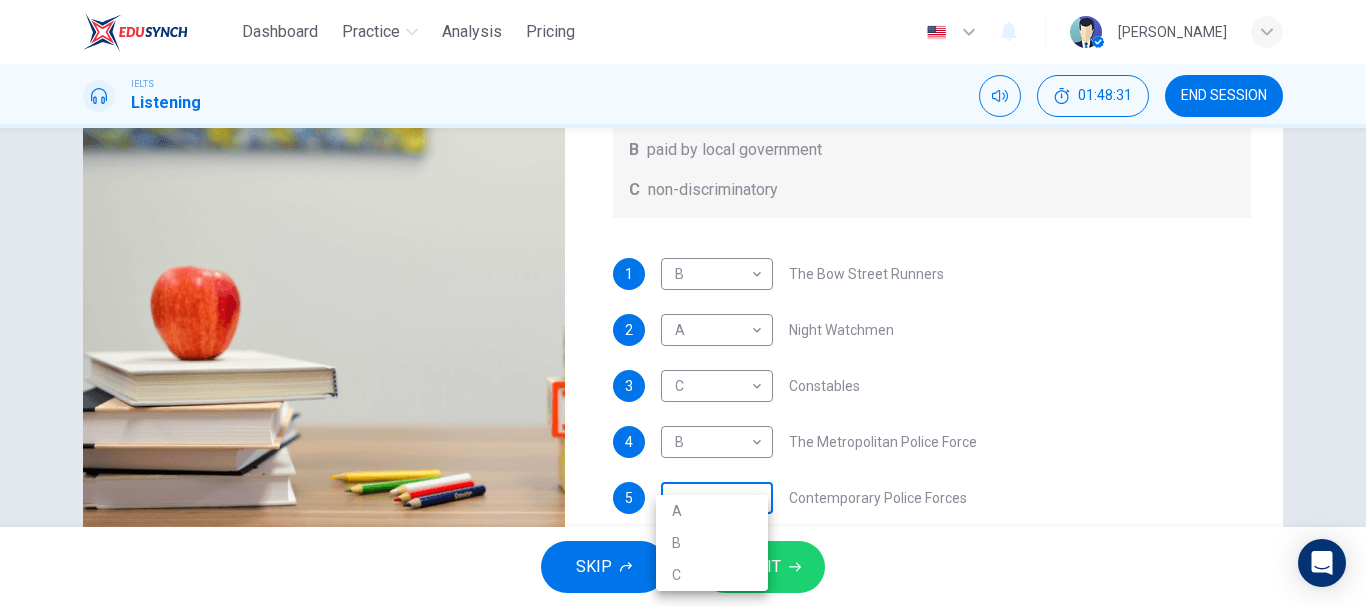click on "Dashboard Practice Analysis Pricing English en ​ [PERSON_NAME] IELTS Listening 01:48:31 END SESSION Question 45 What does the lecturer say about the following? Write the correct letter, A, B or C, next to the questions A  A not in possession of firearms B paid by local government C non-discriminatory 1 B B ​ The Bow Street Runners
2 A A ​ Night Watchmen 3 C C ​ Constables 4 B B ​ The Metropolitan Police Force 5 ​ ​ Contemporary Police Forces Criminology Discussion 05m 06s SKIP SUBMIT EduSynch - Online Language Proficiency Testing
Dashboard Practice Analysis Pricing   Notifications © Copyright  2025 A B C" at bounding box center (683, 303) 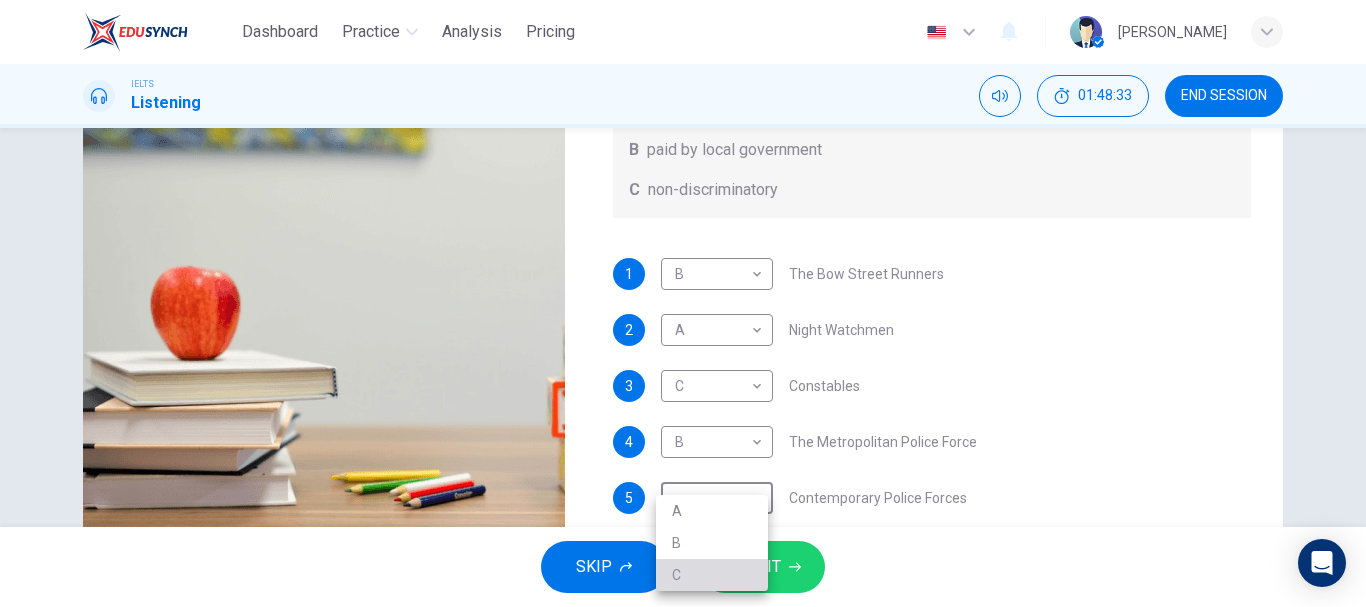 click on "C" at bounding box center (712, 575) 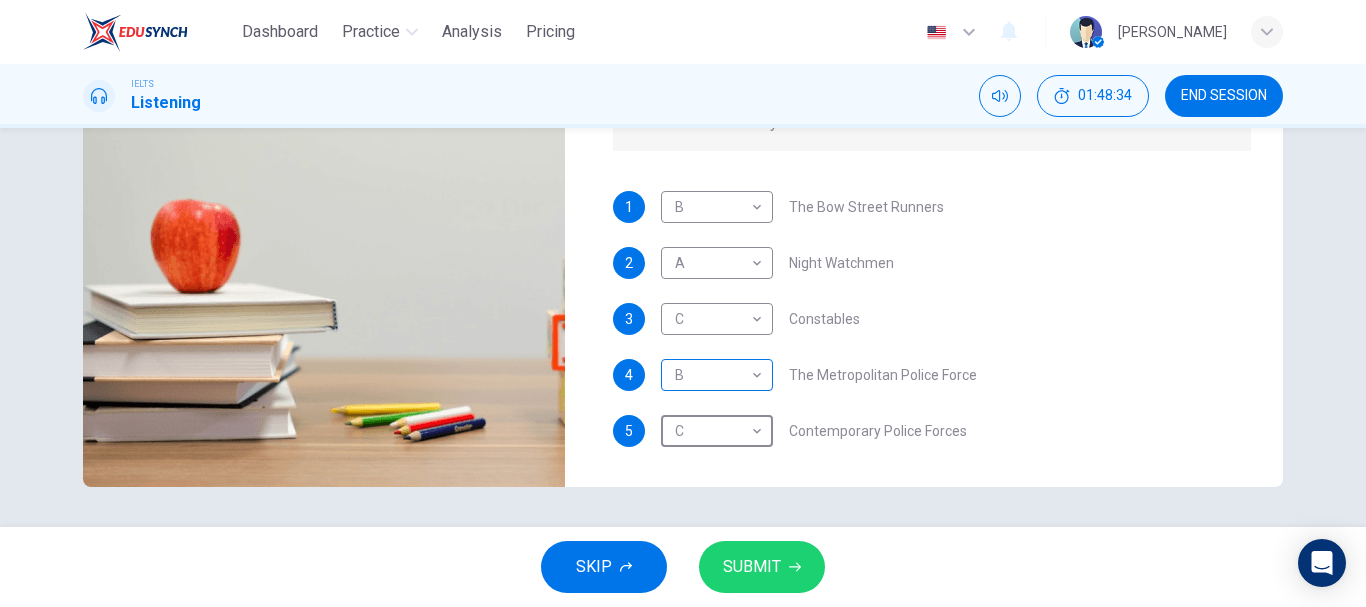 scroll, scrollTop: 376, scrollLeft: 0, axis: vertical 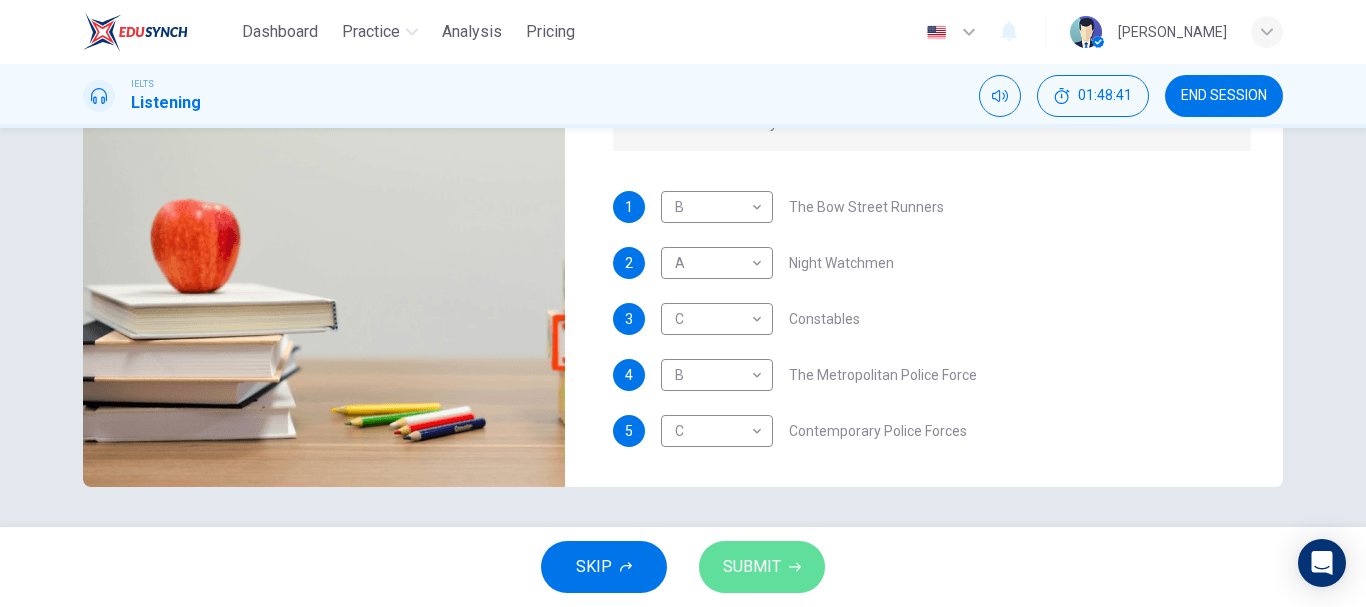 click on "SUBMIT" at bounding box center (752, 567) 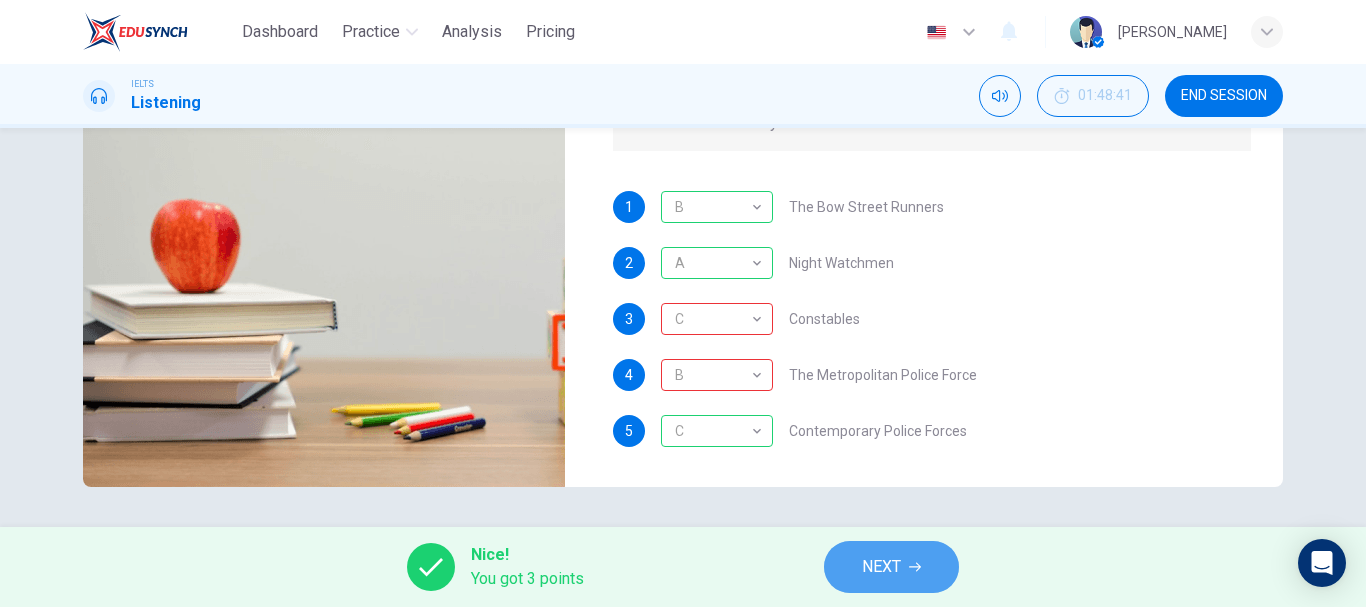 click on "NEXT" at bounding box center (881, 567) 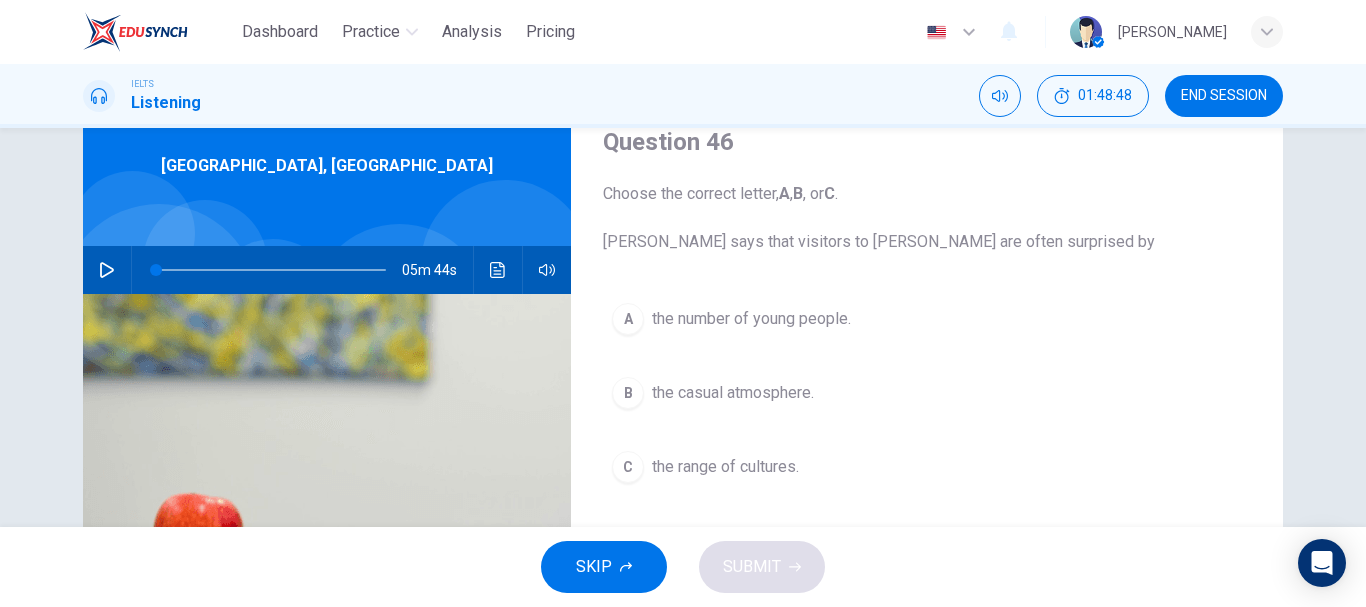 scroll, scrollTop: 83, scrollLeft: 0, axis: vertical 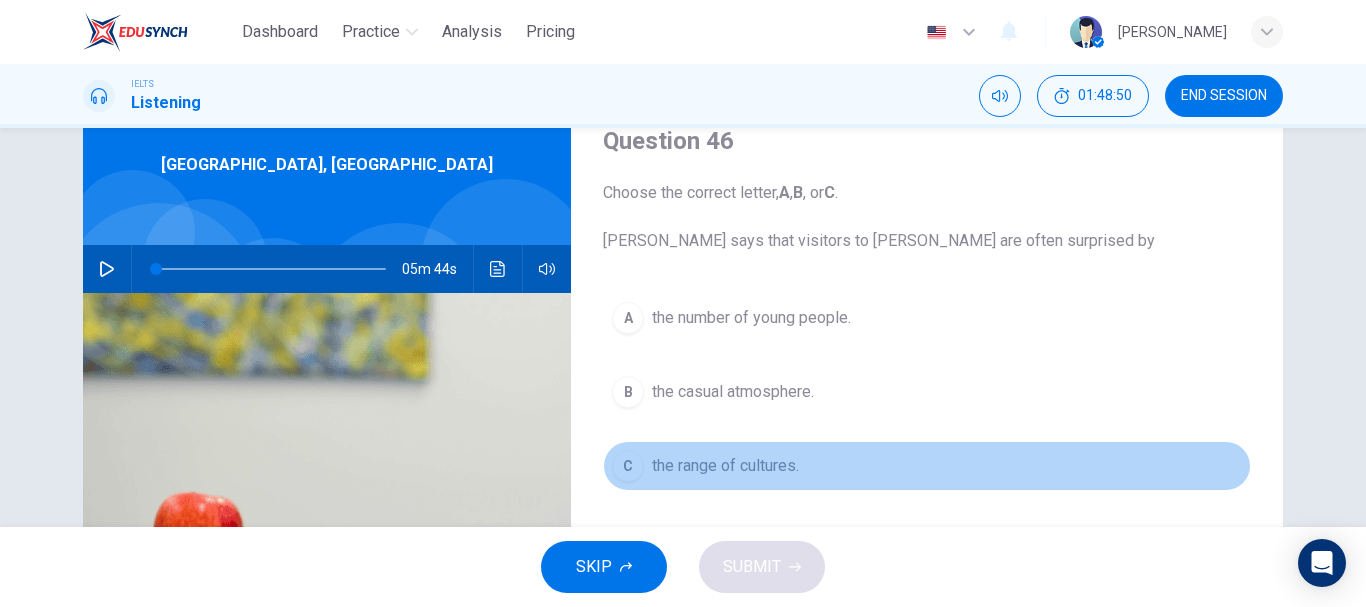 click on "C" at bounding box center [628, 466] 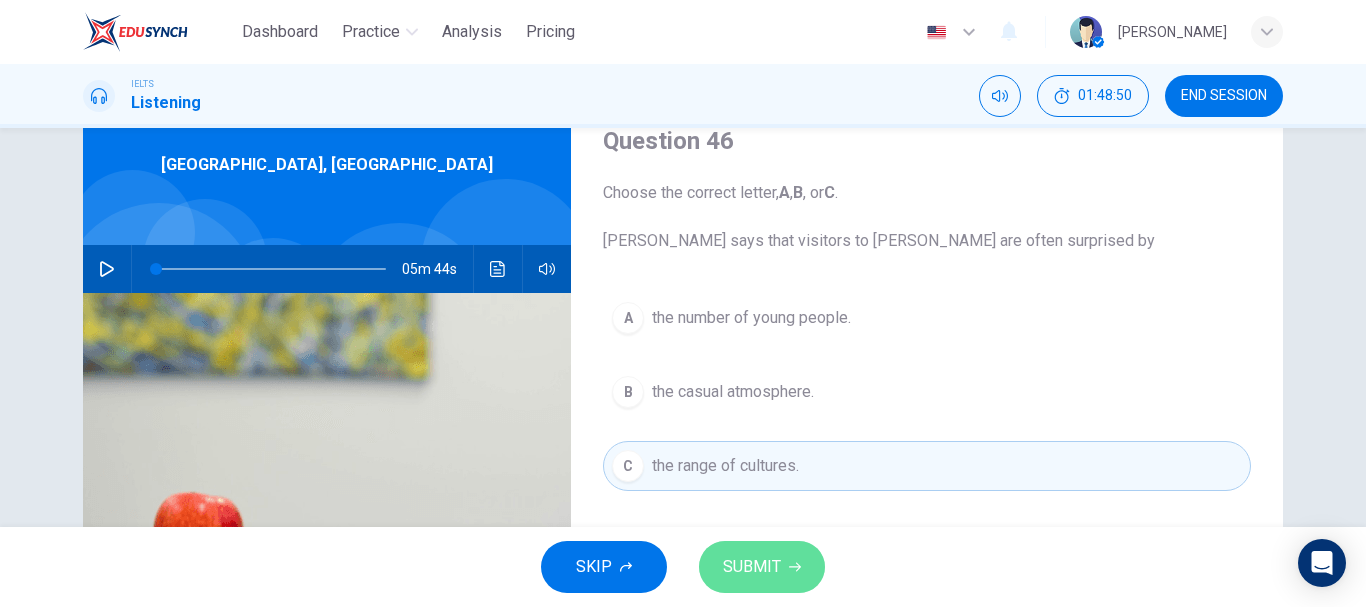 click on "SUBMIT" at bounding box center (752, 567) 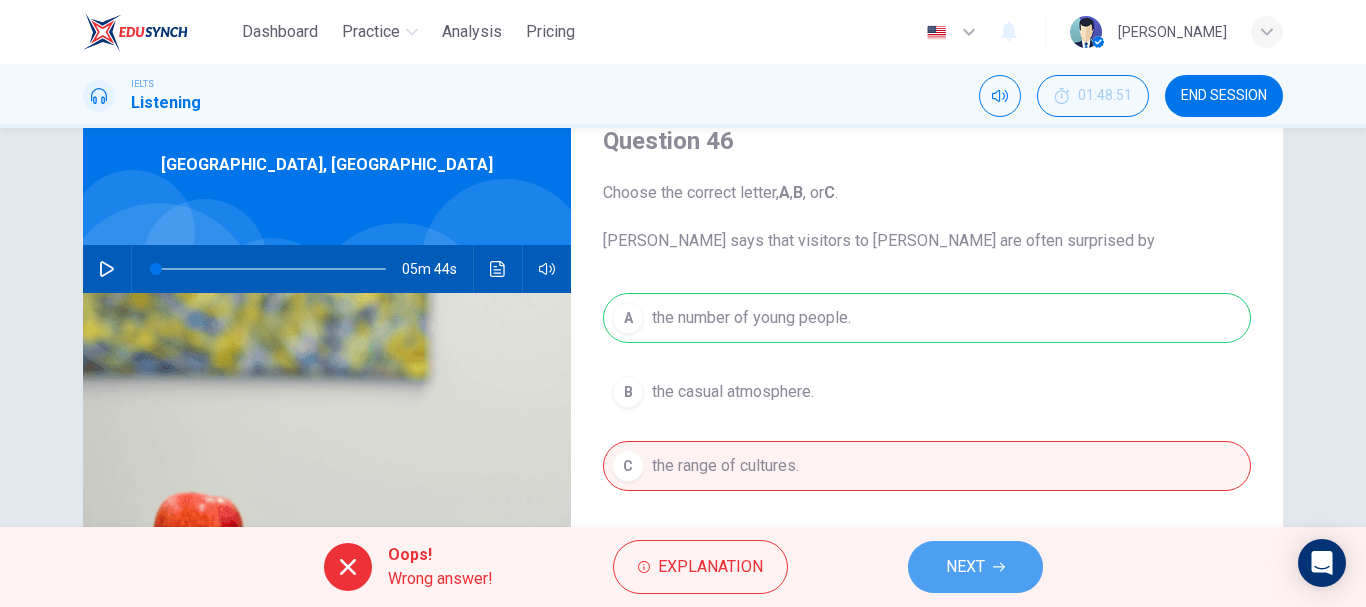 click on "NEXT" at bounding box center [965, 567] 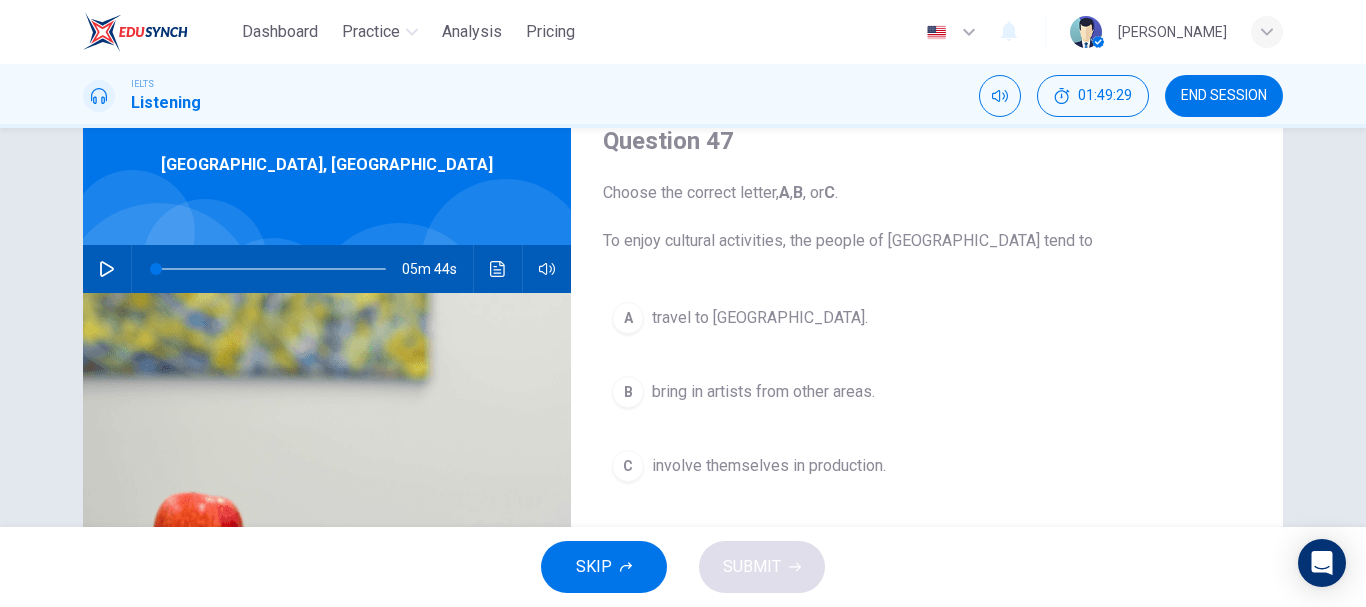 click on "C" at bounding box center (628, 466) 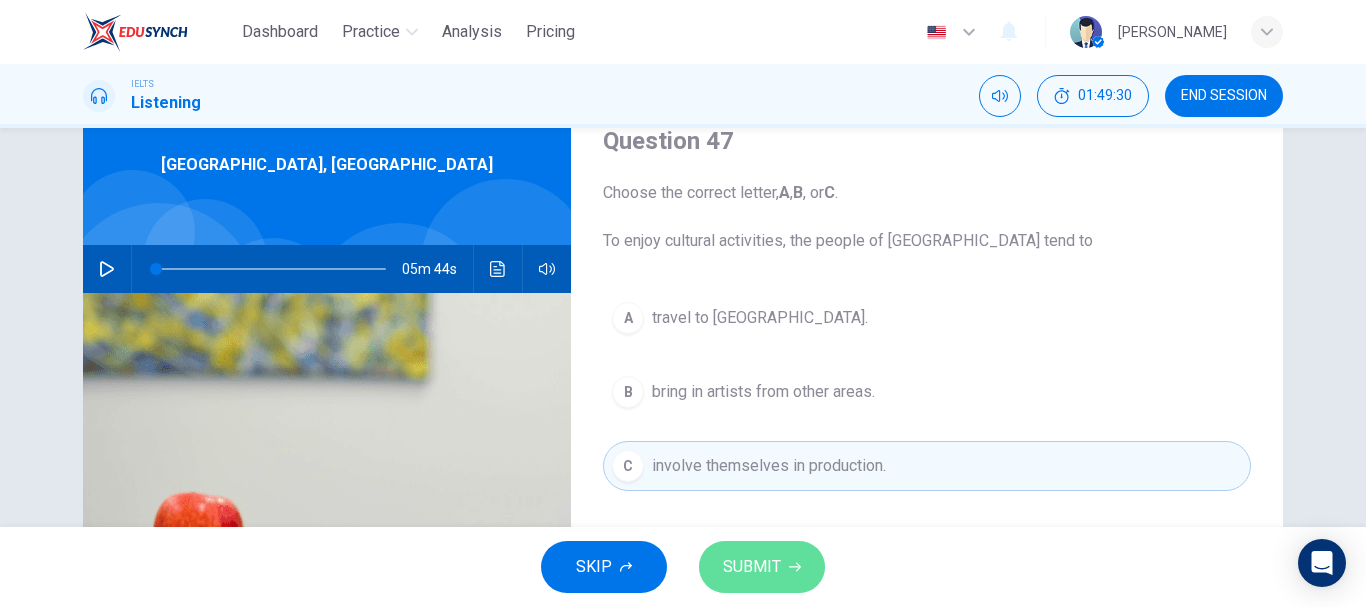 click on "SUBMIT" at bounding box center [762, 567] 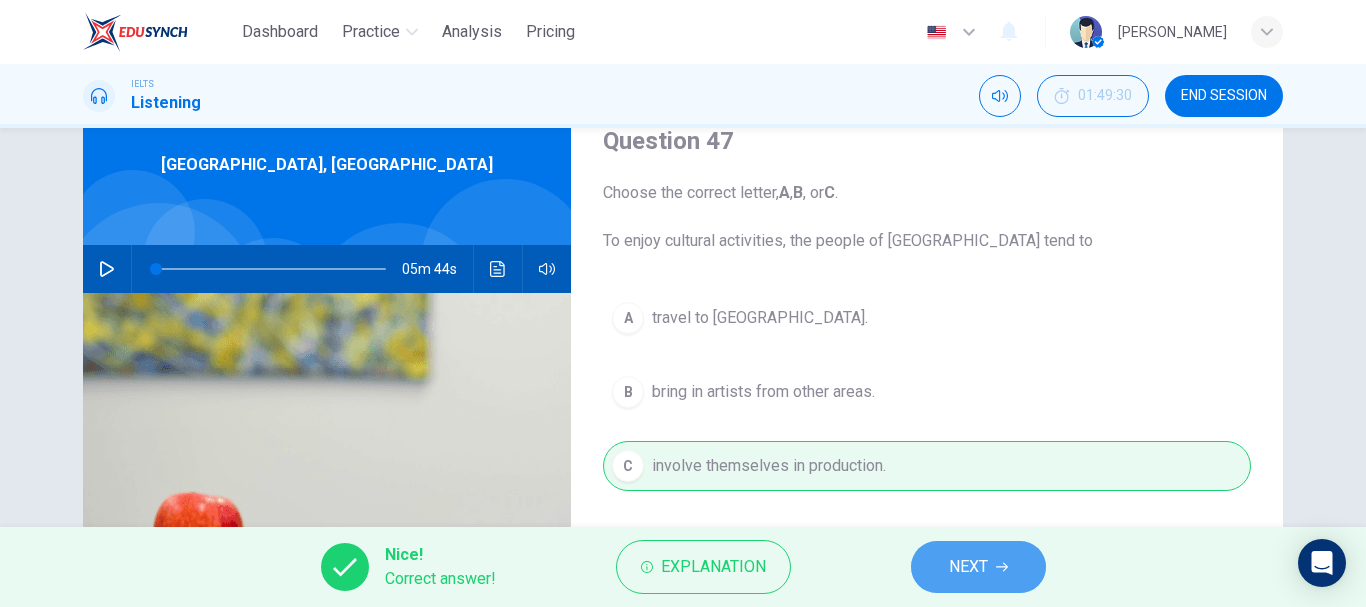 click on "NEXT" at bounding box center (968, 567) 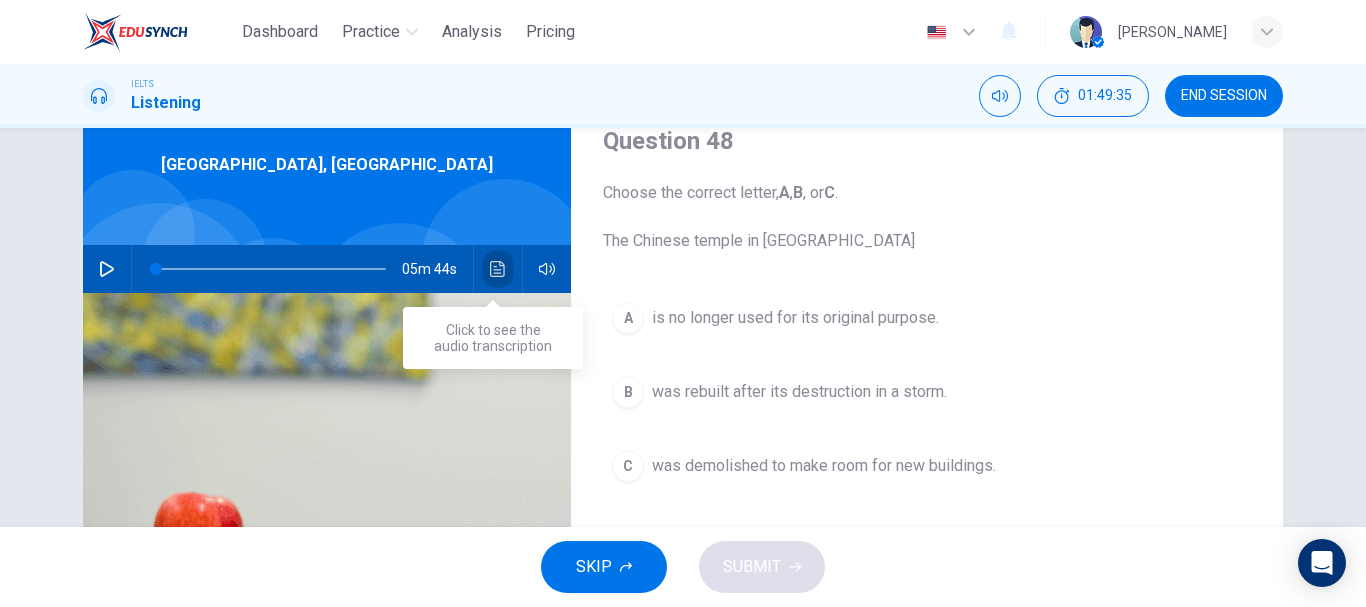 click 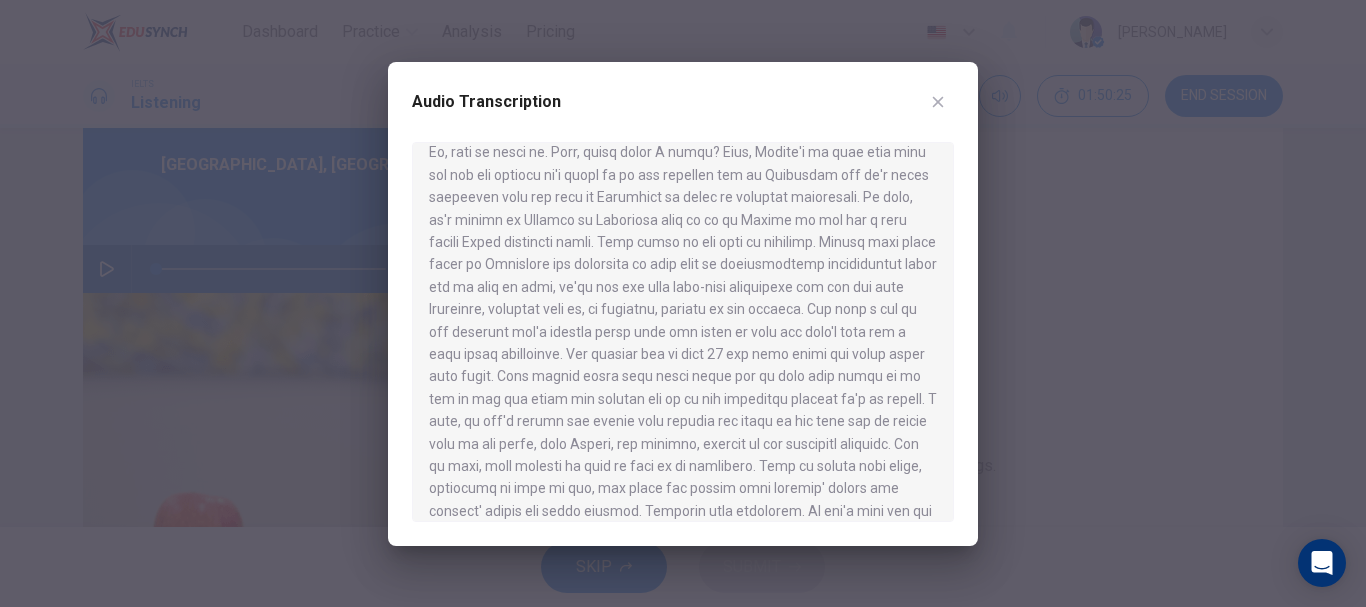 scroll, scrollTop: 0, scrollLeft: 0, axis: both 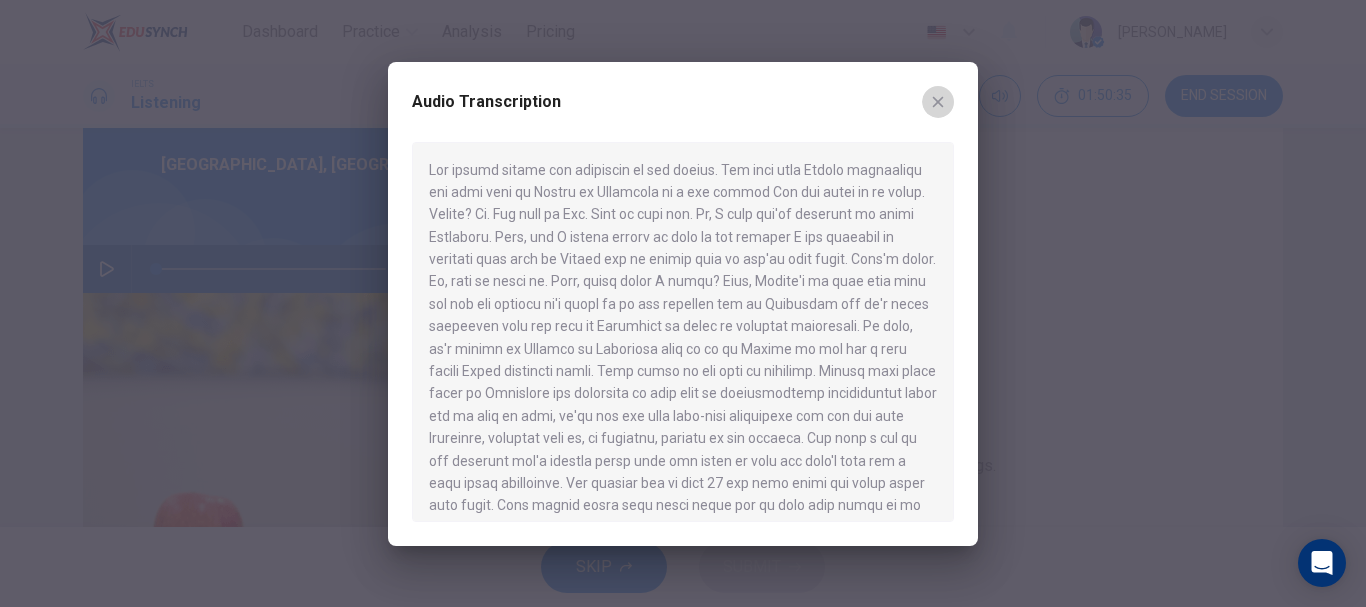 click 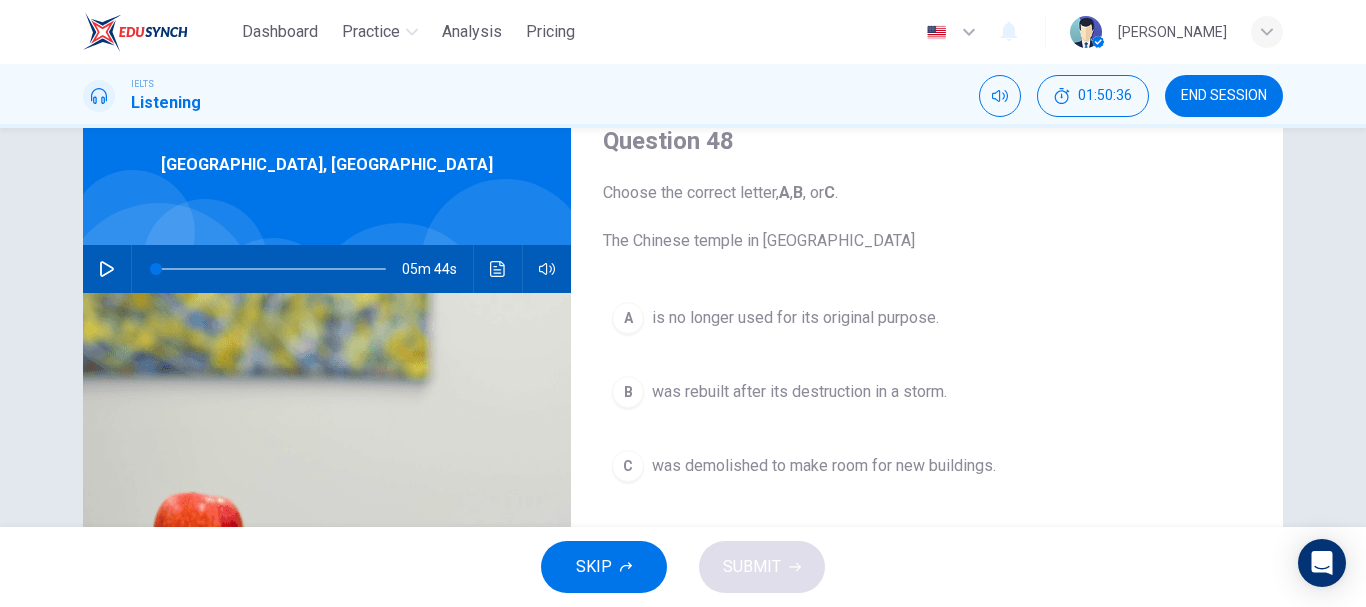 click on "IELTS Listening 01:50:36 END SESSION" at bounding box center [683, 96] 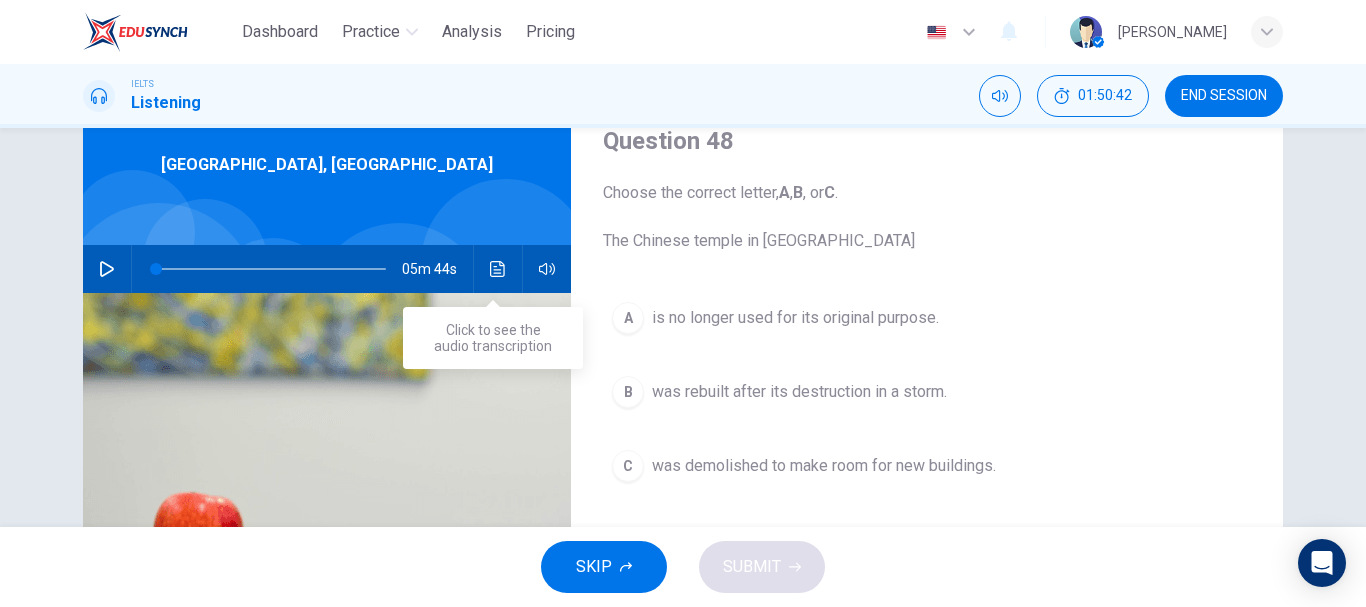 click 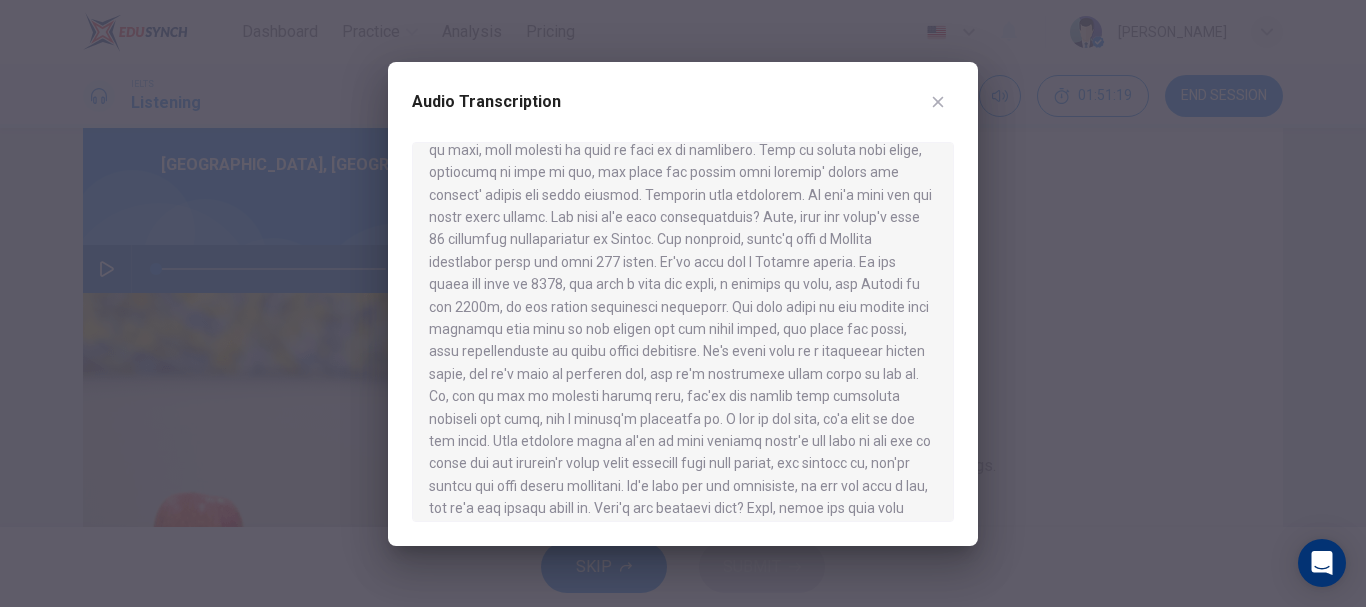 scroll, scrollTop: 446, scrollLeft: 0, axis: vertical 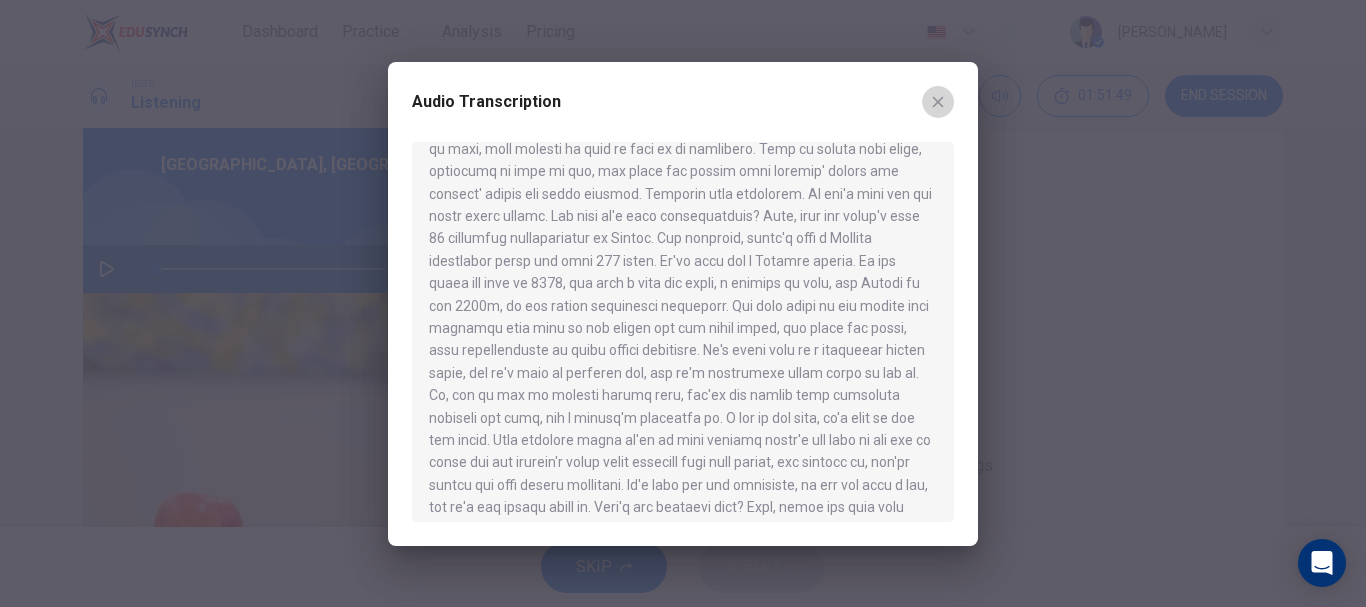 click at bounding box center (938, 102) 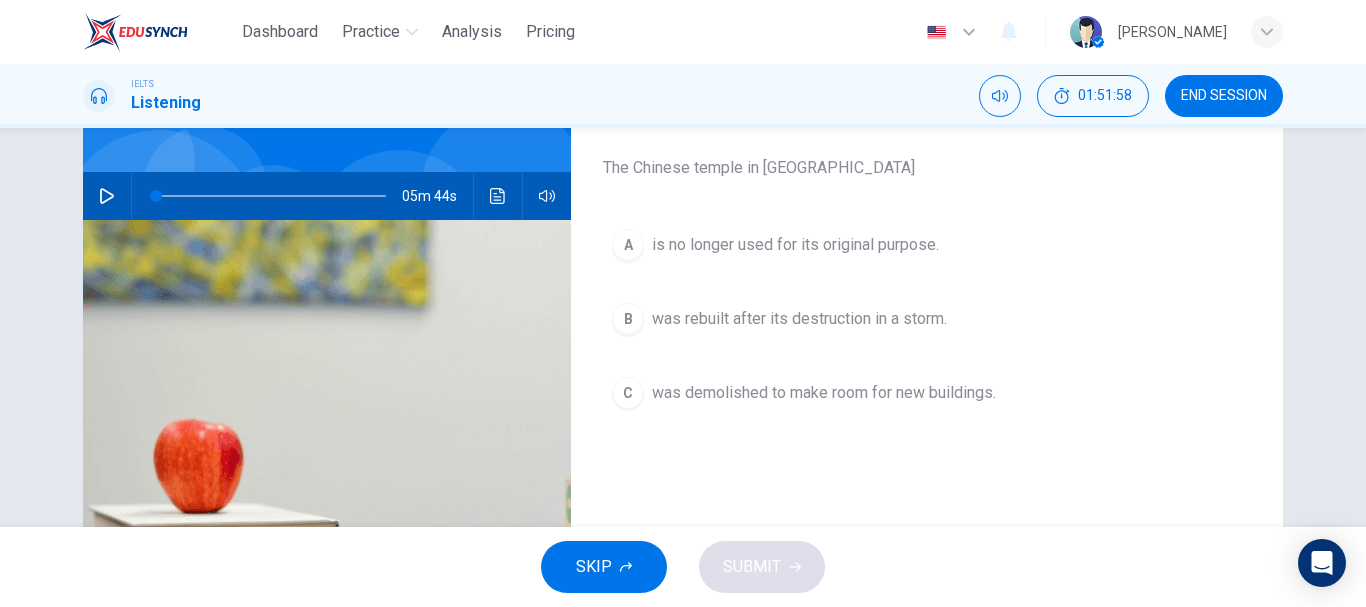 scroll, scrollTop: 157, scrollLeft: 0, axis: vertical 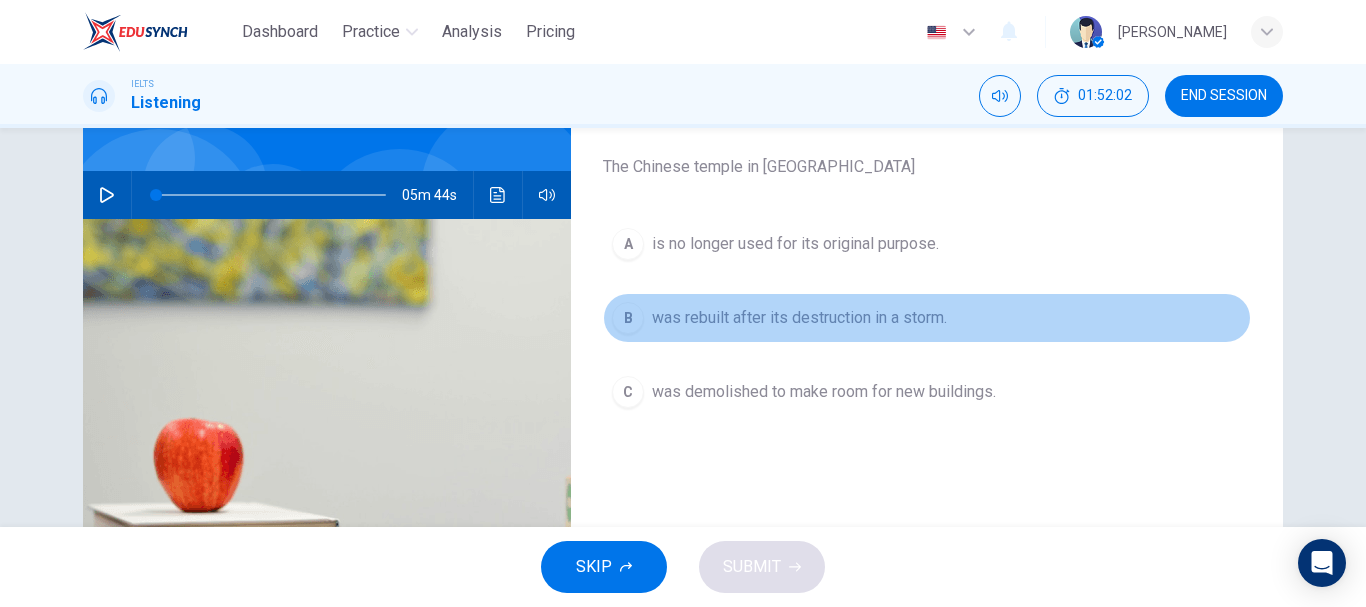 click on "B" at bounding box center [628, 318] 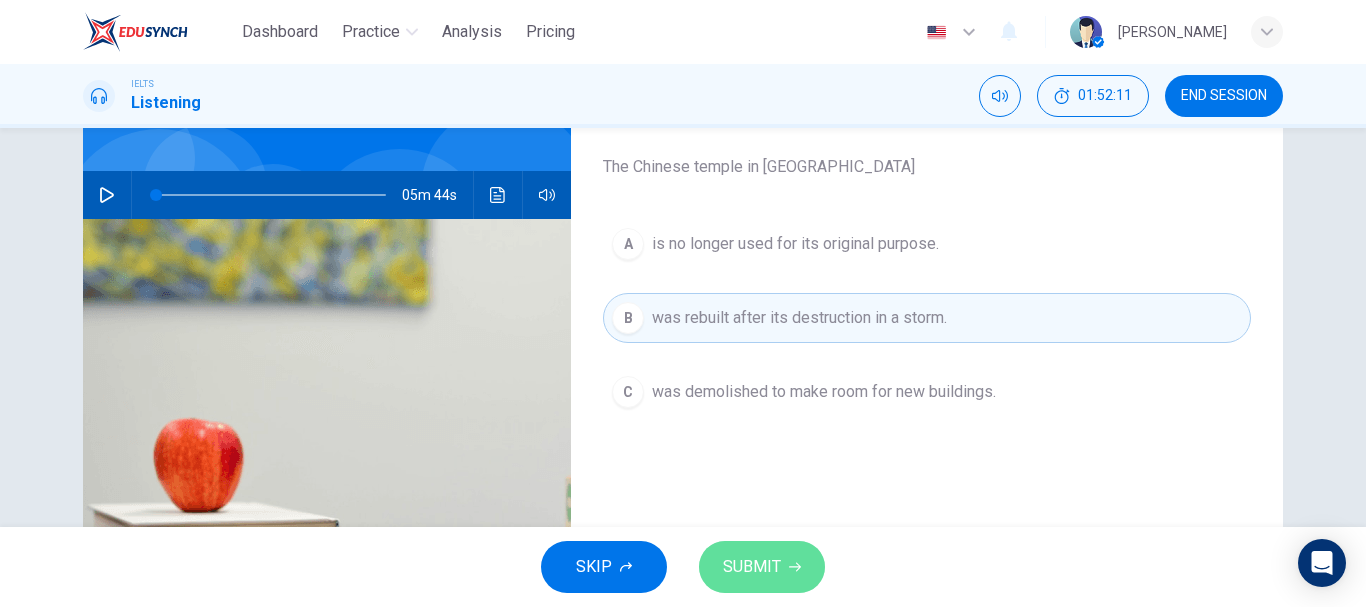 click on "SUBMIT" at bounding box center [752, 567] 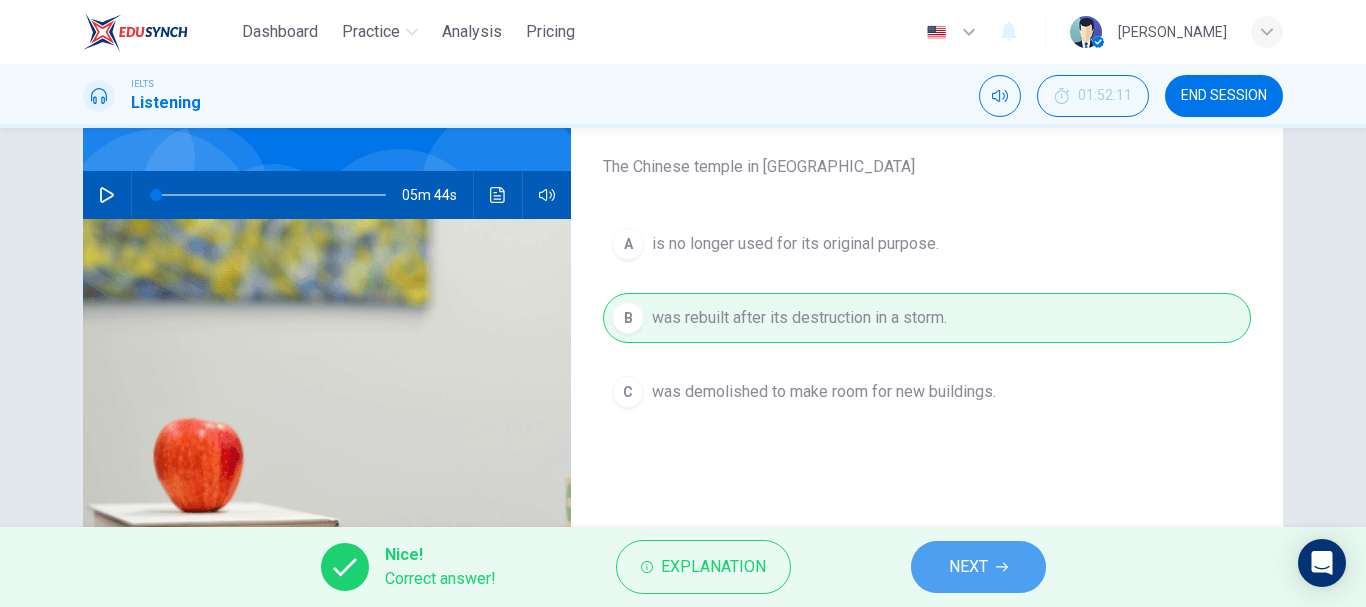 click on "NEXT" at bounding box center (968, 567) 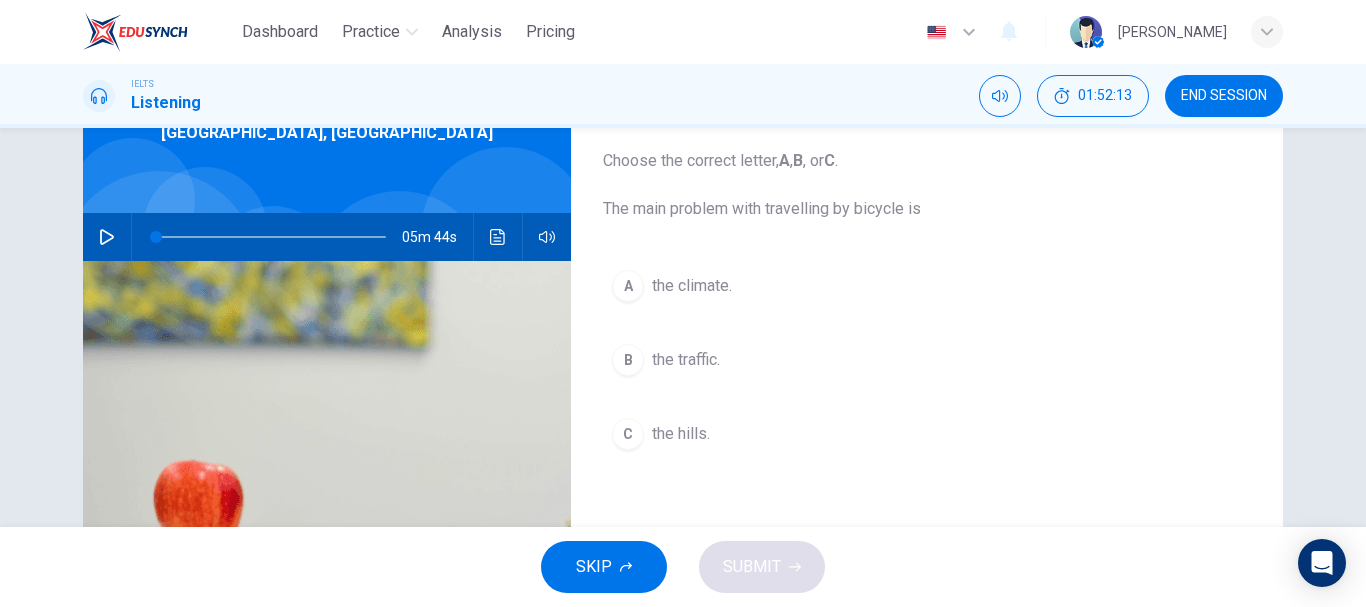 scroll, scrollTop: 114, scrollLeft: 0, axis: vertical 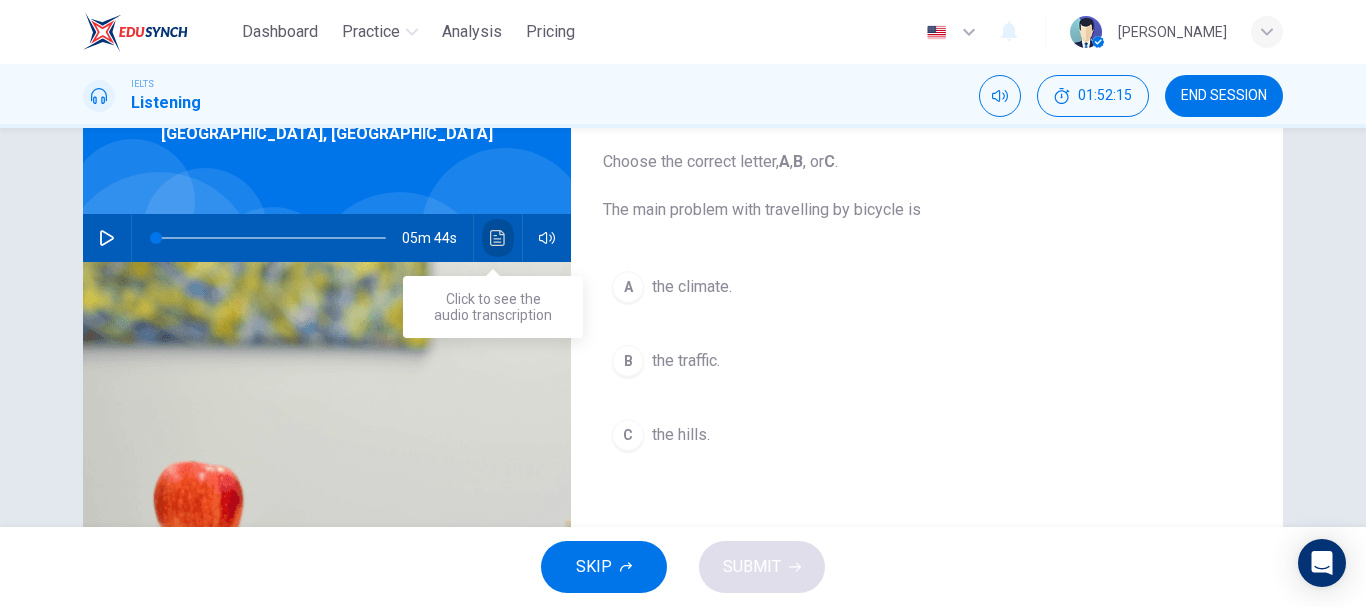 click 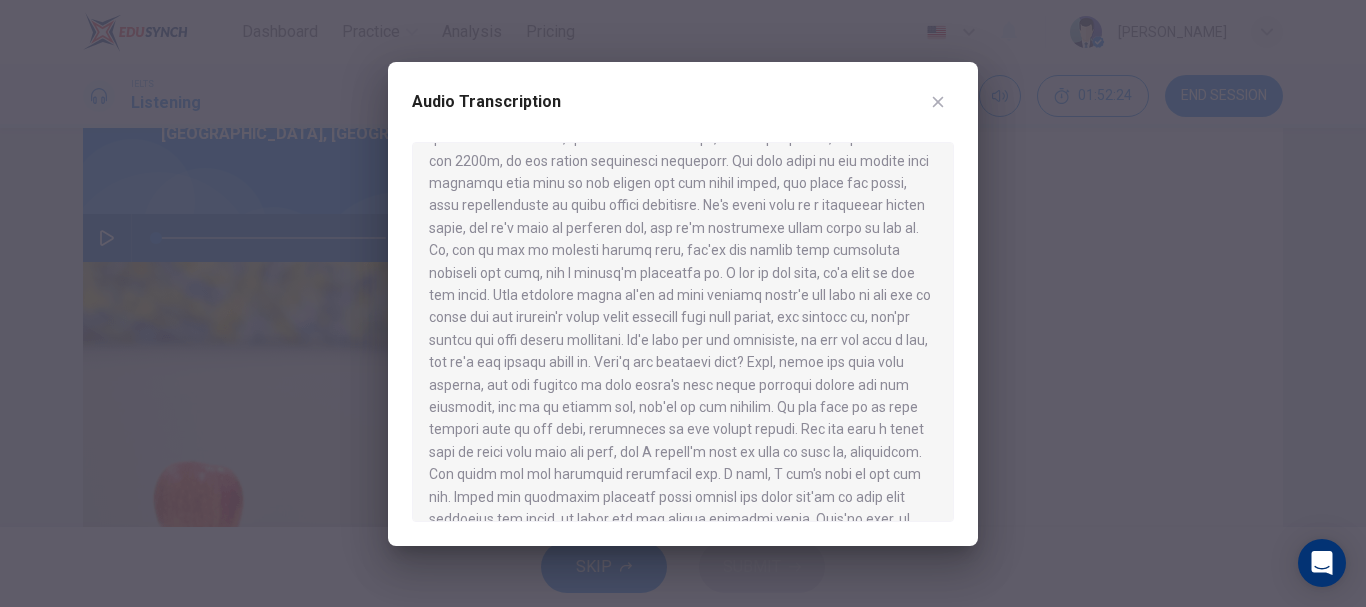 scroll, scrollTop: 592, scrollLeft: 0, axis: vertical 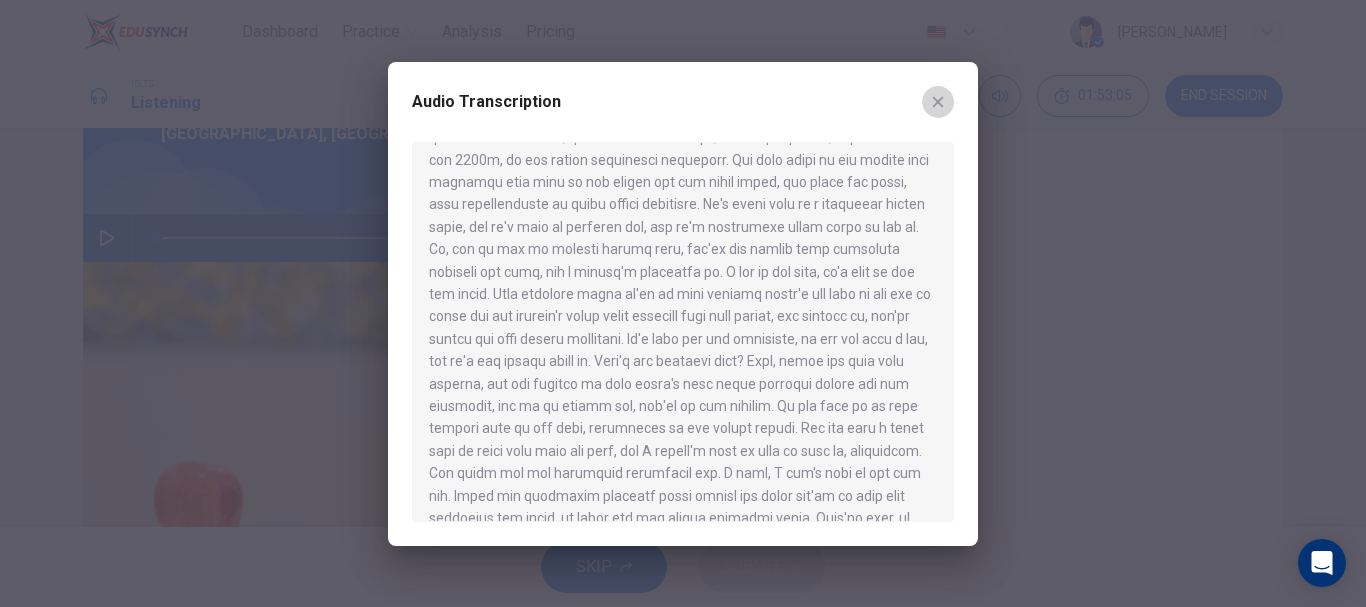 click 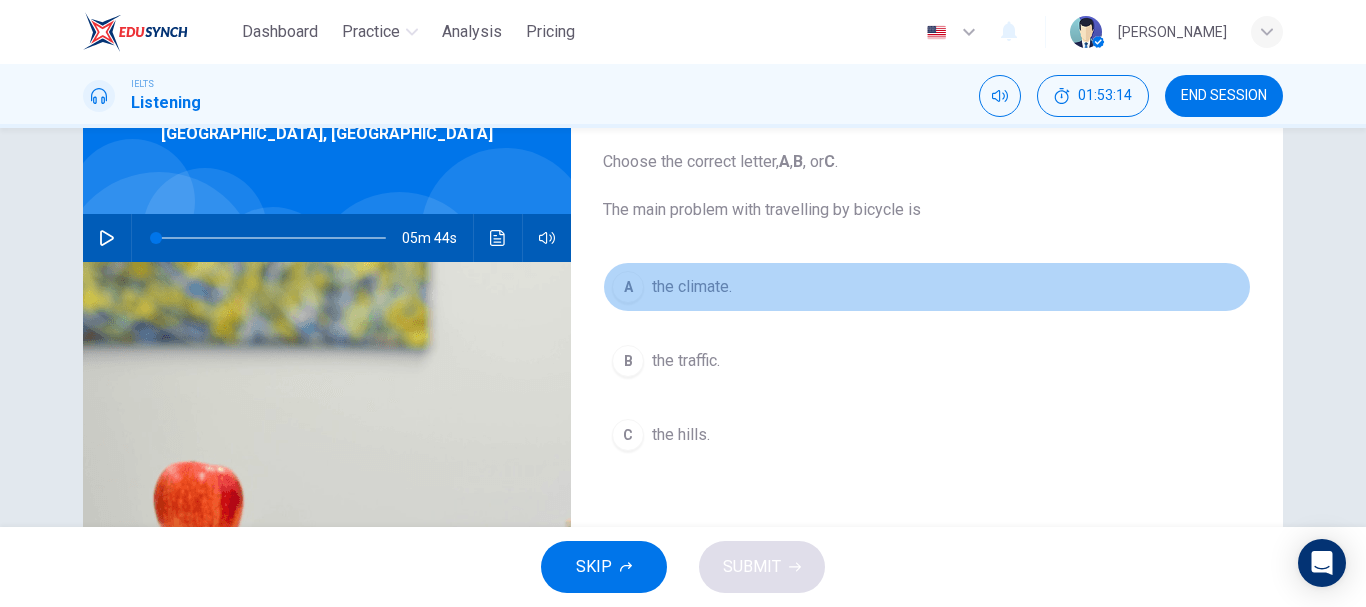 click on "A" at bounding box center [628, 287] 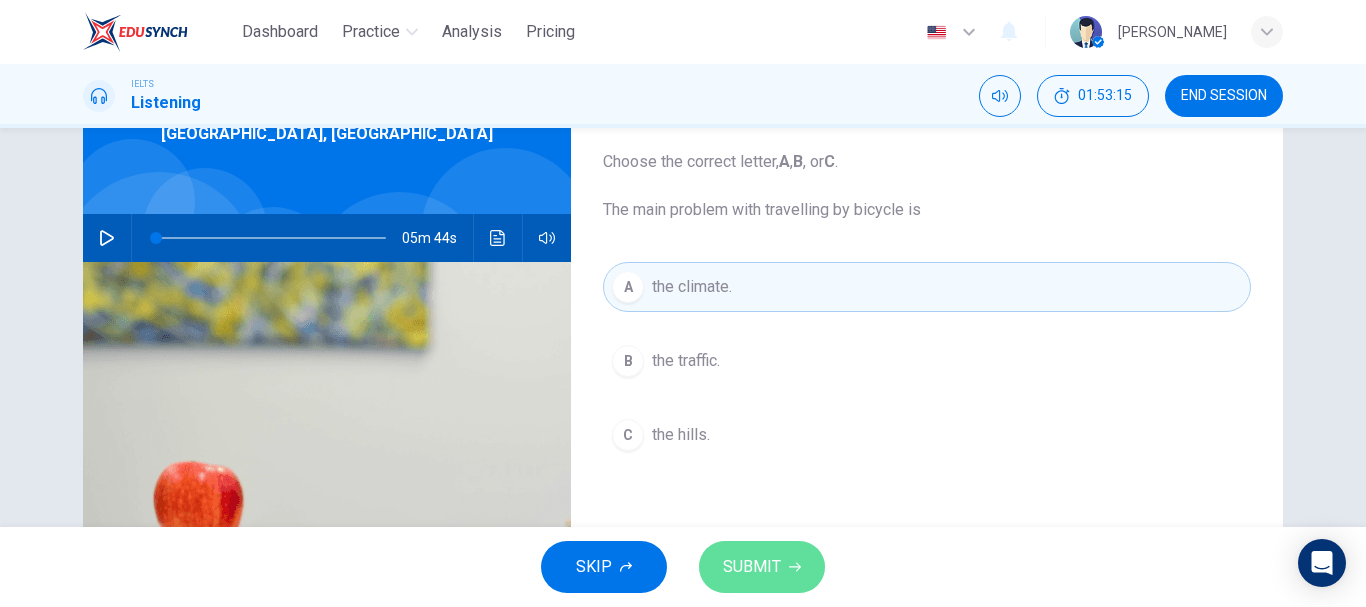 click on "SUBMIT" at bounding box center [752, 567] 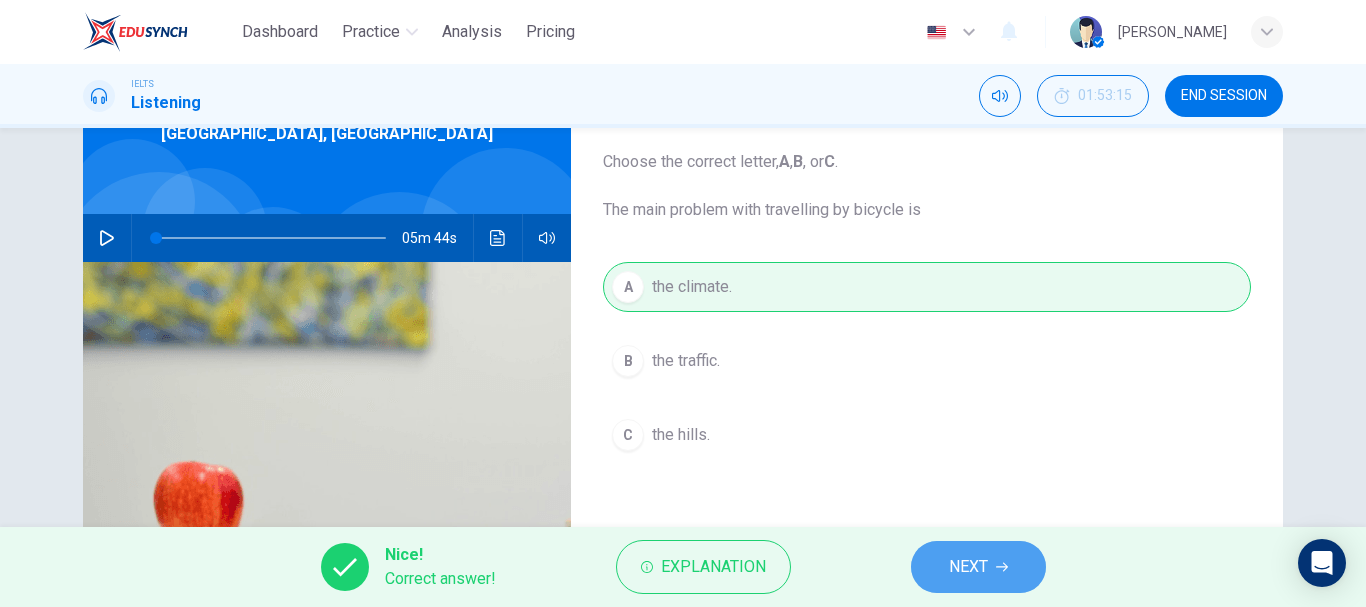 click on "NEXT" at bounding box center [978, 567] 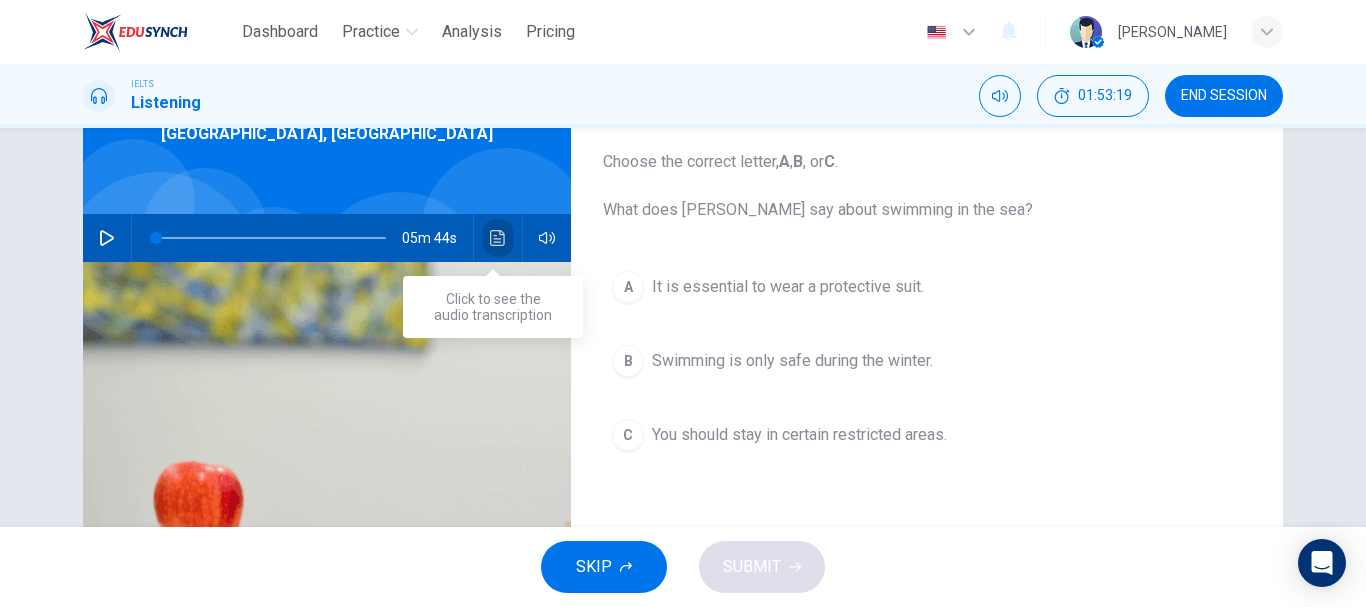 click 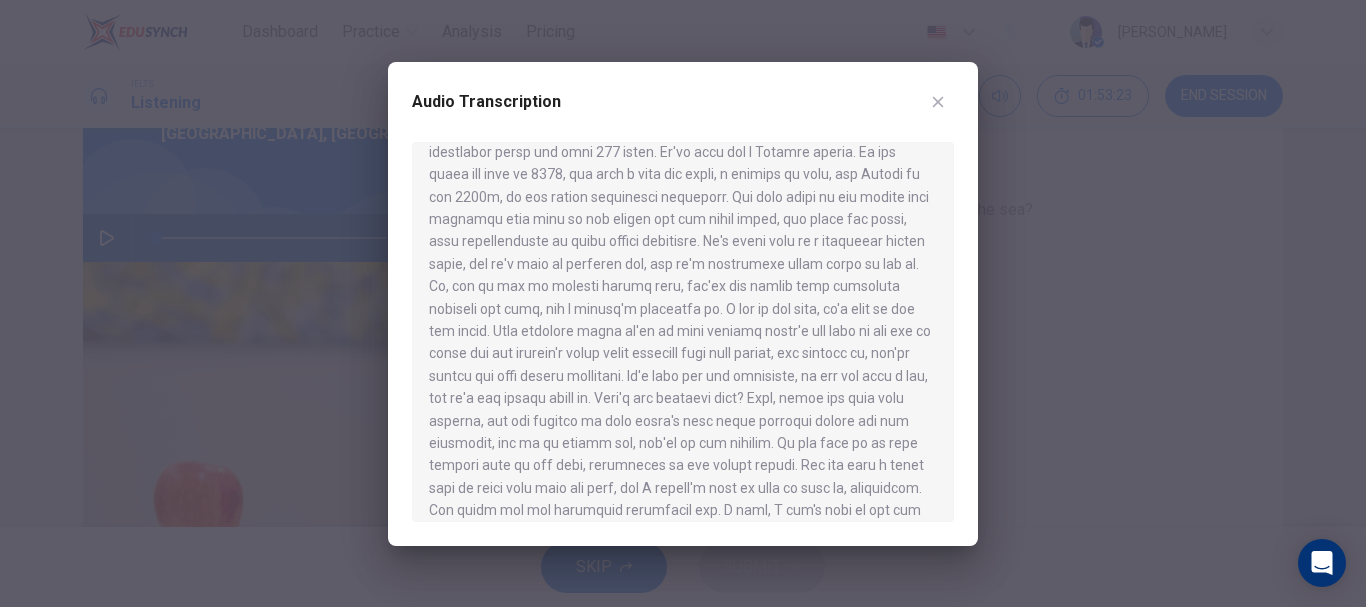 scroll, scrollTop: 556, scrollLeft: 0, axis: vertical 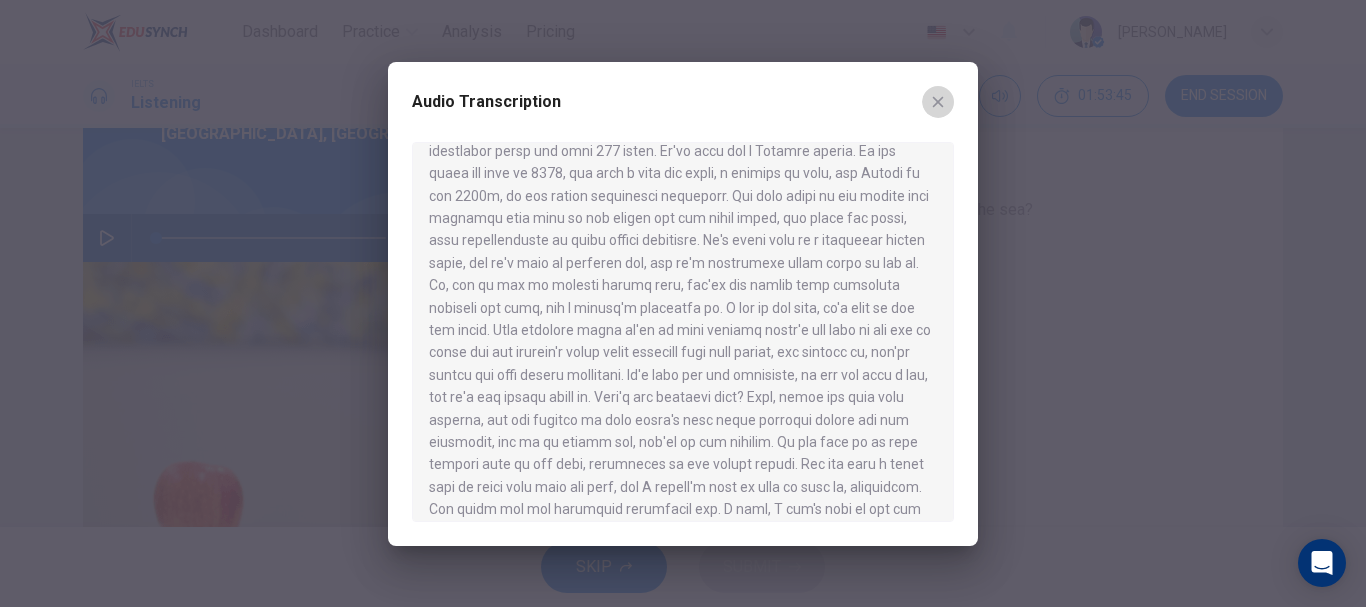 click at bounding box center (938, 102) 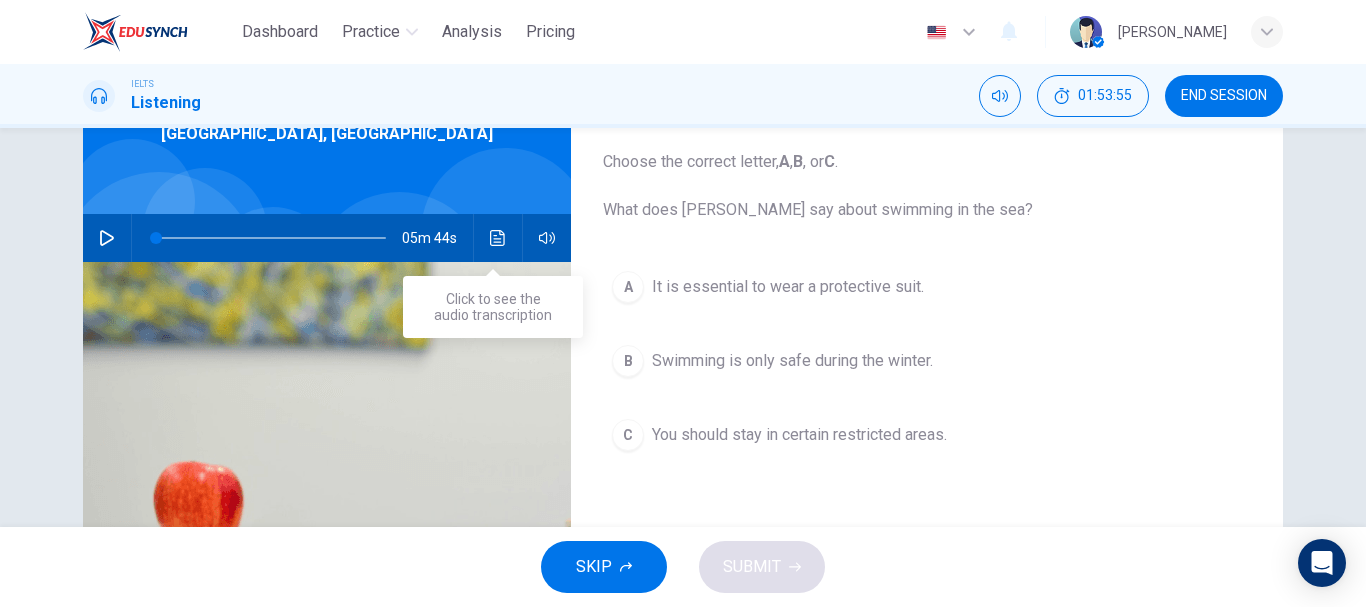 click 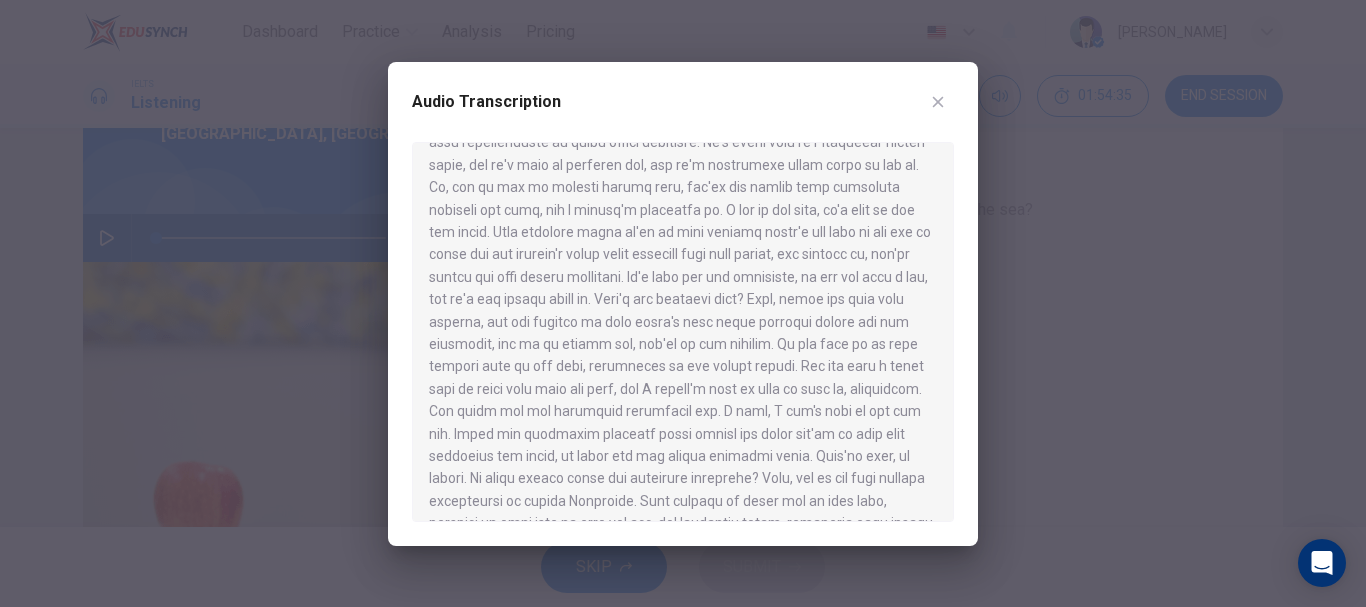 scroll, scrollTop: 656, scrollLeft: 0, axis: vertical 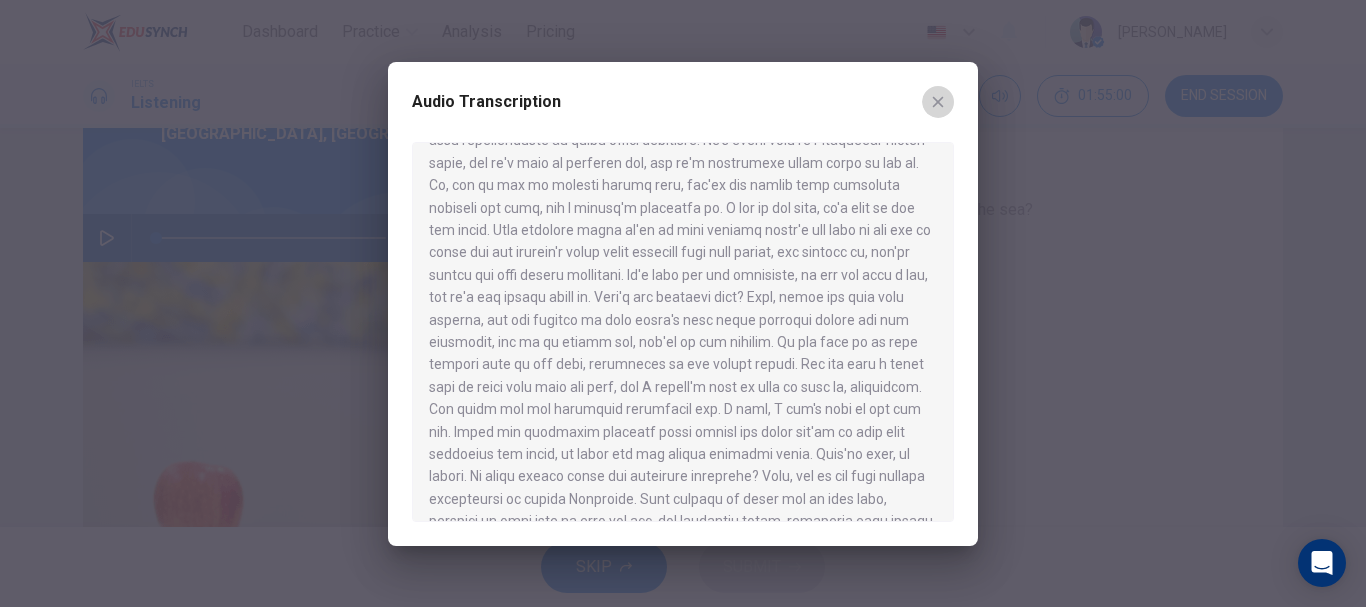 click 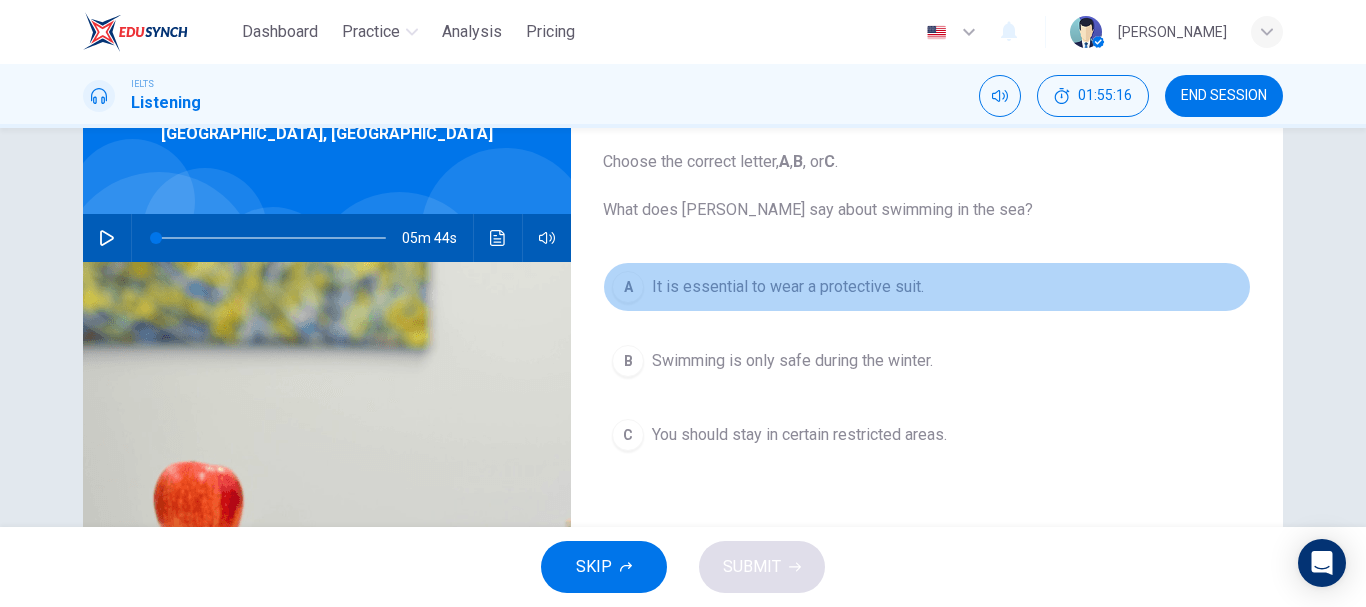 click on "A" at bounding box center [628, 287] 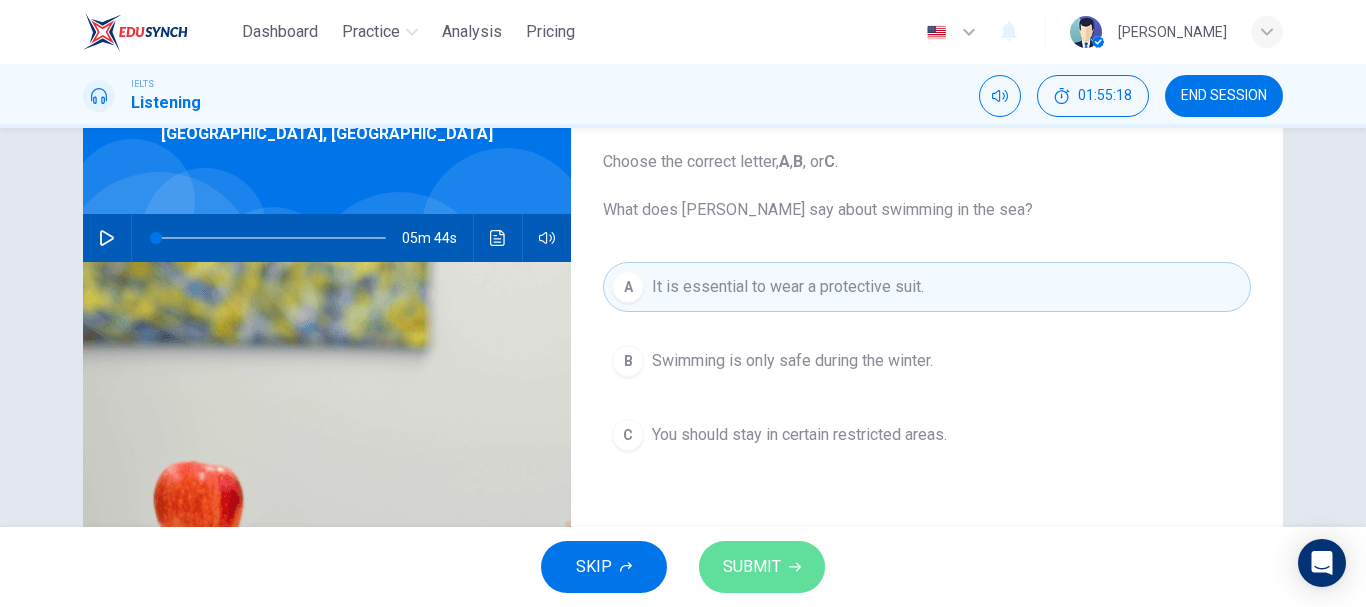 click on "SUBMIT" at bounding box center [752, 567] 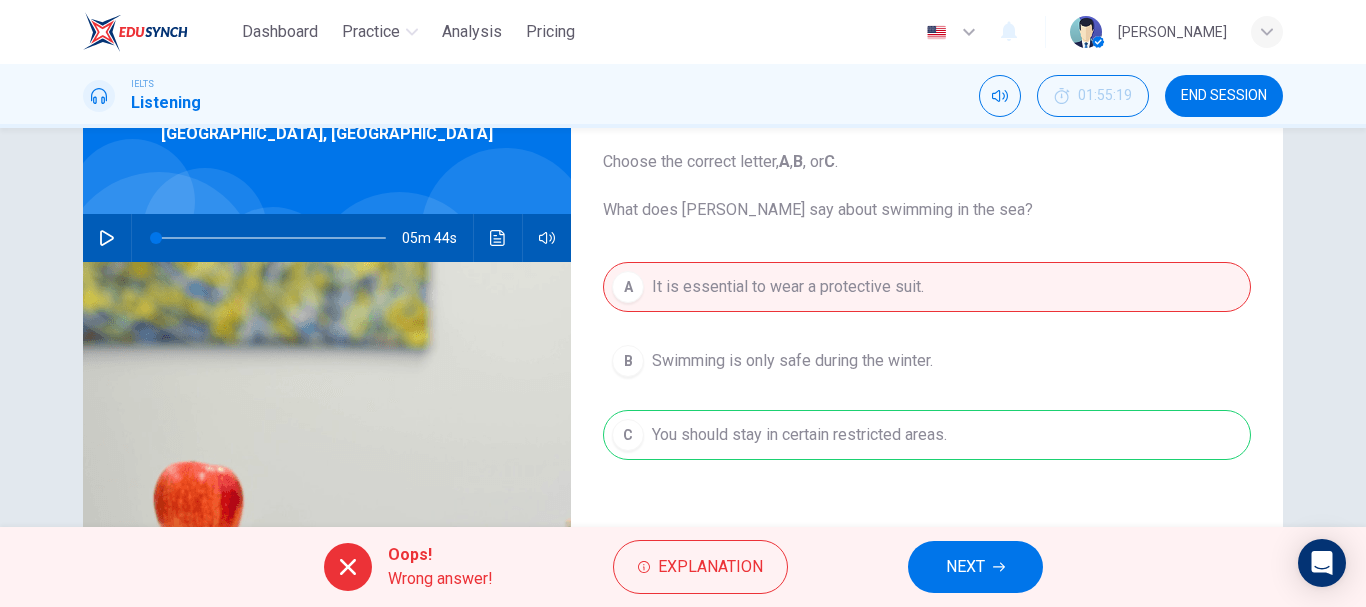 click on "NEXT" at bounding box center [975, 567] 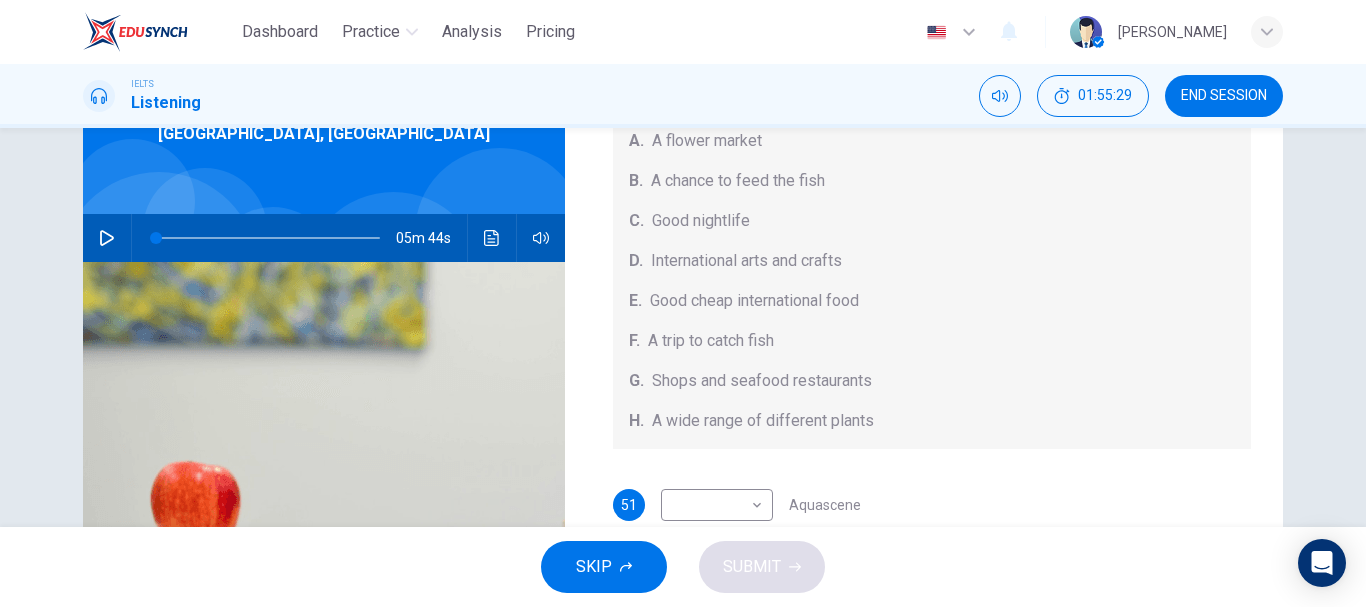 scroll, scrollTop: 225, scrollLeft: 0, axis: vertical 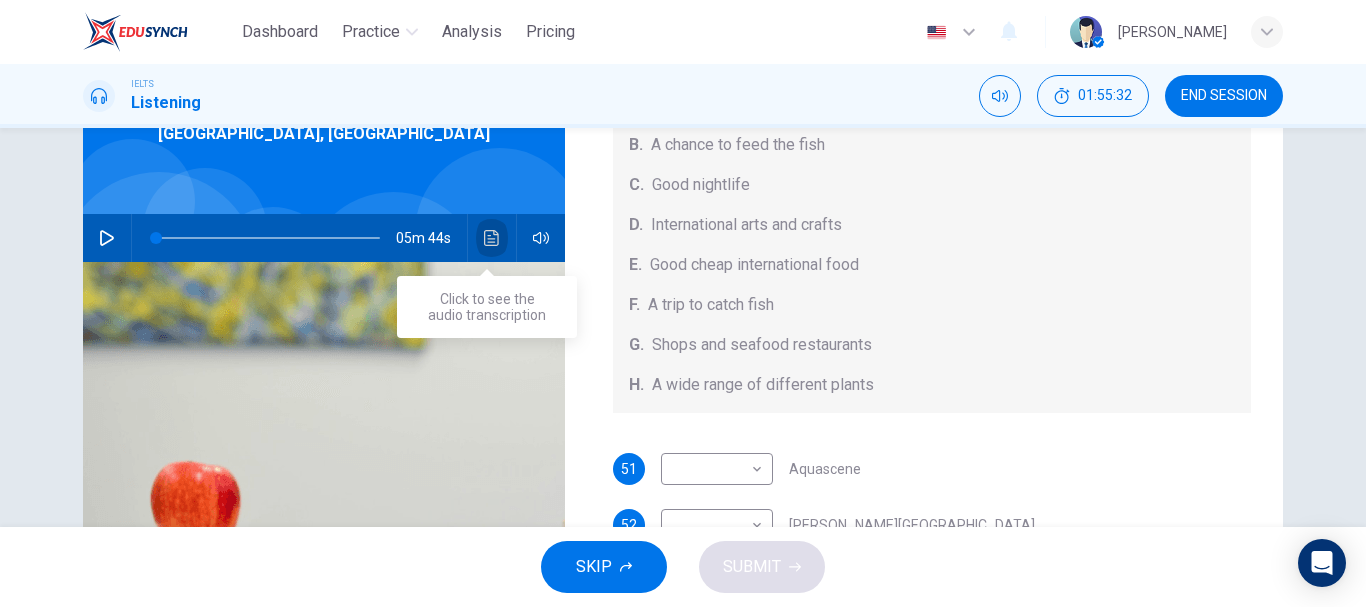 click 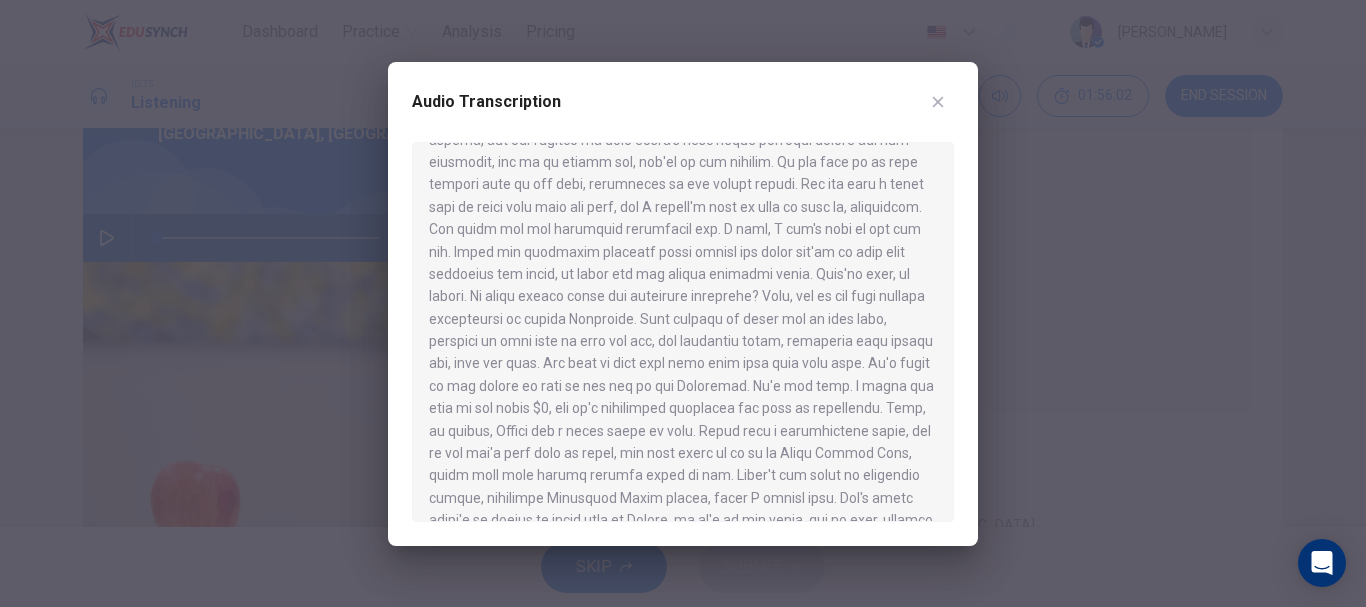 scroll, scrollTop: 837, scrollLeft: 0, axis: vertical 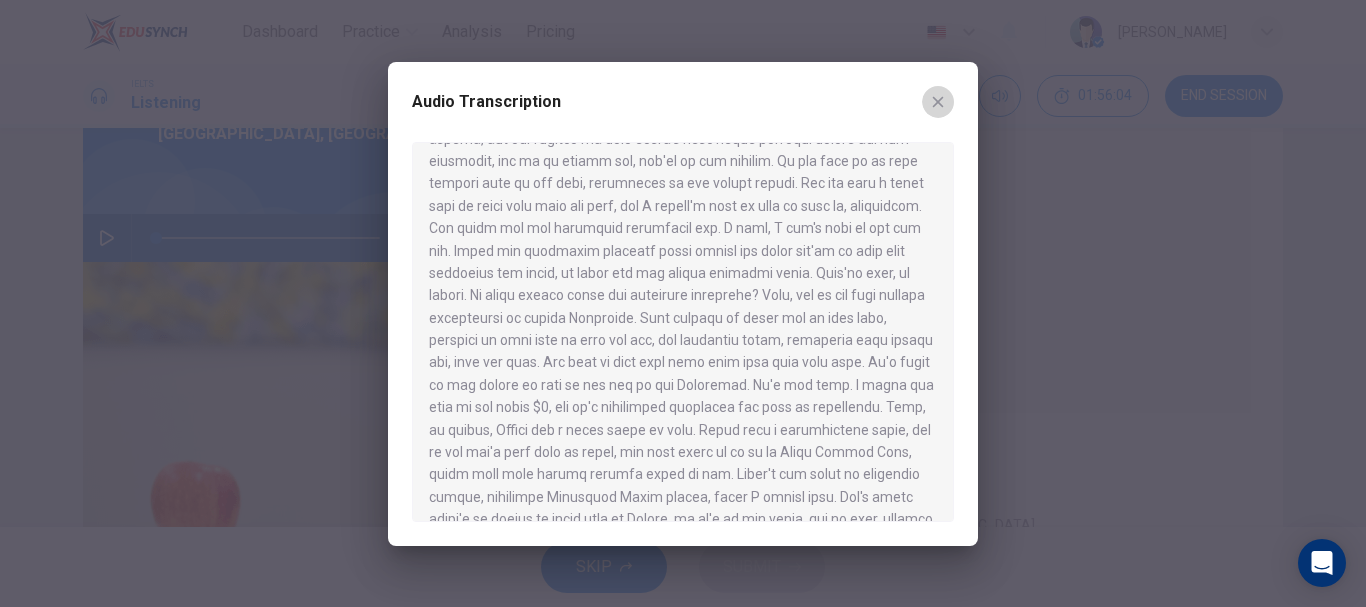 click at bounding box center [938, 102] 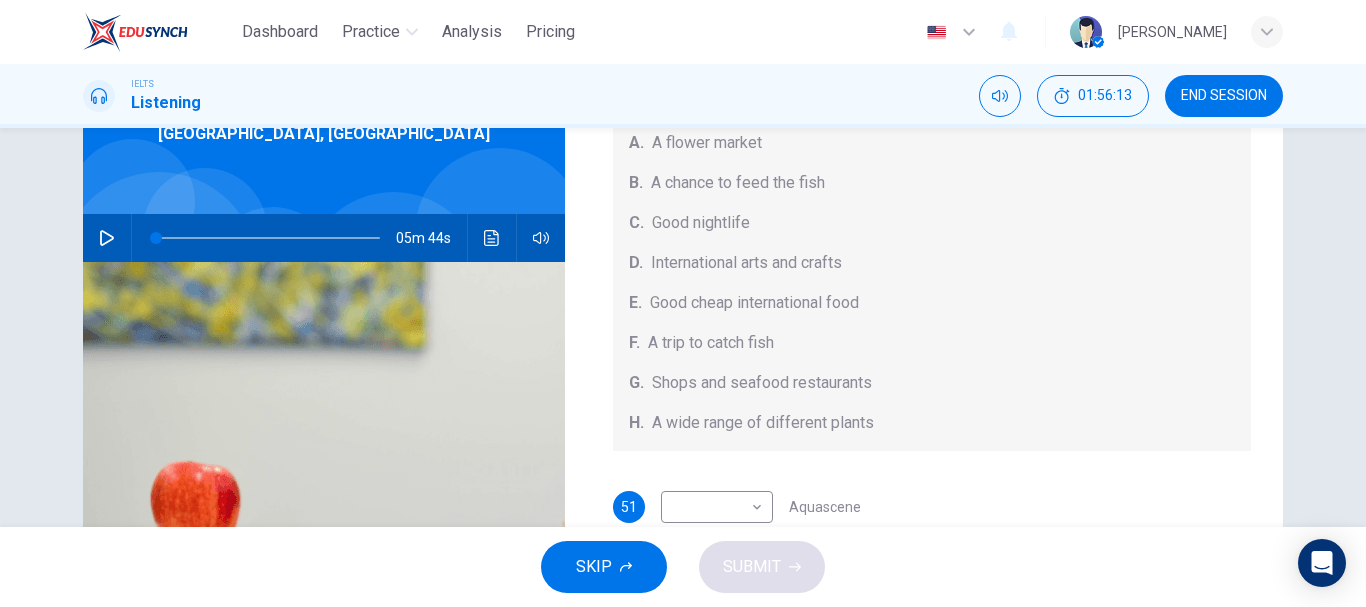 scroll, scrollTop: 188, scrollLeft: 0, axis: vertical 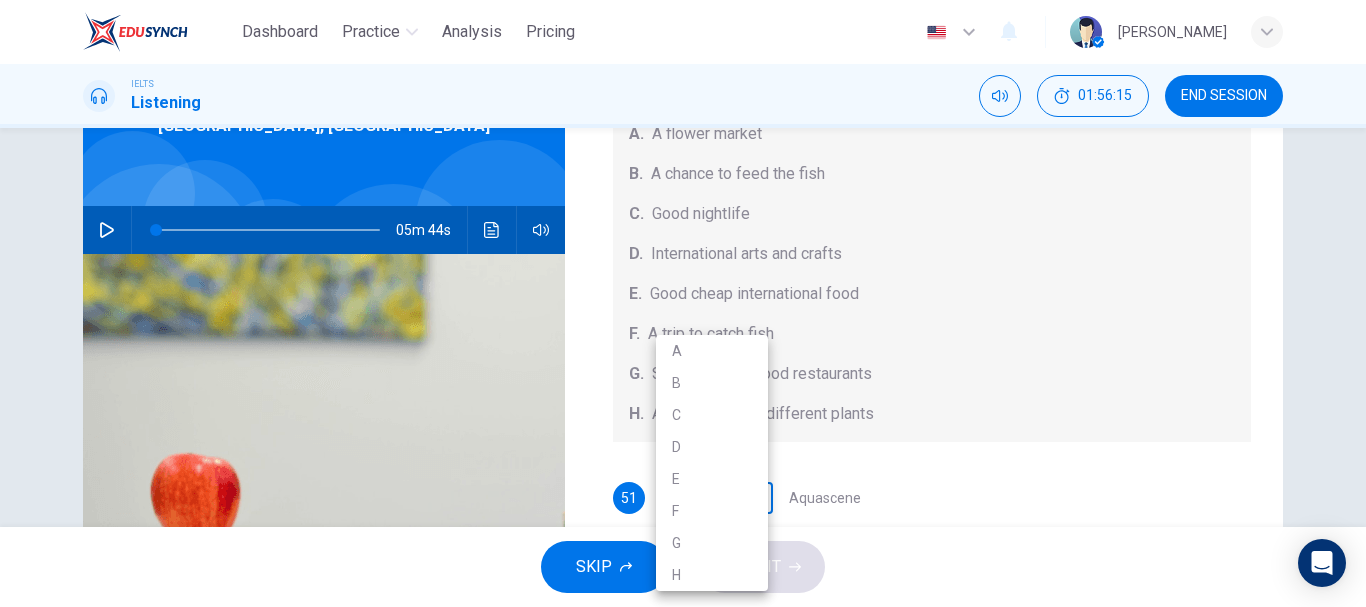 click on "Dashboard Practice Analysis Pricing English en ​ [PERSON_NAME] IELTS Listening 01:56:15 END SESSION Questions 51 - 55 Choose your answers from the box and write the correct letter  A-H  next to the questions below.
What can you find at each of the places below? A. A flower market B. A chance to feed the fish C. Good nightlife D. International arts and crafts E. Good cheap international food F. A trip to catch fish G. Shops and seafood restaurants H. A wide range of different plants 51 ​ ​ Aquascene 52 ​ ​ [PERSON_NAME][GEOGRAPHIC_DATA] 53 ​ ​ [GEOGRAPHIC_DATA] 54 ​ ​ [PERSON_NAME] Bay 55 ​ ​ [PERSON_NAME][GEOGRAPHIC_DATA], [GEOGRAPHIC_DATA] 05m 44s SKIP SUBMIT EduSynch - Online Language Proficiency Testing
Dashboard Practice Analysis Pricing   Notifications © Copyright  2025 A B C D E F G H" at bounding box center (683, 303) 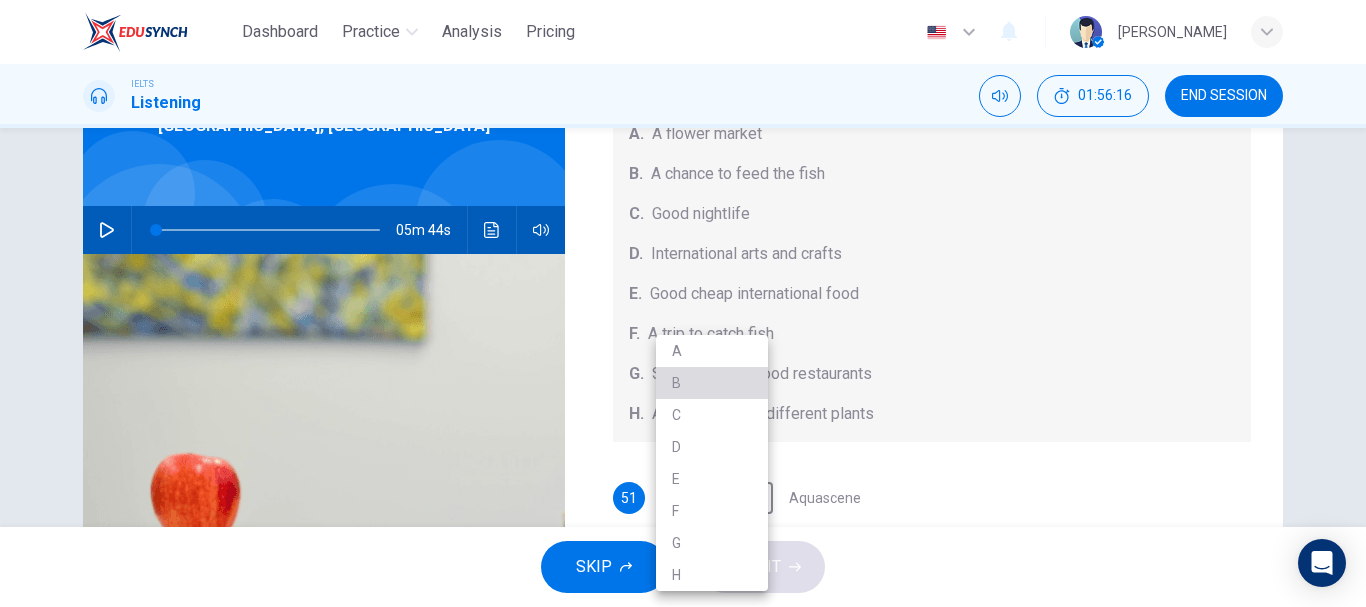 click on "B" at bounding box center [712, 383] 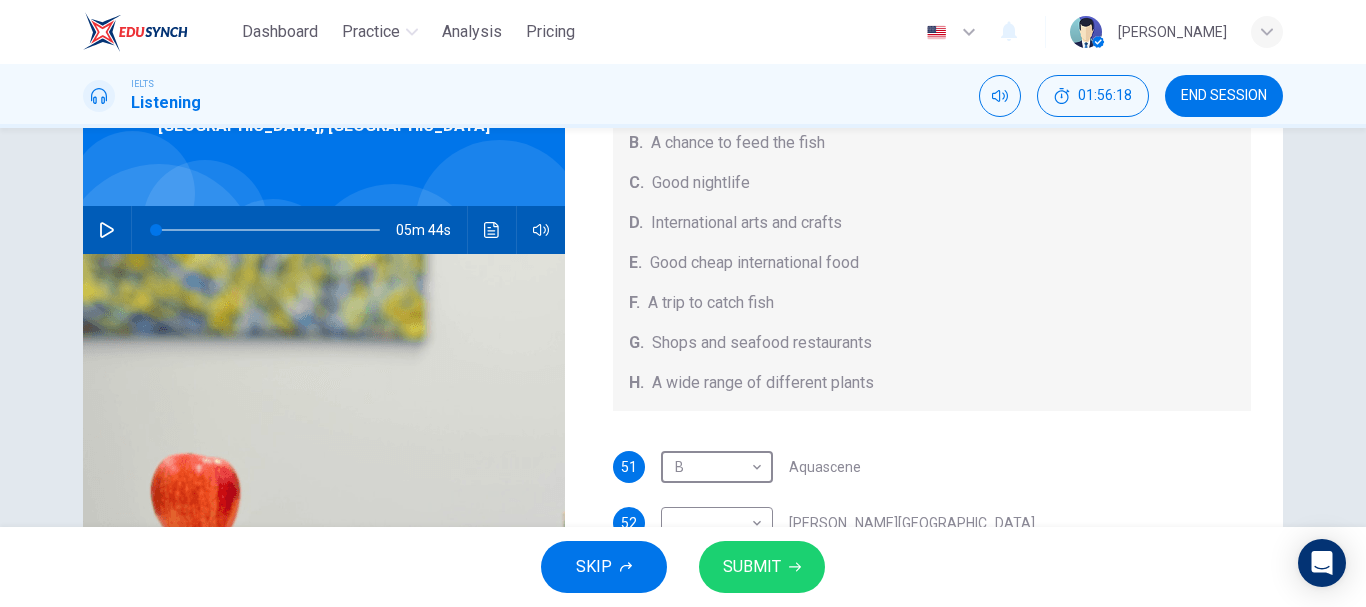 scroll, scrollTop: 225, scrollLeft: 0, axis: vertical 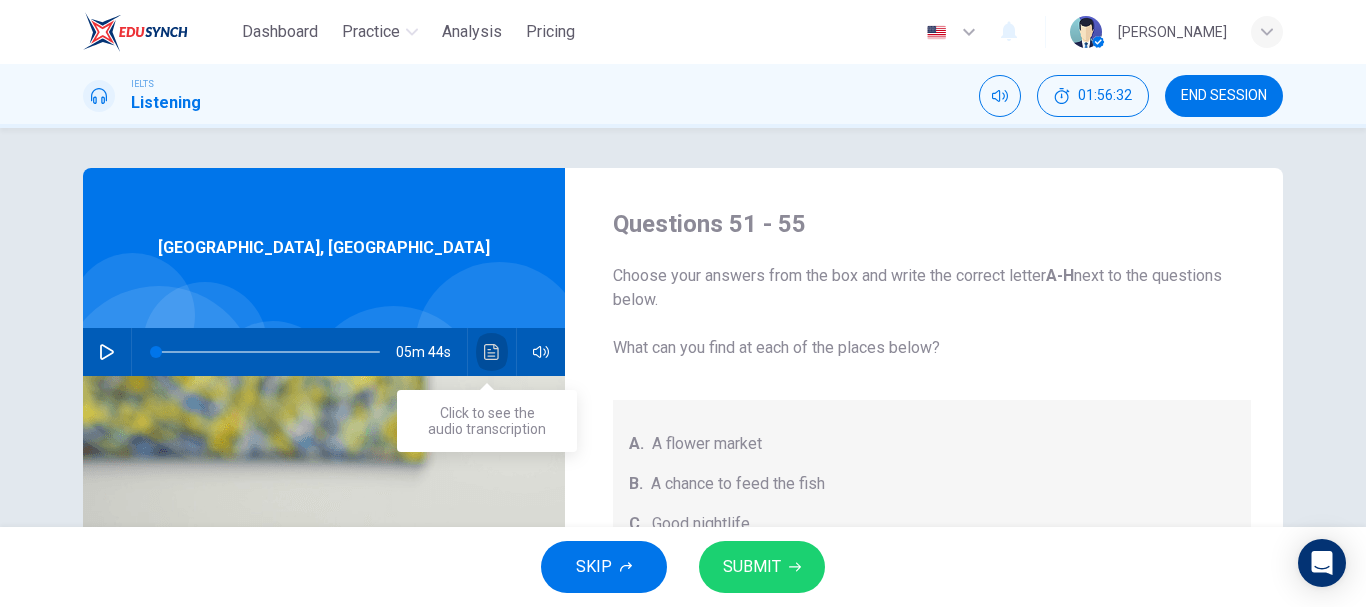 click 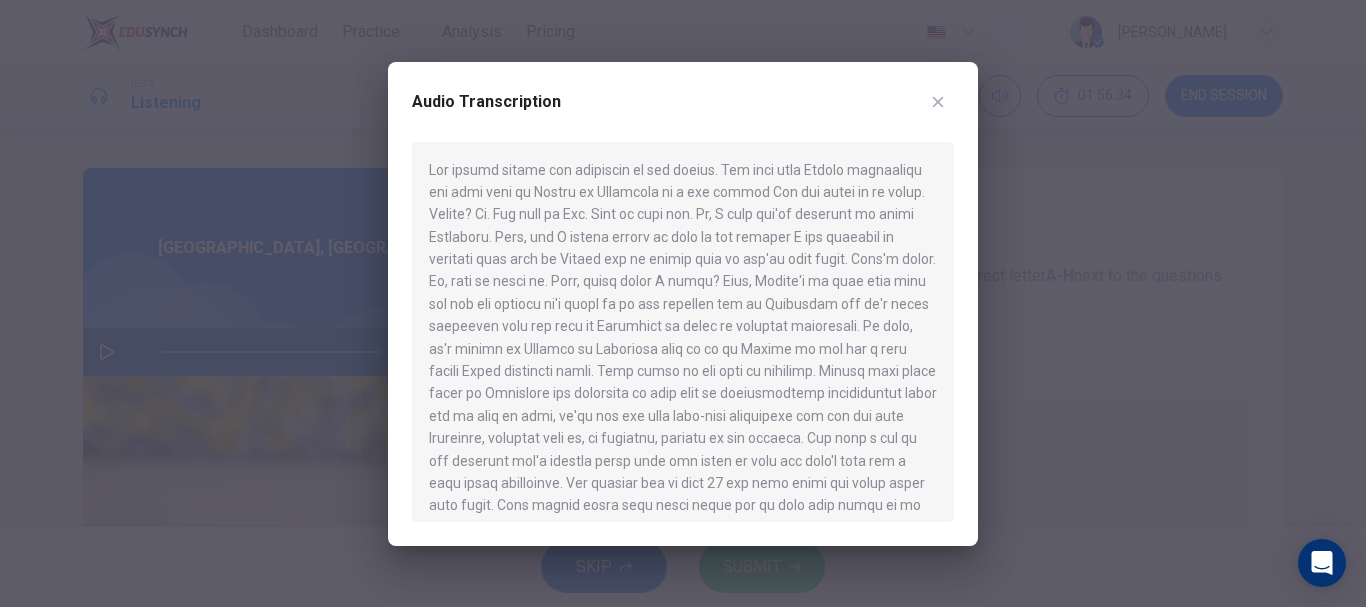 type 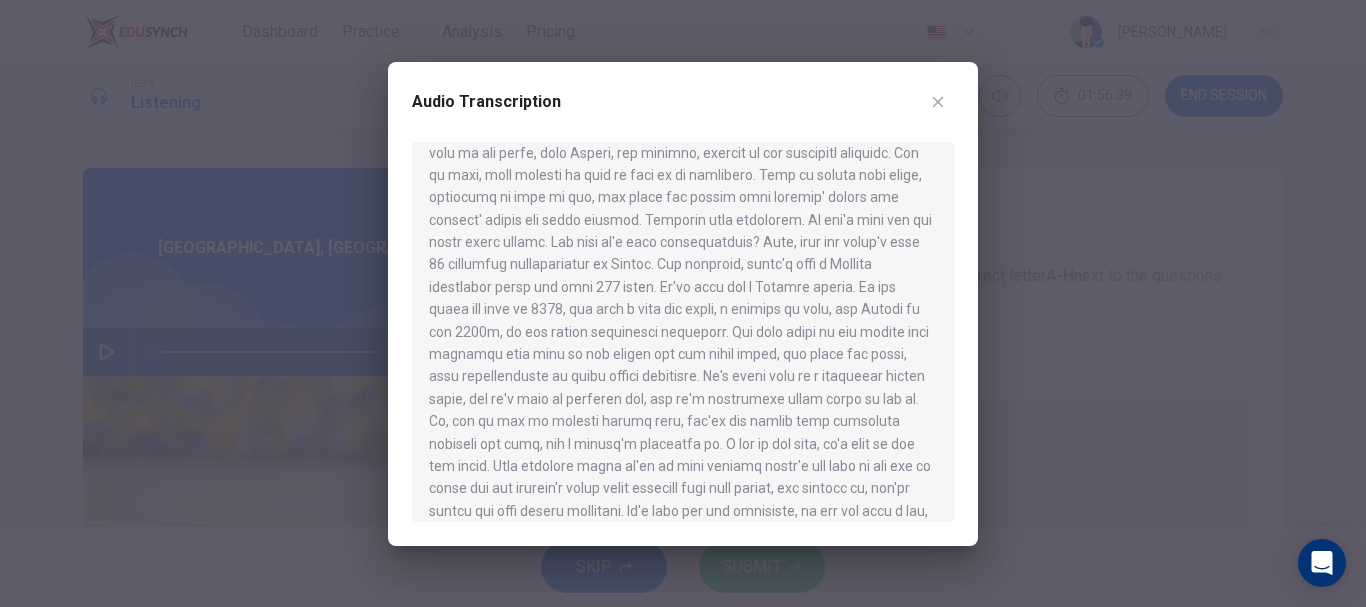 scroll, scrollTop: 958, scrollLeft: 0, axis: vertical 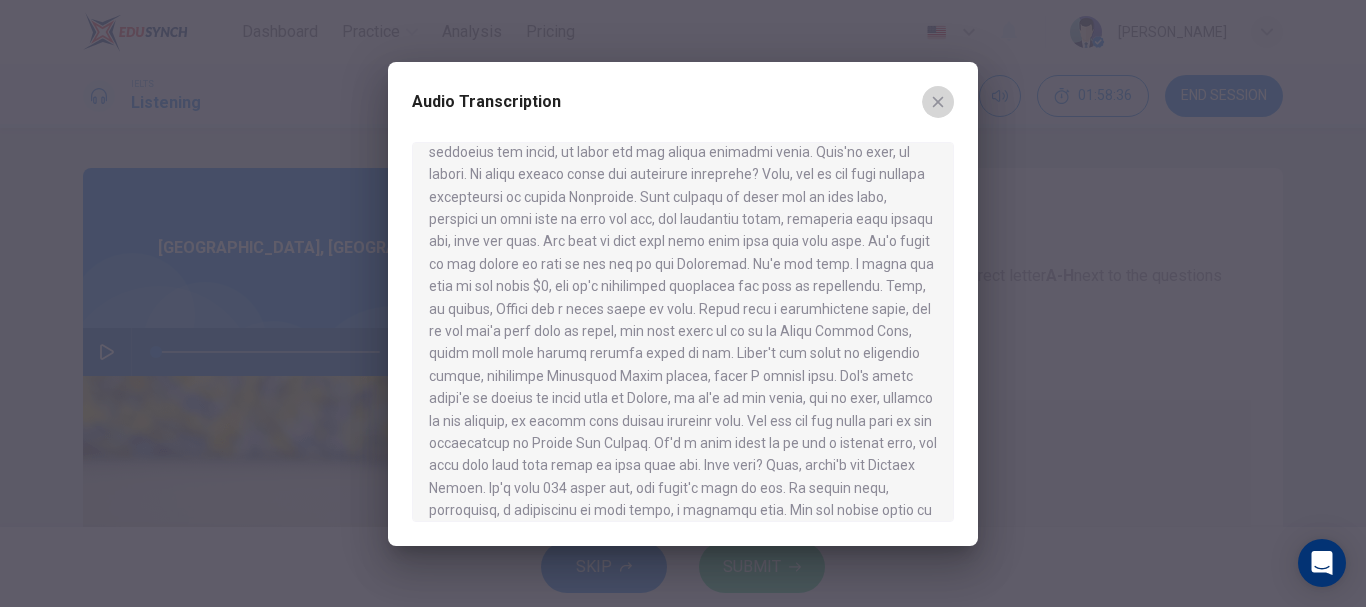 click 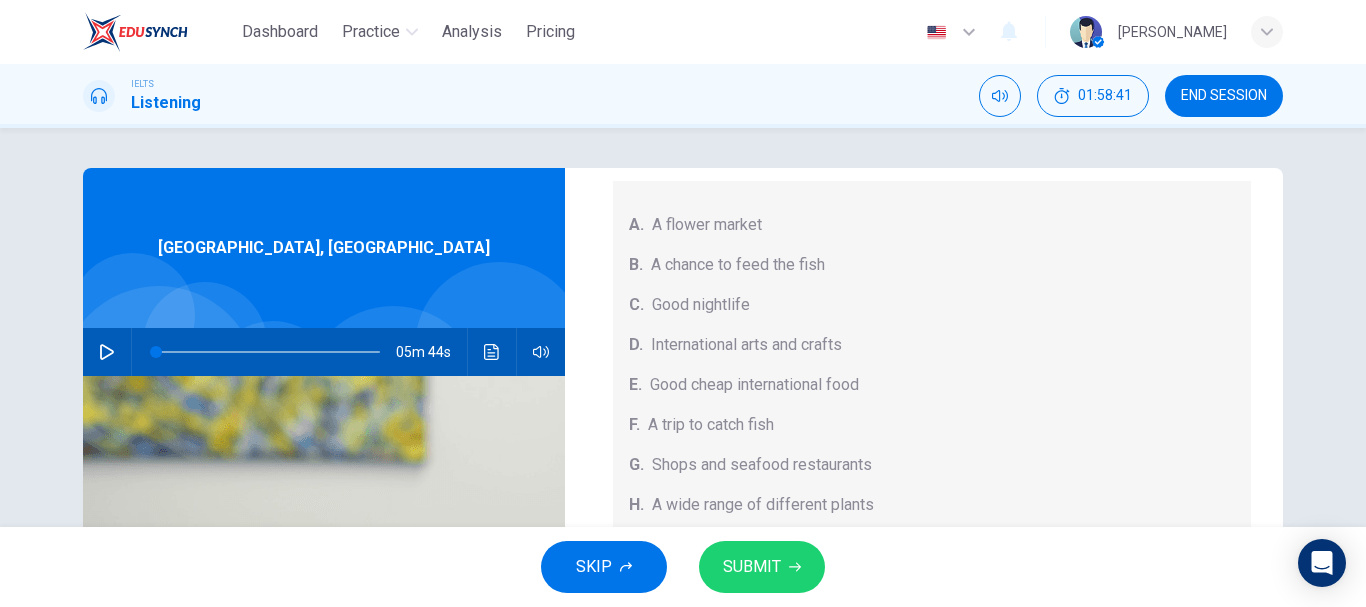 scroll, scrollTop: 225, scrollLeft: 0, axis: vertical 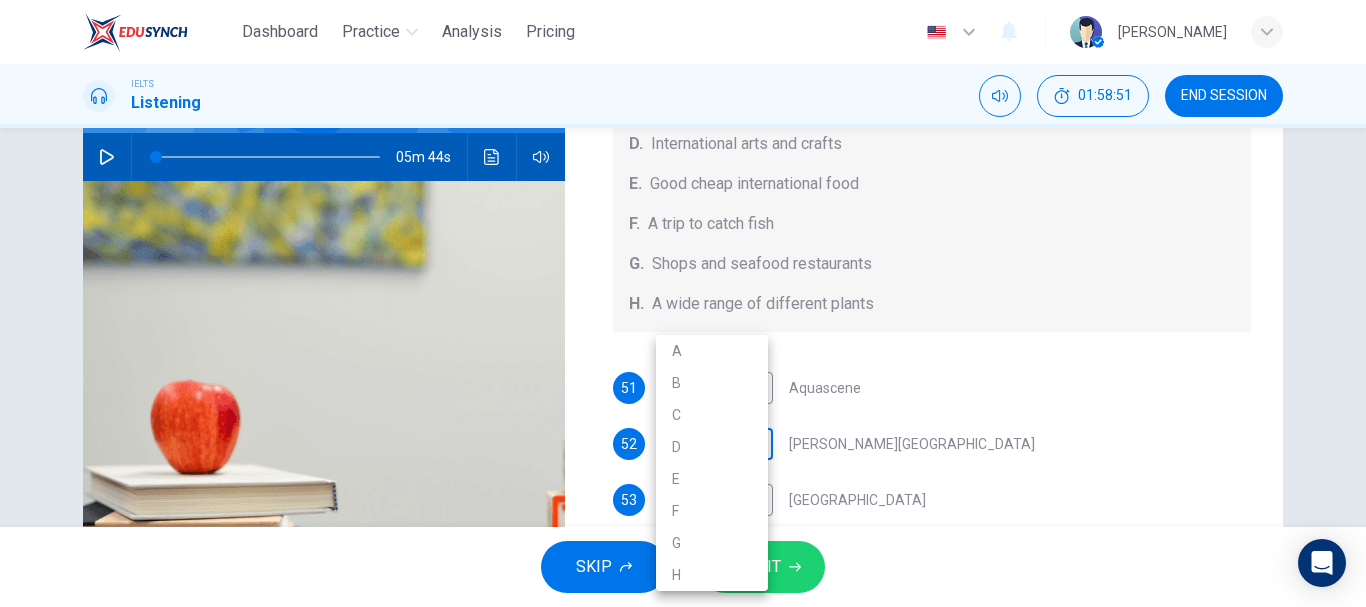 click on "Dashboard Practice Analysis Pricing English en ​ [PERSON_NAME] IELTS Listening 01:58:51 END SESSION Questions 51 - 55 Choose your answers from the box and write the correct letter  A-H  next to the questions below.
What can you find at each of the places below? A. A flower market B. A chance to feed the fish C. Good nightlife D. International arts and crafts E. Good cheap international food F. A trip to catch fish G. Shops and seafood restaurants H. A wide range of different plants 51 B B ​ Aquascene 52 ​ ​ [PERSON_NAME][GEOGRAPHIC_DATA] 53 ​ ​ [GEOGRAPHIC_DATA] 54 ​ ​ [PERSON_NAME][GEOGRAPHIC_DATA] 55 ​ ​ [PERSON_NAME][GEOGRAPHIC_DATA] [GEOGRAPHIC_DATA], [GEOGRAPHIC_DATA] 05m 44s SKIP SUBMIT EduSynch - Online Language Proficiency Testing
Dashboard Practice Analysis Pricing   Notifications © Copyright  2025 A B C D E F G H" at bounding box center [683, 303] 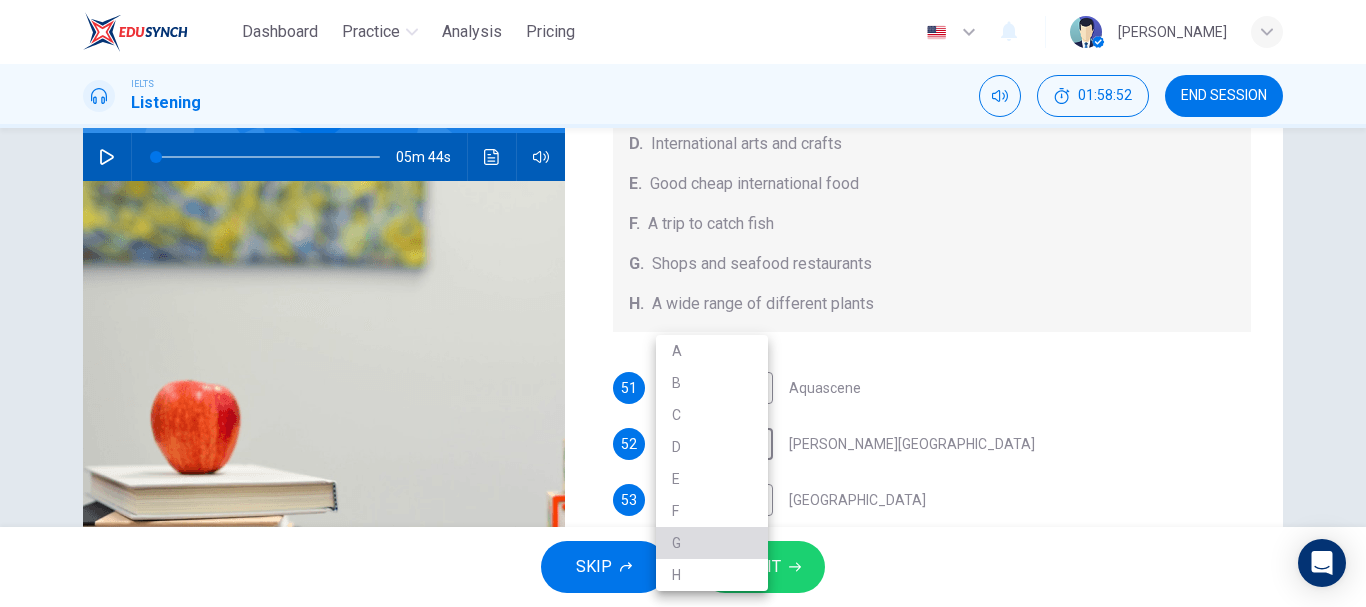 click on "G" at bounding box center (712, 543) 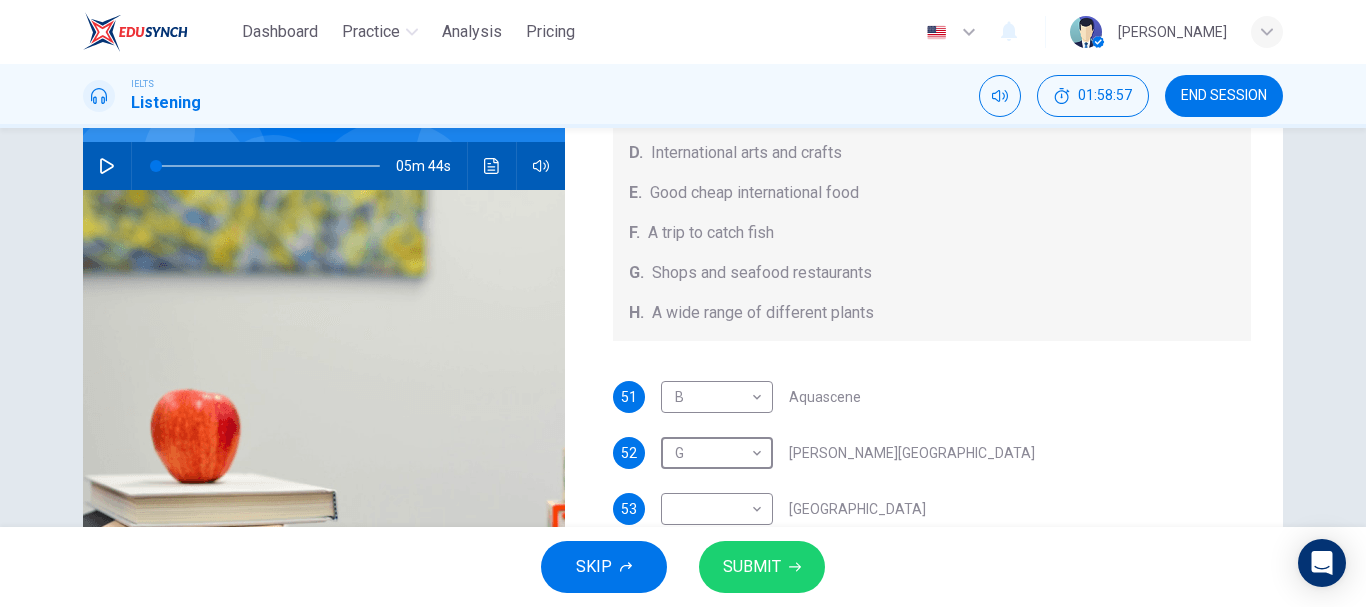 scroll, scrollTop: 188, scrollLeft: 0, axis: vertical 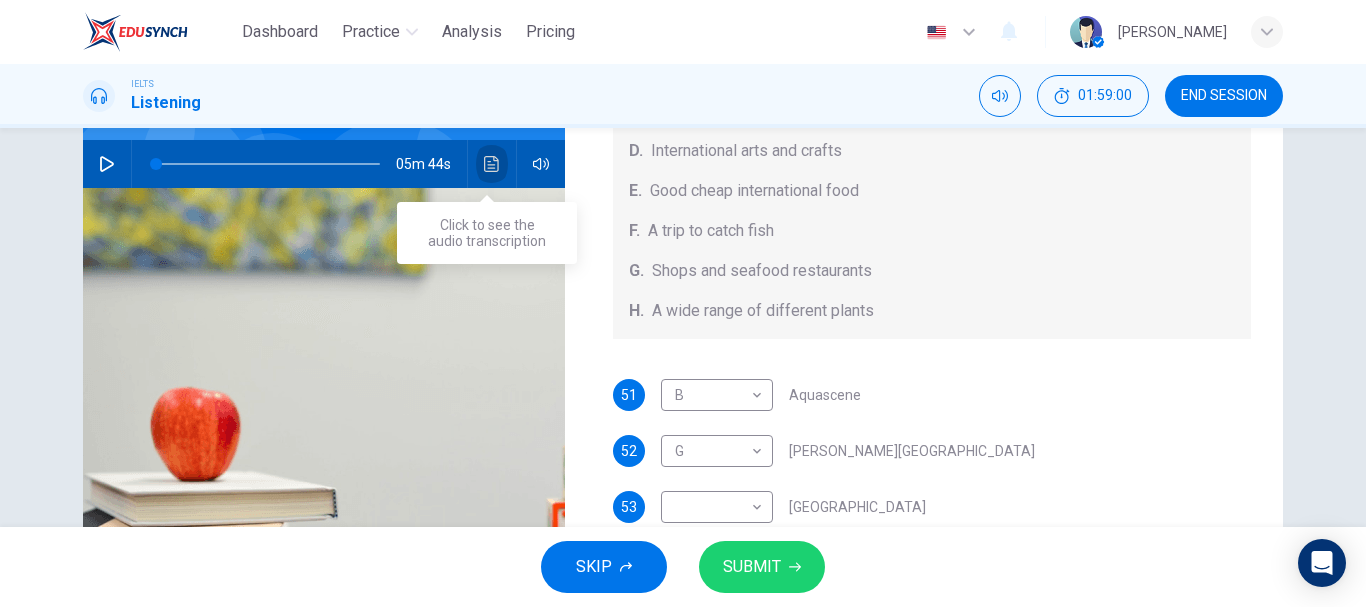 click 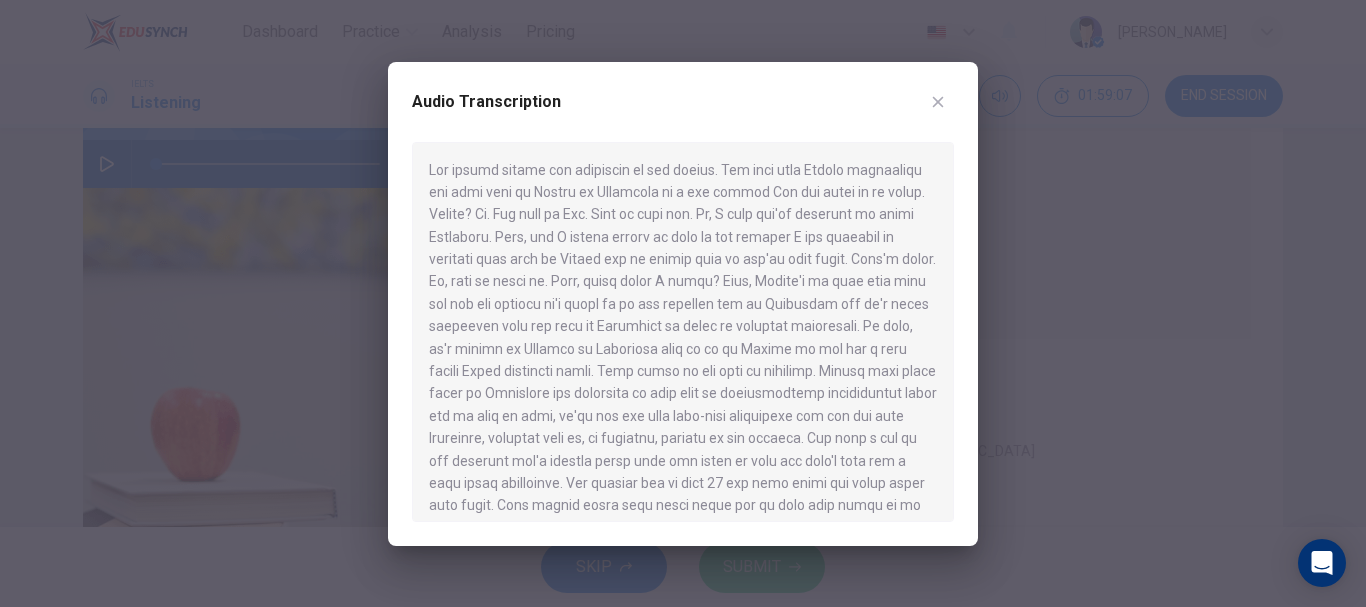 scroll, scrollTop: 1047, scrollLeft: 0, axis: vertical 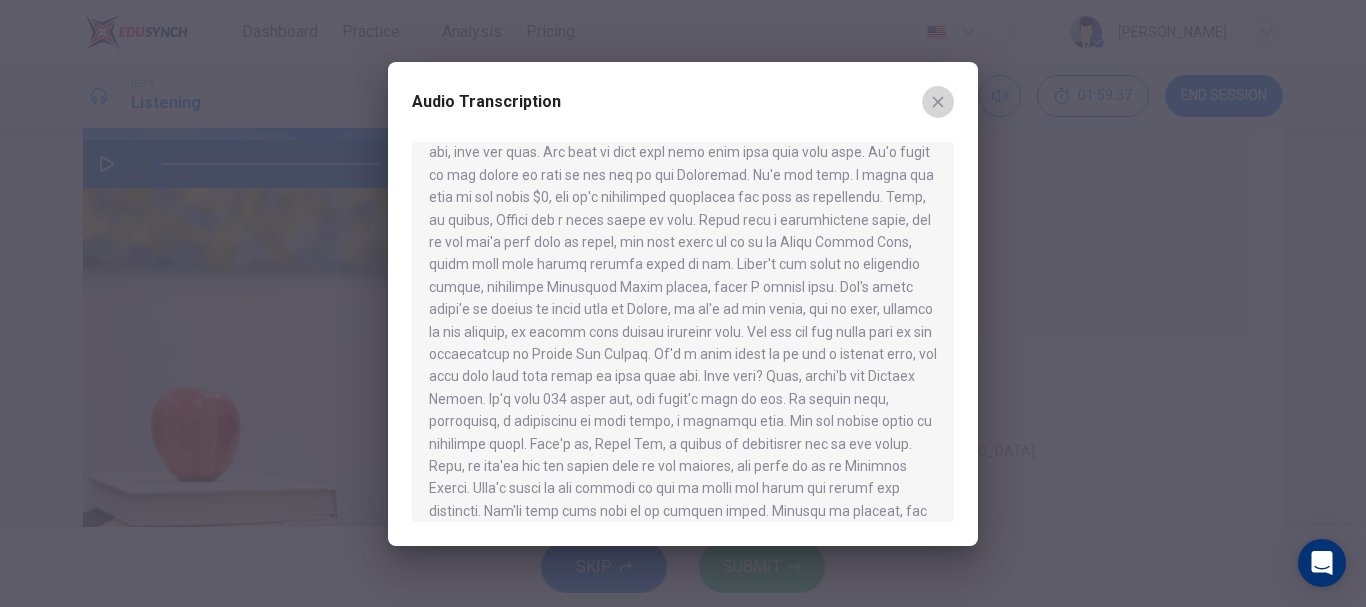 click 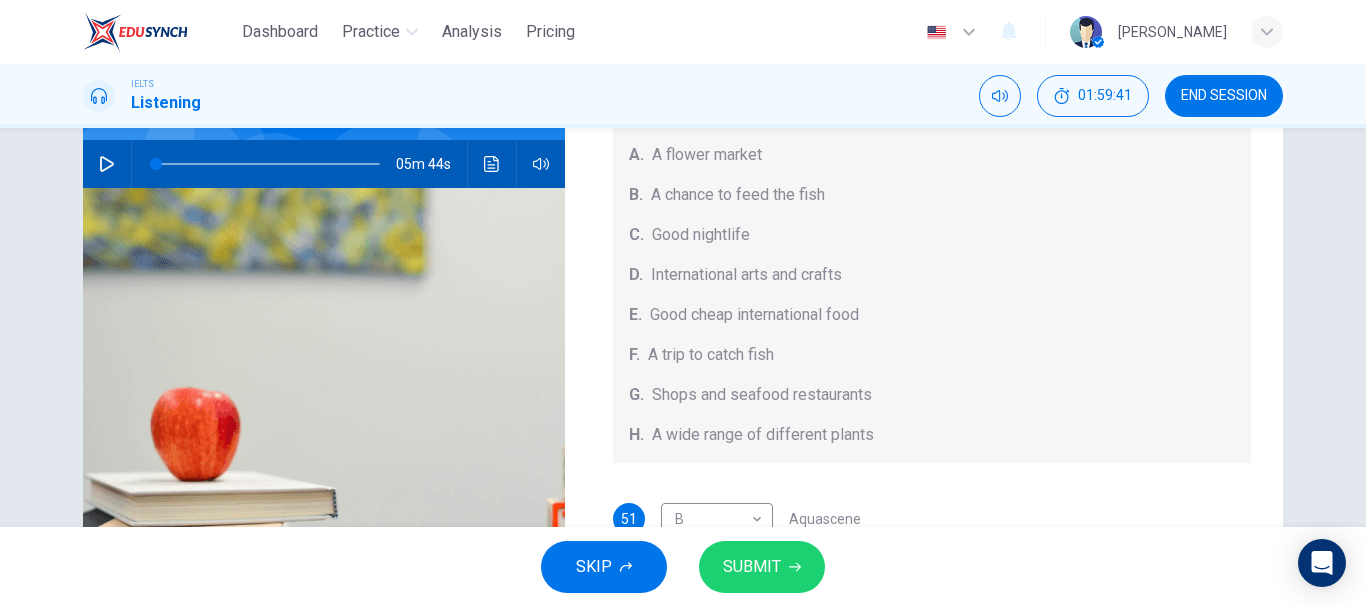 scroll, scrollTop: 100, scrollLeft: 0, axis: vertical 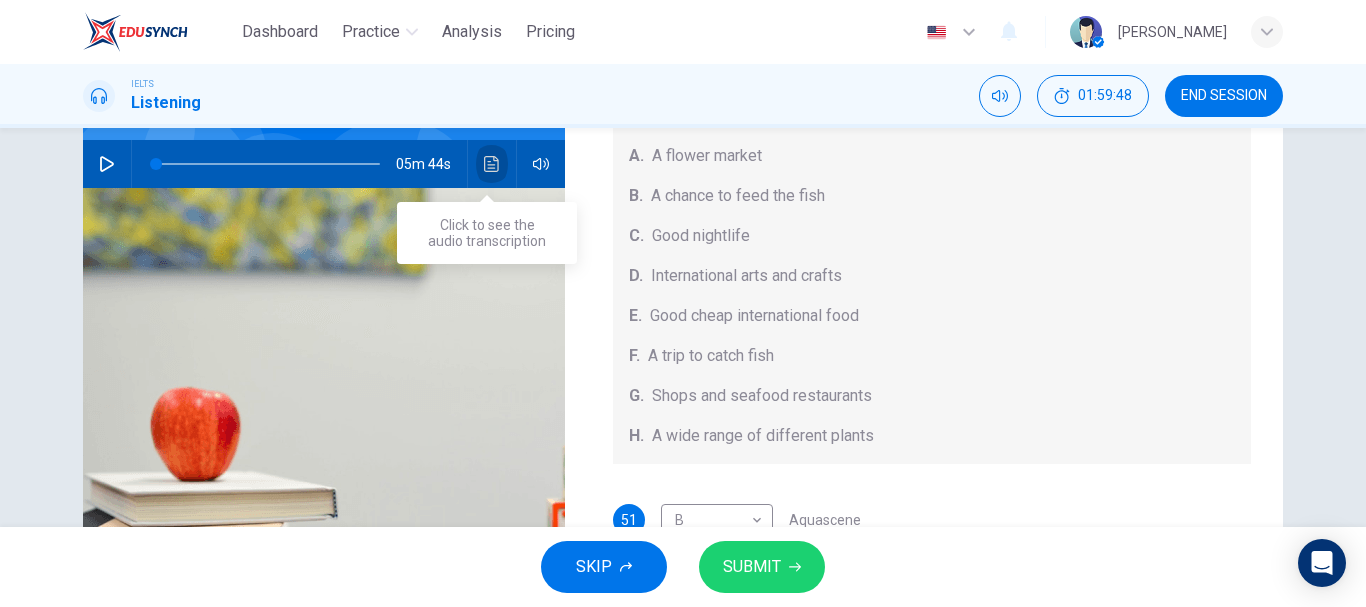 click 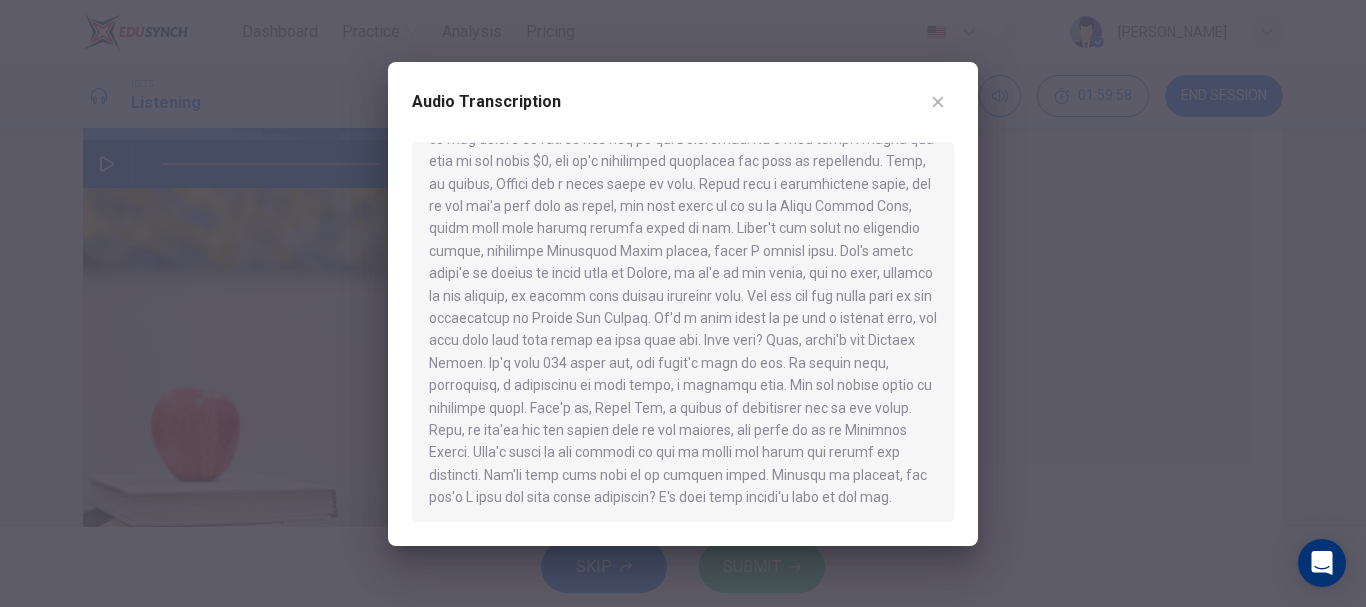scroll, scrollTop: 1087, scrollLeft: 0, axis: vertical 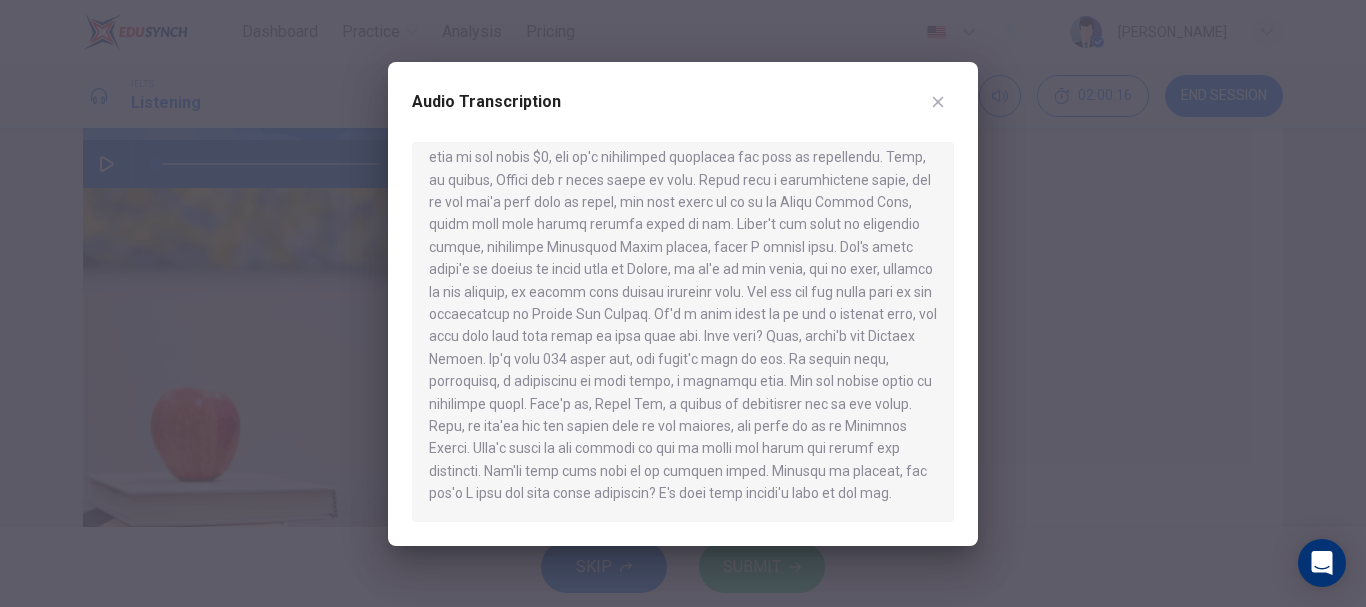 click 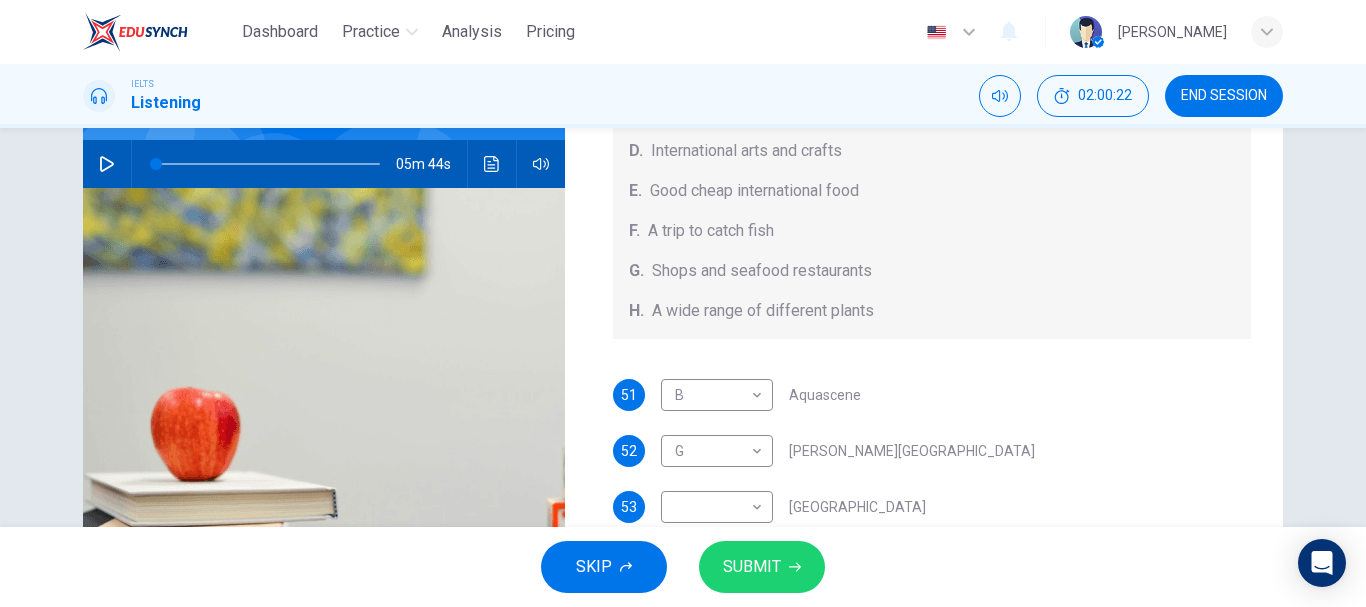 scroll, scrollTop: 224, scrollLeft: 0, axis: vertical 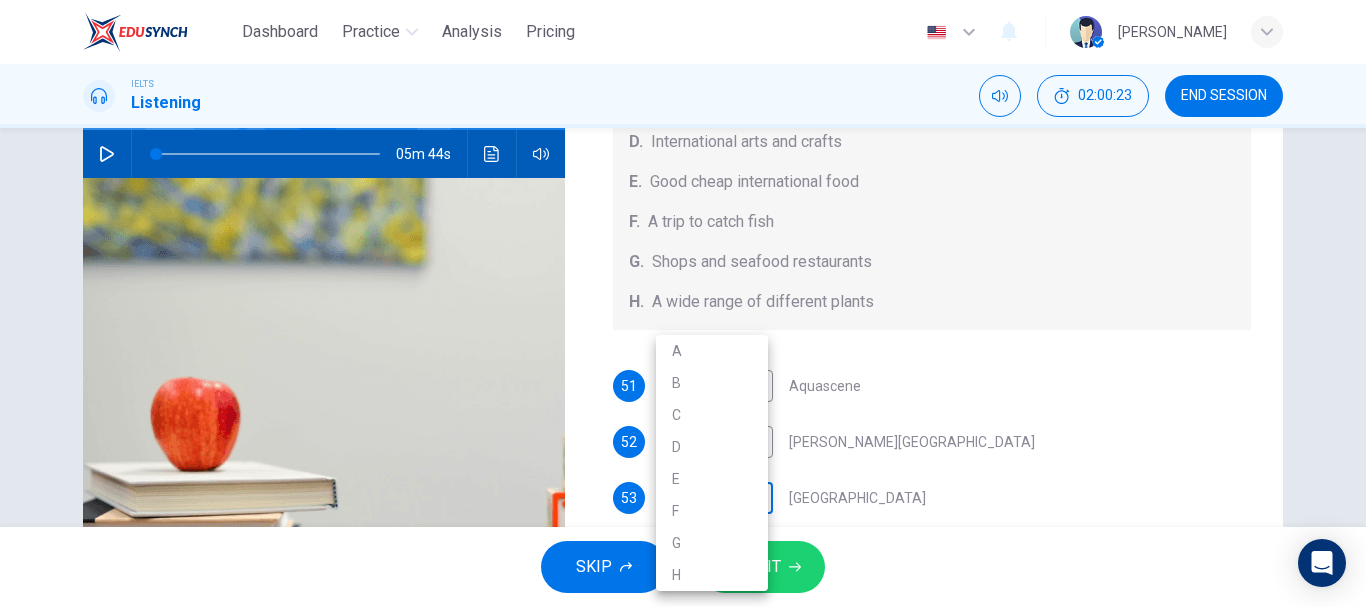 click on "Dashboard Practice Analysis Pricing English en ​ [PERSON_NAME] IELTS Listening 02:00:23 END SESSION Questions 51 - 55 Choose your answers from the box and write the correct letter  A-H  next to the questions below.
What can you find at each of the places below? A. A flower market B. A chance to feed the fish C. Good nightlife D. International arts and crafts E. Good cheap international food F. A trip to catch fish G. Shops and seafood restaurants H. A wide range of different plants 51 B B ​ Aquascene 52 G G ​ [PERSON_NAME][GEOGRAPHIC_DATA] 53 ​ ​ [GEOGRAPHIC_DATA] 54 ​ ​ [PERSON_NAME][GEOGRAPHIC_DATA] 55 ​ ​ [PERSON_NAME][GEOGRAPHIC_DATA], [GEOGRAPHIC_DATA] 05m 44s SKIP SUBMIT EduSynch - Online Language Proficiency Testing
Dashboard Practice Analysis Pricing   Notifications © Copyright  2025 A B C D E F G H" at bounding box center [683, 303] 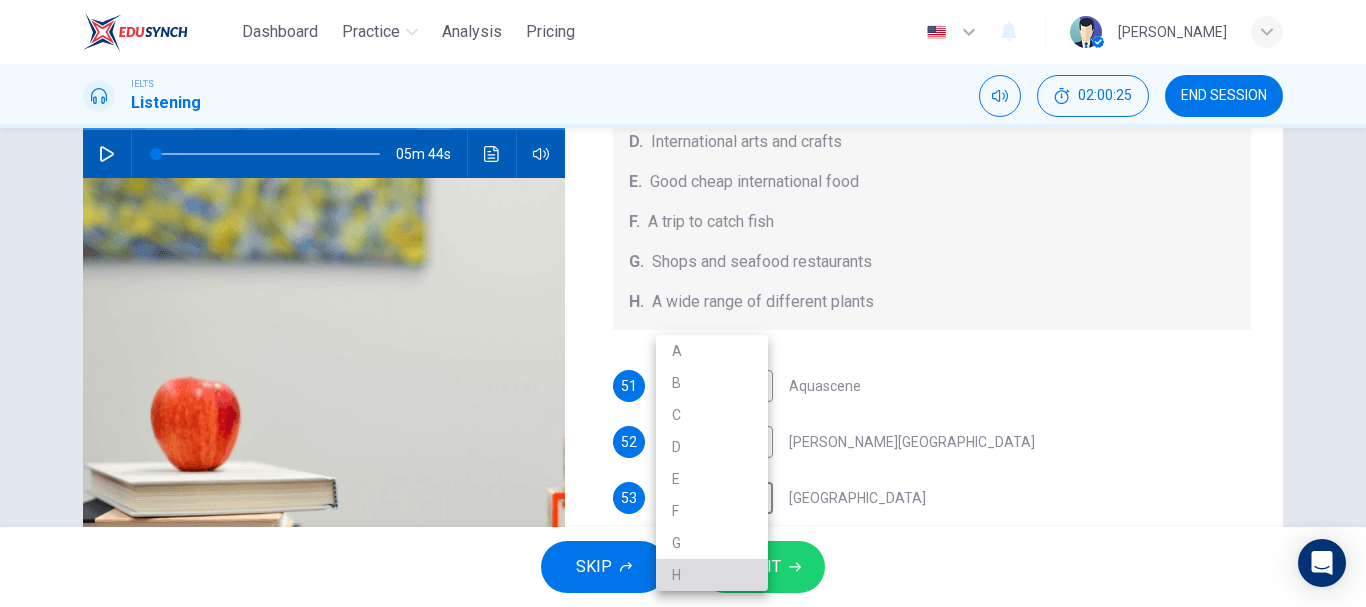 click on "H" at bounding box center (712, 575) 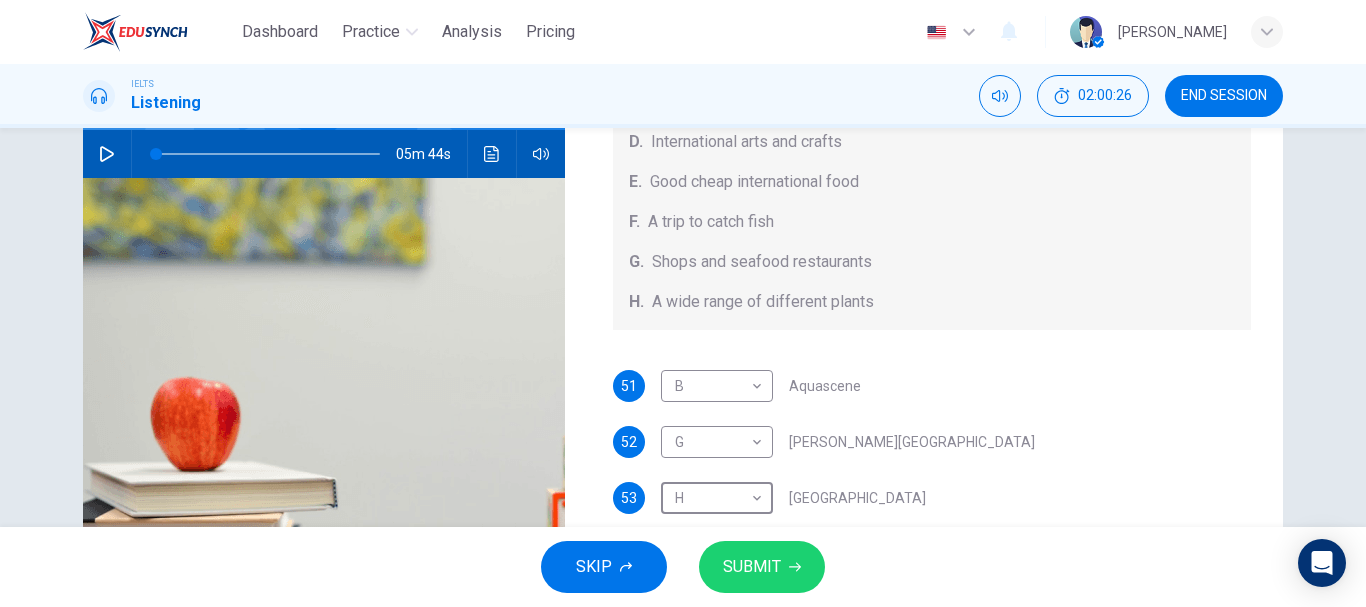 scroll, scrollTop: 225, scrollLeft: 0, axis: vertical 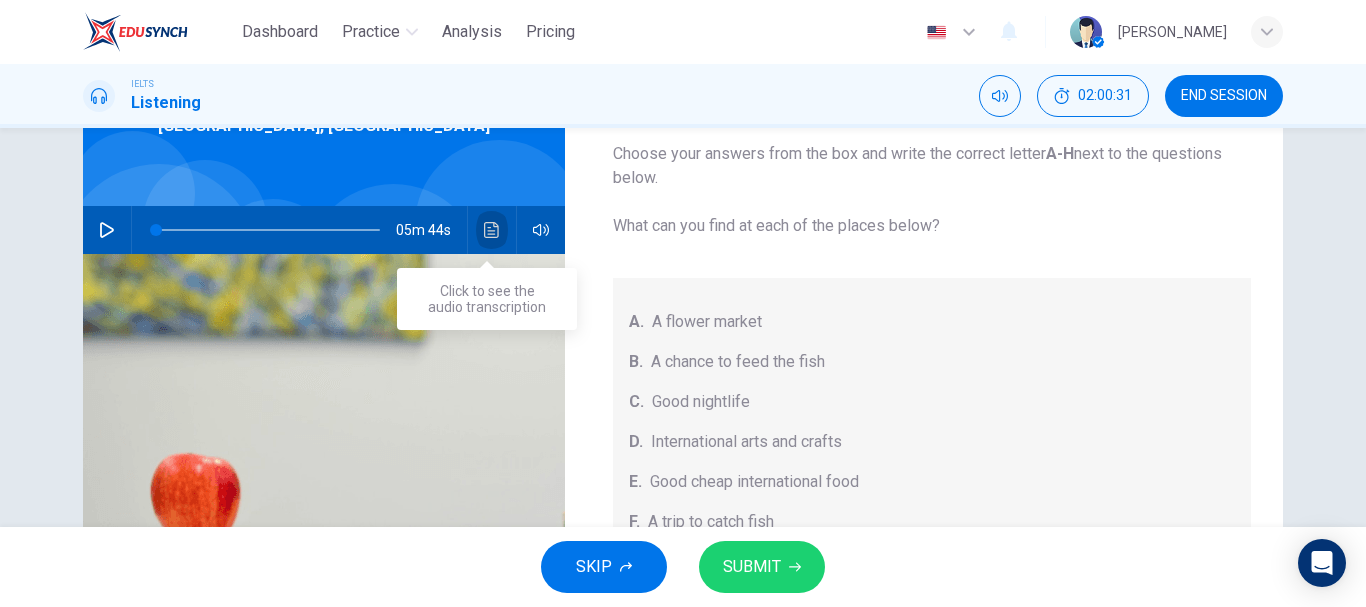 click 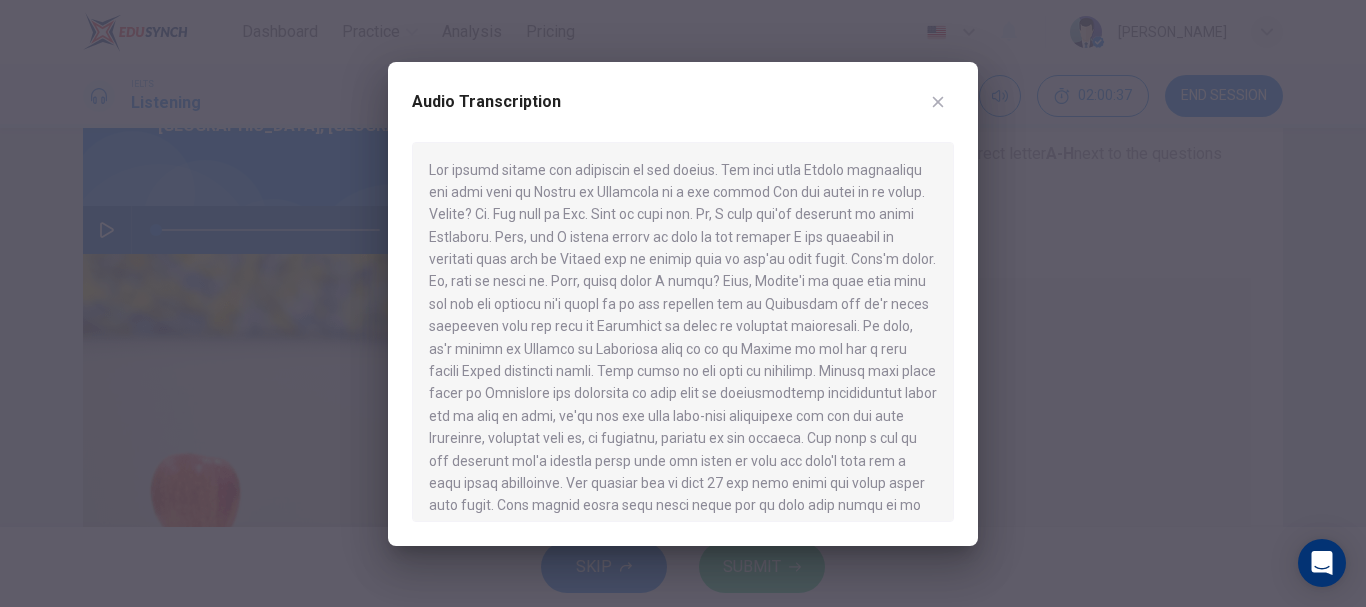 scroll, scrollTop: 1087, scrollLeft: 0, axis: vertical 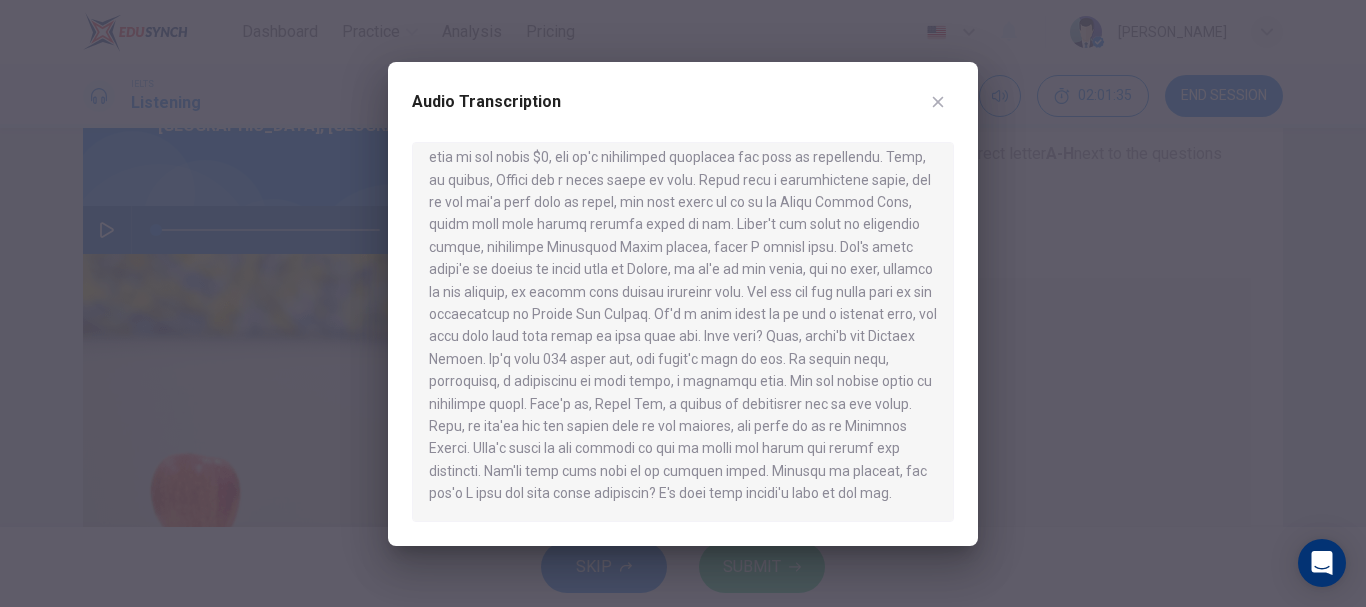 click 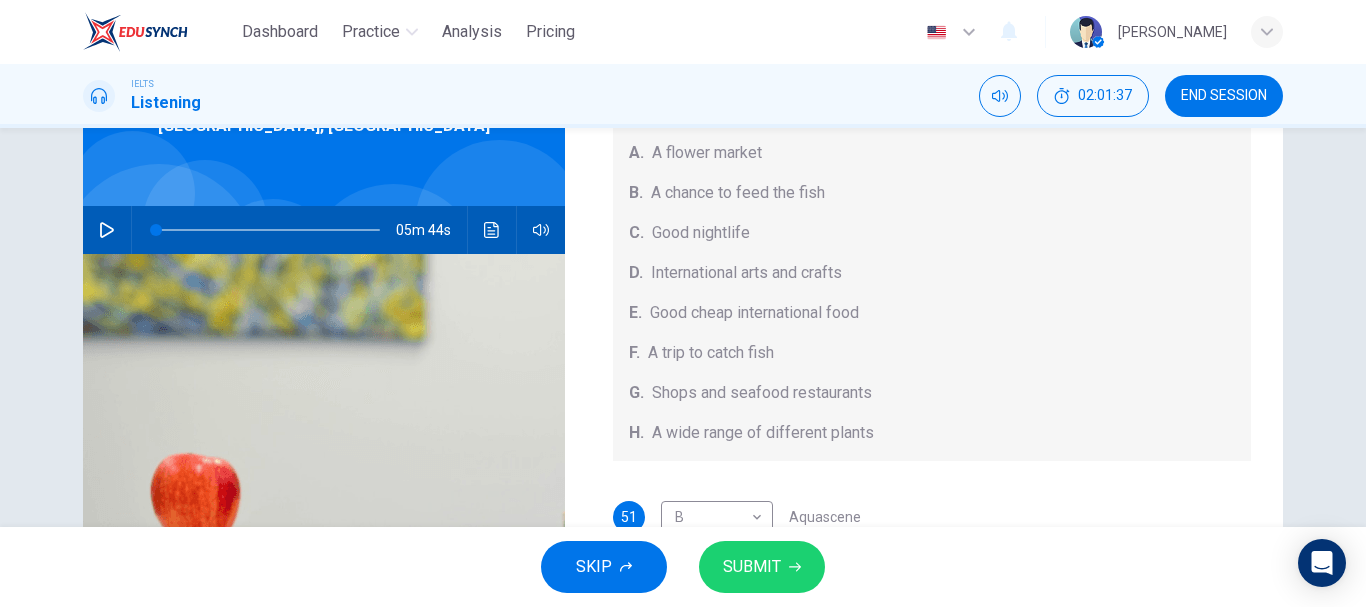 scroll, scrollTop: 225, scrollLeft: 0, axis: vertical 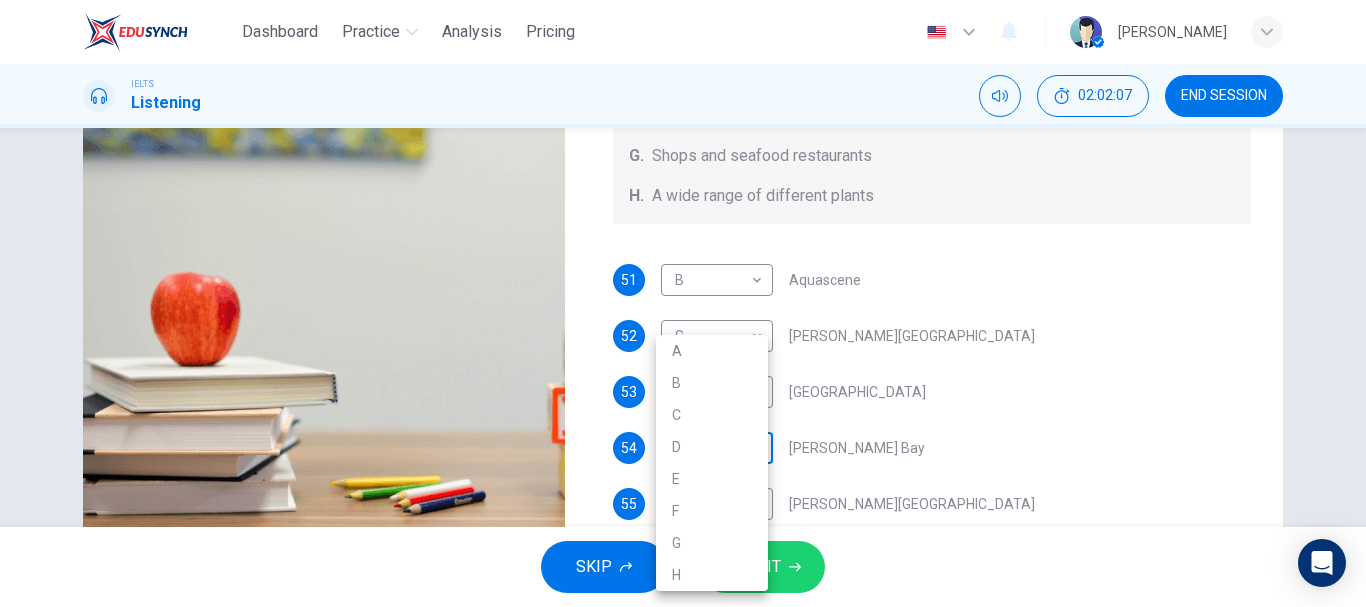 click on "Dashboard Practice Analysis Pricing English en ​ [PERSON_NAME] IELTS Listening 02:02:07 END SESSION Questions 51 - 55 Choose your answers from the box and write the correct letter  A-H  next to the questions below.
What can you find at each of the places below? A. A flower market B. A chance to feed the fish C. Good nightlife D. International arts and crafts E. Good cheap international food F. A trip to catch fish G. Shops and seafood restaurants H. A wide range of different plants 51 B B ​ Aquascene 52 G G ​ [PERSON_NAME][GEOGRAPHIC_DATA] 53 H H ​ [GEOGRAPHIC_DATA] 54 ​ ​ [PERSON_NAME][GEOGRAPHIC_DATA] 55 ​ ​ [PERSON_NAME][GEOGRAPHIC_DATA] [GEOGRAPHIC_DATA], [GEOGRAPHIC_DATA] 05m 44s SKIP SUBMIT EduSynch - Online Language Proficiency Testing
Dashboard Practice Analysis Pricing   Notifications © Copyright  2025 A B C D E F G H" at bounding box center [683, 303] 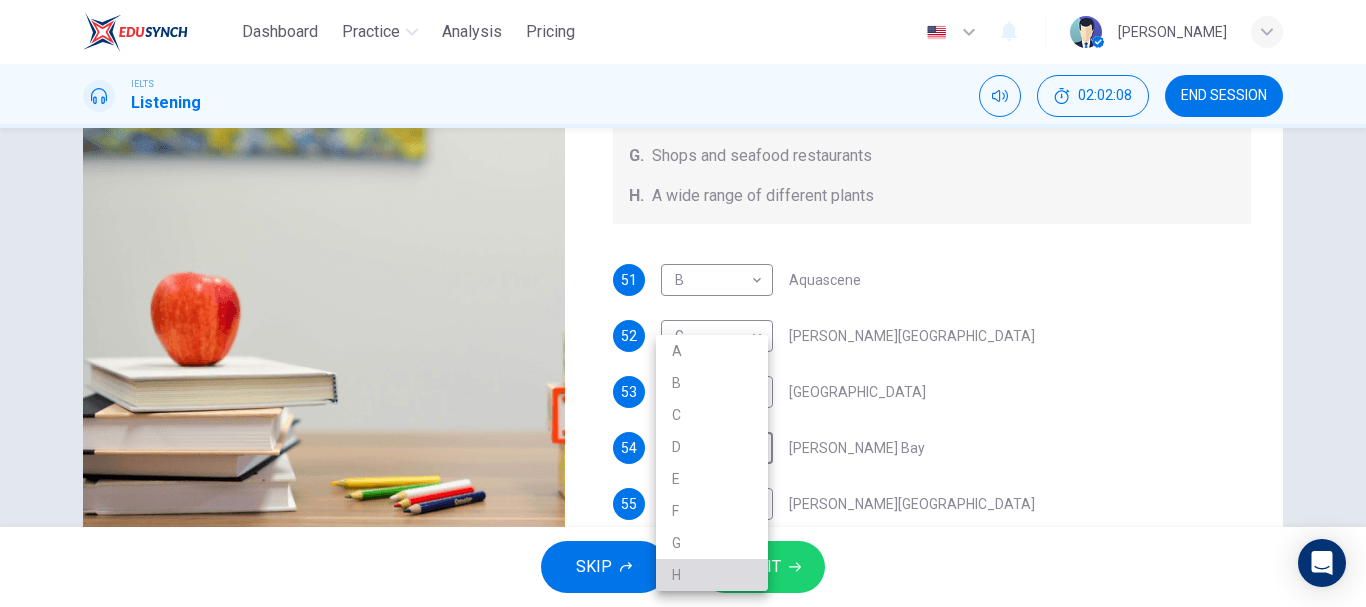 click on "H" at bounding box center (712, 575) 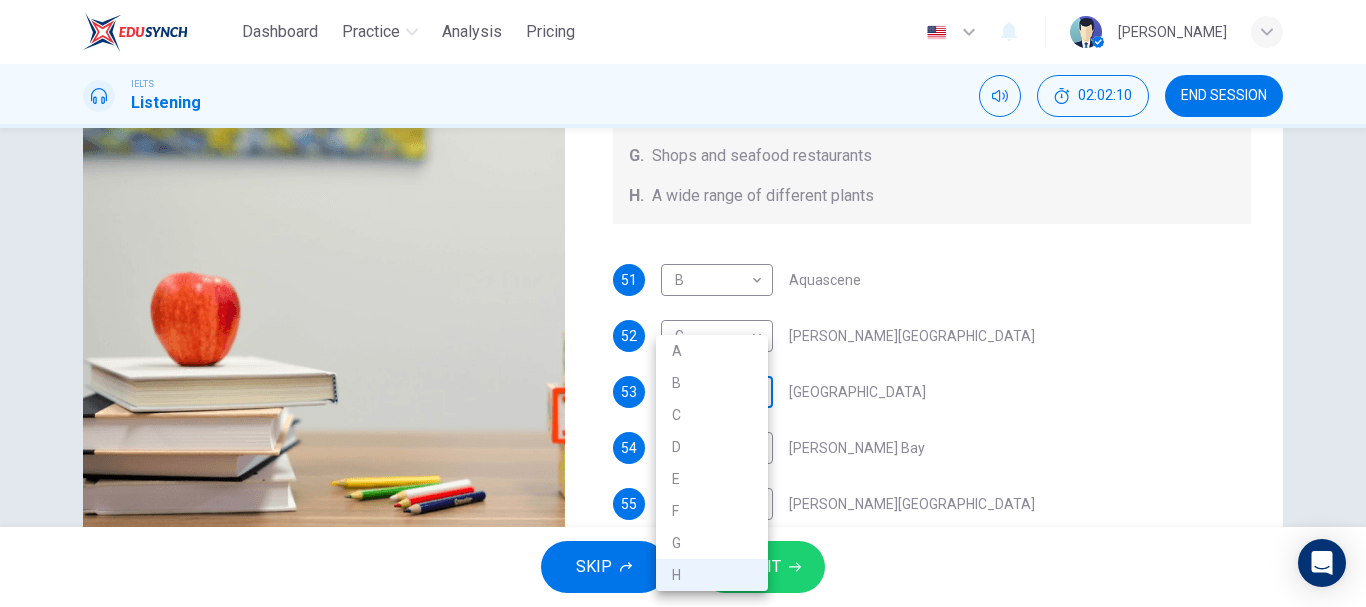 click on "Dashboard Practice Analysis Pricing English en ​ [PERSON_NAME] IELTS Listening 02:02:10 END SESSION Questions 51 - 55 Choose your answers from the box and write the correct letter  A-H  next to the questions below.
What can you find at each of the places below? A. A flower market B. A chance to feed the fish C. Good nightlife D. International arts and crafts E. Good cheap international food F. A trip to catch fish G. Shops and seafood restaurants H. A wide range of different plants 51 B B ​ Aquascene 52 G G ​ [PERSON_NAME][GEOGRAPHIC_DATA] 53 H H ​ [GEOGRAPHIC_DATA] 54 H H ​ [PERSON_NAME] Bay 55 ​ ​ [PERSON_NAME][GEOGRAPHIC_DATA], [GEOGRAPHIC_DATA] 05m 44s SKIP SUBMIT EduSynch - Online Language Proficiency Testing
Dashboard Practice Analysis Pricing   Notifications © Copyright  2025 A B C D E F G H" at bounding box center (683, 303) 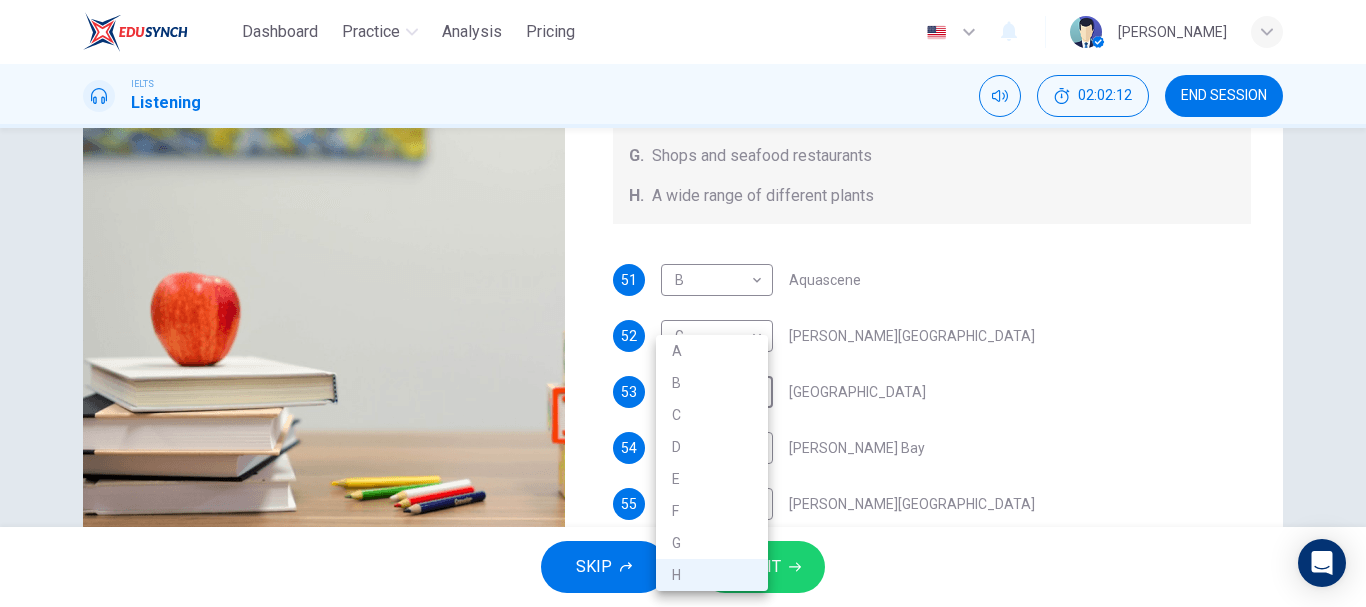click at bounding box center (683, 303) 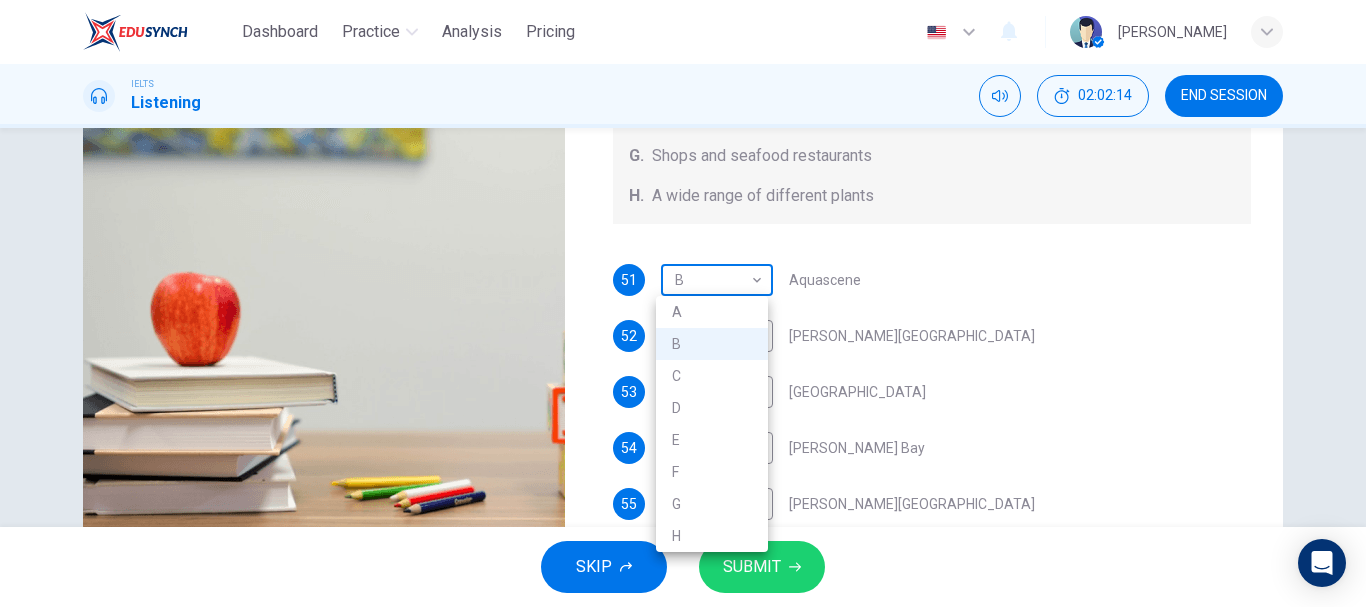 click on "Dashboard Practice Analysis Pricing English en ​ [PERSON_NAME] IELTS Listening 02:02:14 END SESSION Questions 51 - 55 Choose your answers from the box and write the correct letter  A-H  next to the questions below.
What can you find at each of the places below? A. A flower market B. A chance to feed the fish C. Good nightlife D. International arts and crafts E. Good cheap international food F. A trip to catch fish G. Shops and seafood restaurants H. A wide range of different plants 51 B B ​ Aquascene 52 G G ​ [PERSON_NAME][GEOGRAPHIC_DATA] 53 H H ​ [GEOGRAPHIC_DATA] 54 H H ​ [PERSON_NAME] Bay 55 ​ ​ [PERSON_NAME][GEOGRAPHIC_DATA], [GEOGRAPHIC_DATA] 05m 44s SKIP SUBMIT EduSynch - Online Language Proficiency Testing
Dashboard Practice Analysis Pricing   Notifications © Copyright  2025 A B C D E F G H" at bounding box center (683, 303) 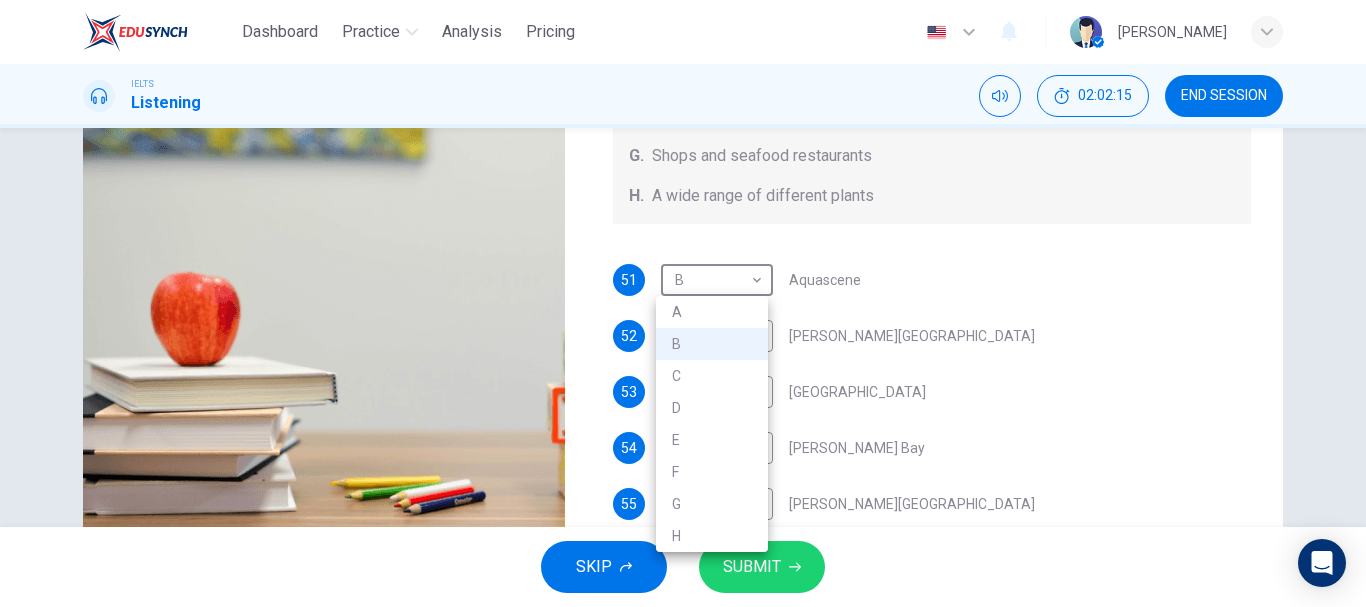 click at bounding box center (683, 303) 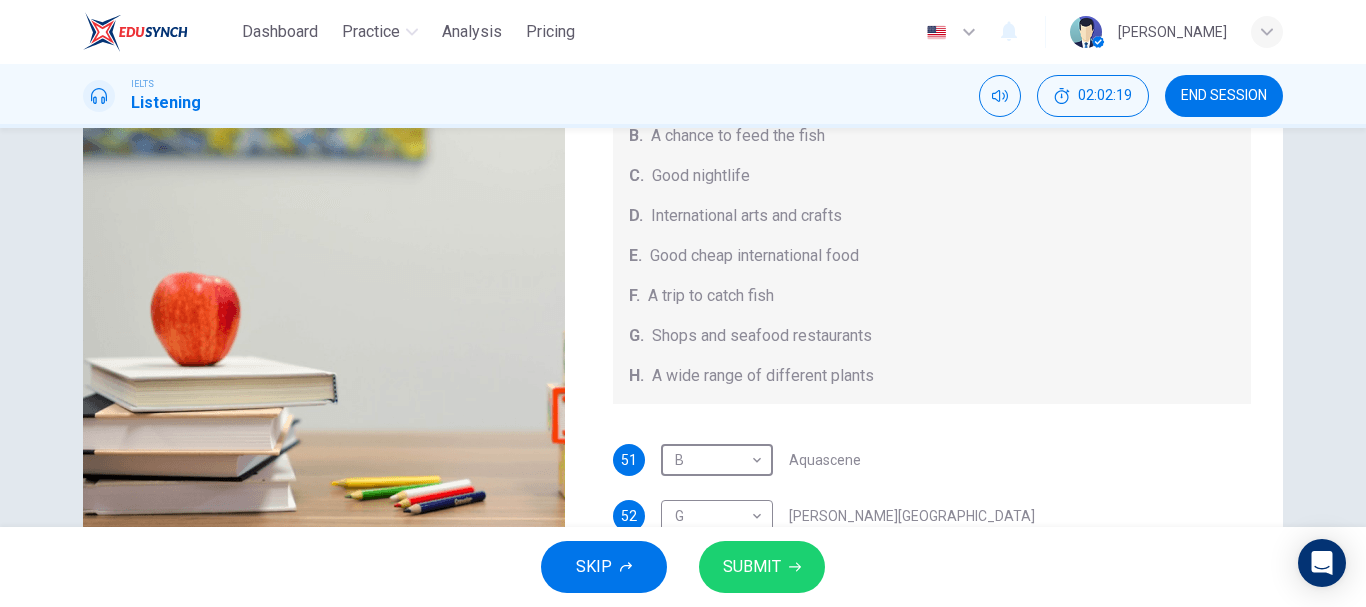 scroll, scrollTop: 60, scrollLeft: 0, axis: vertical 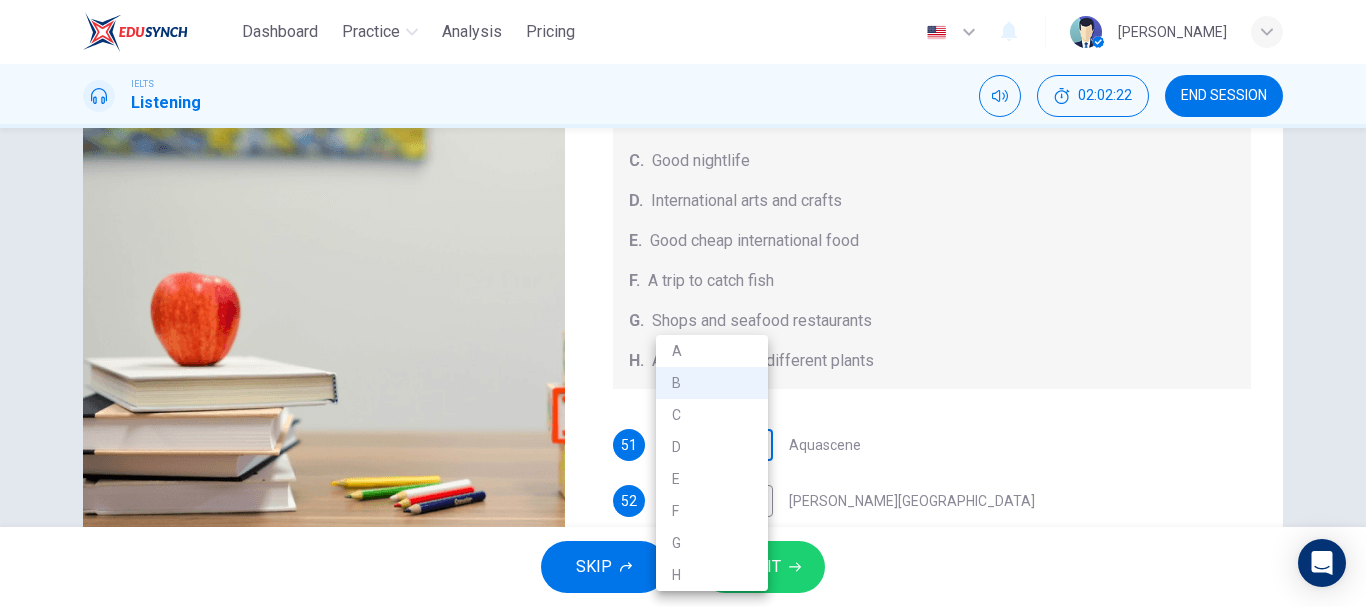 click on "Dashboard Practice Analysis Pricing English en ​ [PERSON_NAME] IELTS Listening 02:02:22 END SESSION Questions 51 - 55 Choose your answers from the box and write the correct letter  A-H  next to the questions below.
What can you find at each of the places below? A. A flower market B. A chance to feed the fish C. Good nightlife D. International arts and crafts E. Good cheap international food F. A trip to catch fish G. Shops and seafood restaurants H. A wide range of different plants 51 B B ​ Aquascene 52 G G ​ [PERSON_NAME][GEOGRAPHIC_DATA] 53 H H ​ [GEOGRAPHIC_DATA] 54 H H ​ [PERSON_NAME] Bay 55 ​ ​ [PERSON_NAME][GEOGRAPHIC_DATA], [GEOGRAPHIC_DATA] 05m 44s SKIP SUBMIT EduSynch - Online Language Proficiency Testing
Dashboard Practice Analysis Pricing   Notifications © Copyright  2025 A B C D E F G H" at bounding box center (683, 303) 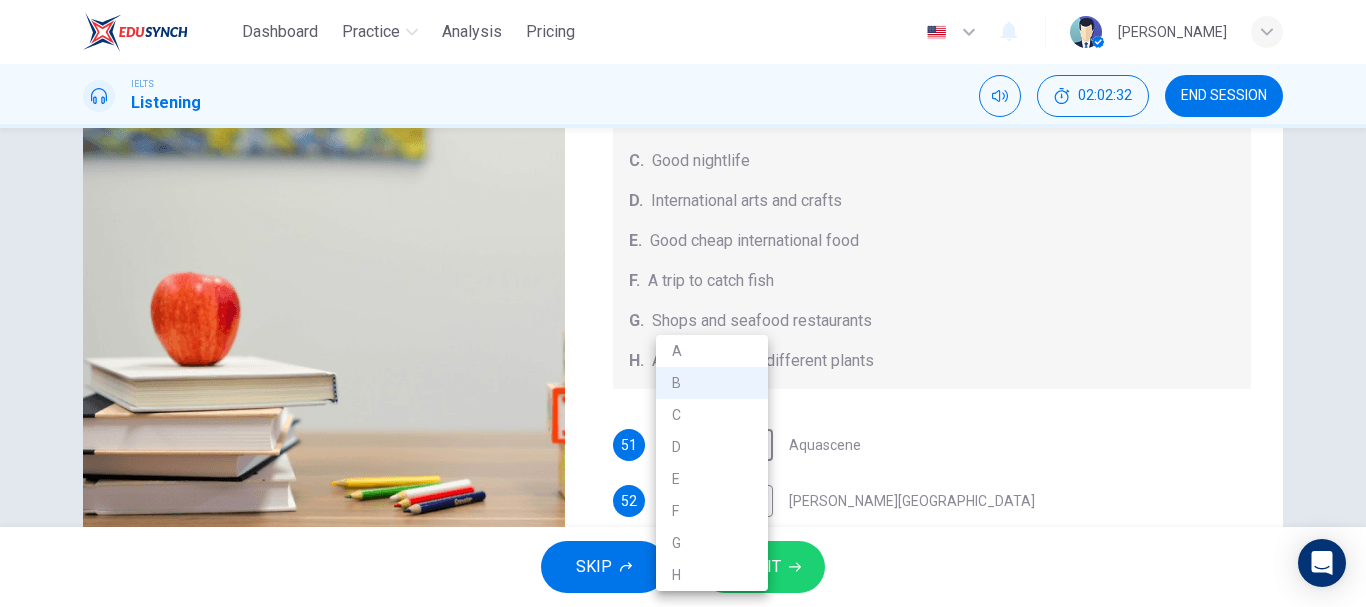 click at bounding box center [683, 303] 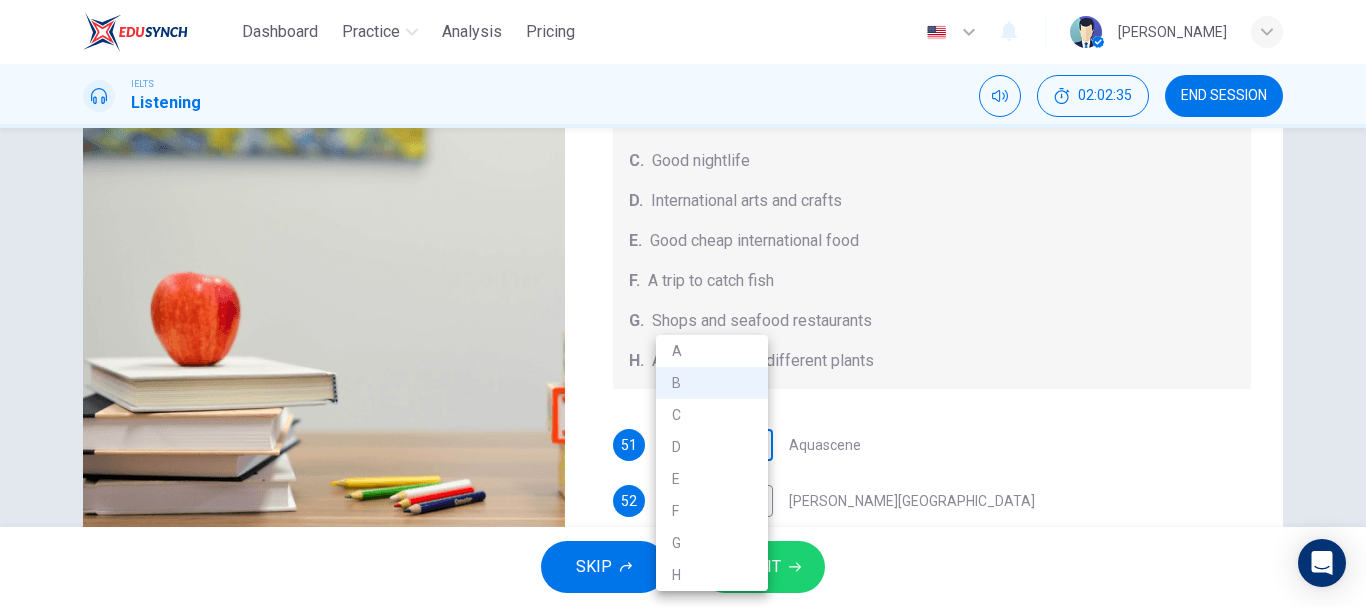 click on "Dashboard Practice Analysis Pricing English en ​ [PERSON_NAME] IELTS Listening 02:02:35 END SESSION Questions 51 - 55 Choose your answers from the box and write the correct letter  A-H  next to the questions below.
What can you find at each of the places below? A. A flower market B. A chance to feed the fish C. Good nightlife D. International arts and crafts E. Good cheap international food F. A trip to catch fish G. Shops and seafood restaurants H. A wide range of different plants 51 B B ​ Aquascene 52 G G ​ [PERSON_NAME][GEOGRAPHIC_DATA] 53 H H ​ [GEOGRAPHIC_DATA] 54 H H ​ [PERSON_NAME] Bay 55 ​ ​ [PERSON_NAME][GEOGRAPHIC_DATA], [GEOGRAPHIC_DATA] 05m 44s SKIP SUBMIT EduSynch - Online Language Proficiency Testing
Dashboard Practice Analysis Pricing   Notifications © Copyright  2025 A B C D E F G H" at bounding box center [683, 303] 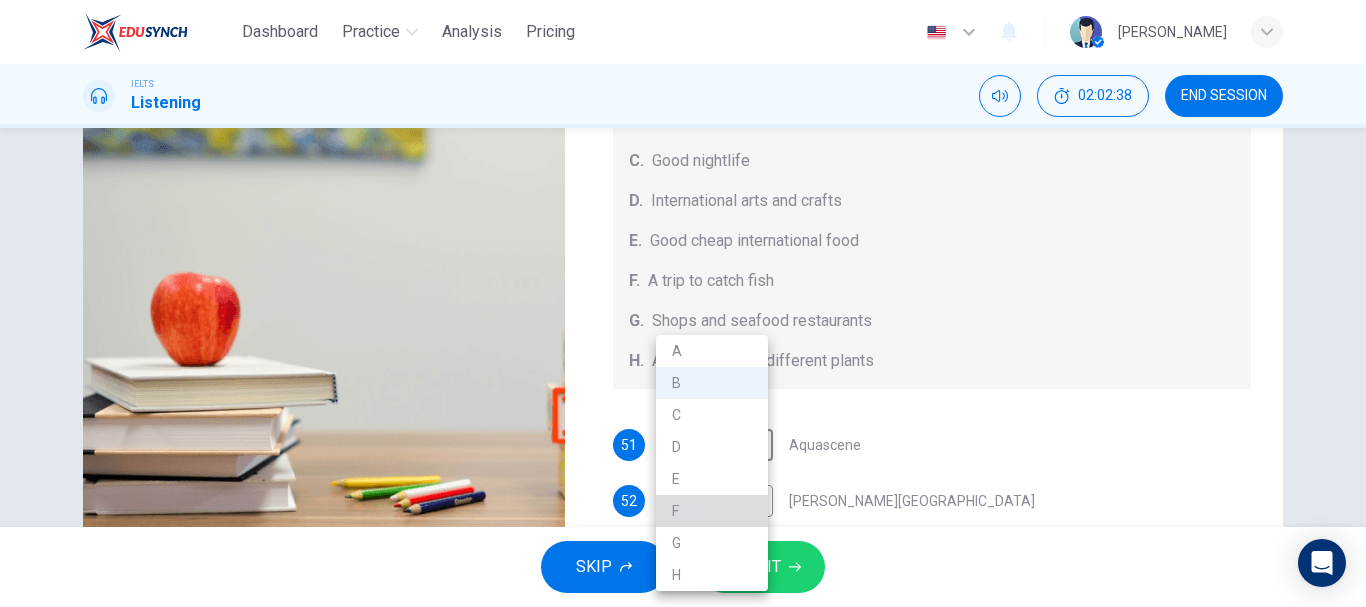 click on "F" at bounding box center (712, 511) 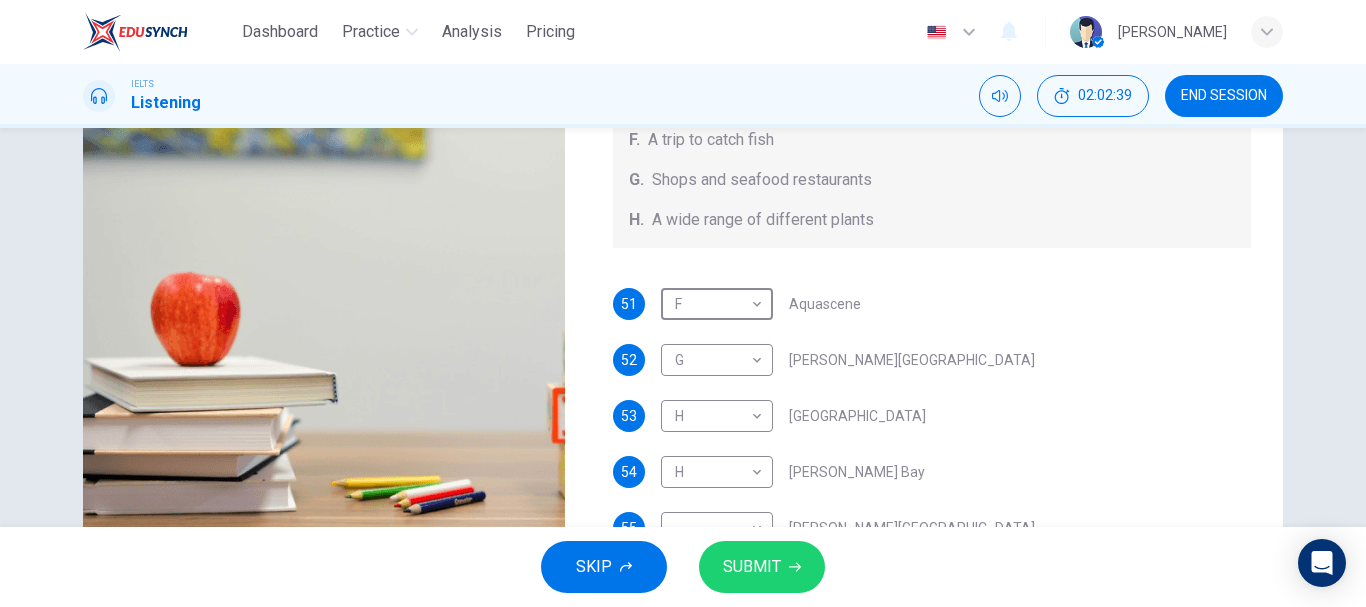 scroll, scrollTop: 202, scrollLeft: 0, axis: vertical 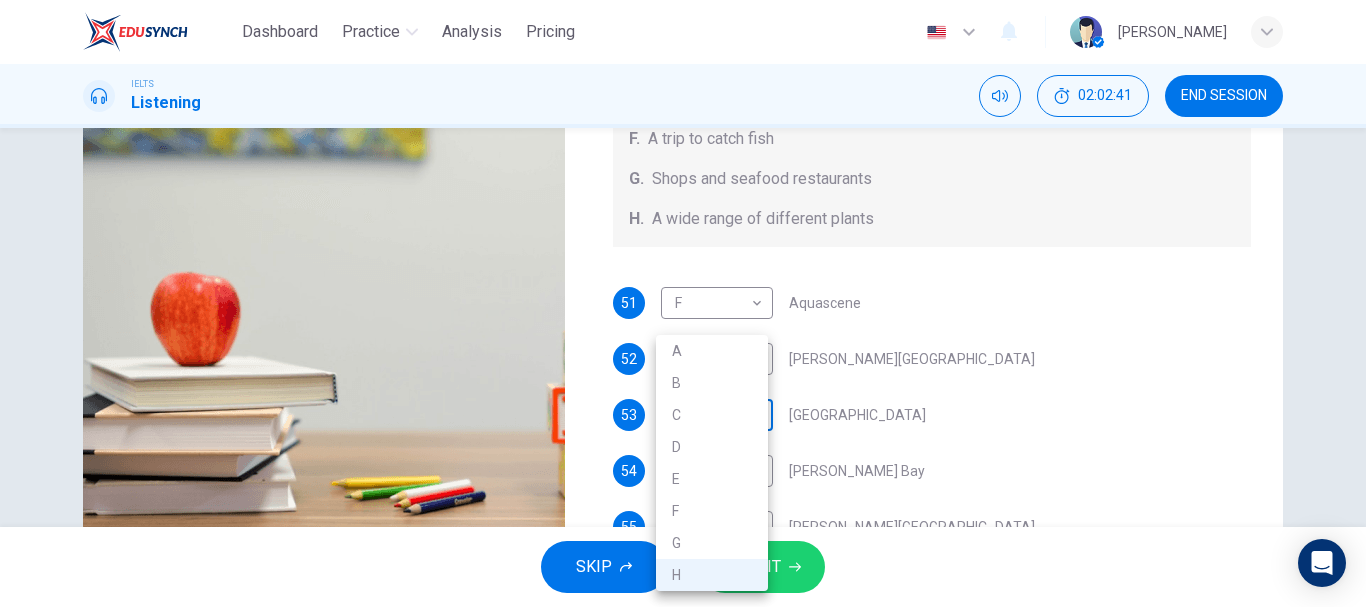 click on "Dashboard Practice Analysis Pricing English en ​ [PERSON_NAME] IELTS Listening 02:02:41 END SESSION Questions 51 - 55 Choose your answers from the box and write the correct letter  A-H  next to the questions below.
What can you find at each of the places below? A. A flower market B. A chance to feed the fish C. Good nightlife D. International arts and crafts E. Good cheap international food F. A trip to catch fish G. Shops and seafood restaurants H. A wide range of different plants 51 F F ​ Aquascene 52 G G ​ [PERSON_NAME][GEOGRAPHIC_DATA] 53 H H ​ [GEOGRAPHIC_DATA] 54 H H ​ [PERSON_NAME] Bay 55 ​ ​ [PERSON_NAME][GEOGRAPHIC_DATA], [GEOGRAPHIC_DATA] 05m 44s SKIP SUBMIT EduSynch - Online Language Proficiency Testing
Dashboard Practice Analysis Pricing   Notifications © Copyright  2025 A B C D E F G H" at bounding box center [683, 303] 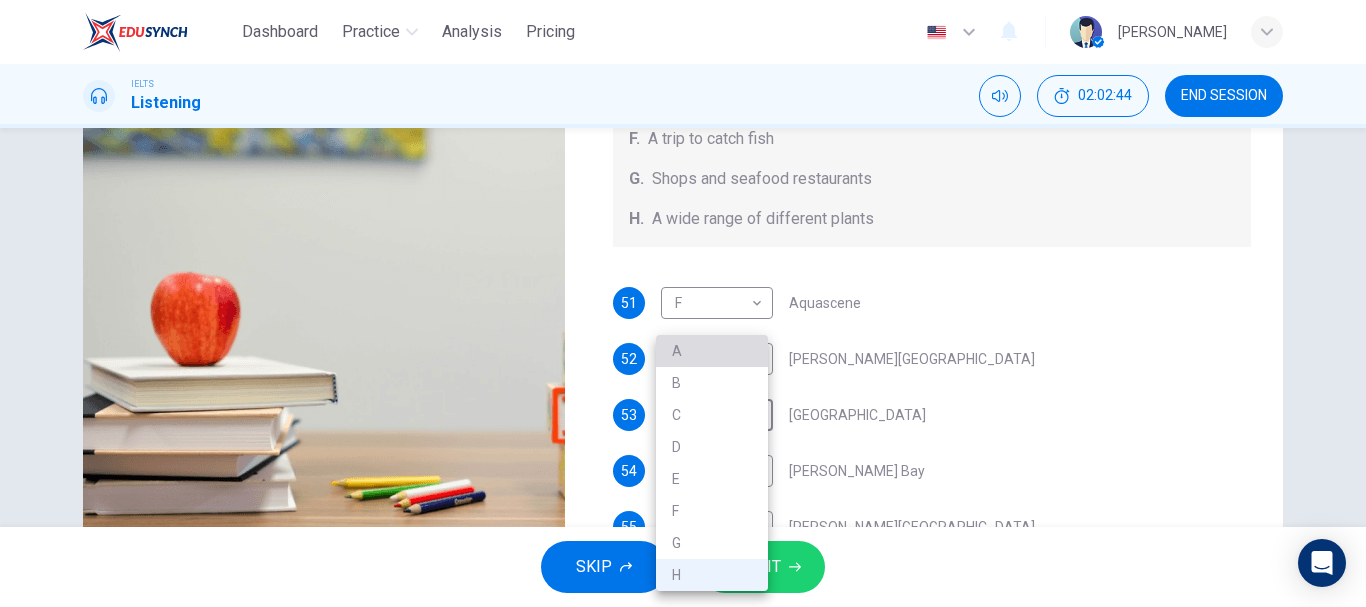 click on "A" at bounding box center (712, 351) 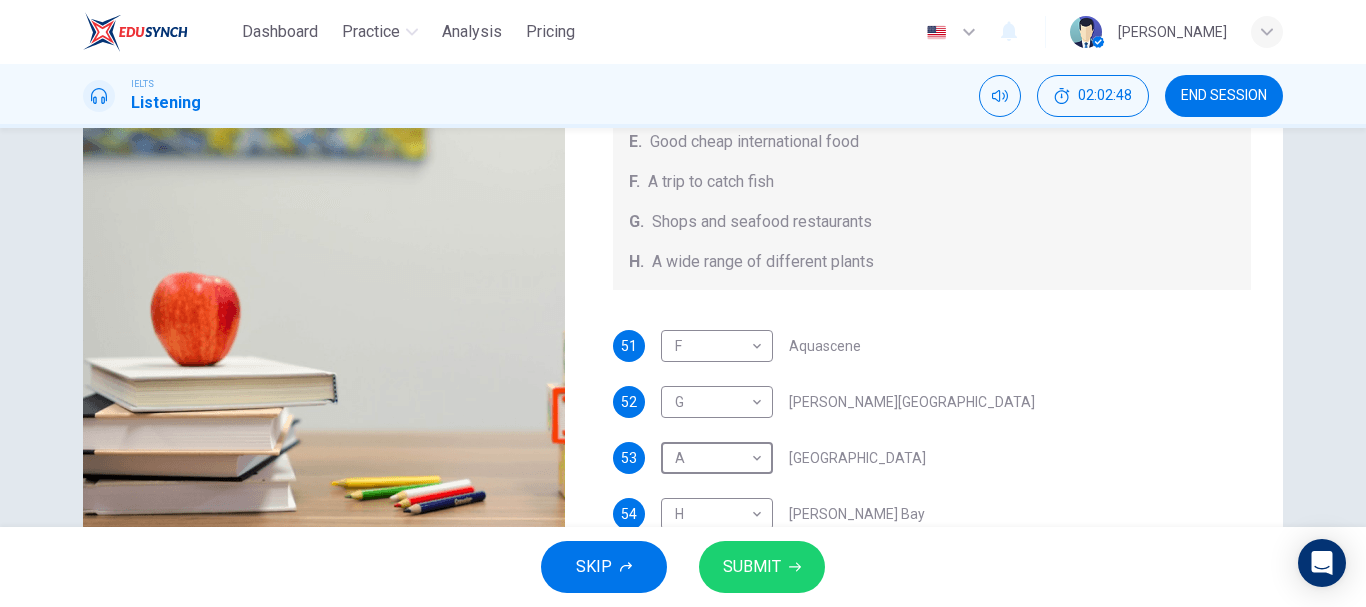 scroll, scrollTop: 160, scrollLeft: 0, axis: vertical 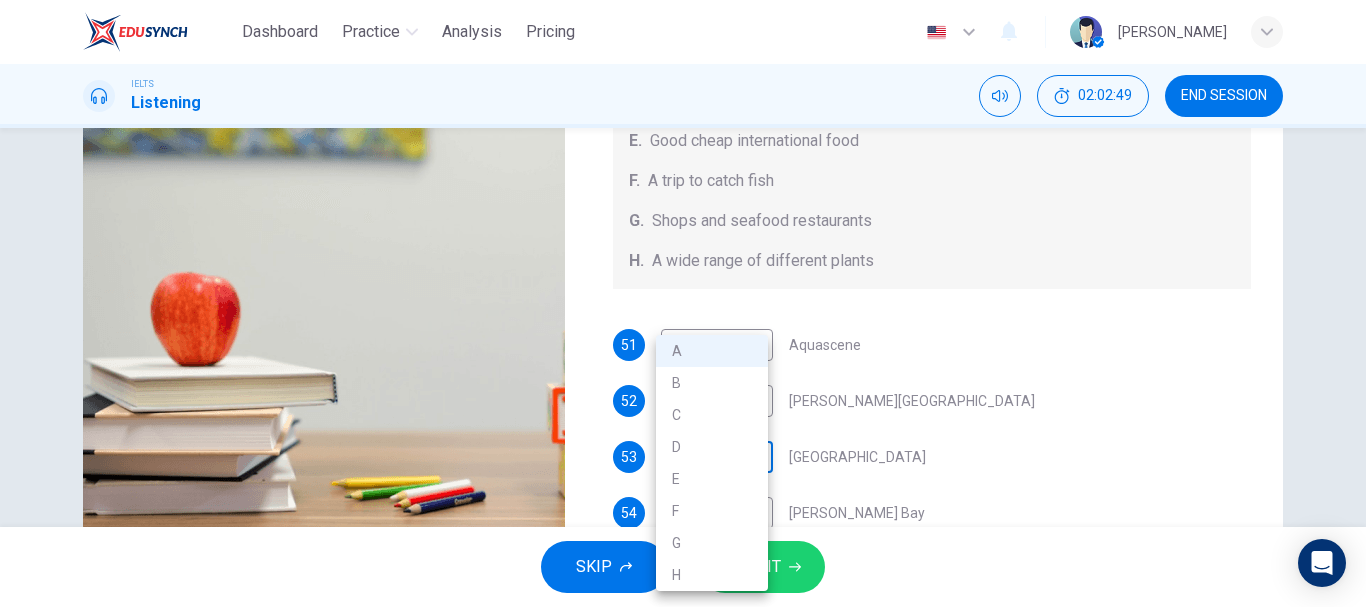 click on "Dashboard Practice Analysis Pricing English en ​ [PERSON_NAME] IELTS Listening 02:02:49 END SESSION Questions 51 - 55 Choose your answers from the box and write the correct letter  A-H  next to the questions below.
What can you find at each of the places below? A. A flower market B. A chance to feed the fish C. Good nightlife D. International arts and crafts E. Good cheap international food F. A trip to catch fish G. Shops and seafood restaurants H. A wide range of different plants 51 F F ​ Aquascene 52 G G ​ [PERSON_NAME][GEOGRAPHIC_DATA] 53 A A ​ [GEOGRAPHIC_DATA] 54 H H ​ [PERSON_NAME] Bay 55 ​ ​ [PERSON_NAME][GEOGRAPHIC_DATA], [GEOGRAPHIC_DATA] 05m 44s SKIP SUBMIT EduSynch - Online Language Proficiency Testing
Dashboard Practice Analysis Pricing   Notifications © Copyright  2025 A B C D E F G H" at bounding box center [683, 303] 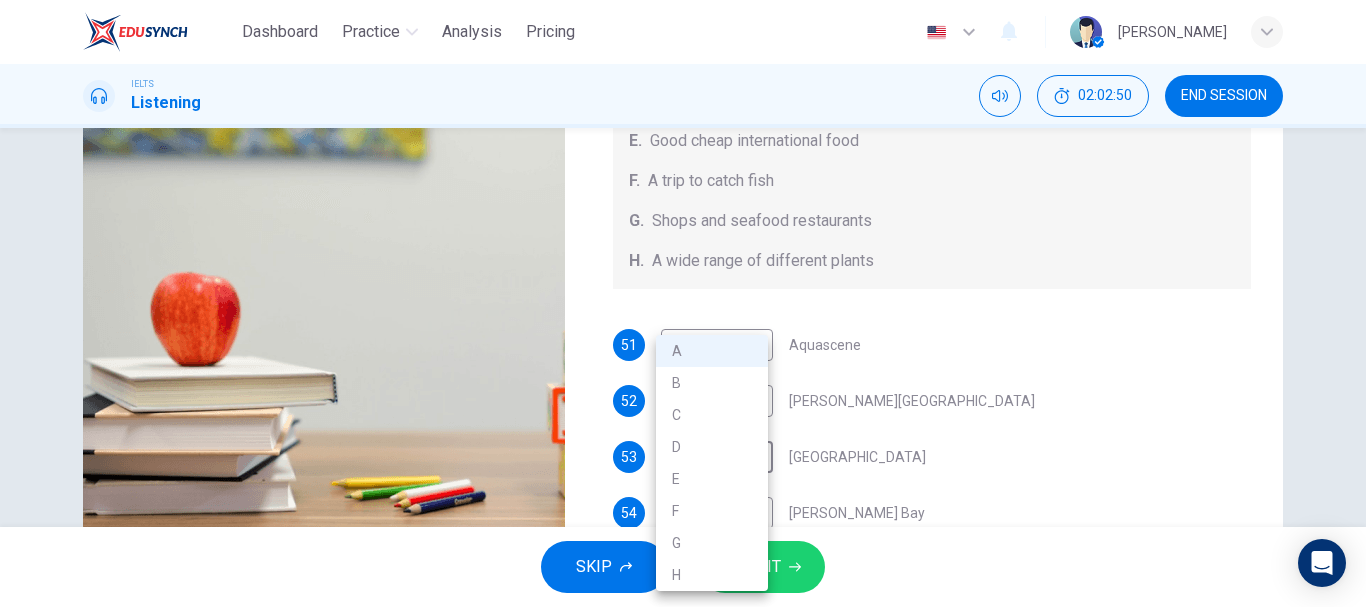click on "B" at bounding box center [712, 383] 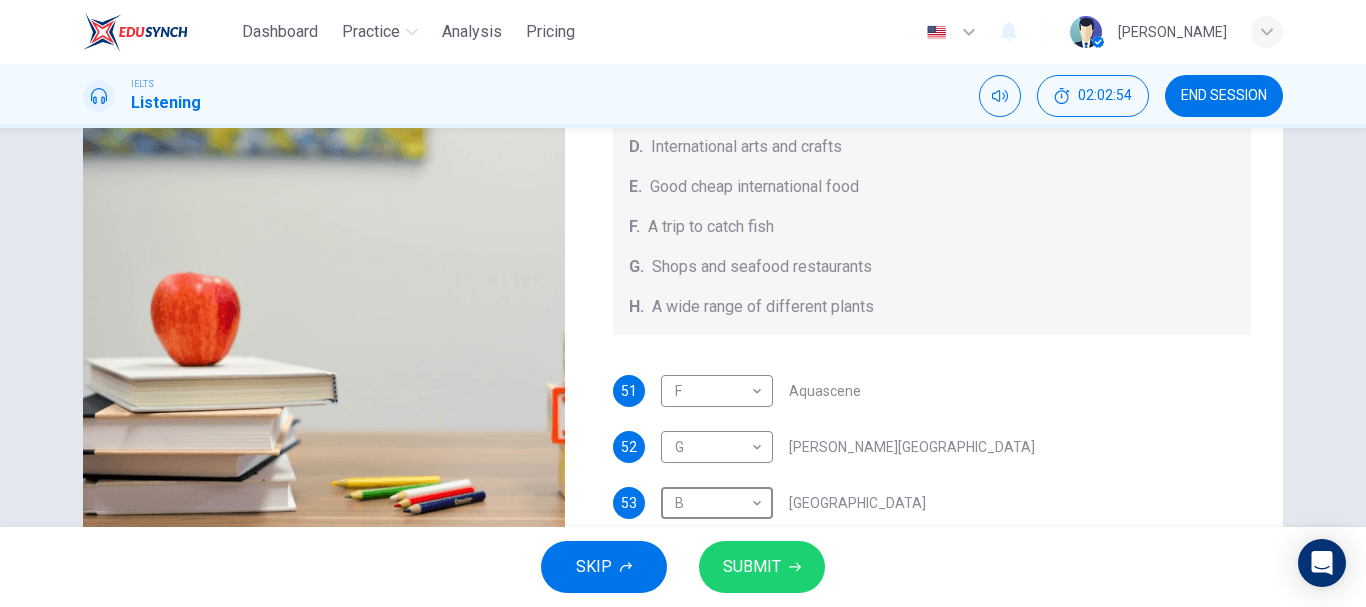 scroll, scrollTop: 113, scrollLeft: 0, axis: vertical 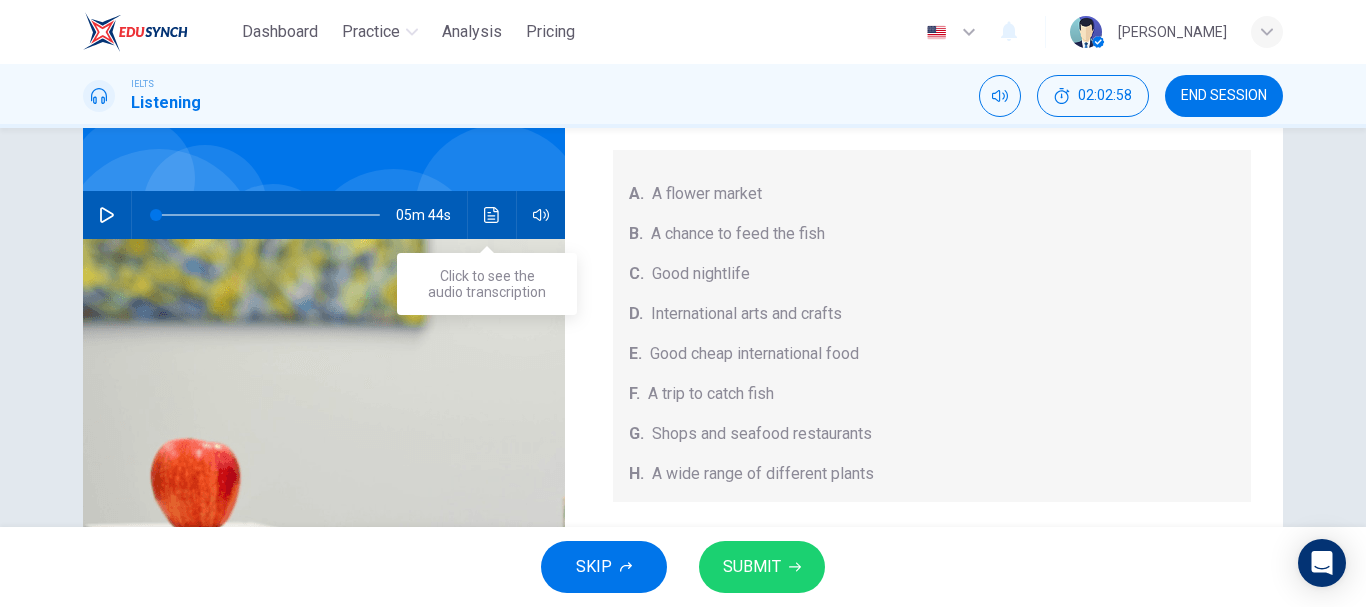 click at bounding box center [492, 215] 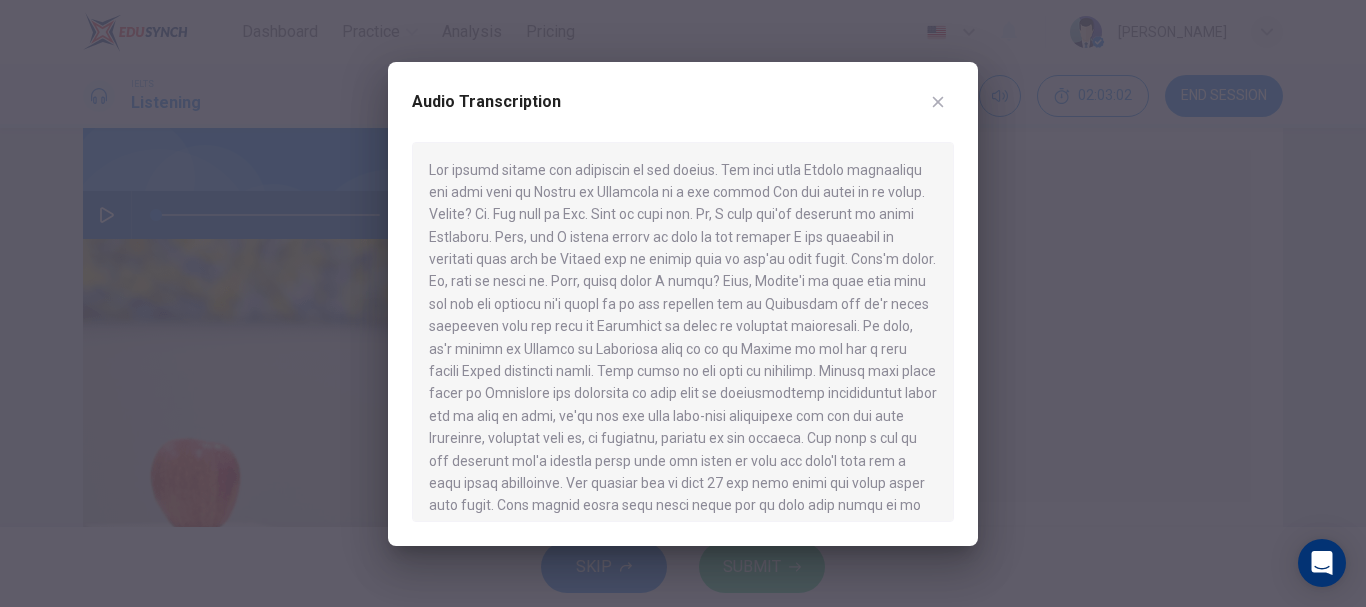 scroll, scrollTop: 1087, scrollLeft: 0, axis: vertical 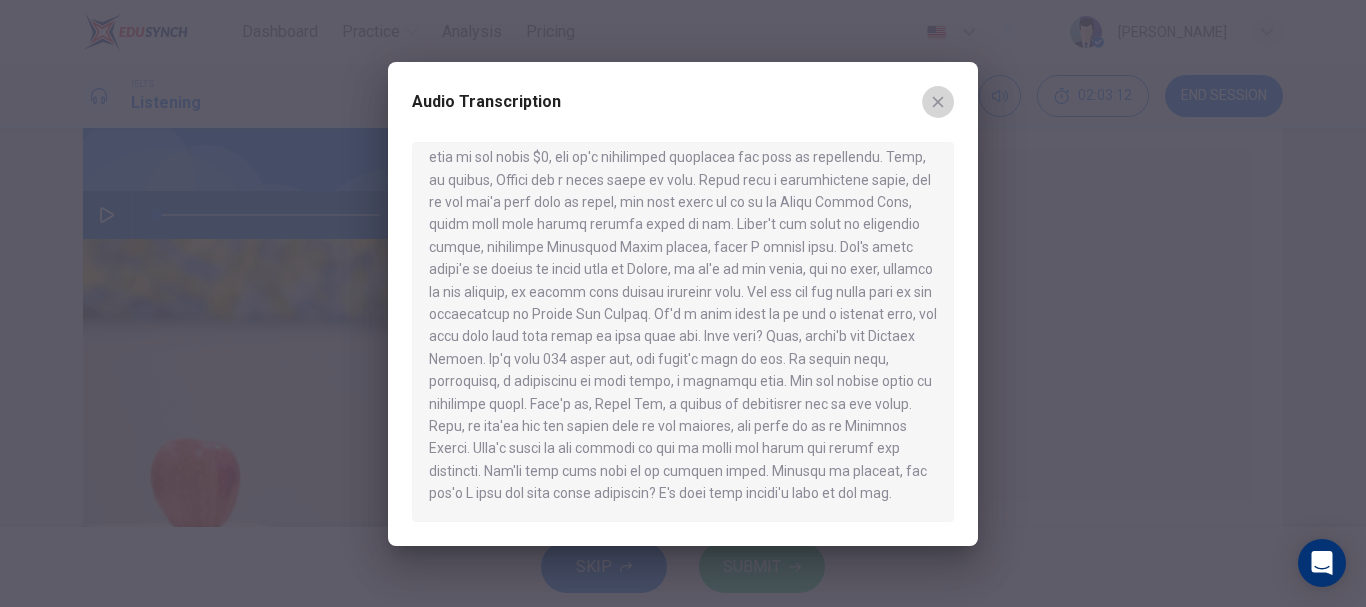 click 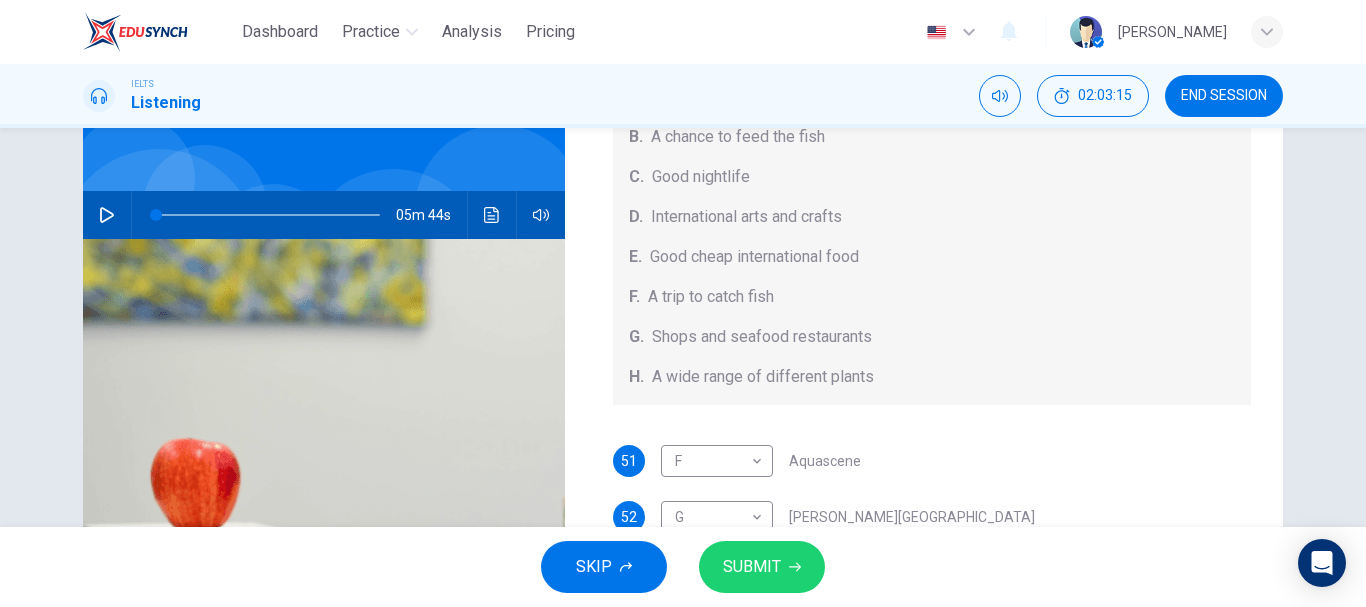 scroll, scrollTop: 225, scrollLeft: 0, axis: vertical 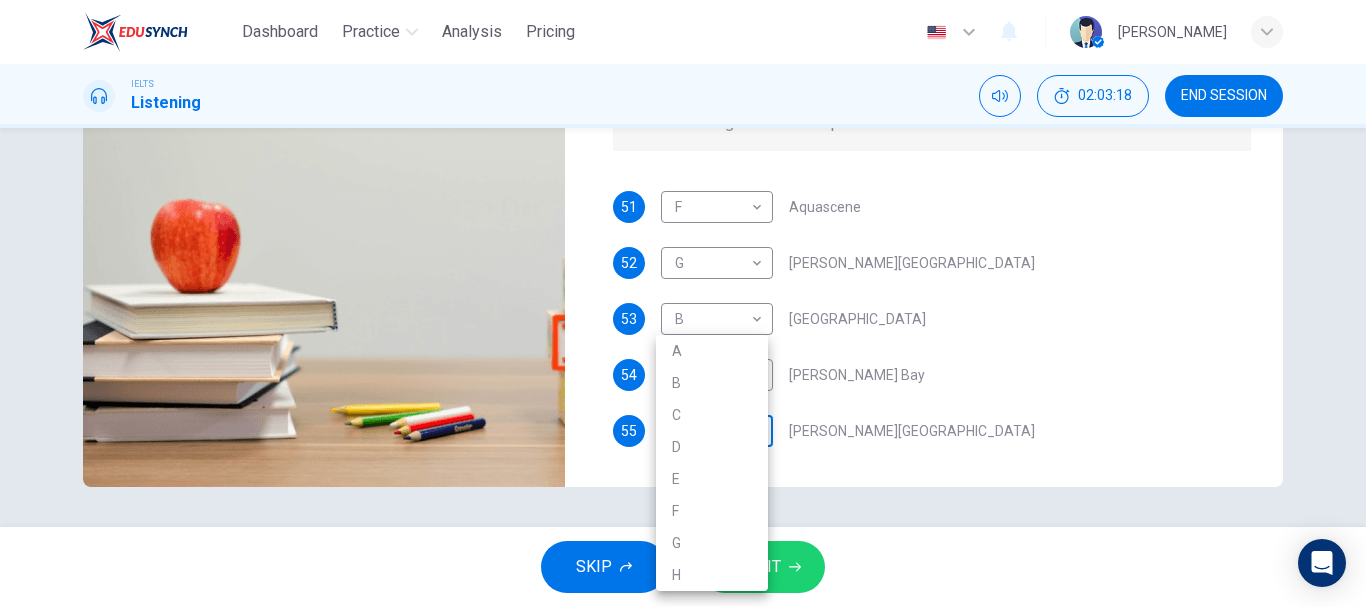 click on "Dashboard Practice Analysis Pricing English en ​ [PERSON_NAME] IELTS Listening 02:03:18 END SESSION Questions 51 - 55 Choose your answers from the box and write the correct letter  A-H  next to the questions below.
What can you find at each of the places below? A. A flower market B. A chance to feed the fish C. Good nightlife D. International arts and crafts E. Good cheap international food F. A trip to catch fish G. Shops and seafood restaurants H. A wide range of different plants 51 F F ​ Aquascene 52 G G ​ [PERSON_NAME][GEOGRAPHIC_DATA] [GEOGRAPHIC_DATA] ​ [GEOGRAPHIC_DATA] 54 H H ​ [PERSON_NAME] Bay 55 ​ ​ [PERSON_NAME][GEOGRAPHIC_DATA], [GEOGRAPHIC_DATA] 05m 44s SKIP SUBMIT EduSynch - Online Language Proficiency Testing
Dashboard Practice Analysis Pricing   Notifications © Copyright  2025 A B C D E F G H" at bounding box center [683, 303] 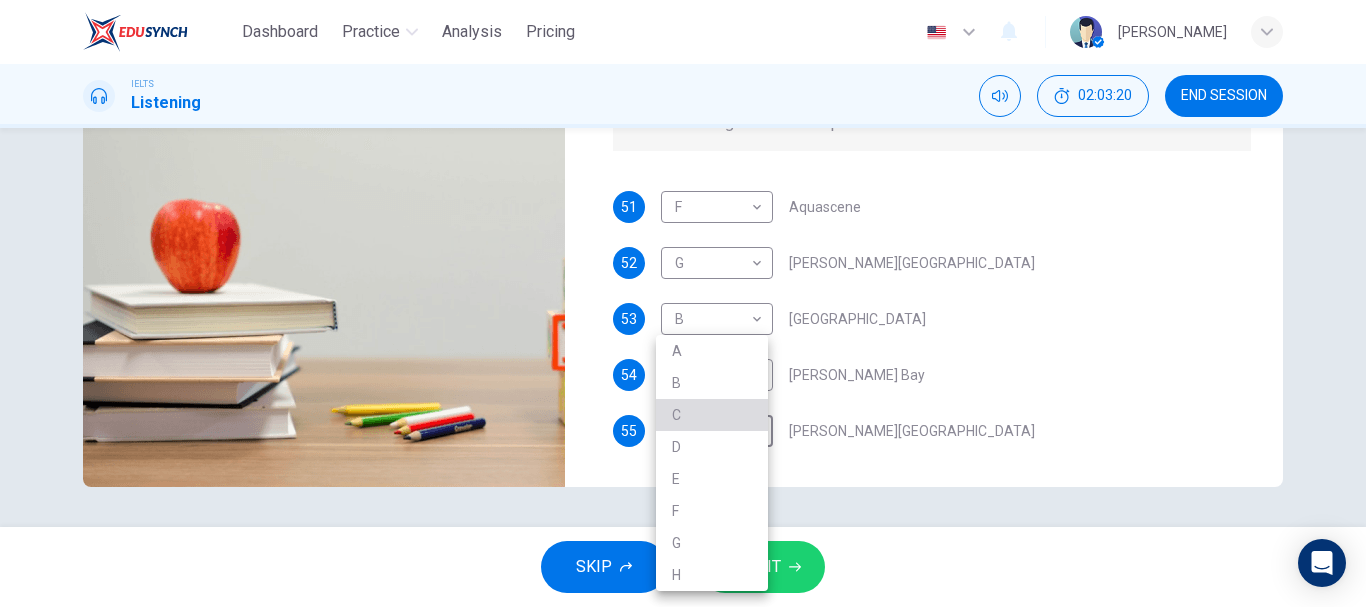 click on "C" at bounding box center [712, 415] 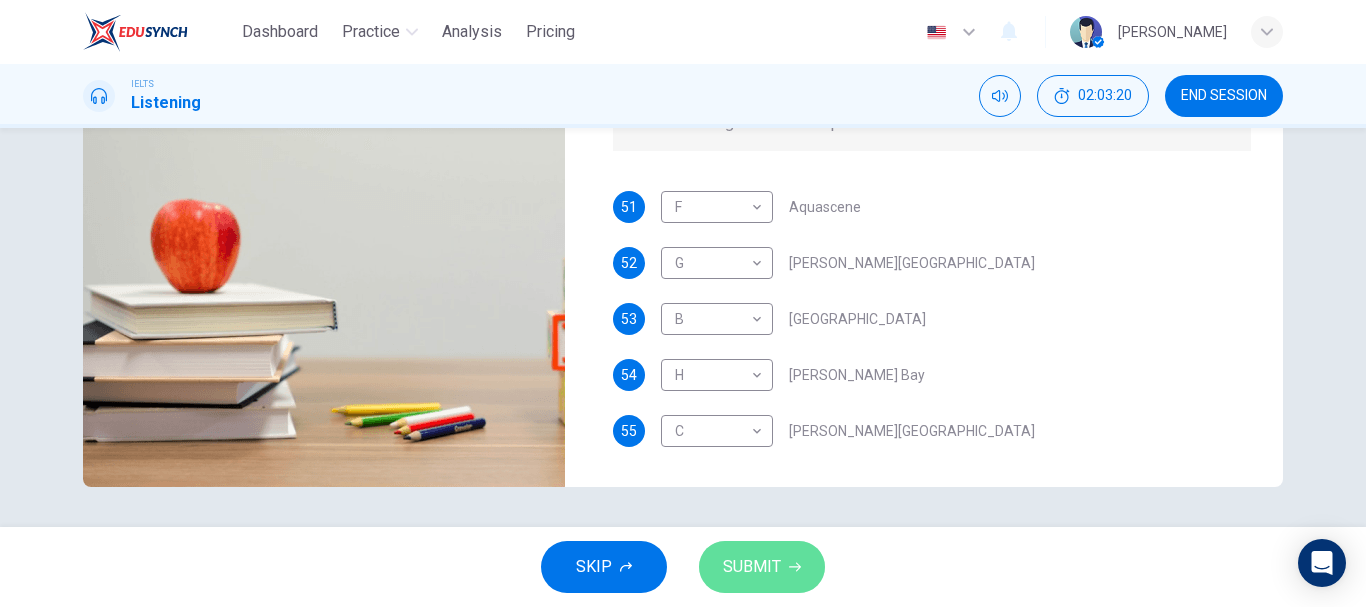 click on "SUBMIT" at bounding box center (752, 567) 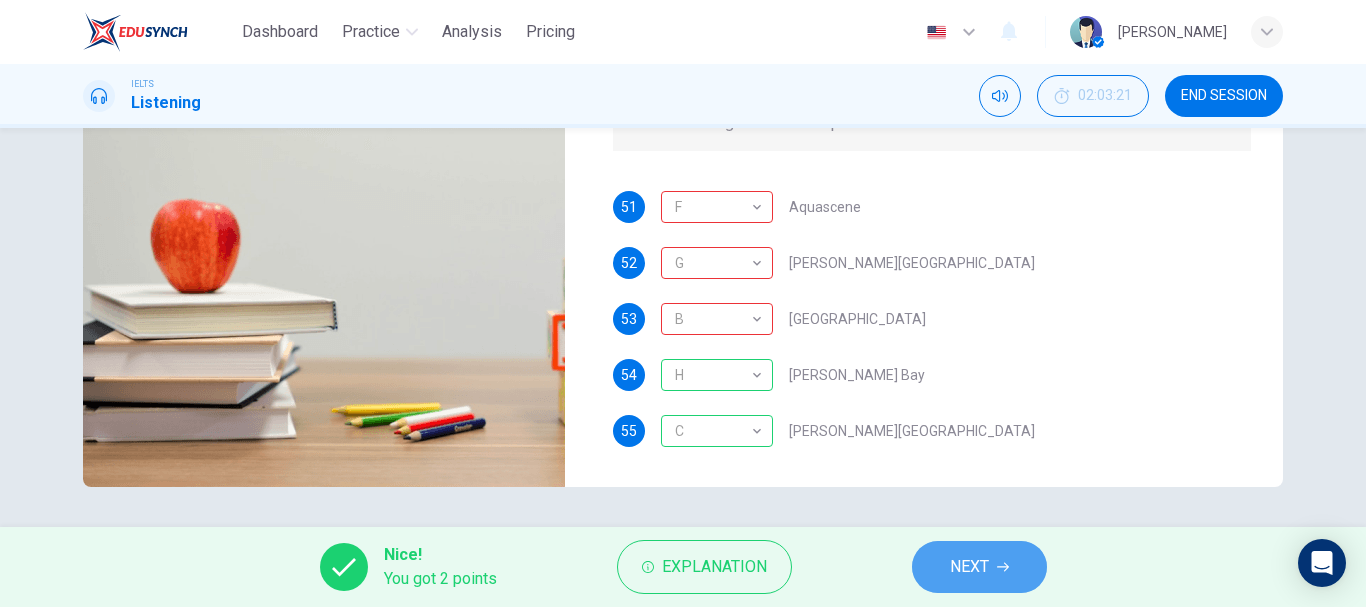 click on "NEXT" at bounding box center [979, 567] 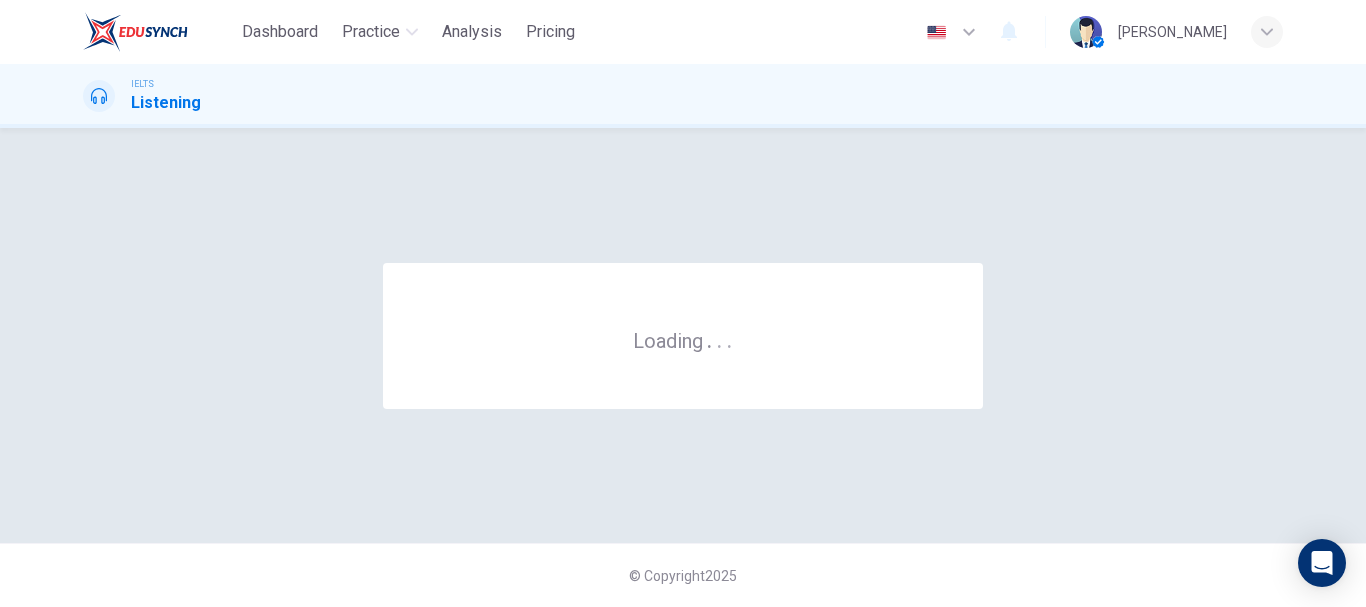 scroll, scrollTop: 0, scrollLeft: 0, axis: both 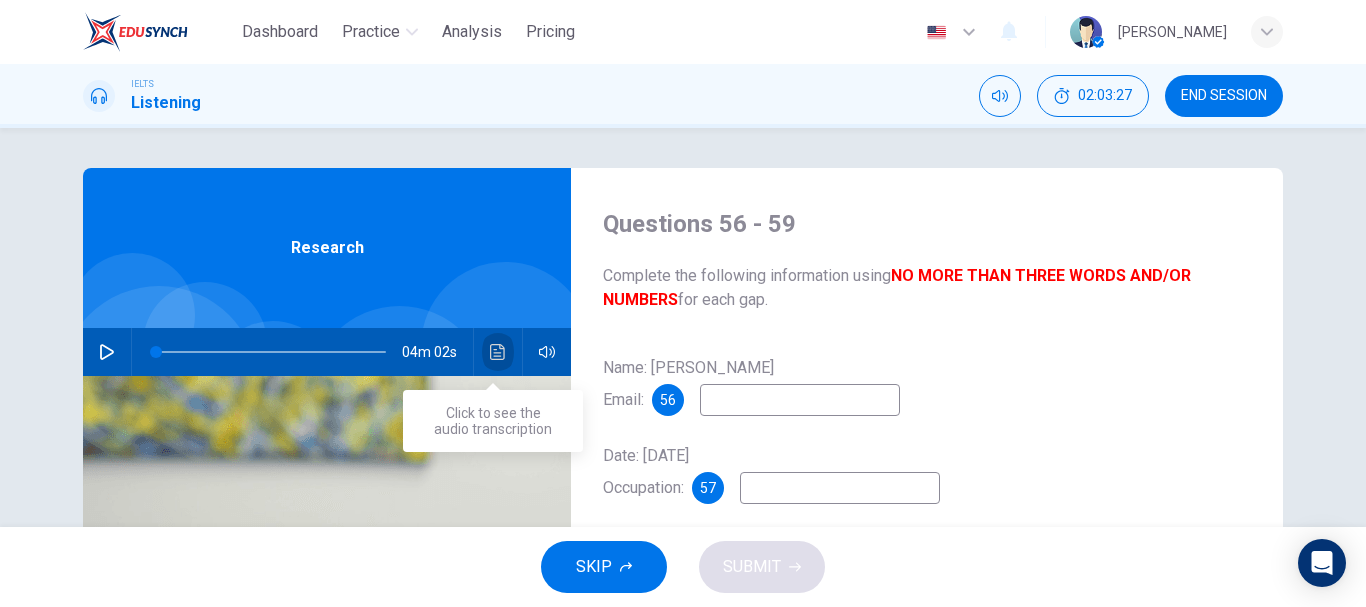 click 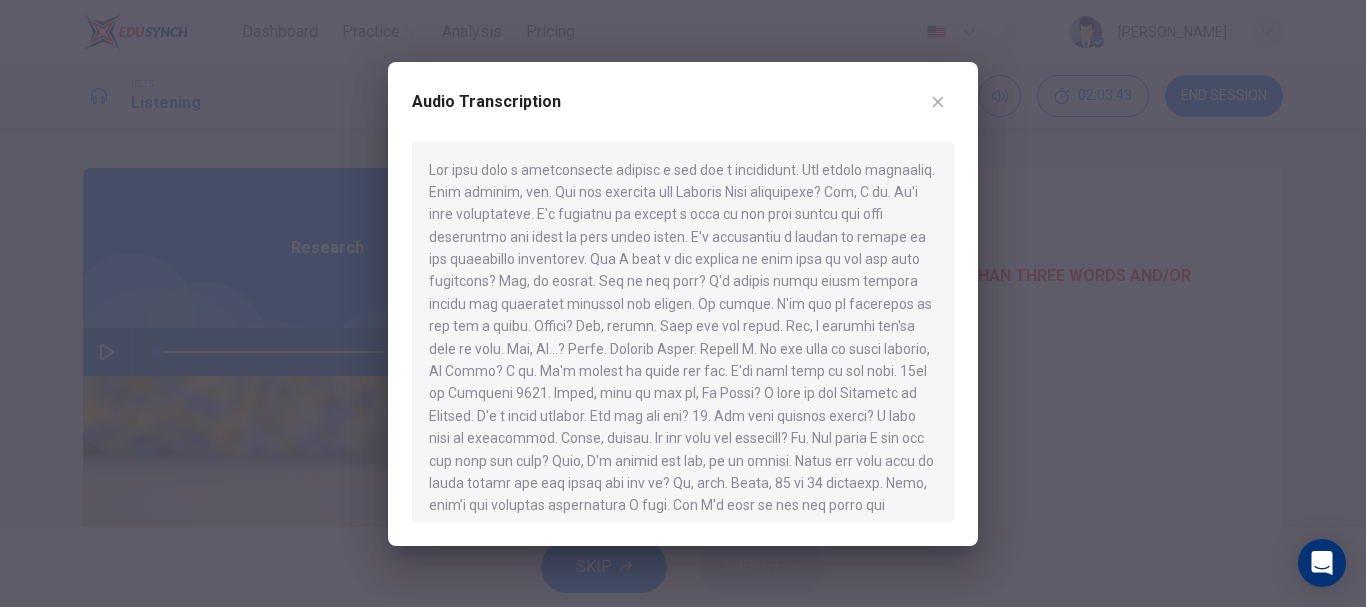 click at bounding box center [683, 332] 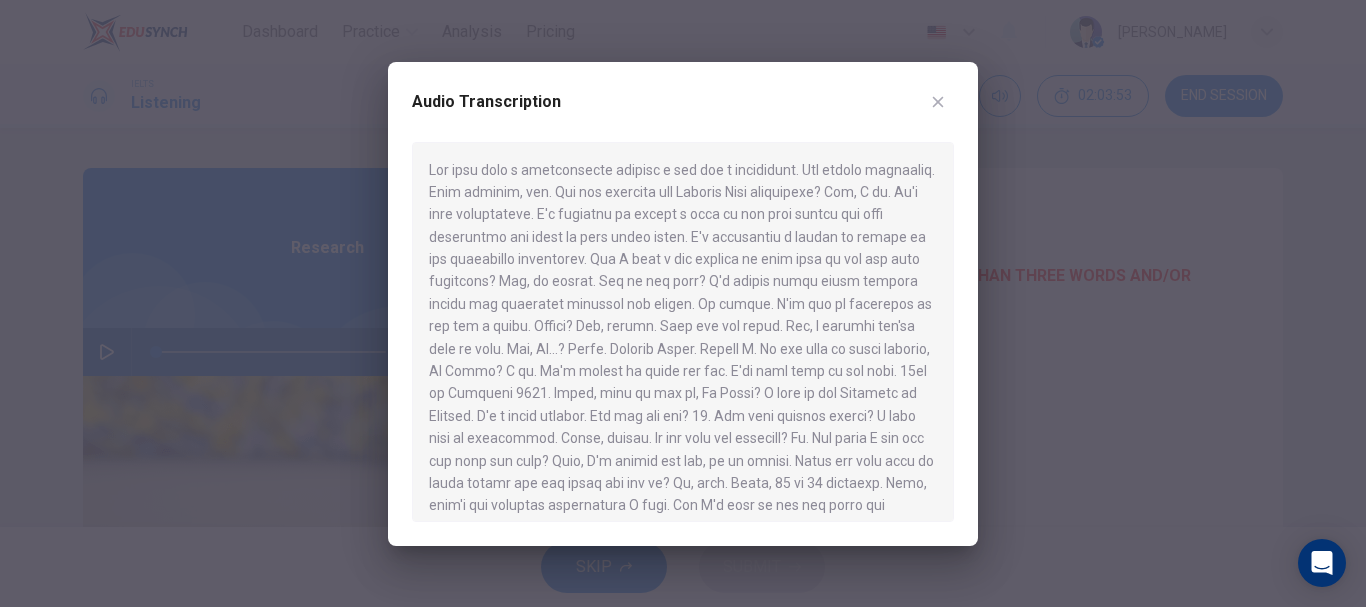 click at bounding box center [683, 332] 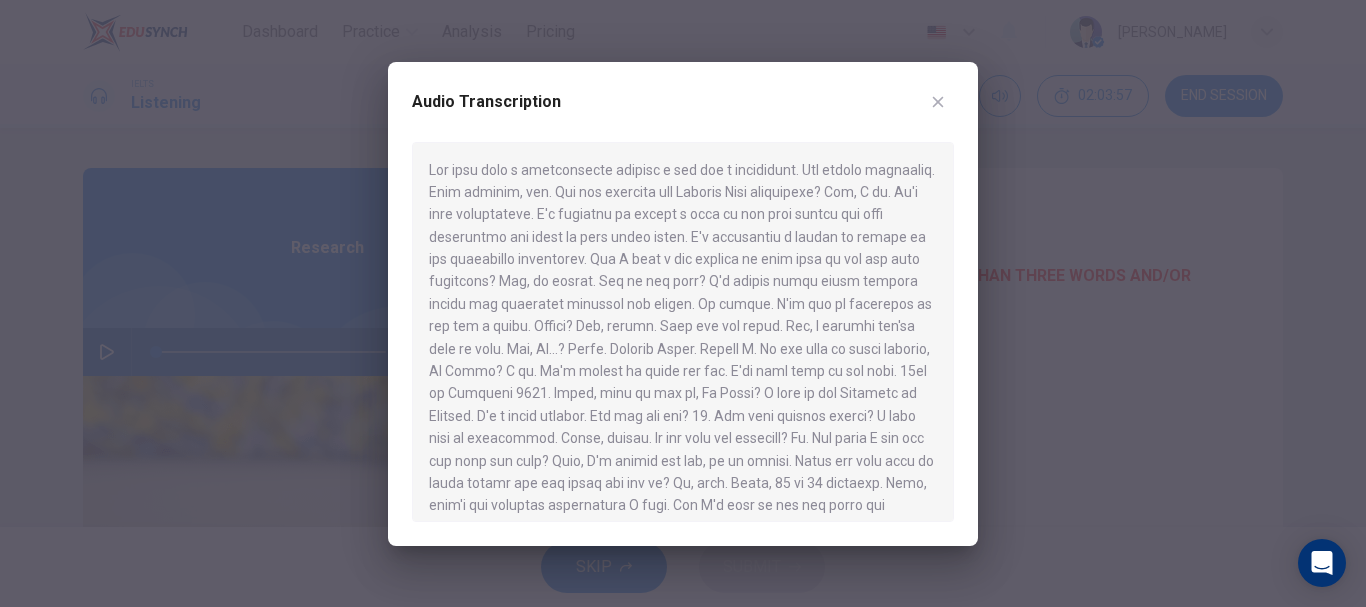 drag, startPoint x: 598, startPoint y: 367, endPoint x: 767, endPoint y: 372, distance: 169.07394 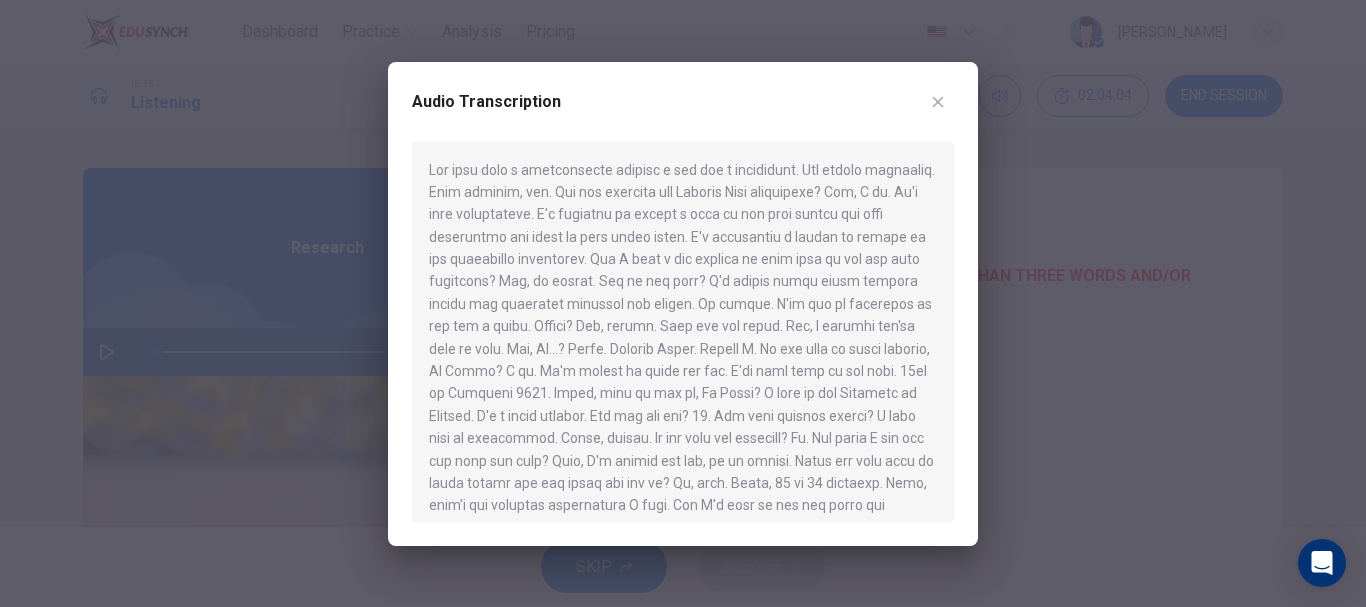click at bounding box center (938, 102) 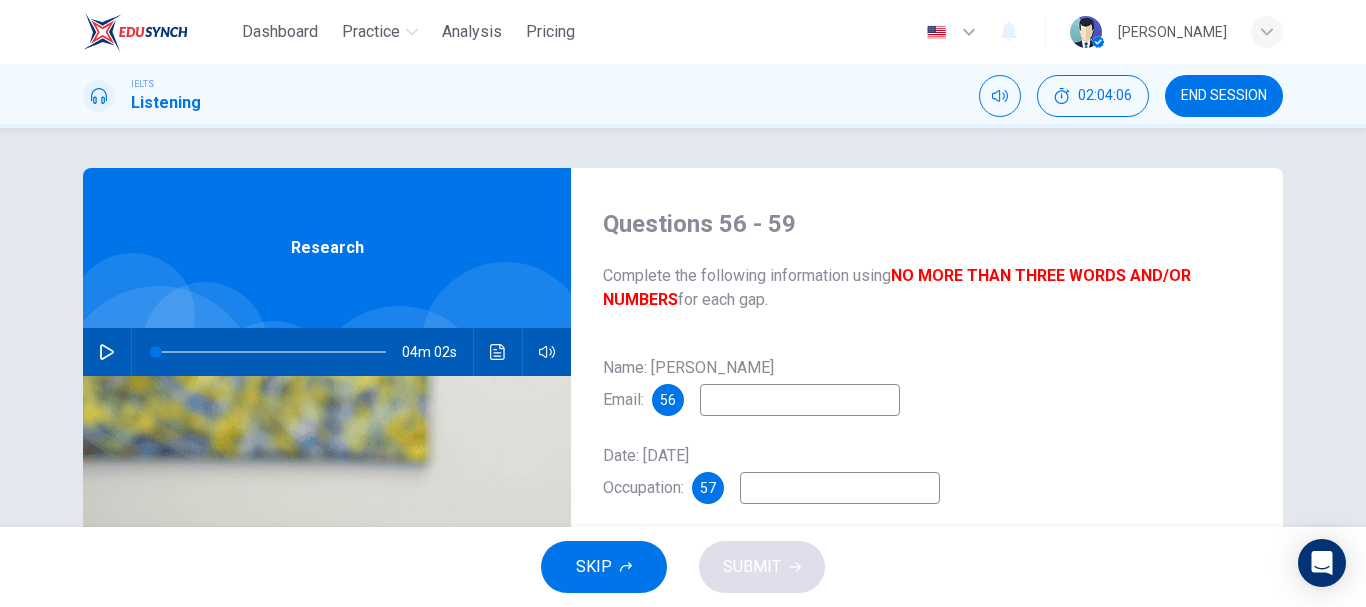 click at bounding box center [800, 400] 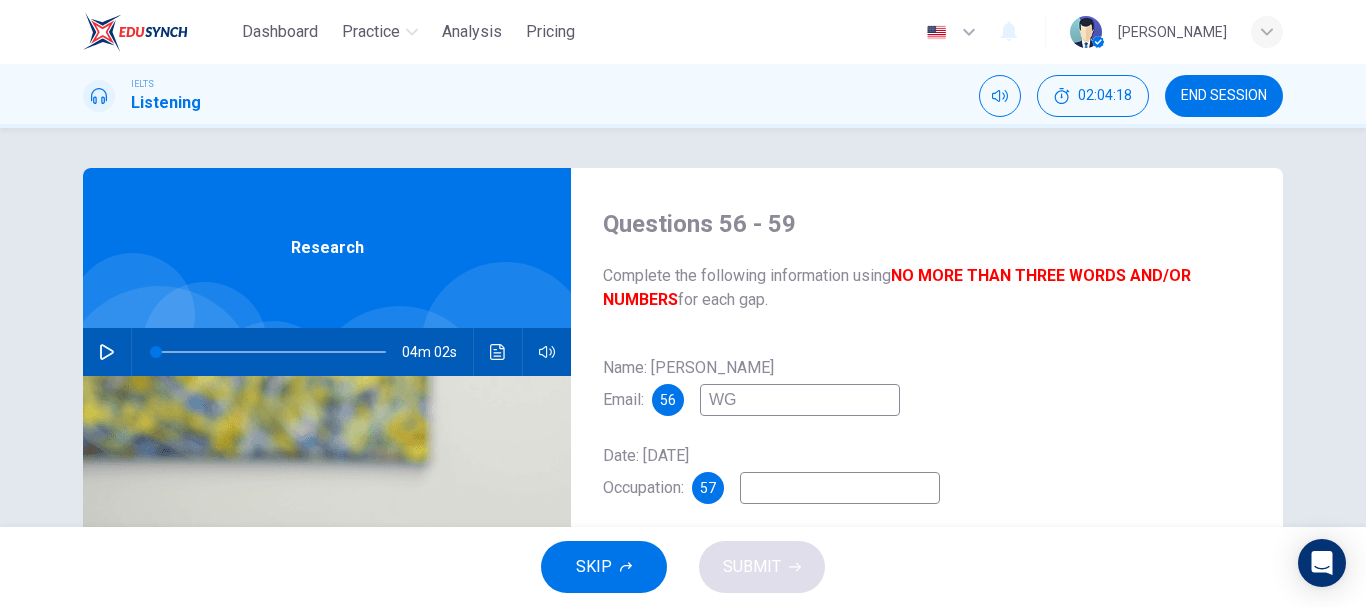 type on "W" 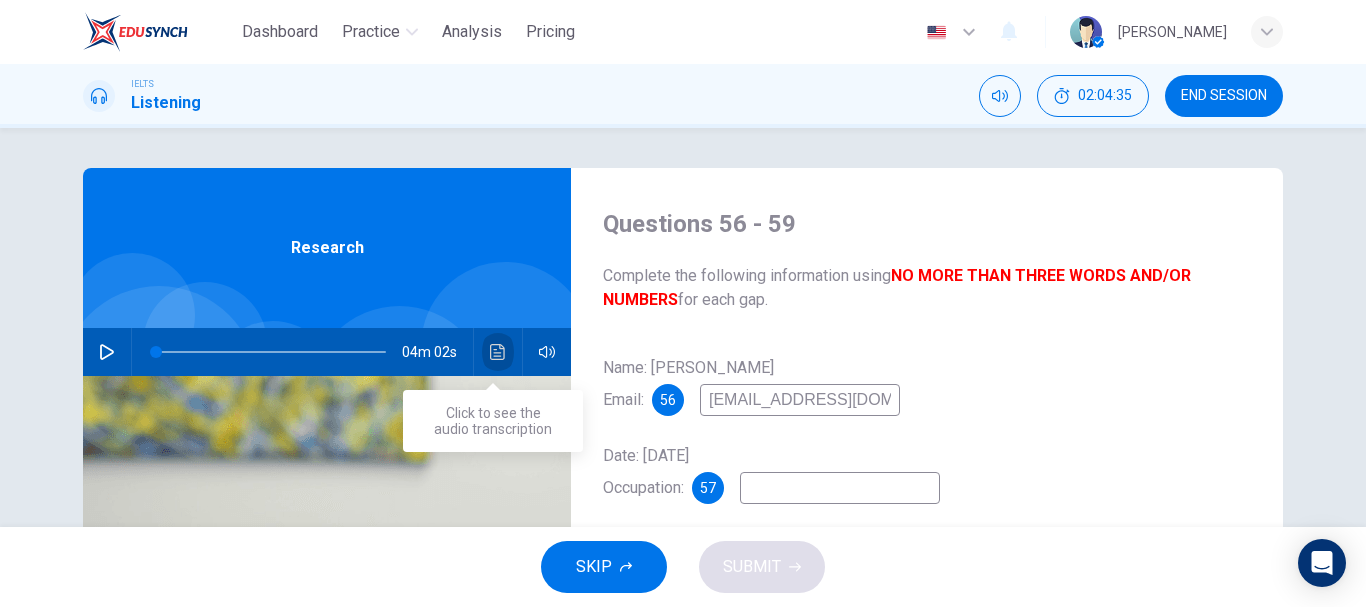 click at bounding box center (498, 352) 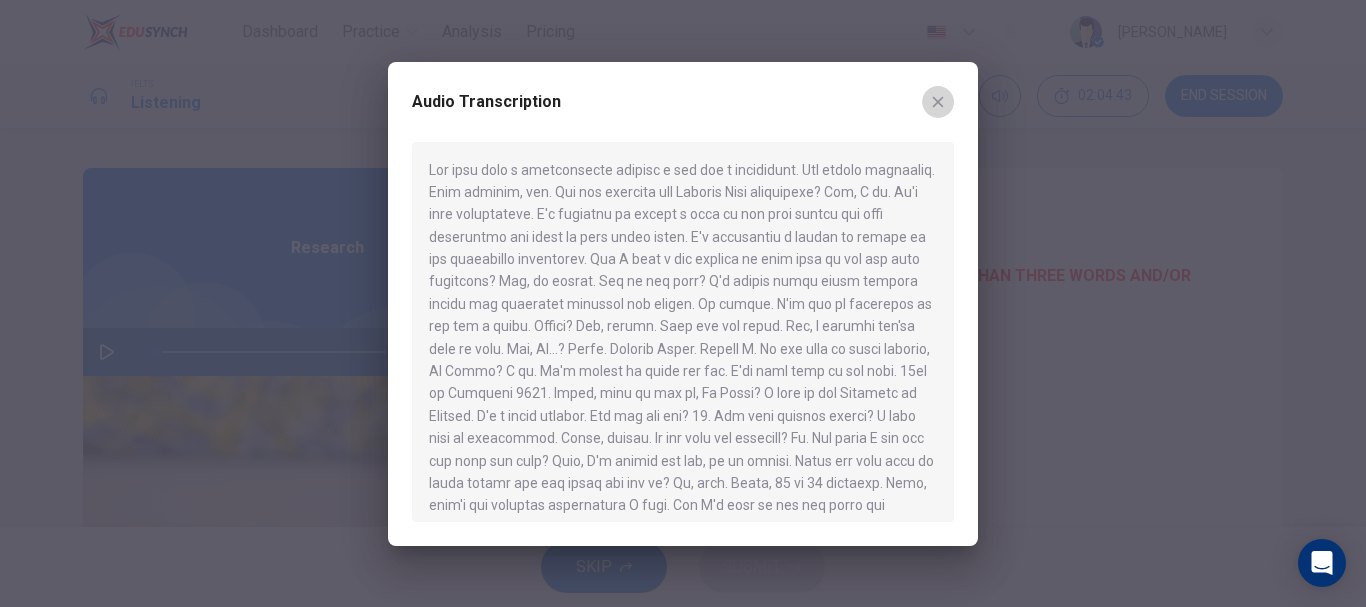 click 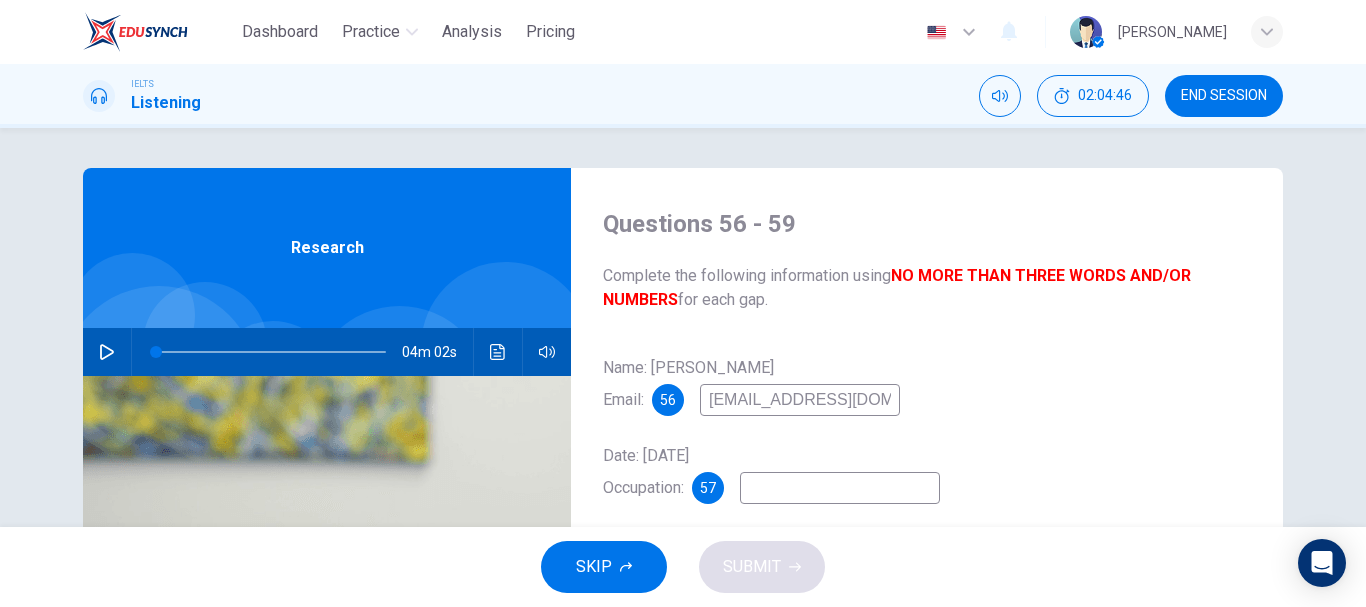 click on "[EMAIL_ADDRESS][DOMAIN_NAME]" at bounding box center (800, 400) 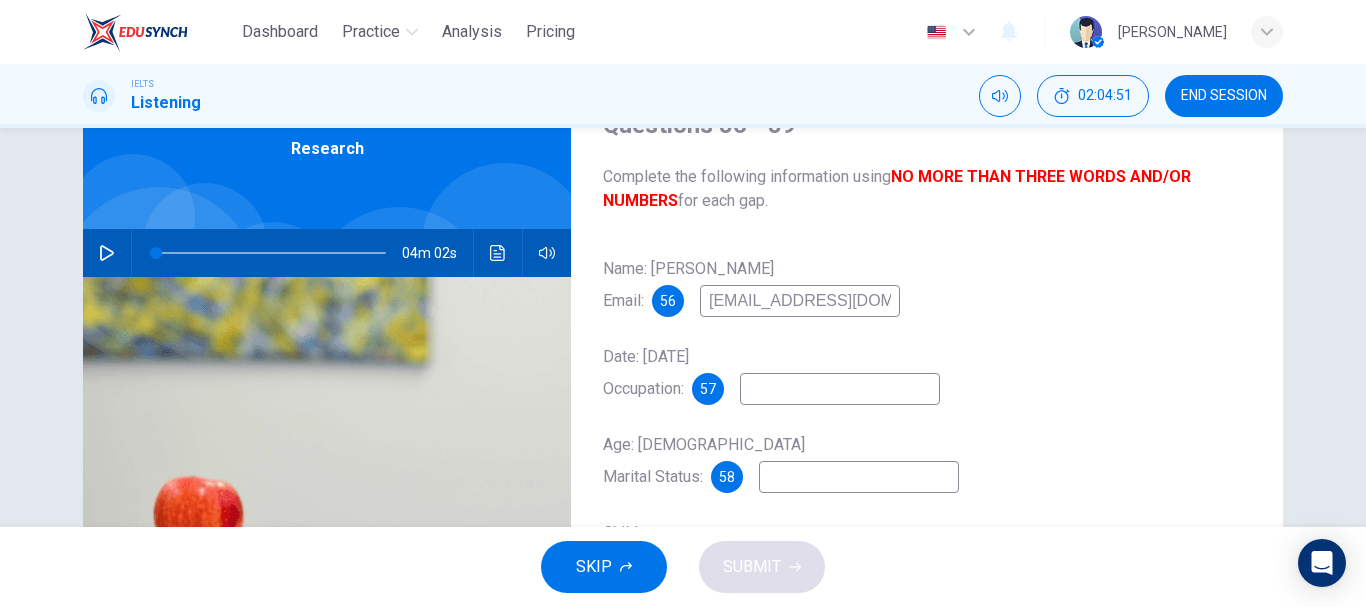 scroll, scrollTop: 100, scrollLeft: 0, axis: vertical 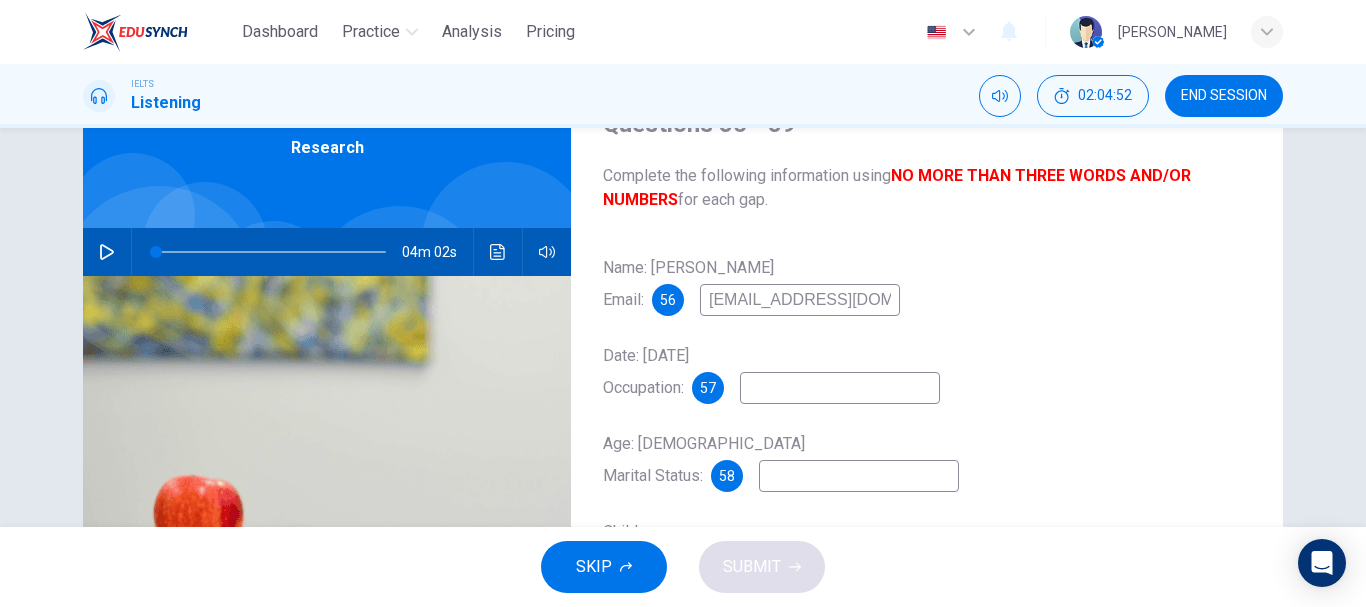 type on "[EMAIL_ADDRESS][DOMAIN_NAME]" 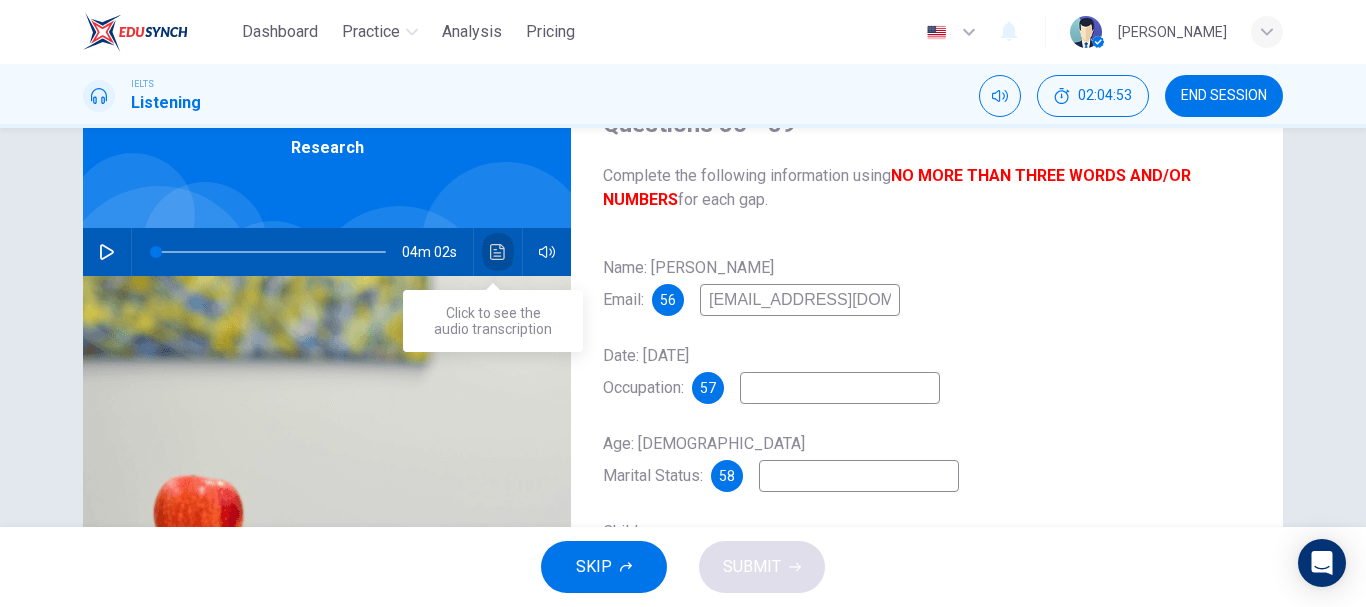 click 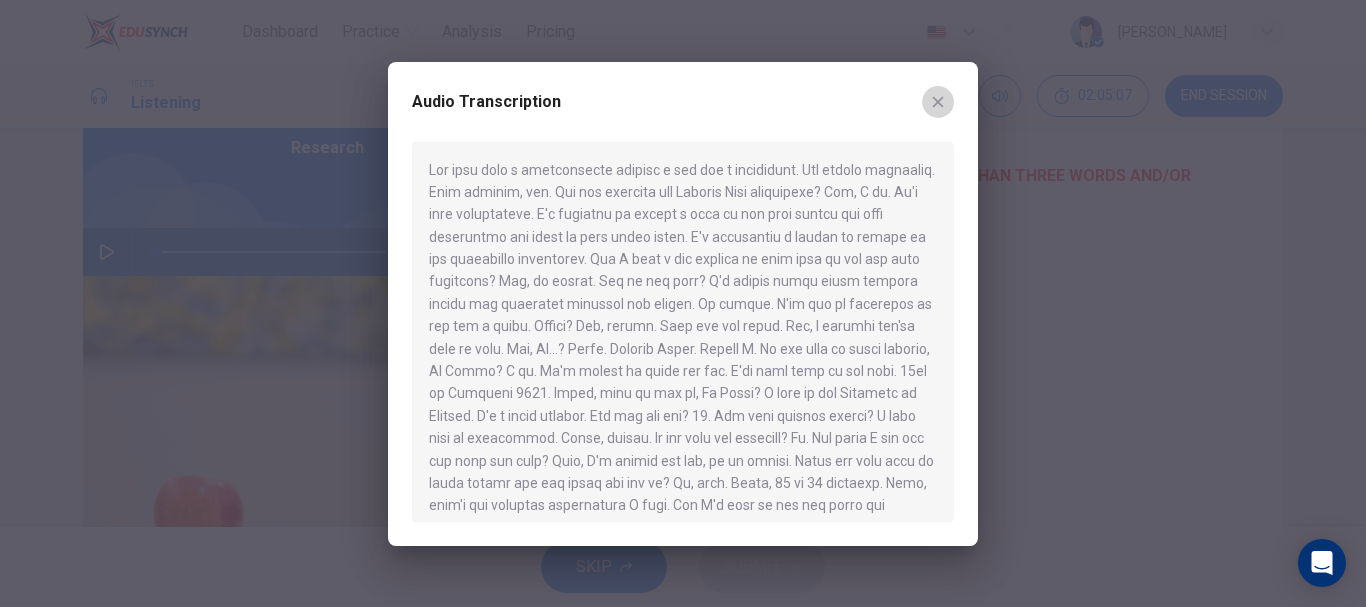 click 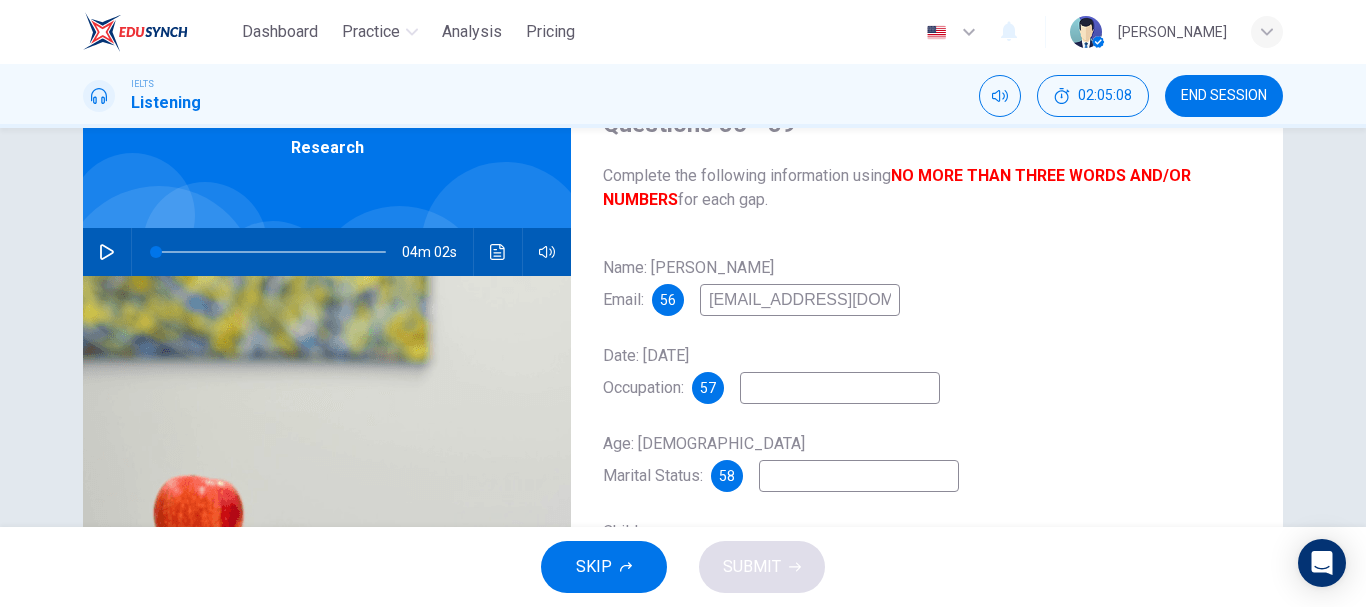 click at bounding box center [840, 388] 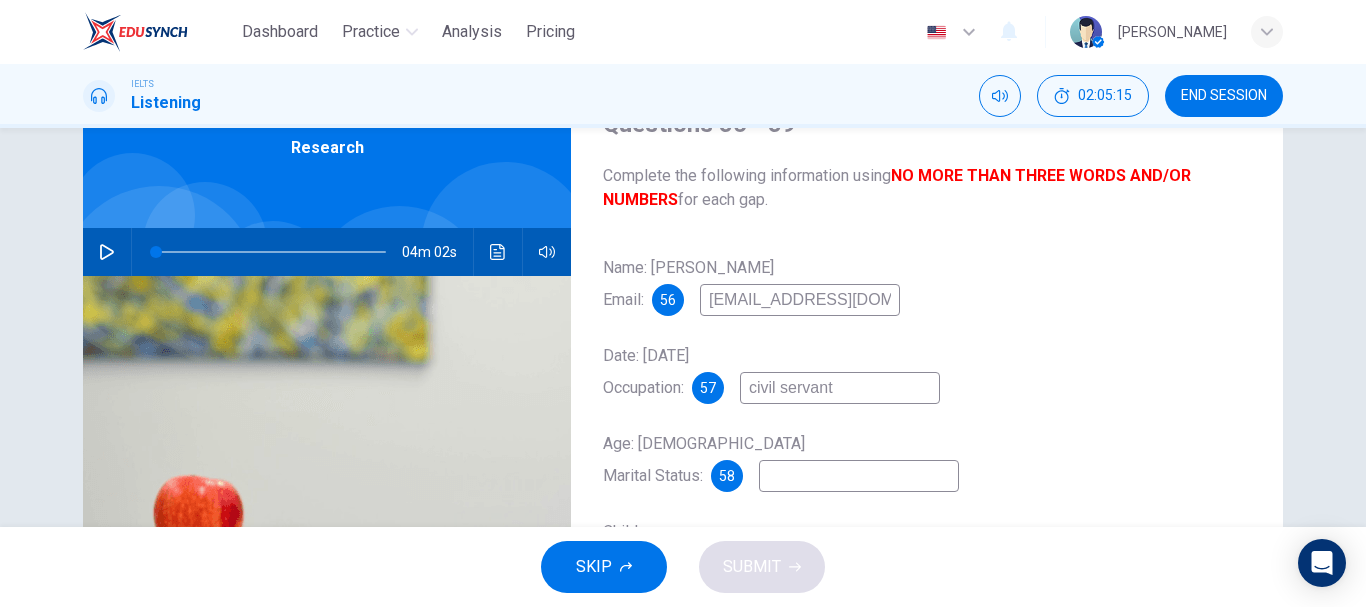 type on "civil servant" 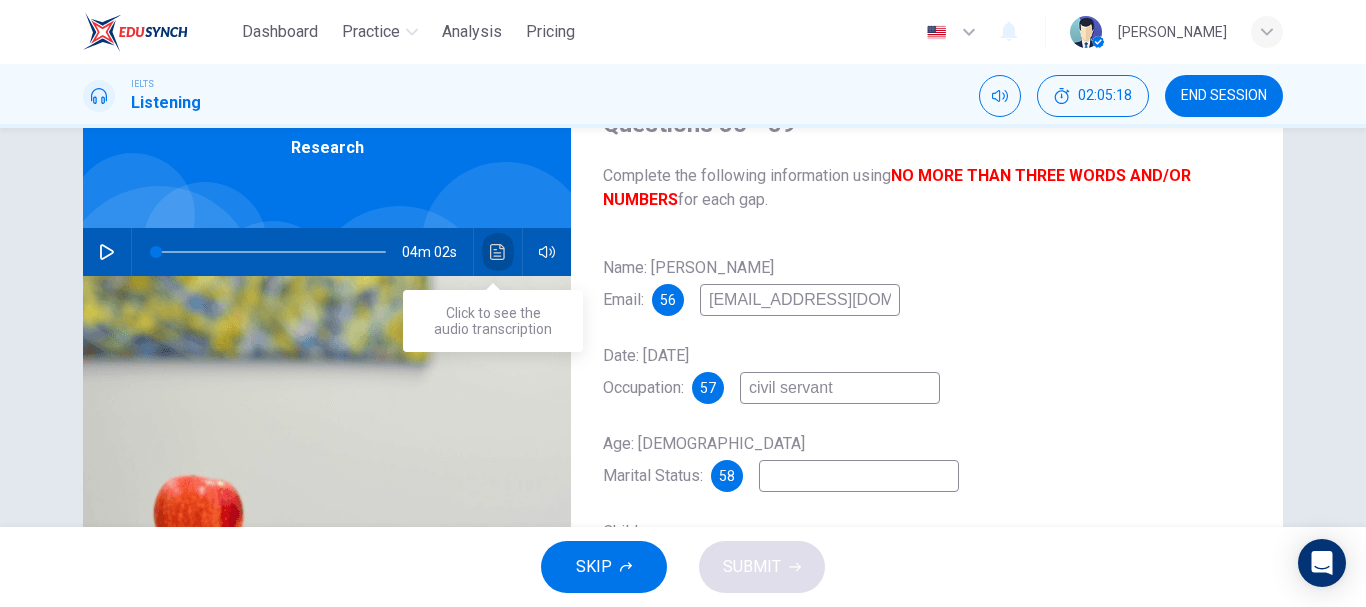 click at bounding box center (498, 252) 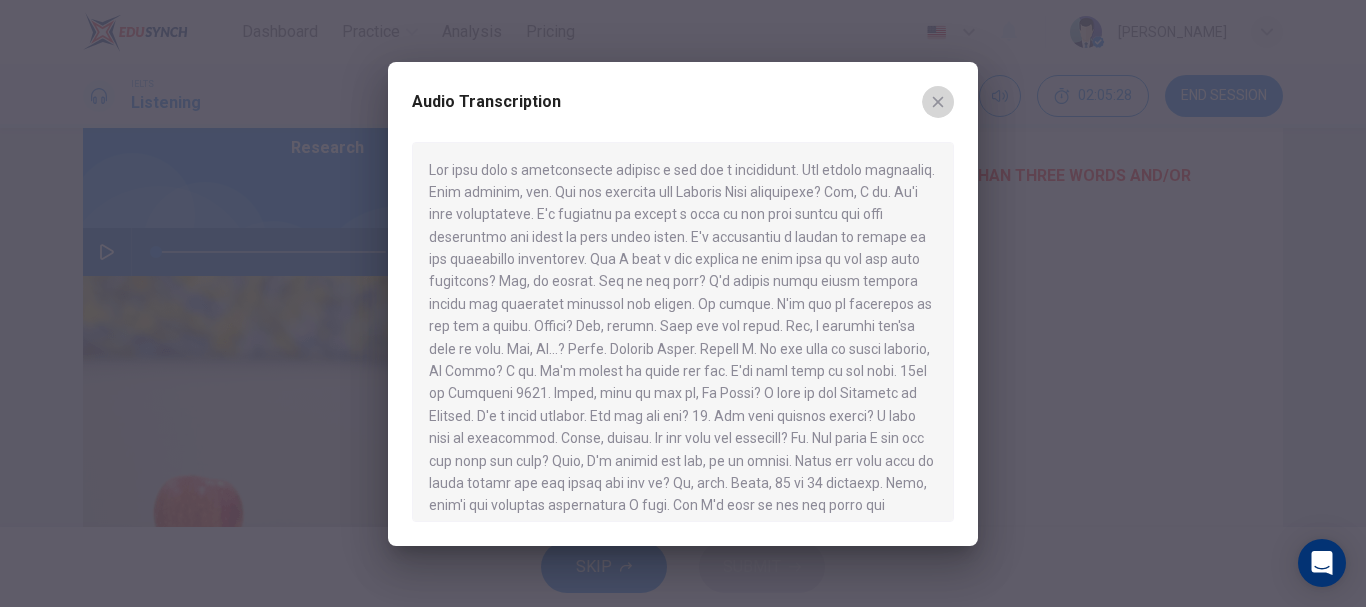 click 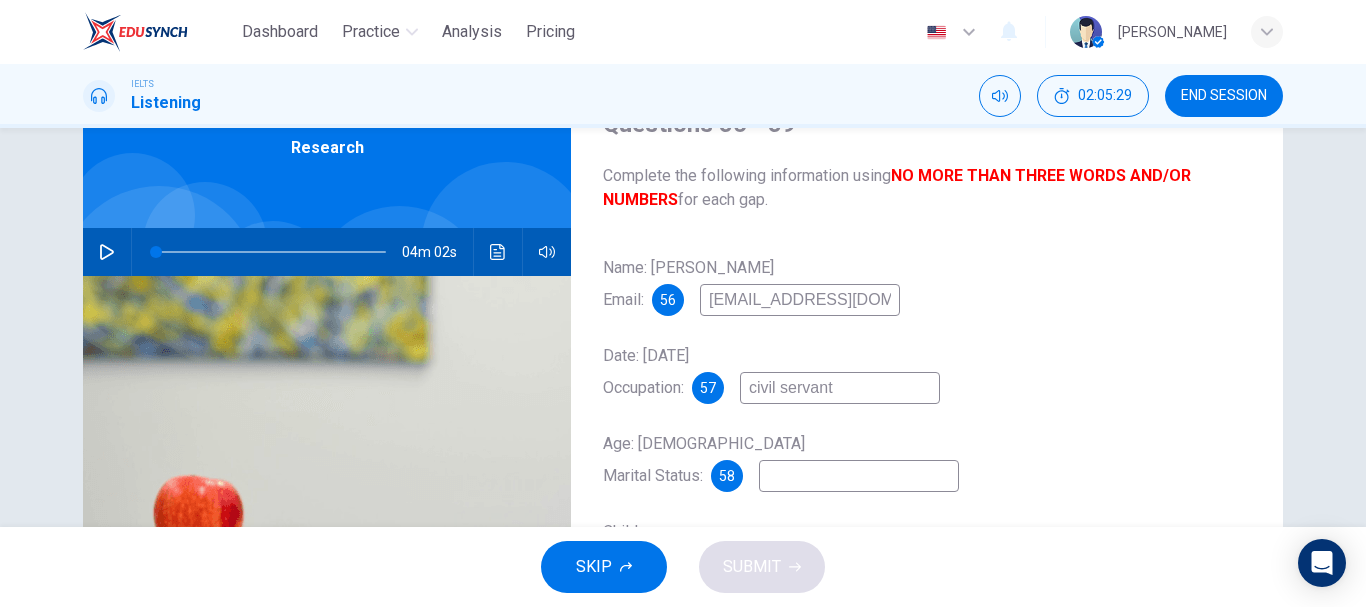 click at bounding box center (859, 476) 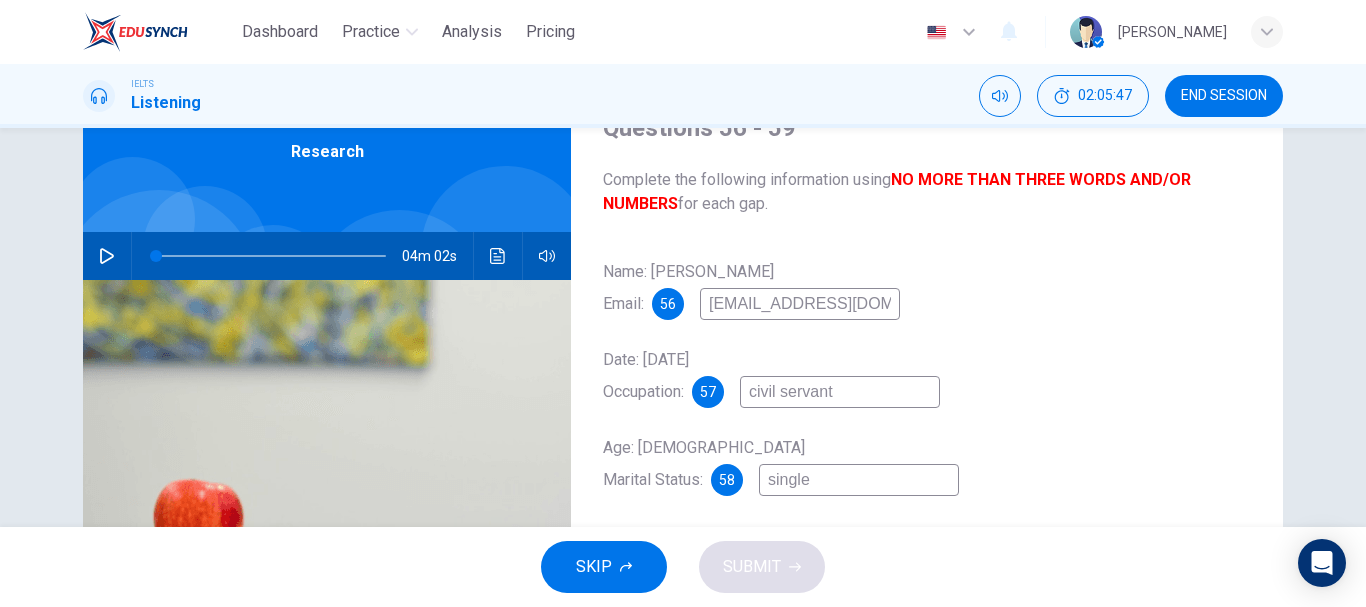 scroll, scrollTop: 92, scrollLeft: 0, axis: vertical 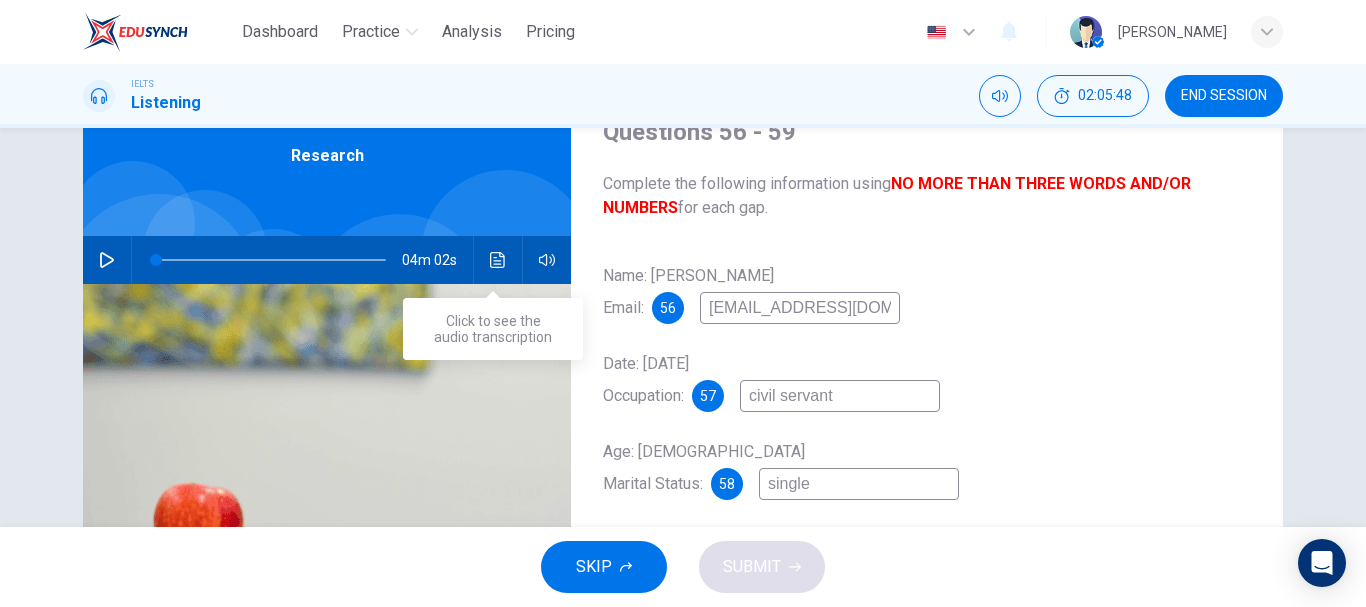 type on "single" 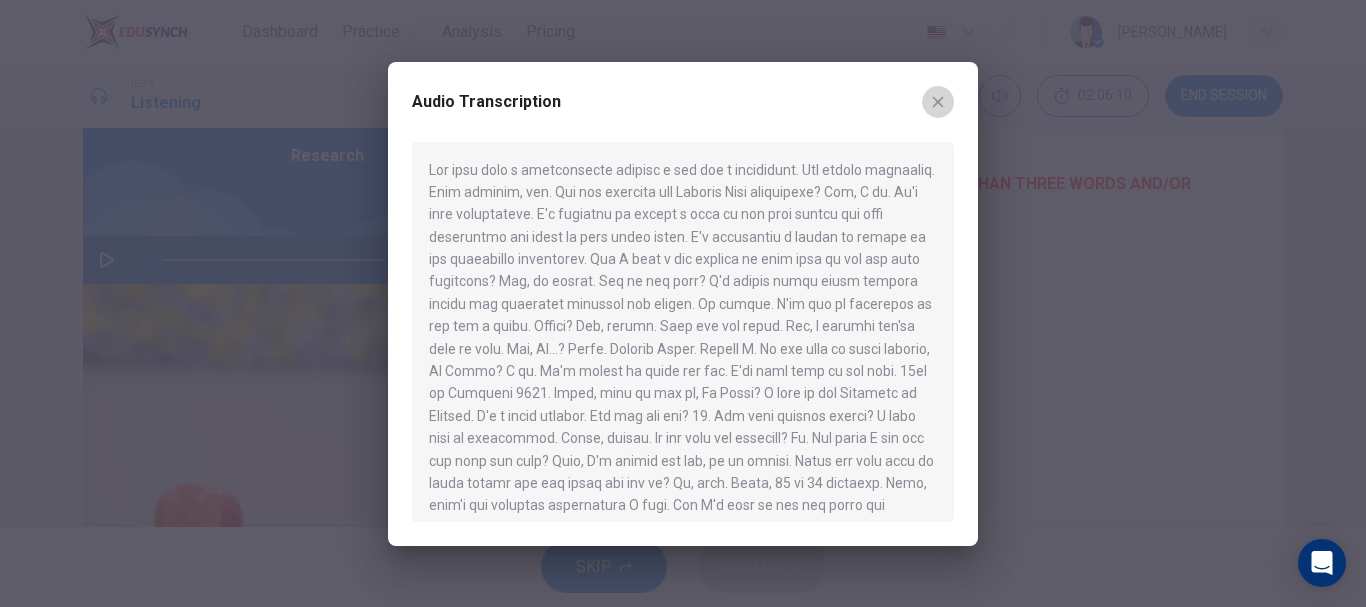 click 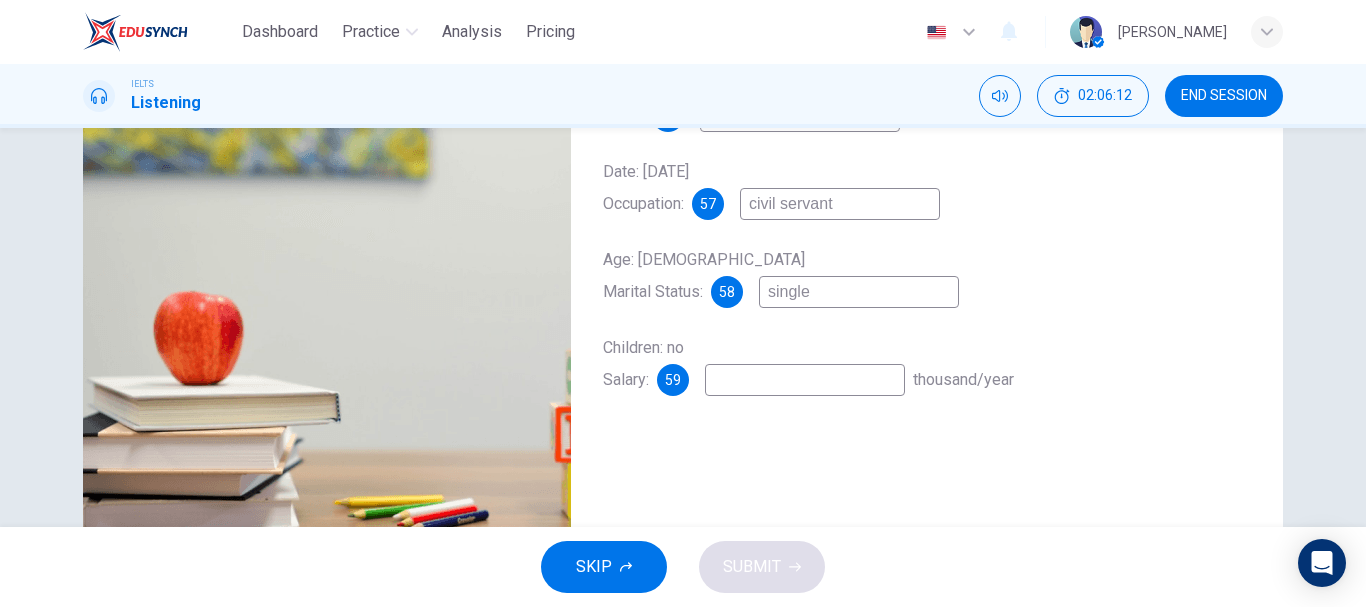 scroll, scrollTop: 285, scrollLeft: 0, axis: vertical 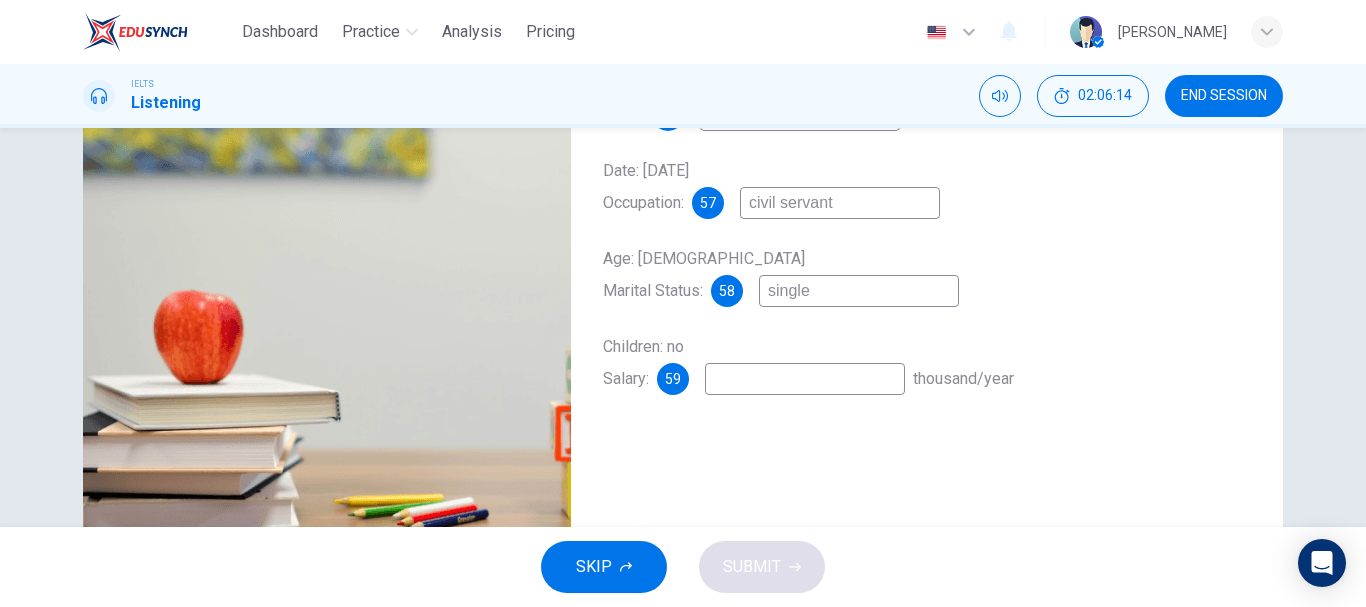 click at bounding box center (805, 379) 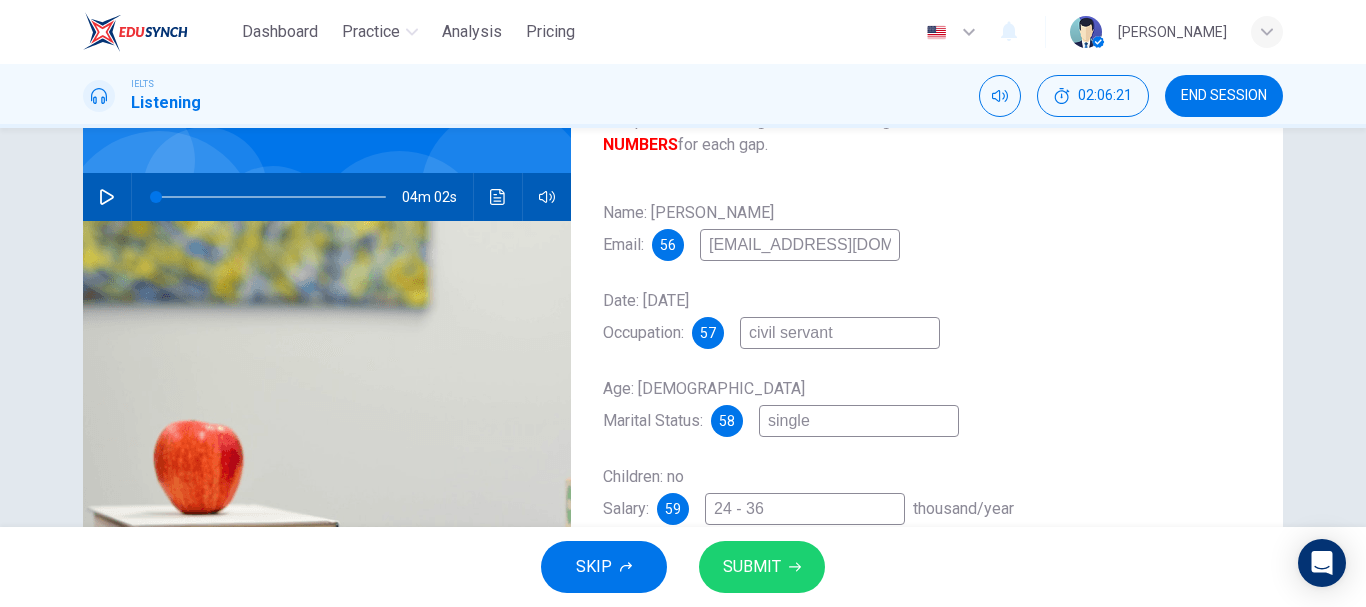 scroll, scrollTop: 154, scrollLeft: 0, axis: vertical 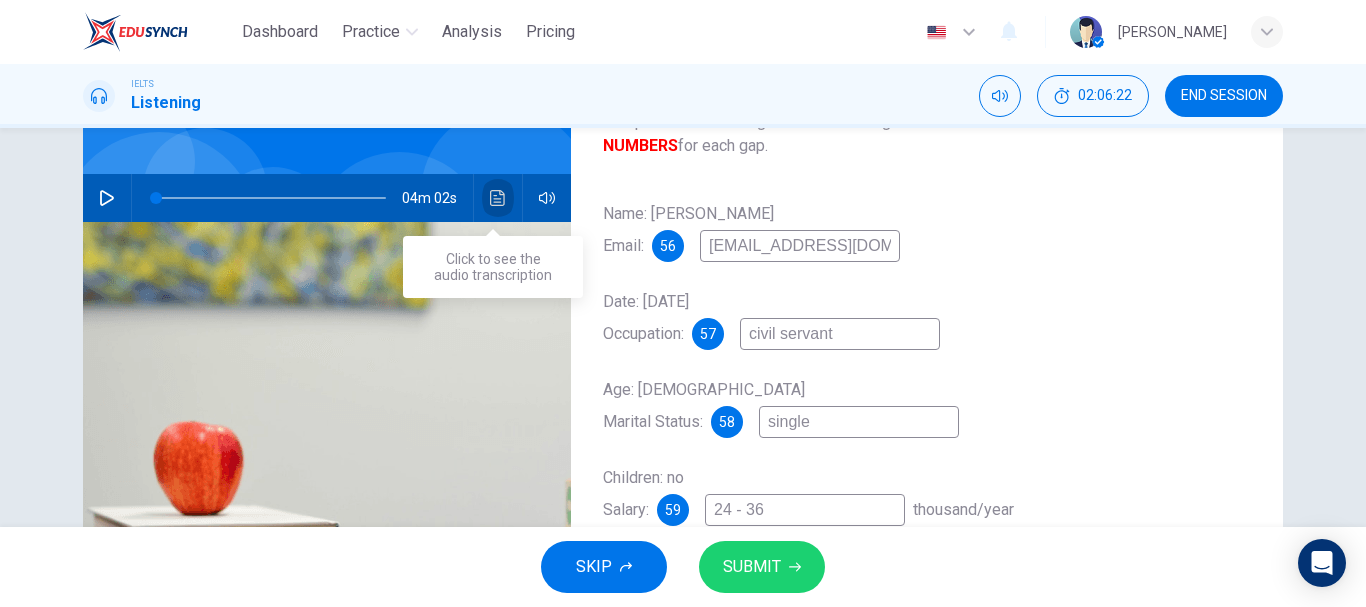 click 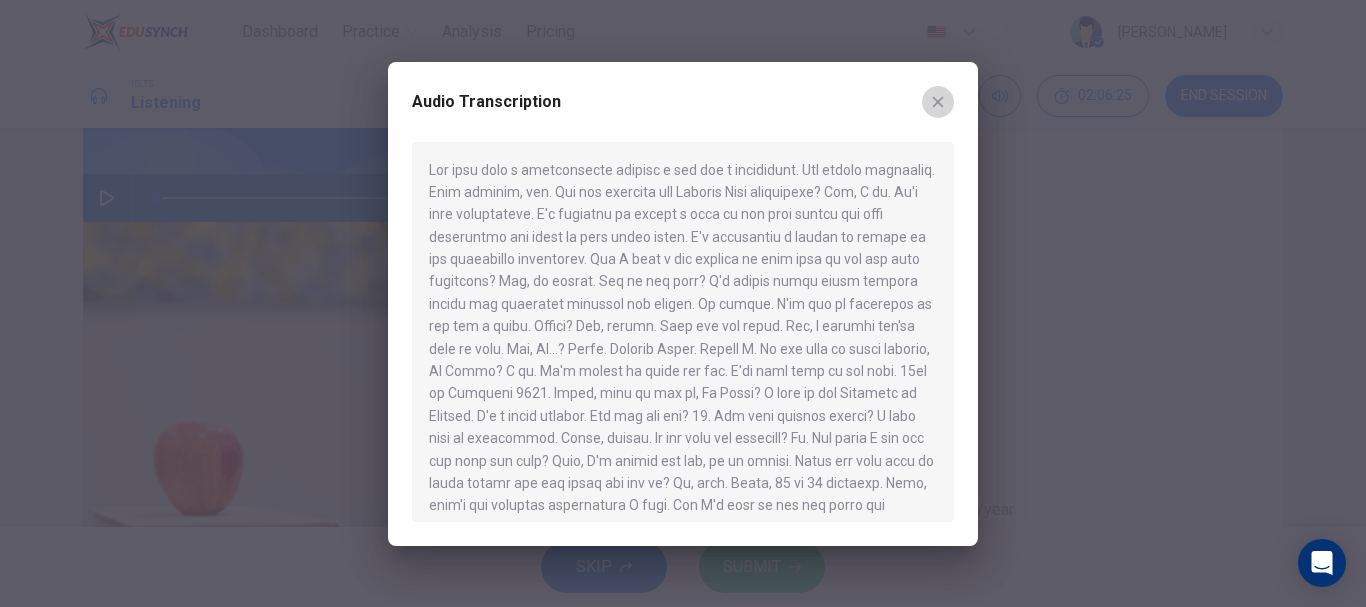 click 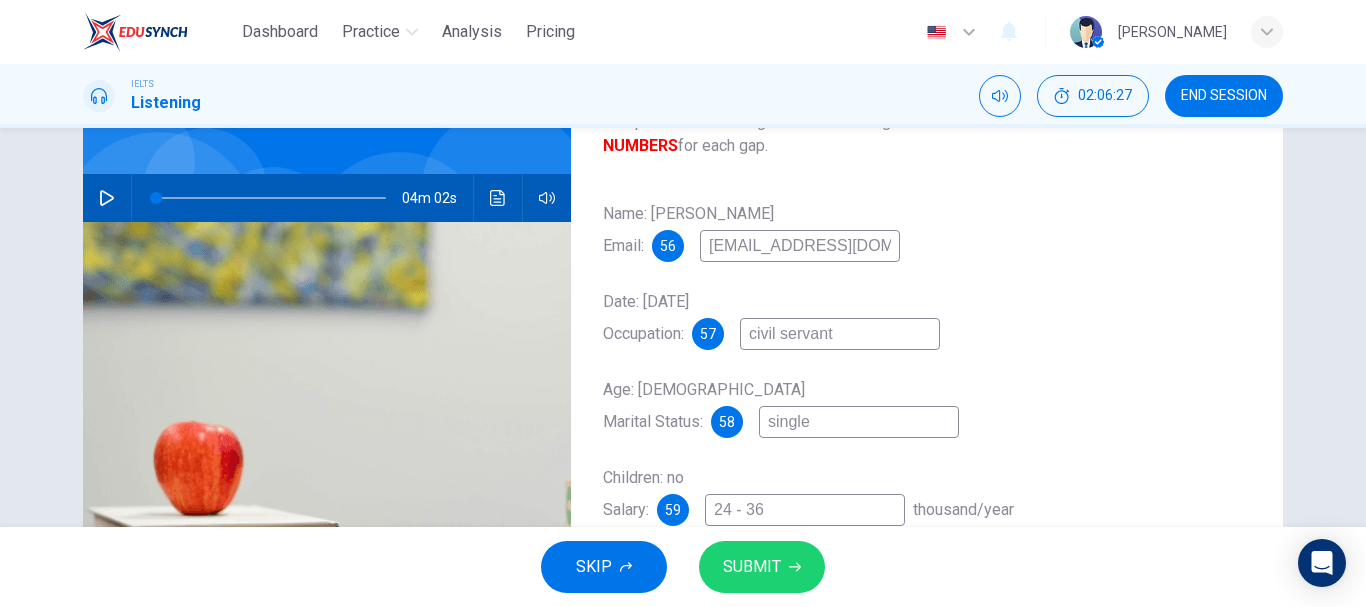 click on "24 - 36" at bounding box center (805, 510) 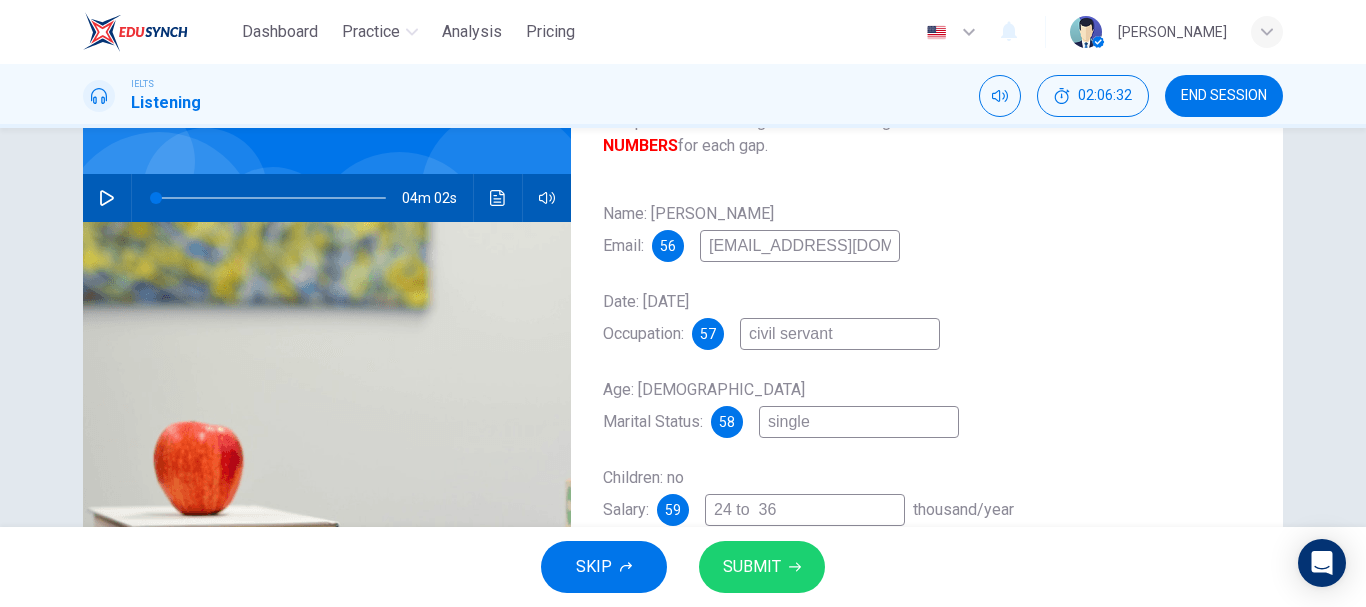 type on "24 to  36" 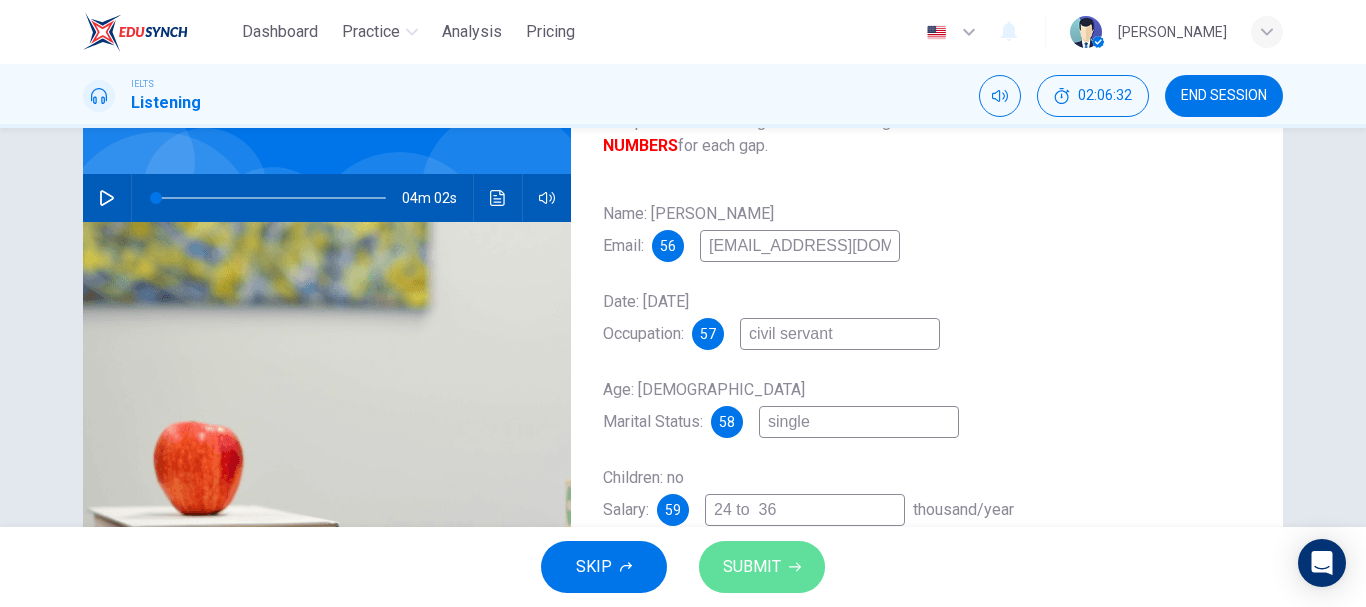 click on "SUBMIT" at bounding box center [762, 567] 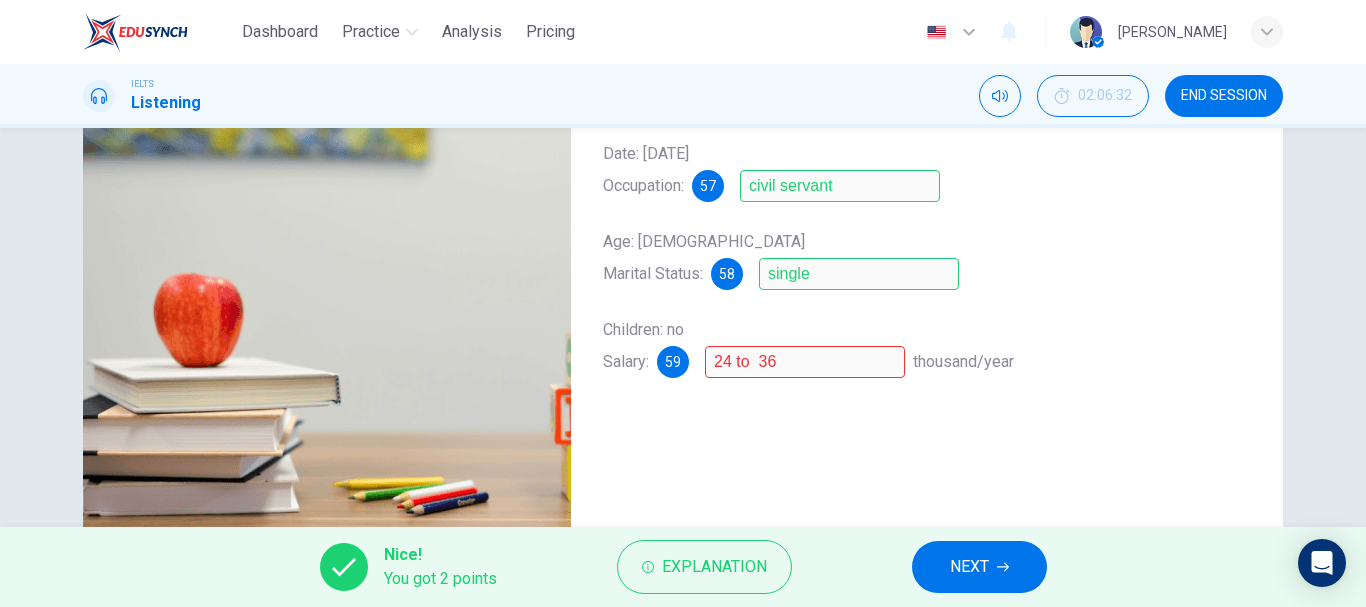 scroll, scrollTop: 324, scrollLeft: 0, axis: vertical 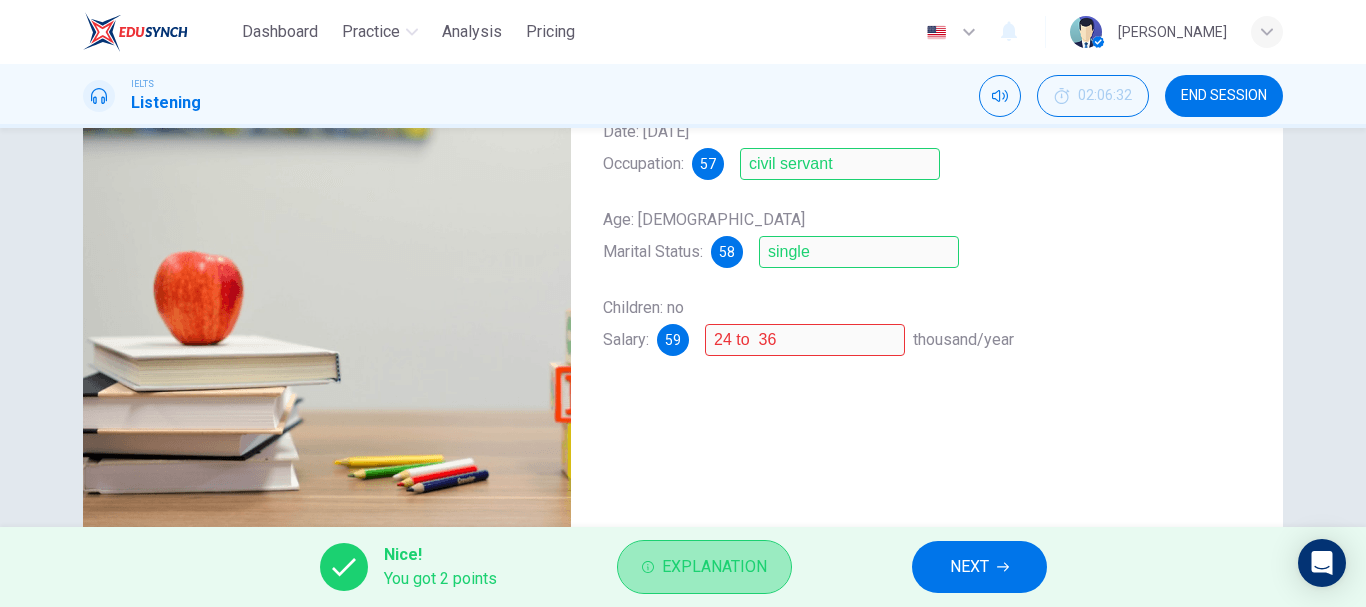 click on "Explanation" at bounding box center (704, 567) 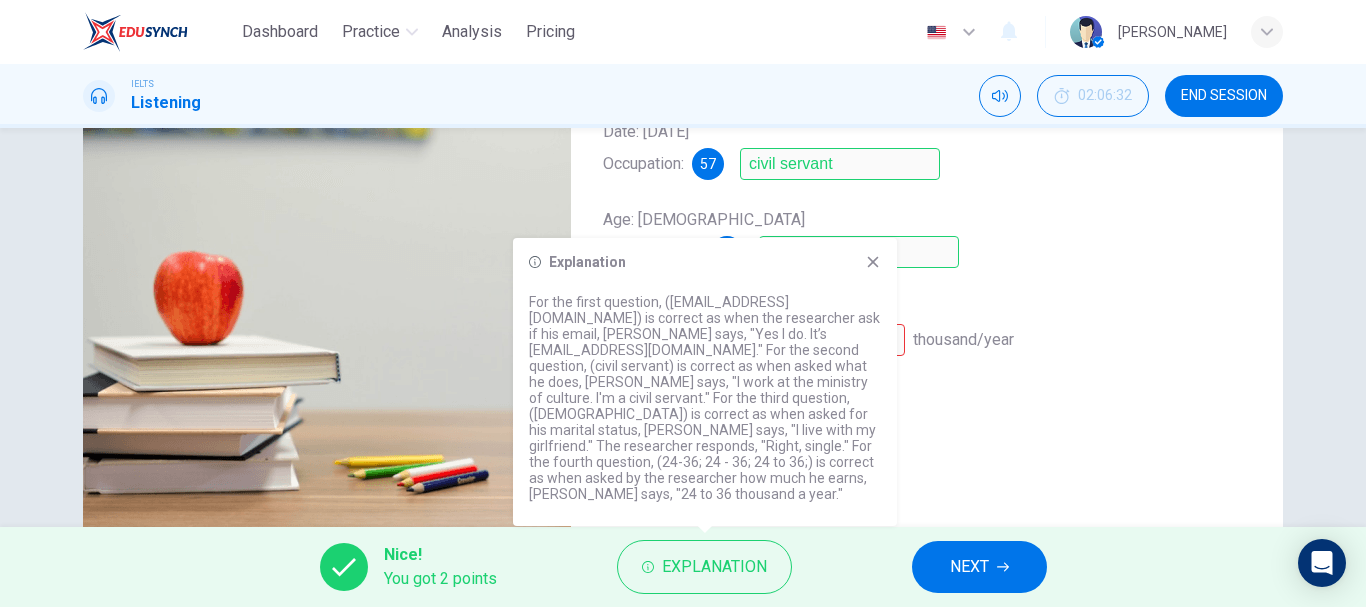 click on "Questions 56 - 59 Complete the following information using  NO MORE THAN THREE WORDS AND/OR NUMBERS  for each gap. Name: [PERSON_NAME]
Email:  56 [EMAIL_ADDRESS][DOMAIN_NAME] Date: [DATE]
Occupation:  57 civil servant Age: [DEMOGRAPHIC_DATA]
Marital Status:  58 [DEMOGRAPHIC_DATA] Children: no
Salary:  59 24 to  36  thousand/year" at bounding box center [927, 191] 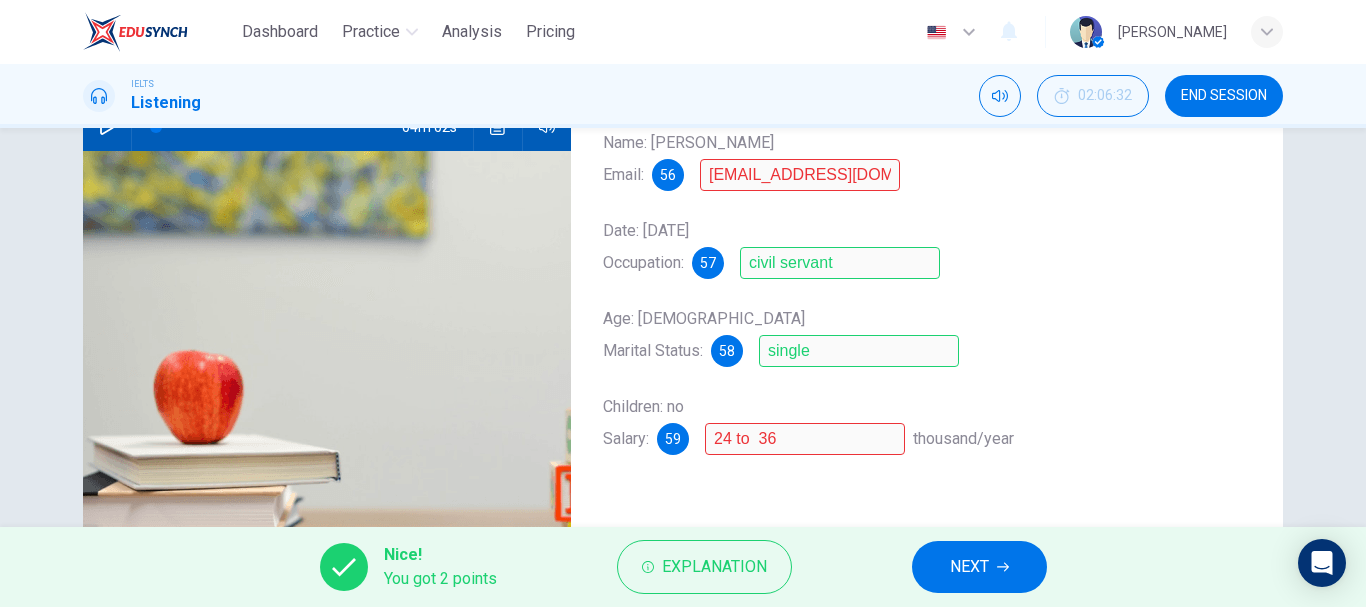 scroll, scrollTop: 214, scrollLeft: 0, axis: vertical 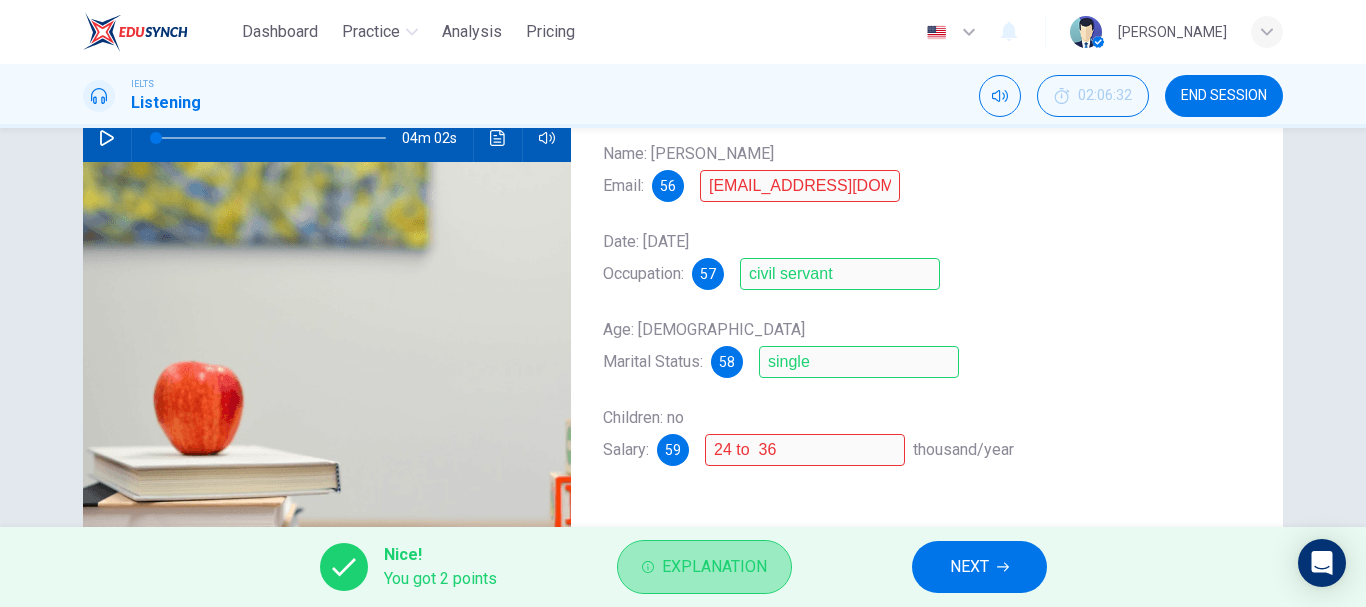 click on "Explanation" at bounding box center [714, 567] 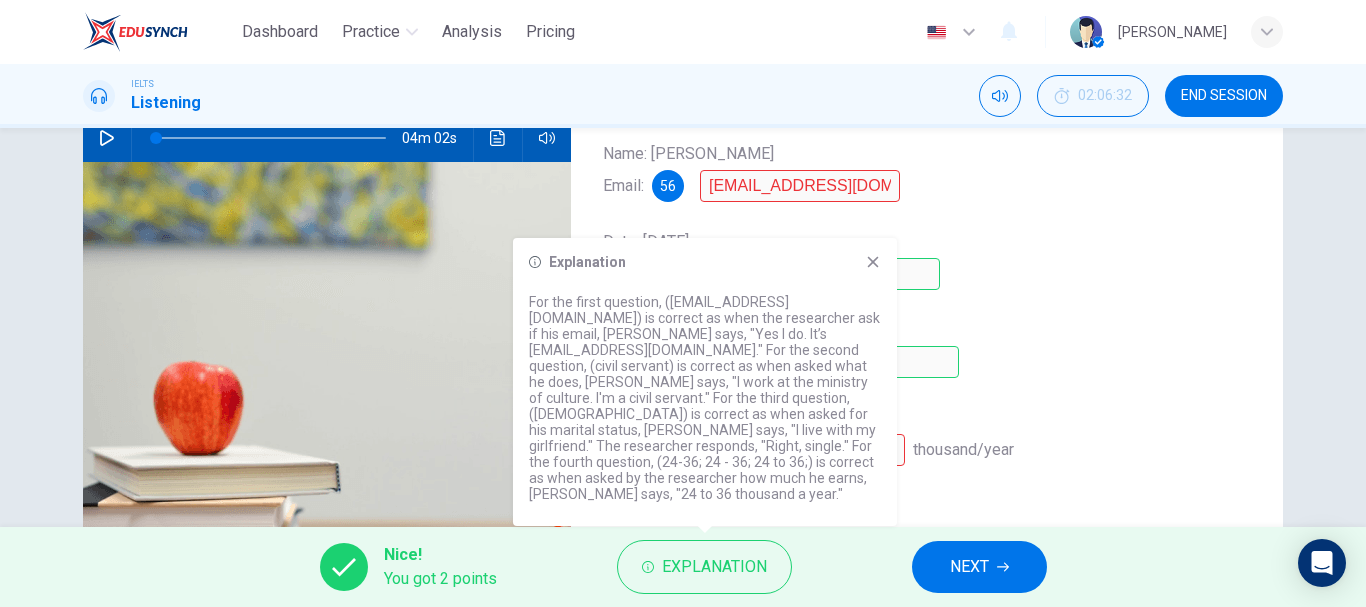 click 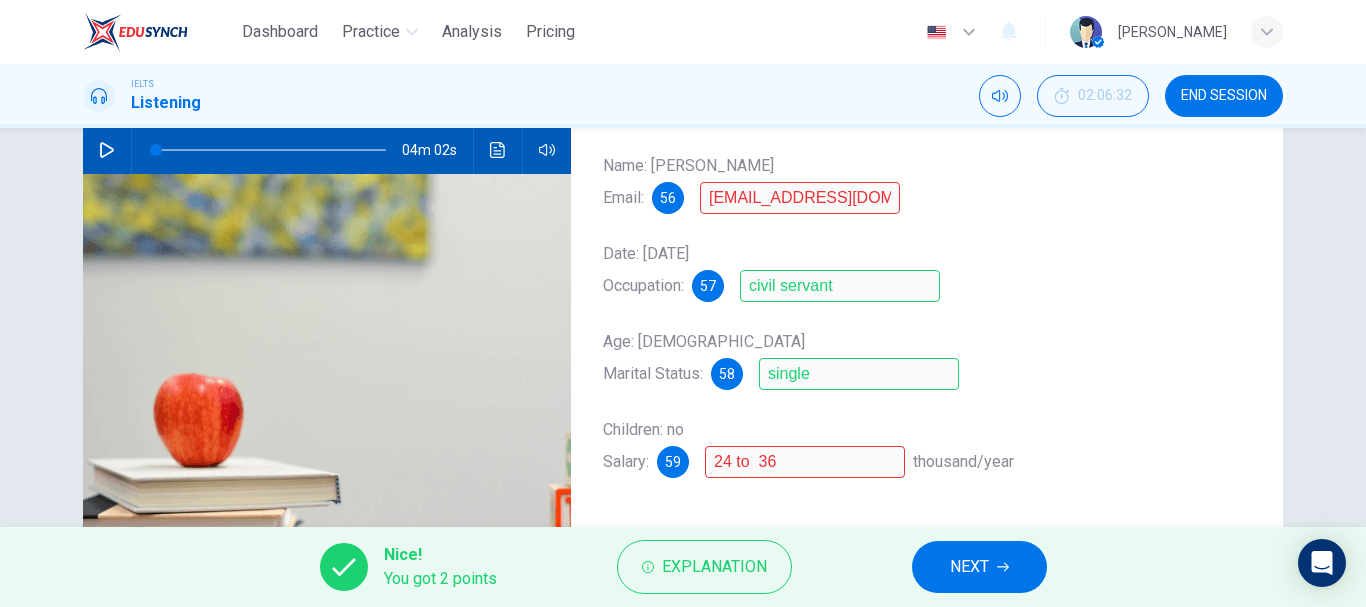 scroll, scrollTop: 170, scrollLeft: 0, axis: vertical 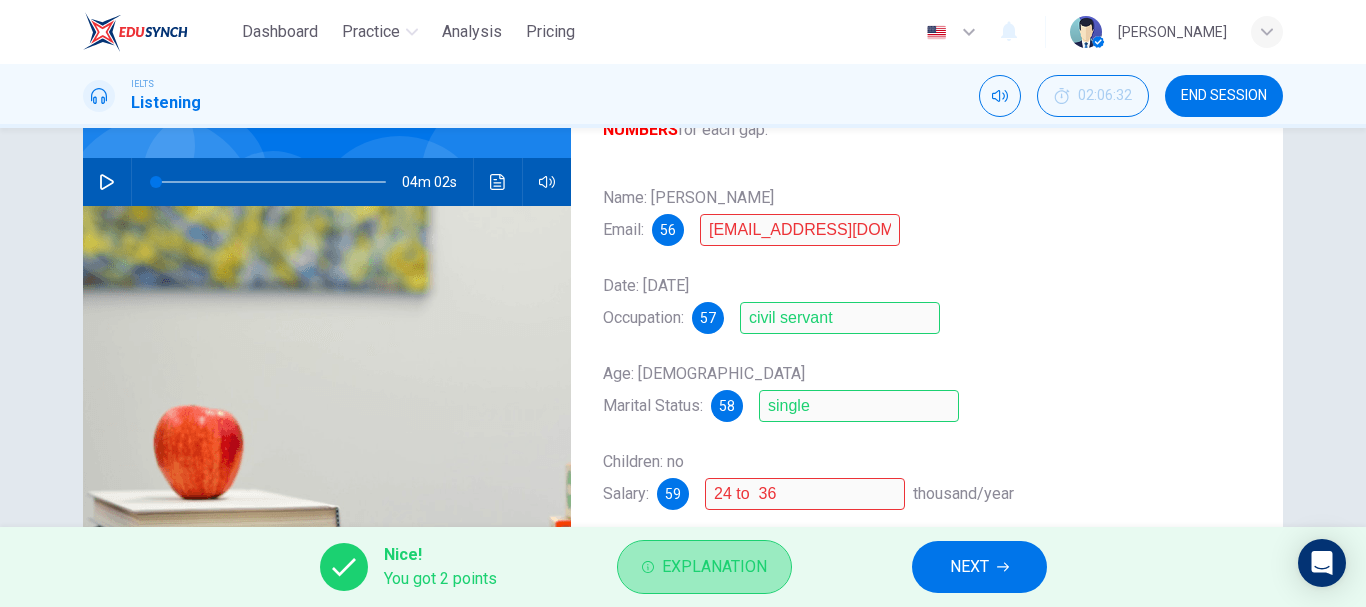 click on "Explanation" at bounding box center [714, 567] 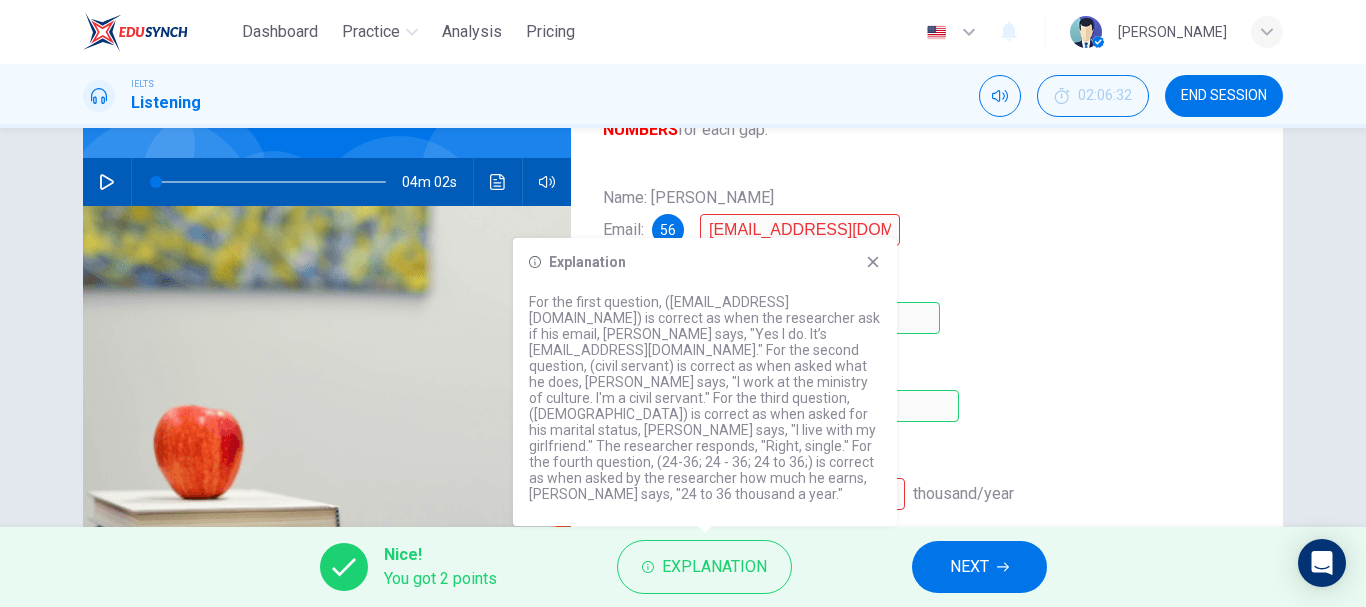 click on "Name: [PERSON_NAME]
Email:  56 [EMAIL_ADDRESS][DOMAIN_NAME] Date: [DATE]
Occupation:  57 civil servant Age: [DEMOGRAPHIC_DATA]
Marital Status:  58 [DEMOGRAPHIC_DATA] Children: no
Salary:  59 24 to  36  thousand/year" at bounding box center [927, 366] 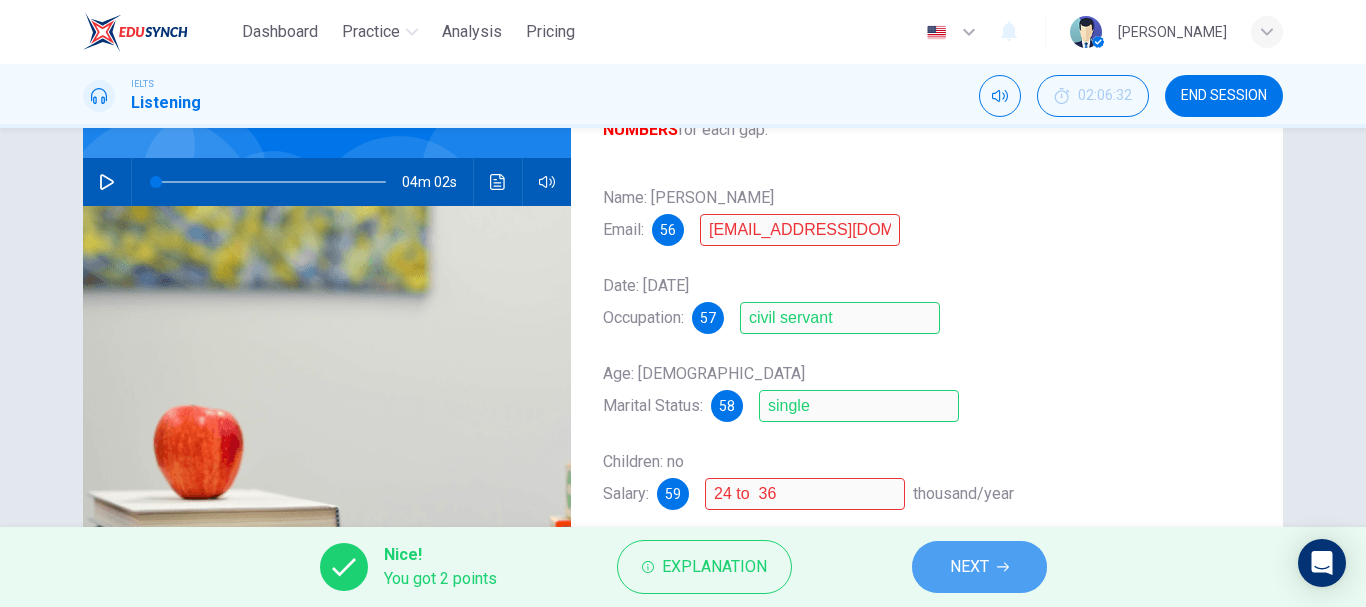 click on "NEXT" at bounding box center [969, 567] 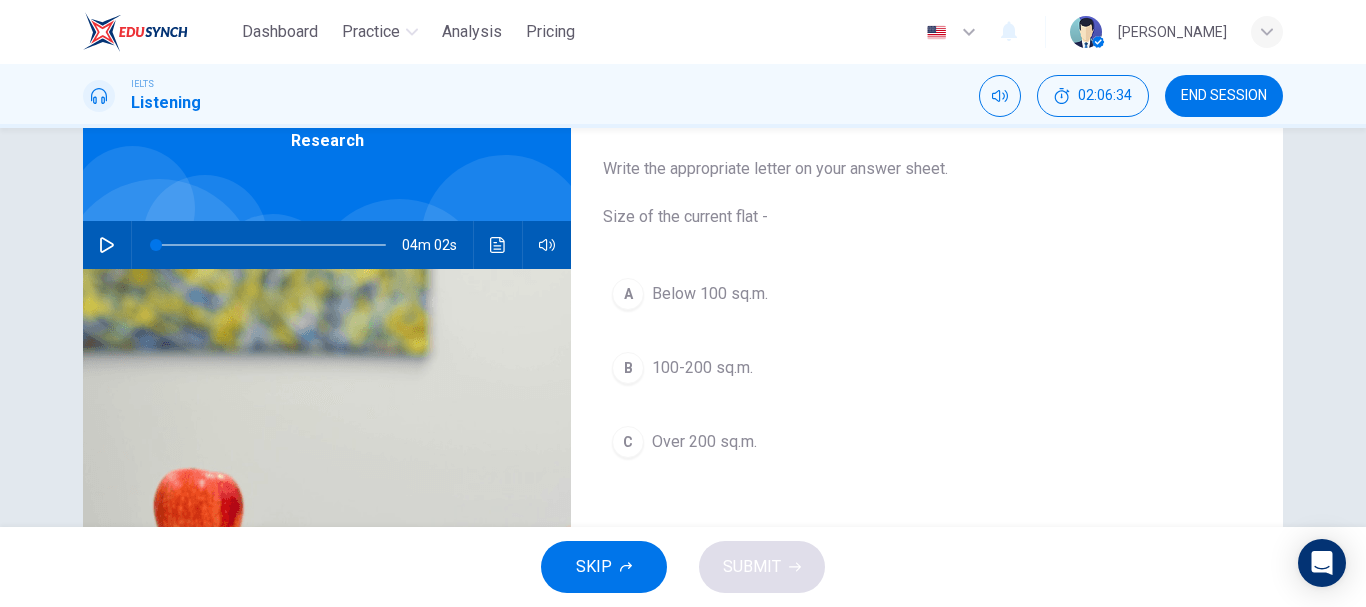 scroll, scrollTop: 95, scrollLeft: 0, axis: vertical 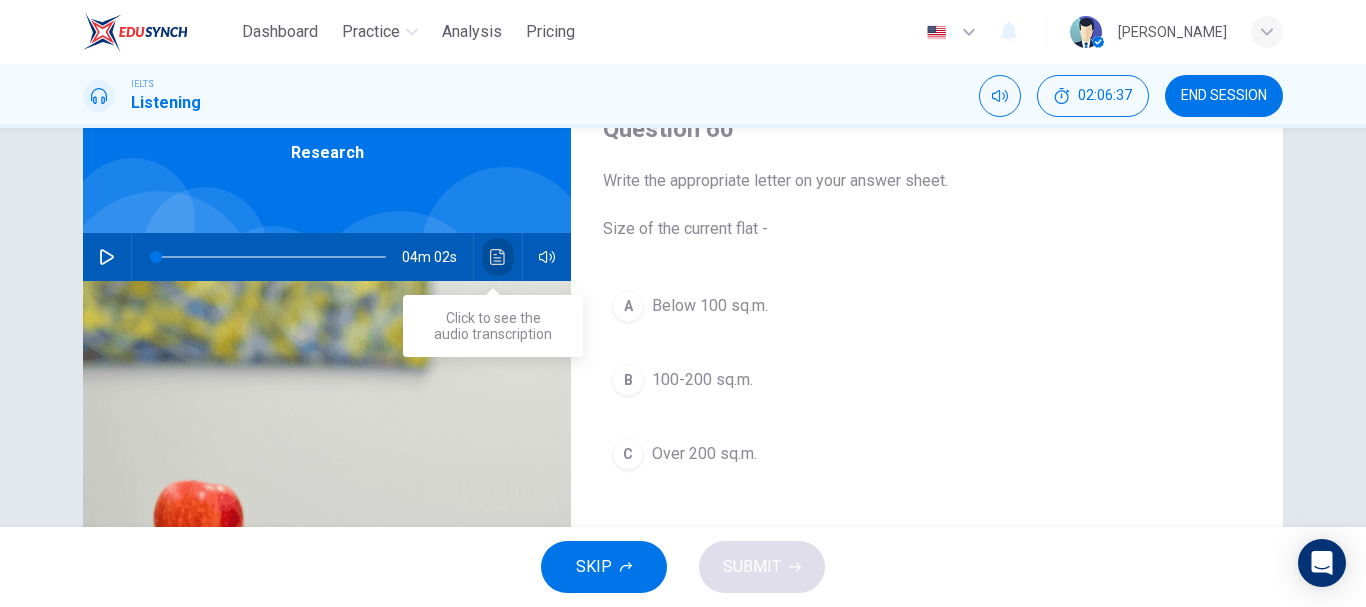 click 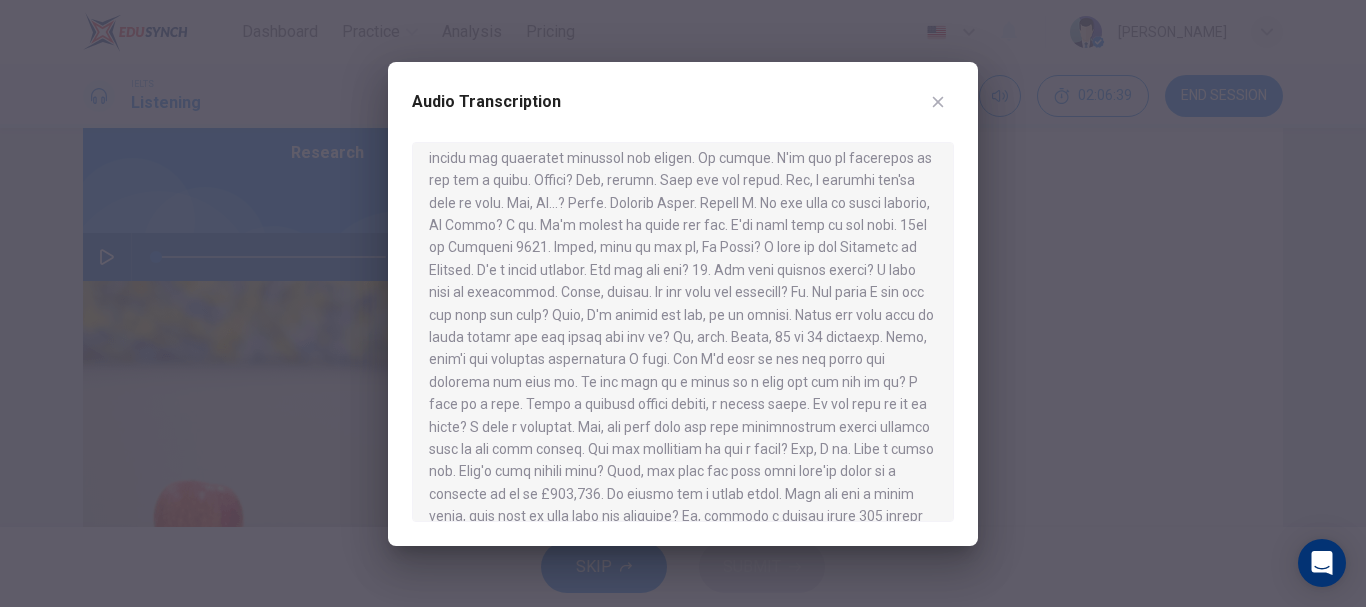 scroll, scrollTop: 147, scrollLeft: 0, axis: vertical 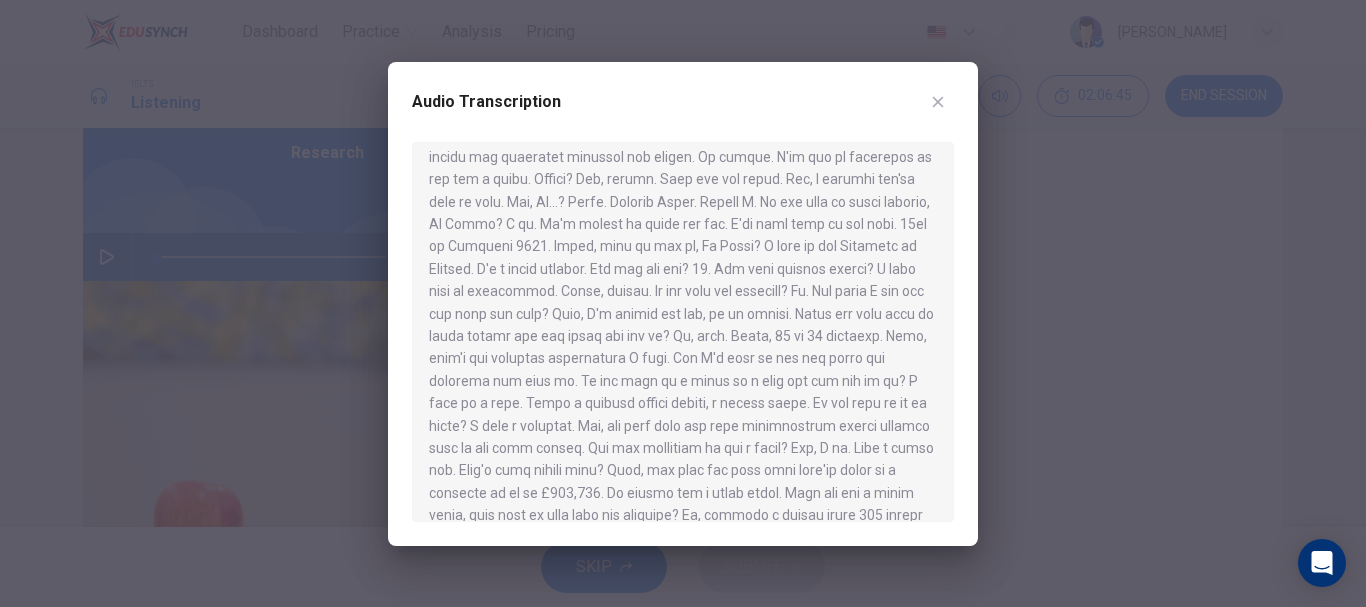 type 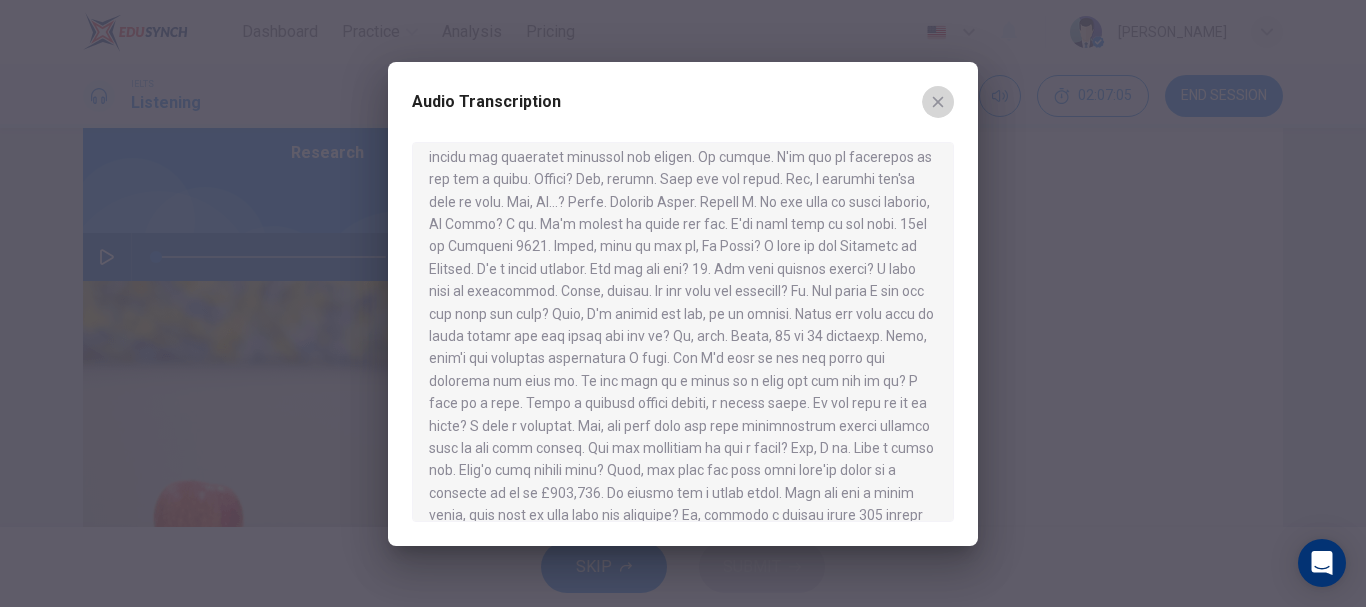 click 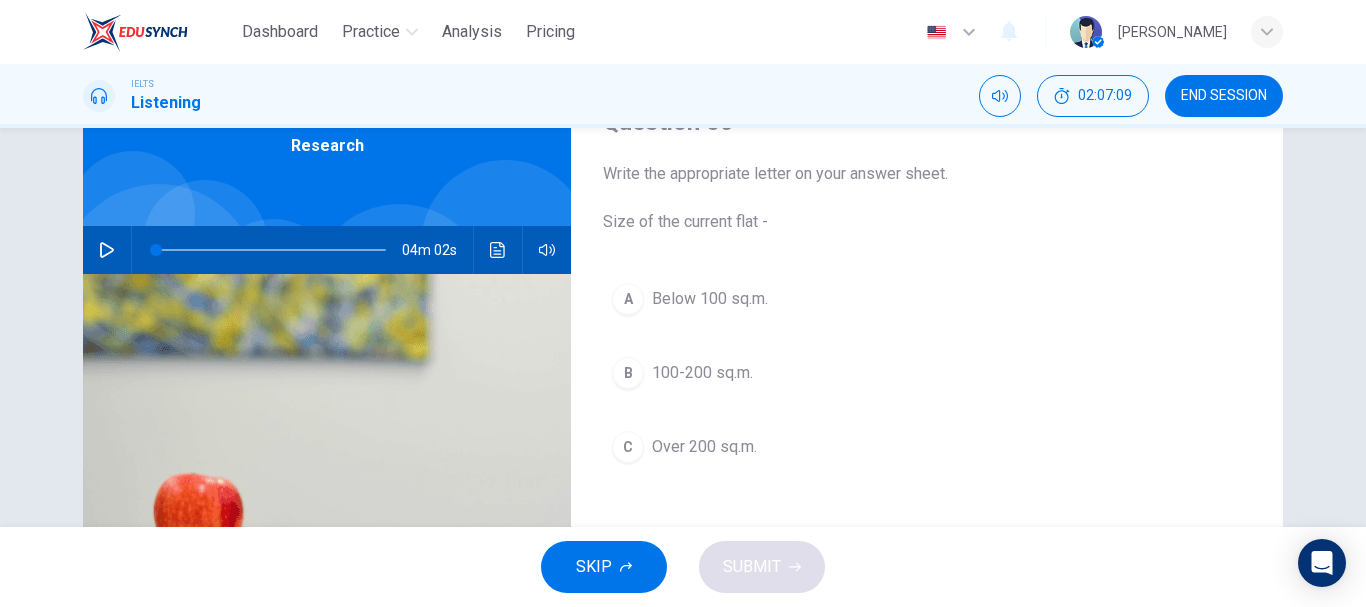 scroll, scrollTop: 98, scrollLeft: 0, axis: vertical 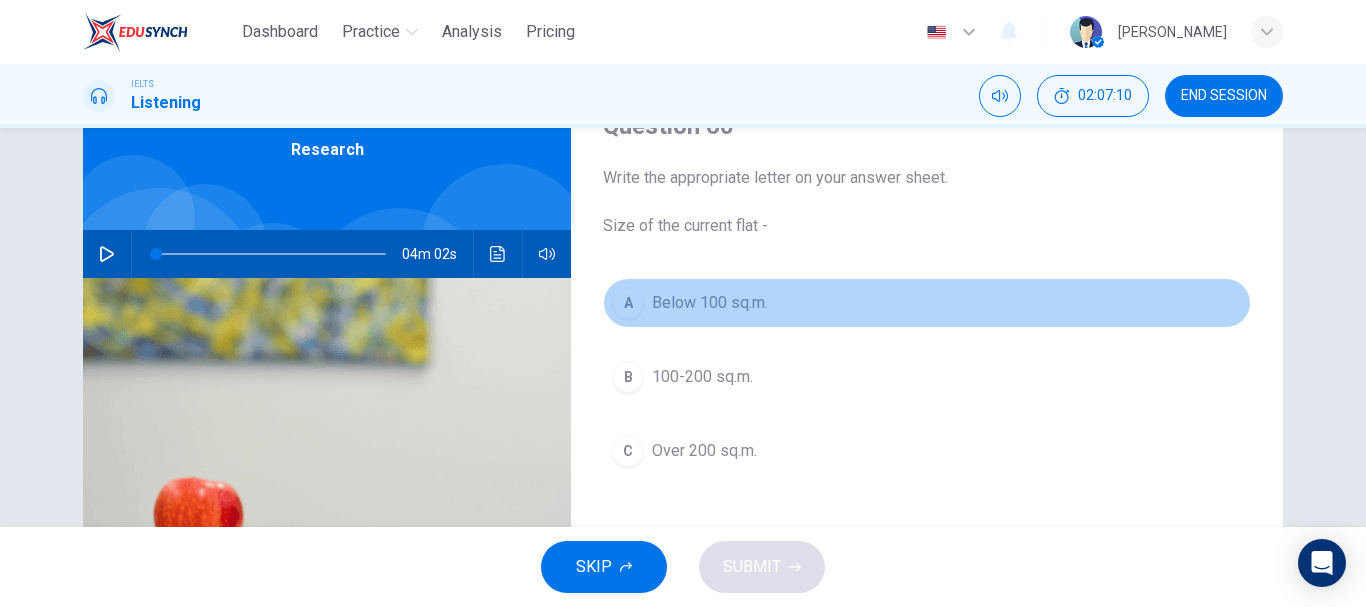 click on "A" at bounding box center [628, 303] 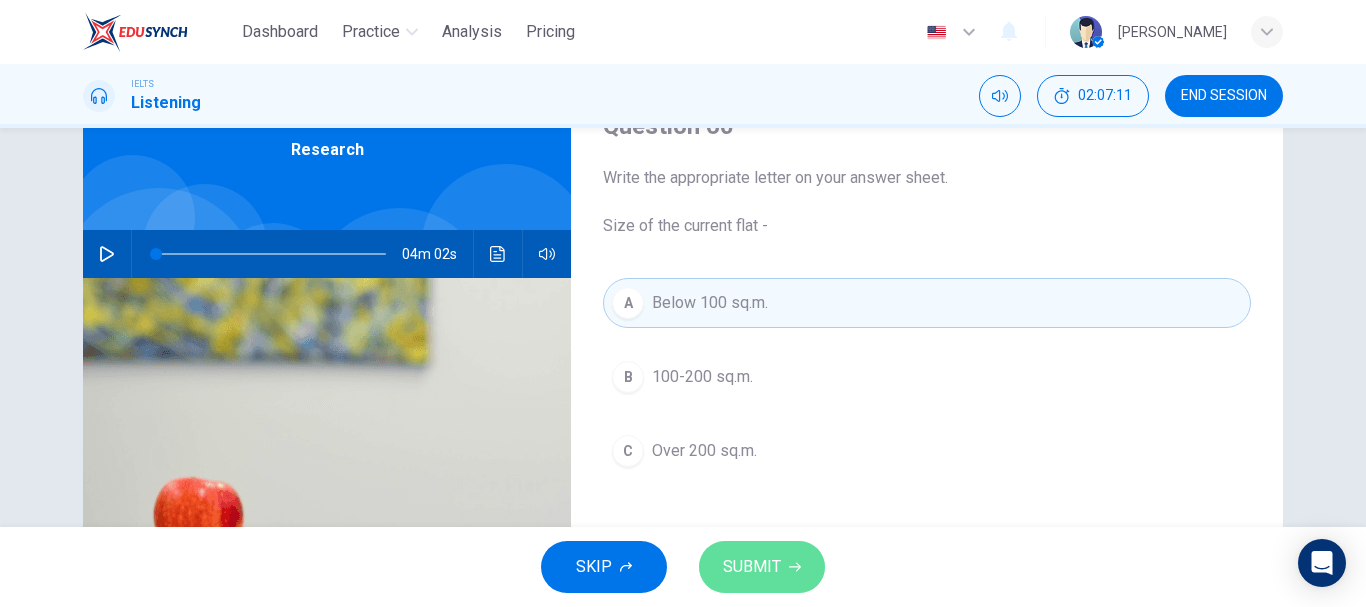 click on "SUBMIT" at bounding box center (752, 567) 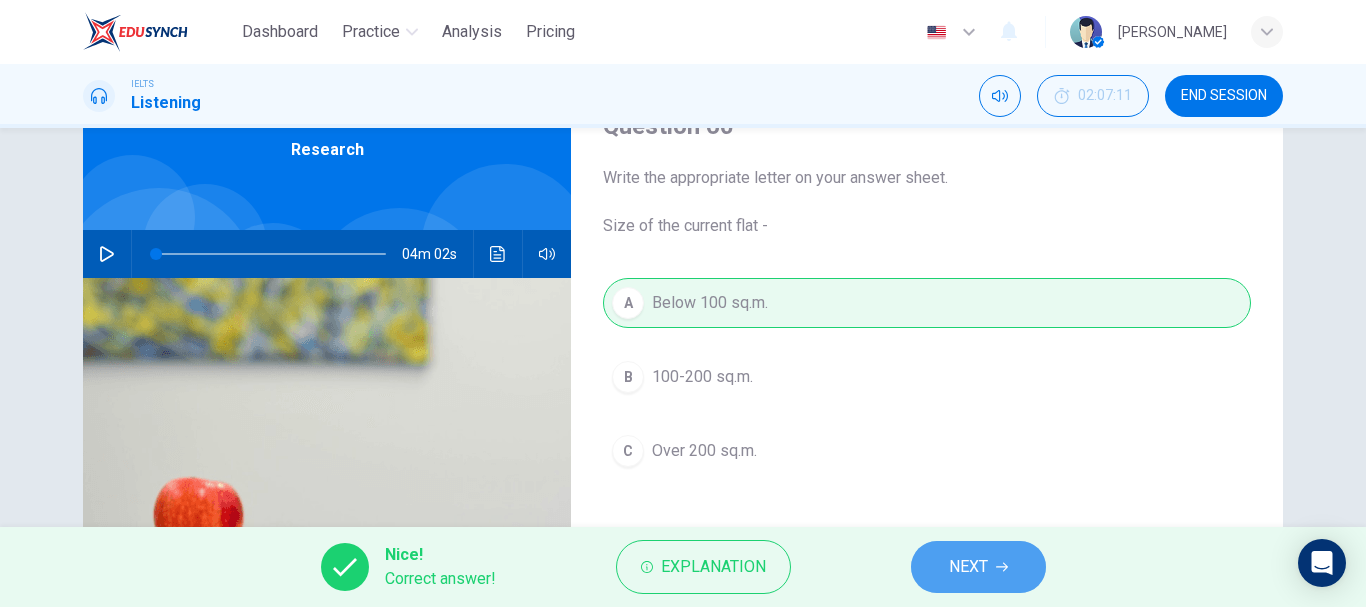 click on "NEXT" at bounding box center [968, 567] 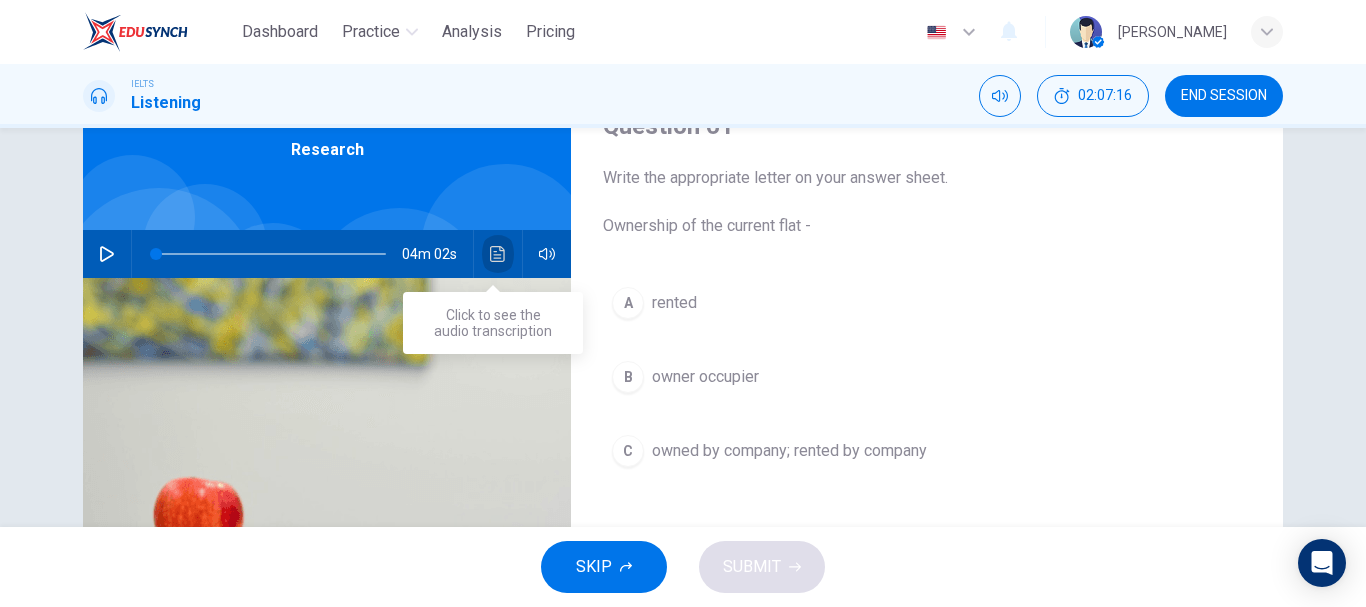 click at bounding box center [498, 254] 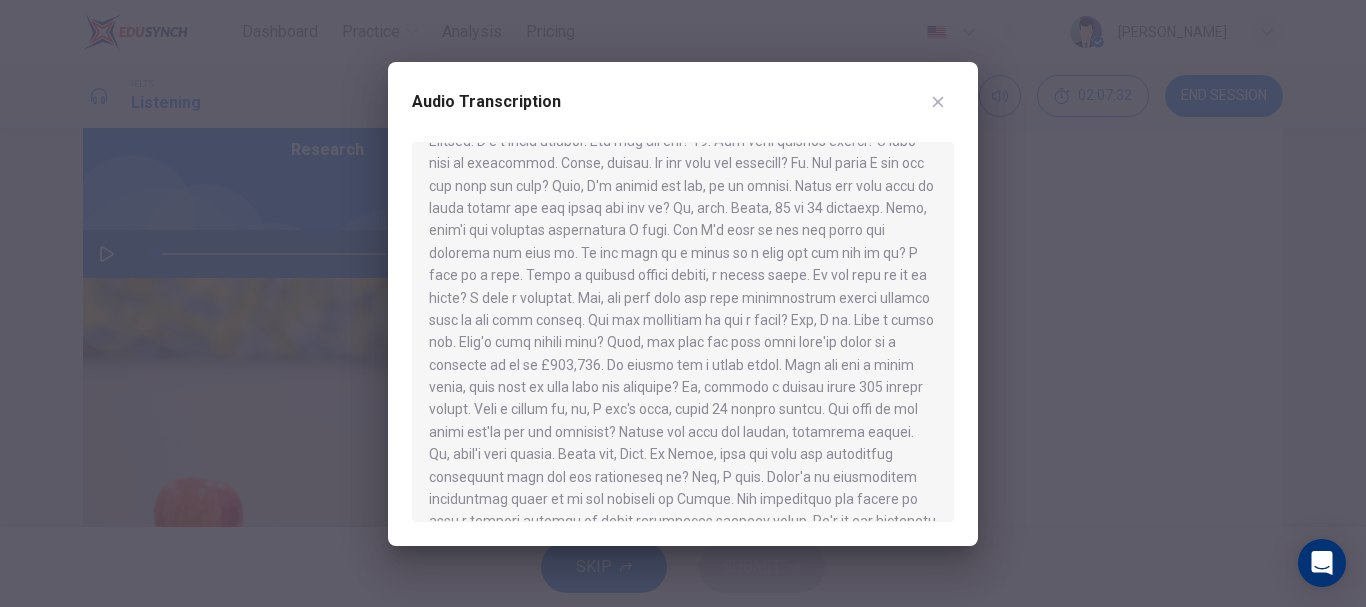 scroll, scrollTop: 276, scrollLeft: 0, axis: vertical 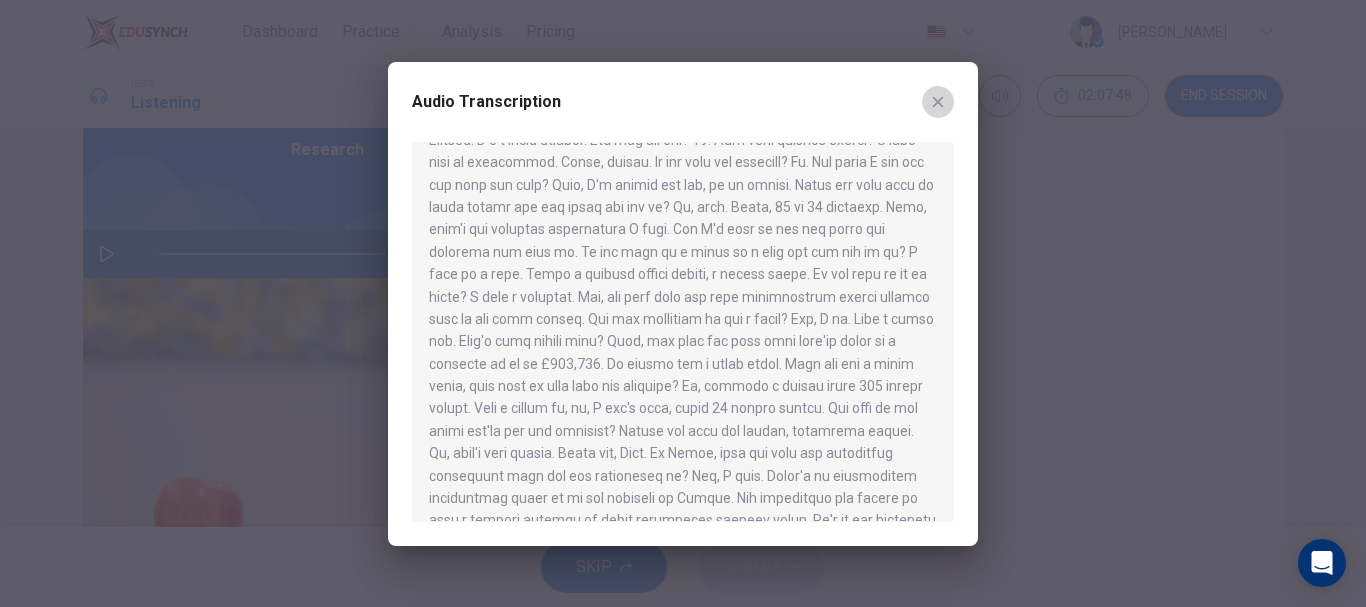 click 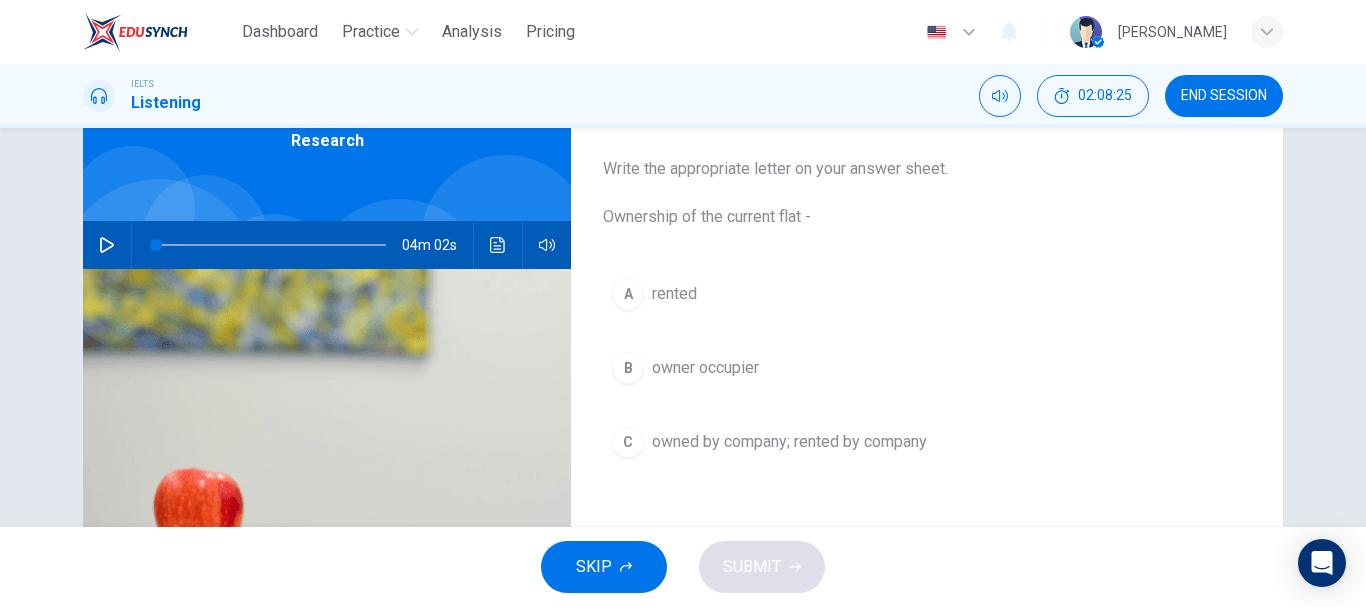 scroll, scrollTop: 109, scrollLeft: 0, axis: vertical 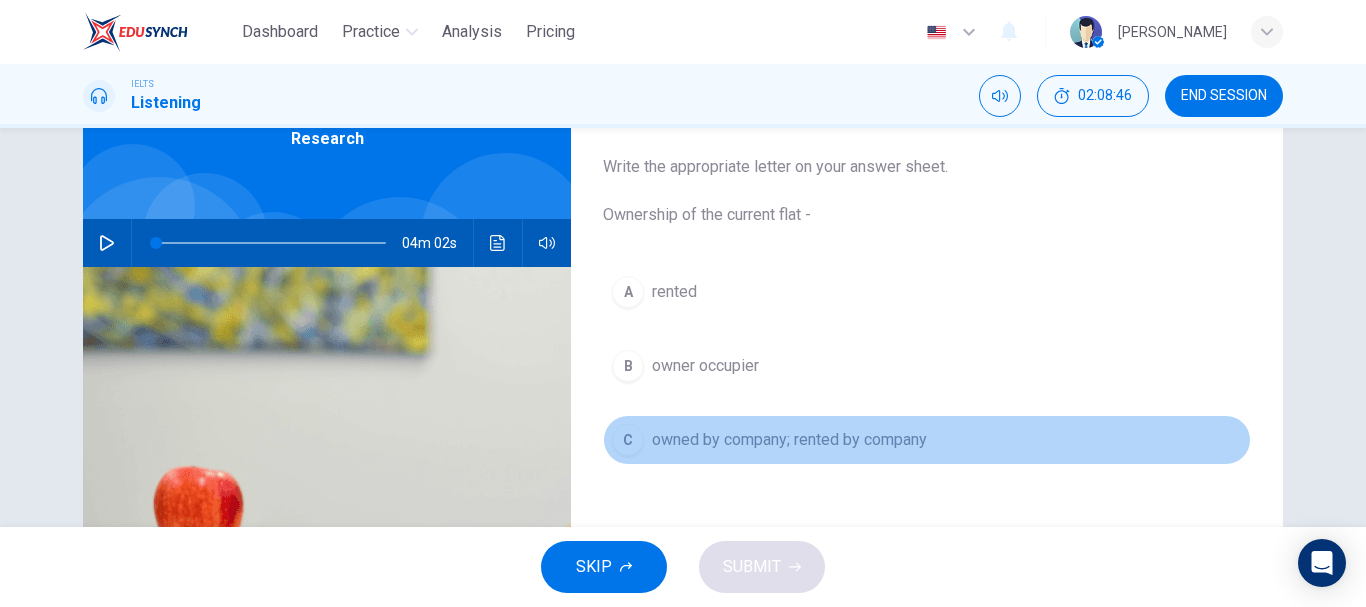 click on "C" at bounding box center (628, 440) 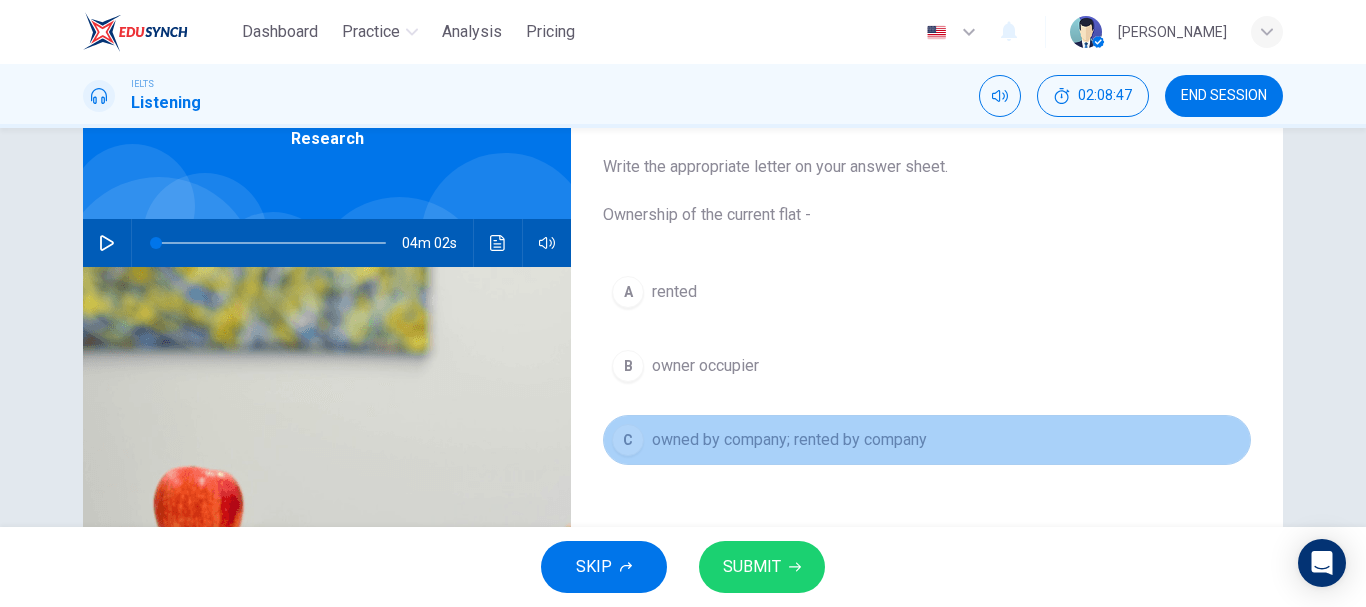 click on "C" at bounding box center (628, 440) 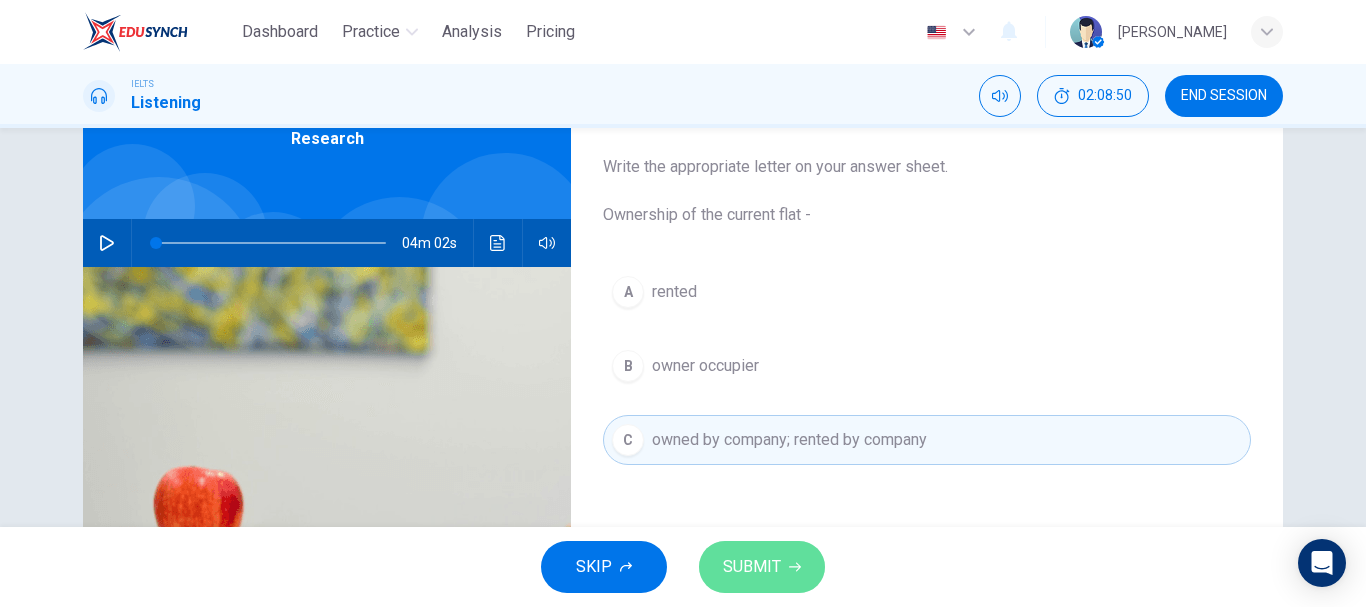 click on "SUBMIT" at bounding box center [762, 567] 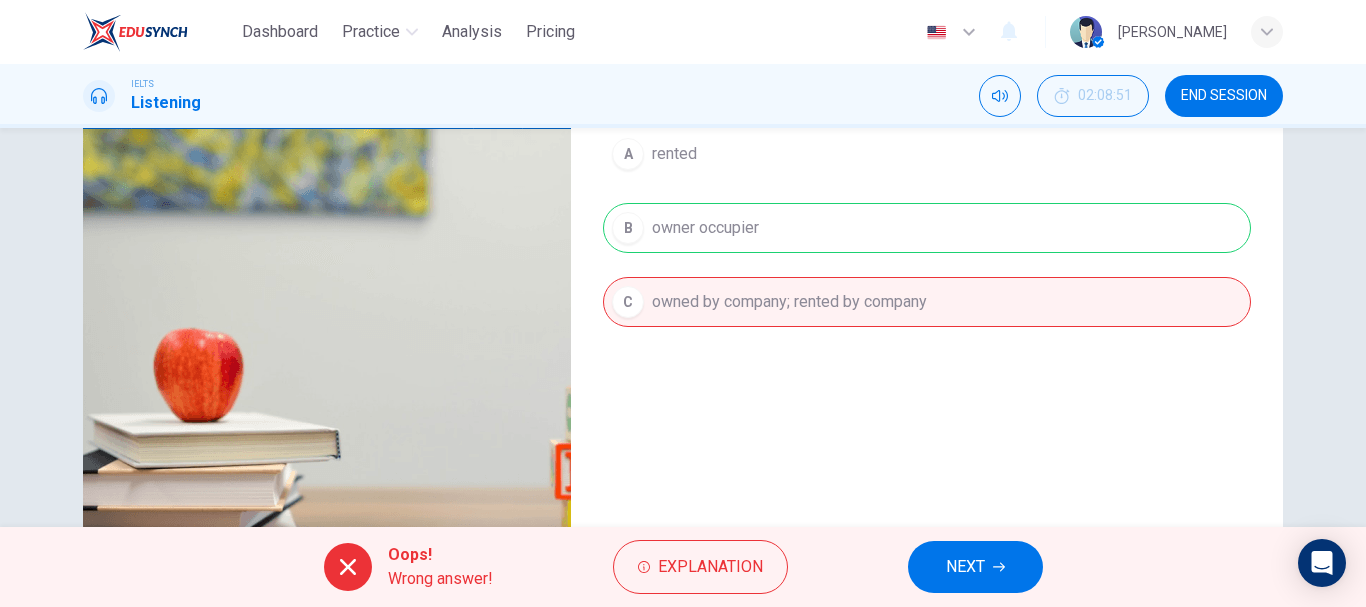scroll, scrollTop: 248, scrollLeft: 0, axis: vertical 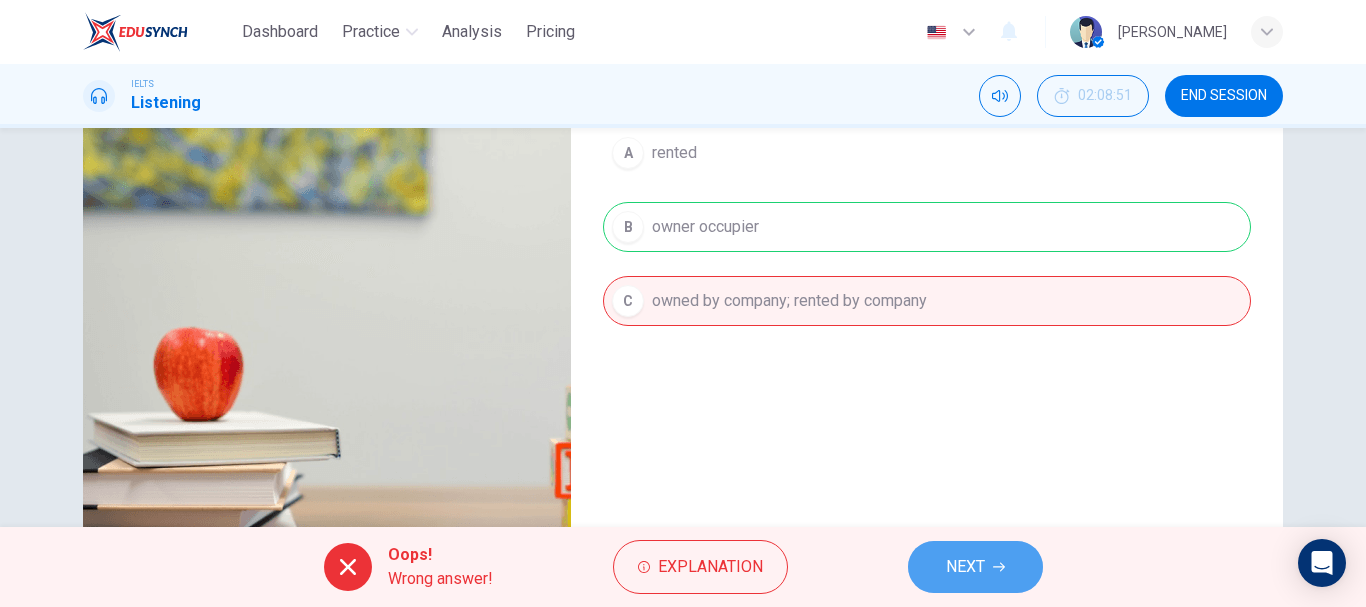 click on "NEXT" at bounding box center [975, 567] 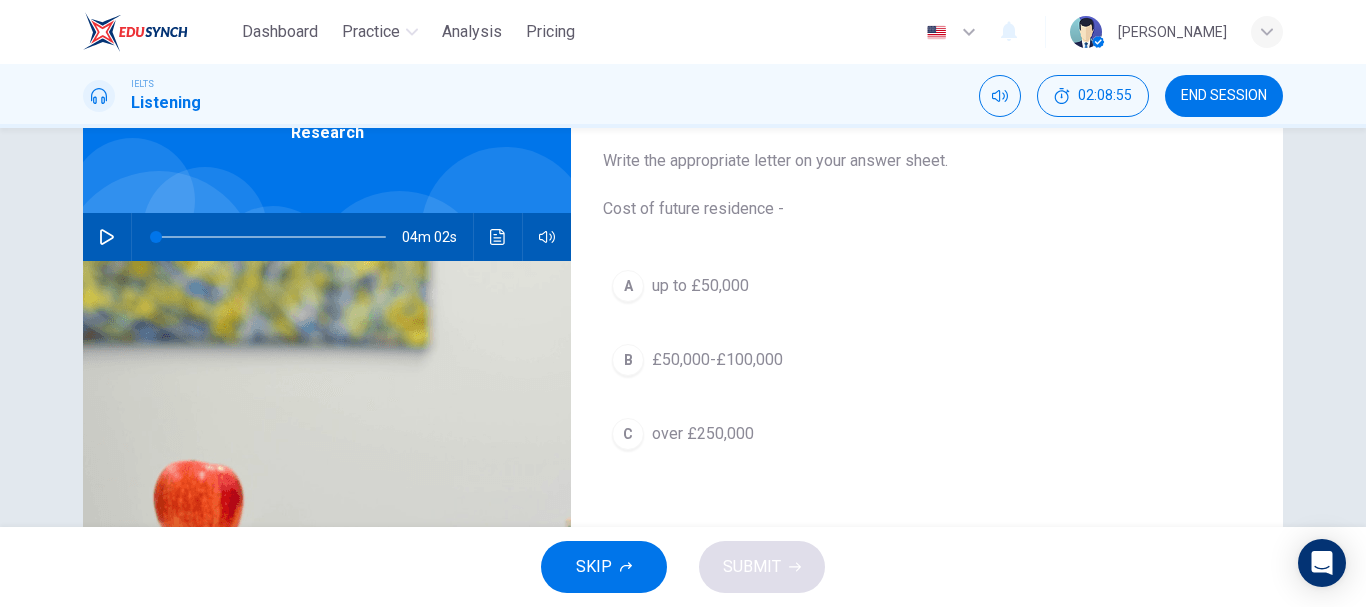 scroll, scrollTop: 117, scrollLeft: 0, axis: vertical 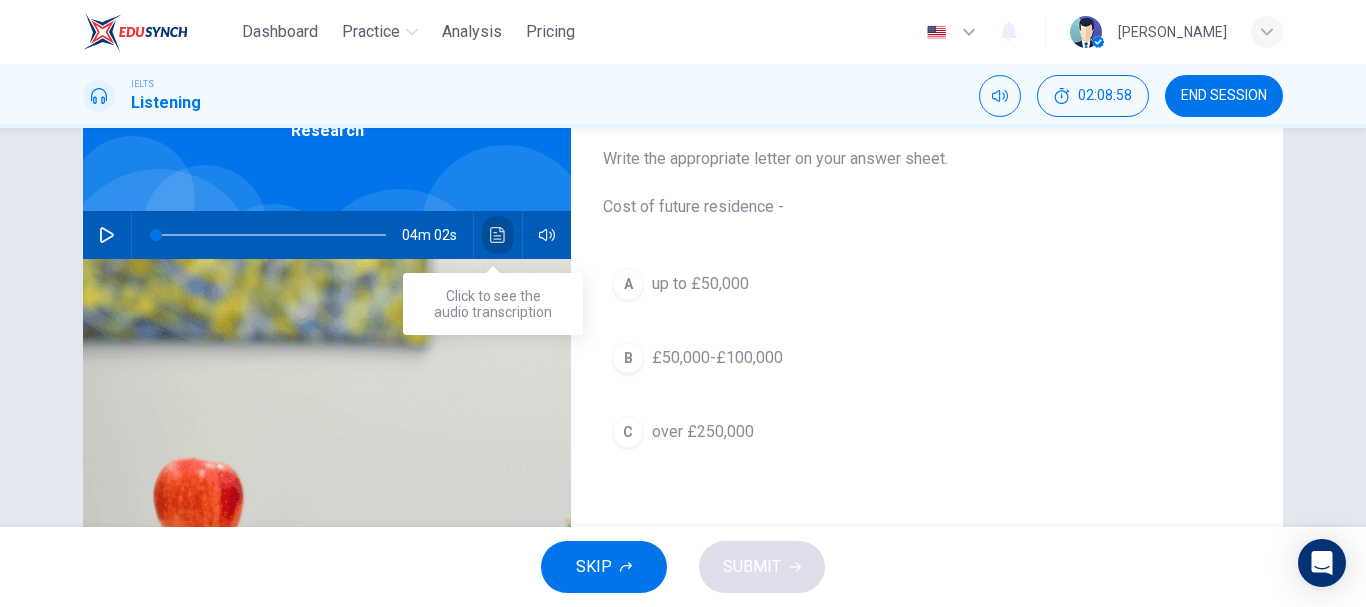 click 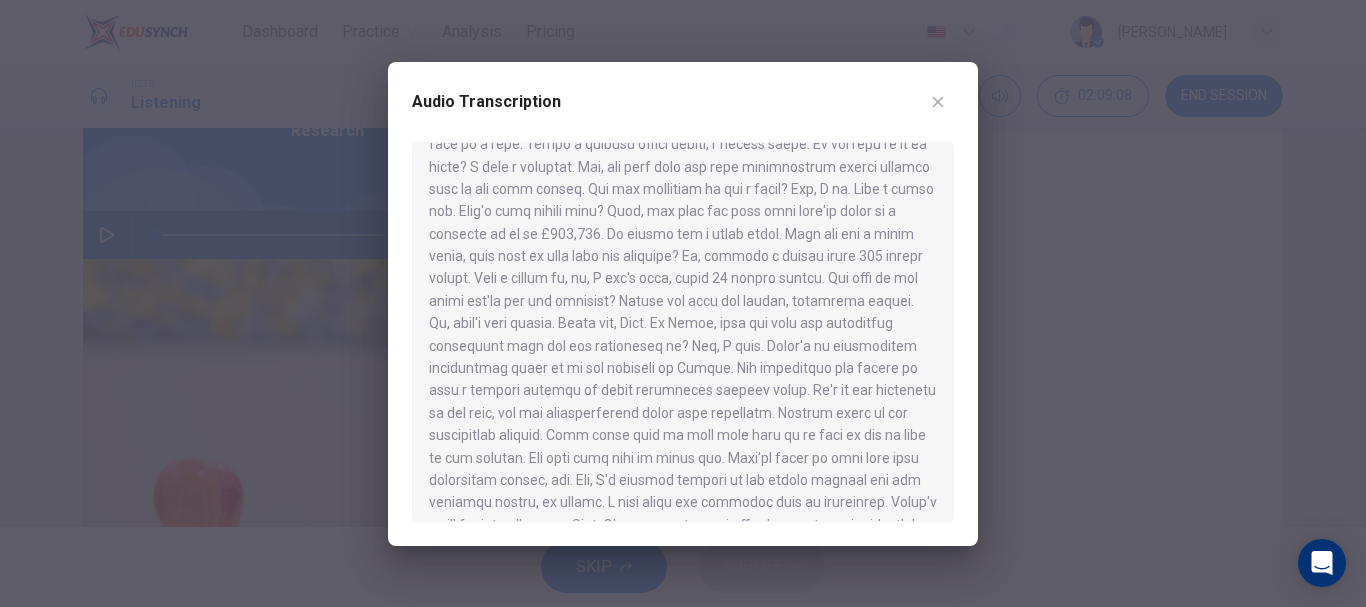 scroll, scrollTop: 323, scrollLeft: 0, axis: vertical 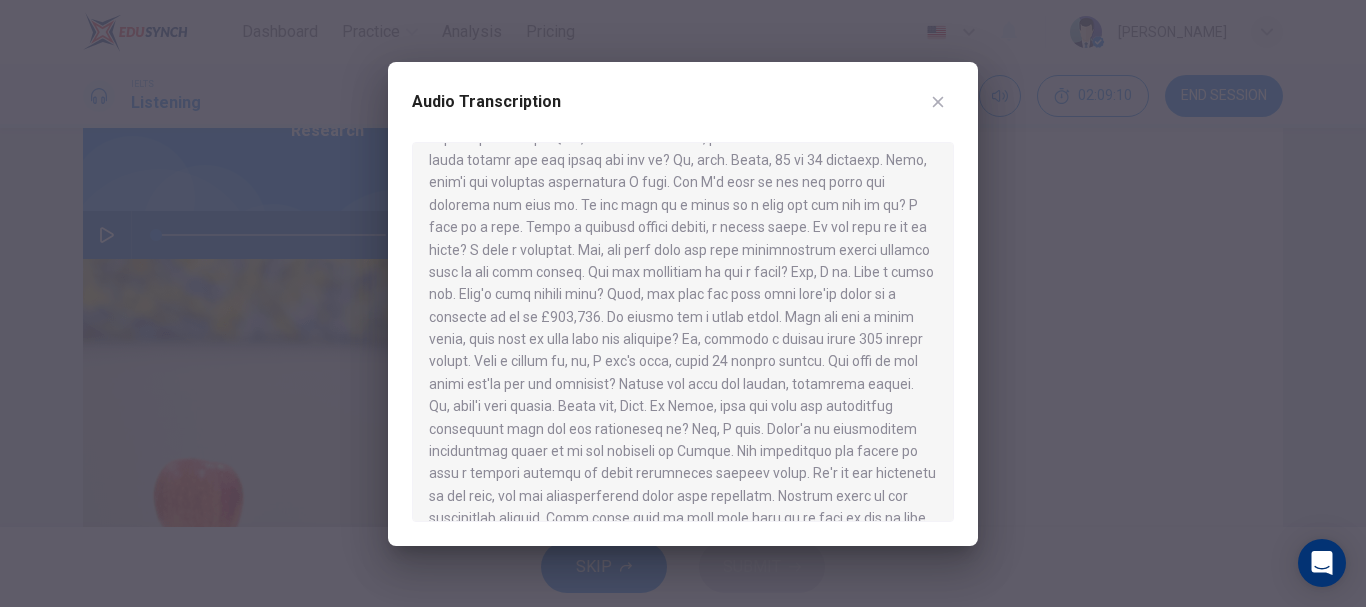 click 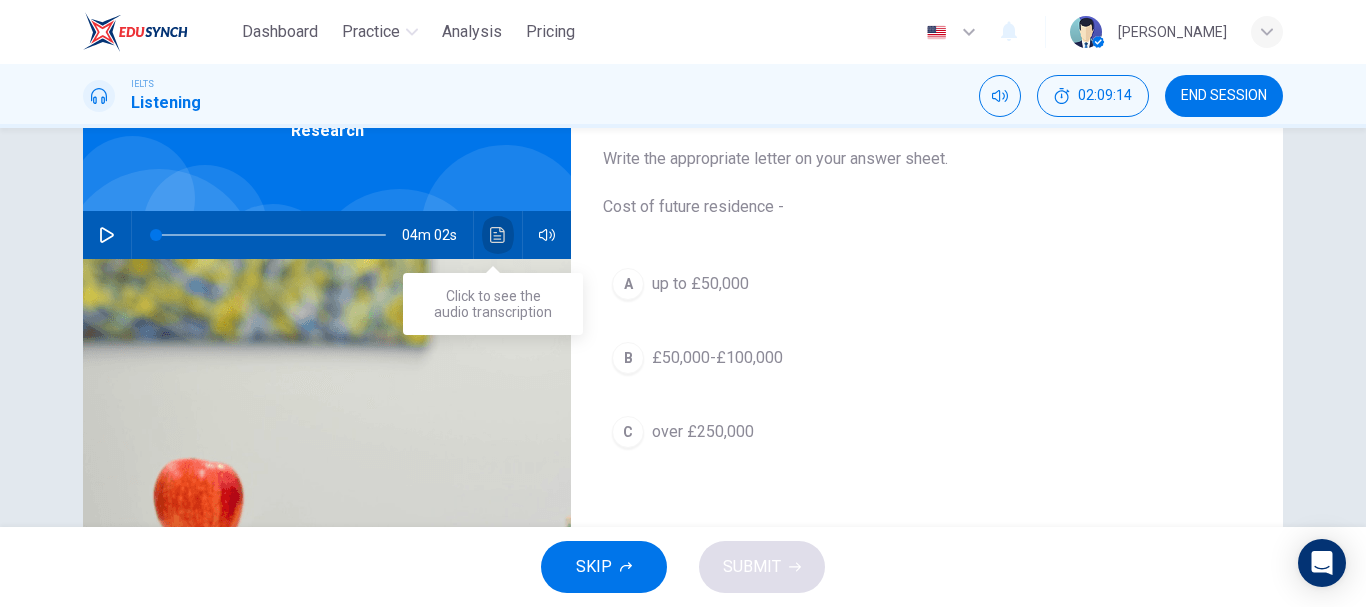 click at bounding box center [498, 235] 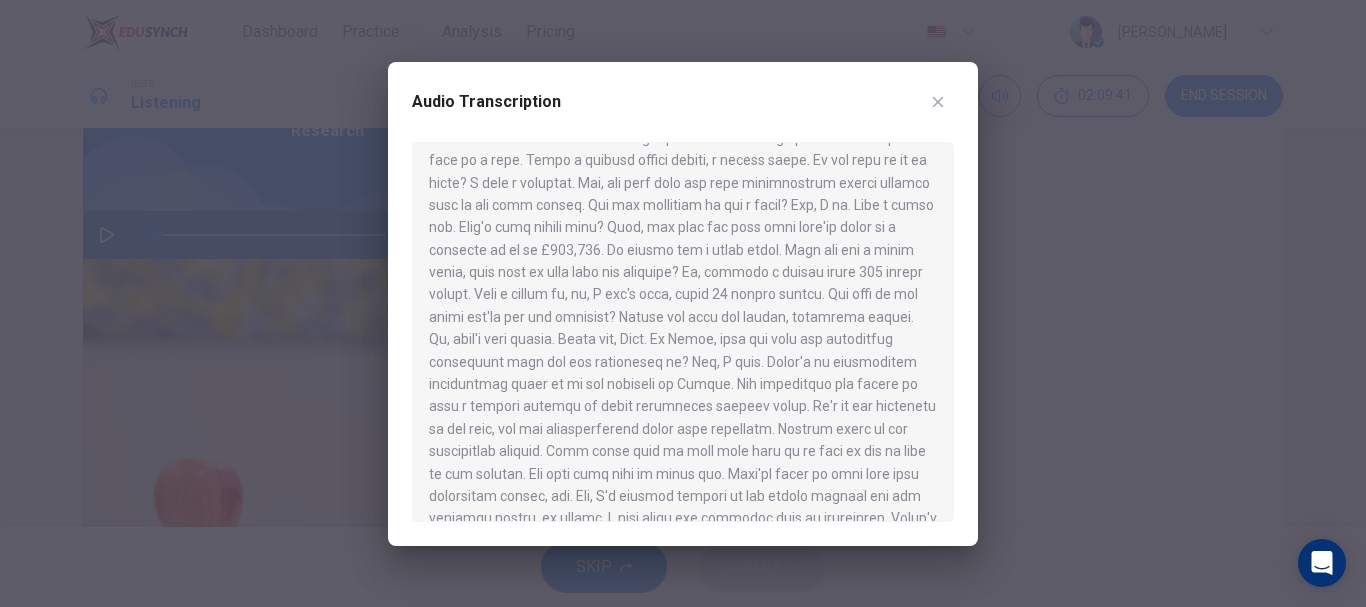 scroll, scrollTop: 384, scrollLeft: 0, axis: vertical 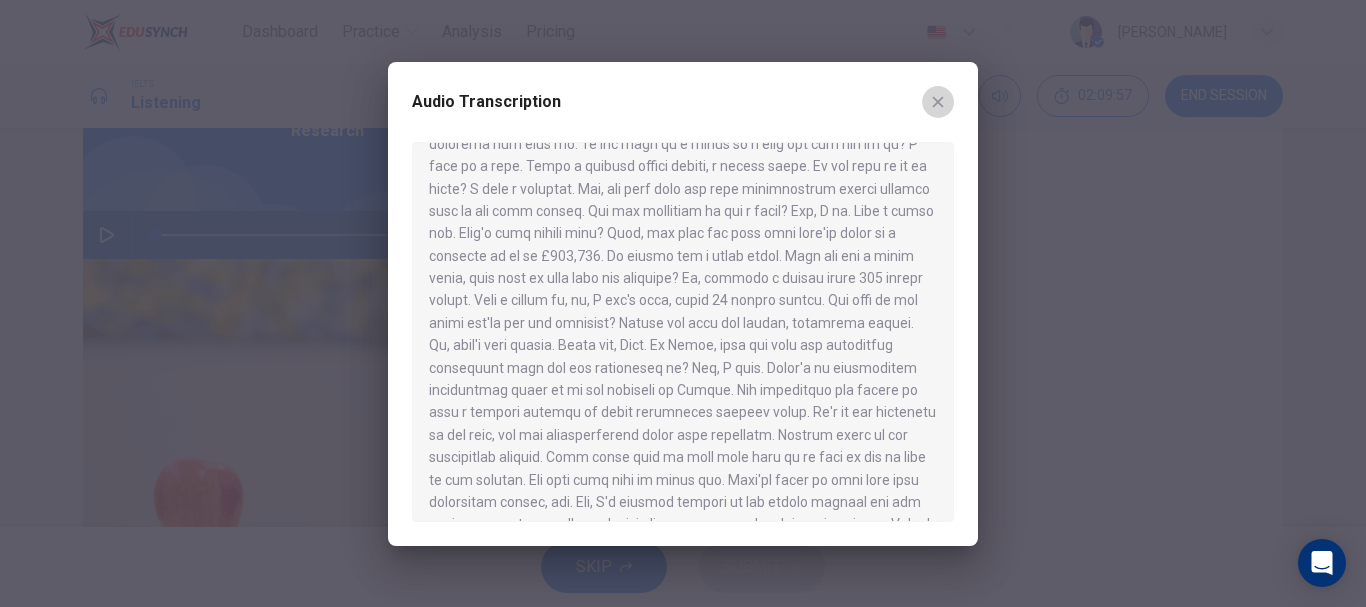 click 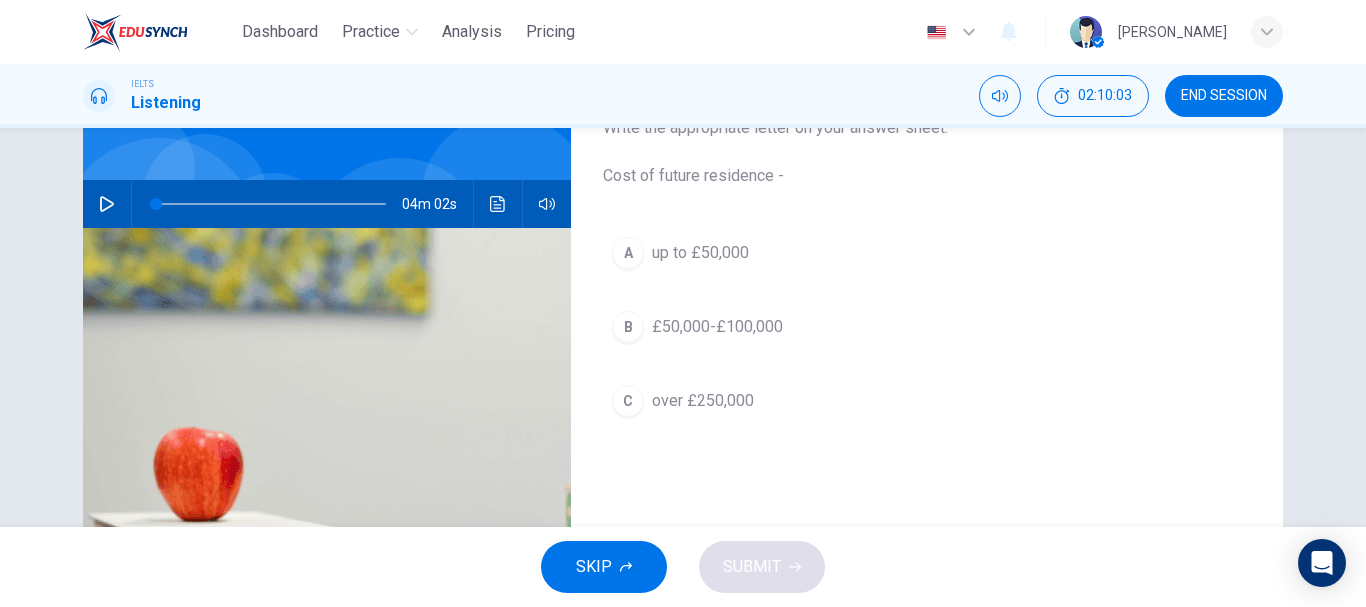 scroll, scrollTop: 148, scrollLeft: 0, axis: vertical 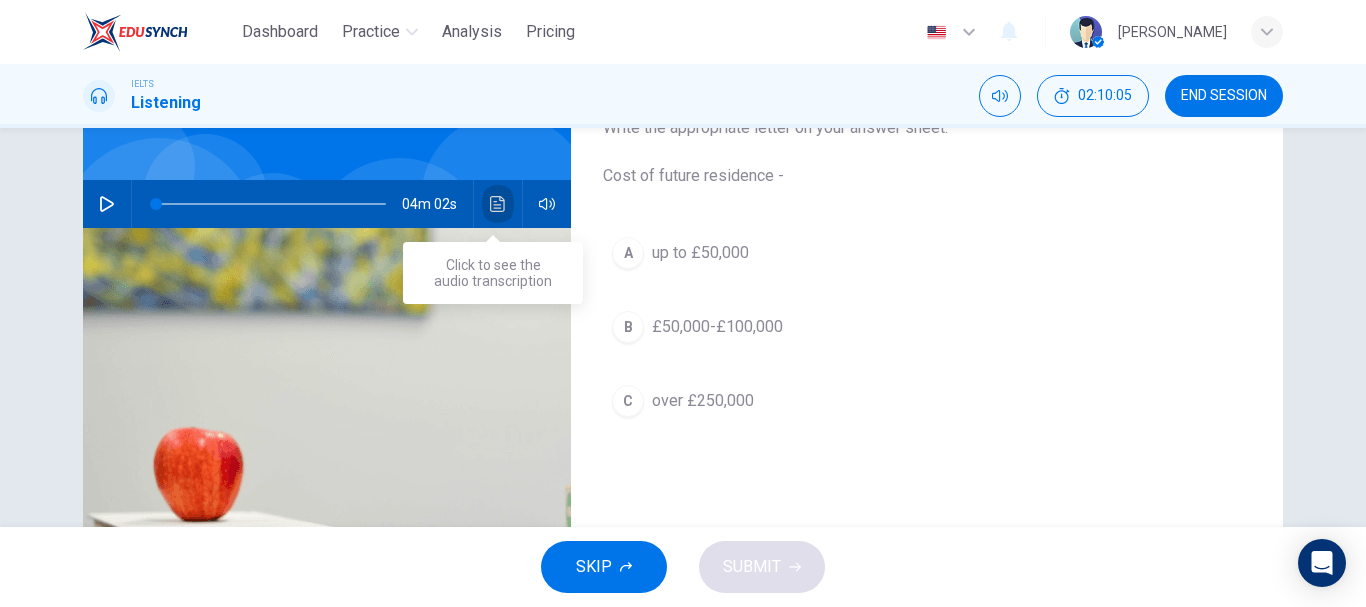 click 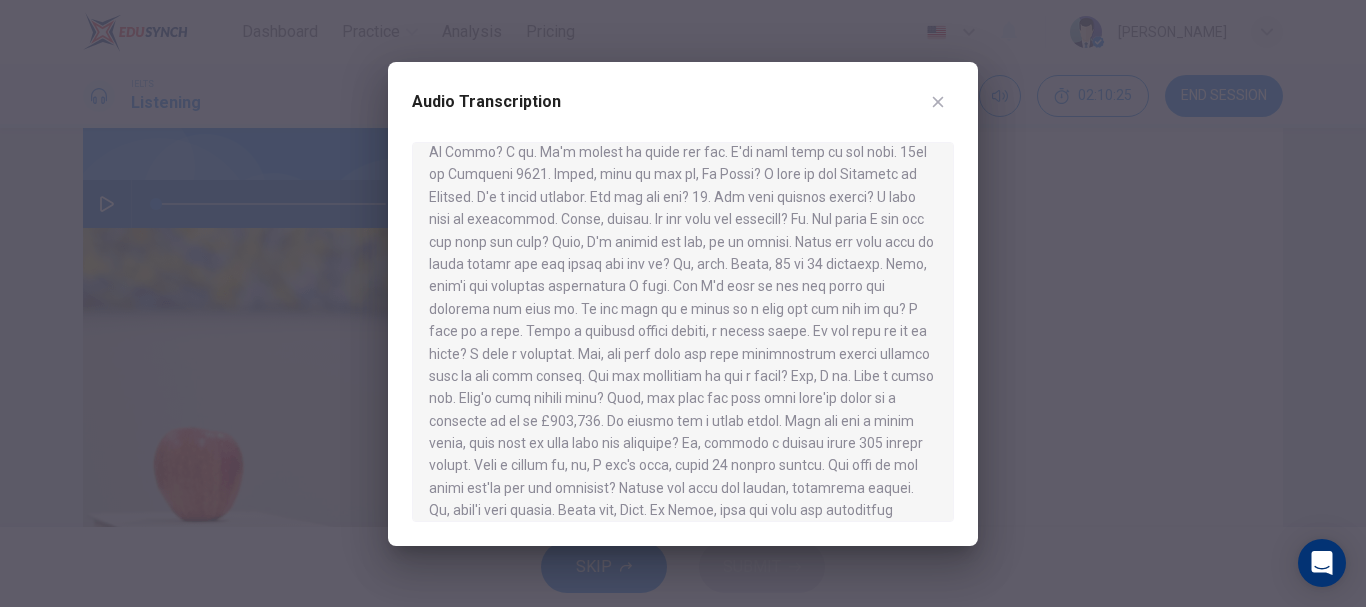 scroll, scrollTop: 220, scrollLeft: 0, axis: vertical 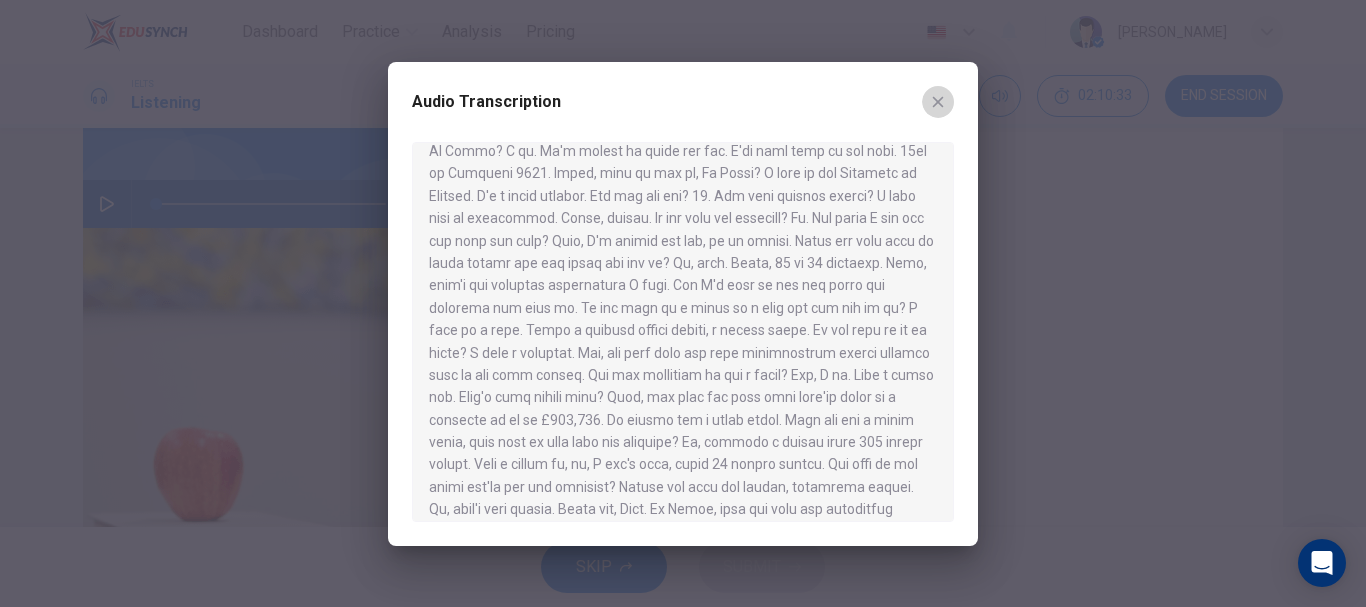 click 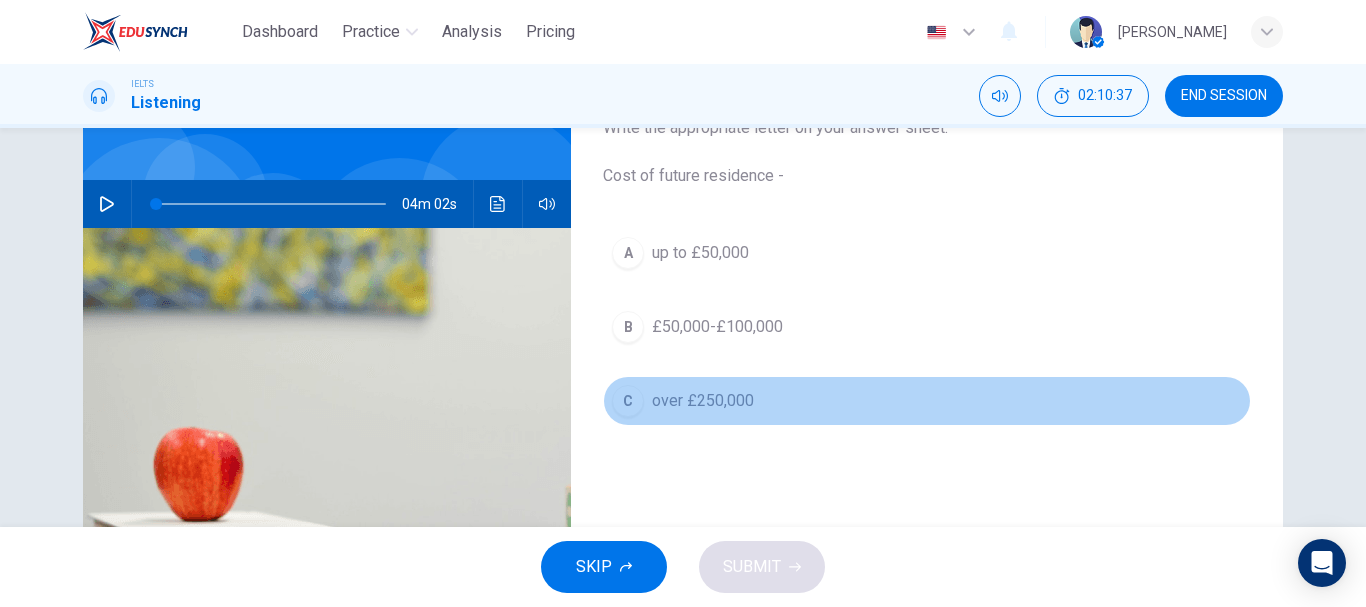 click on "C" at bounding box center [628, 401] 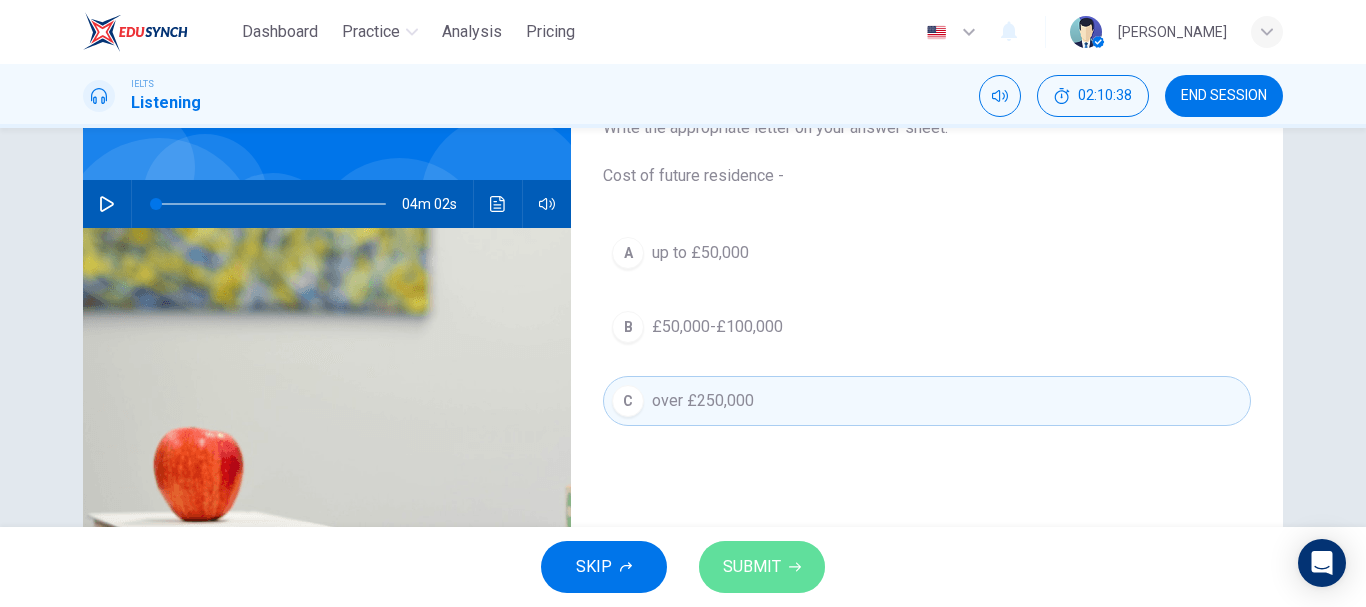click on "SUBMIT" at bounding box center (752, 567) 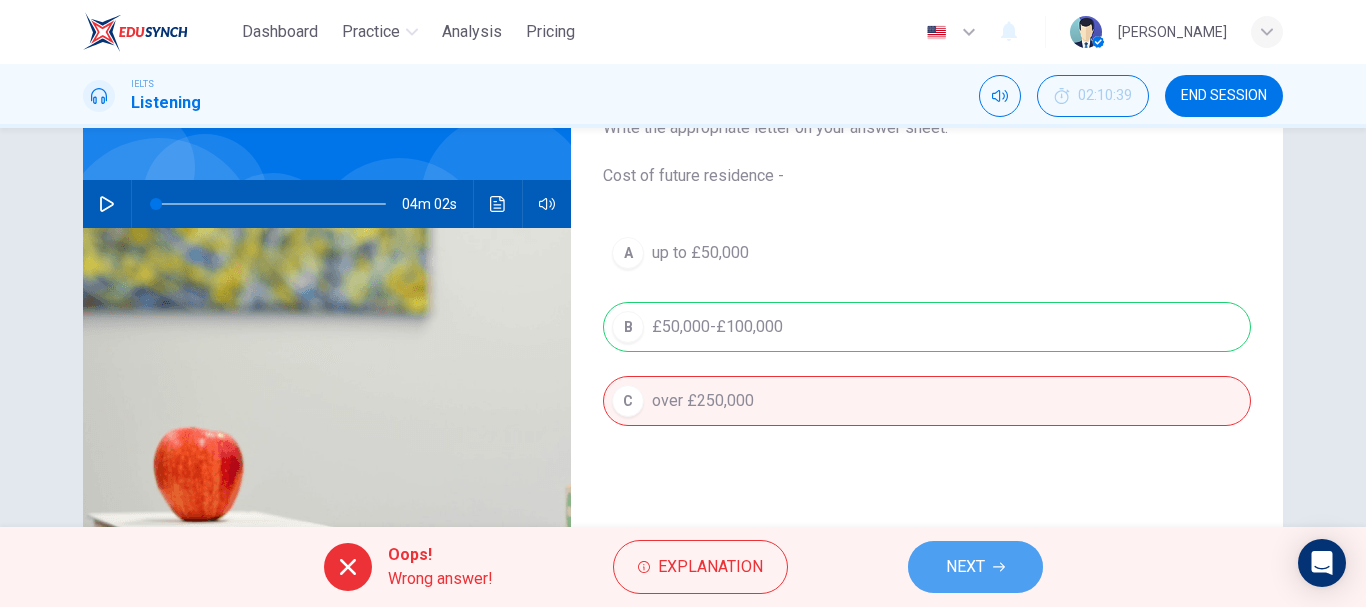 click on "NEXT" at bounding box center (965, 567) 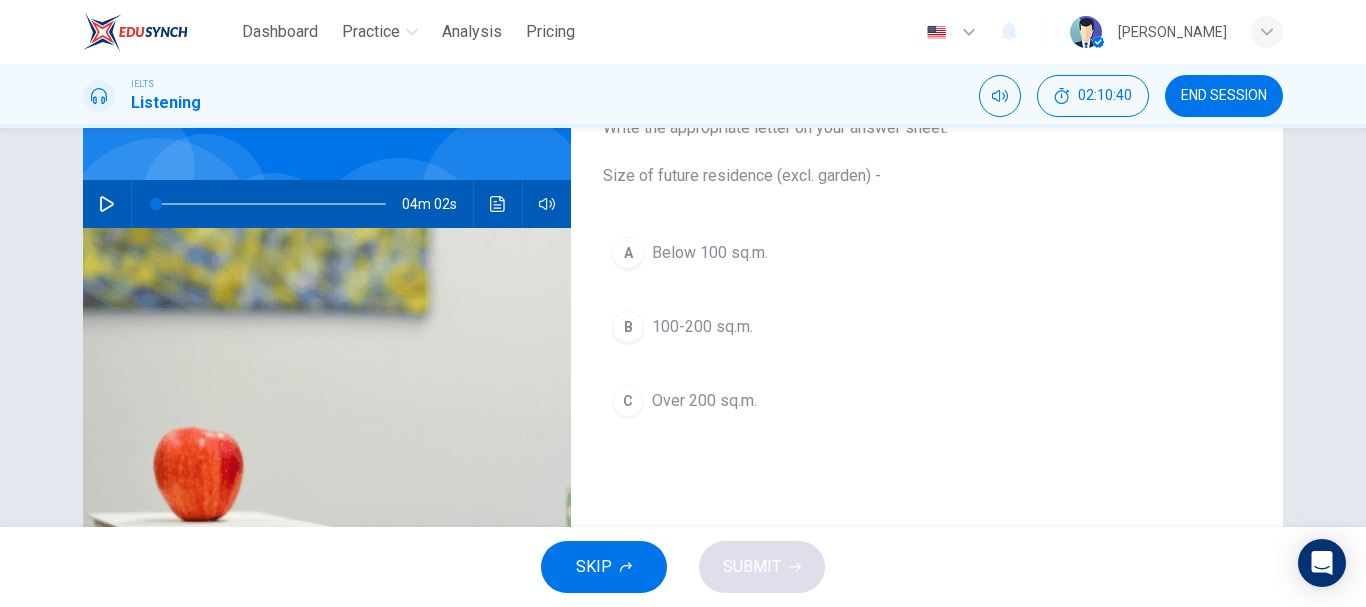 click on "SKIP SUBMIT" at bounding box center [683, 567] 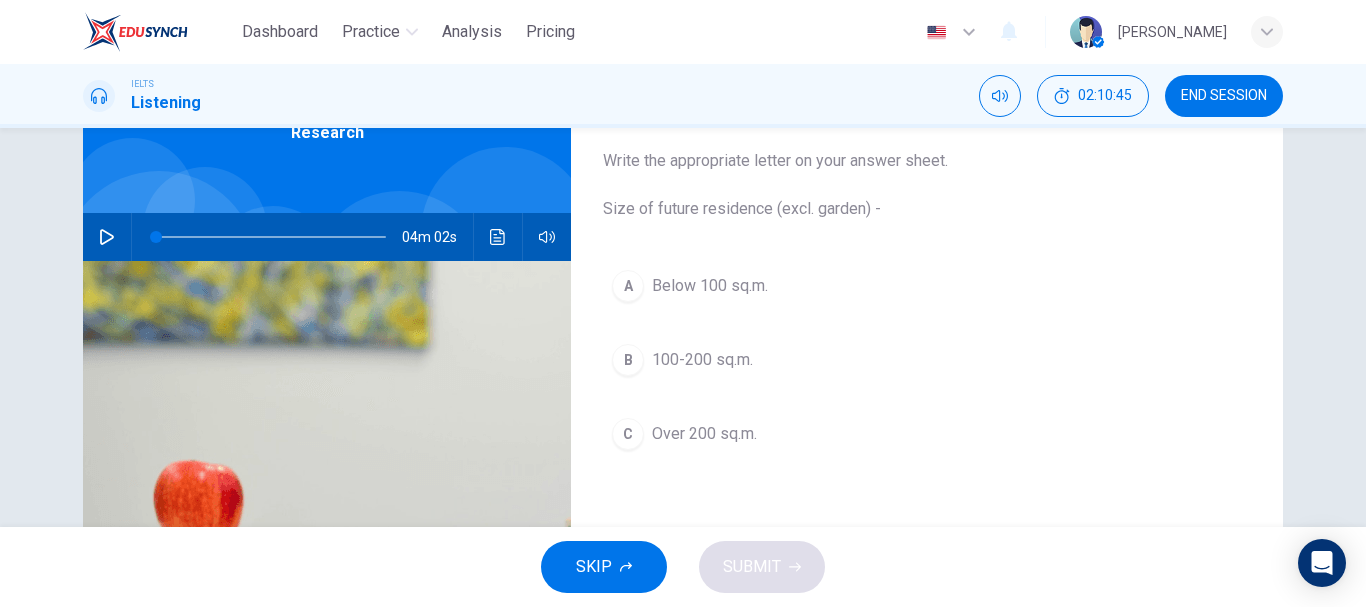scroll, scrollTop: 116, scrollLeft: 0, axis: vertical 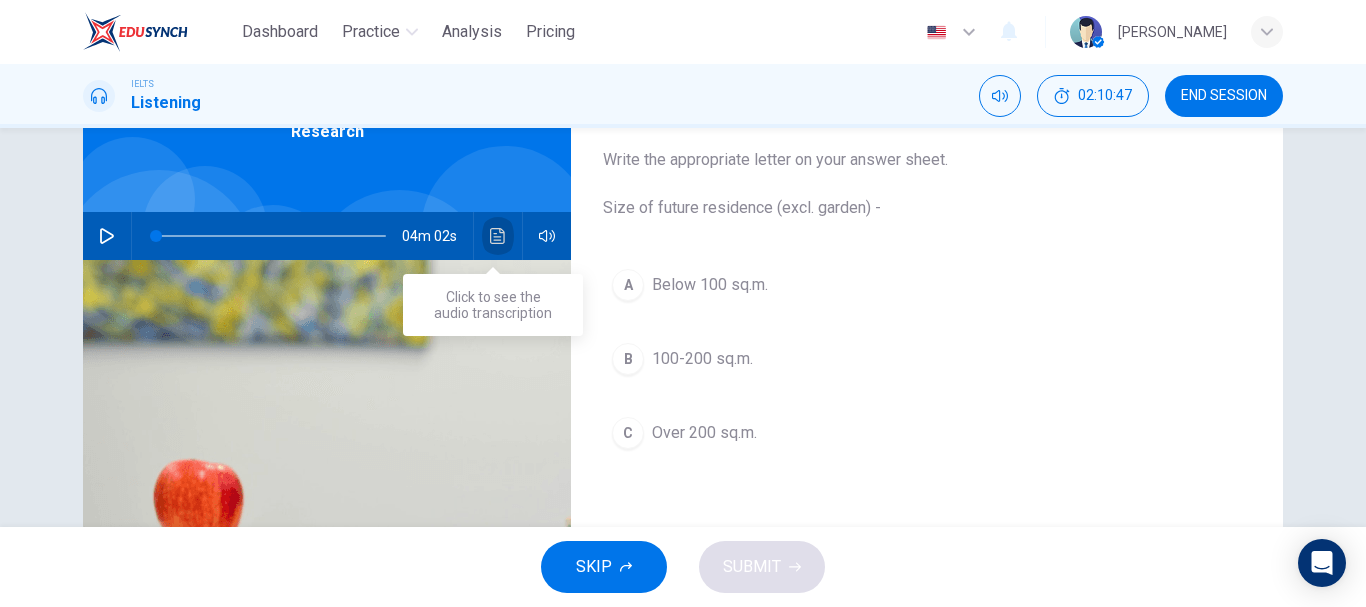 click at bounding box center [498, 236] 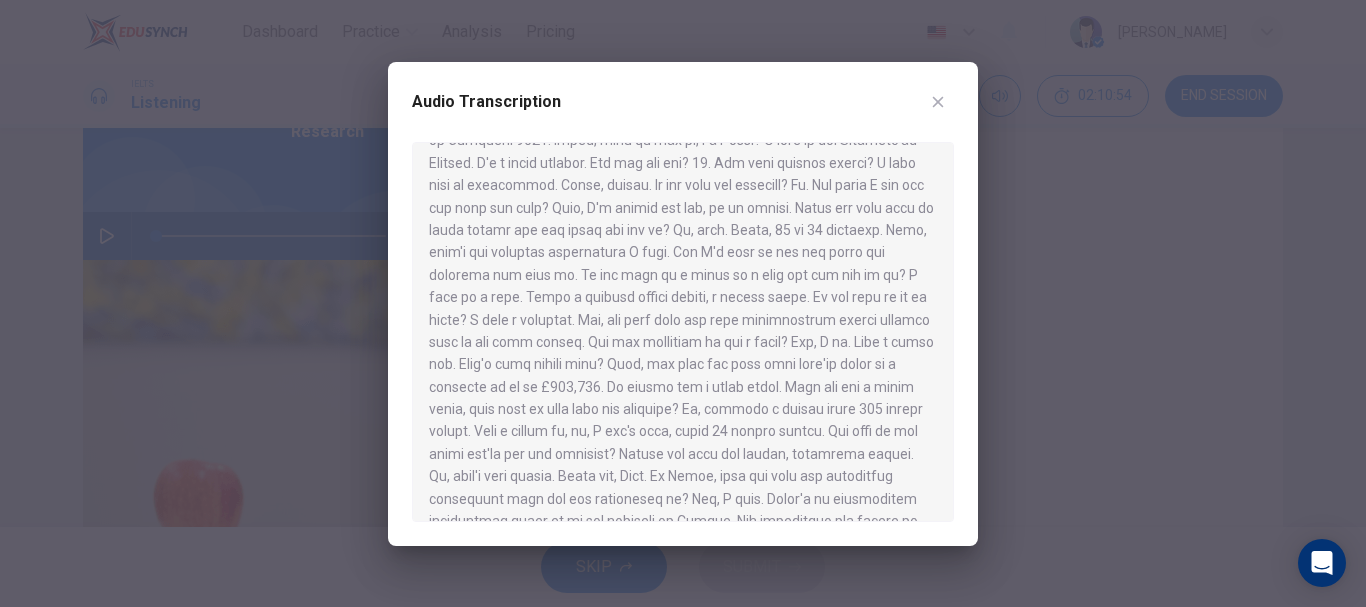 scroll, scrollTop: 254, scrollLeft: 0, axis: vertical 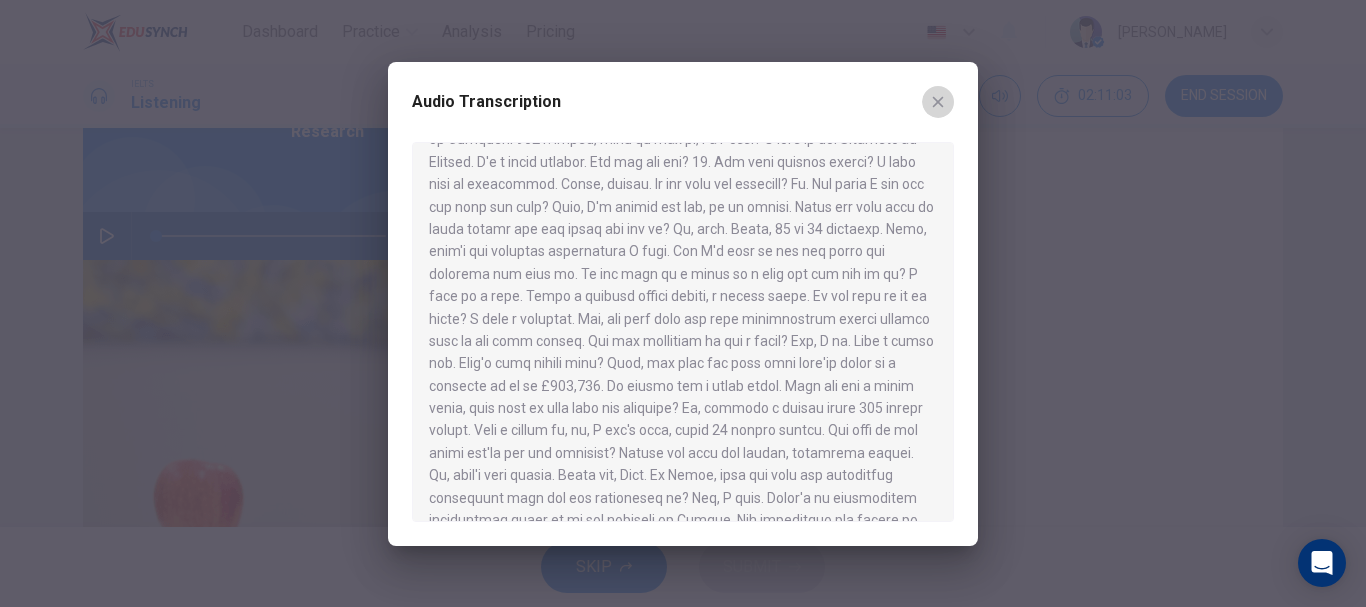 click 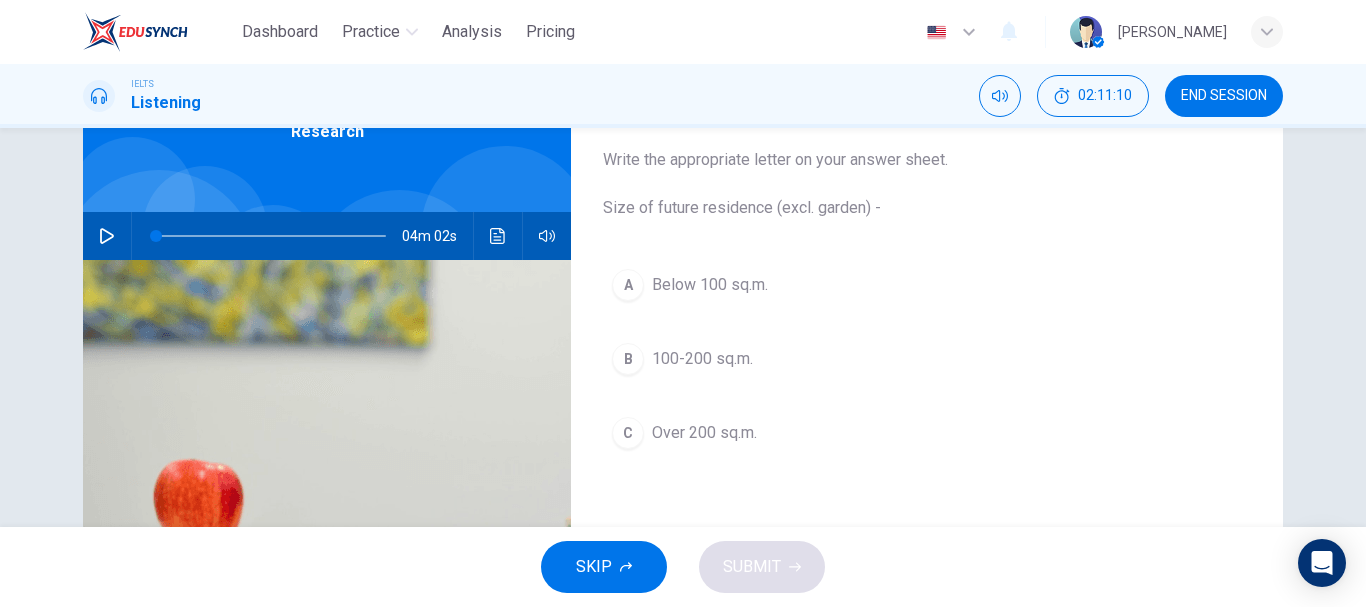 click on "B" at bounding box center (628, 359) 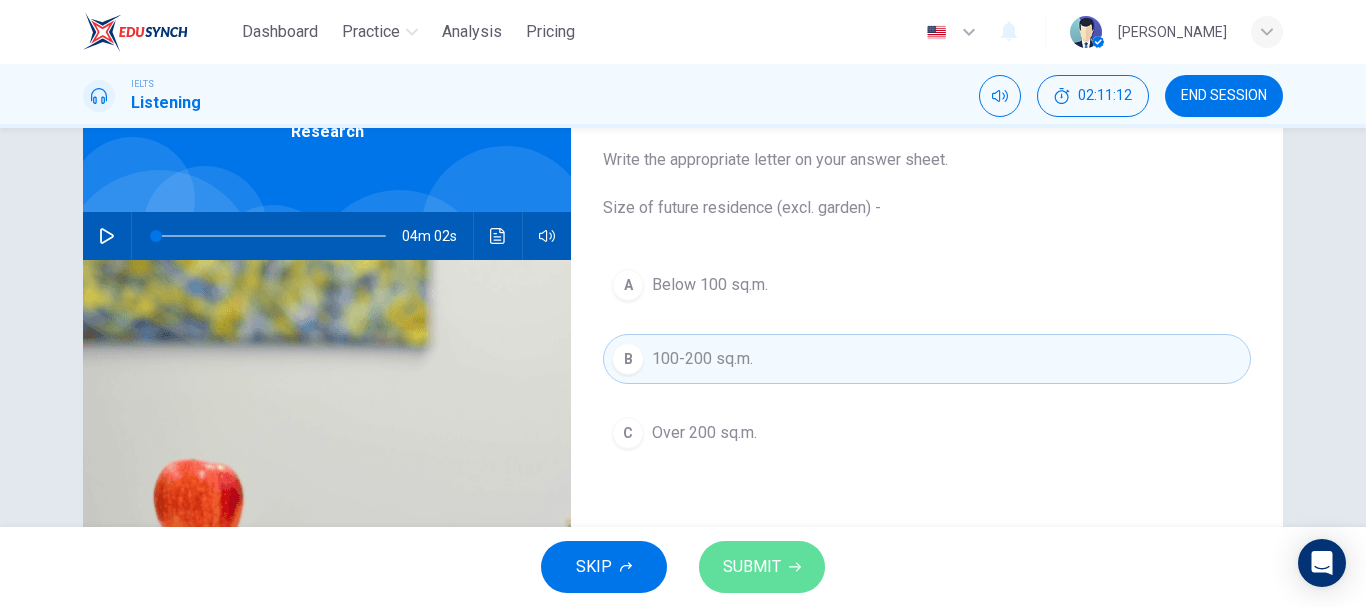 click on "SUBMIT" at bounding box center (762, 567) 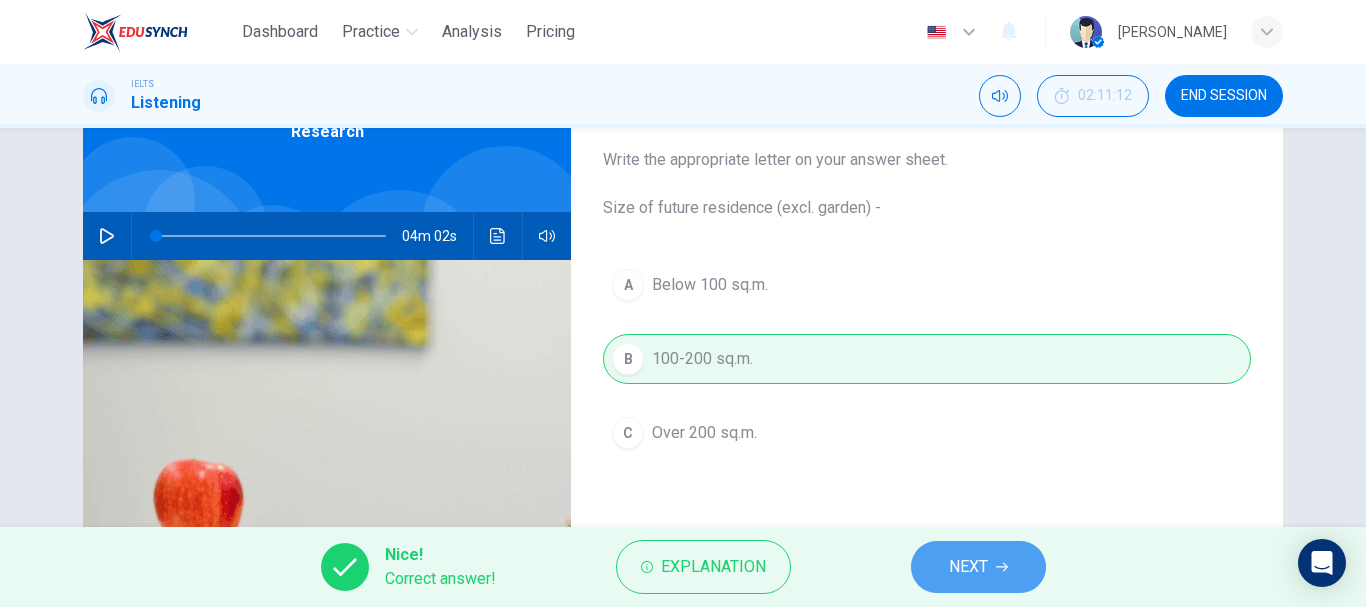 click on "NEXT" at bounding box center [968, 567] 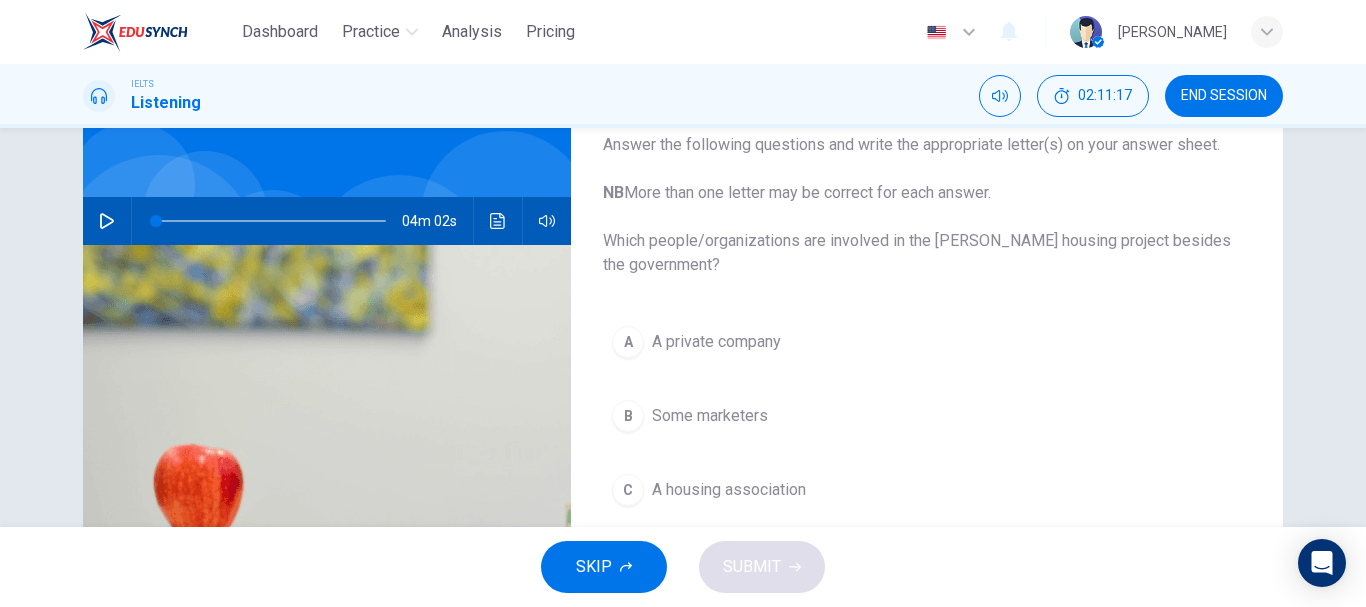 scroll, scrollTop: 0, scrollLeft: 0, axis: both 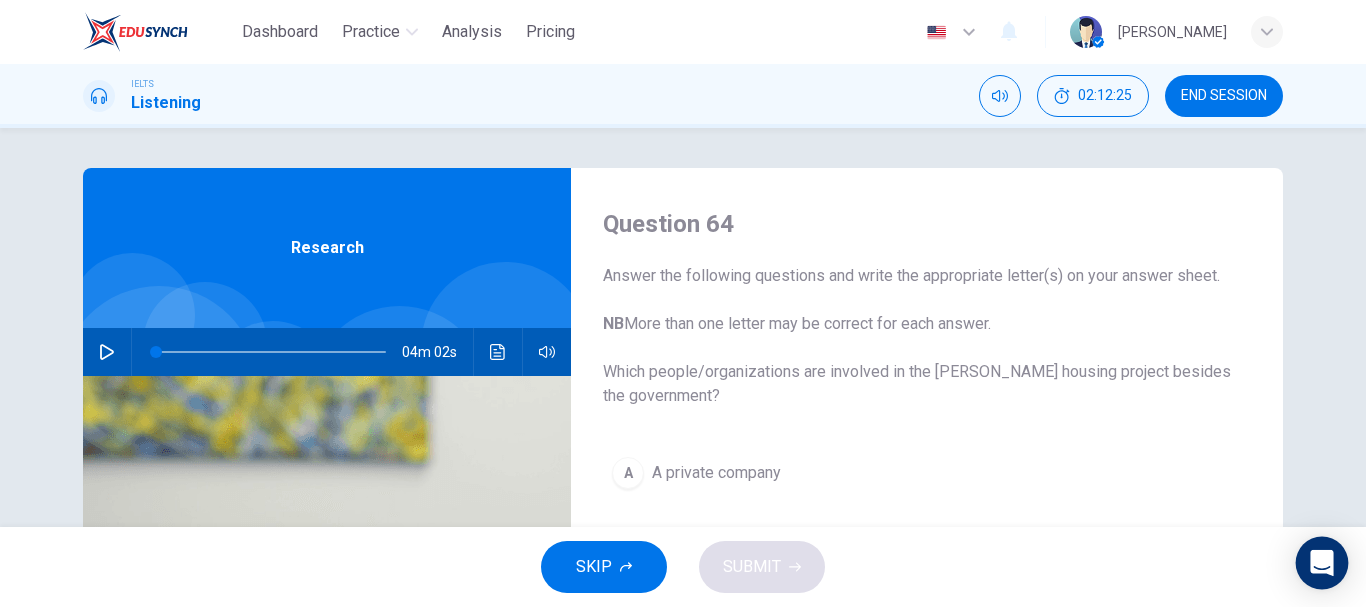 click 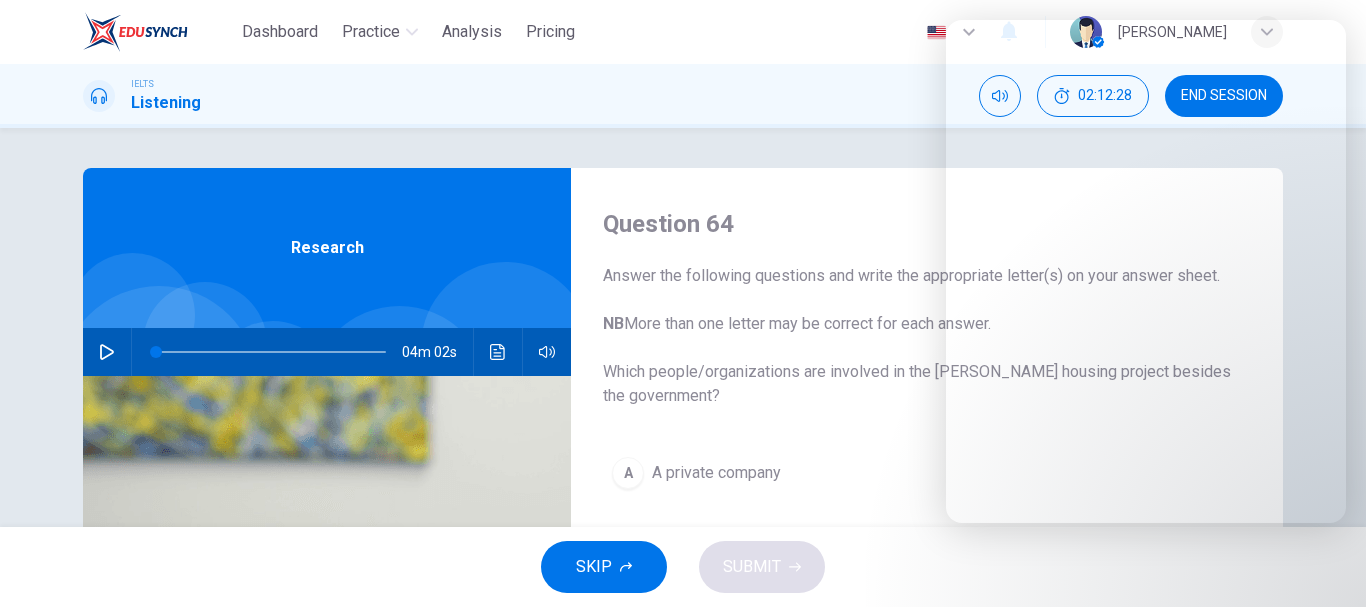 click on "A A private company" at bounding box center (927, 473) 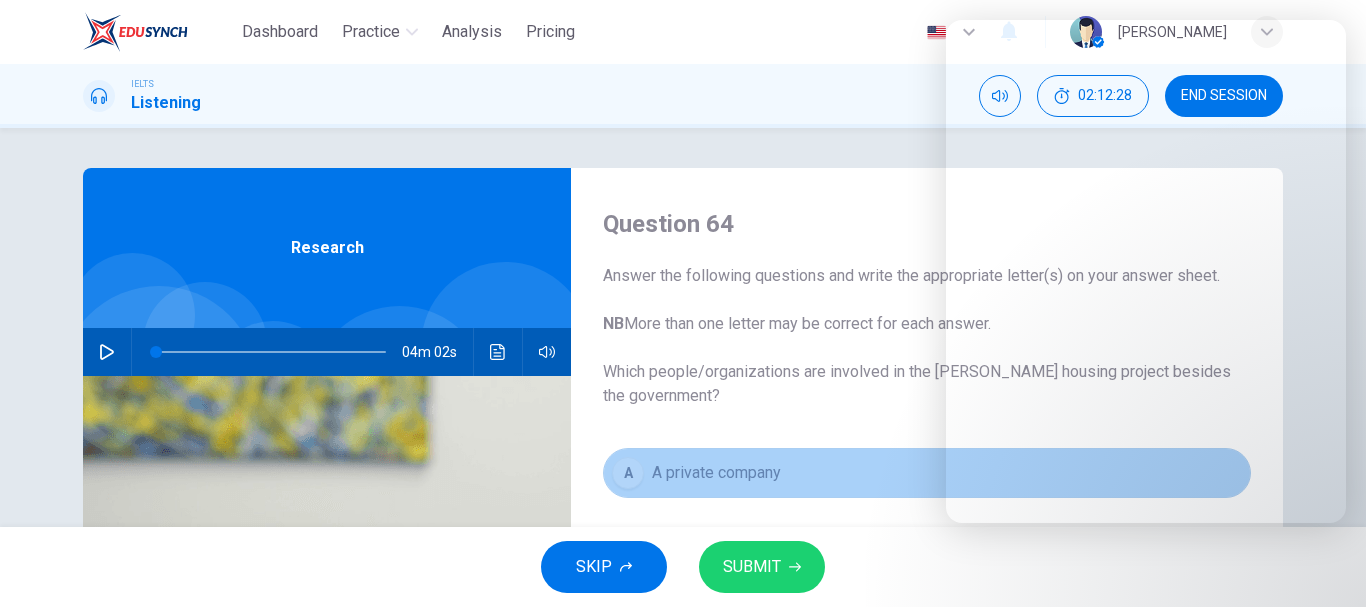 click on "A A private company" at bounding box center (927, 473) 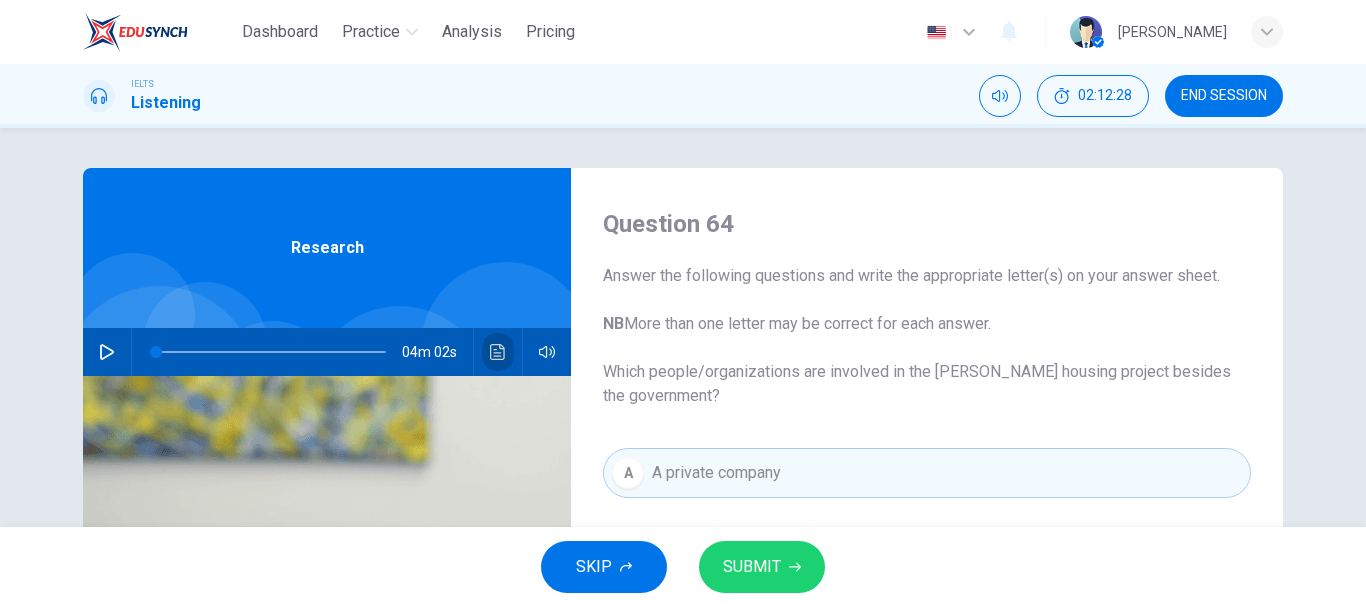click at bounding box center (498, 352) 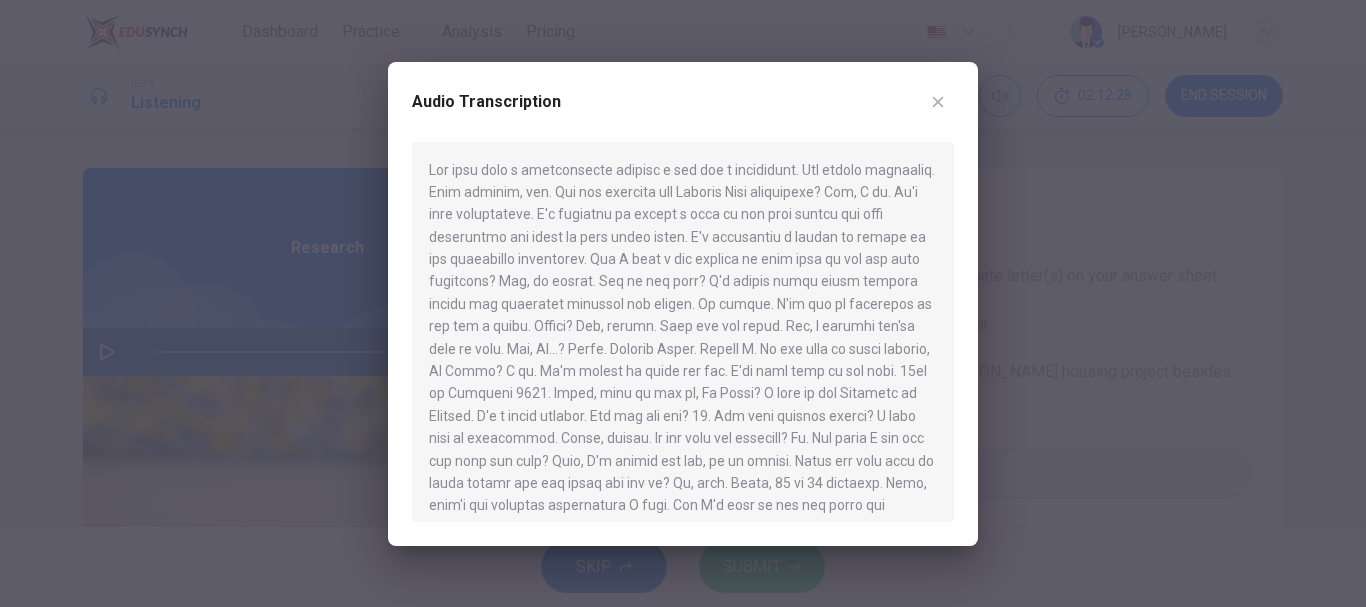 click 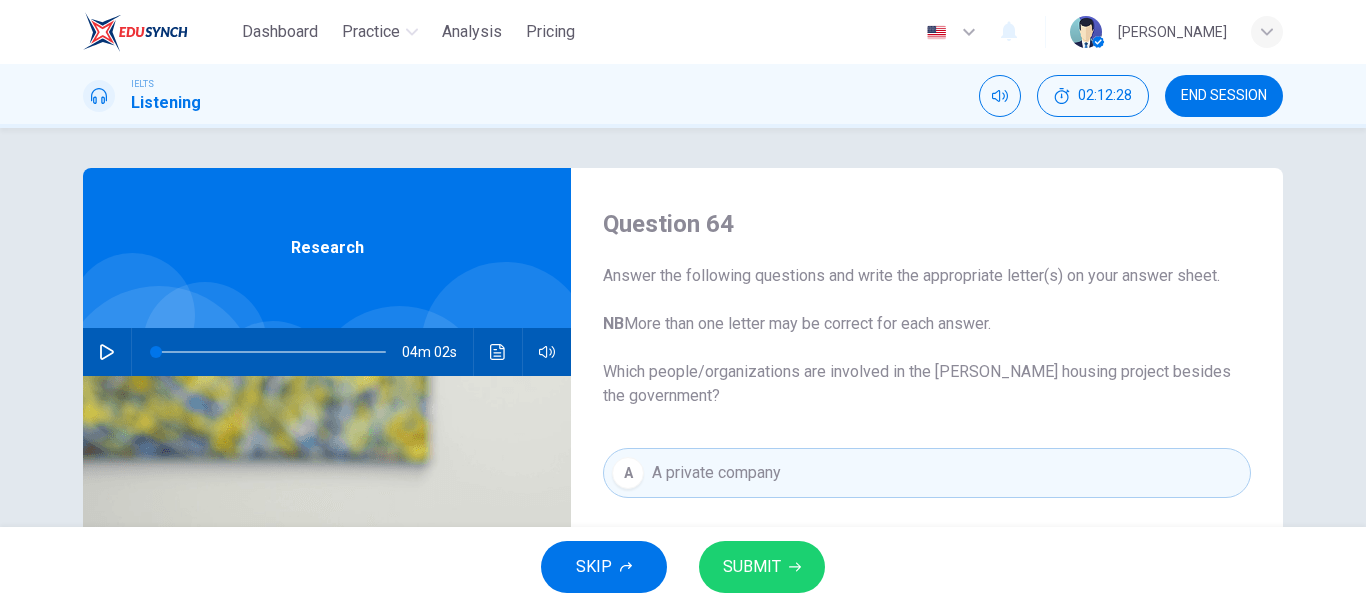 click on "SUBMIT" at bounding box center (752, 567) 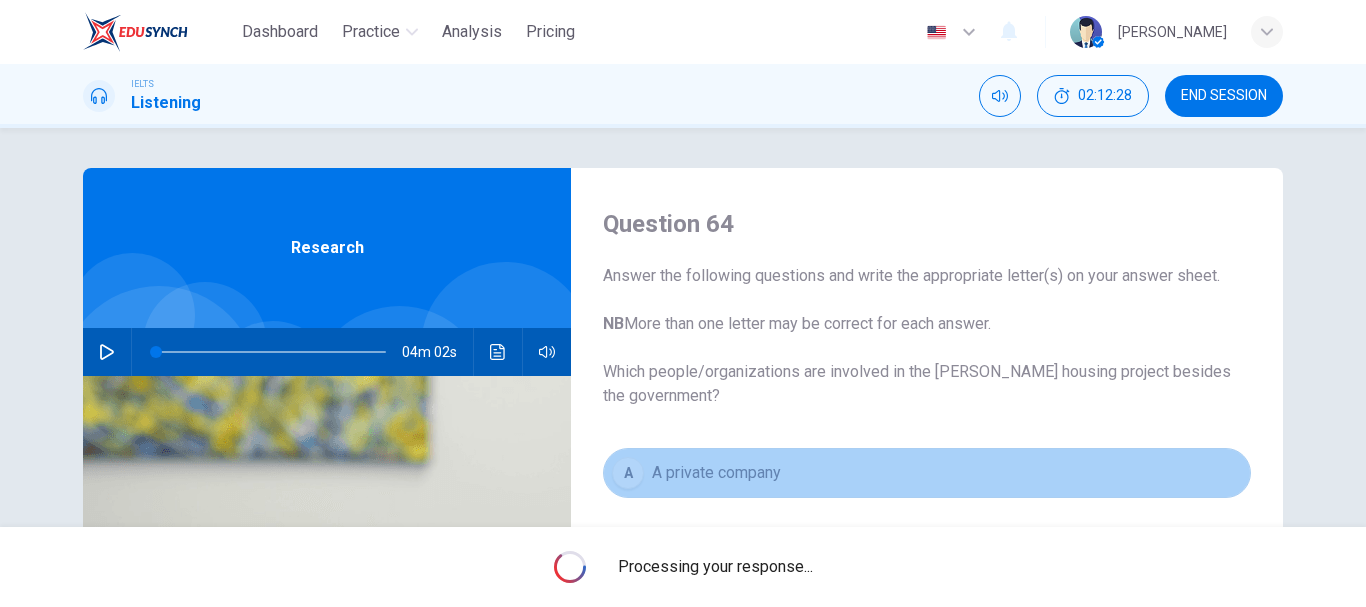 click on "A private company" at bounding box center [716, 473] 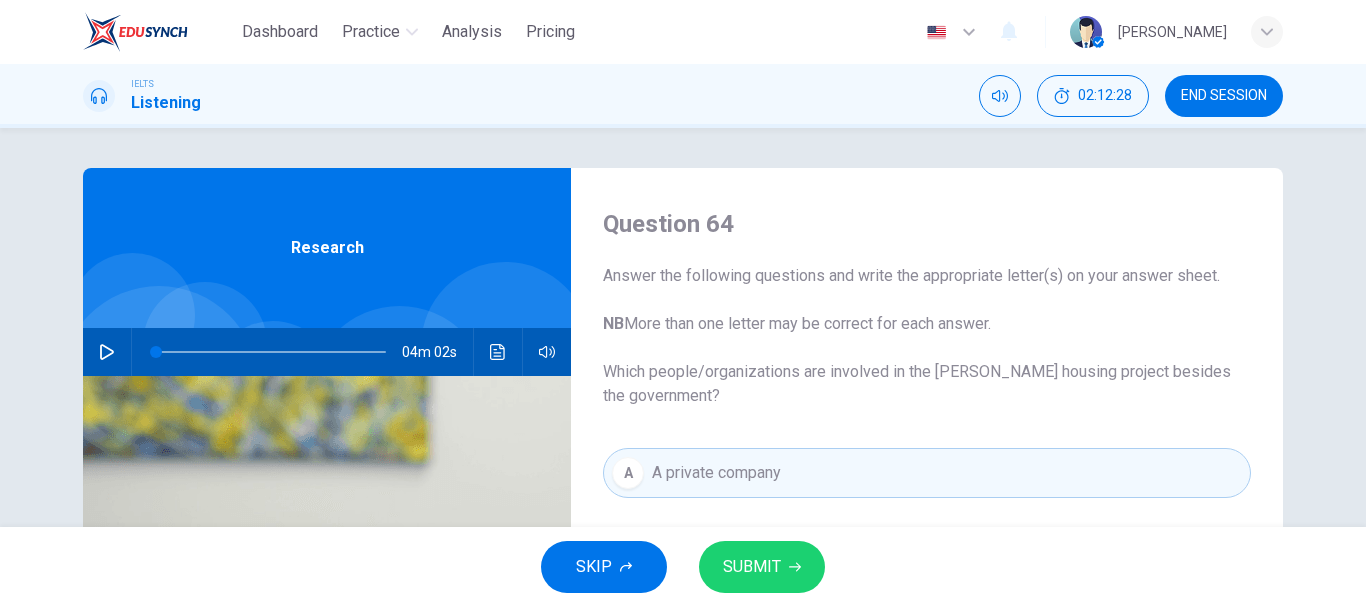 click on "SUBMIT" at bounding box center (762, 567) 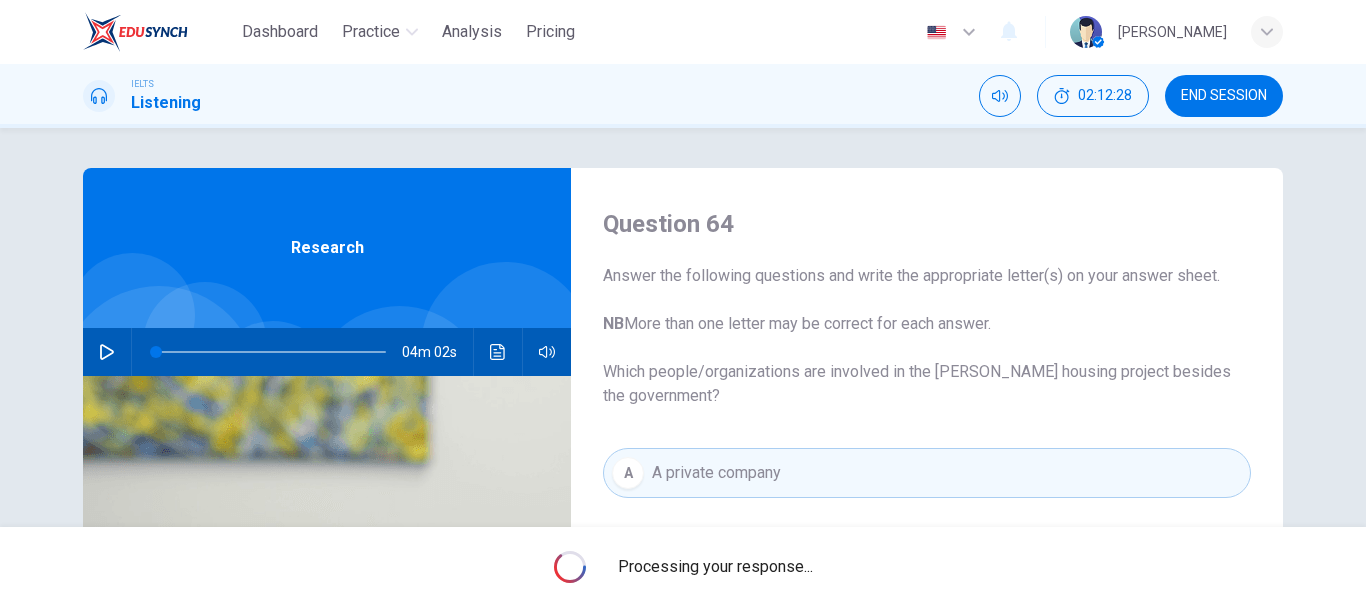 drag, startPoint x: 801, startPoint y: 289, endPoint x: 799, endPoint y: 322, distance: 33.06055 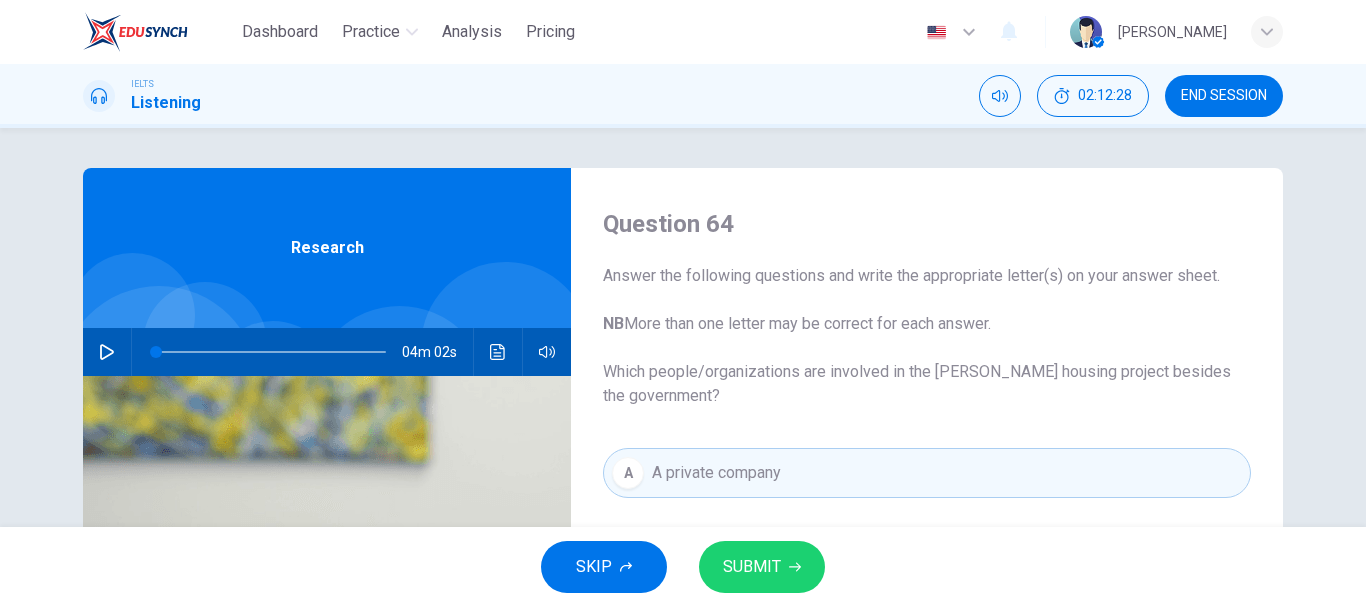 click on "SUBMIT" at bounding box center (752, 567) 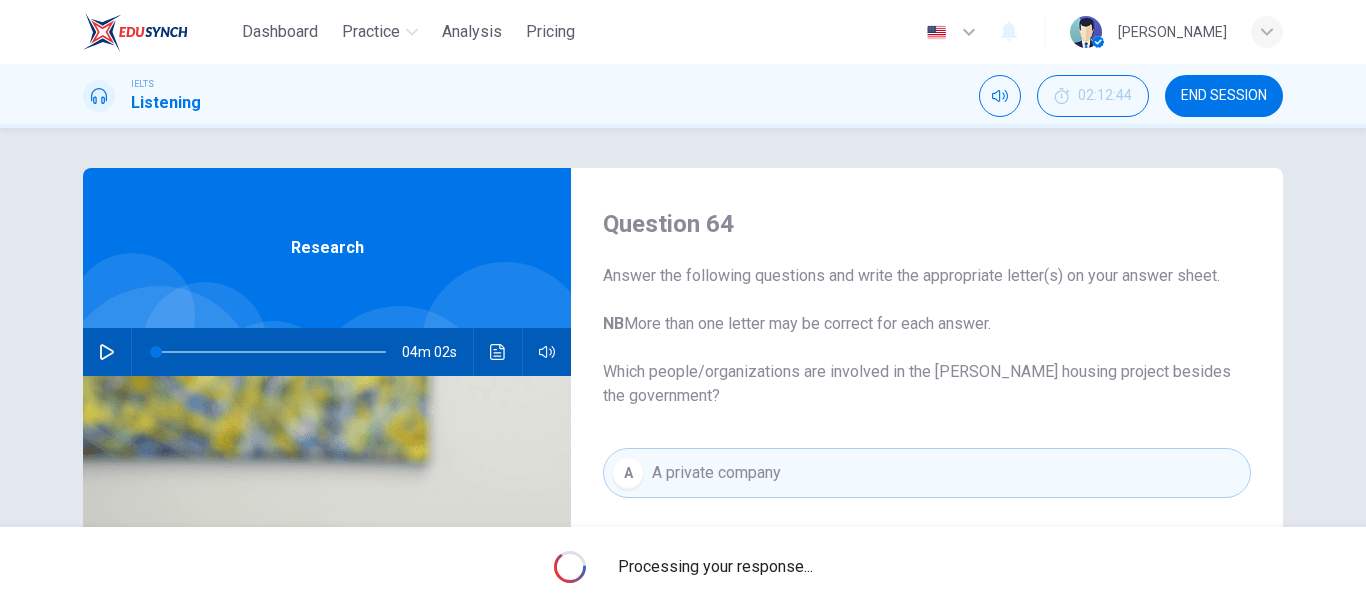 scroll, scrollTop: 194, scrollLeft: 0, axis: vertical 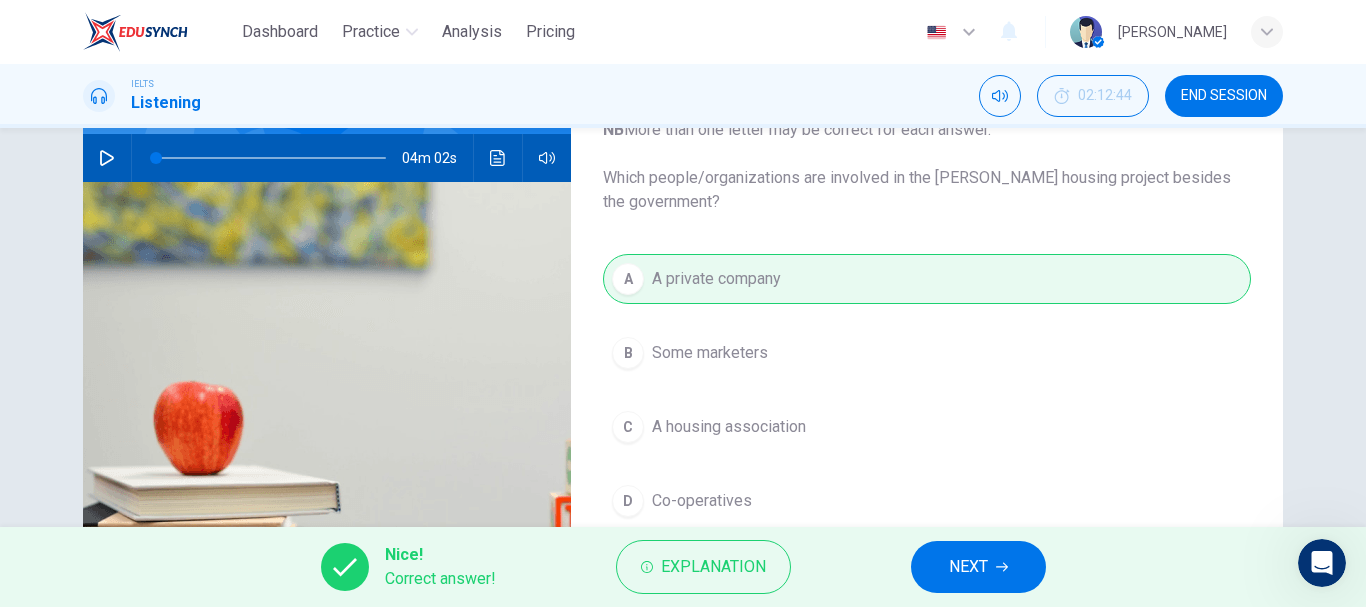 click on "NEXT" at bounding box center (978, 567) 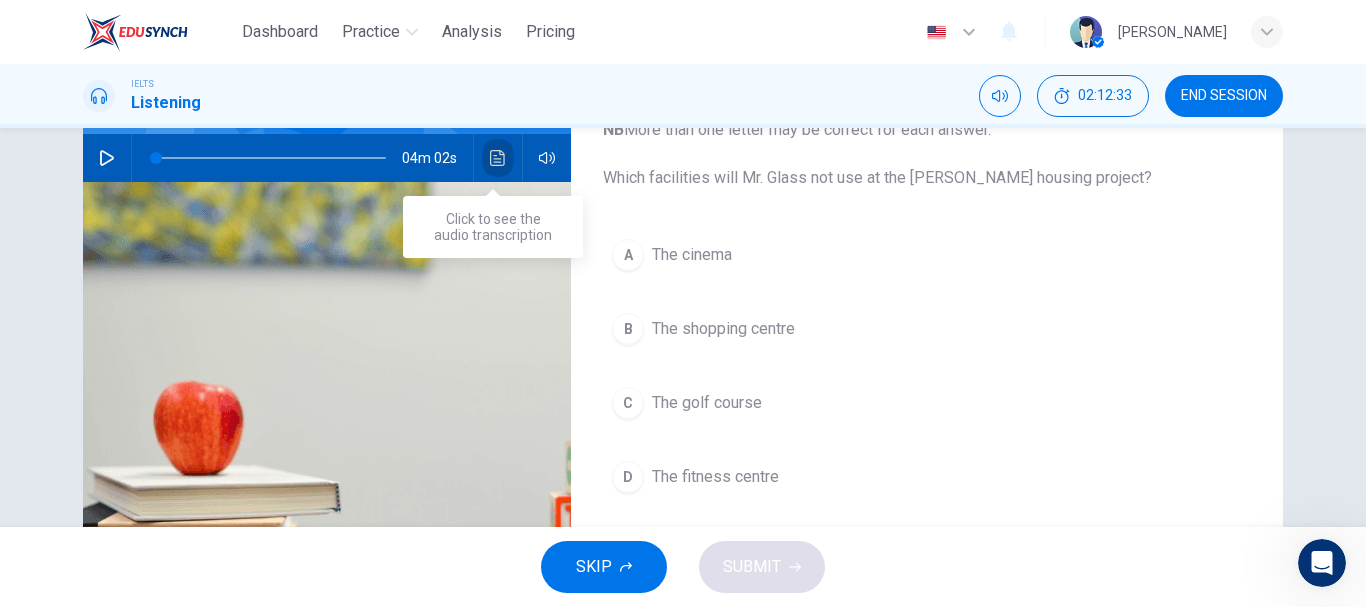 click 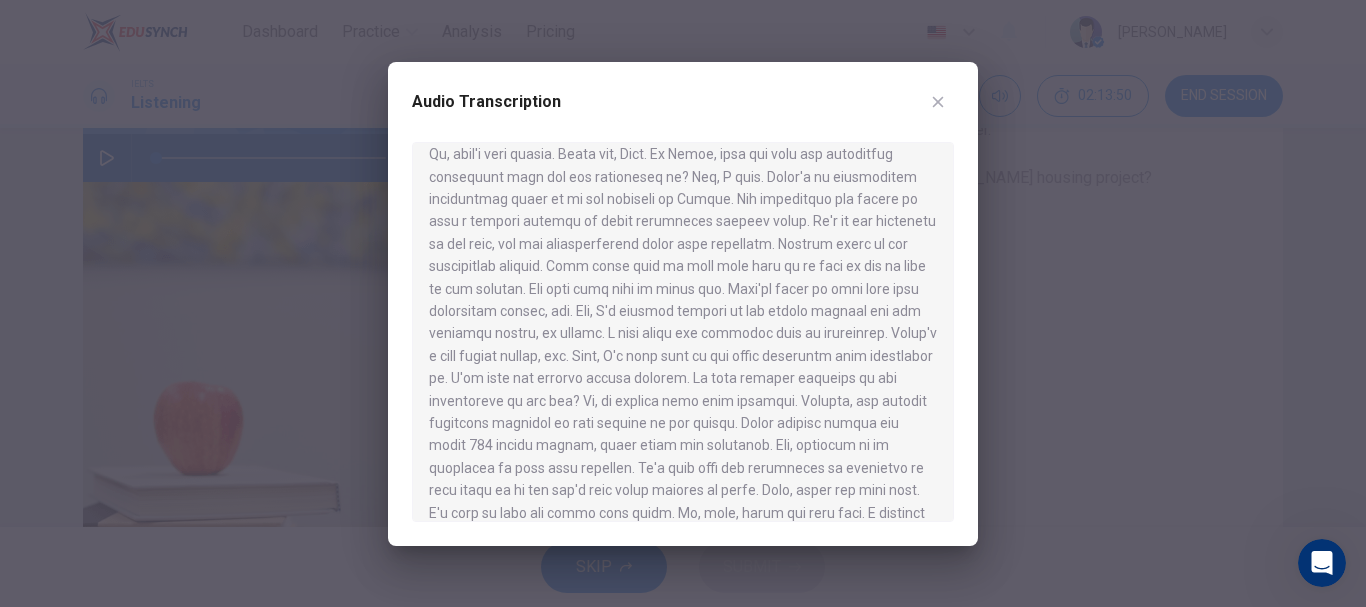 scroll, scrollTop: 573, scrollLeft: 0, axis: vertical 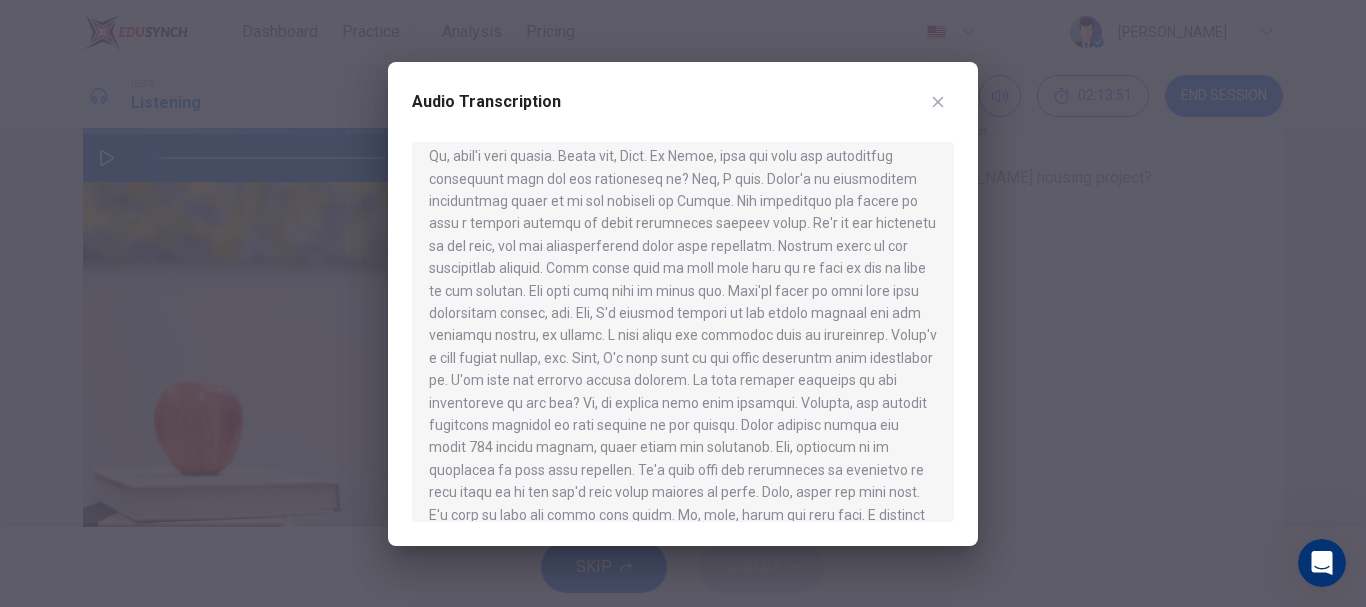click at bounding box center [683, 303] 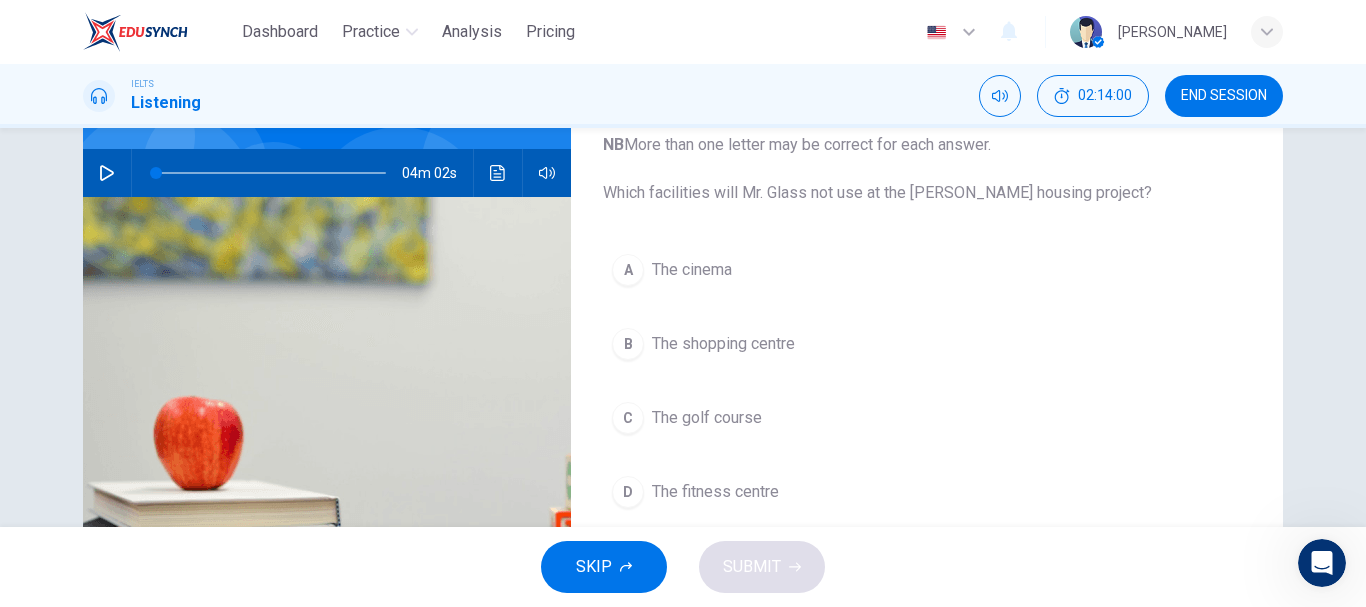 scroll, scrollTop: 178, scrollLeft: 0, axis: vertical 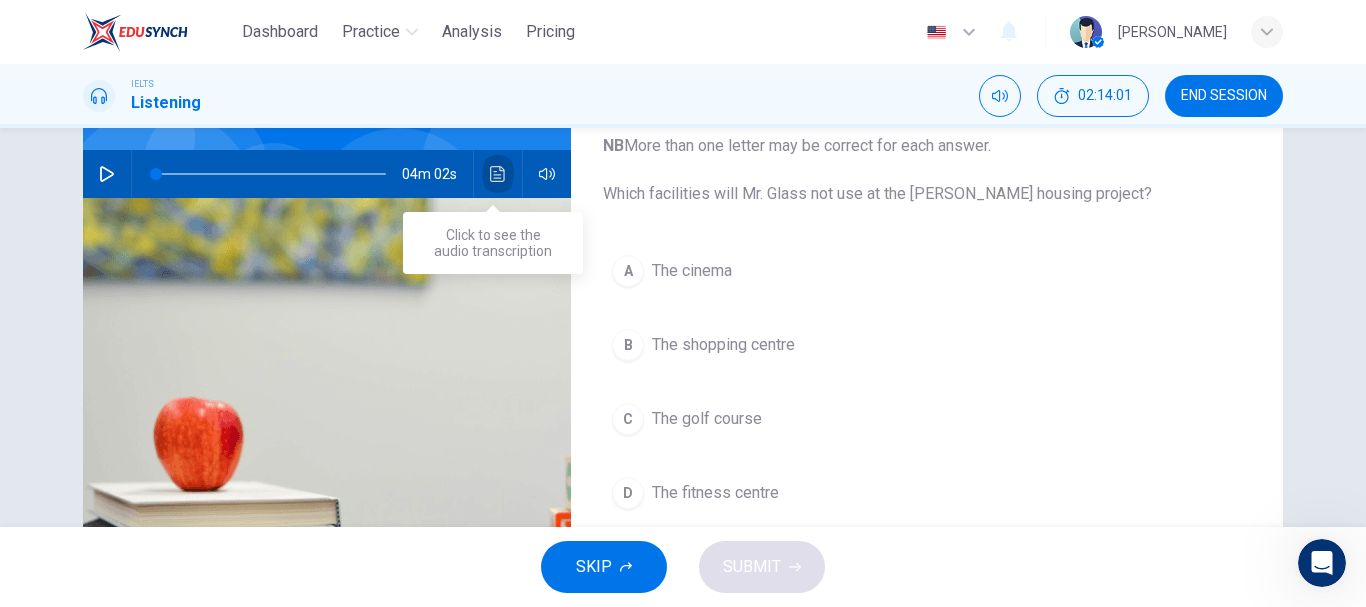 click 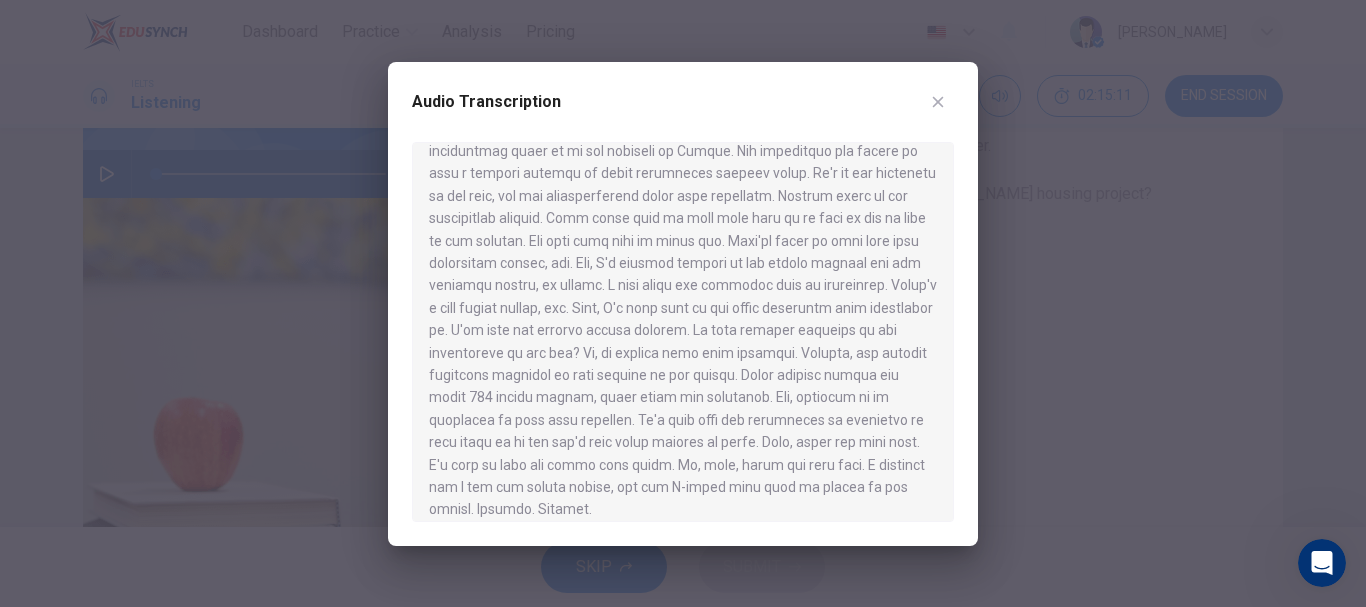 scroll, scrollTop: 627, scrollLeft: 0, axis: vertical 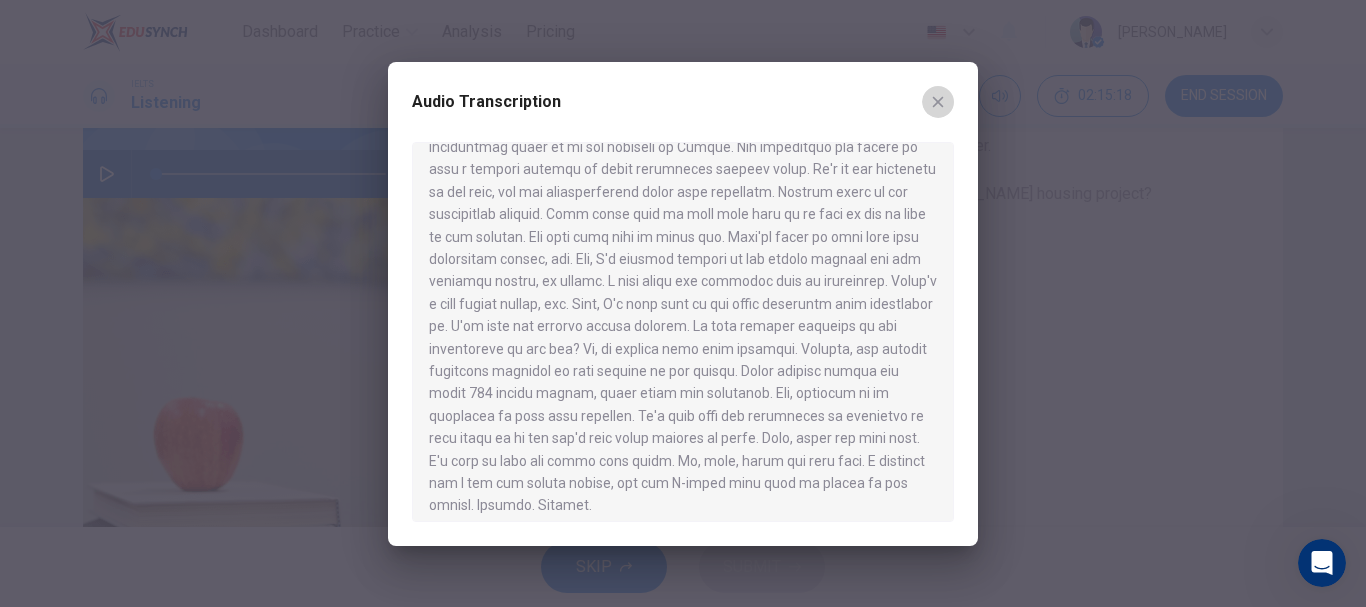 click at bounding box center (938, 102) 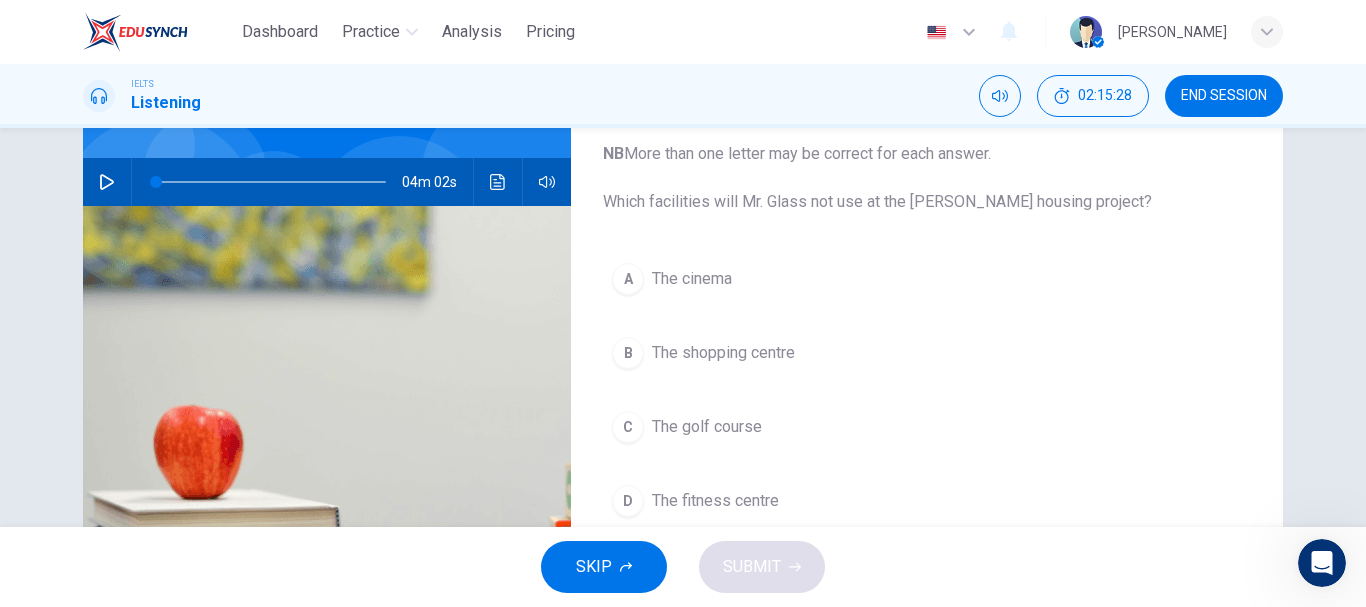 scroll, scrollTop: 169, scrollLeft: 0, axis: vertical 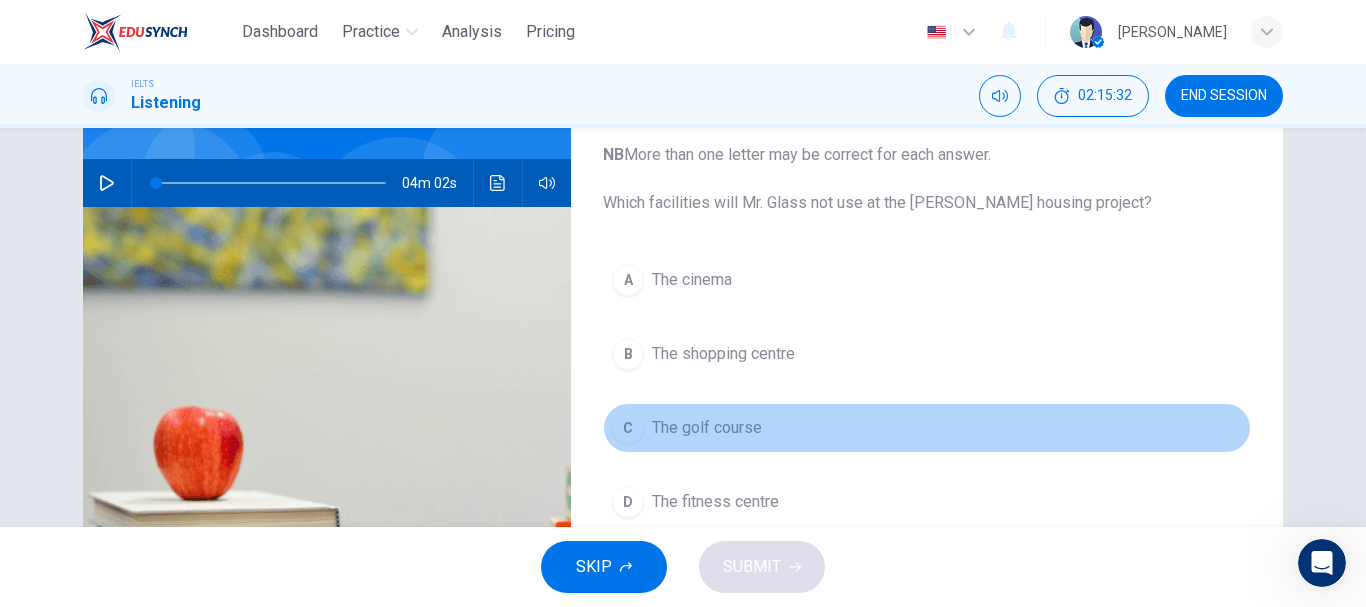 click on "C" at bounding box center [628, 428] 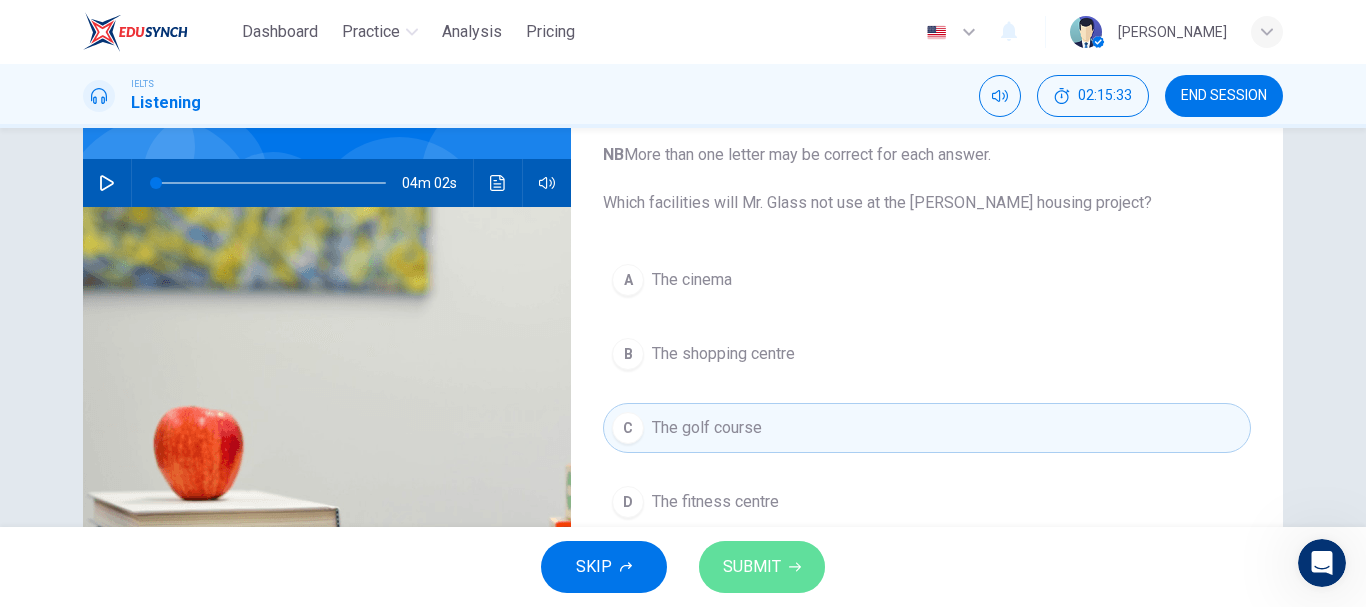 click on "SUBMIT" at bounding box center [752, 567] 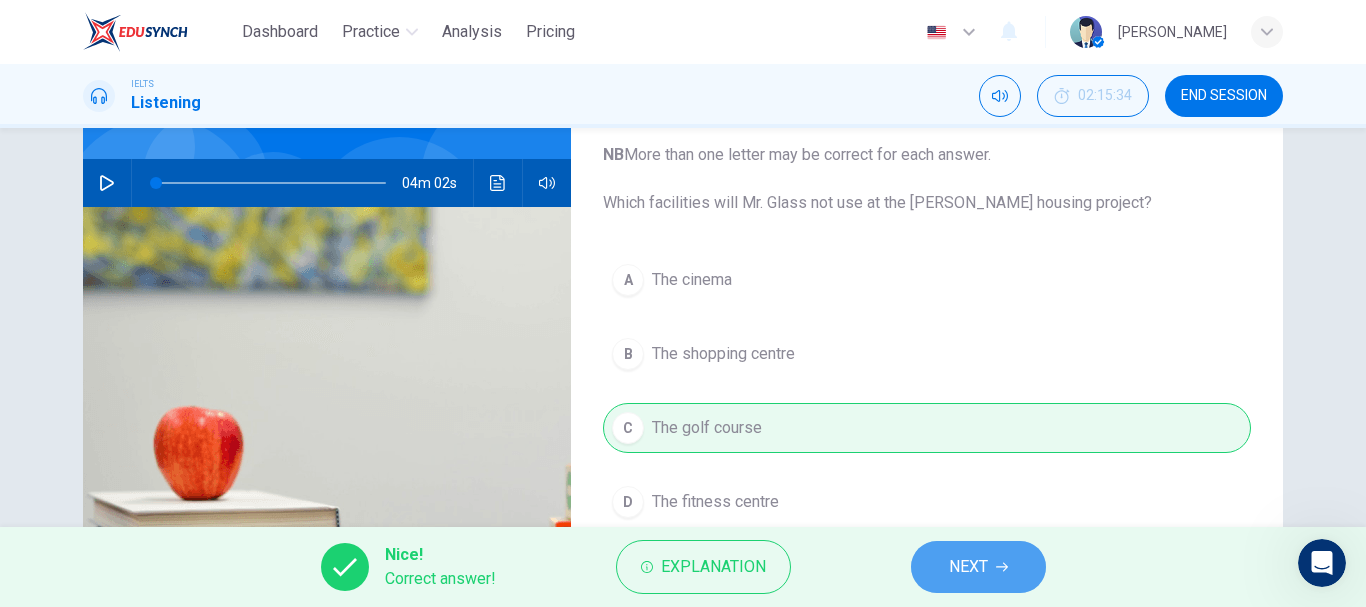 click on "NEXT" at bounding box center (968, 567) 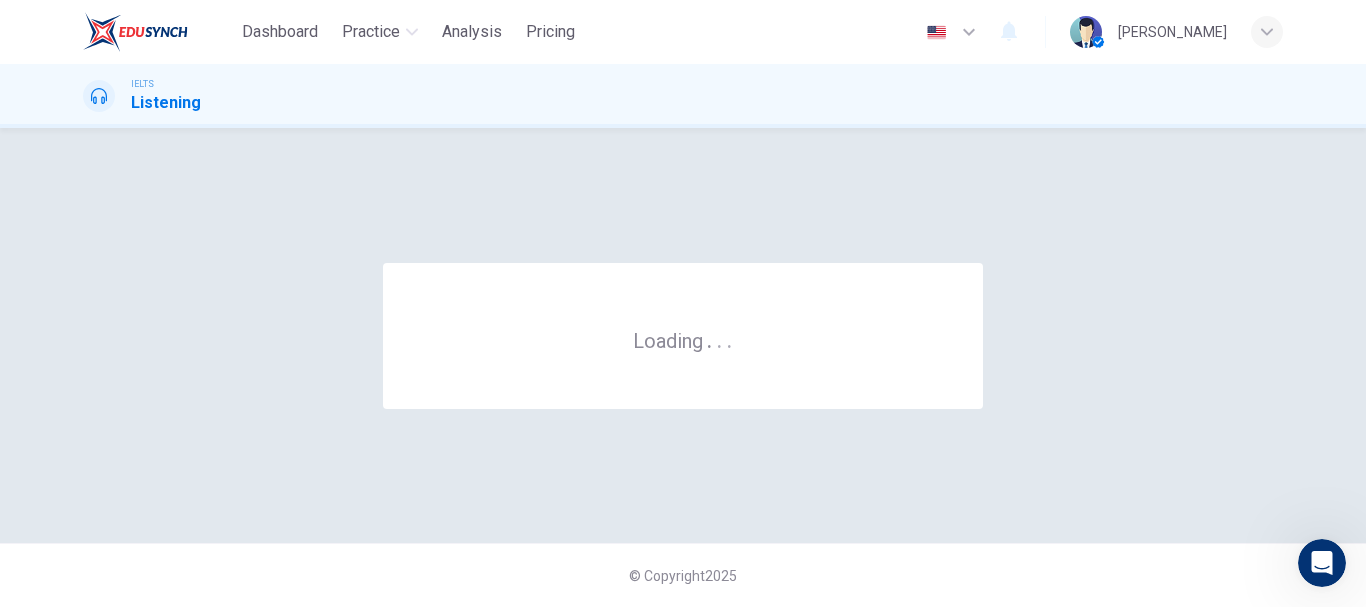 scroll, scrollTop: 0, scrollLeft: 0, axis: both 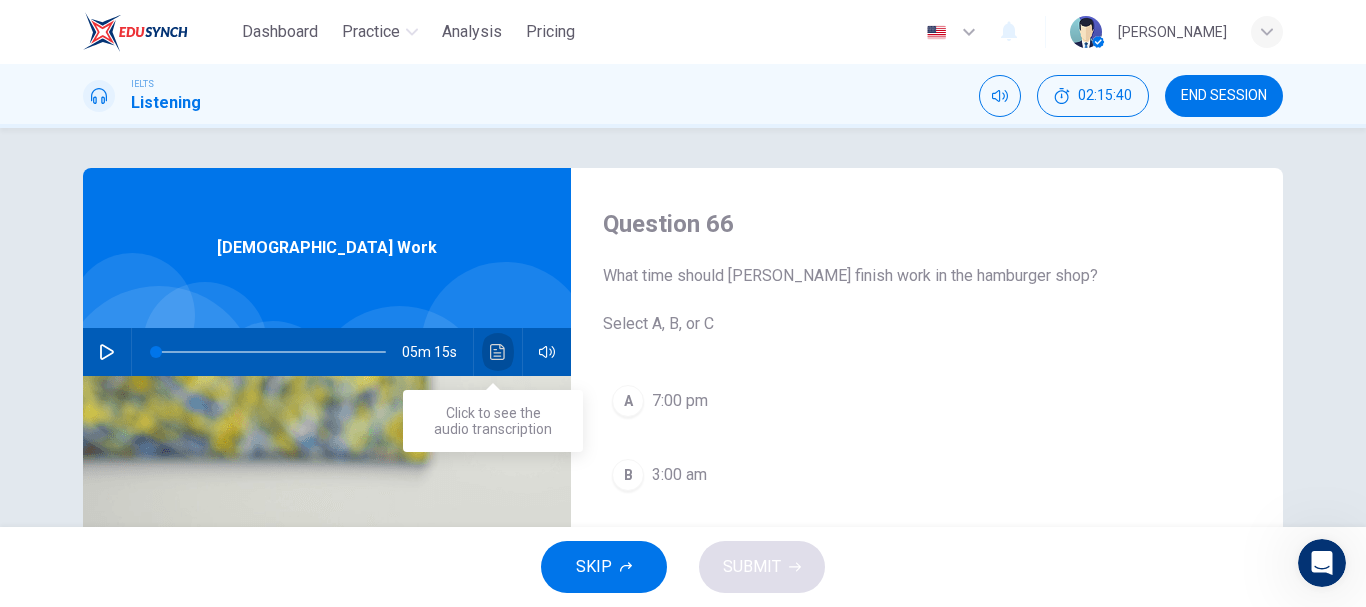 click 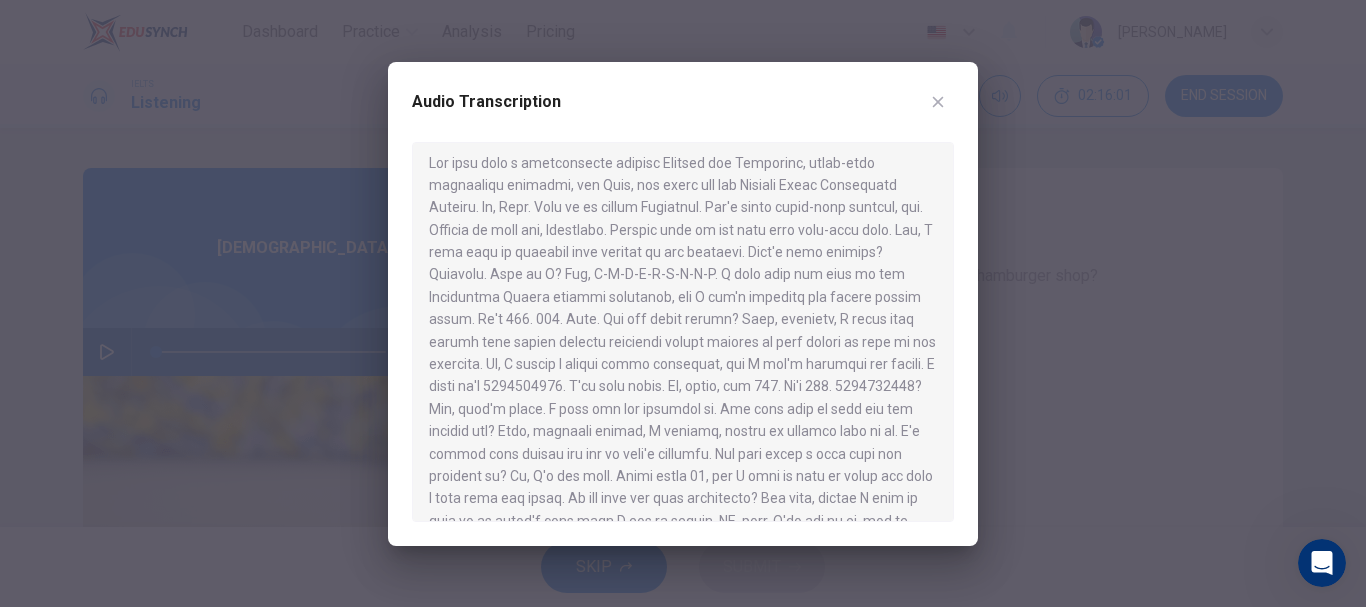 scroll, scrollTop: 0, scrollLeft: 0, axis: both 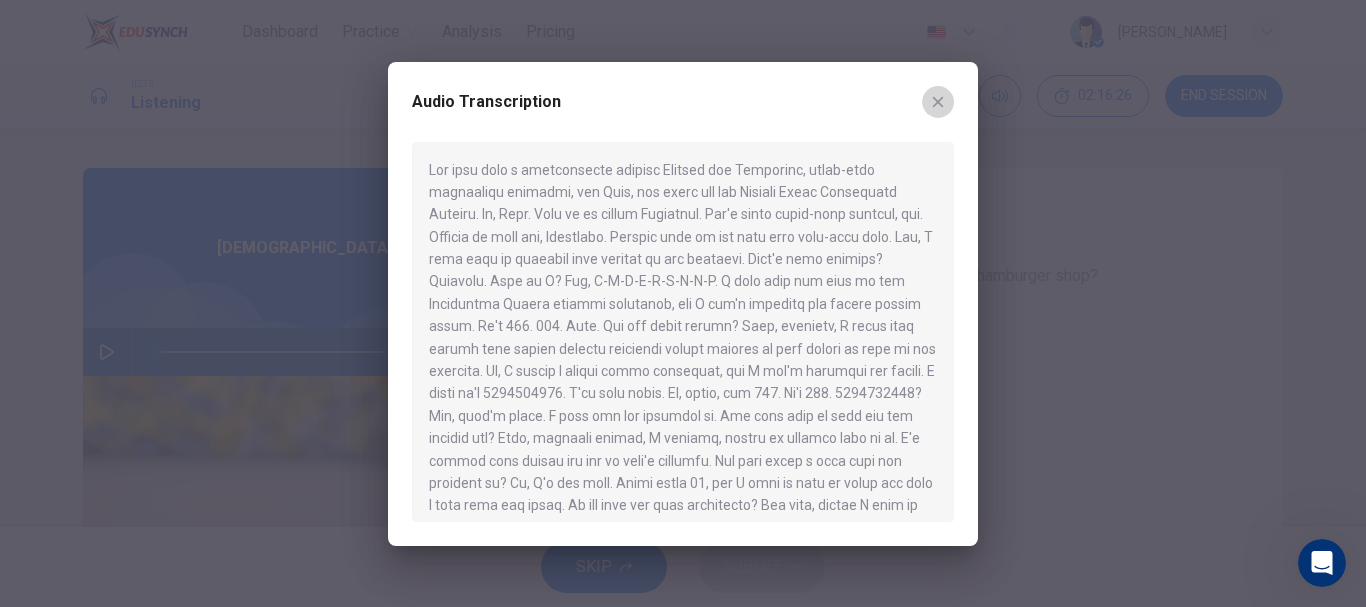 click at bounding box center (938, 102) 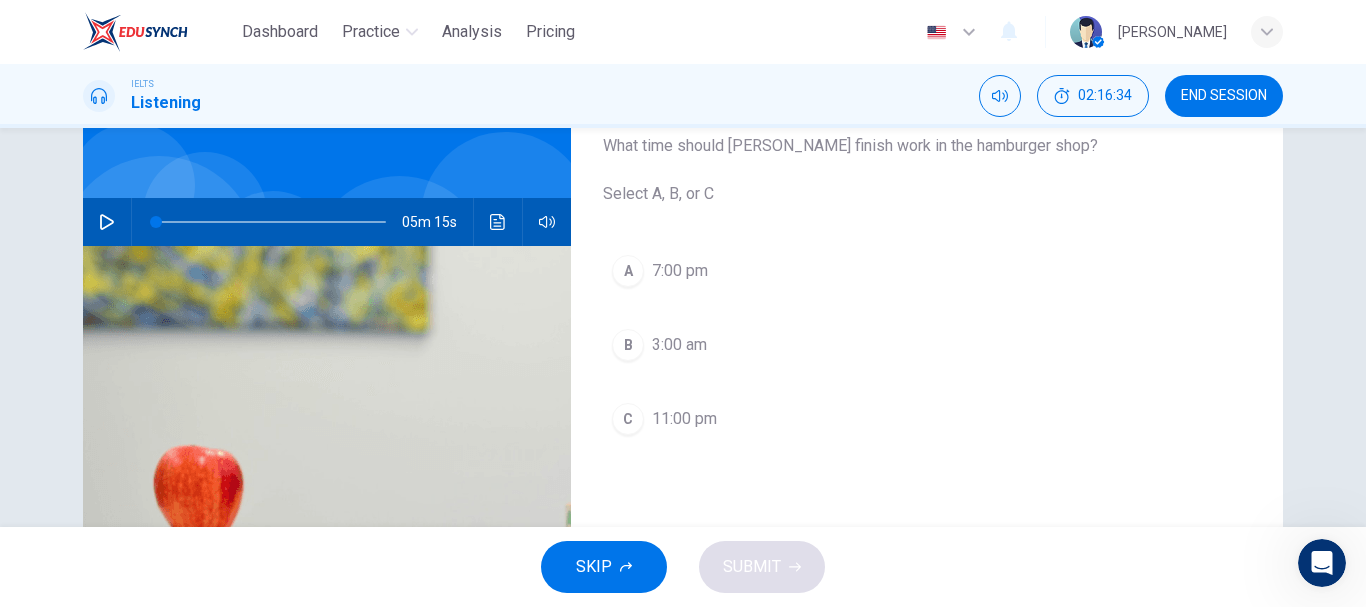 scroll, scrollTop: 129, scrollLeft: 0, axis: vertical 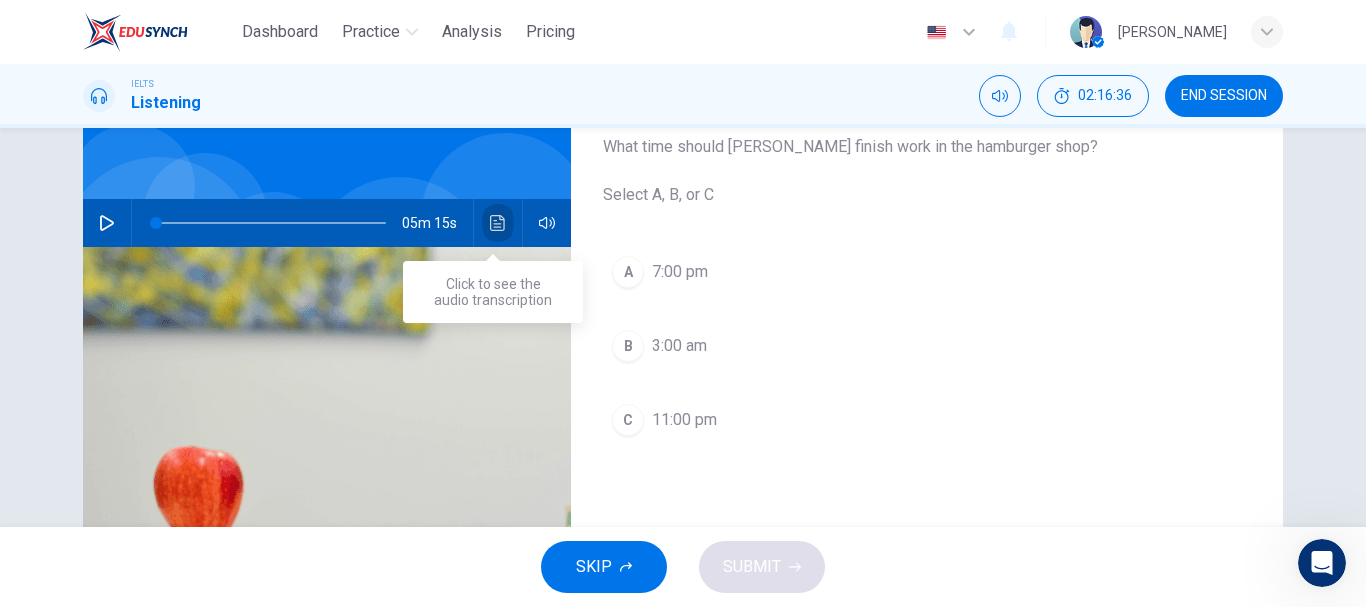 click at bounding box center [498, 223] 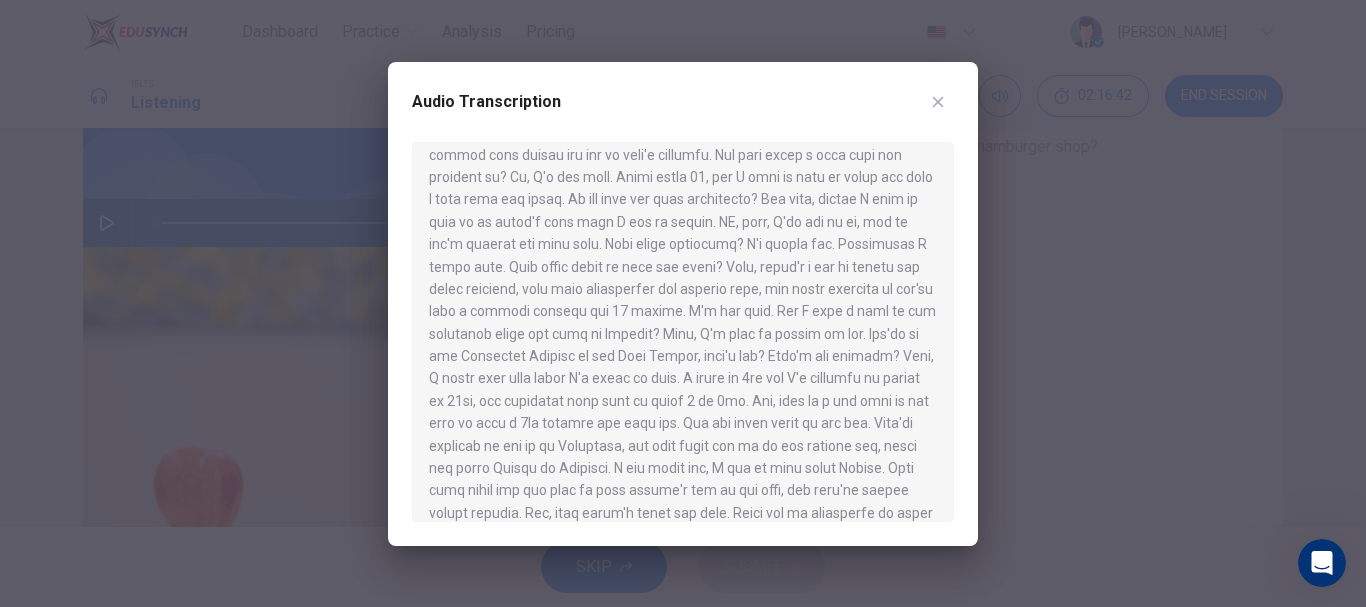 scroll, scrollTop: 307, scrollLeft: 0, axis: vertical 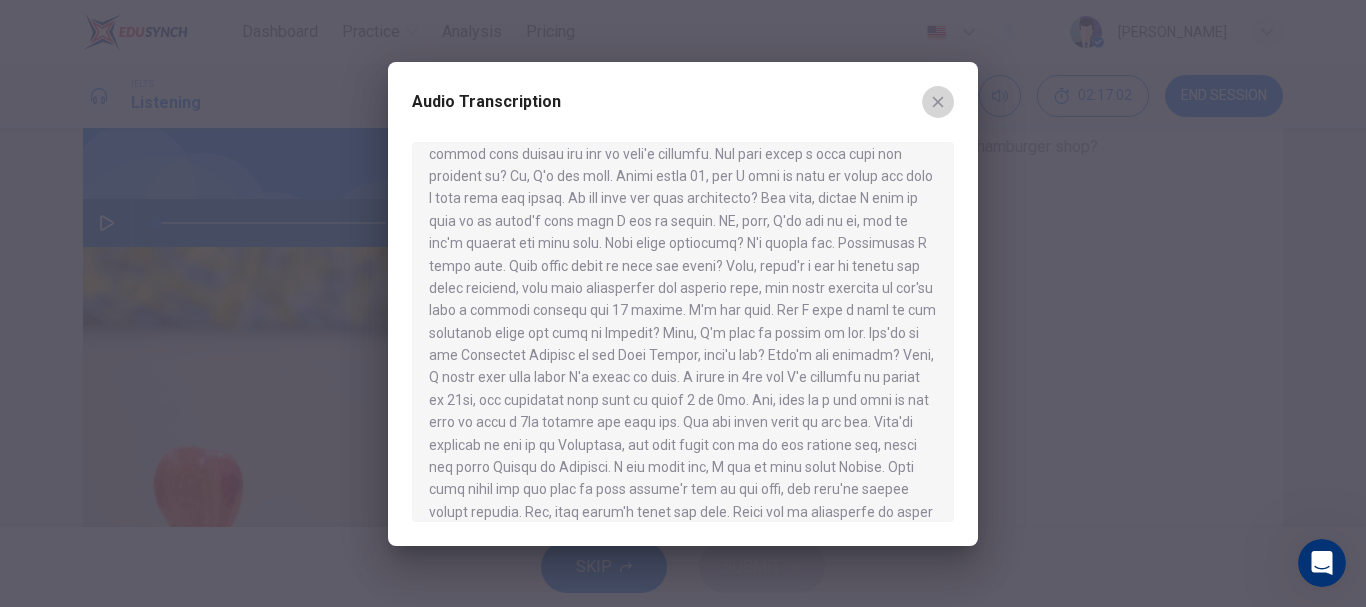 click at bounding box center (938, 102) 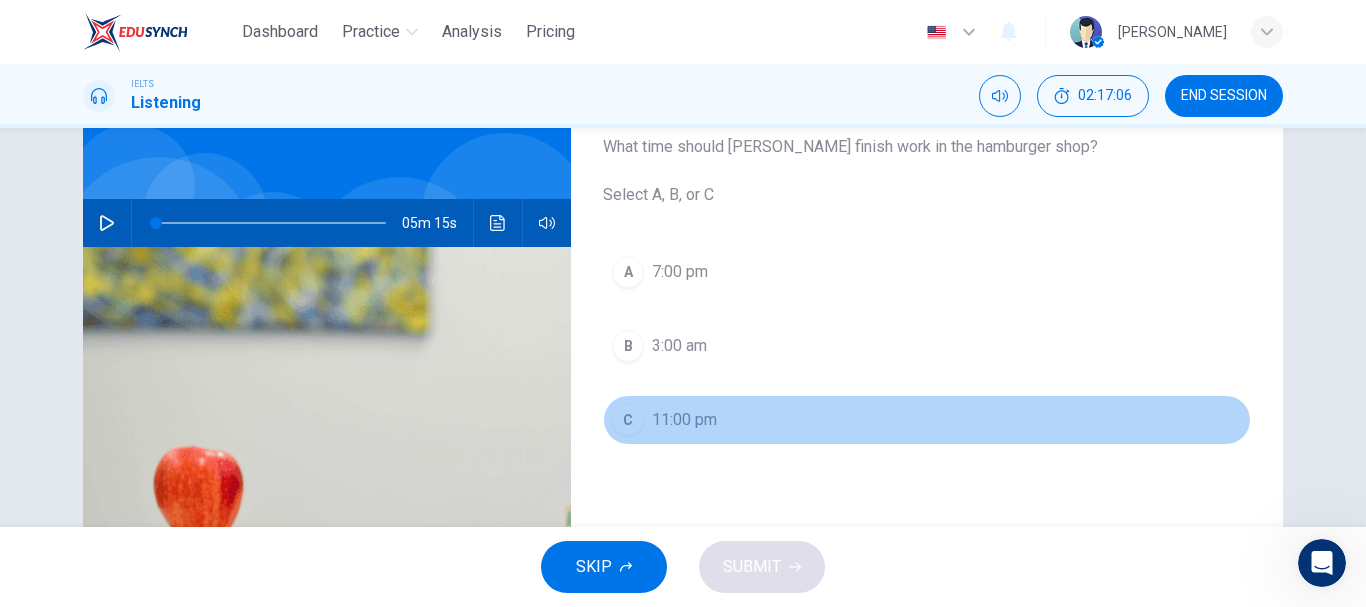 click on "C" at bounding box center (628, 420) 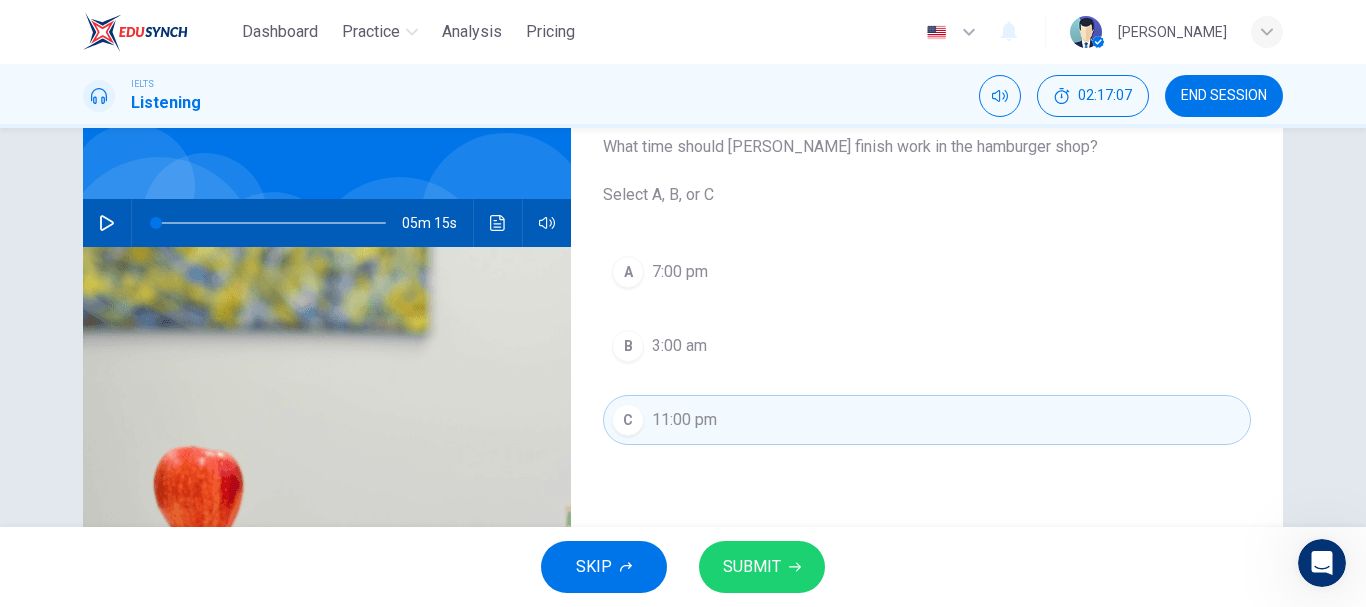 click on "SUBMIT" at bounding box center (752, 567) 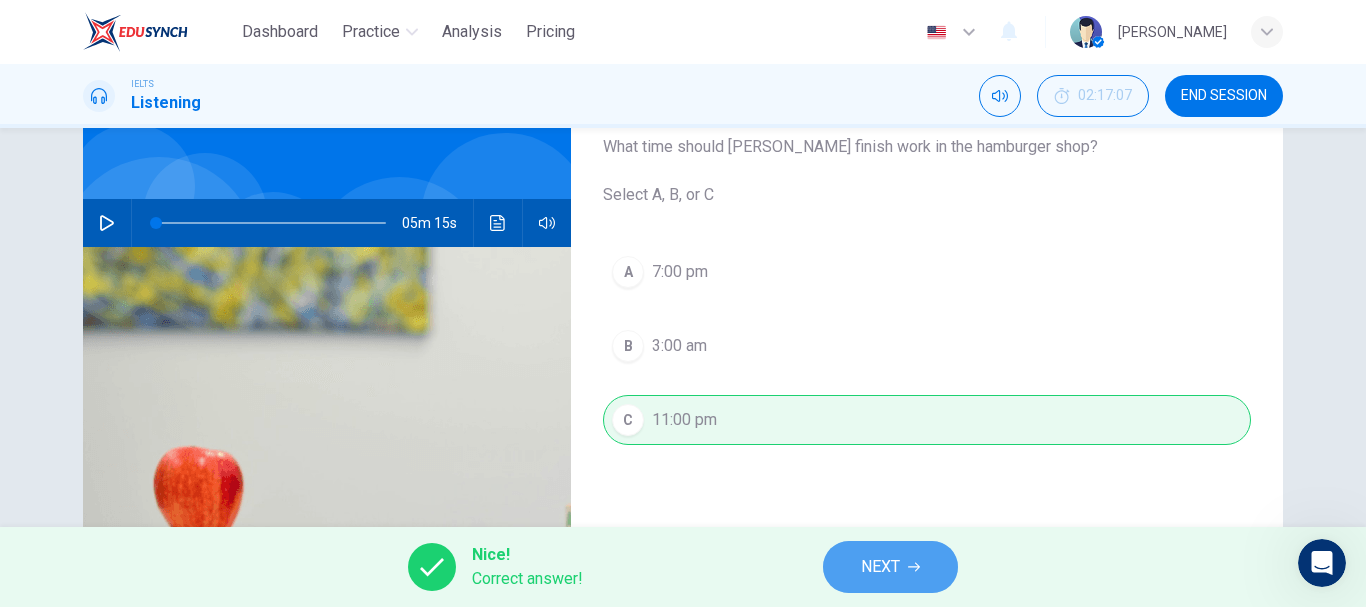 click on "NEXT" at bounding box center (890, 567) 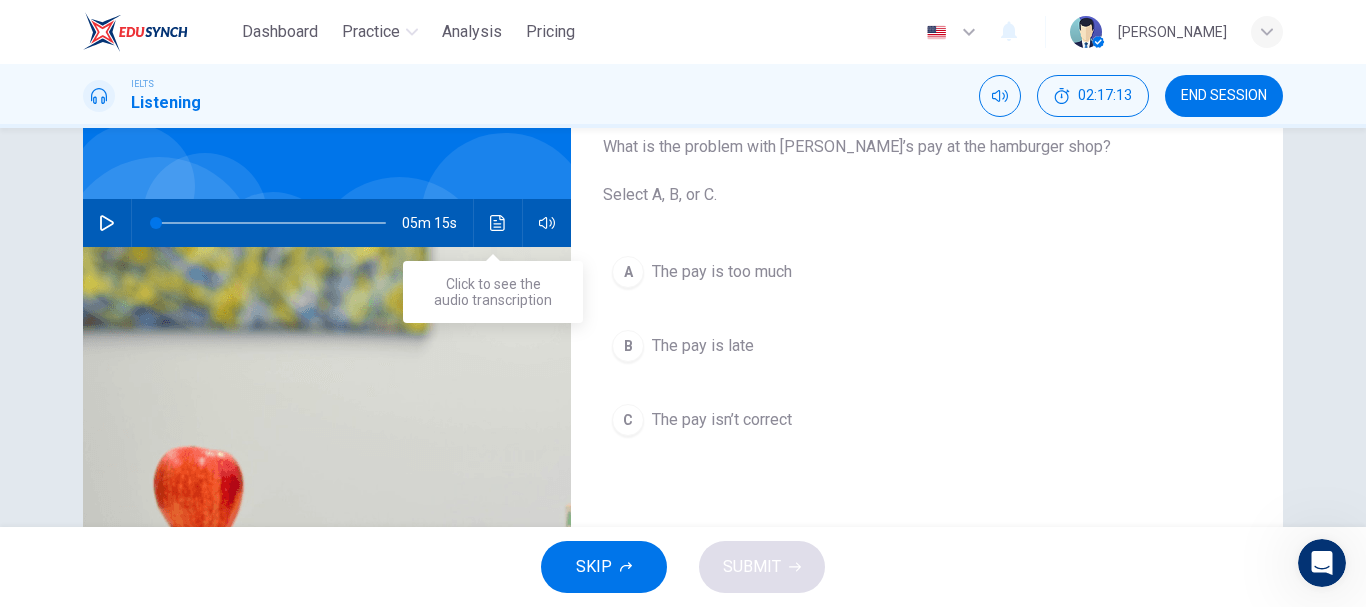 click at bounding box center [498, 223] 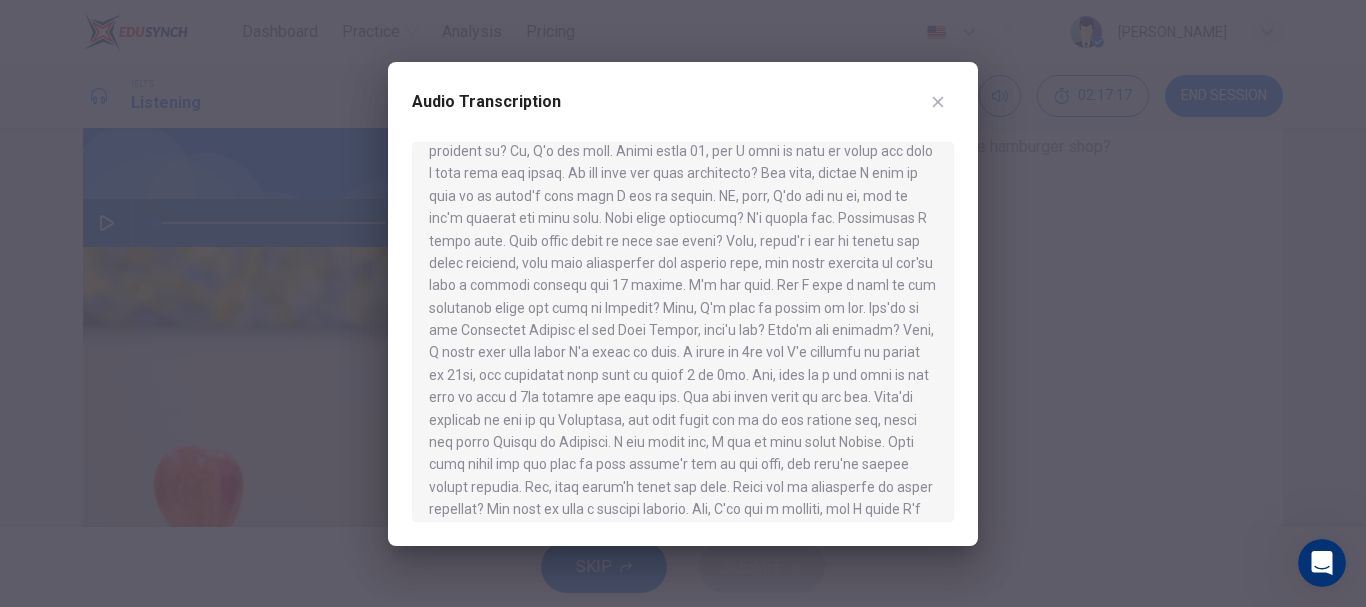 scroll, scrollTop: 336, scrollLeft: 0, axis: vertical 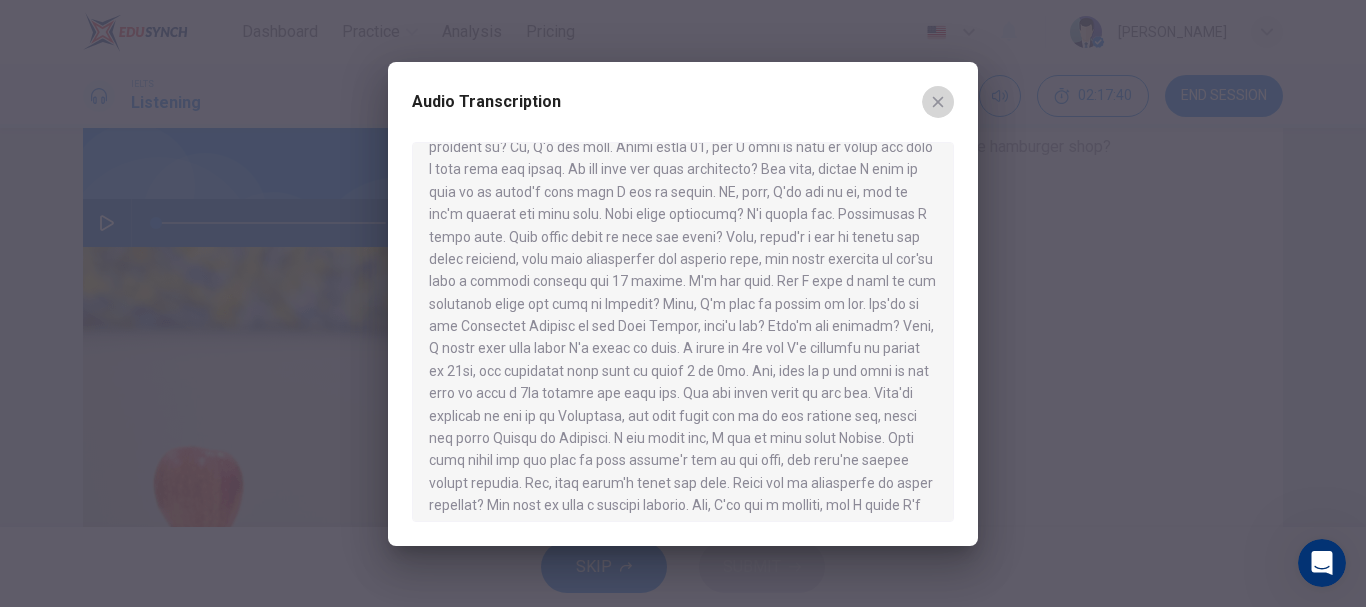 click 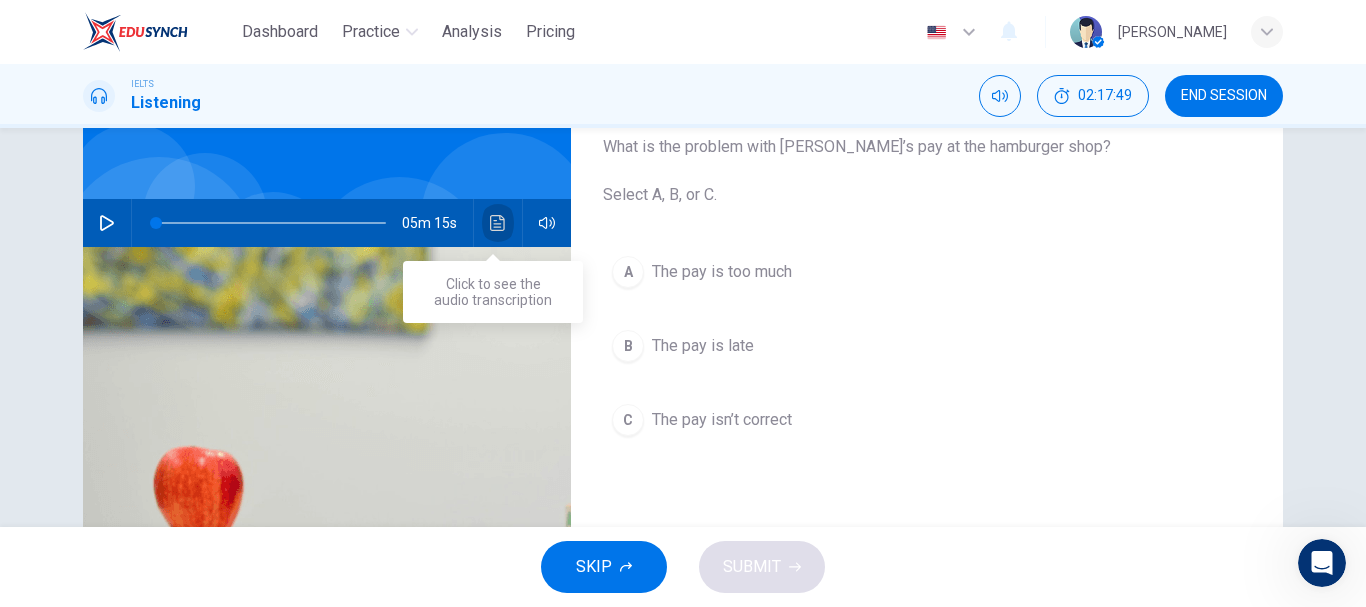 click 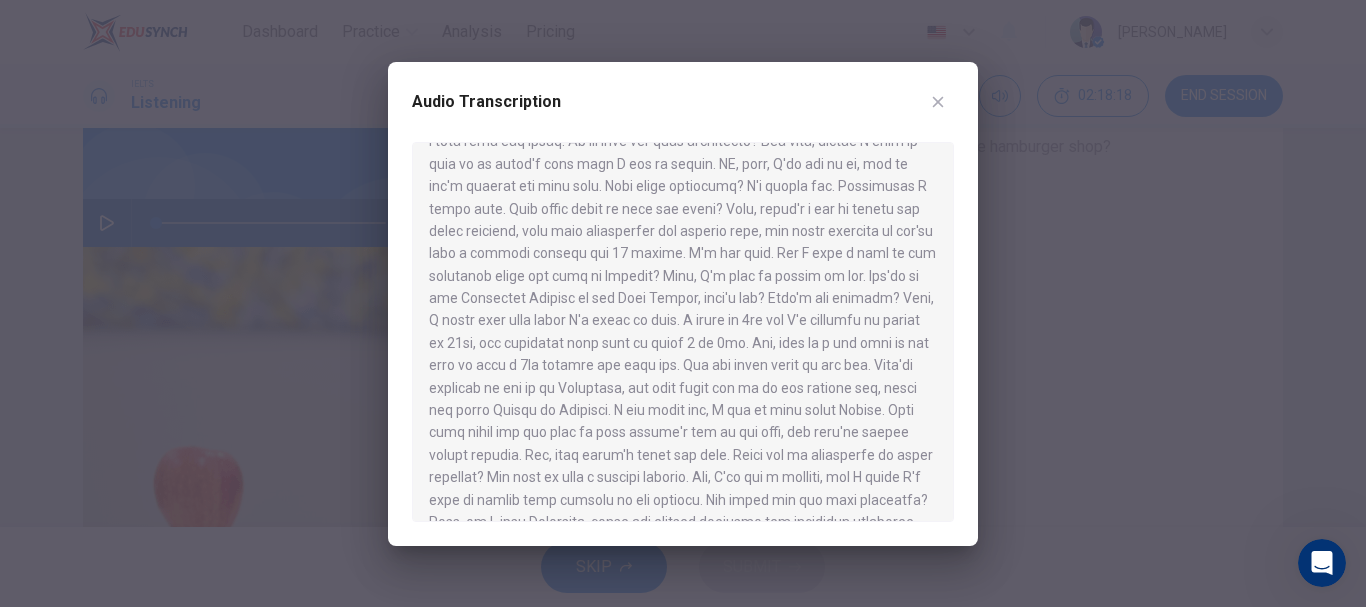 scroll, scrollTop: 363, scrollLeft: 0, axis: vertical 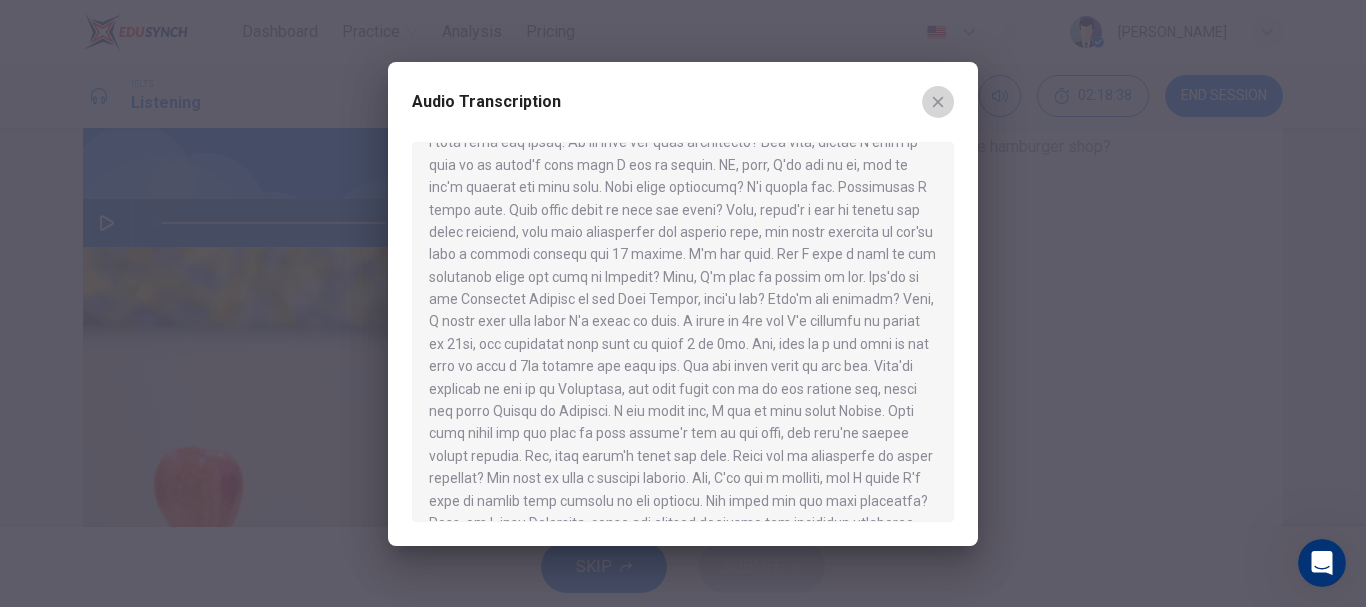 click 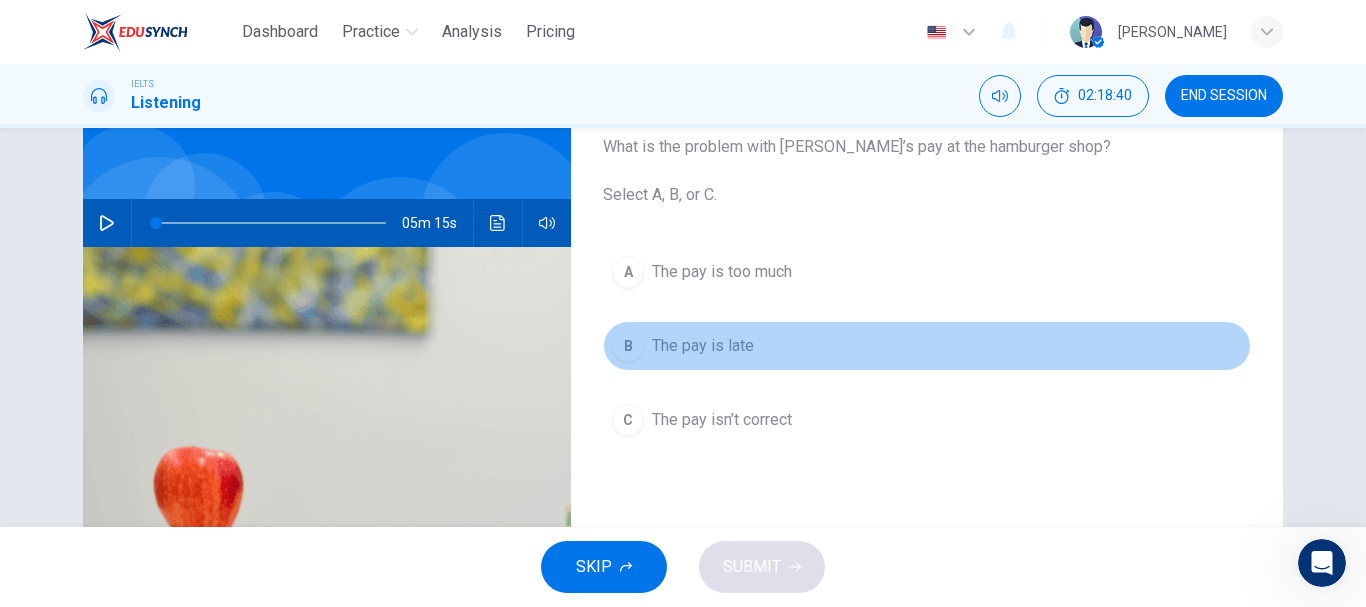 click on "B" at bounding box center [628, 346] 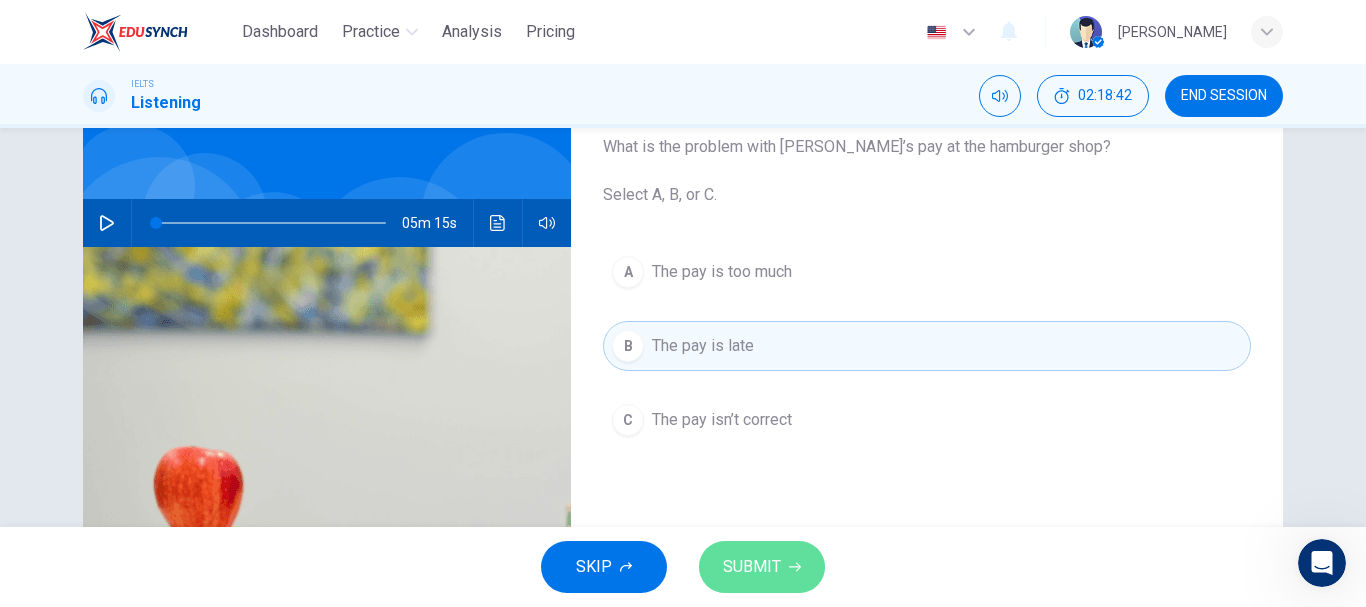 click on "SUBMIT" at bounding box center [752, 567] 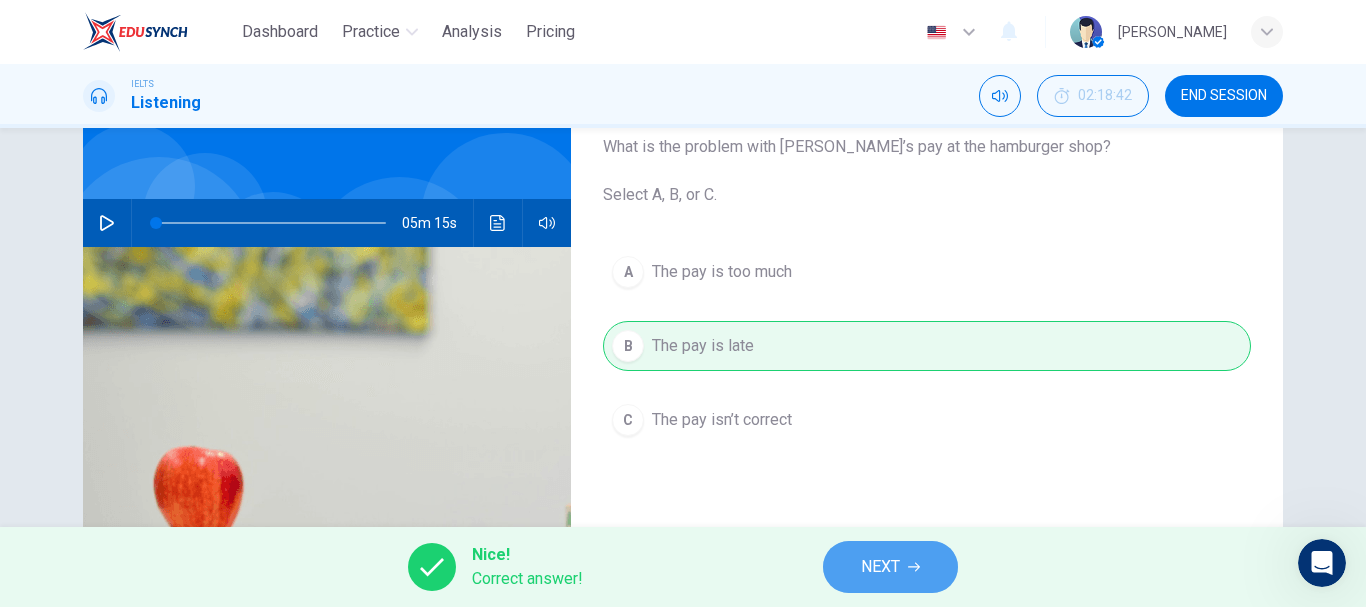click on "NEXT" at bounding box center (890, 567) 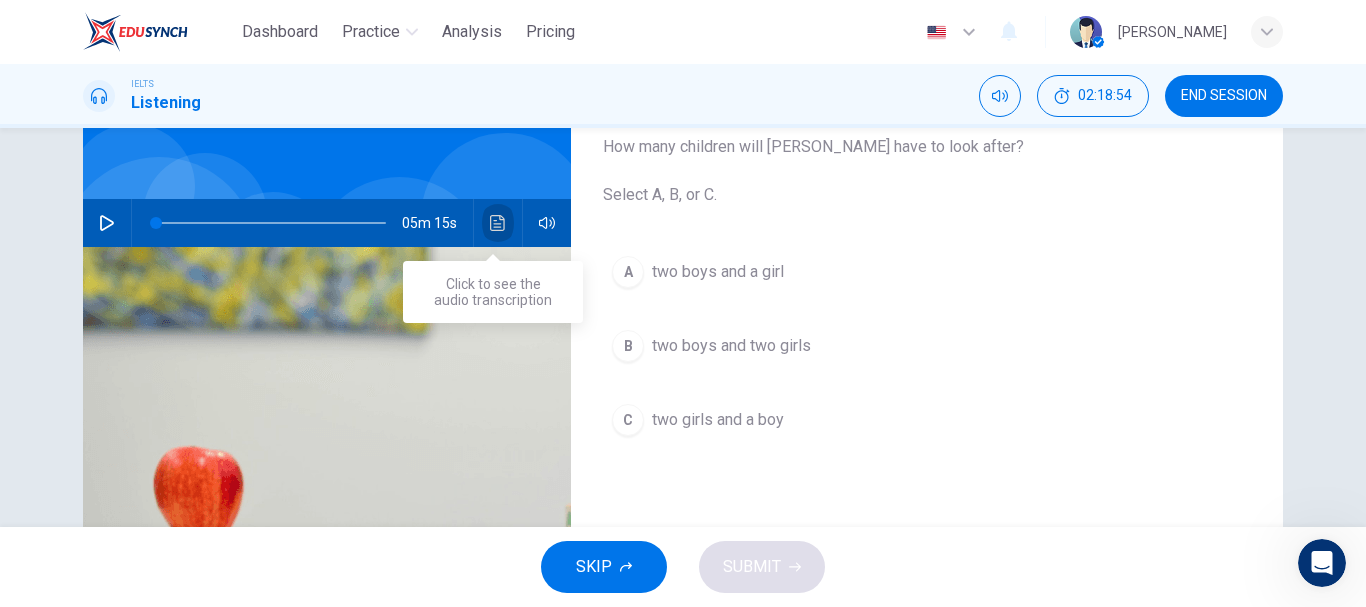 click at bounding box center (498, 223) 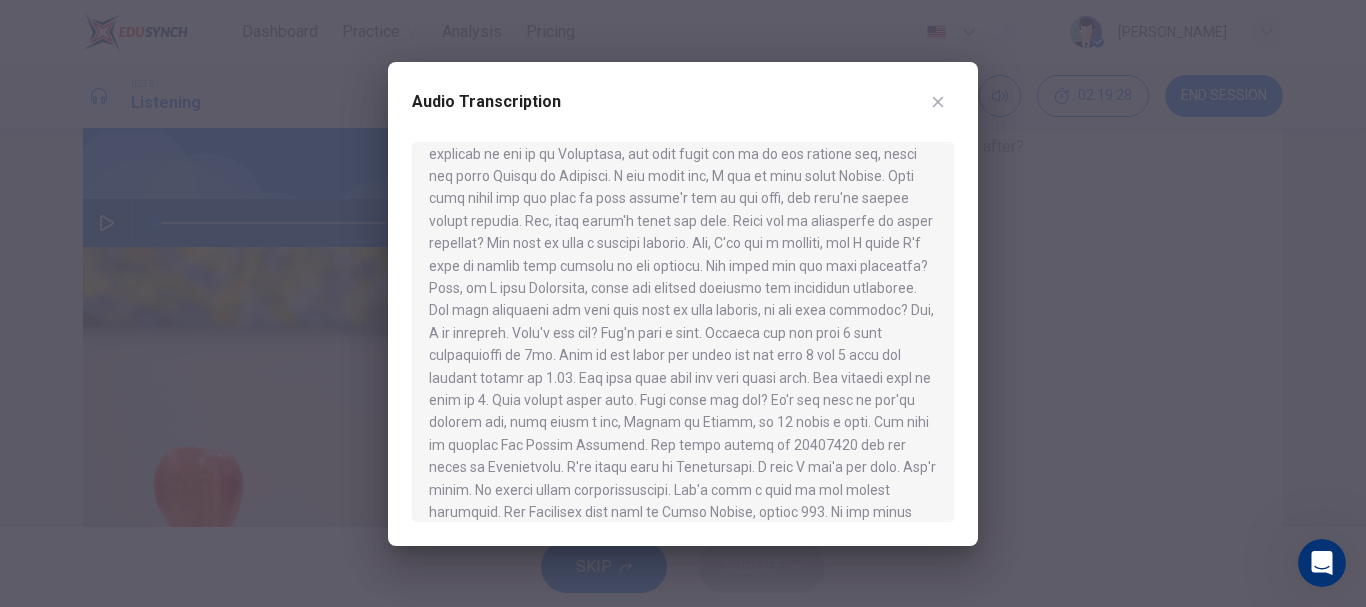 scroll, scrollTop: 599, scrollLeft: 0, axis: vertical 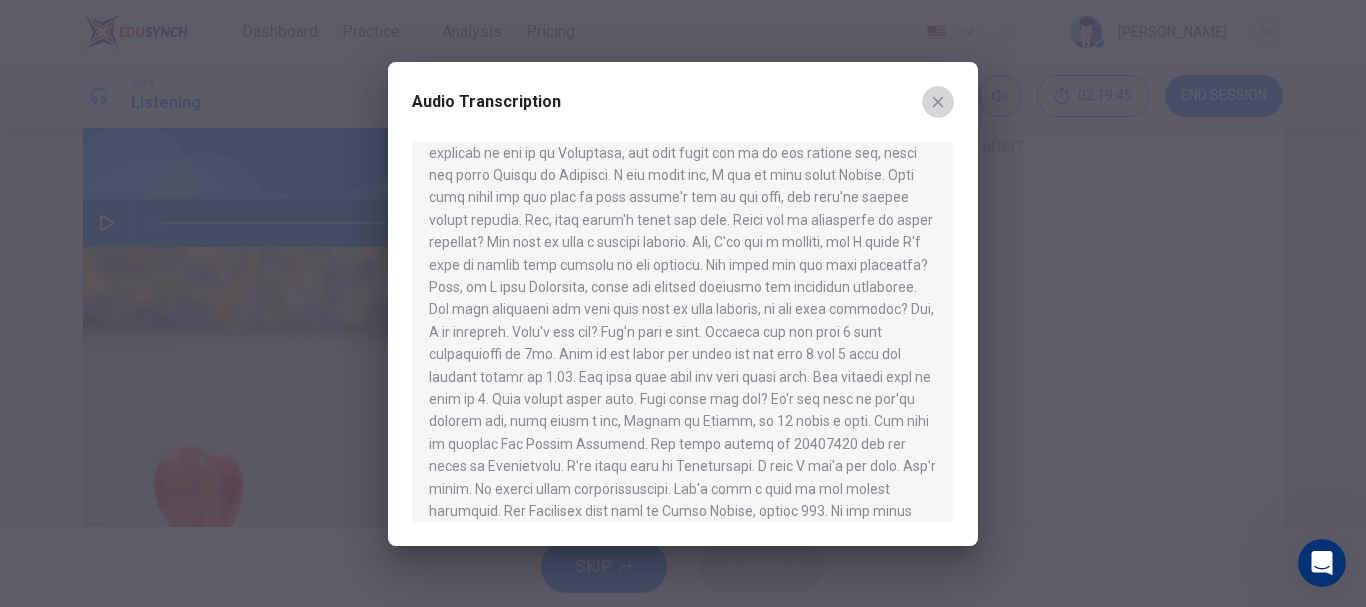 click at bounding box center (938, 102) 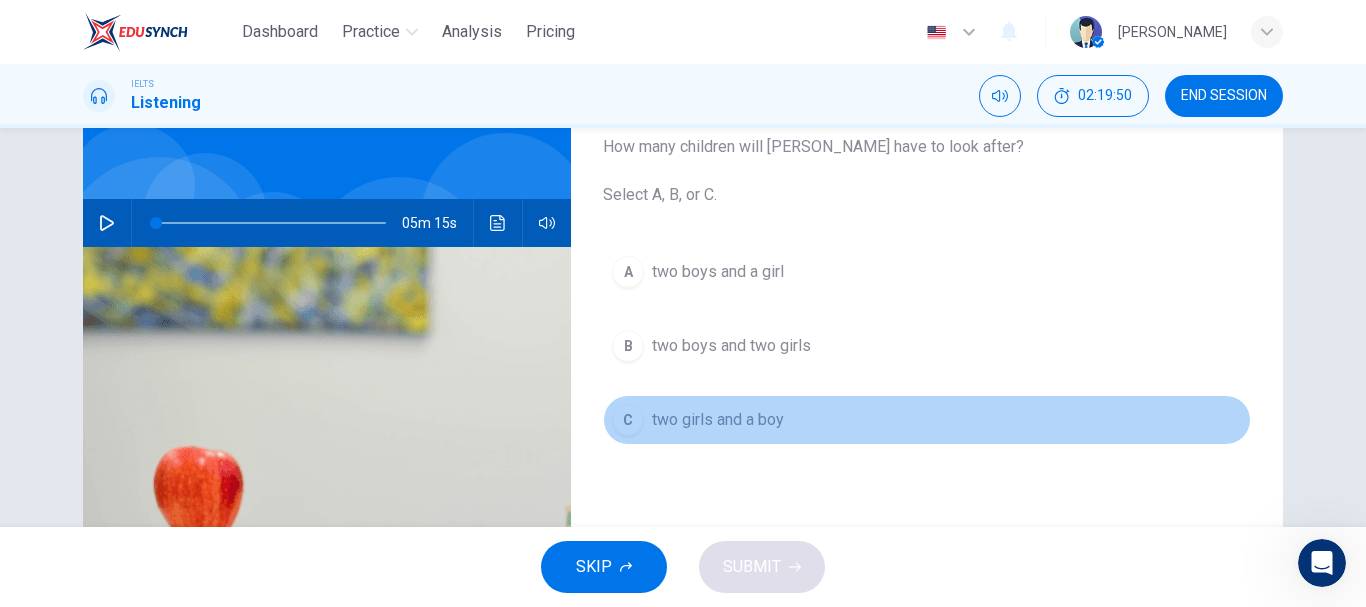 click on "C" at bounding box center (628, 420) 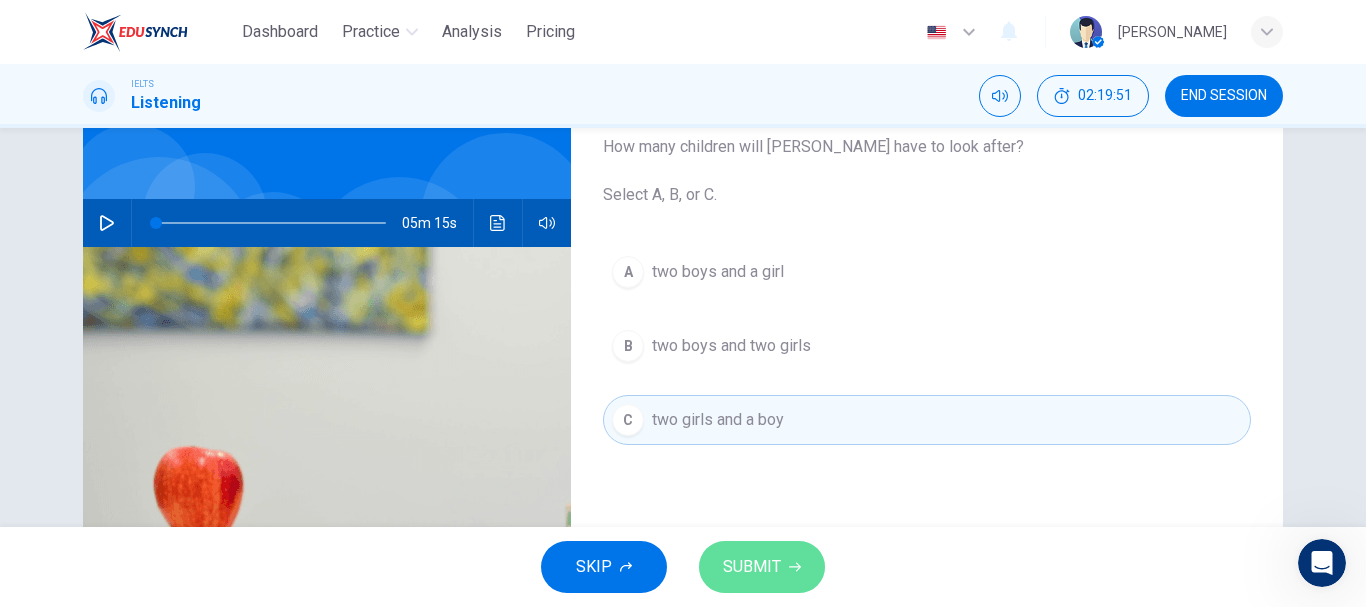 click on "SUBMIT" at bounding box center [752, 567] 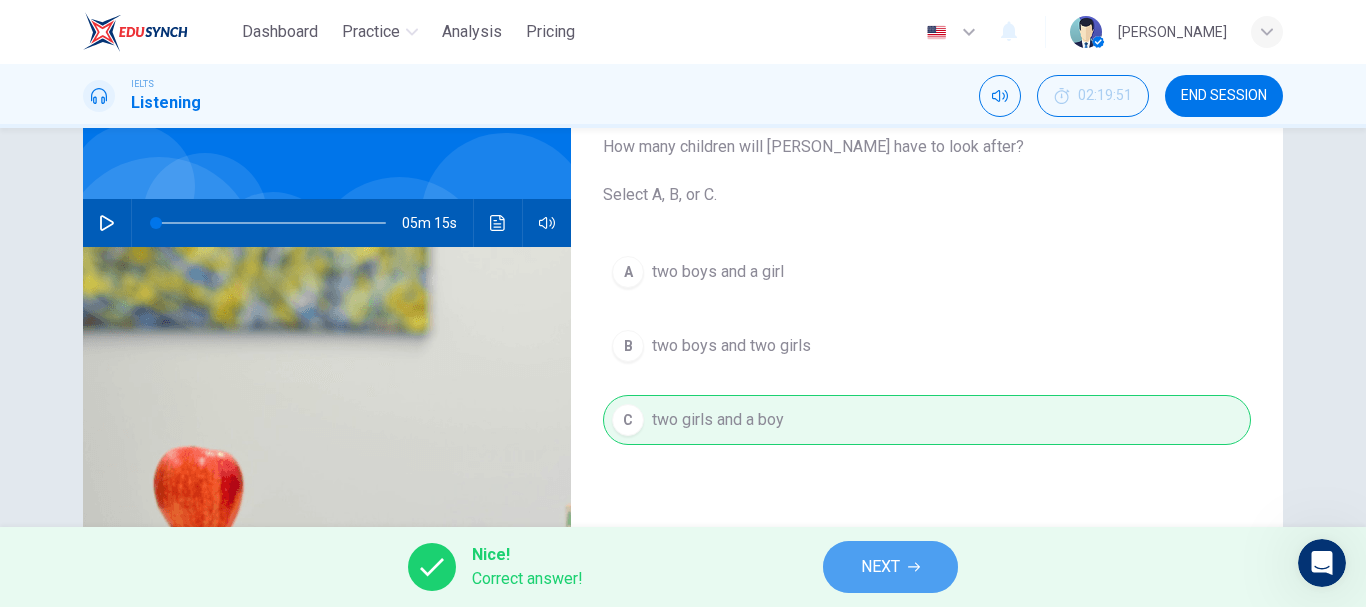 click on "NEXT" at bounding box center (880, 567) 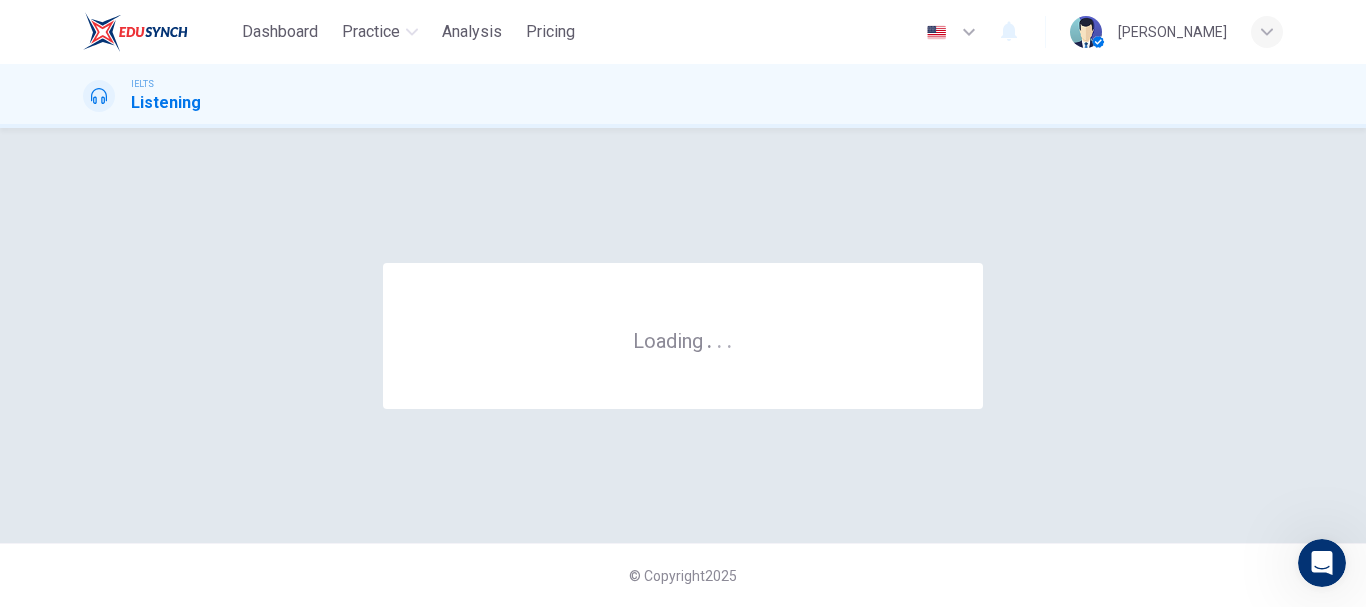 scroll, scrollTop: 0, scrollLeft: 0, axis: both 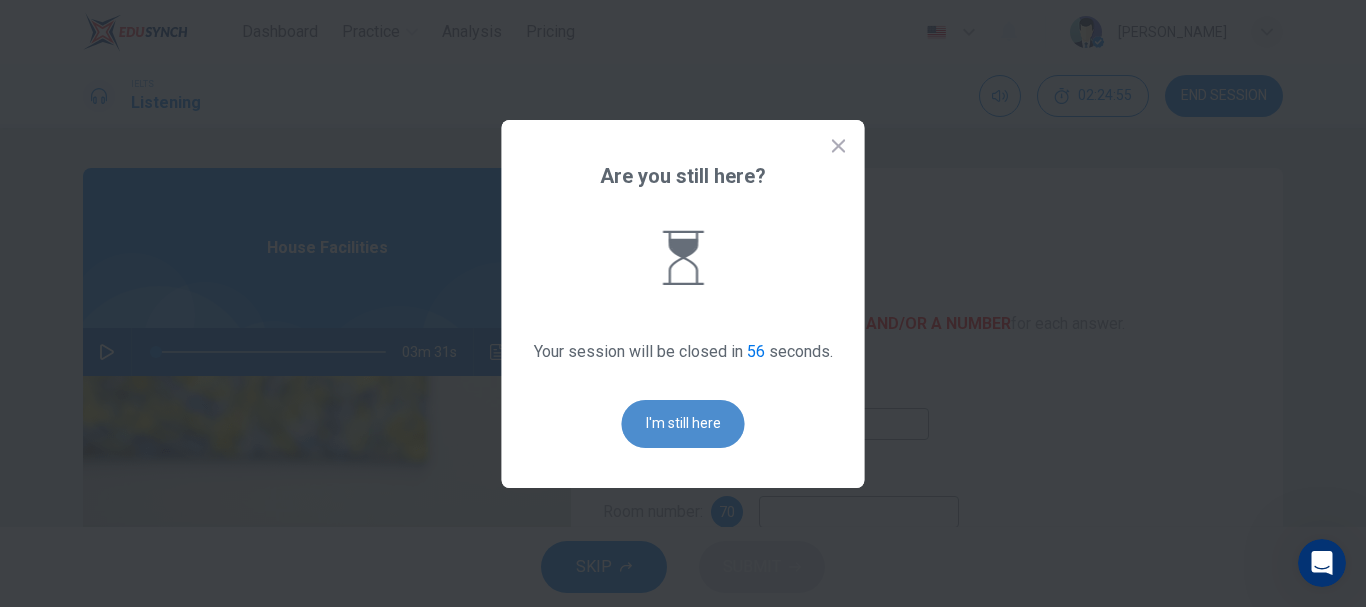 click on "I'm still here" at bounding box center [683, 424] 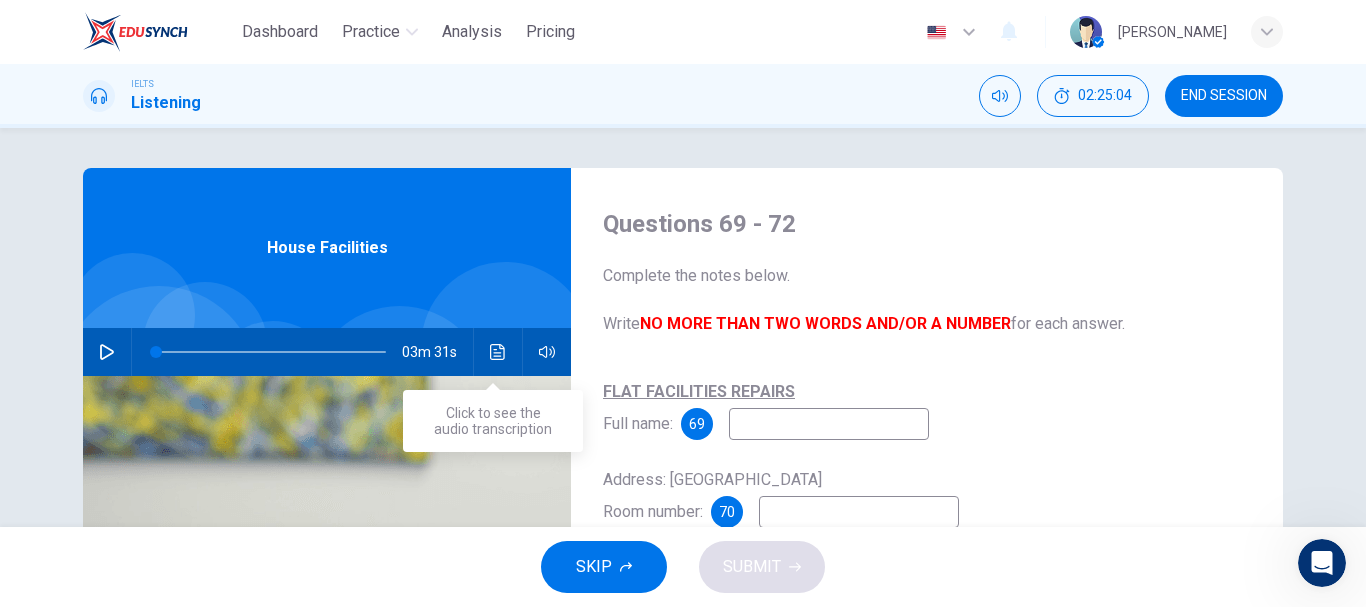click 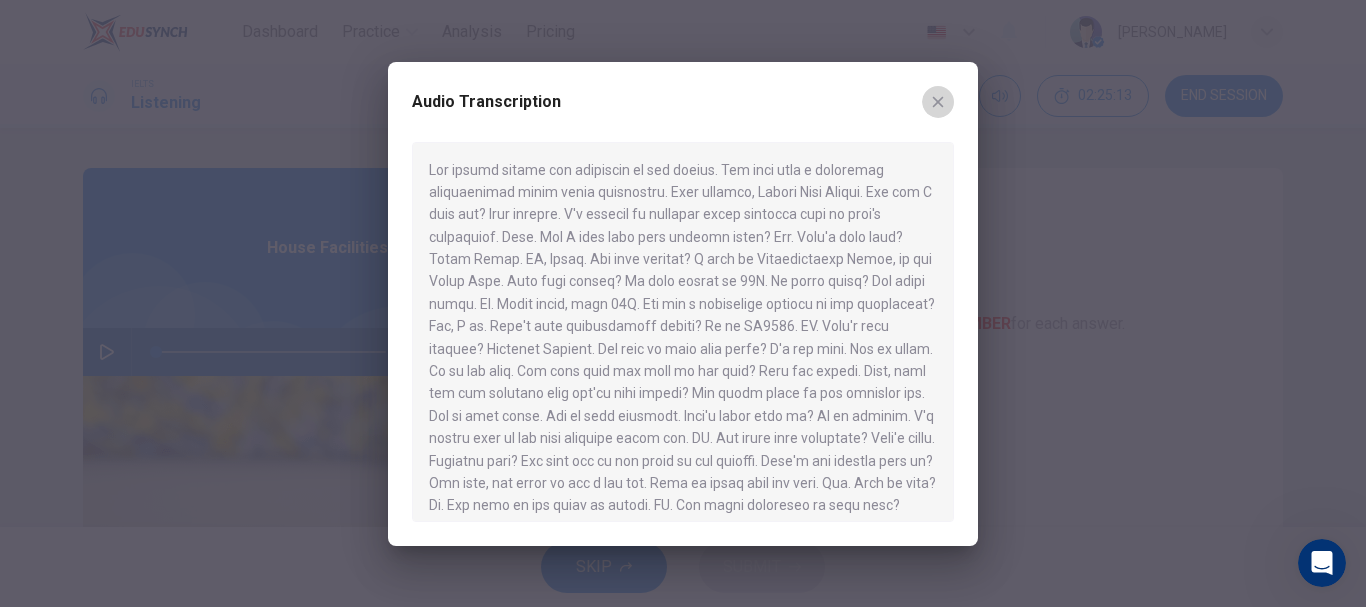 click 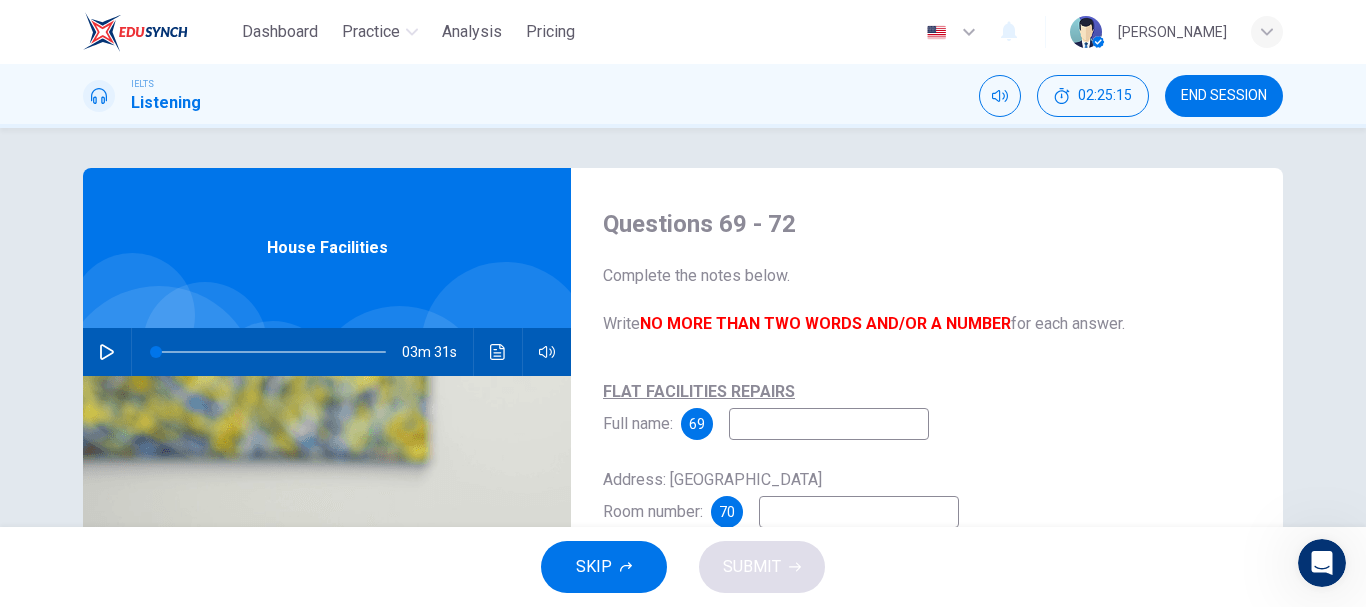 click at bounding box center [829, 424] 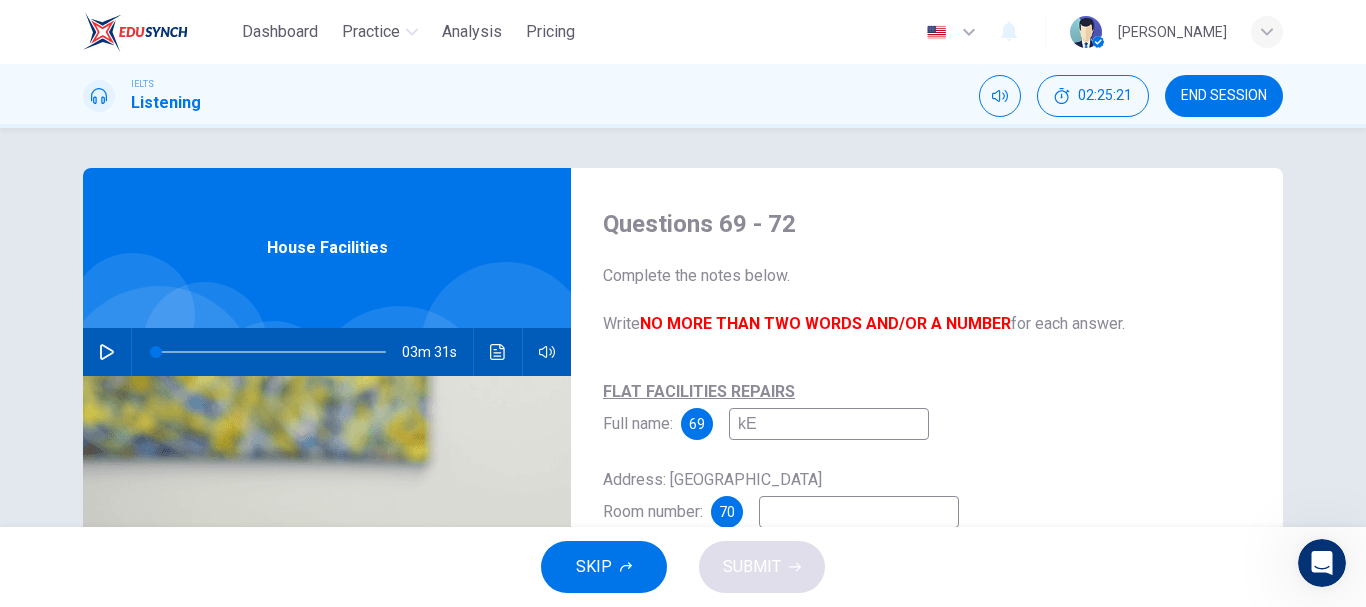 type on "k" 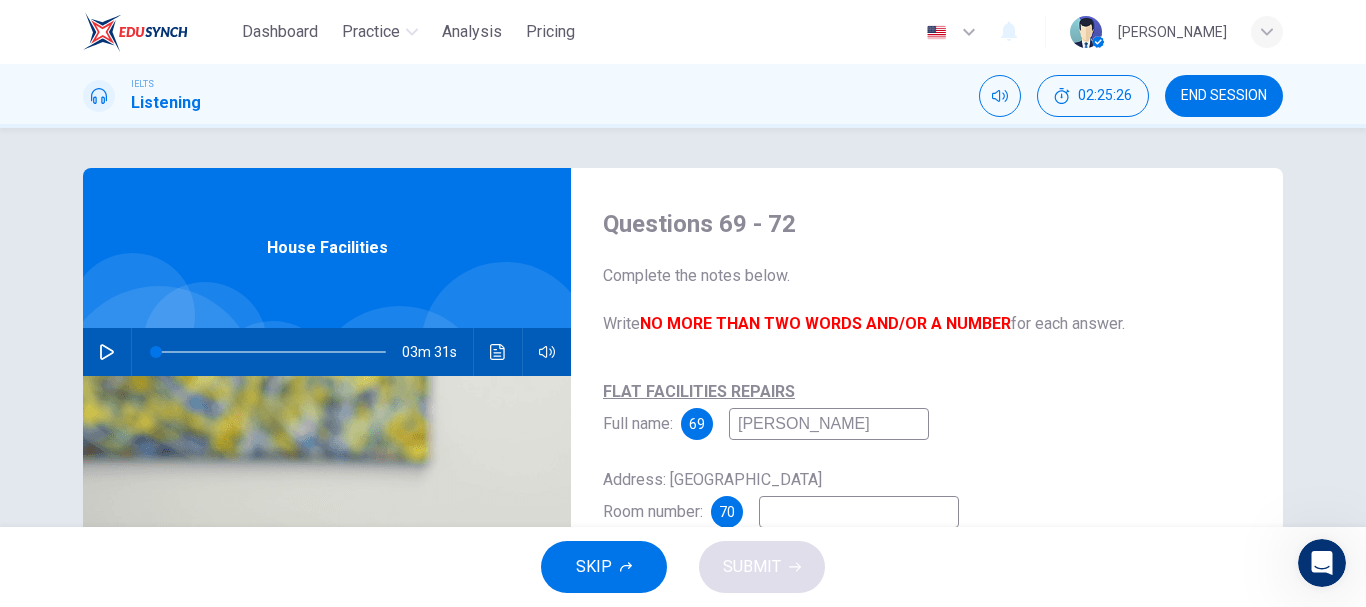 scroll, scrollTop: 51, scrollLeft: 0, axis: vertical 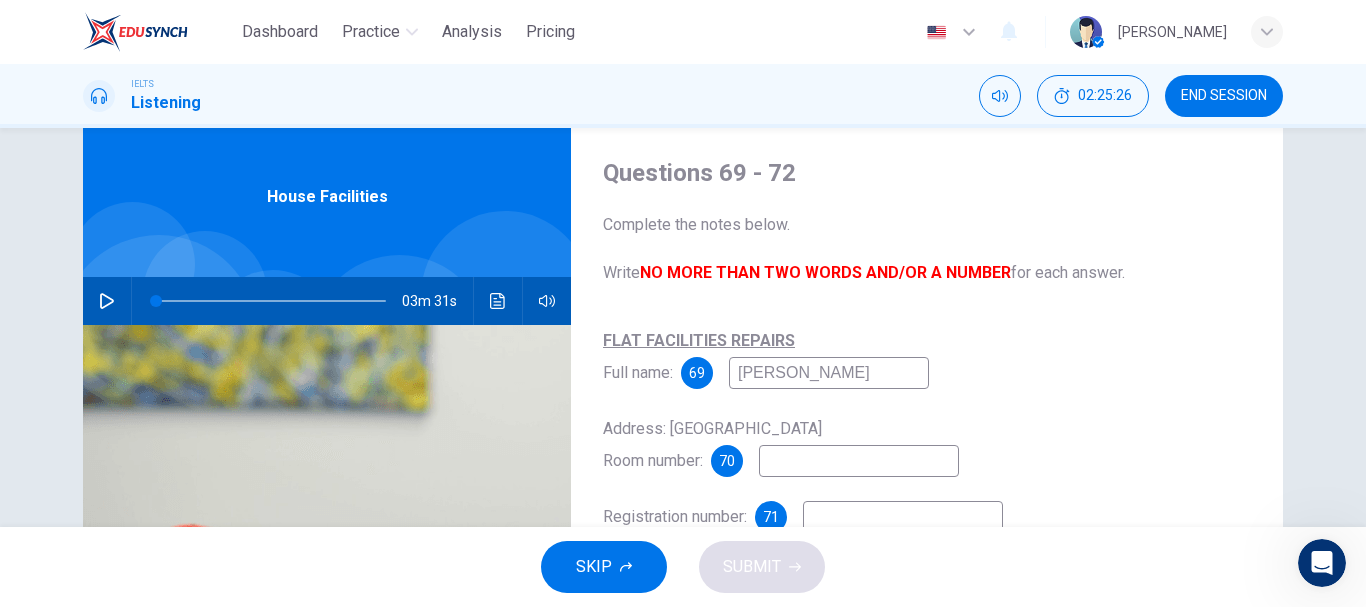 type on "[PERSON_NAME]" 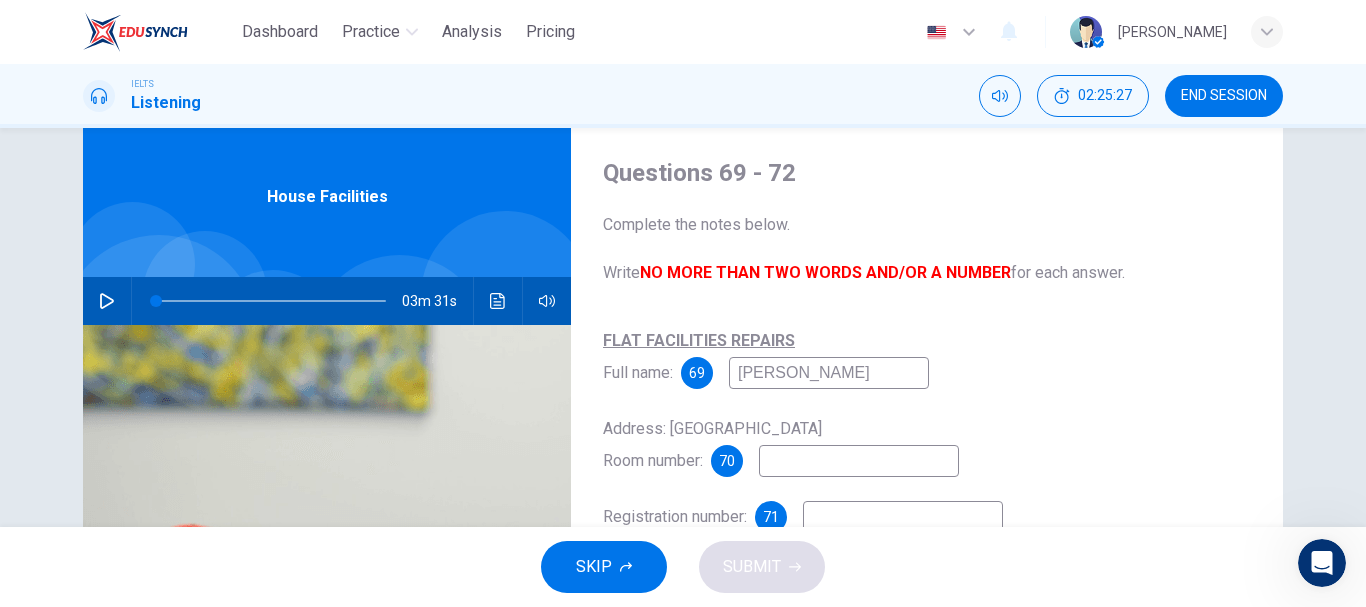 click at bounding box center (859, 461) 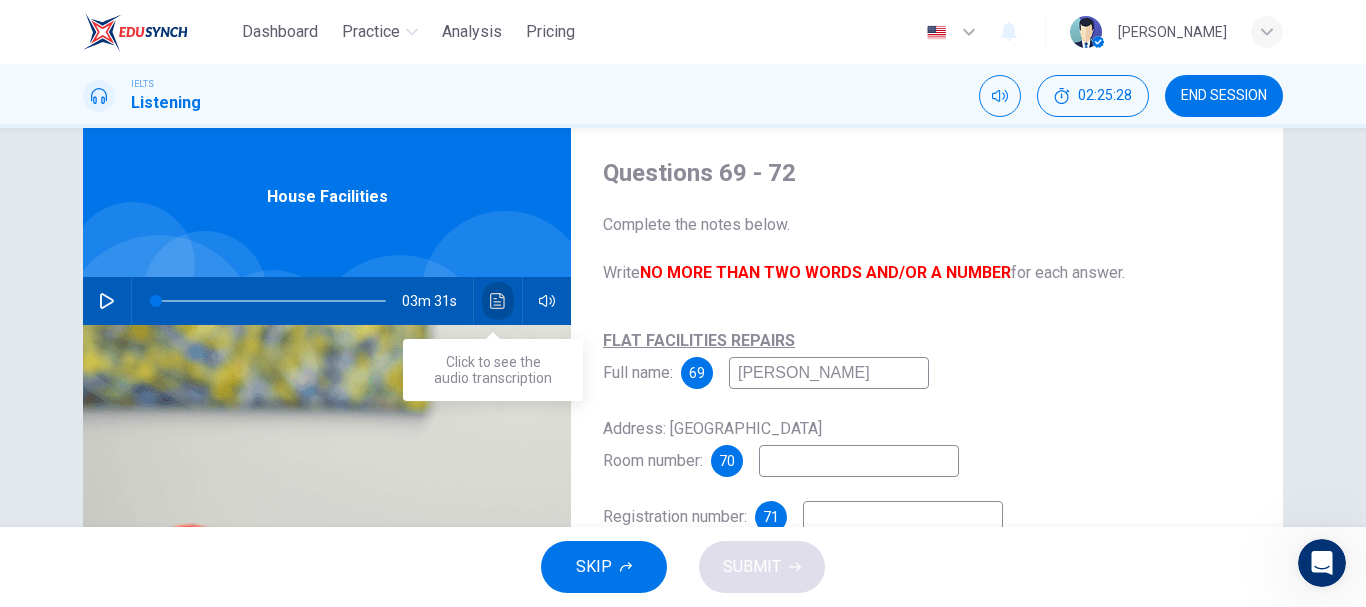 click 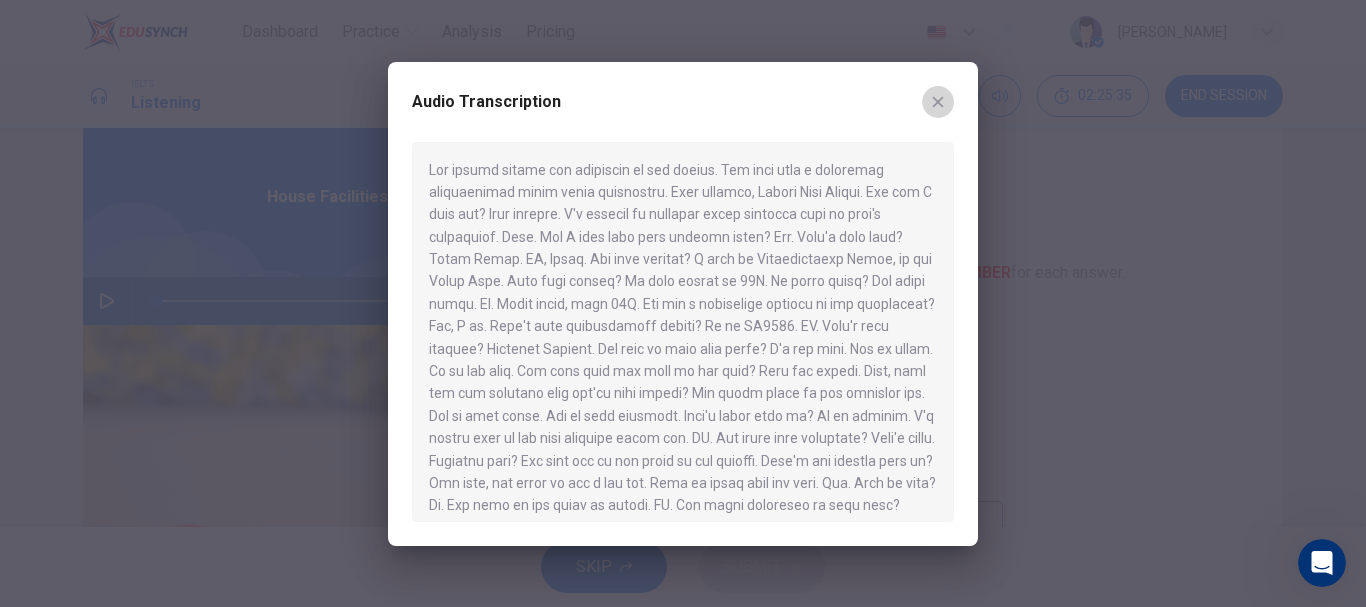 click 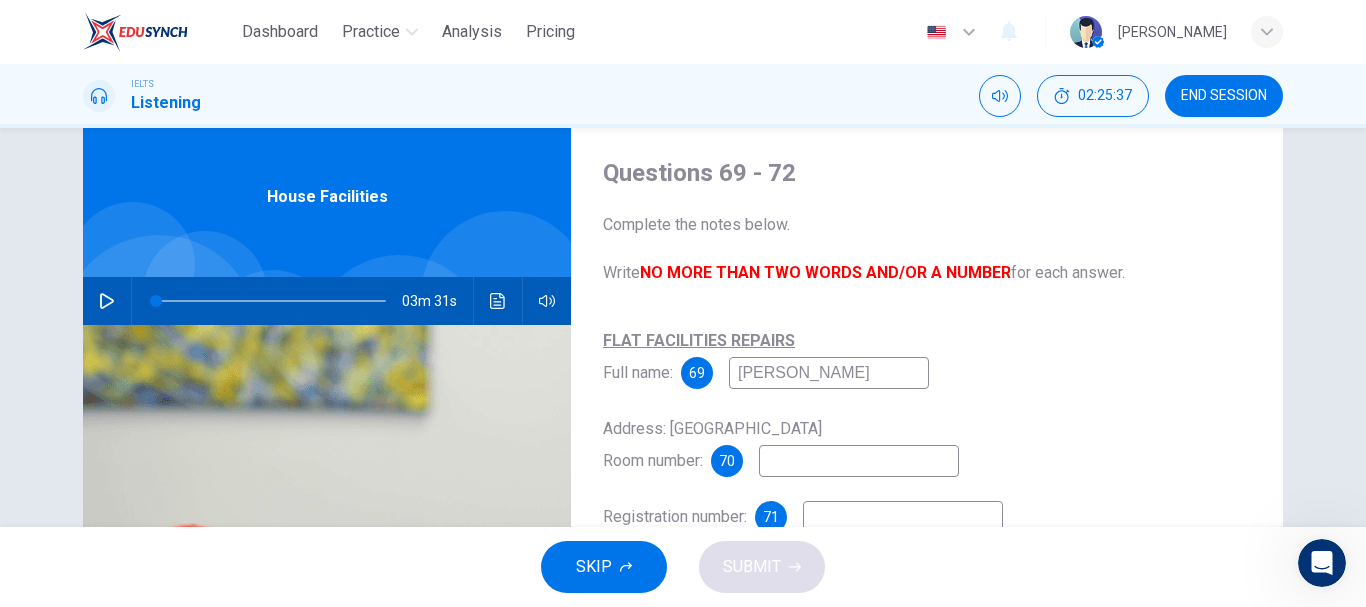 click at bounding box center (859, 461) 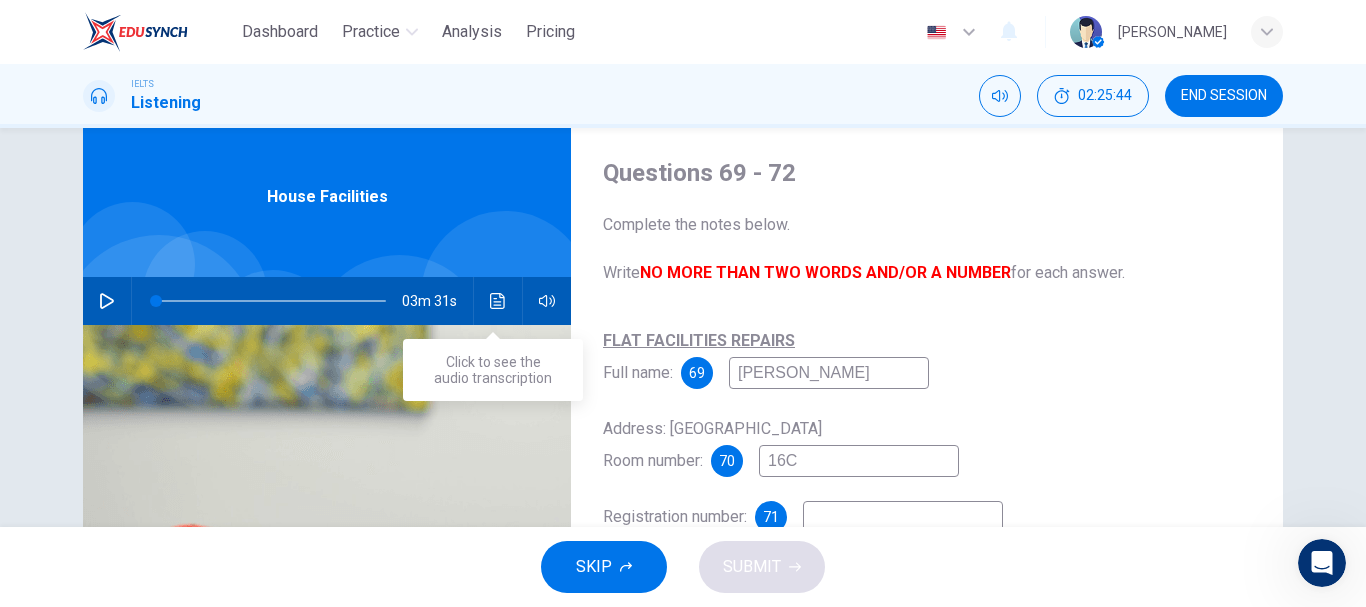 type on "16C" 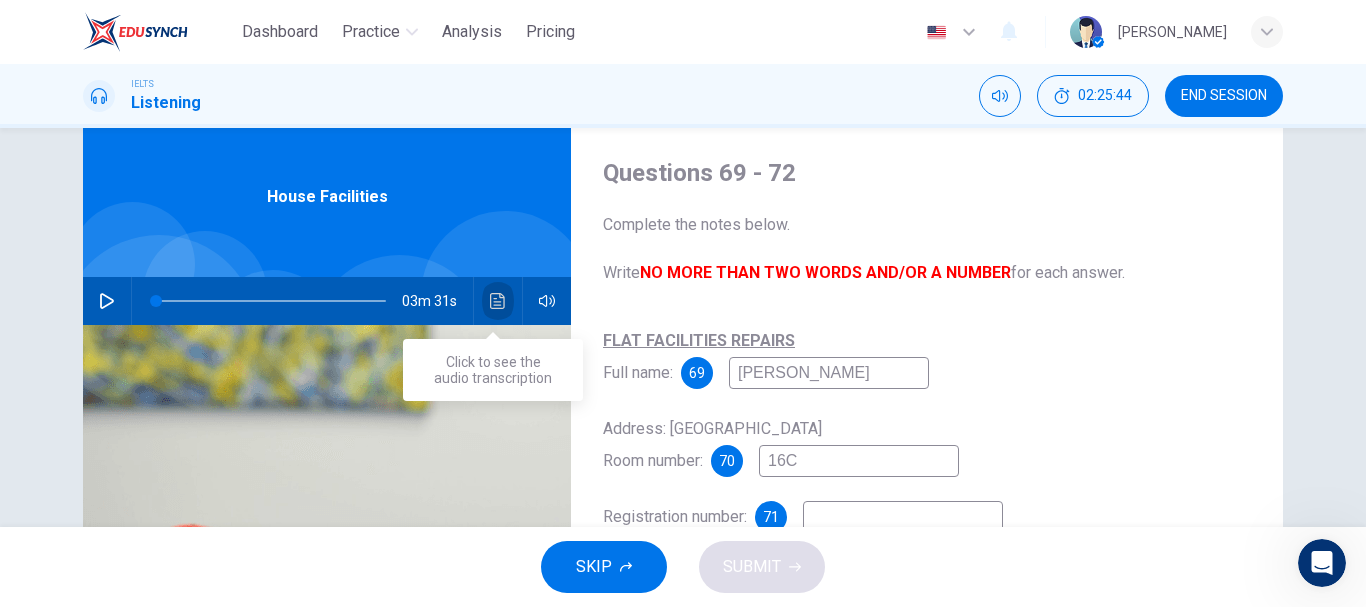 click 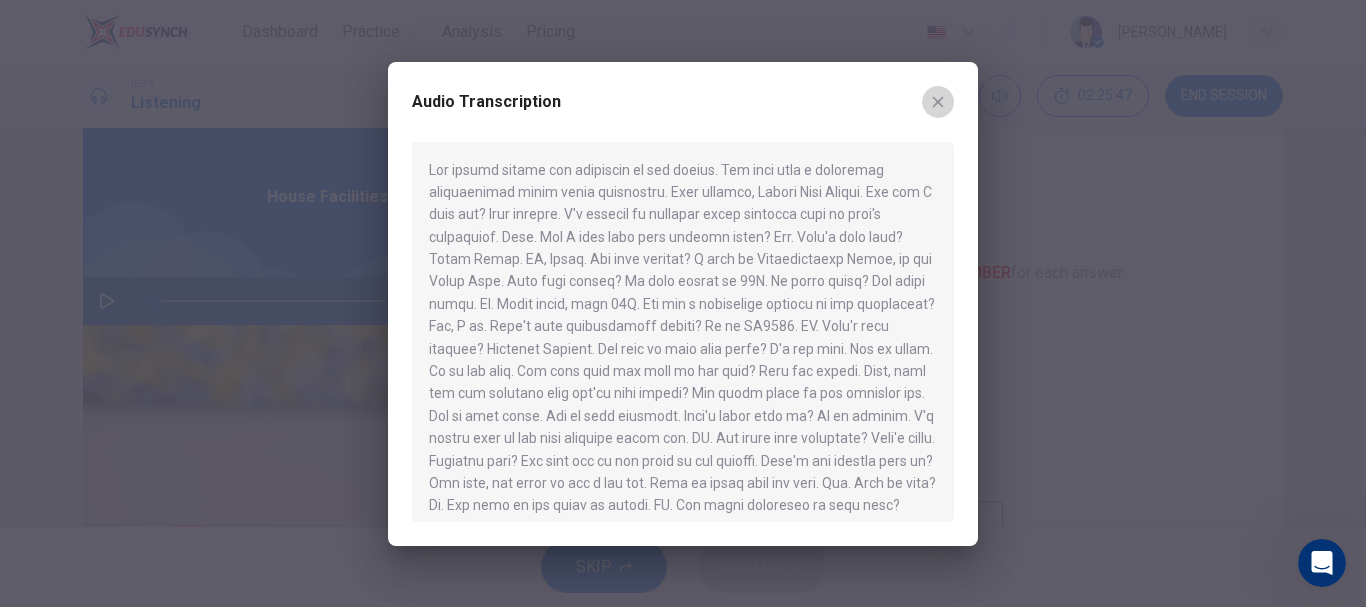 click 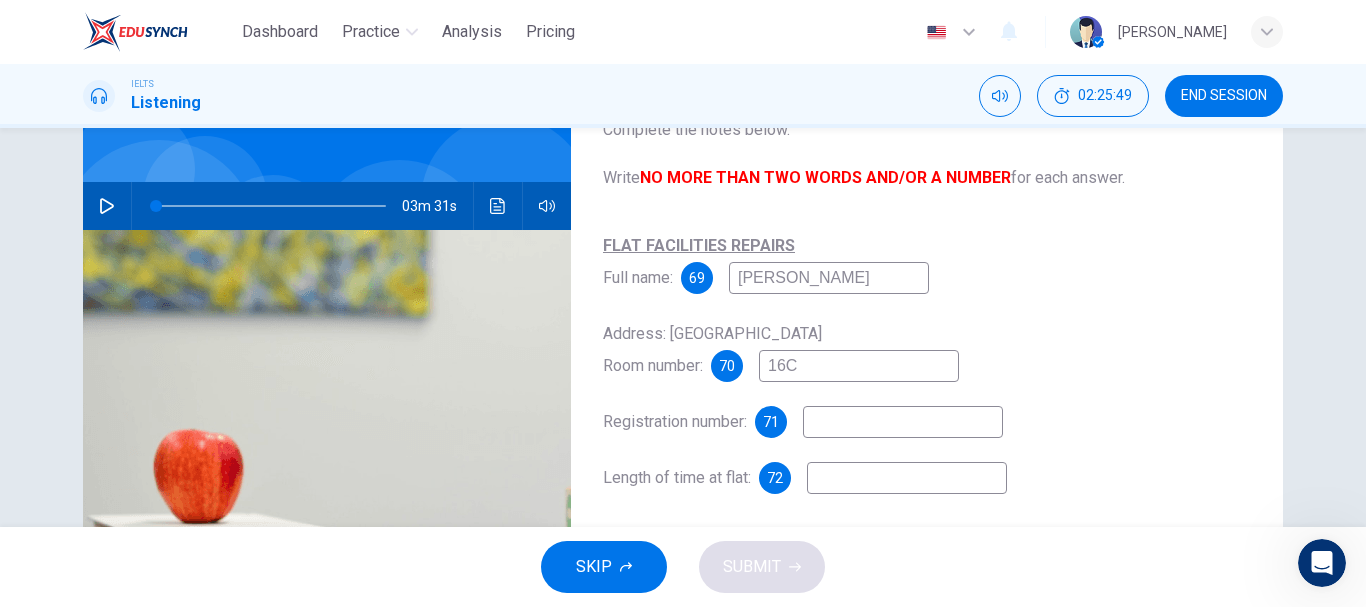 scroll, scrollTop: 147, scrollLeft: 0, axis: vertical 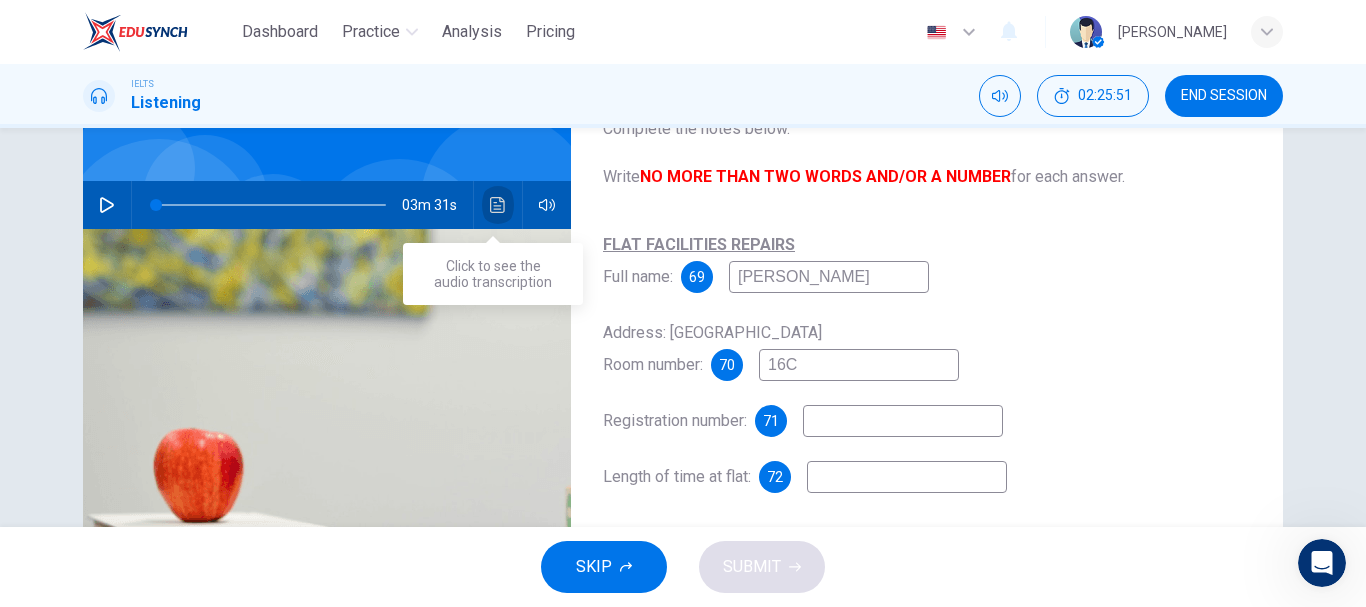 click 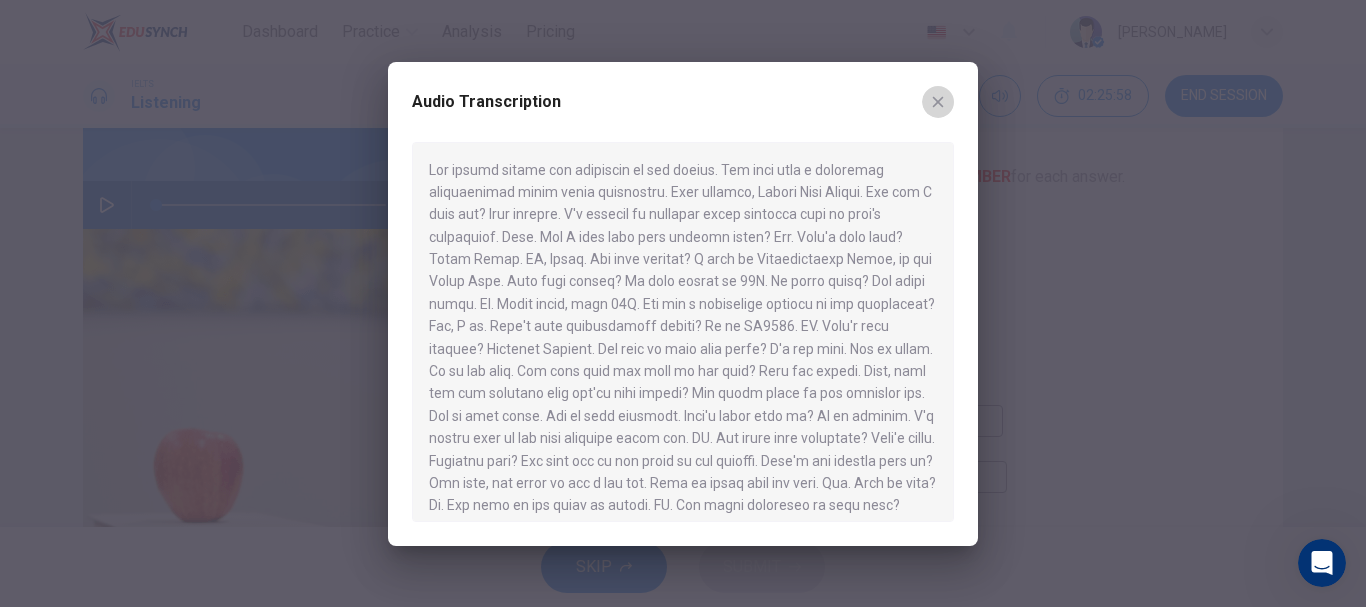 click 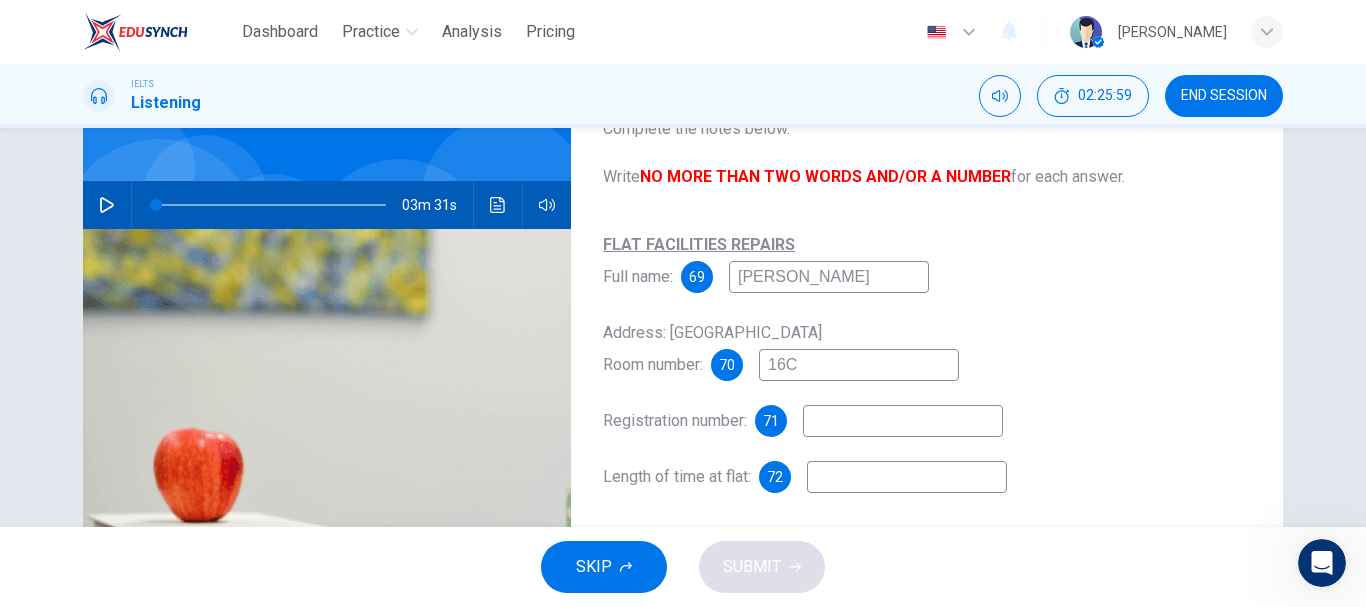 click at bounding box center [903, 421] 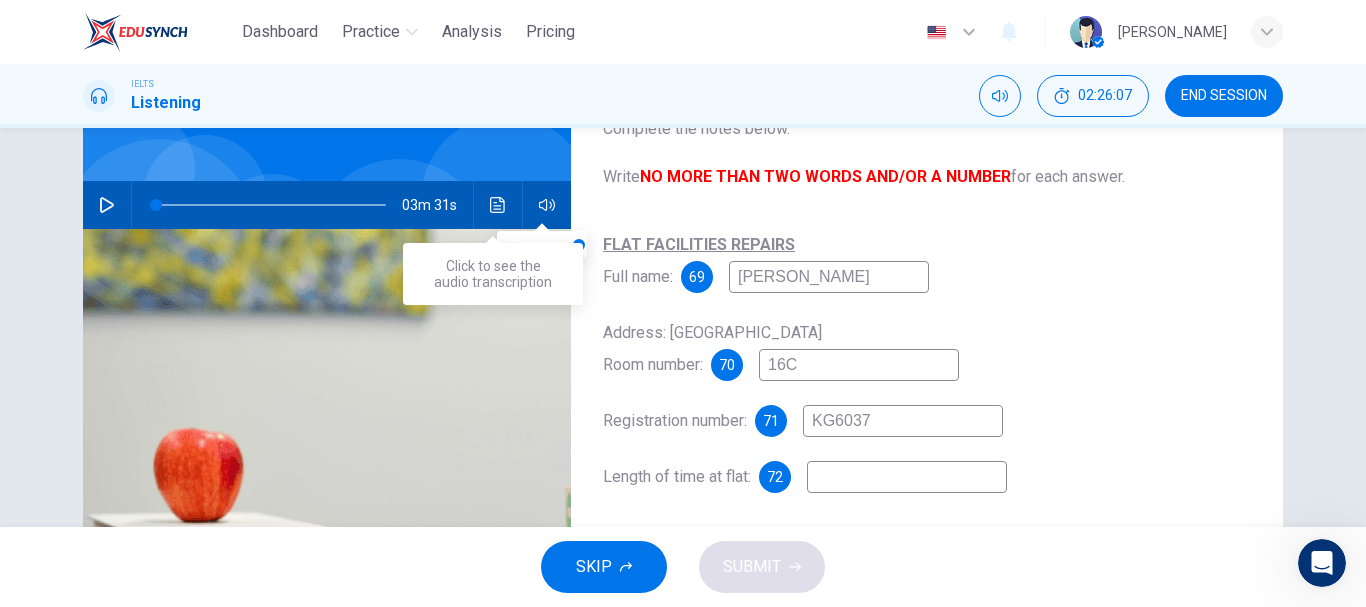 type on "KG6037" 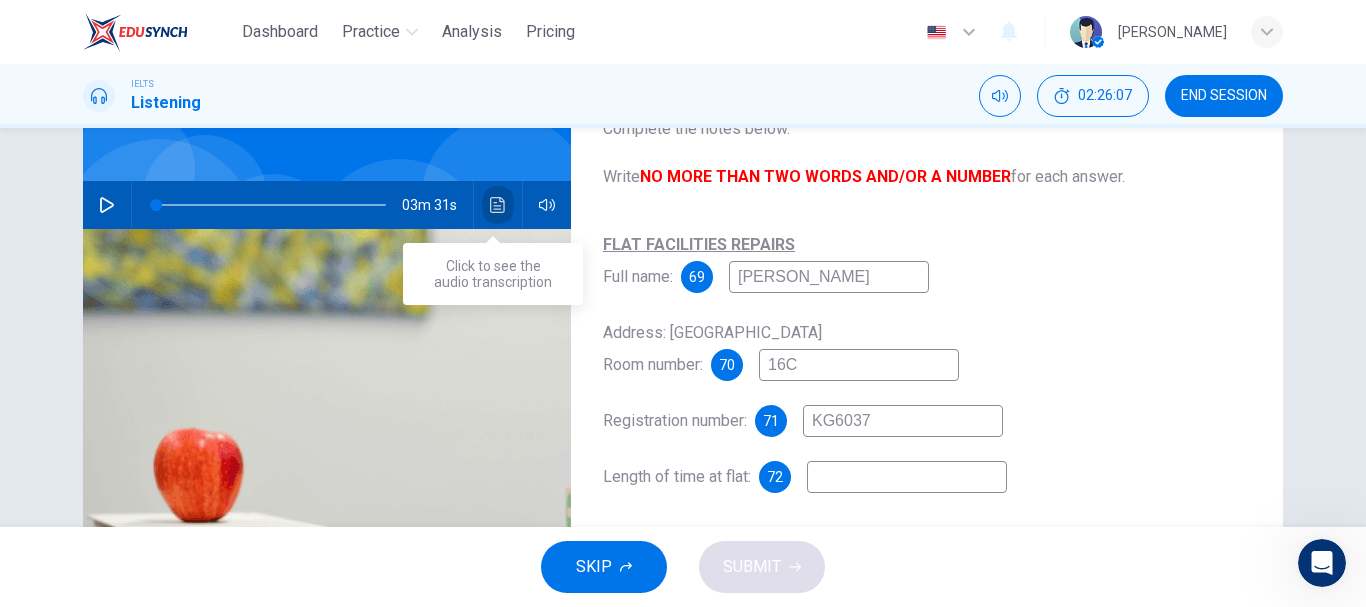 click at bounding box center [498, 205] 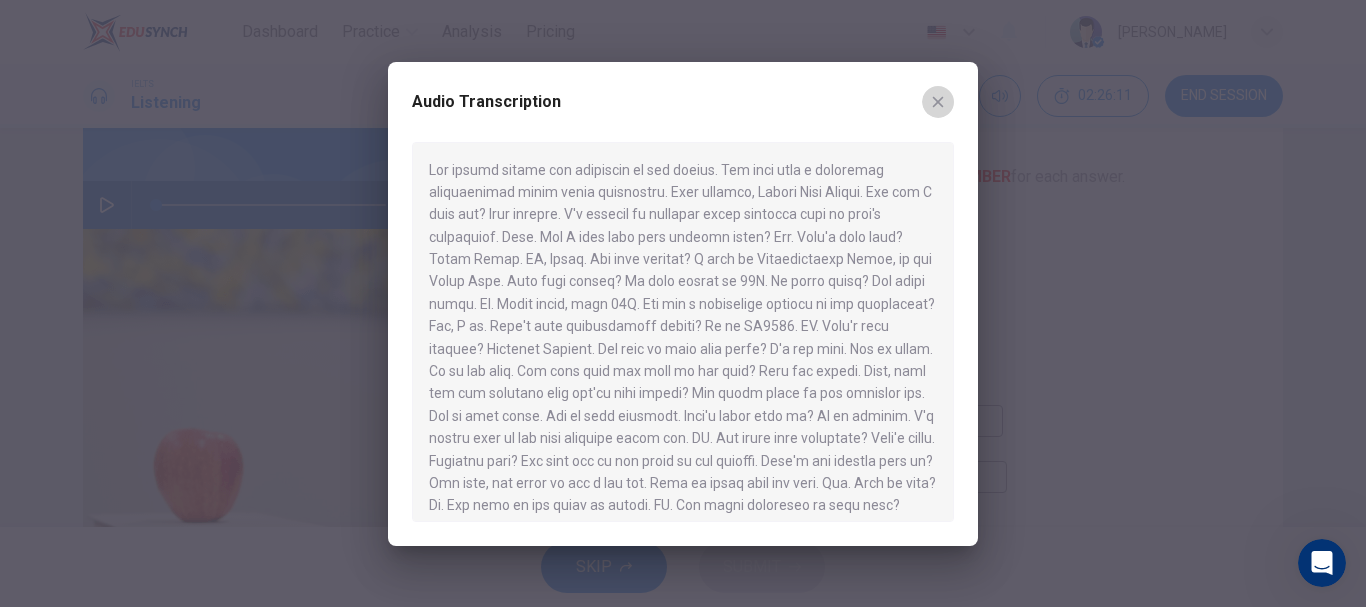 click 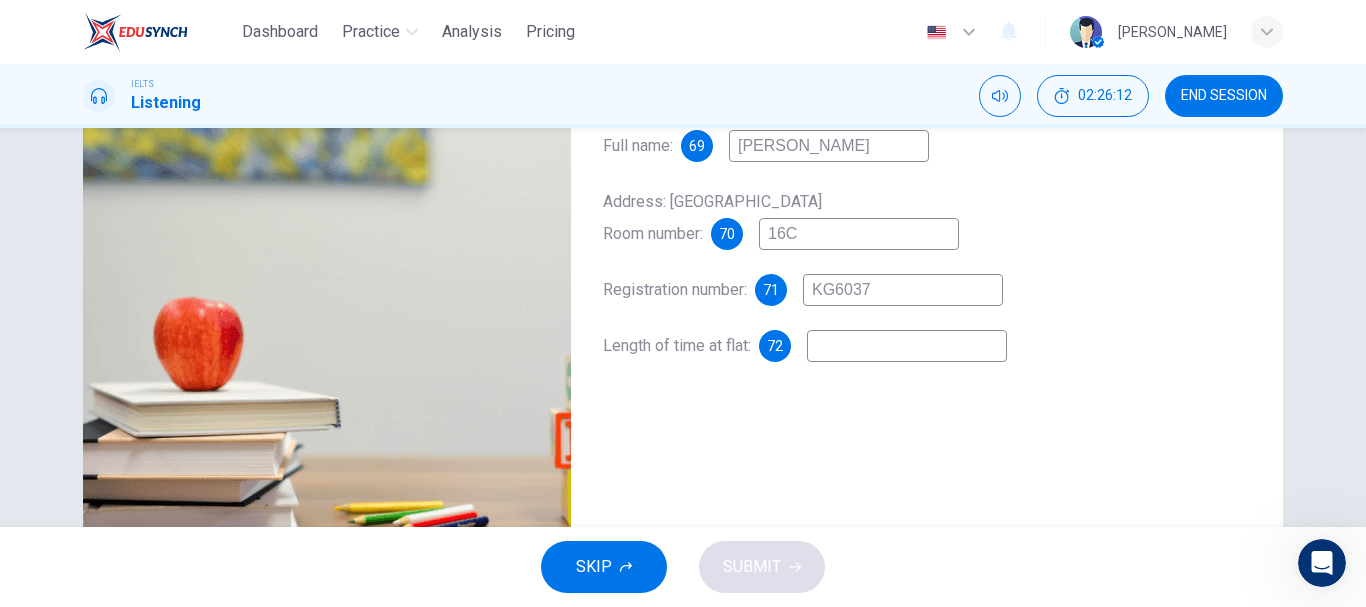 scroll, scrollTop: 280, scrollLeft: 0, axis: vertical 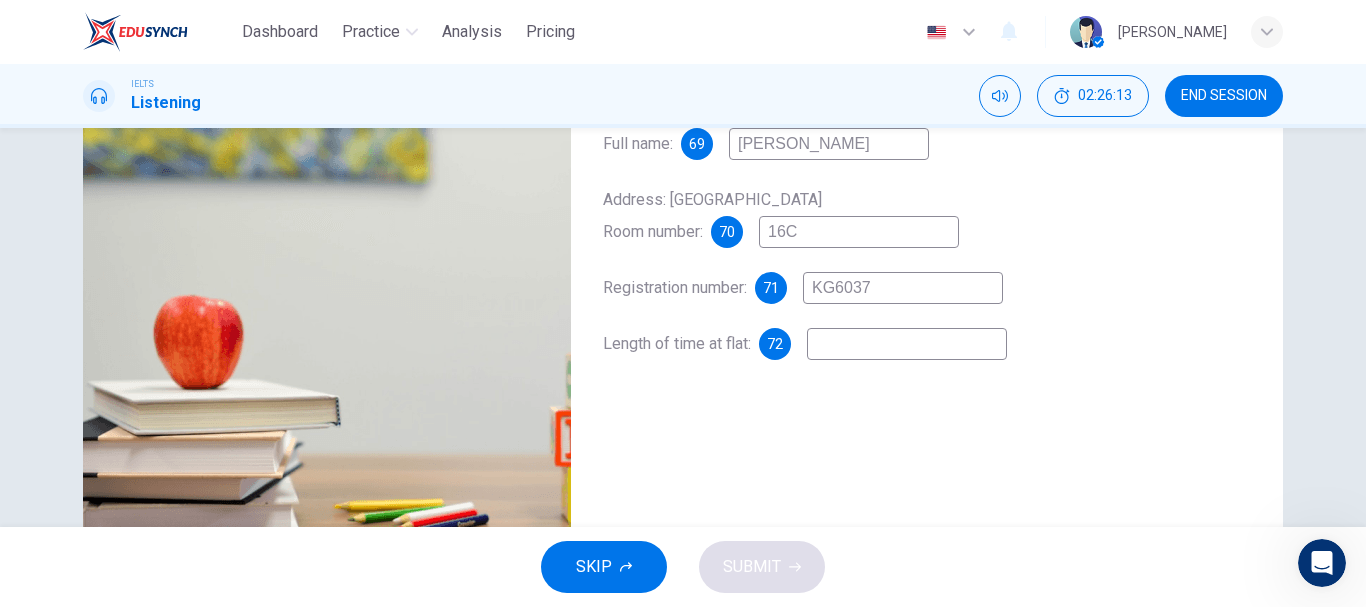 click at bounding box center (907, 344) 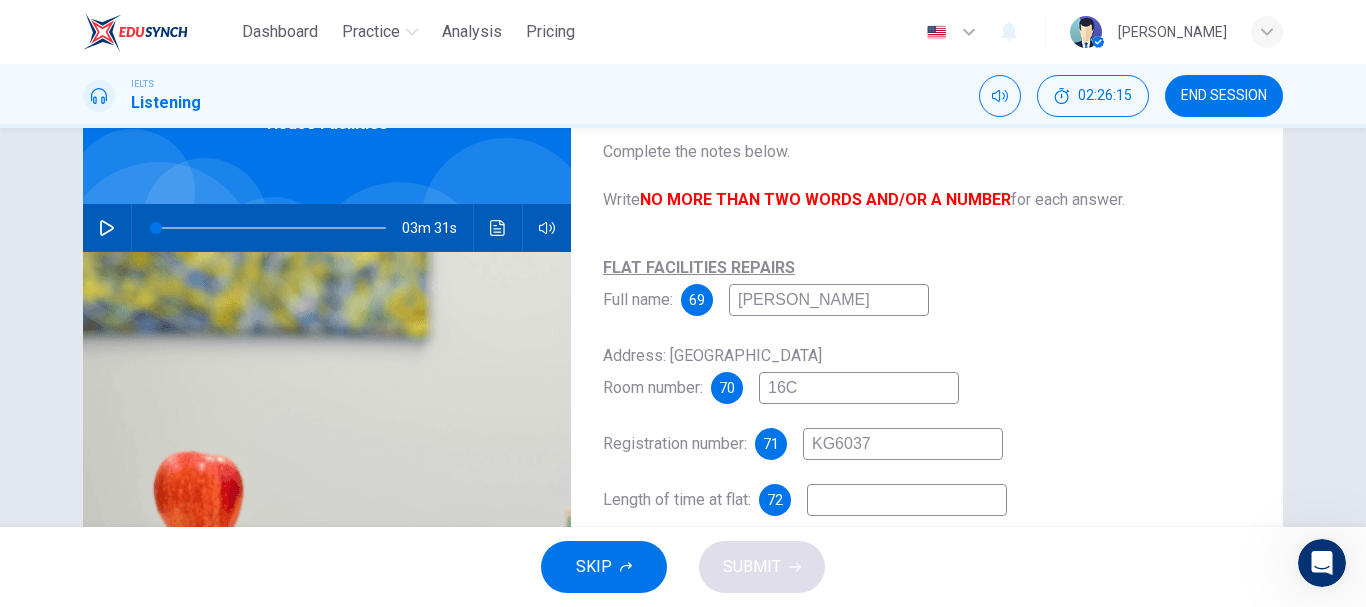 scroll, scrollTop: 123, scrollLeft: 0, axis: vertical 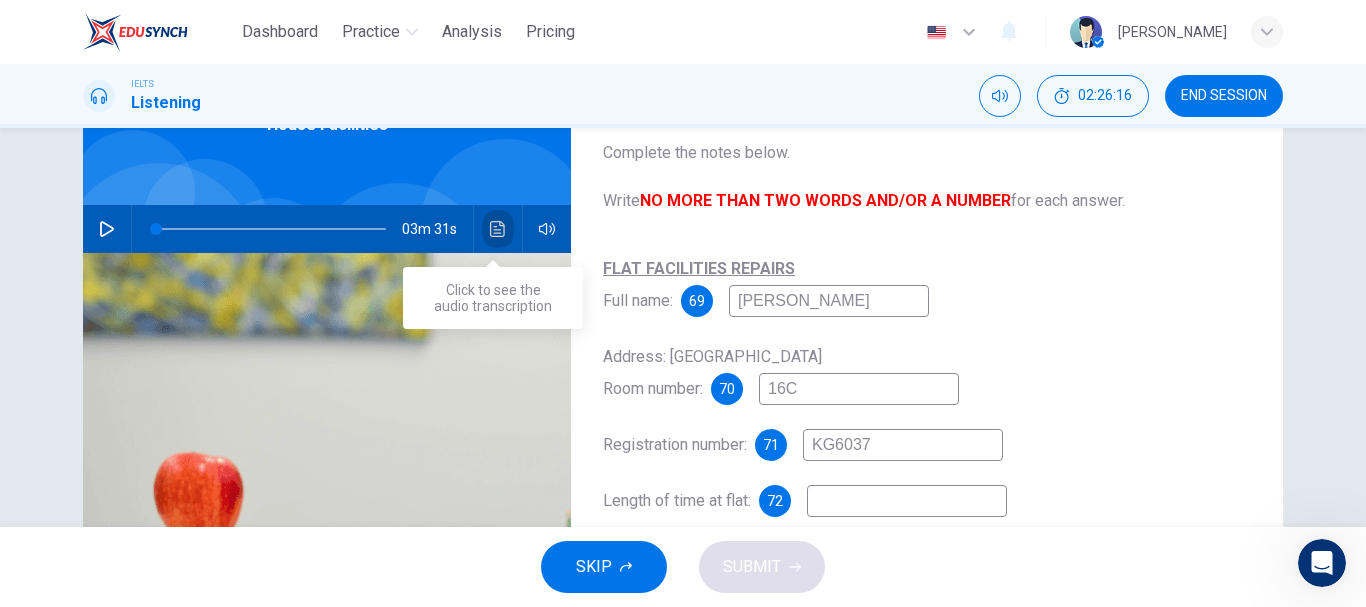 click at bounding box center (498, 229) 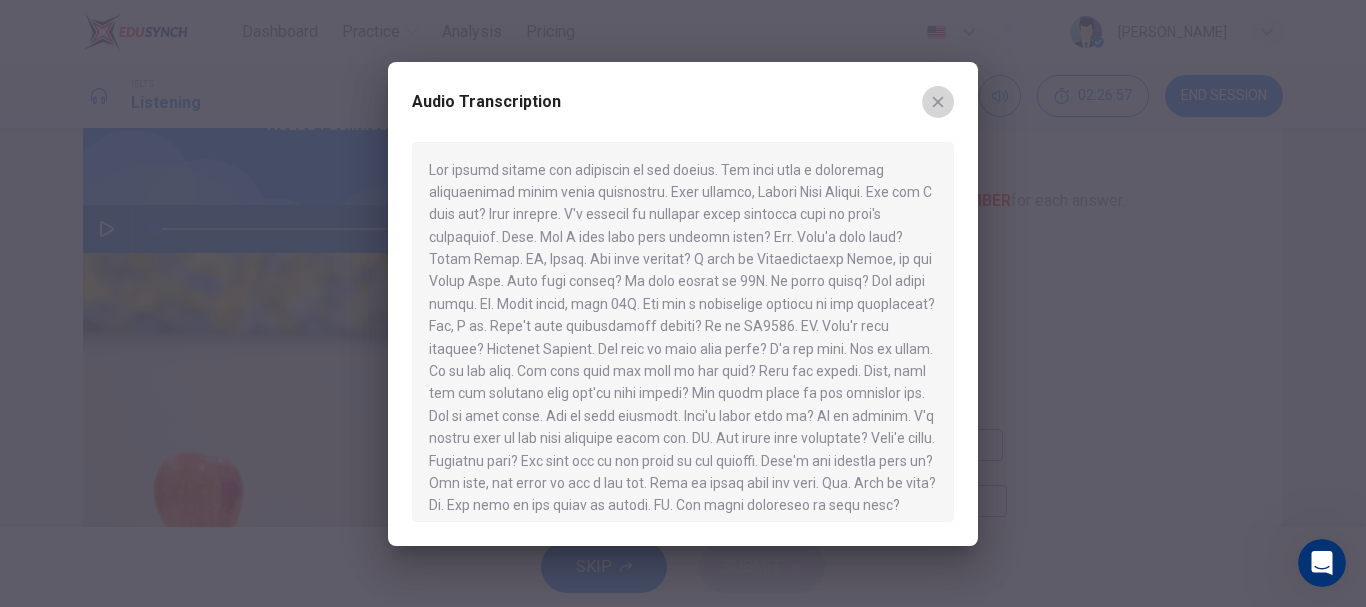 click 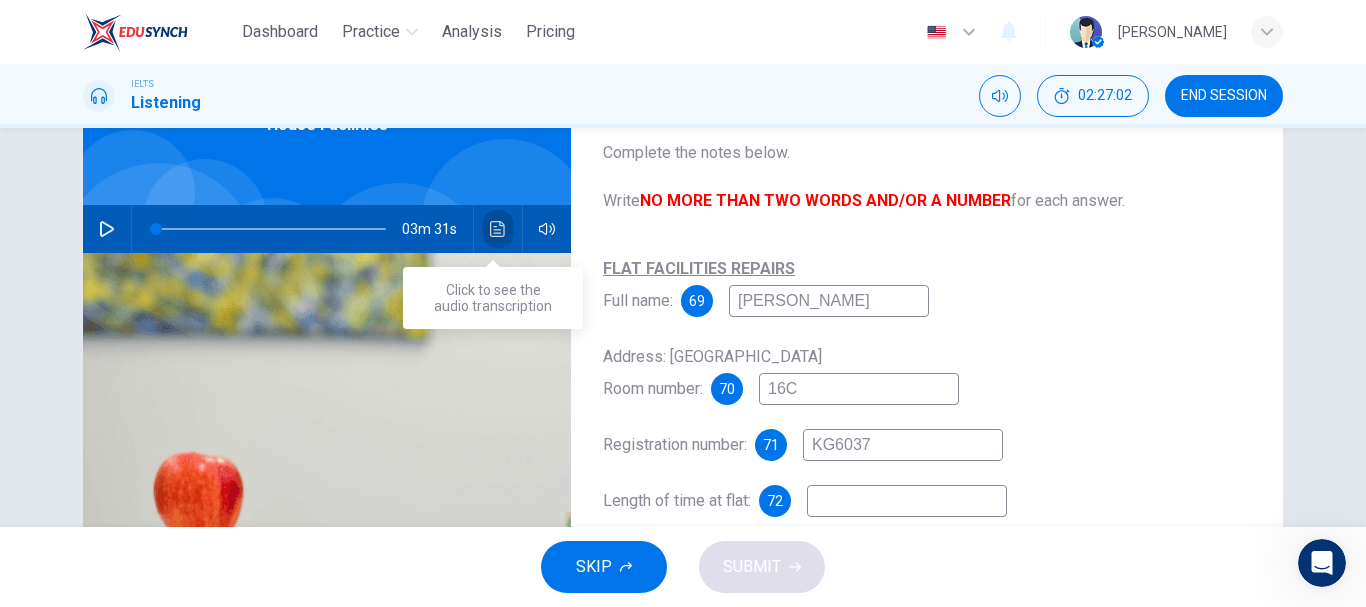 click at bounding box center (498, 229) 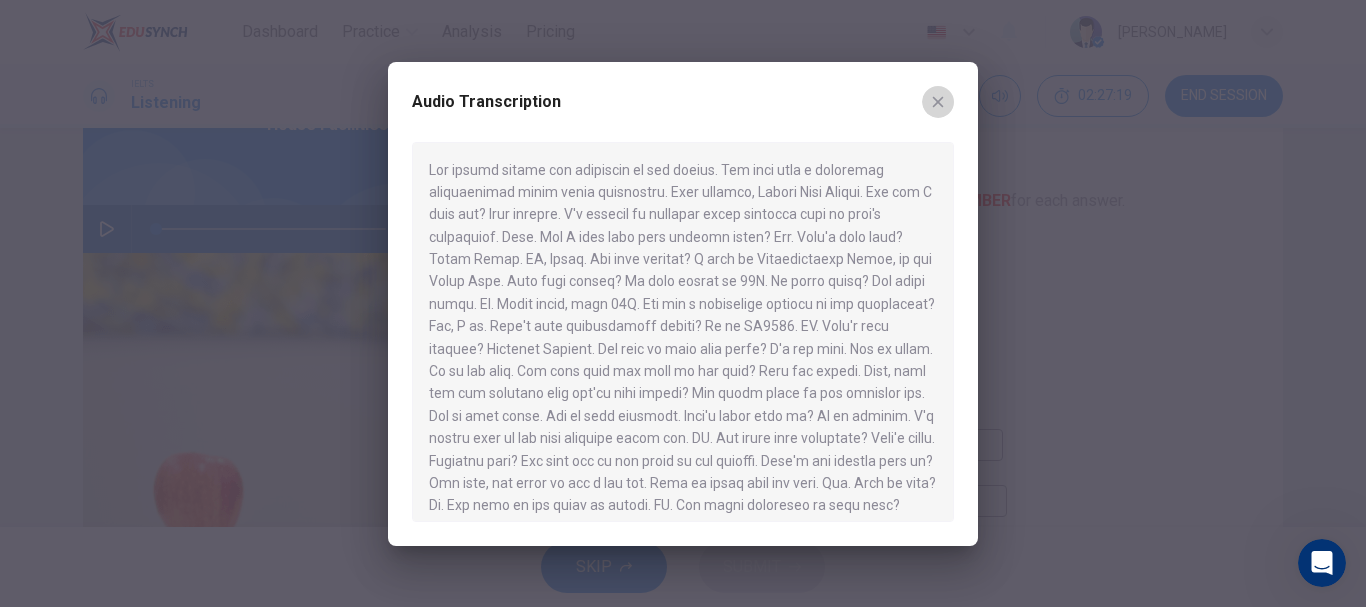 click 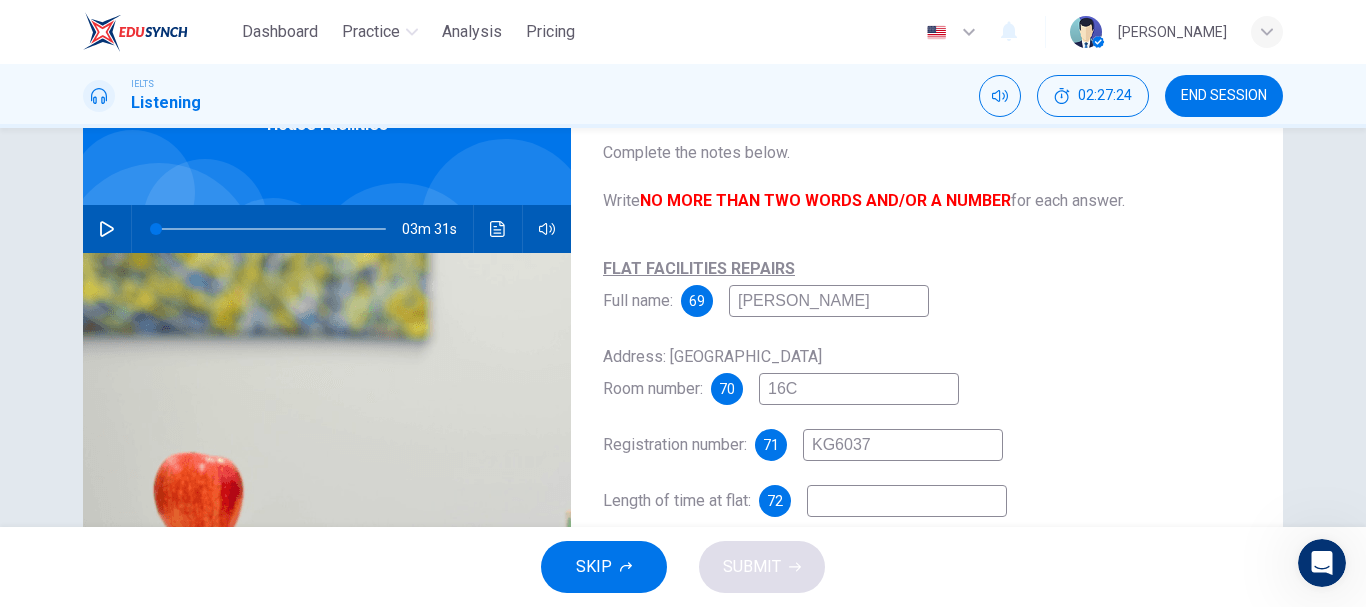 click at bounding box center (907, 501) 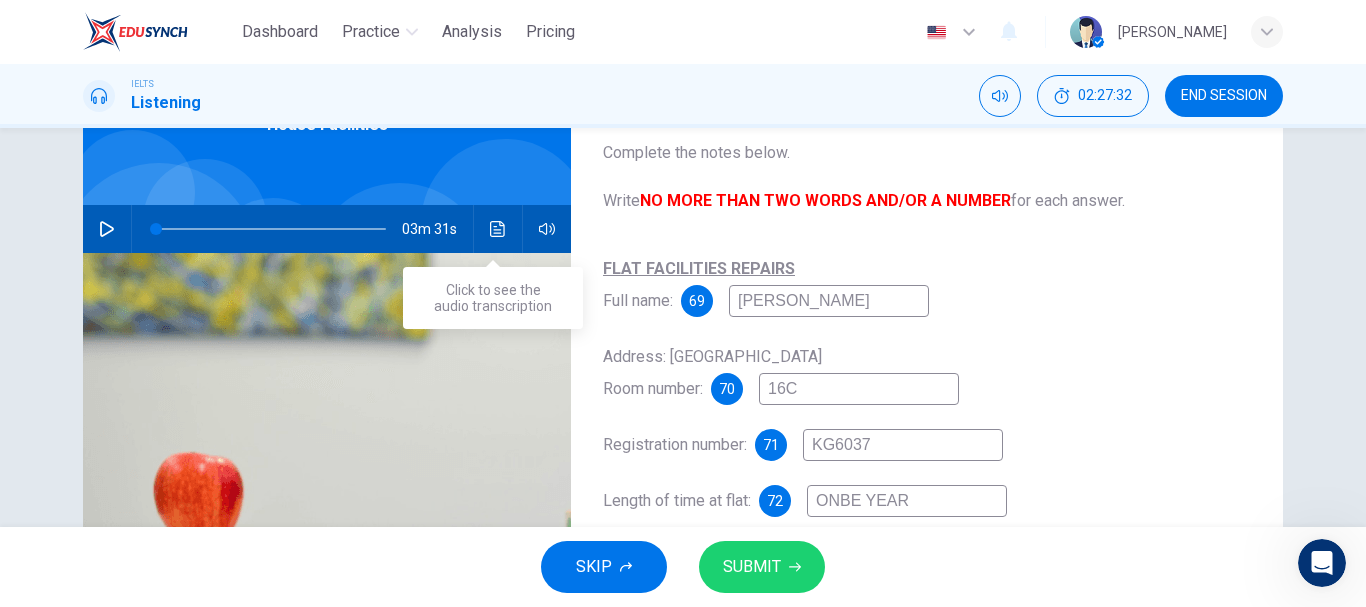 type on "ONBE YEAR" 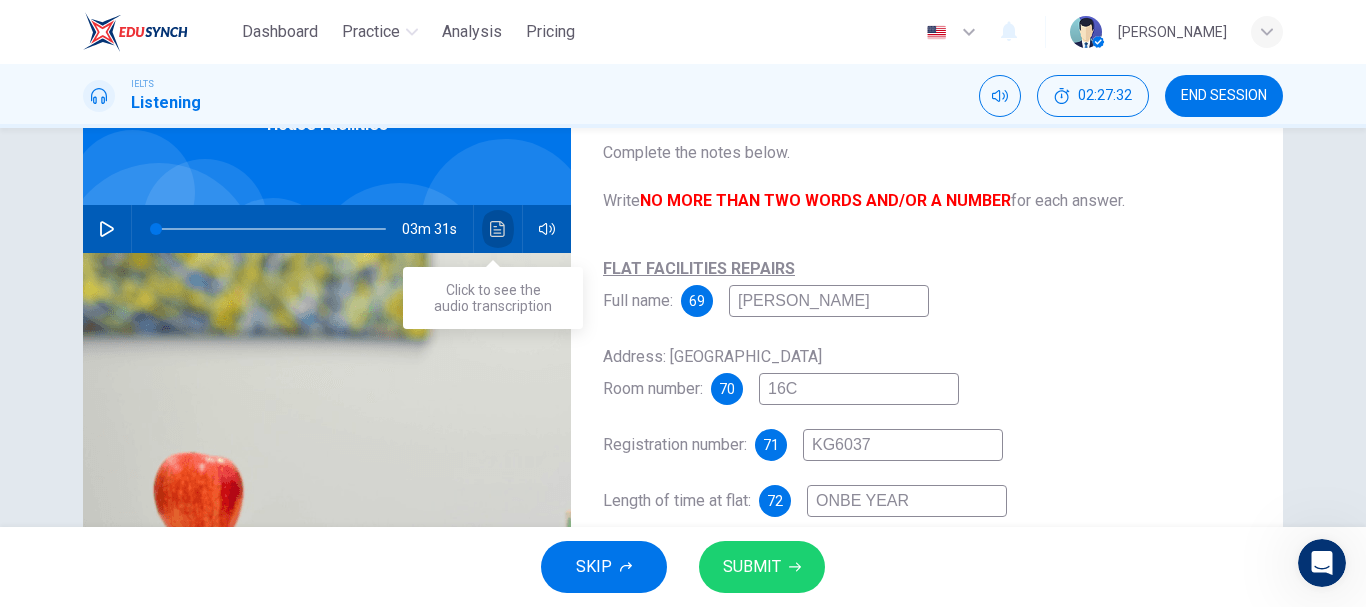 click at bounding box center (498, 229) 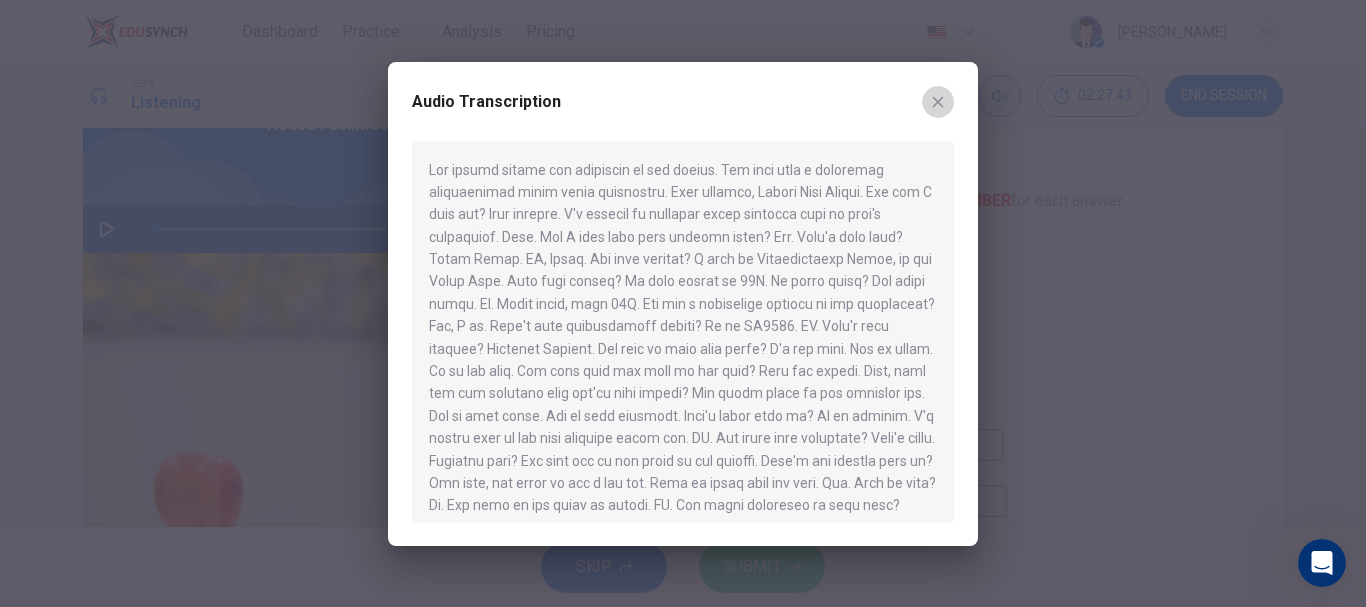 click 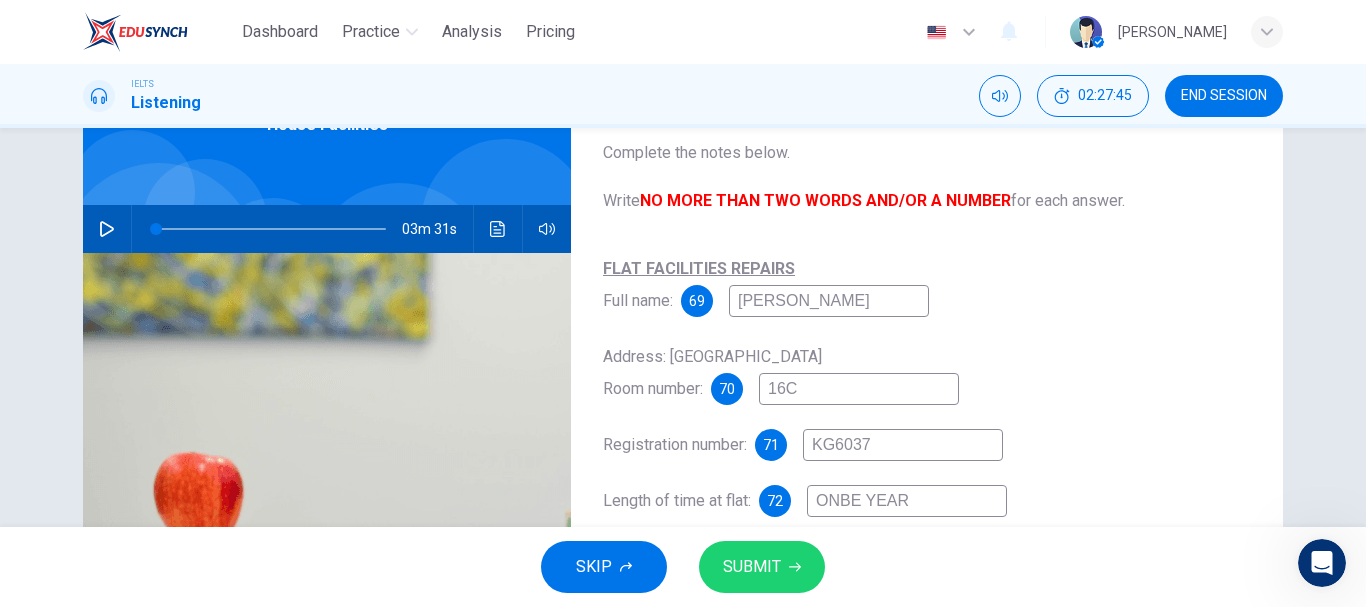 drag, startPoint x: 920, startPoint y: 506, endPoint x: 810, endPoint y: 493, distance: 110.76552 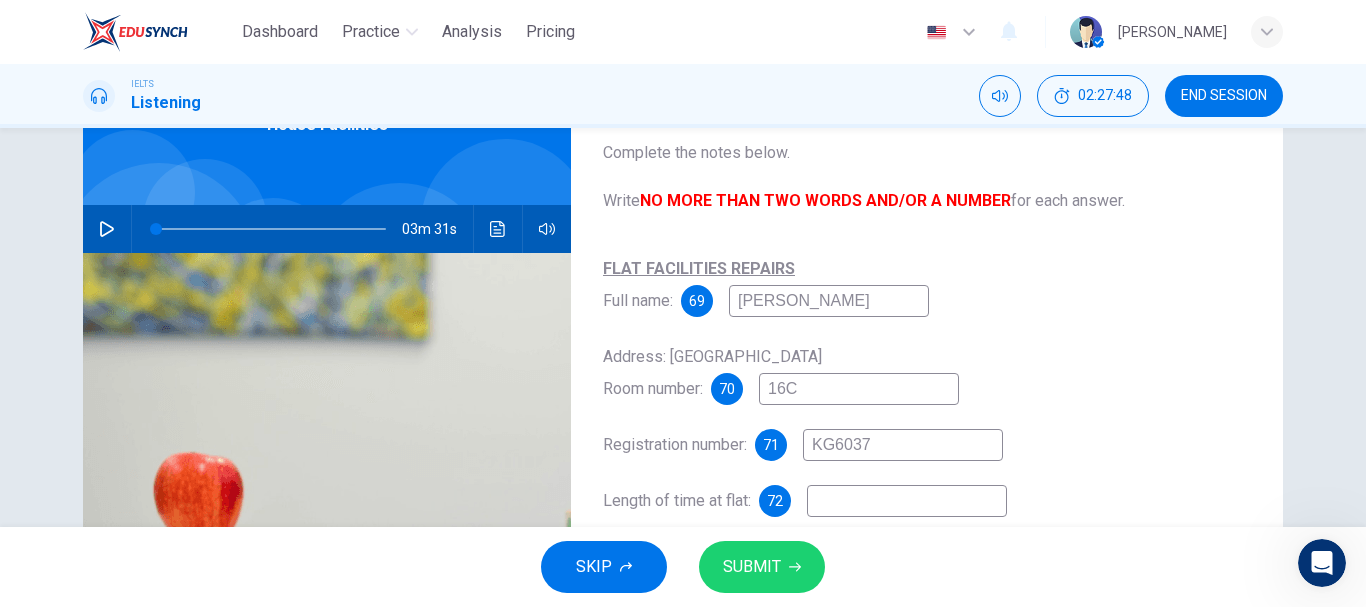 type on "T" 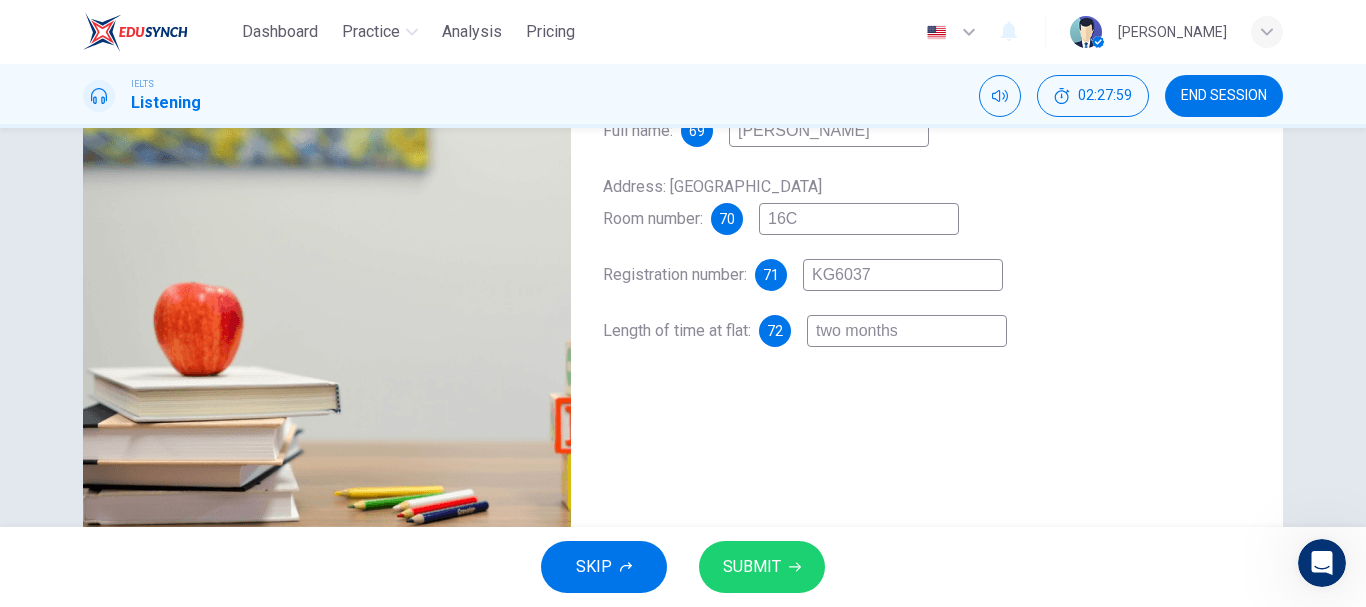 scroll, scrollTop: 298, scrollLeft: 0, axis: vertical 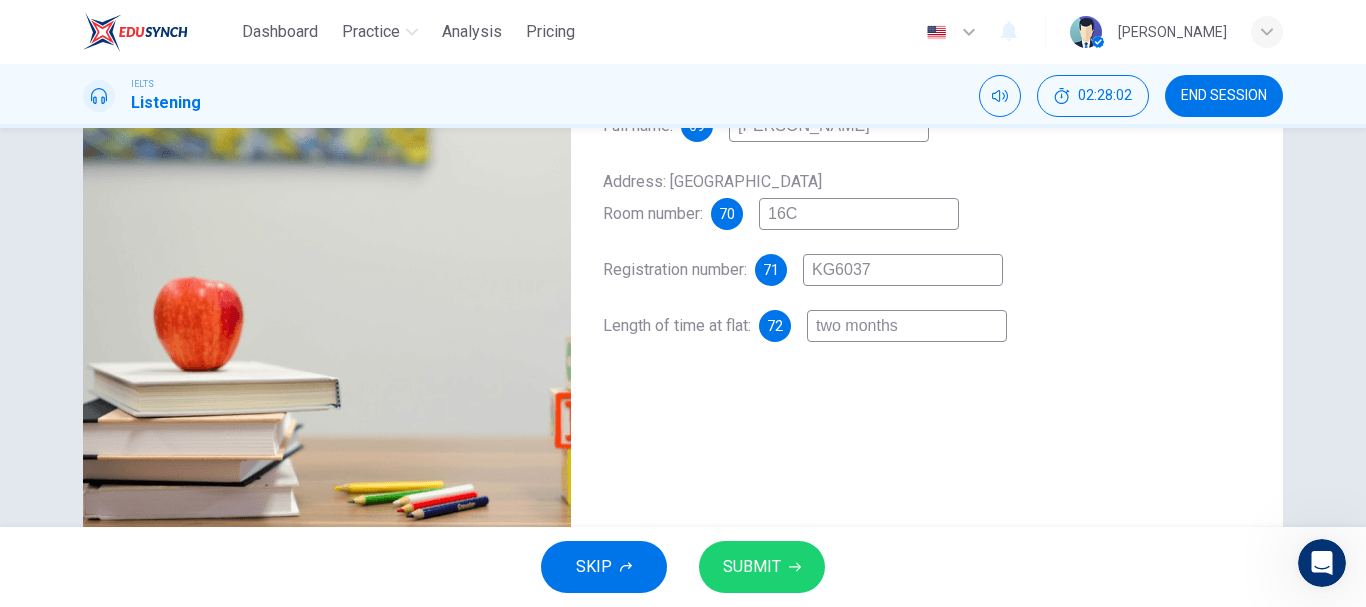 type on "two months" 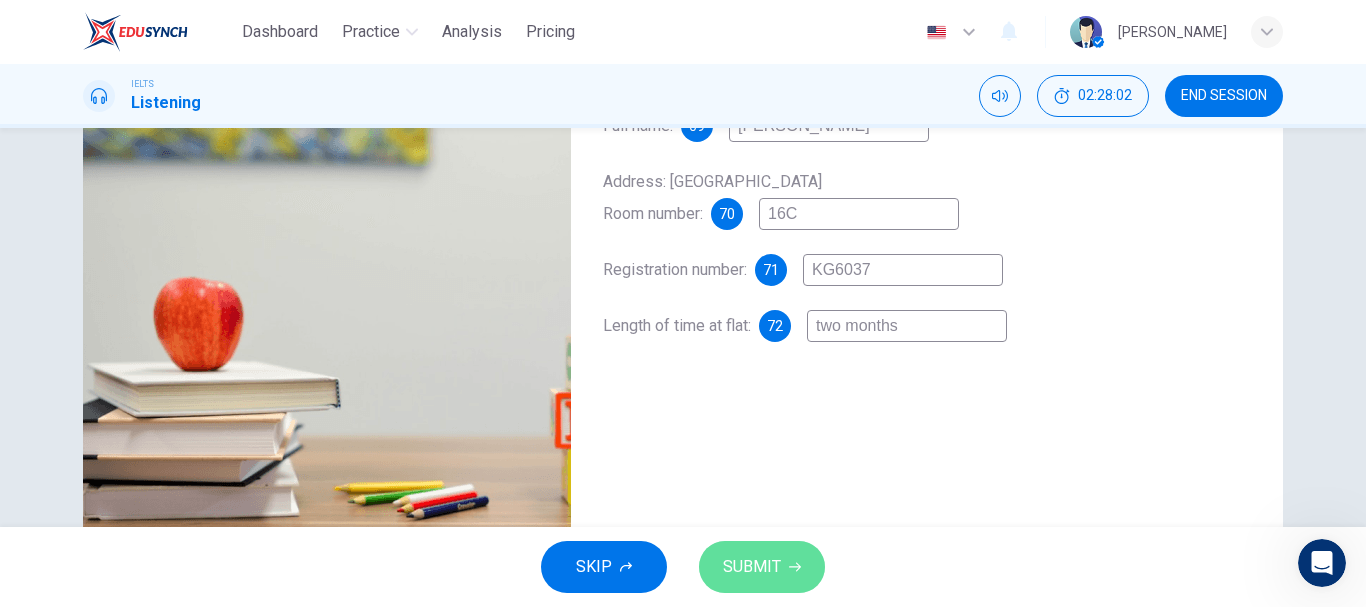 click on "SUBMIT" at bounding box center (752, 567) 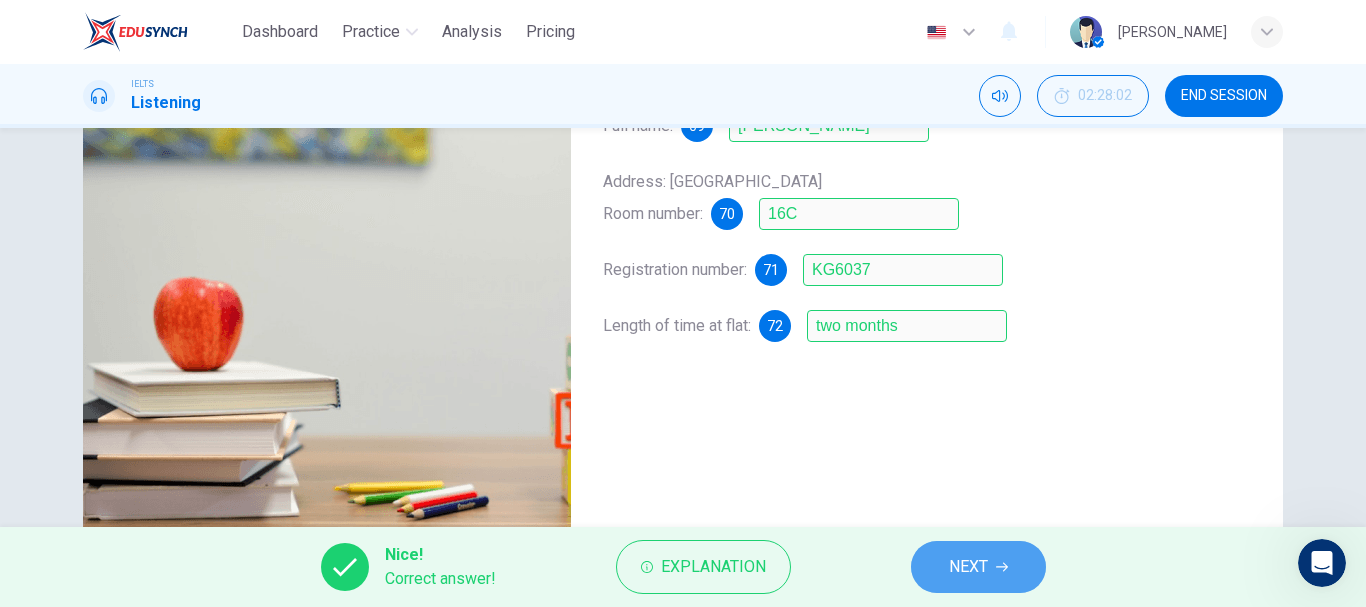 click 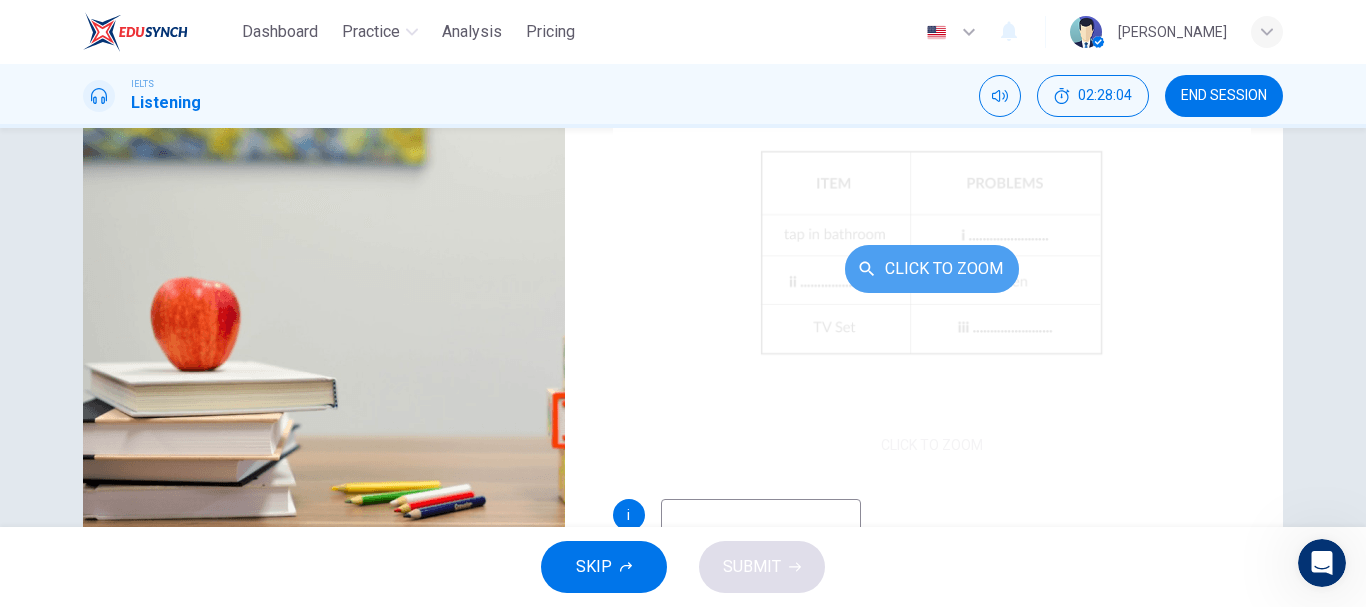 click on "Click to Zoom" at bounding box center [932, 269] 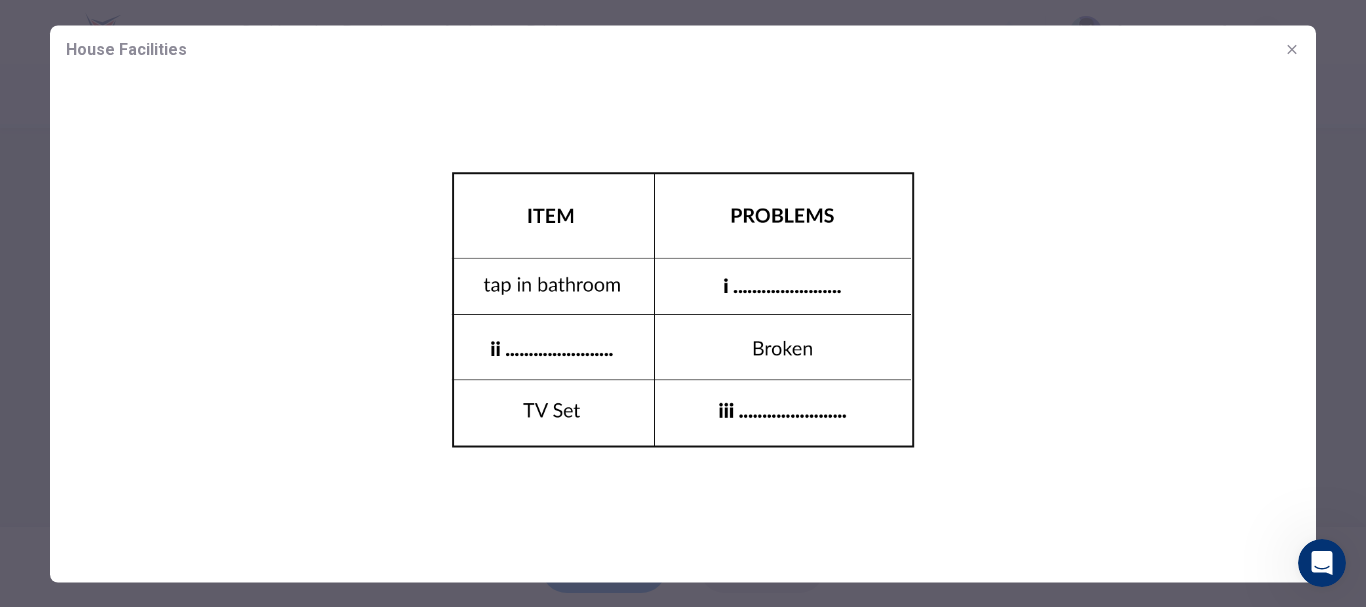 click 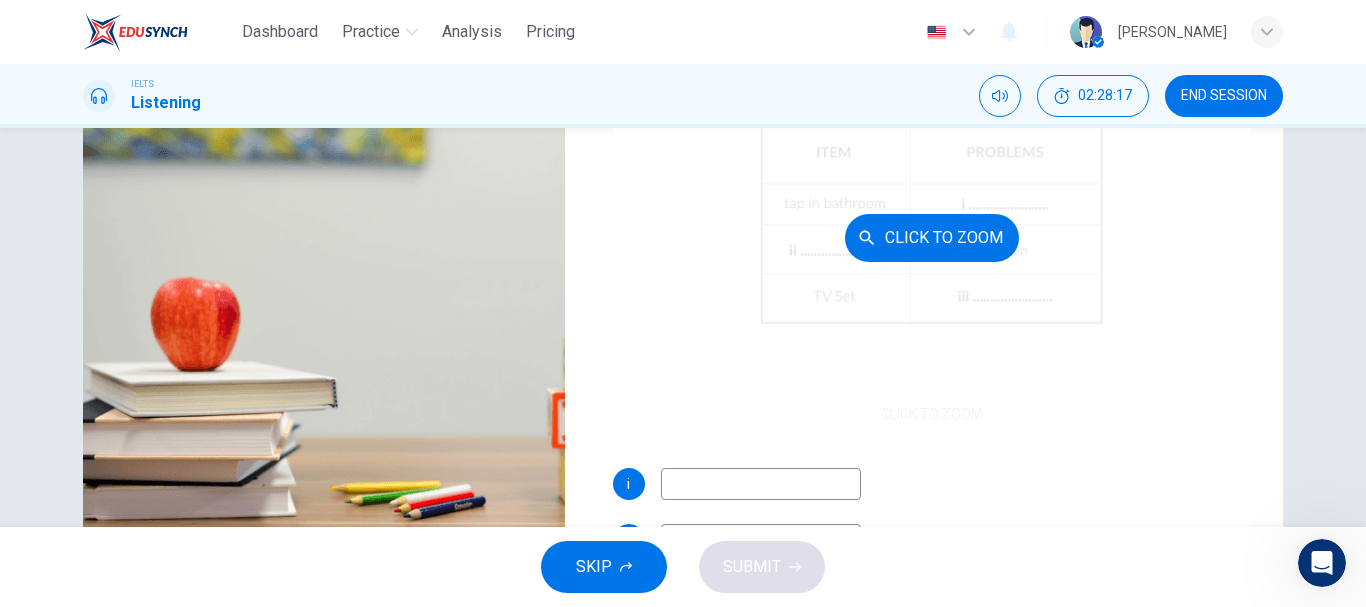 scroll, scrollTop: 0, scrollLeft: 0, axis: both 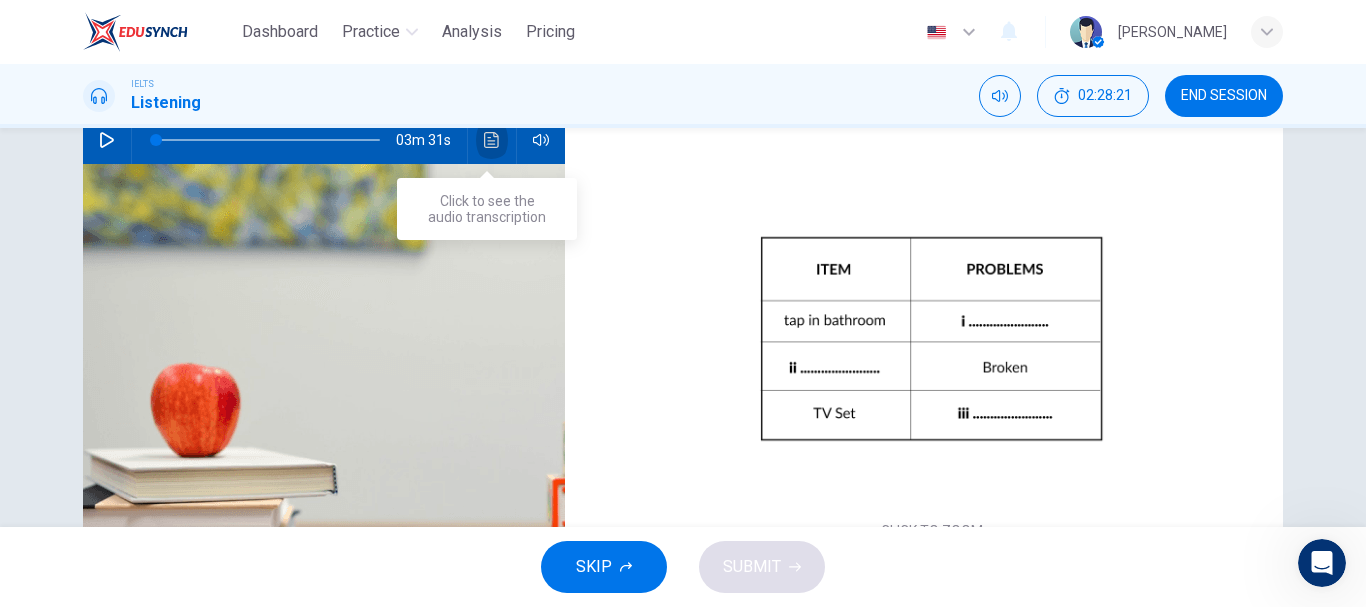 click 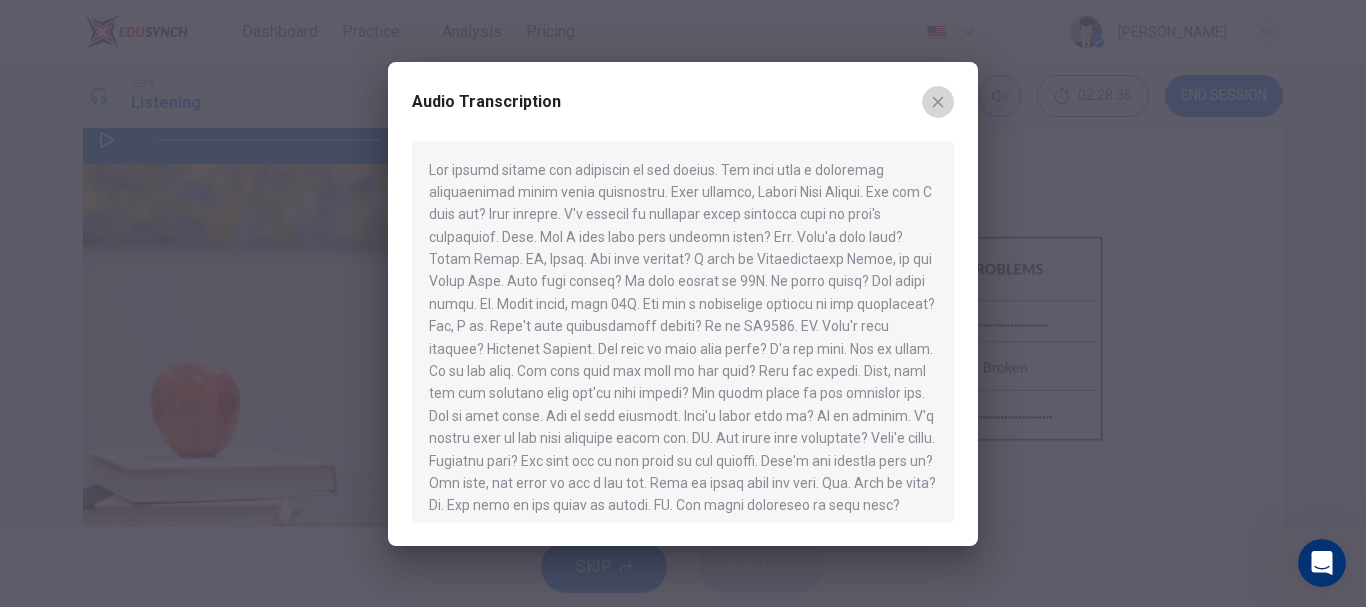 click 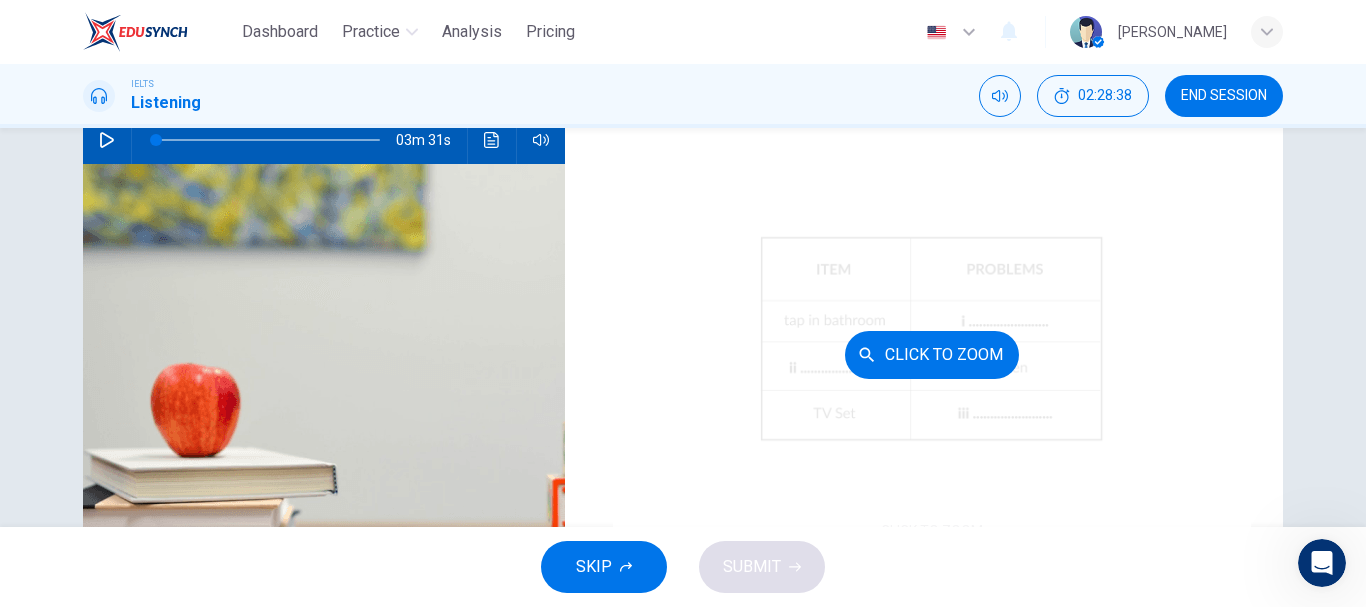 scroll, scrollTop: 118, scrollLeft: 0, axis: vertical 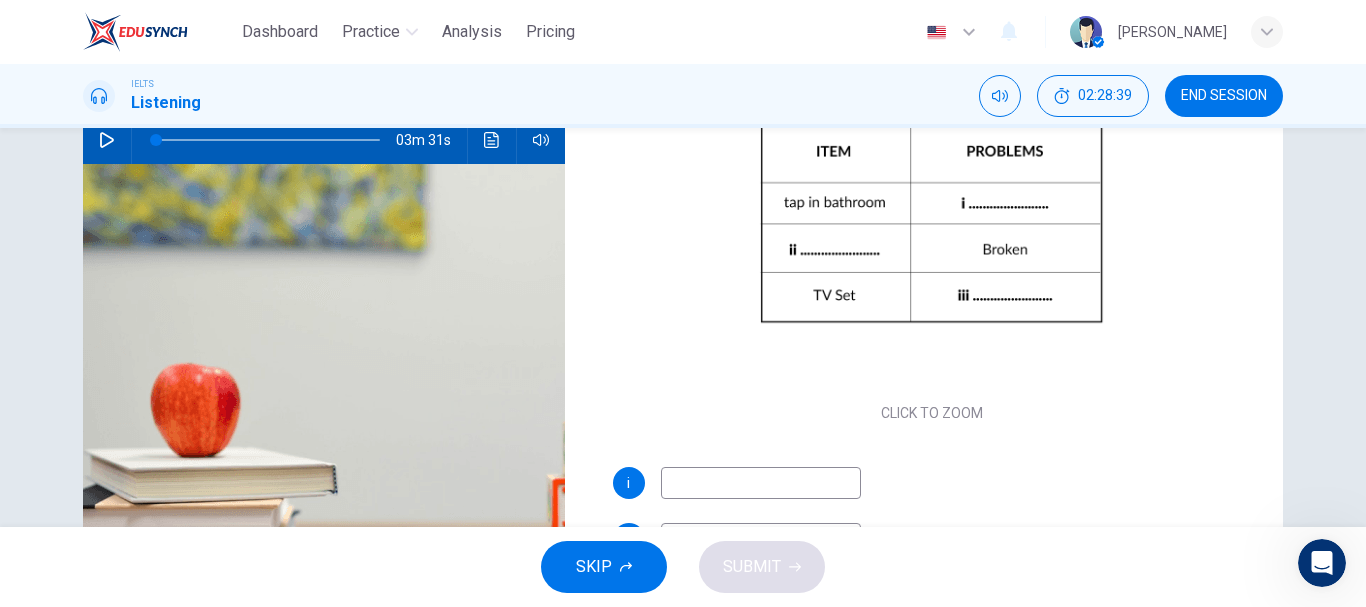 click at bounding box center (761, 483) 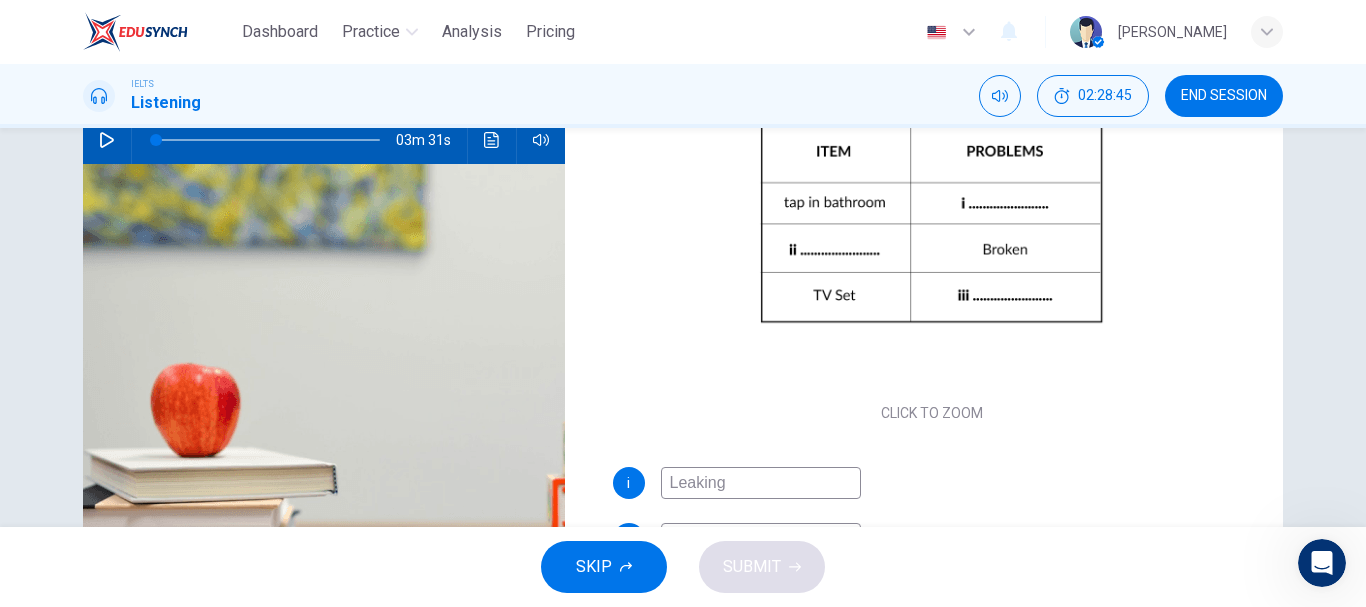 scroll, scrollTop: 331, scrollLeft: 0, axis: vertical 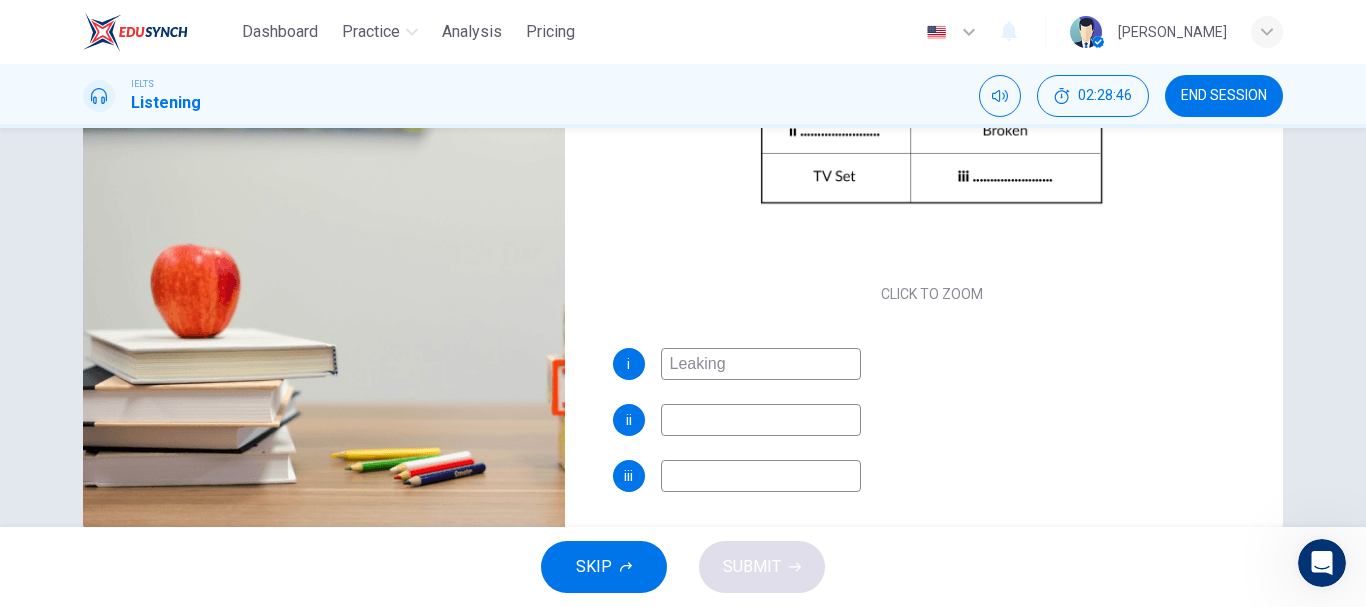 type on "Leaking" 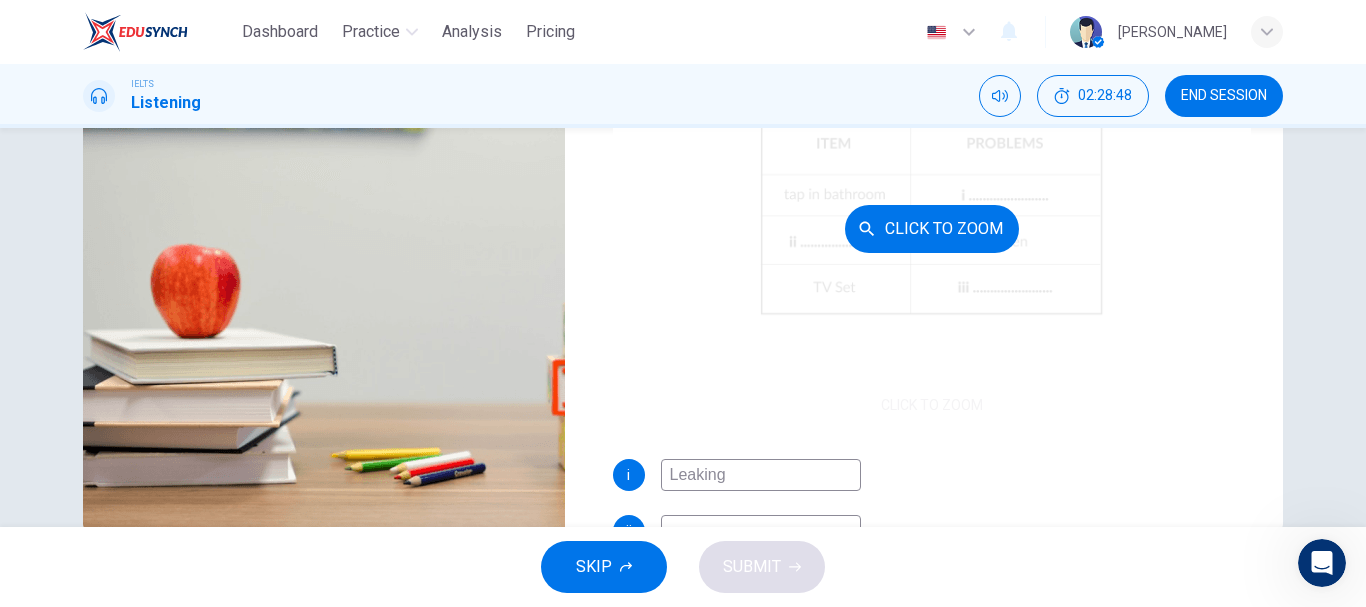 scroll, scrollTop: 0, scrollLeft: 0, axis: both 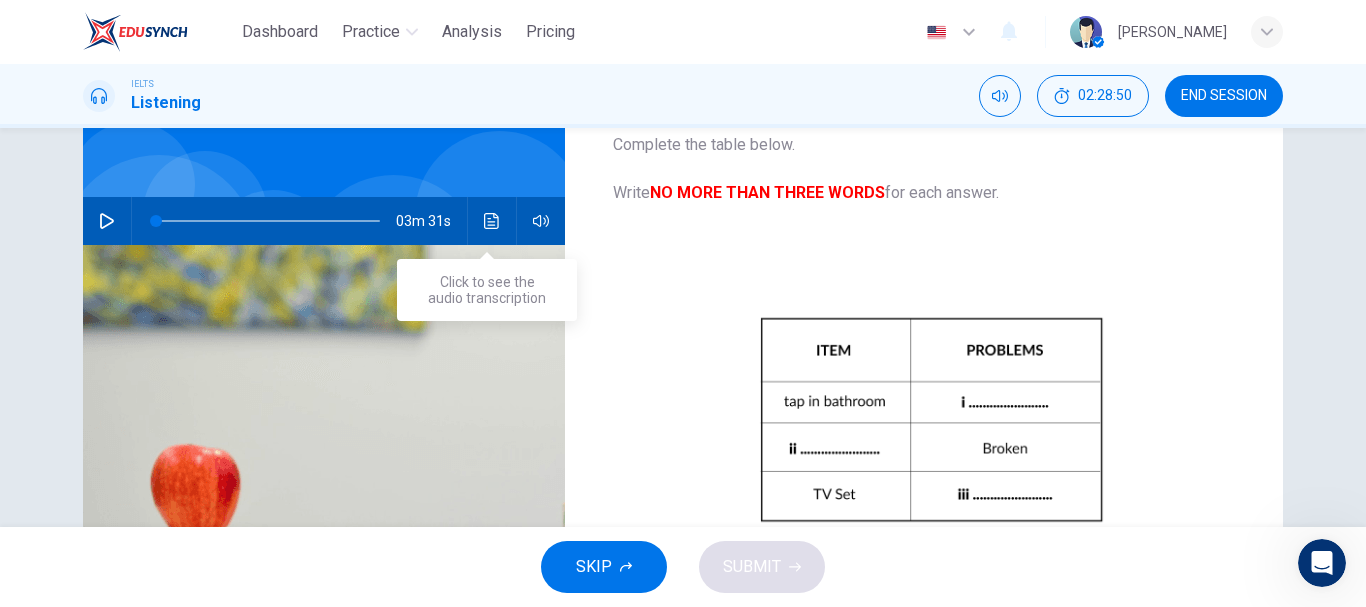 click 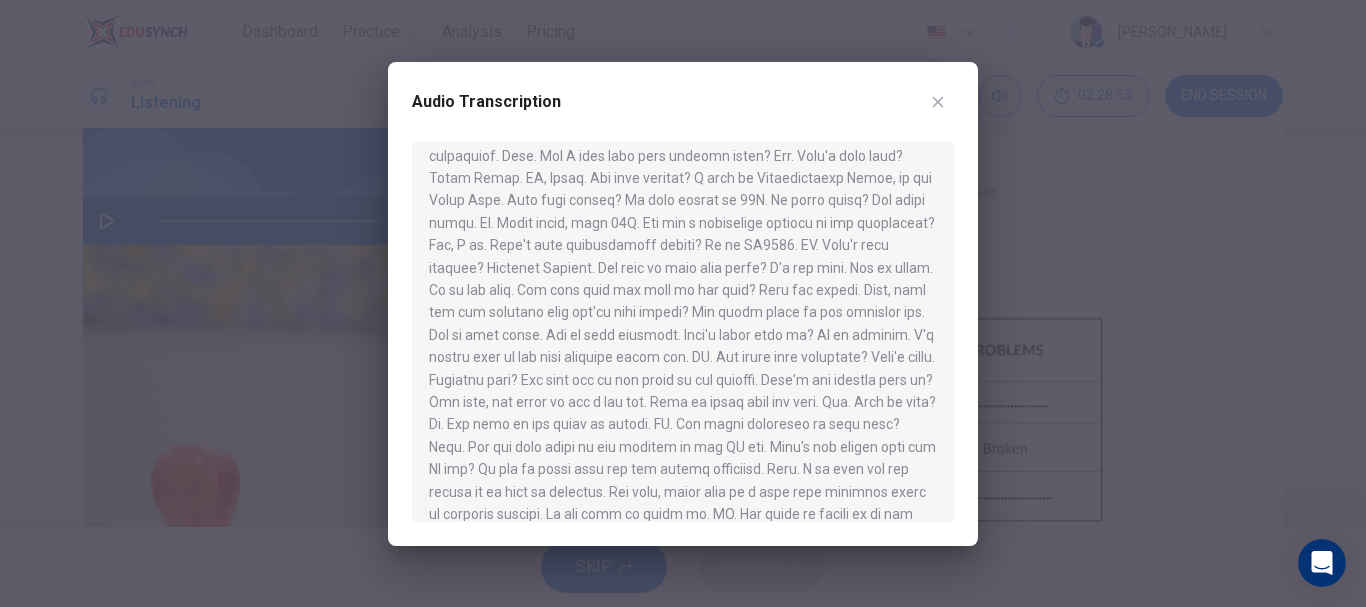 scroll, scrollTop: 85, scrollLeft: 0, axis: vertical 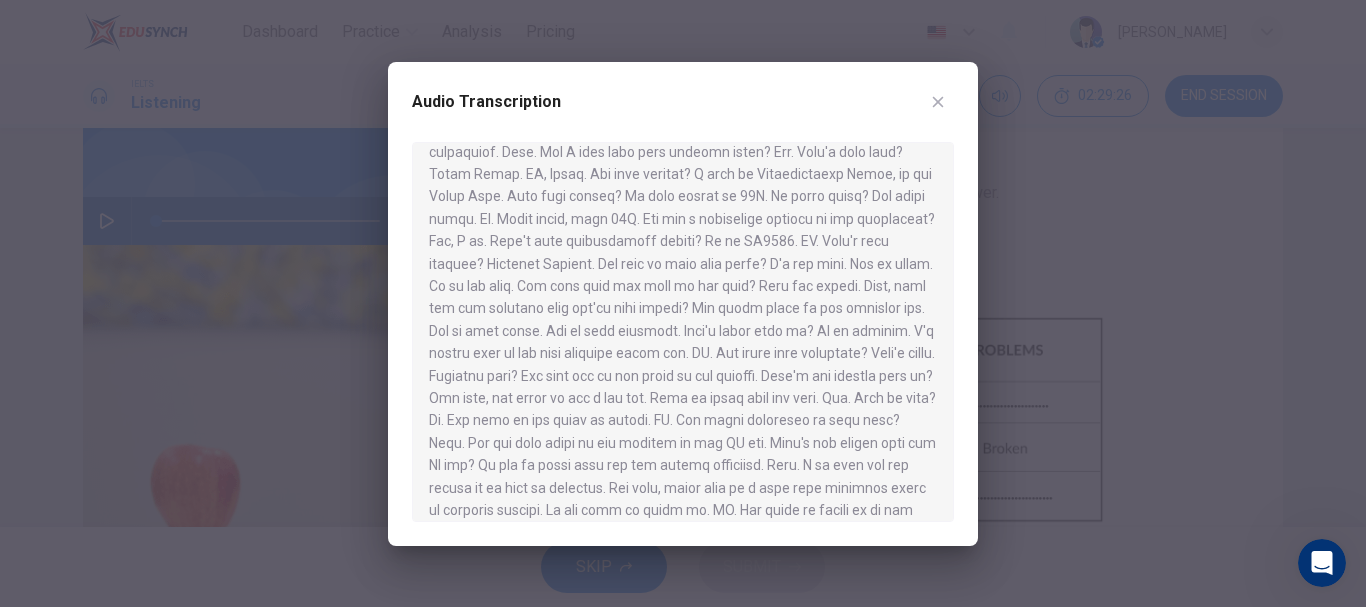 click 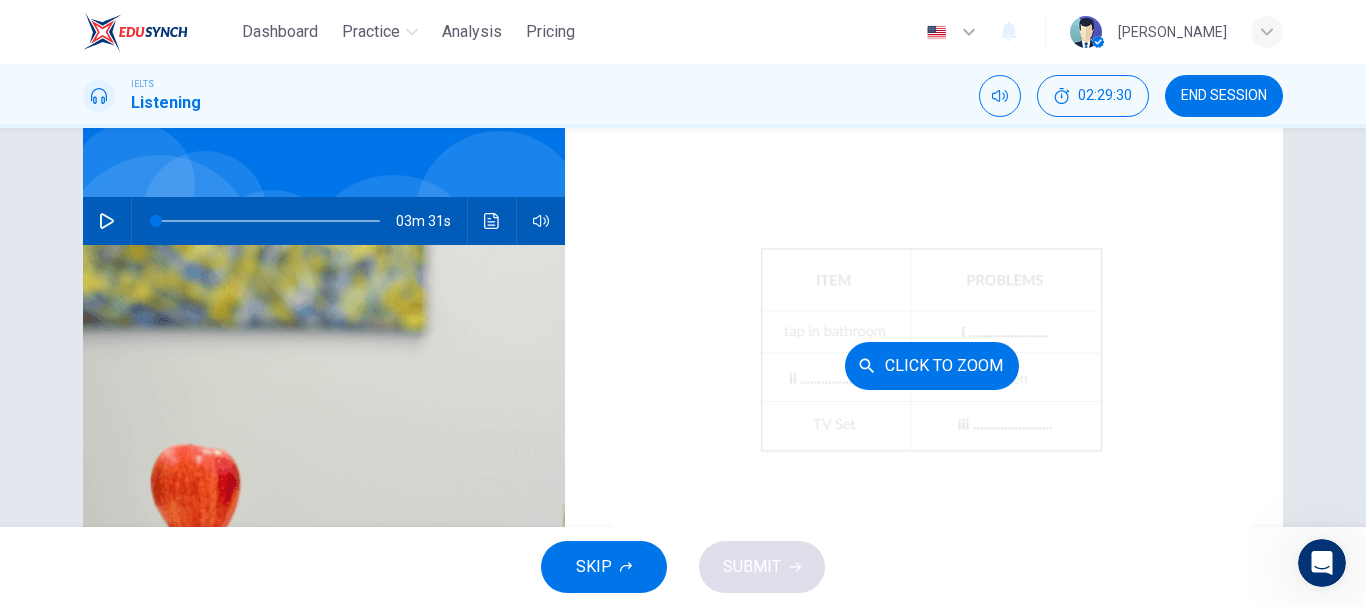 scroll, scrollTop: 118, scrollLeft: 0, axis: vertical 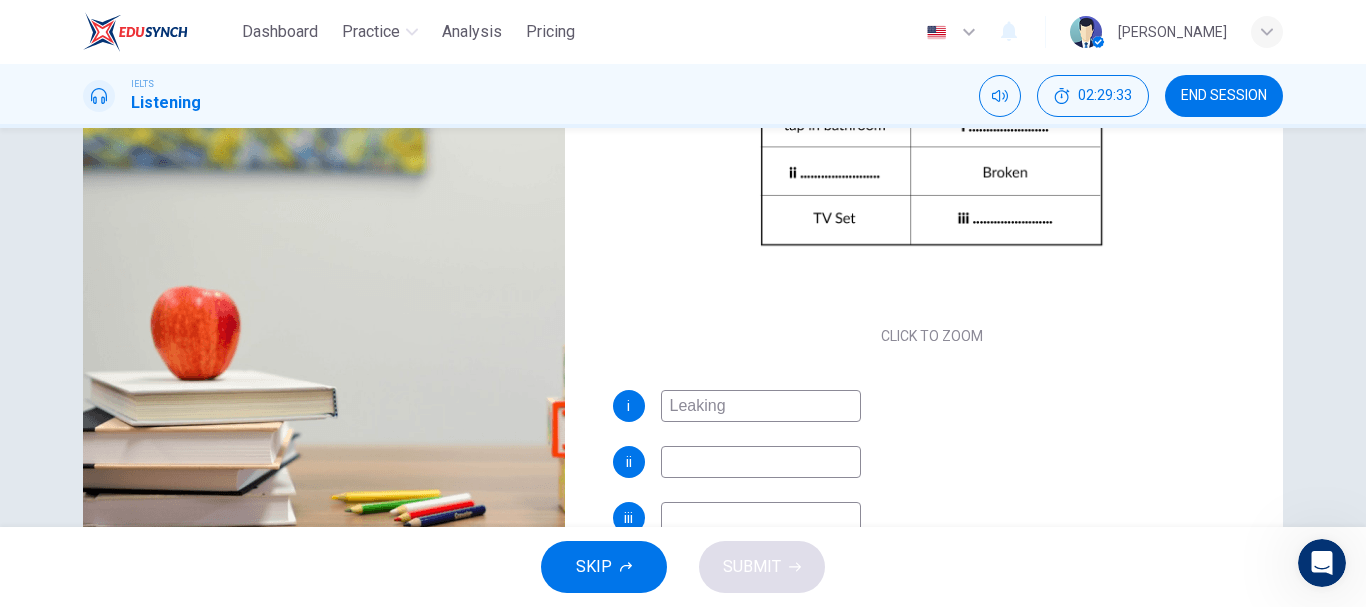 click at bounding box center (761, 462) 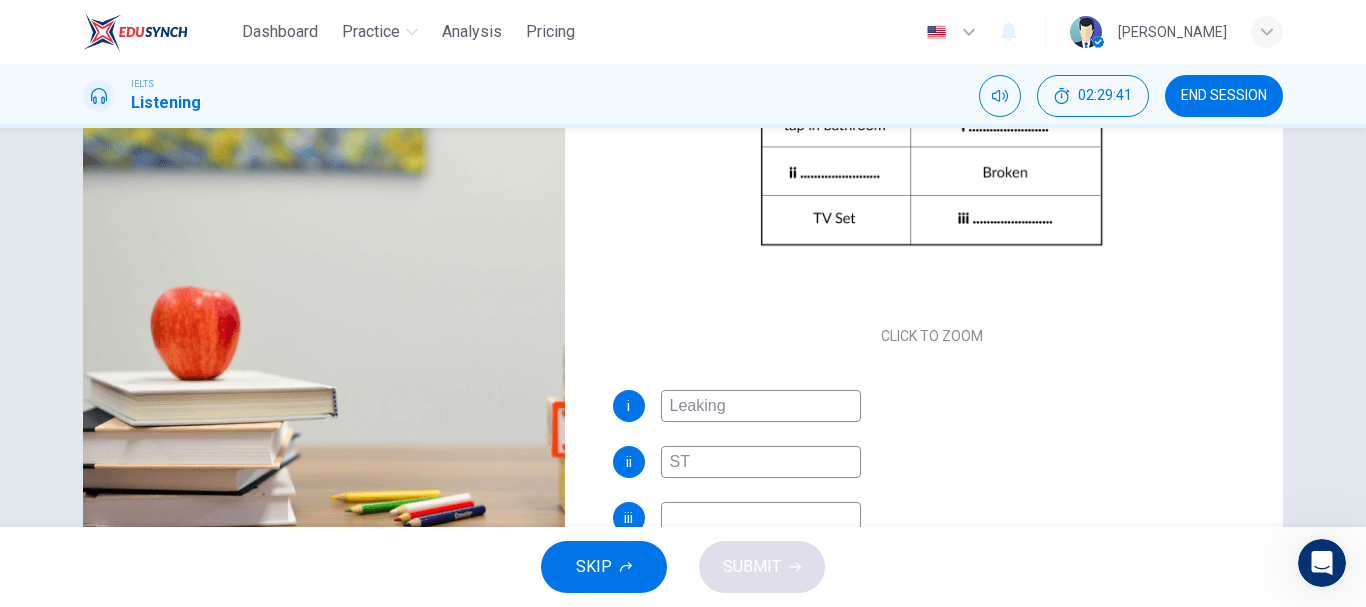 type on "S" 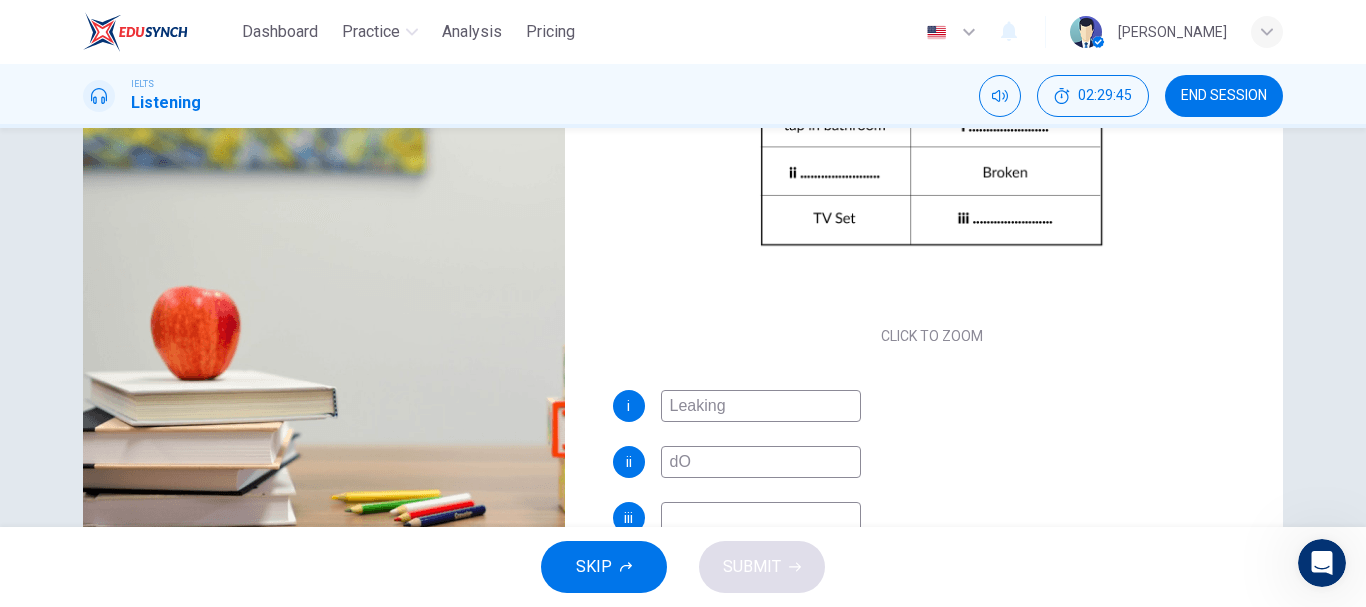 type on "d" 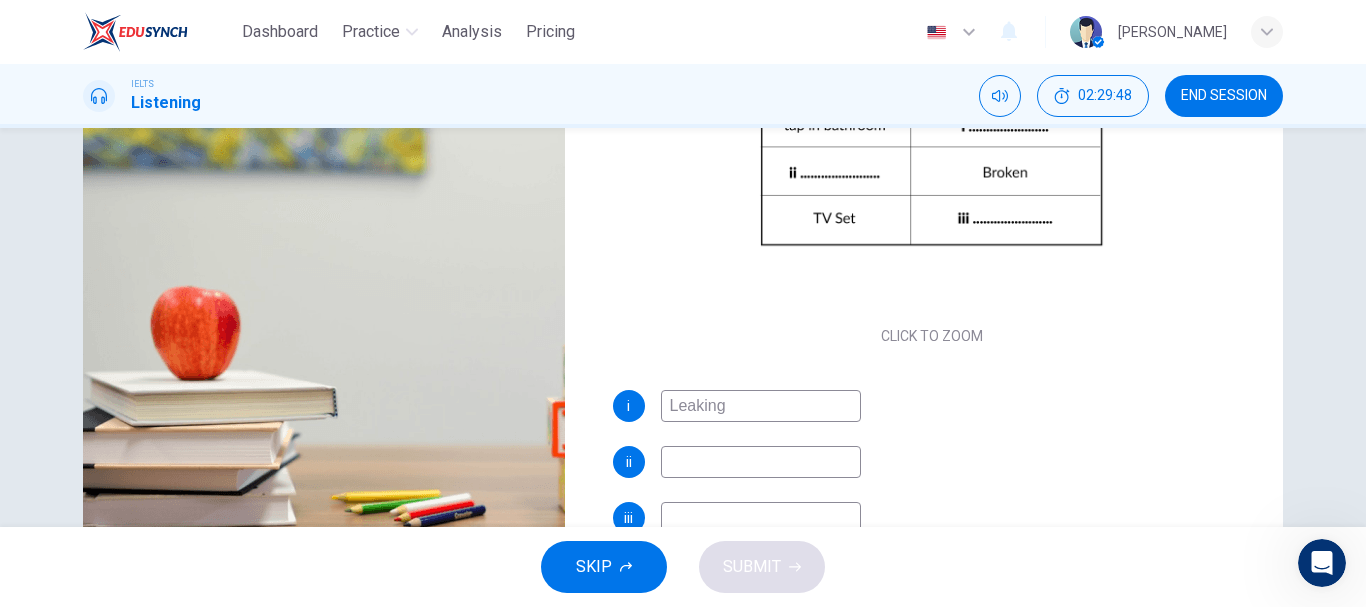 type on "d" 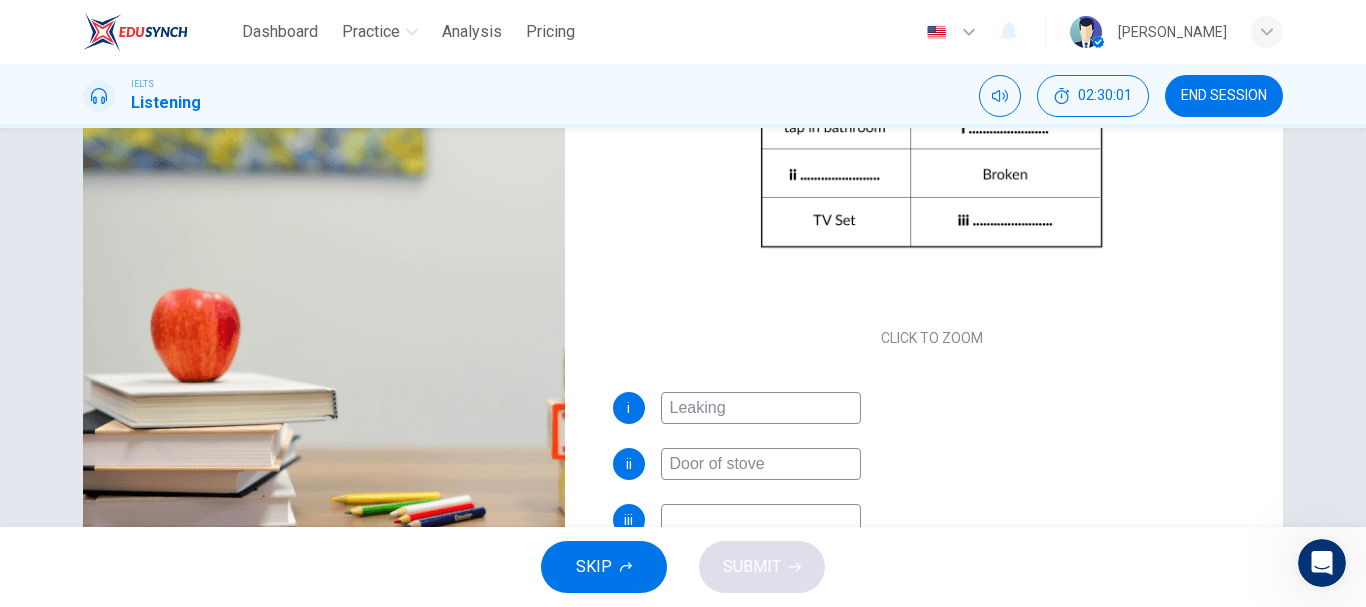scroll, scrollTop: 286, scrollLeft: 0, axis: vertical 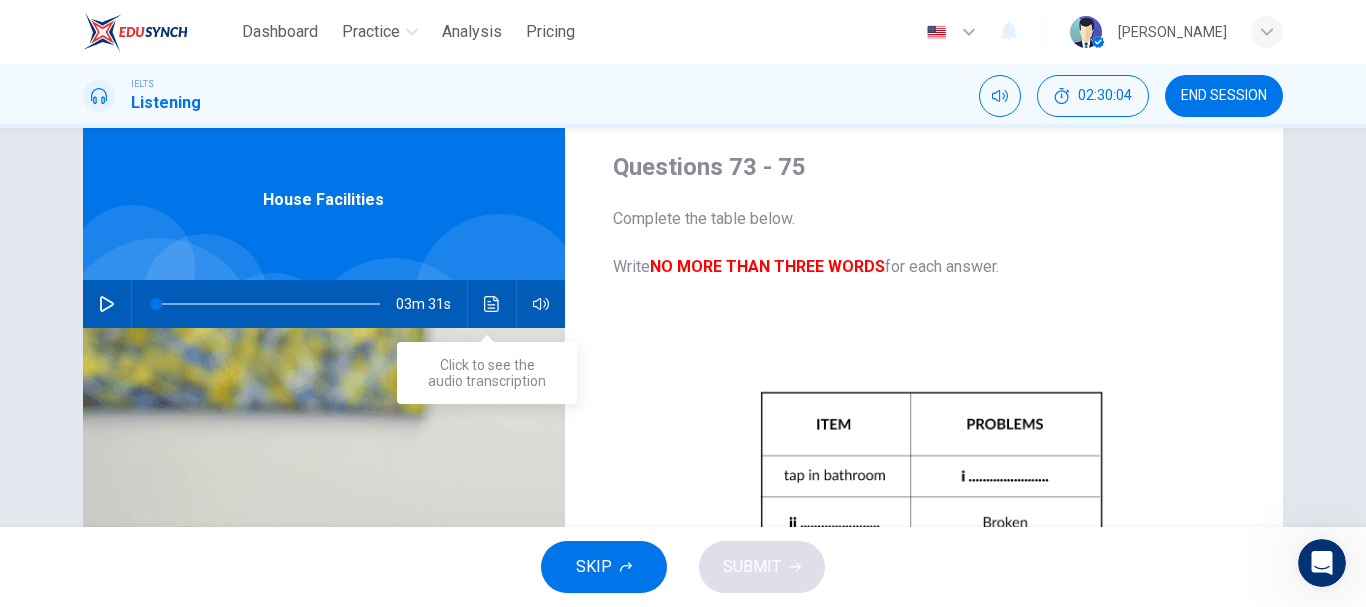 type on "Door of stove" 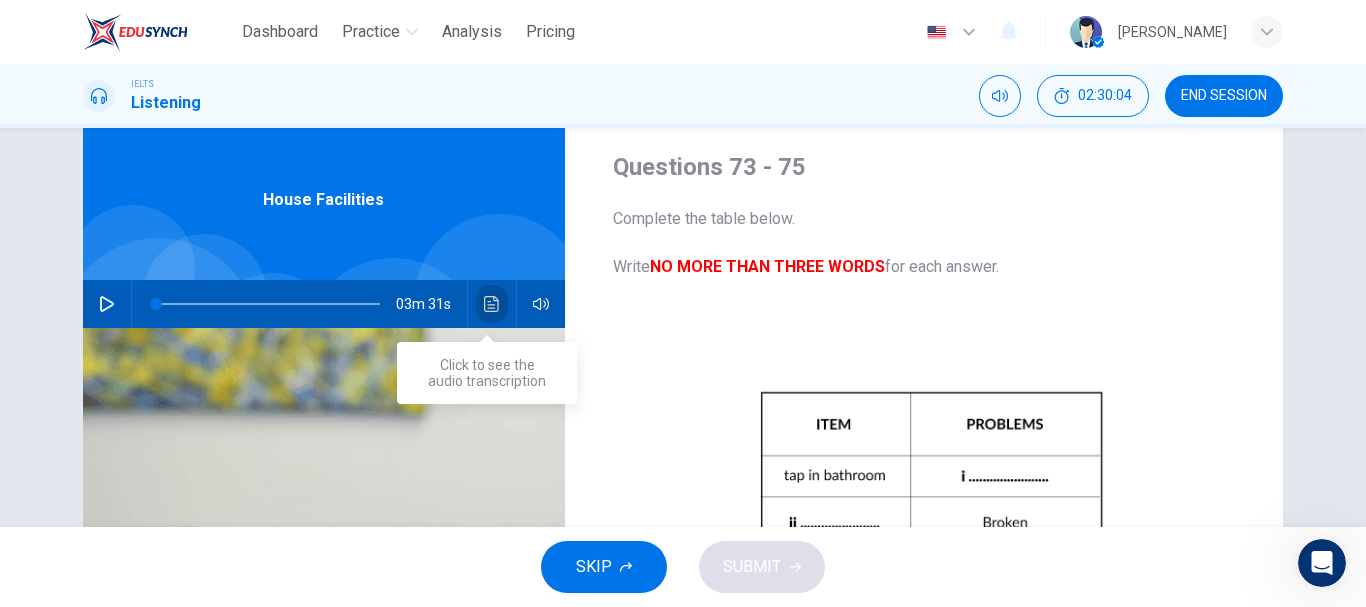 click at bounding box center (492, 304) 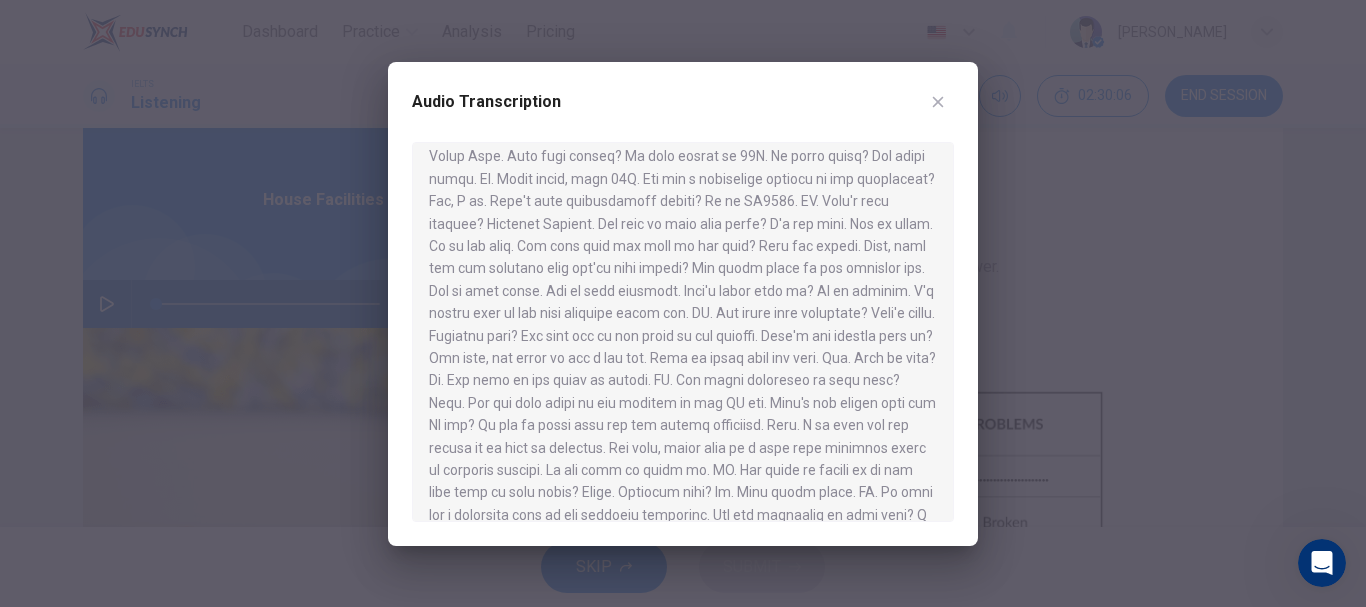 scroll, scrollTop: 144, scrollLeft: 0, axis: vertical 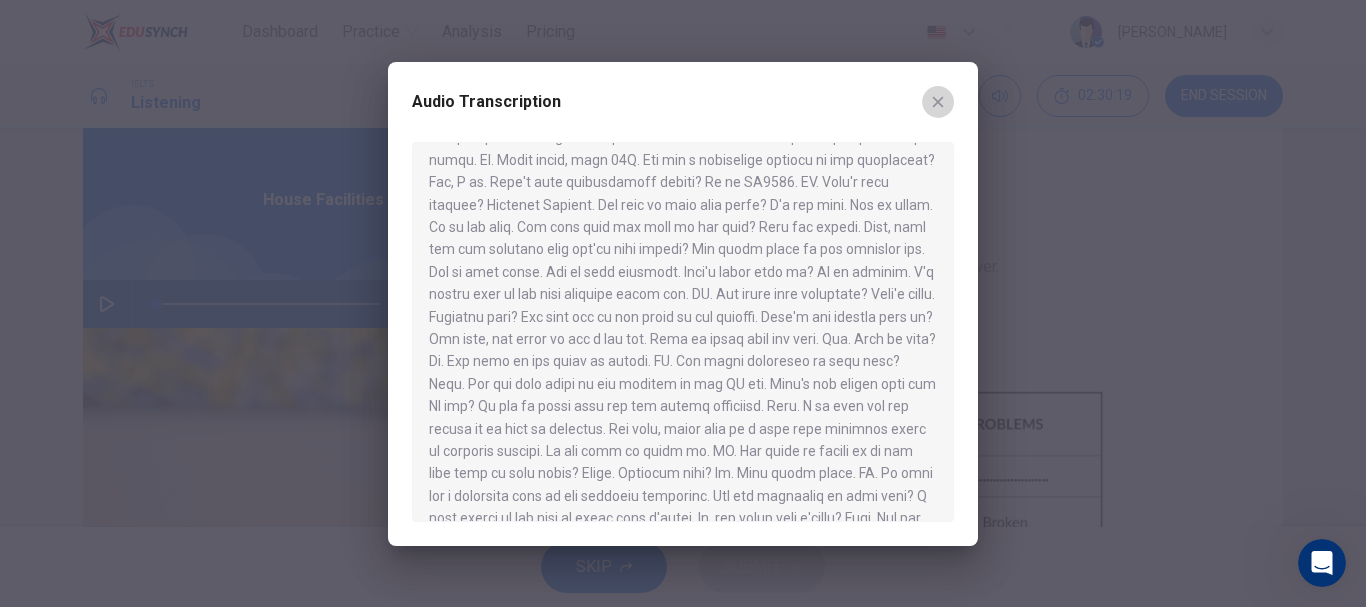 click 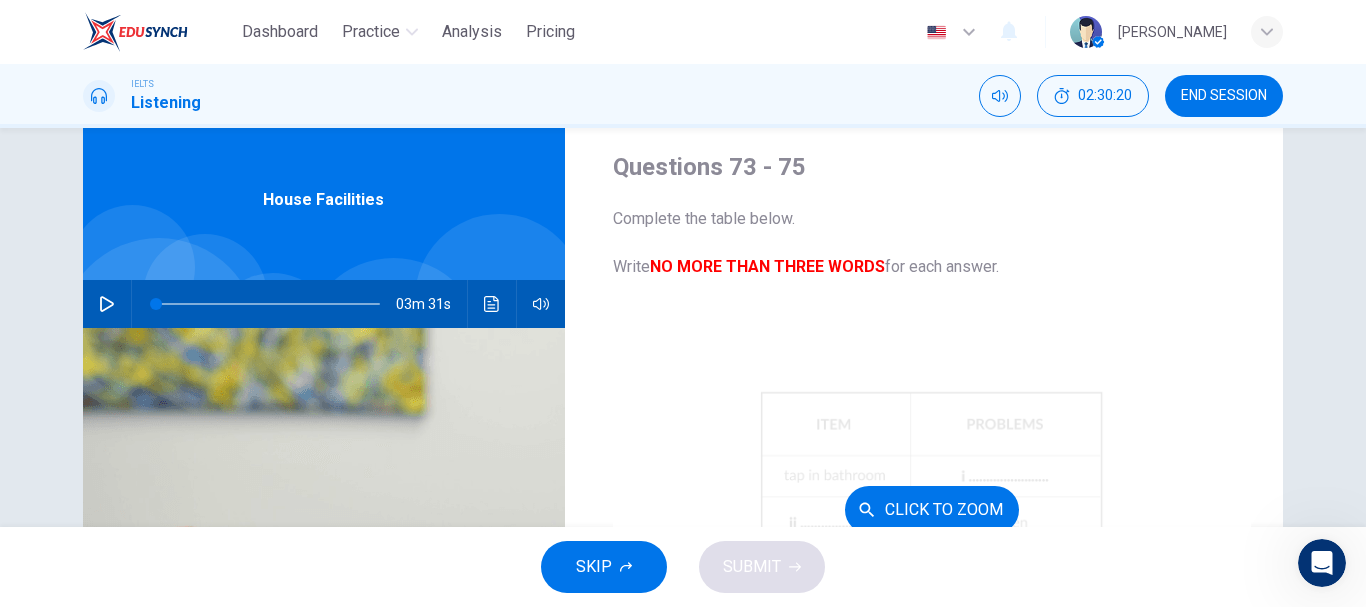 scroll, scrollTop: 118, scrollLeft: 0, axis: vertical 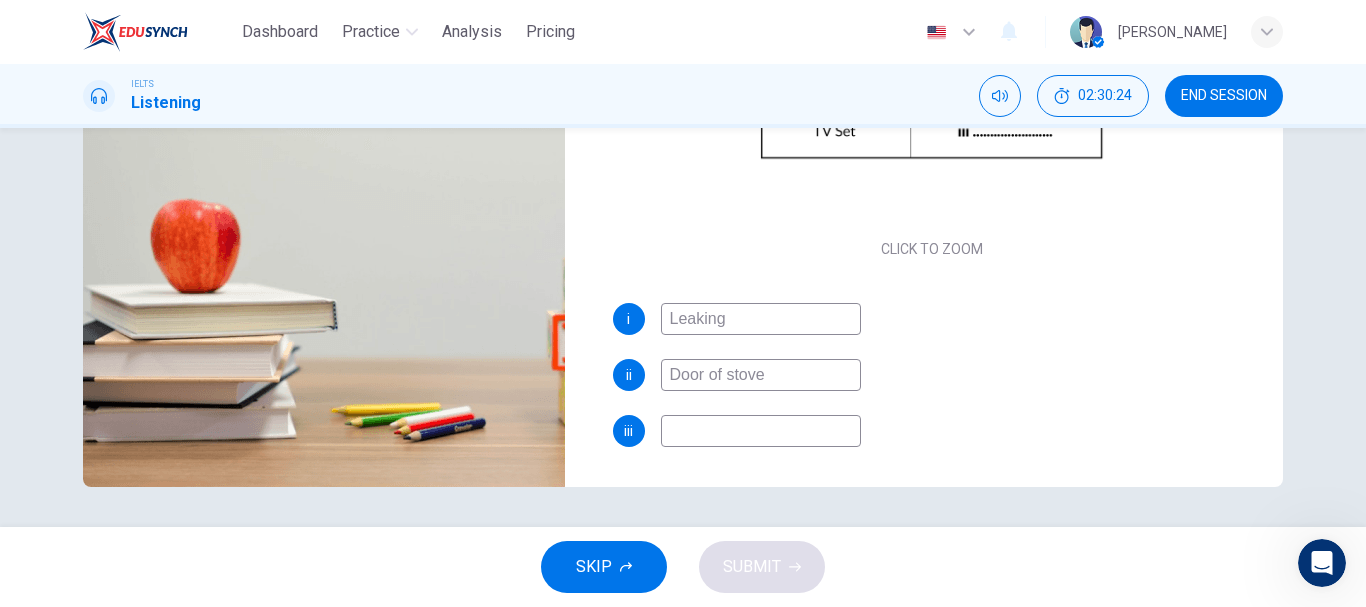 click at bounding box center [761, 431] 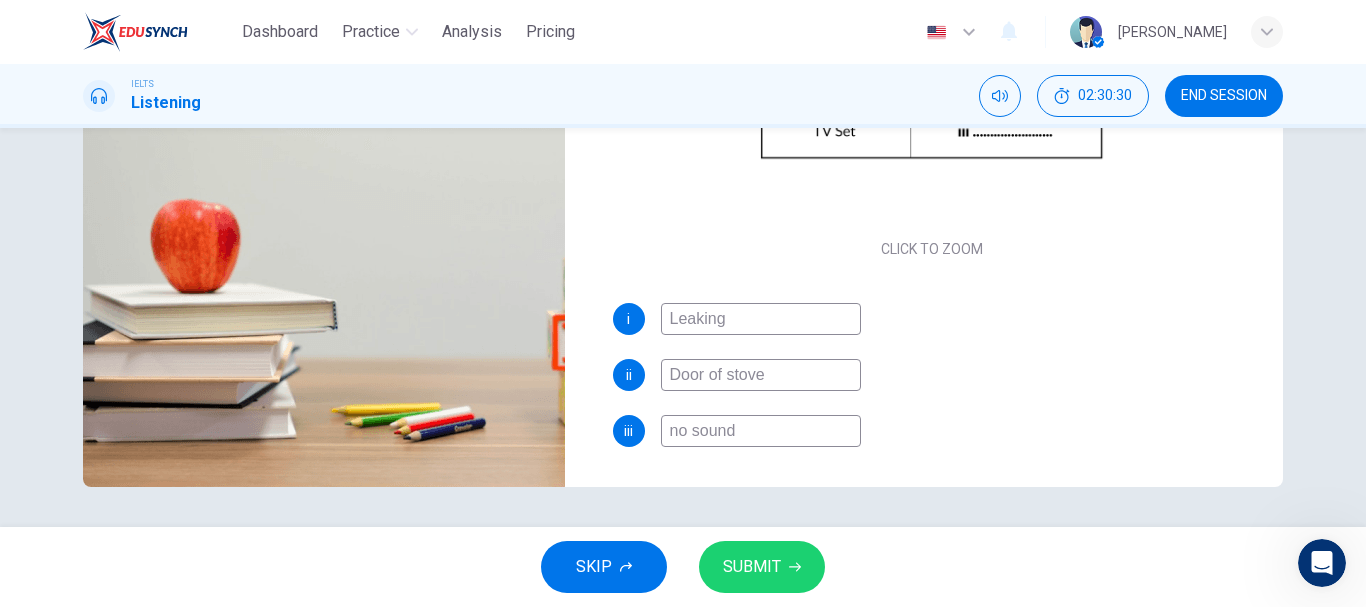 type on "no sound" 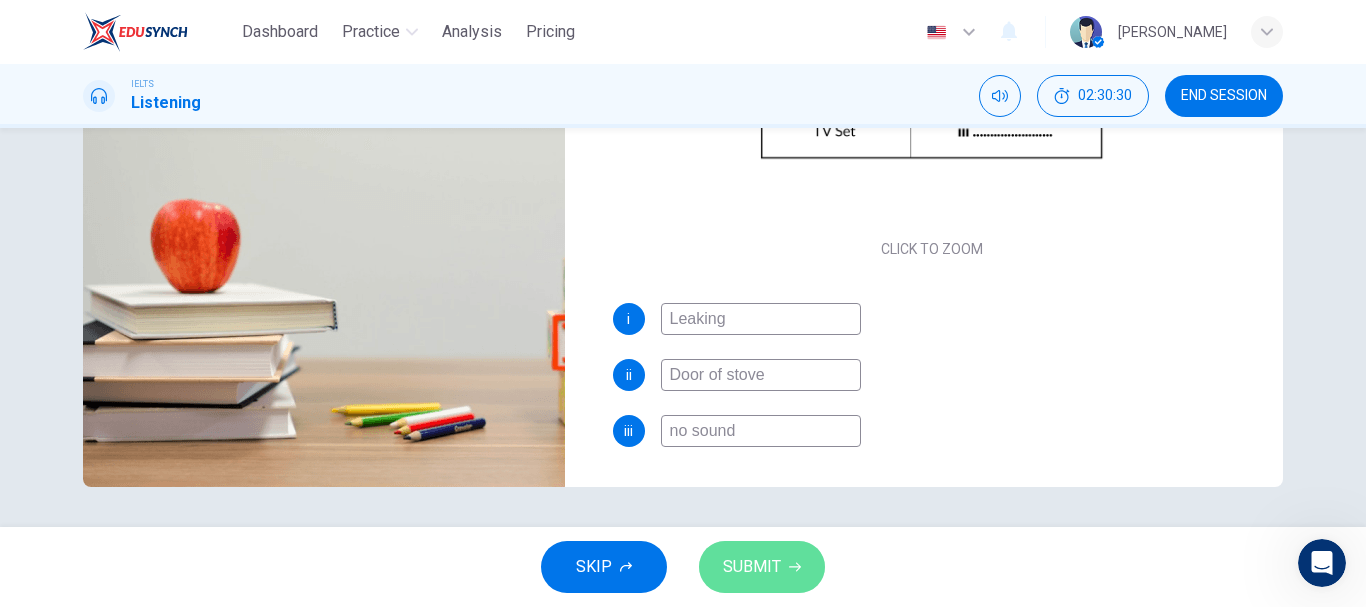 click on "SUBMIT" at bounding box center [752, 567] 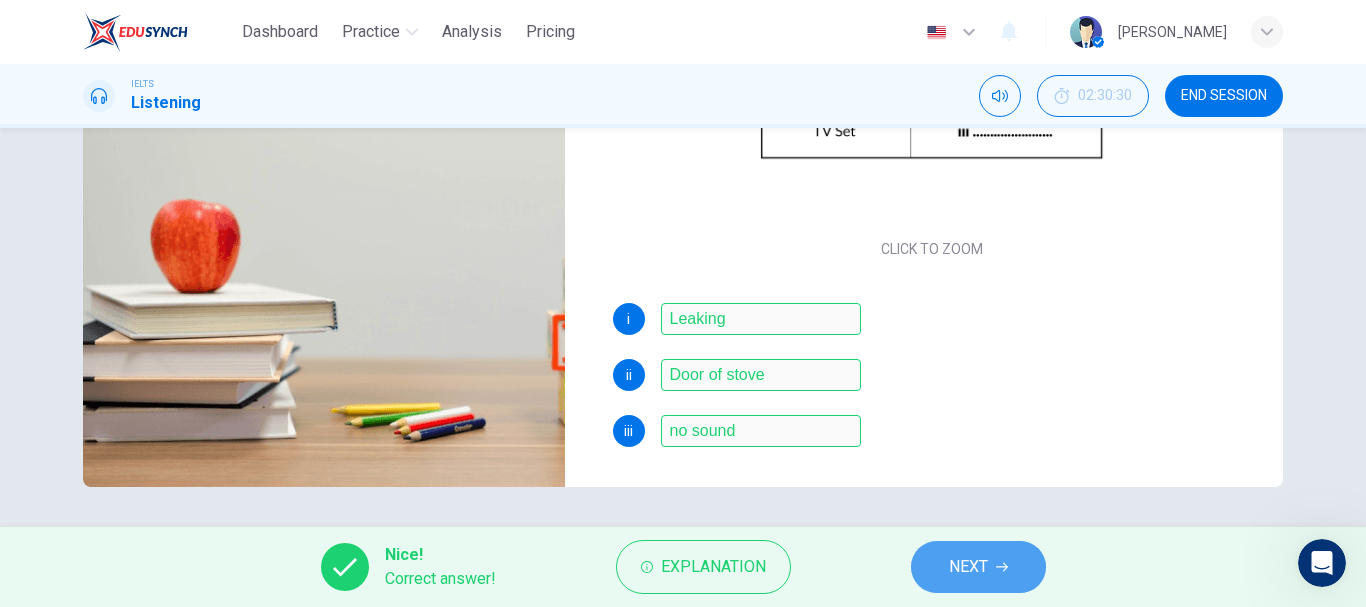 click on "NEXT" at bounding box center (978, 567) 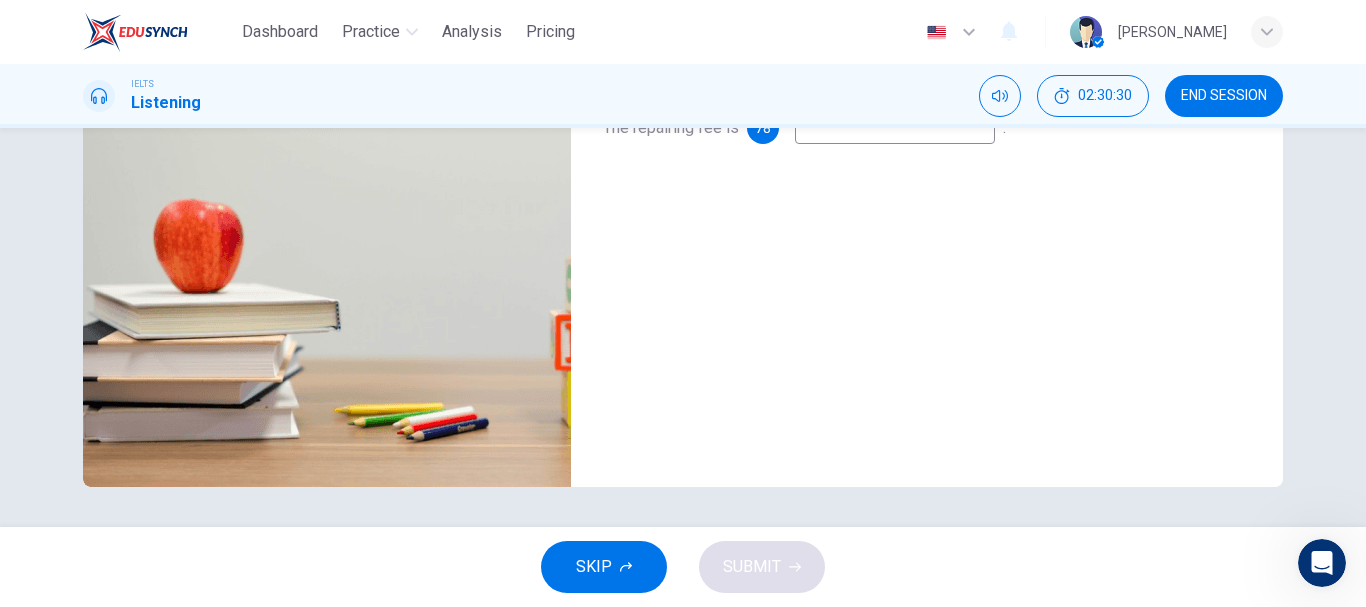 scroll, scrollTop: 0, scrollLeft: 0, axis: both 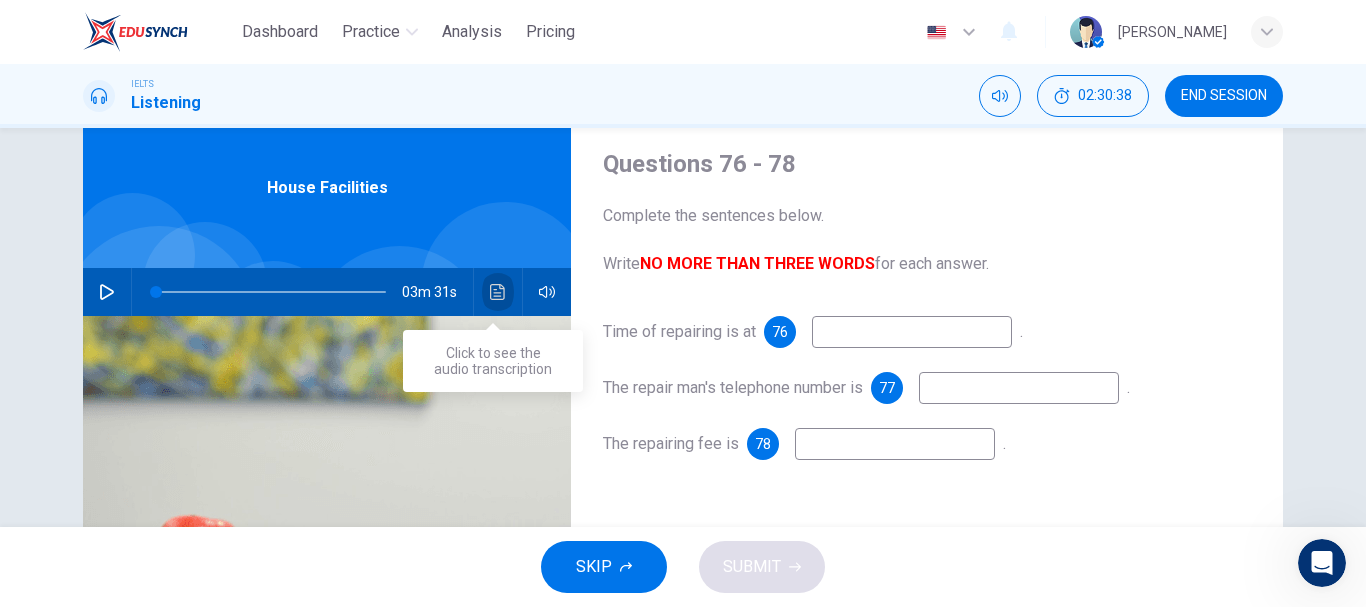 click 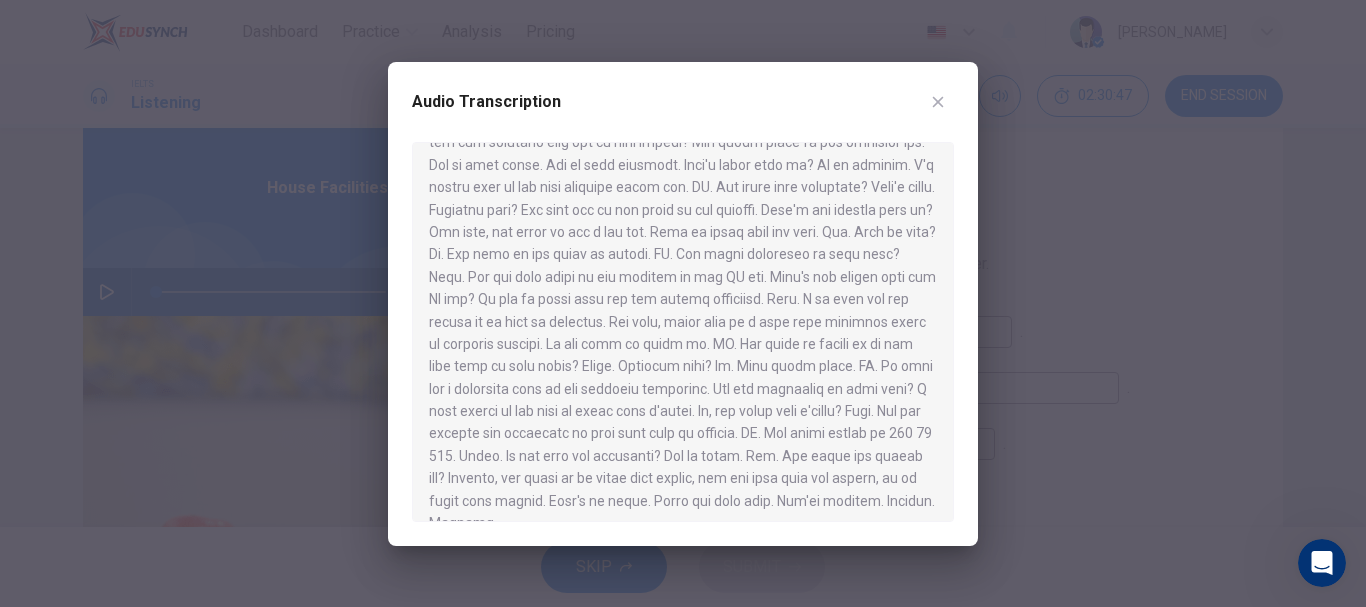 scroll, scrollTop: 280, scrollLeft: 0, axis: vertical 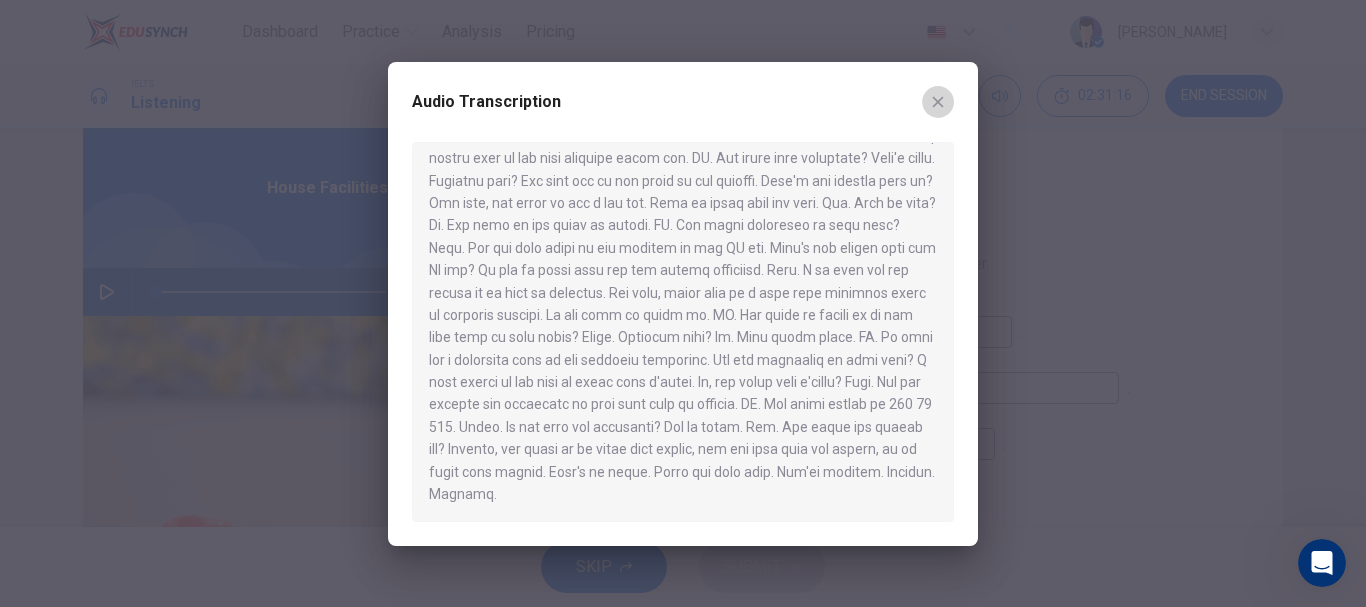 click 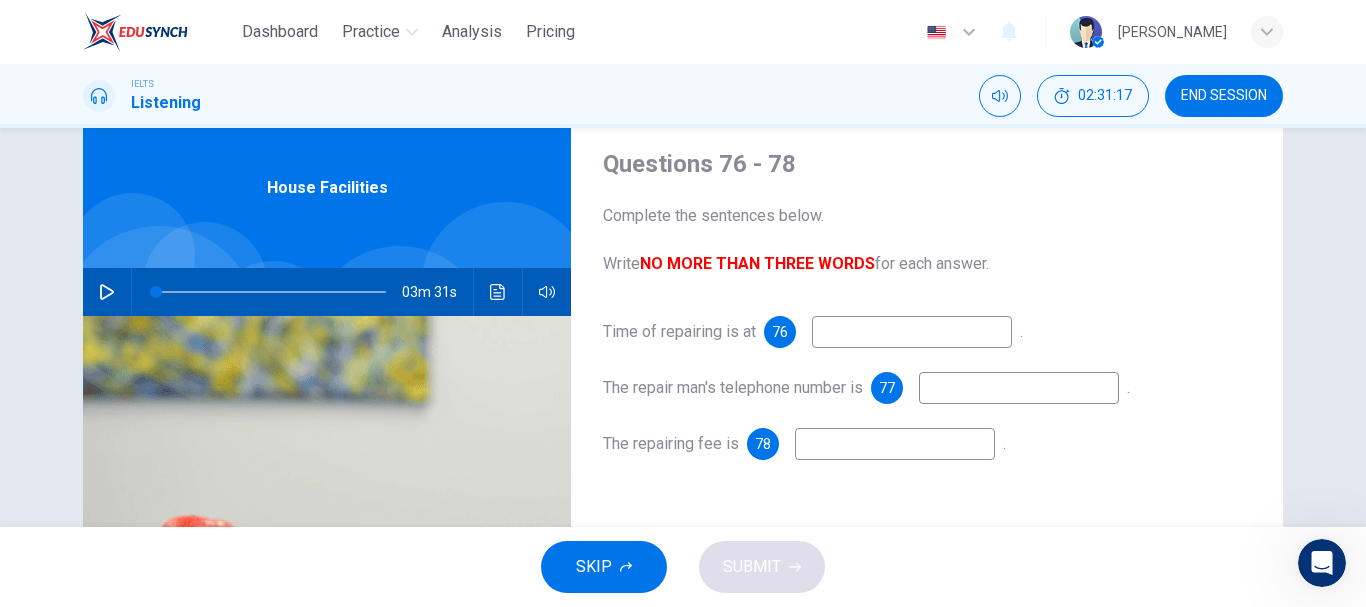click at bounding box center [912, 332] 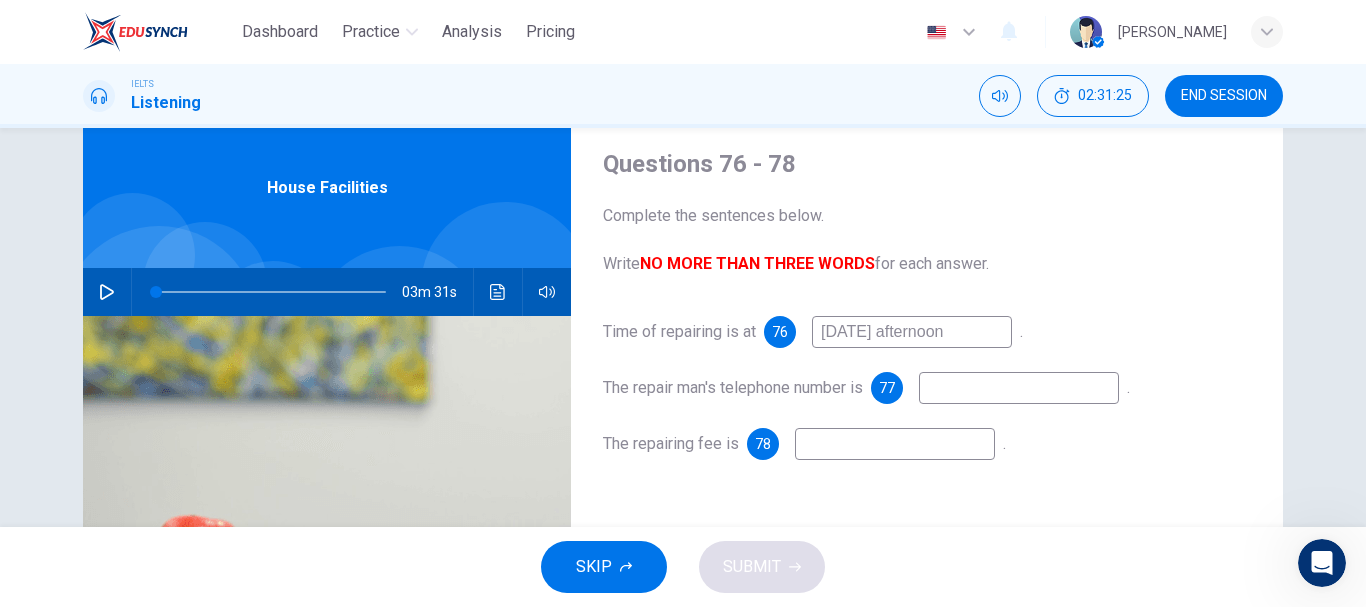 type on "[DATE] afternoon" 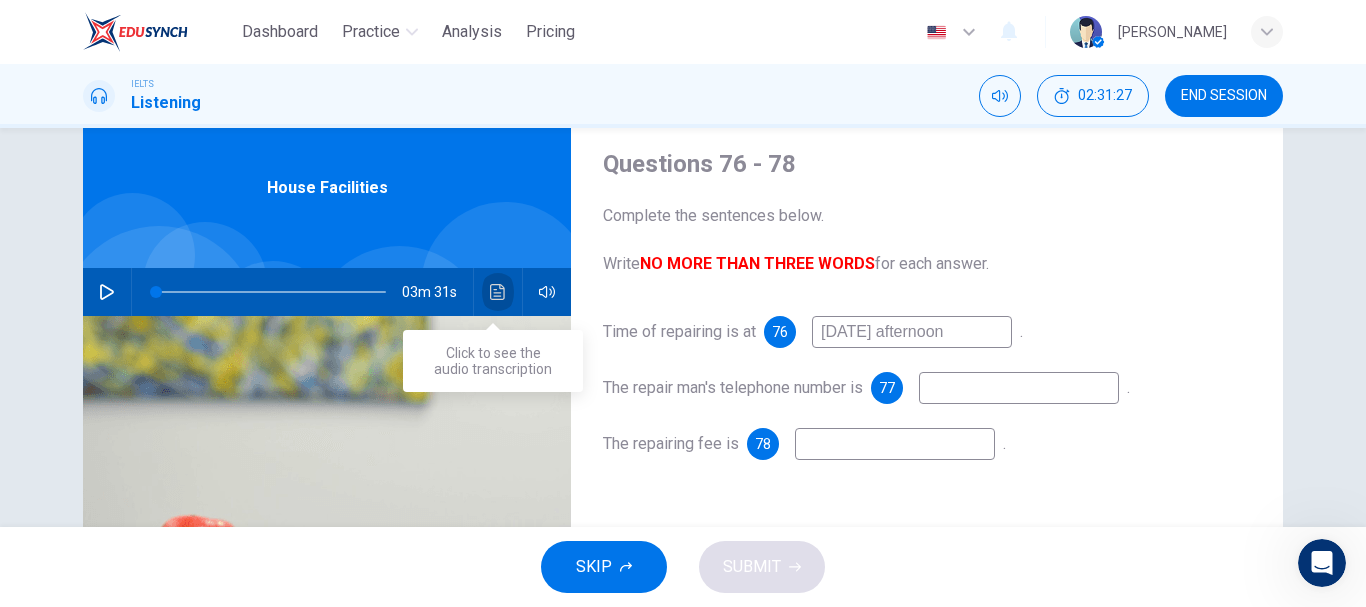 click at bounding box center [498, 292] 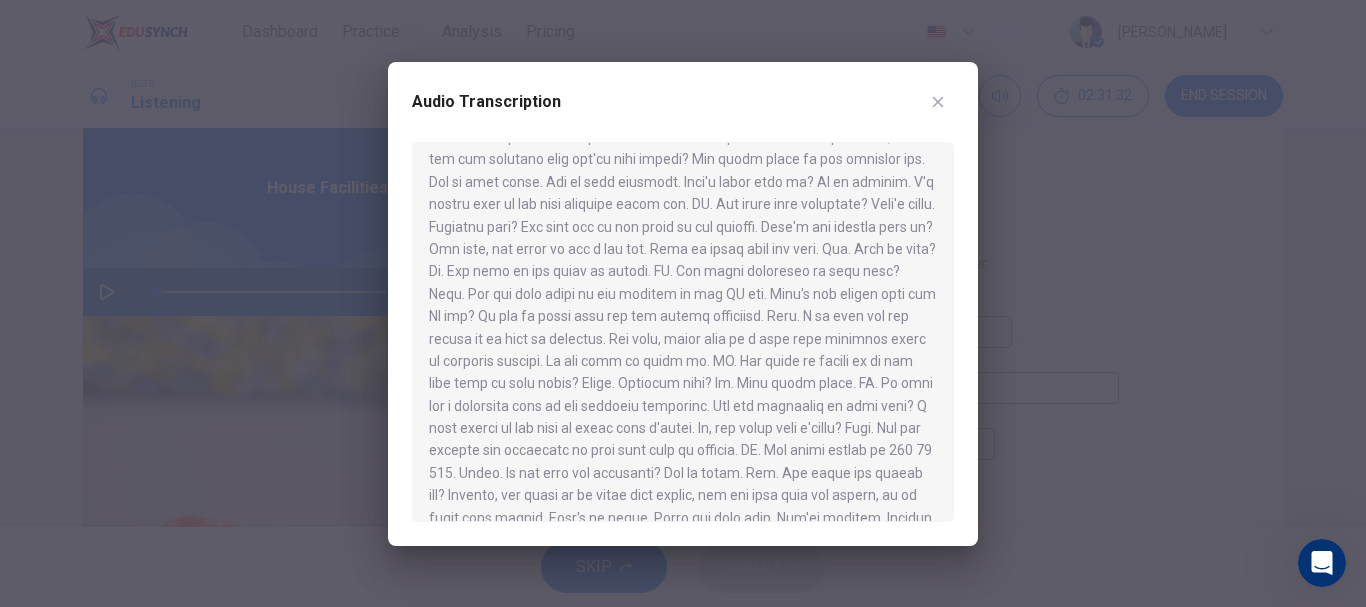 scroll, scrollTop: 280, scrollLeft: 0, axis: vertical 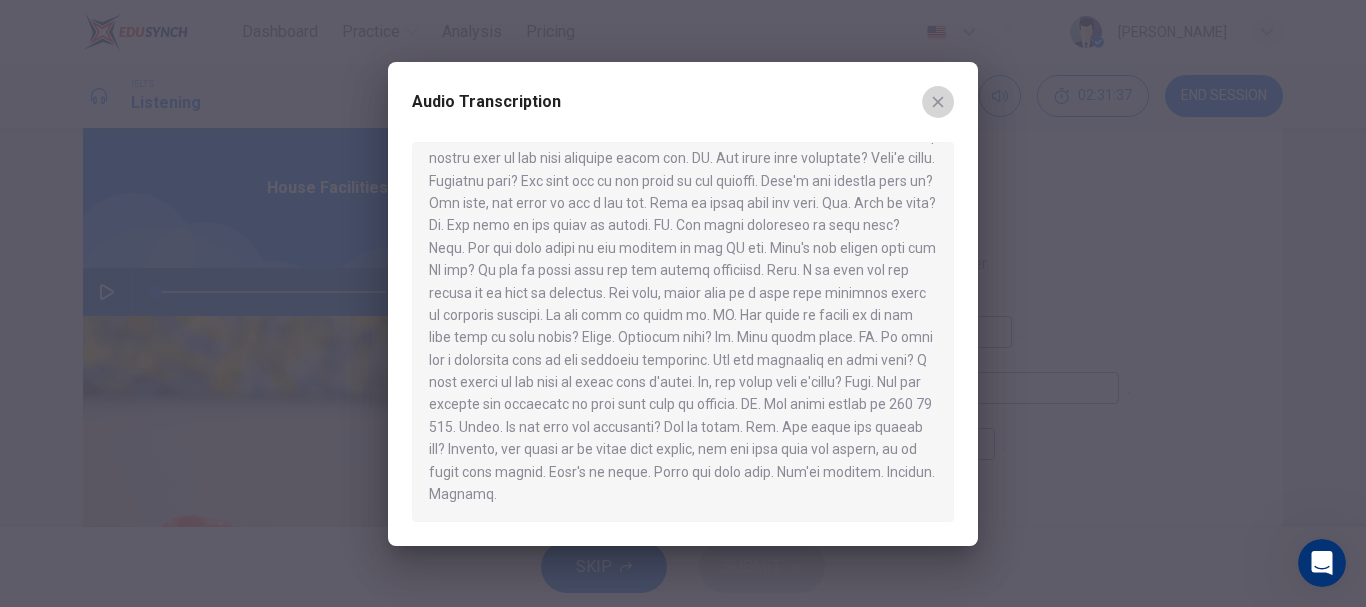 click 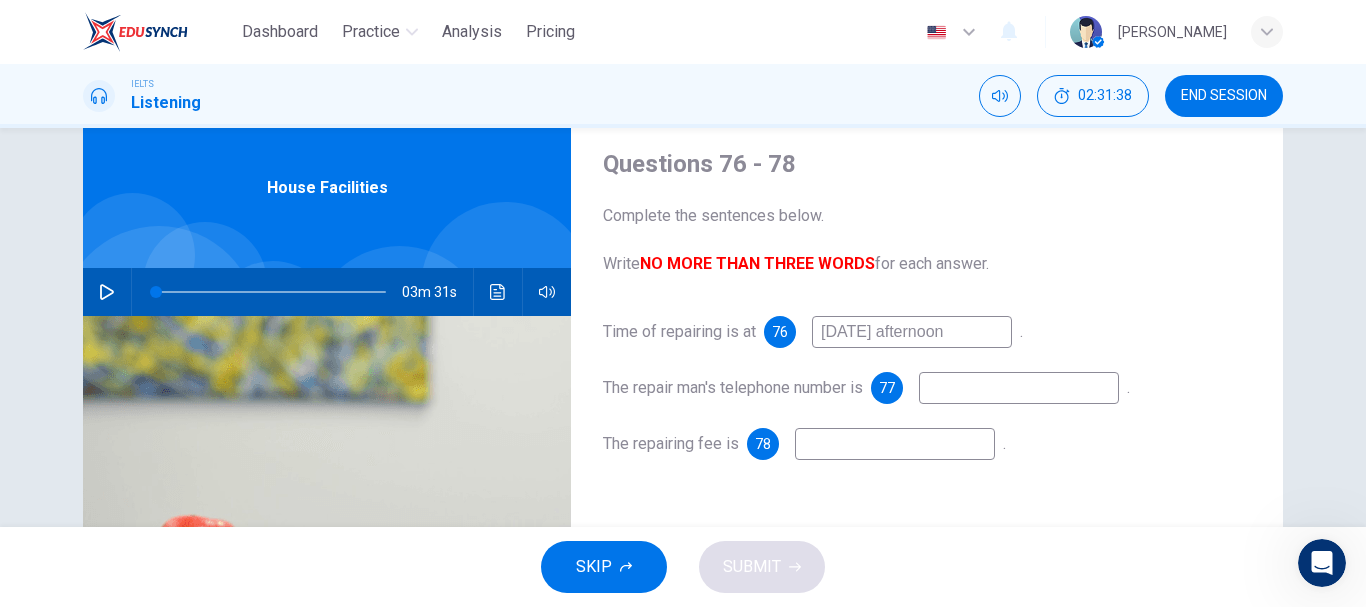 click at bounding box center (1019, 388) 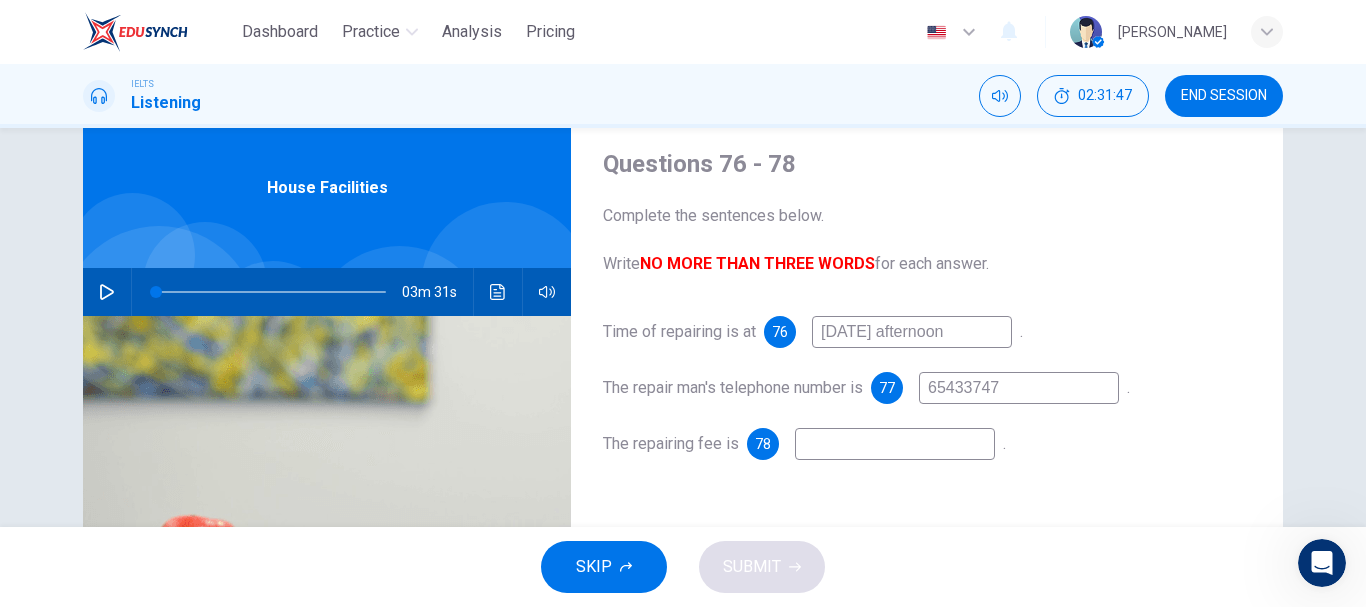 click on "65433747" at bounding box center (1019, 388) 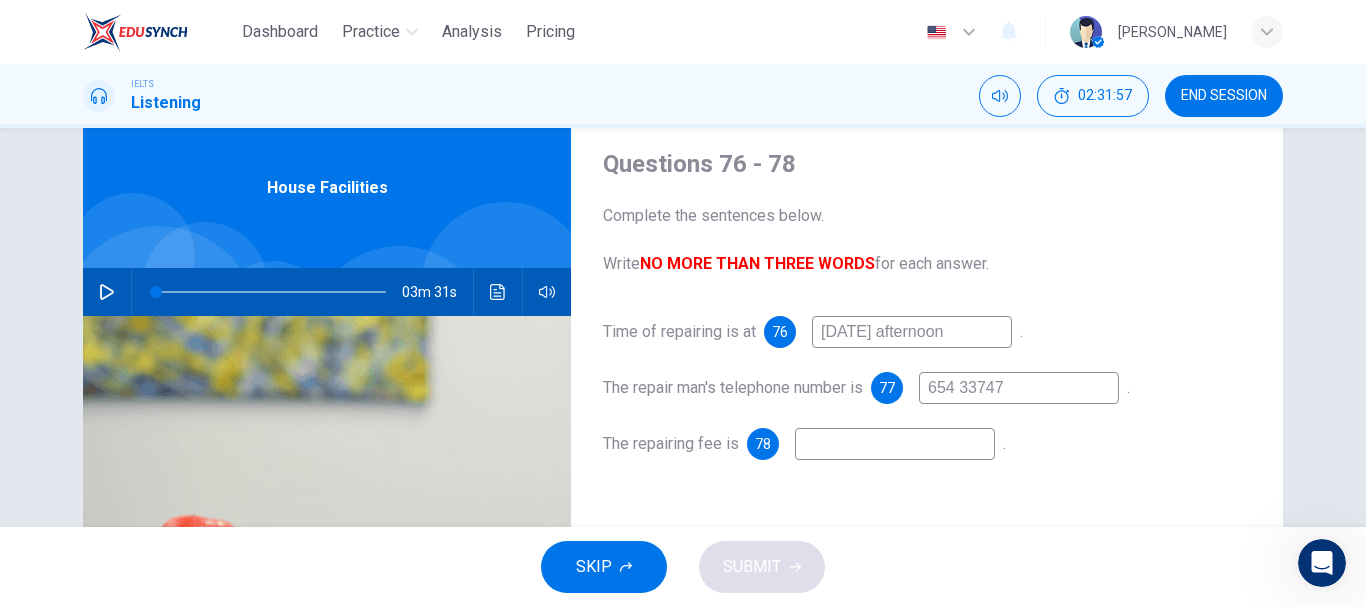 click on "654 33747" at bounding box center (1019, 388) 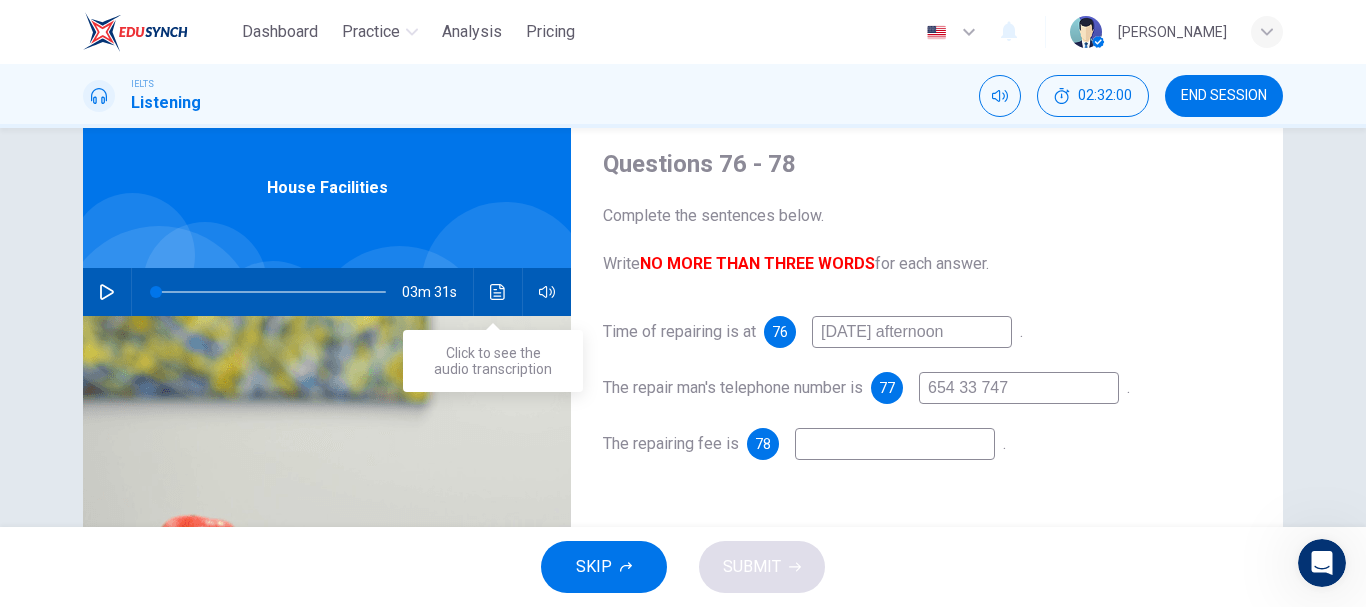 type on "654 33 747" 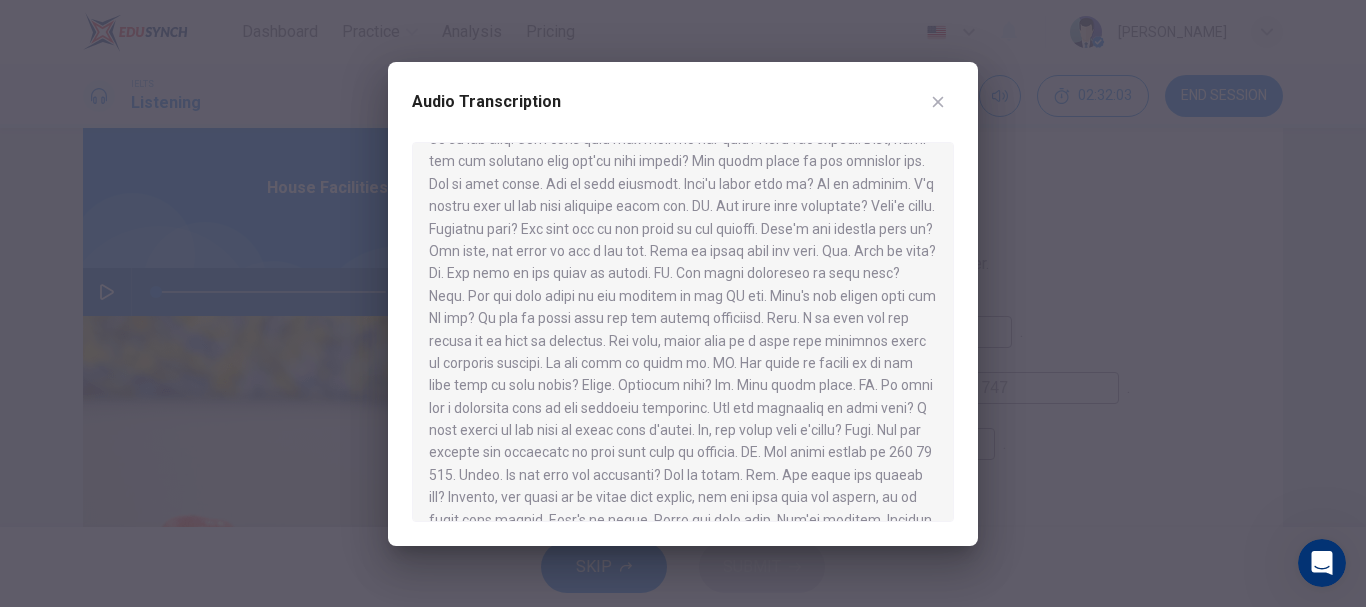 scroll, scrollTop: 240, scrollLeft: 0, axis: vertical 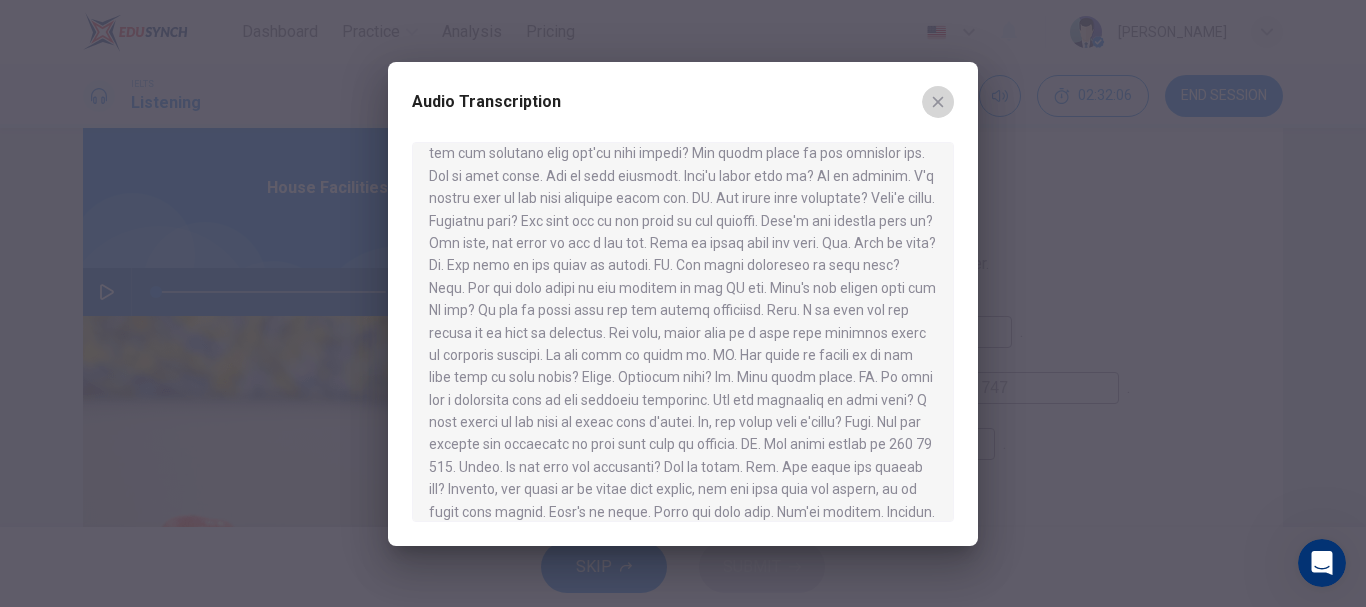 click 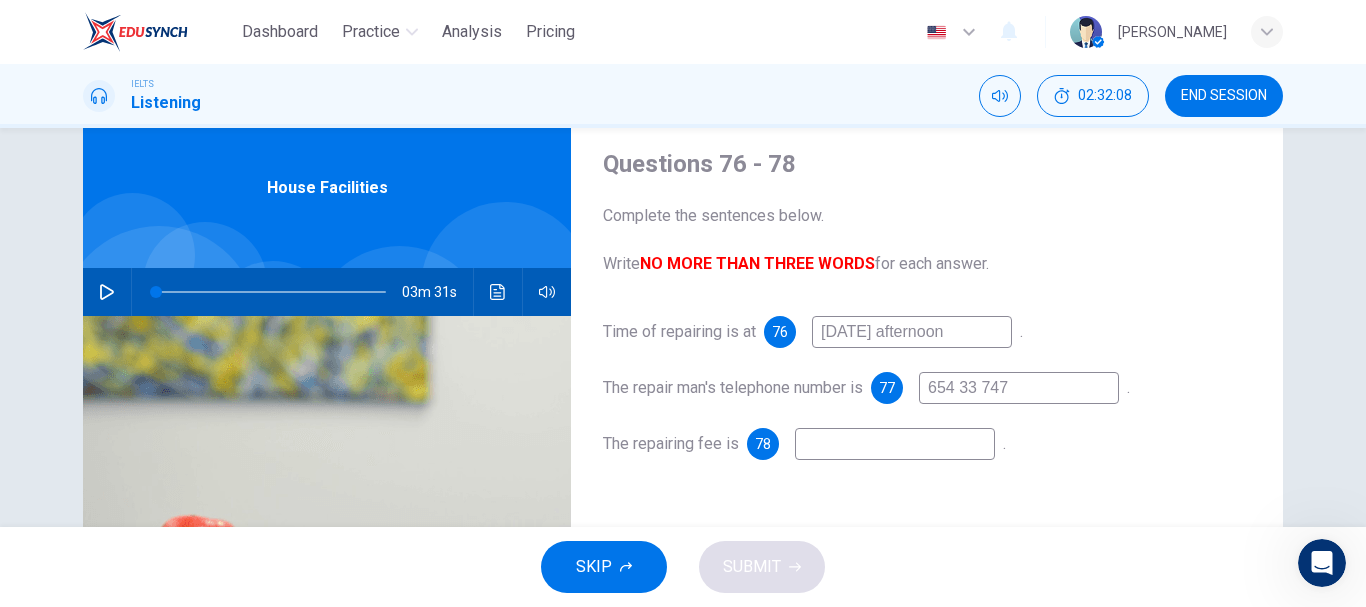 click at bounding box center [895, 444] 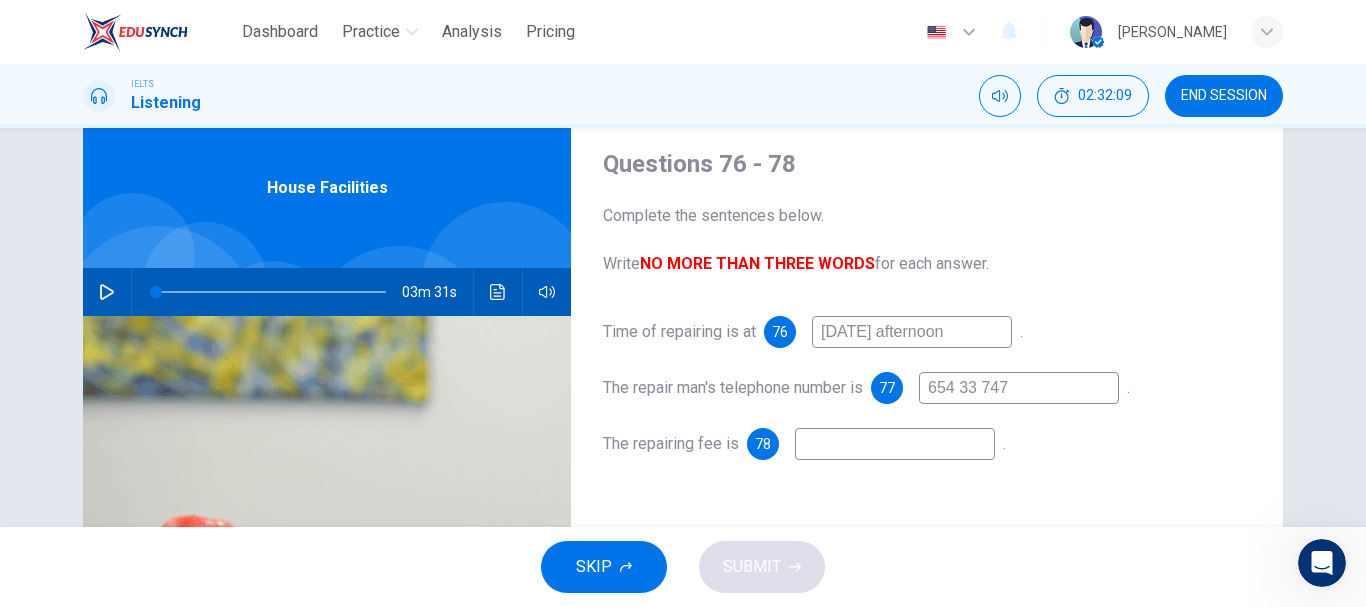 click on "654 33 747" at bounding box center [1019, 388] 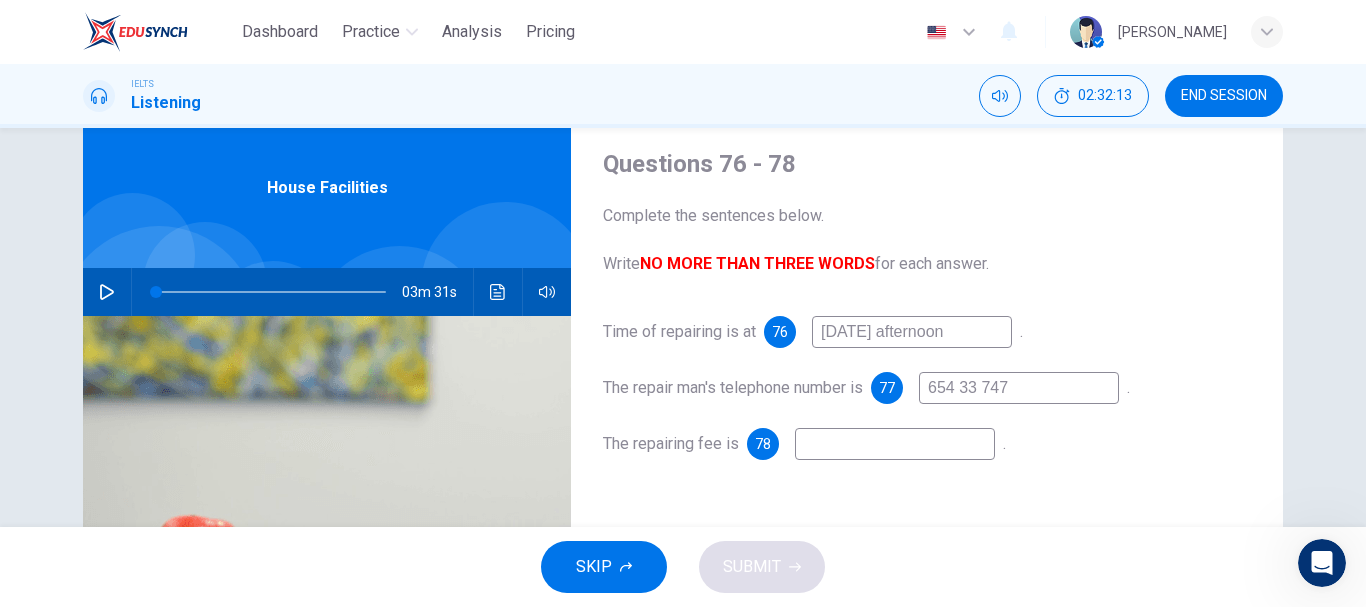 drag, startPoint x: 830, startPoint y: 468, endPoint x: 843, endPoint y: 442, distance: 29.068884 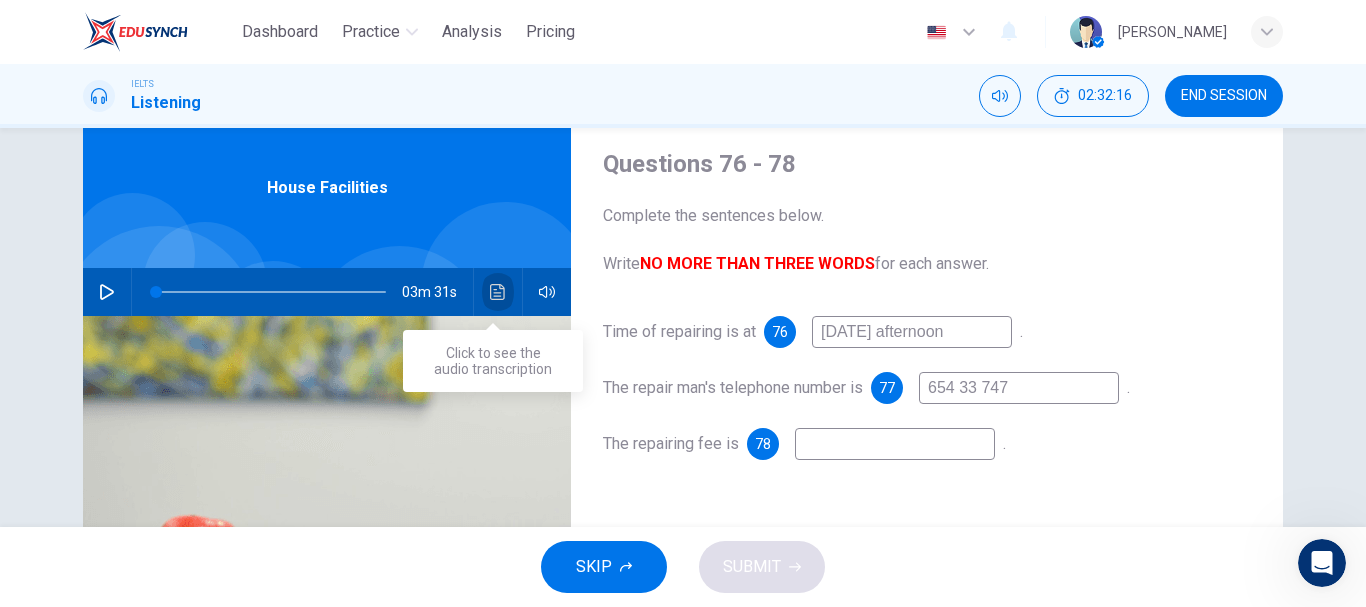click at bounding box center (498, 292) 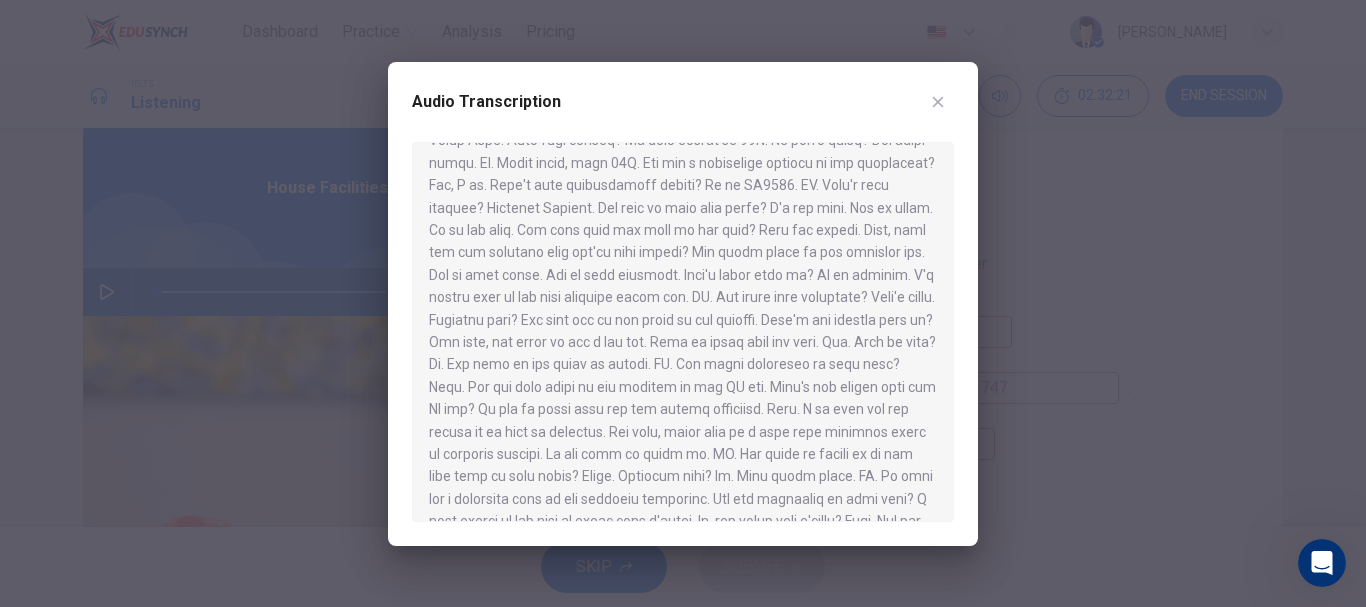 scroll, scrollTop: 280, scrollLeft: 0, axis: vertical 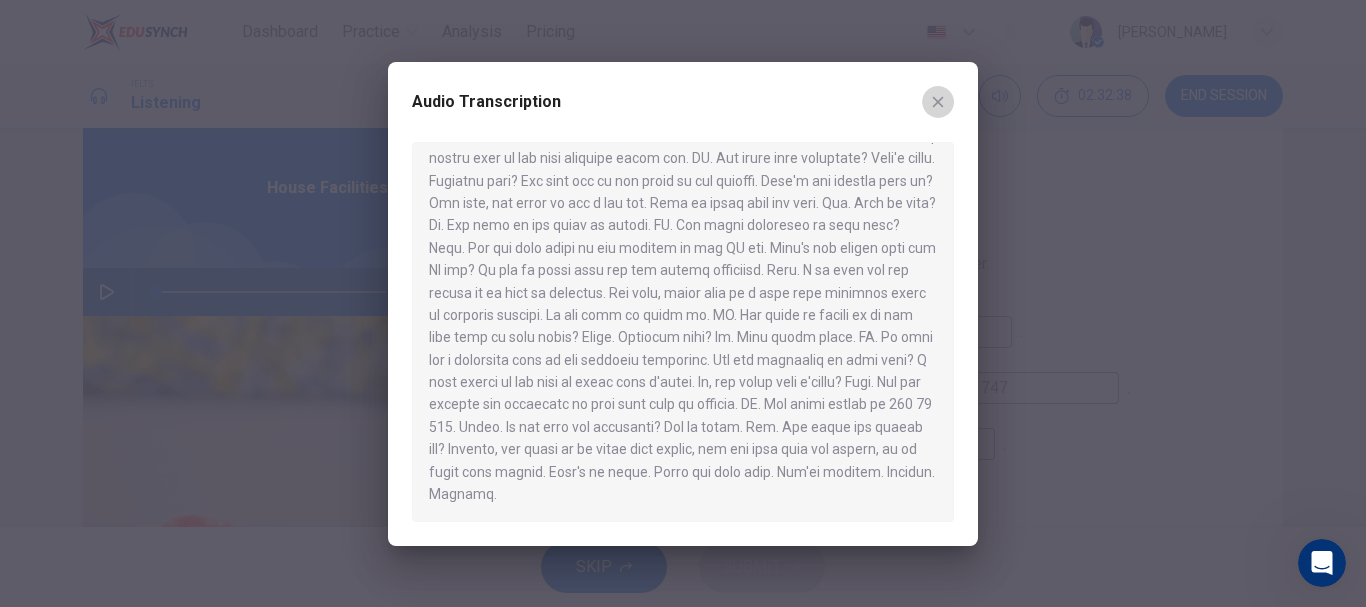 click at bounding box center (938, 102) 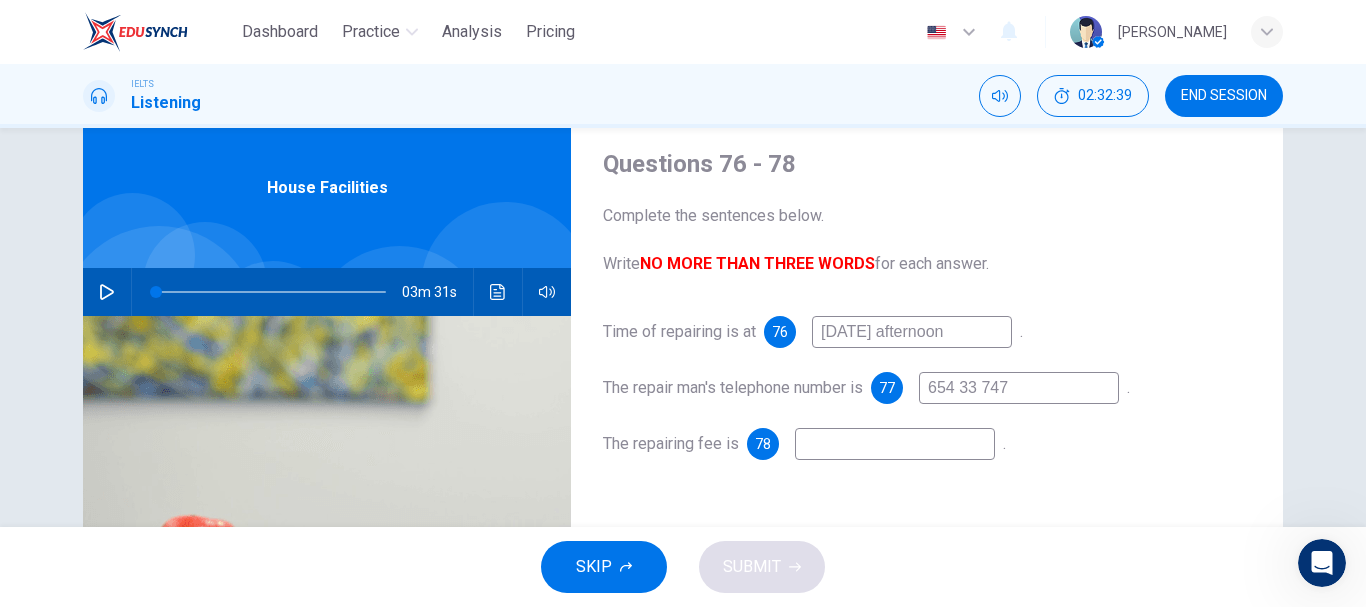 click at bounding box center [895, 444] 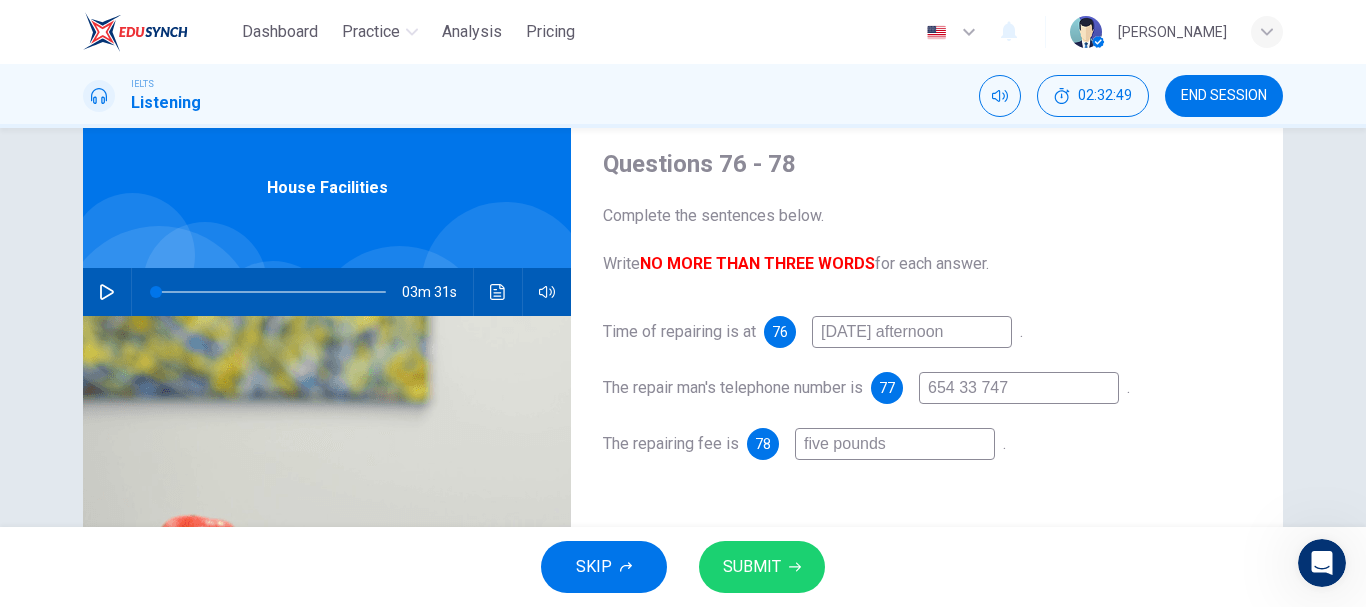 type on "five pounds" 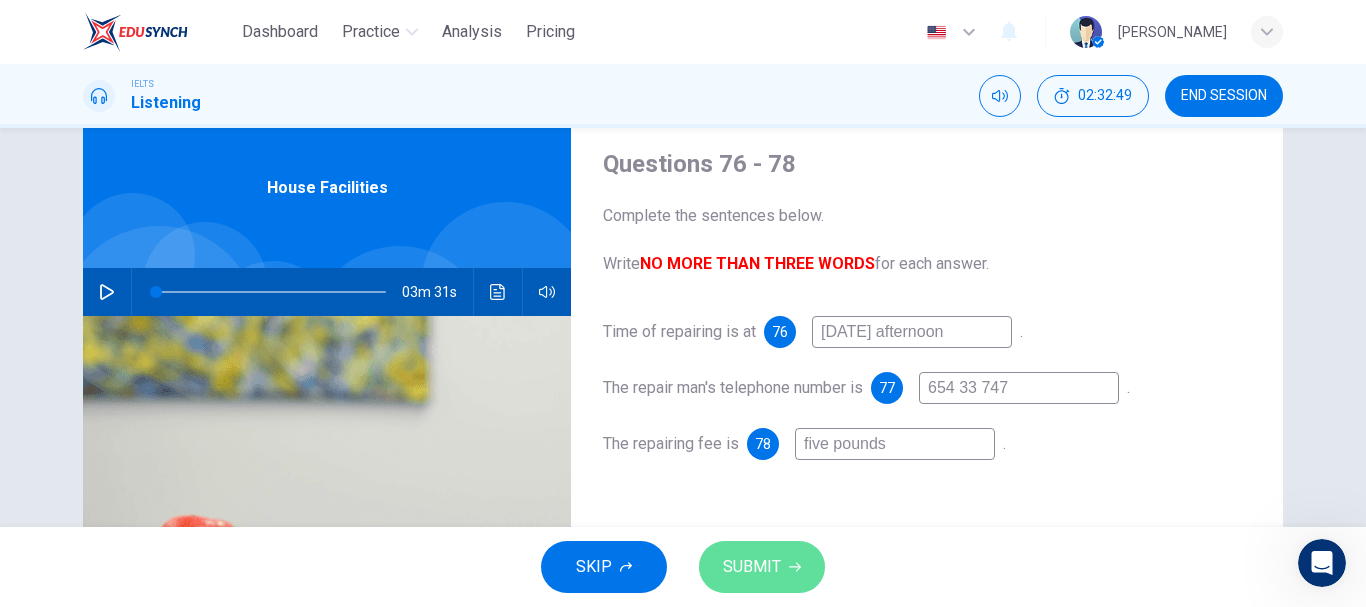 click on "SUBMIT" at bounding box center [762, 567] 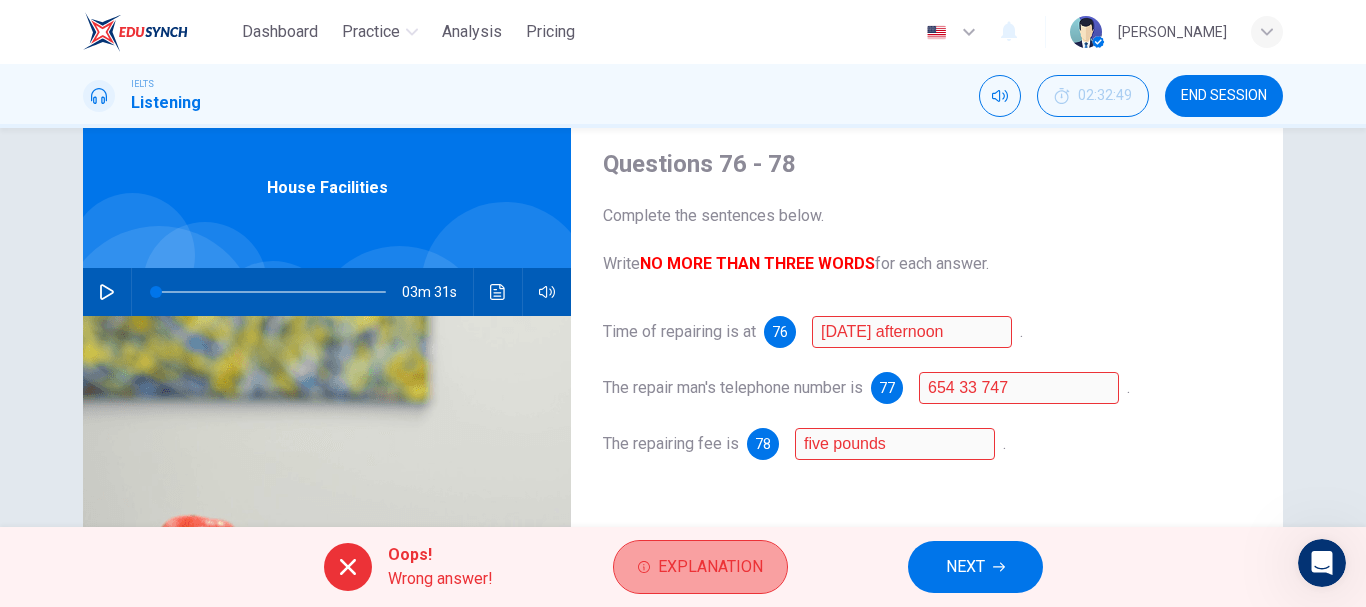 click on "Explanation" at bounding box center [710, 567] 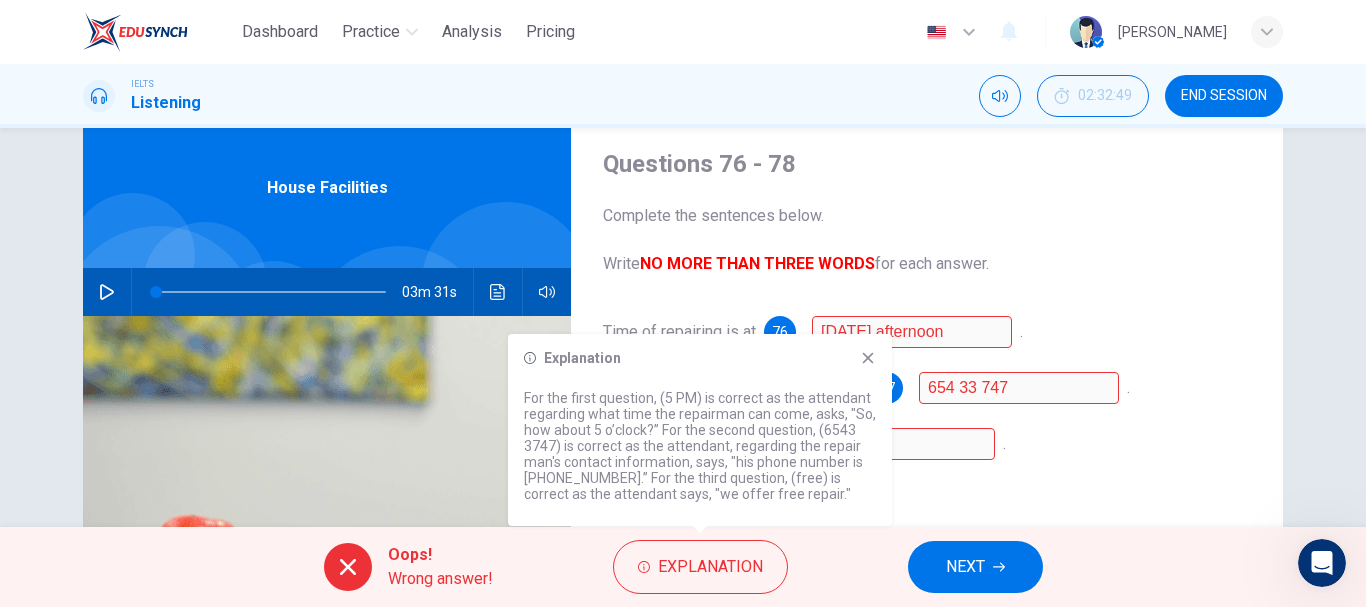click 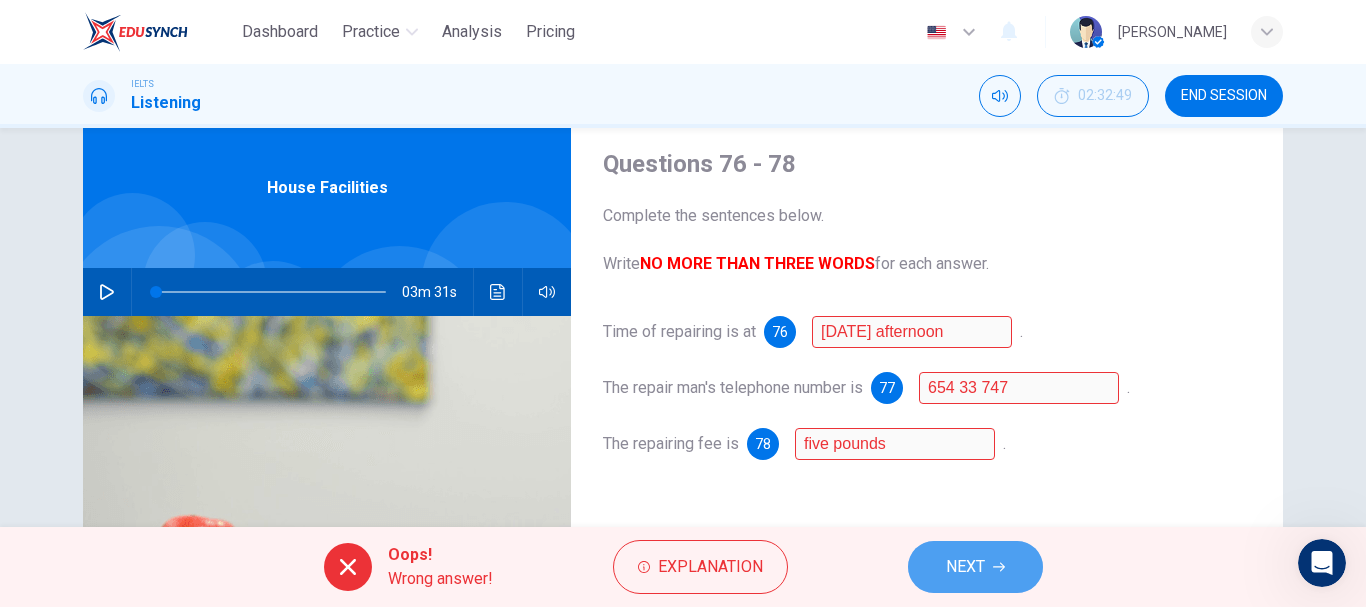 click on "NEXT" at bounding box center (965, 567) 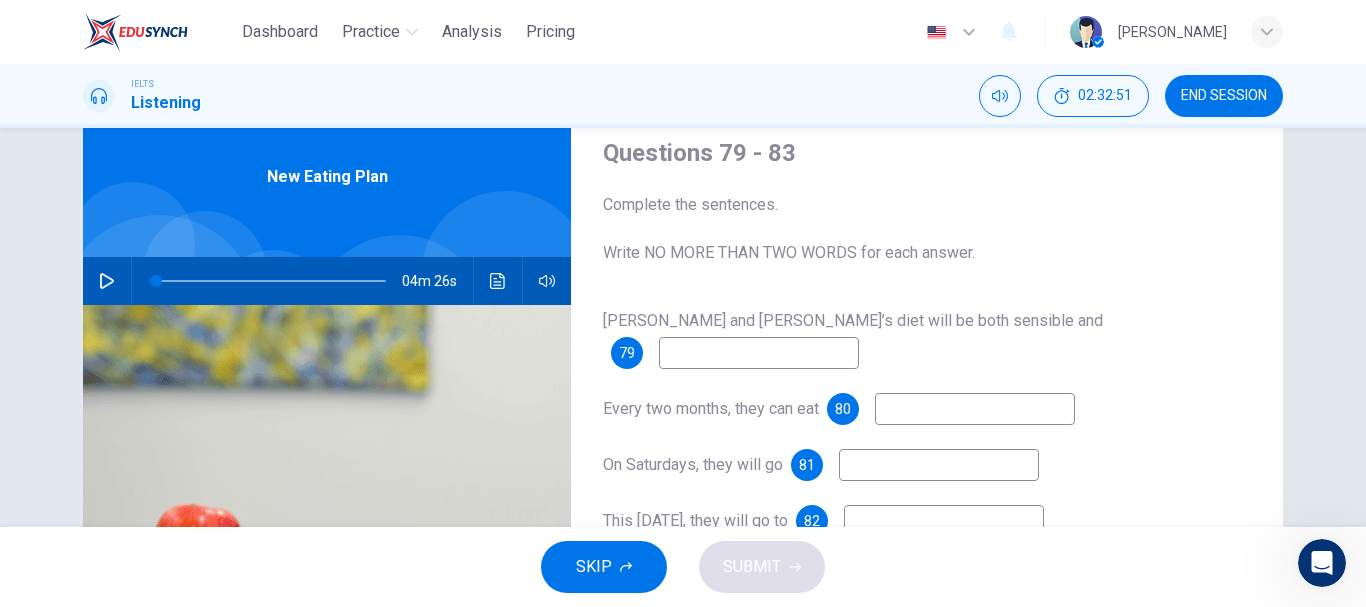 scroll, scrollTop: 72, scrollLeft: 0, axis: vertical 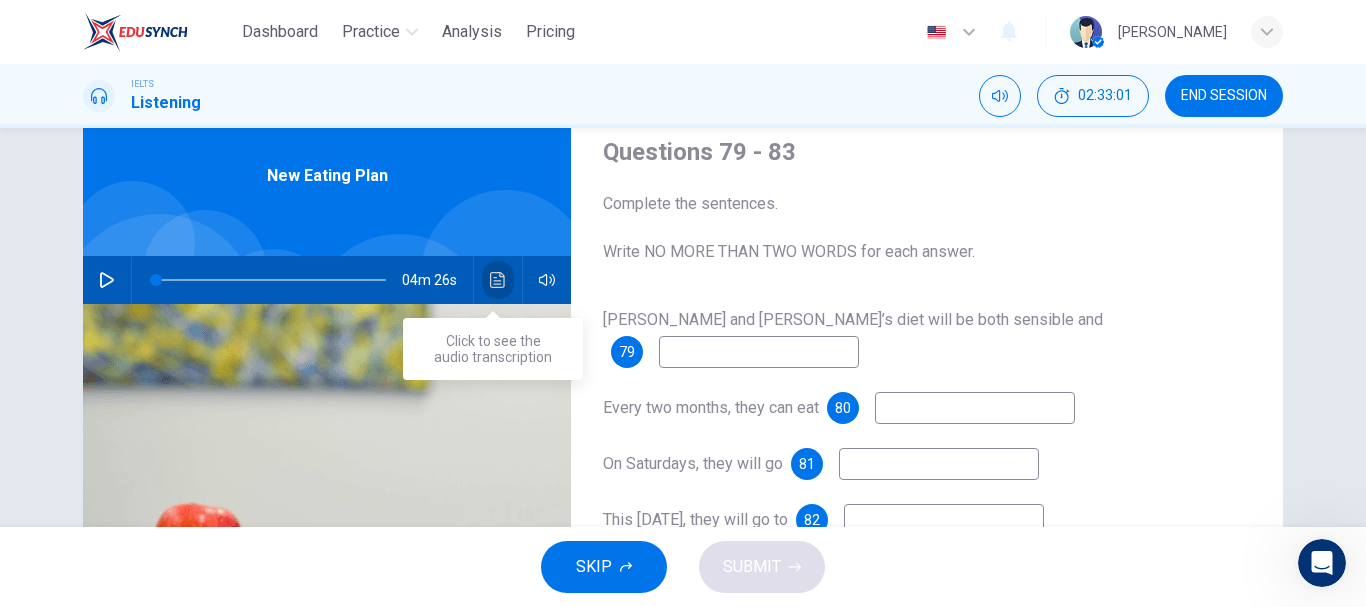 click at bounding box center [498, 280] 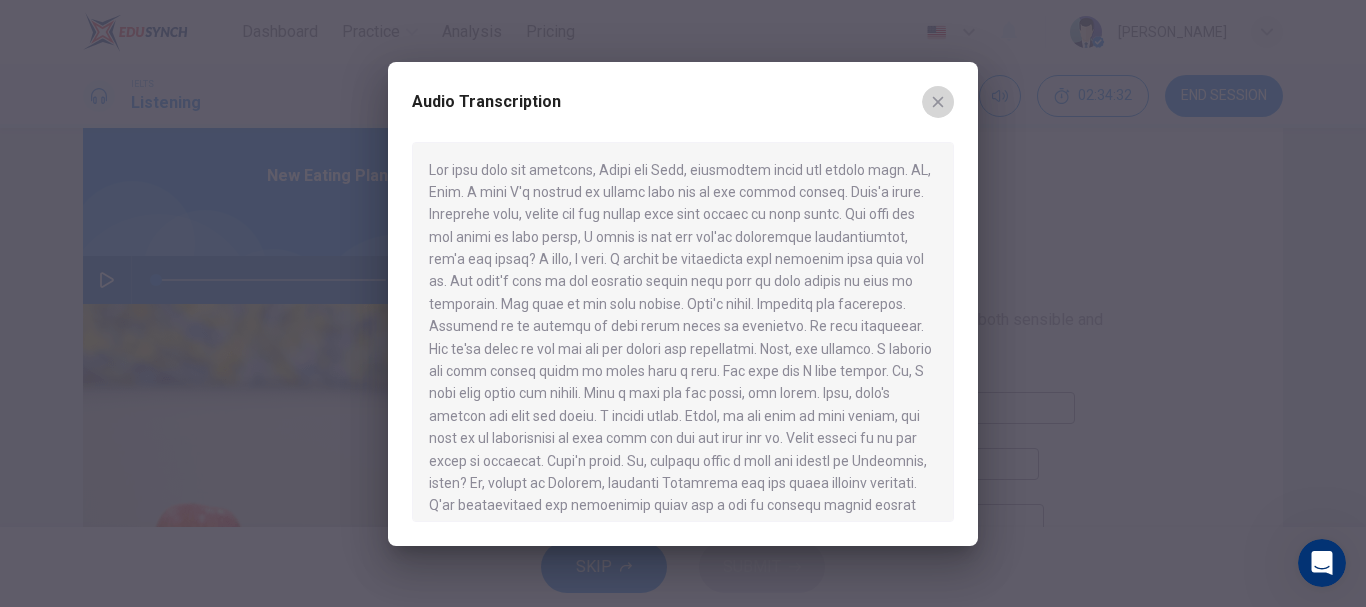 click 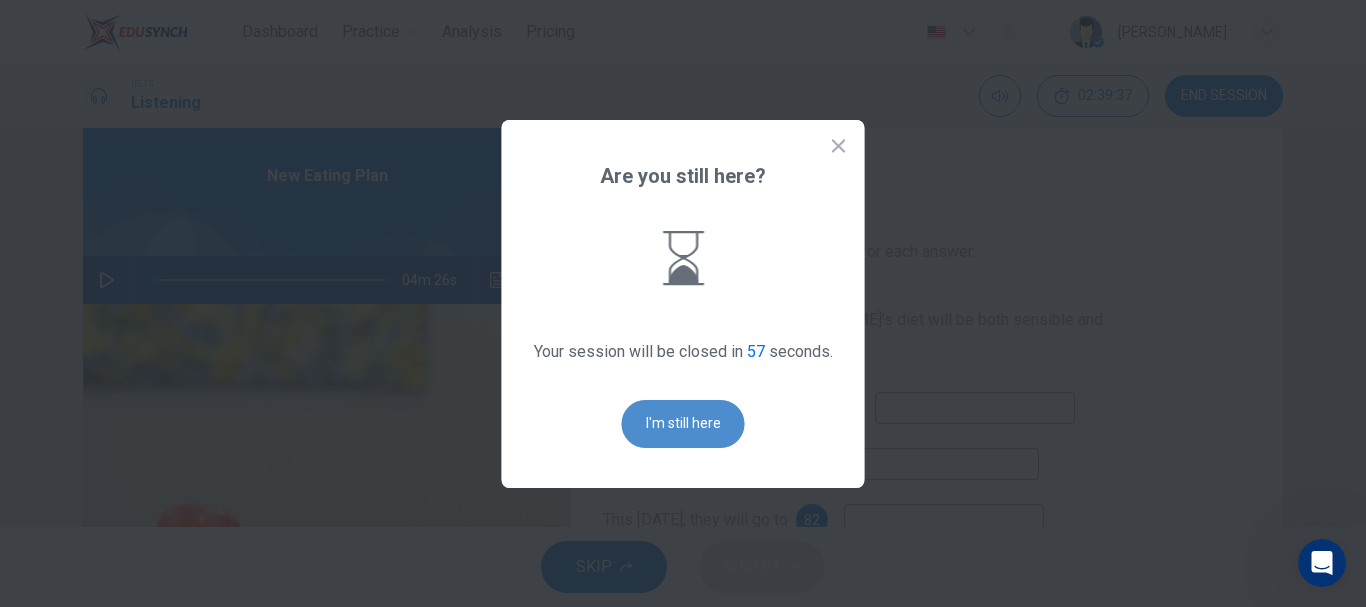 click on "I'm still here" at bounding box center (683, 424) 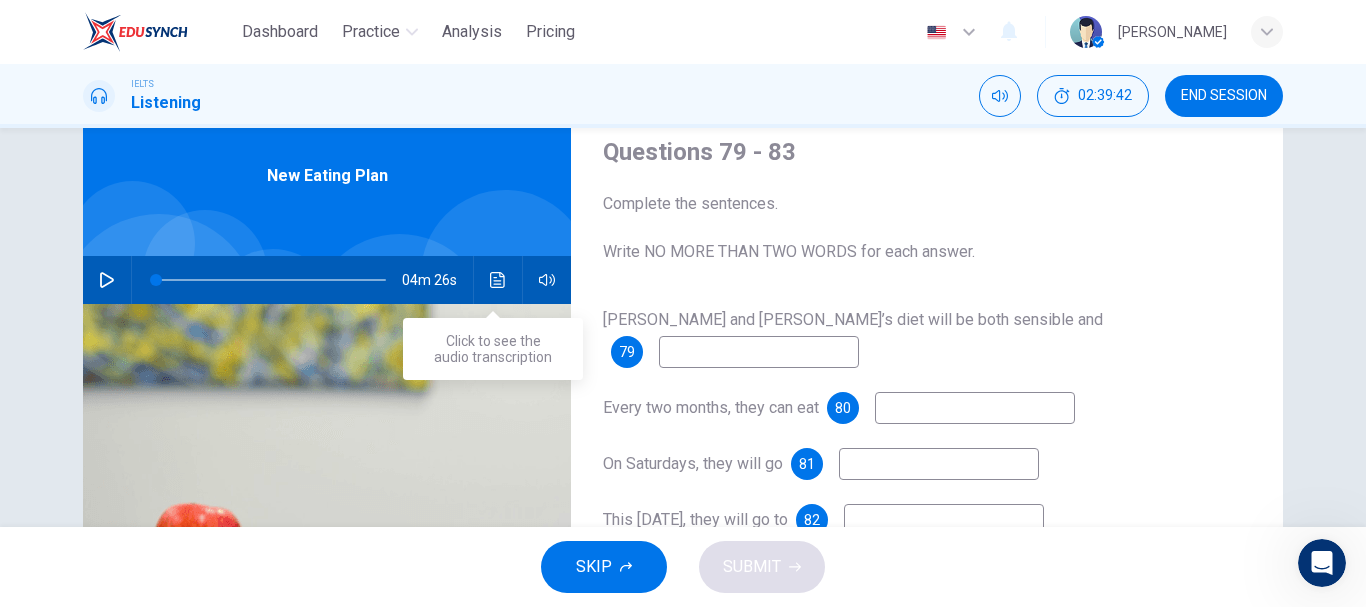 click at bounding box center (498, 280) 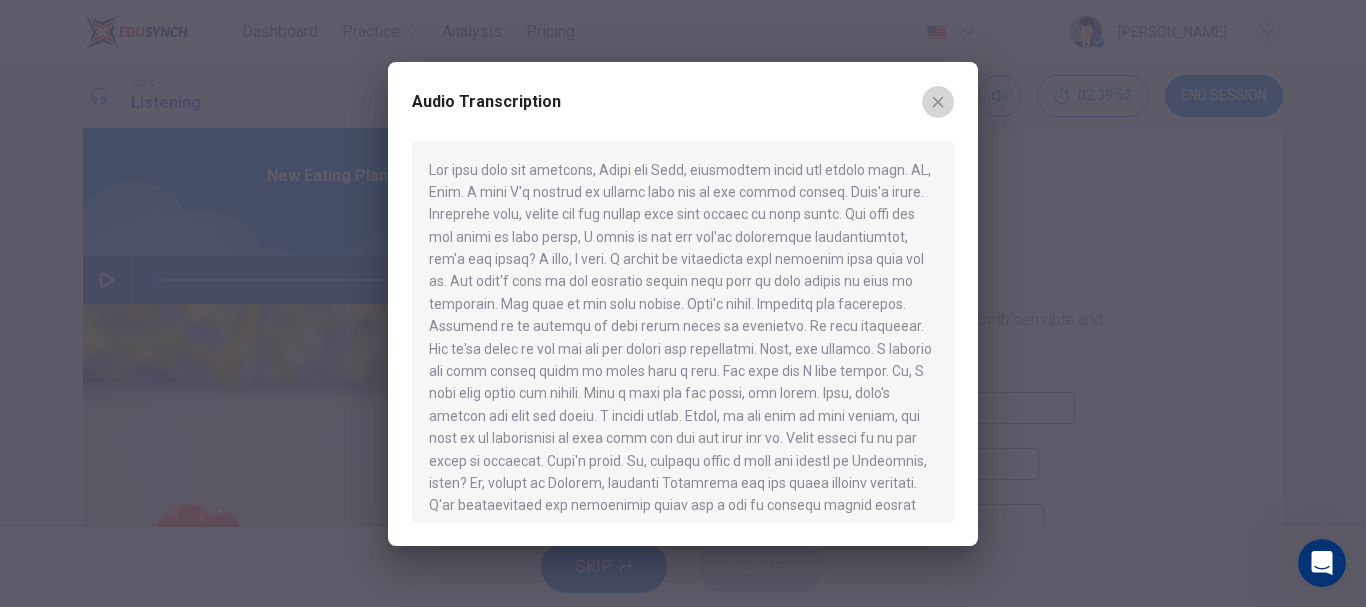 click 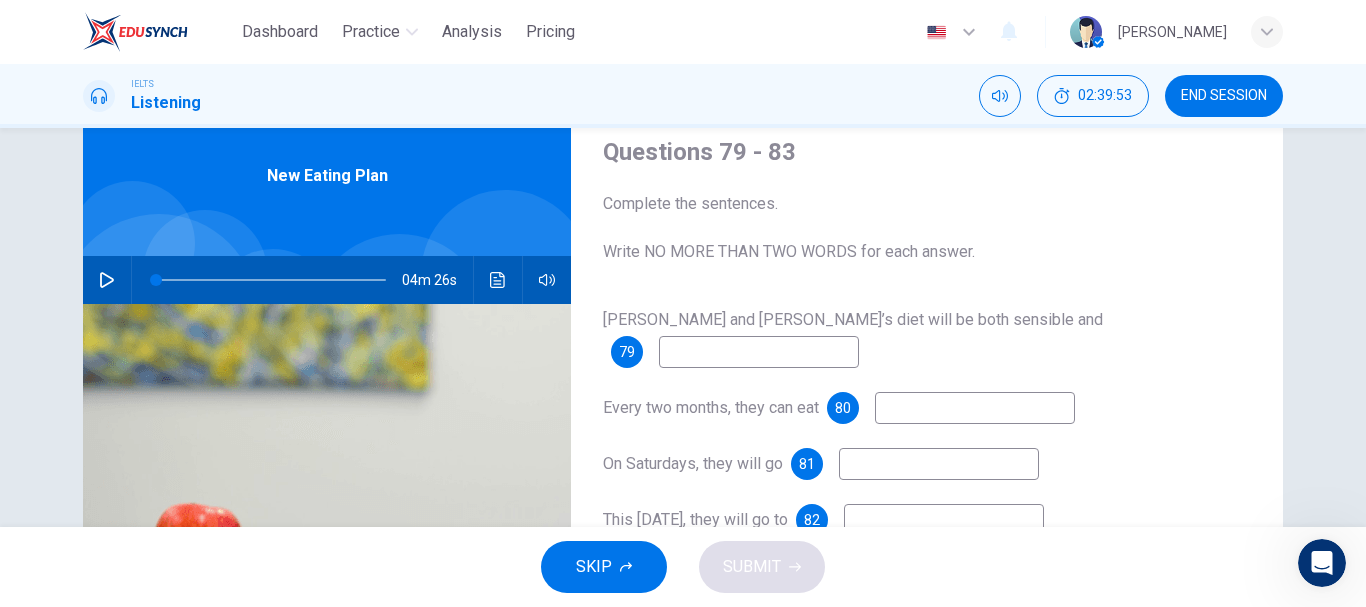 click at bounding box center [759, 352] 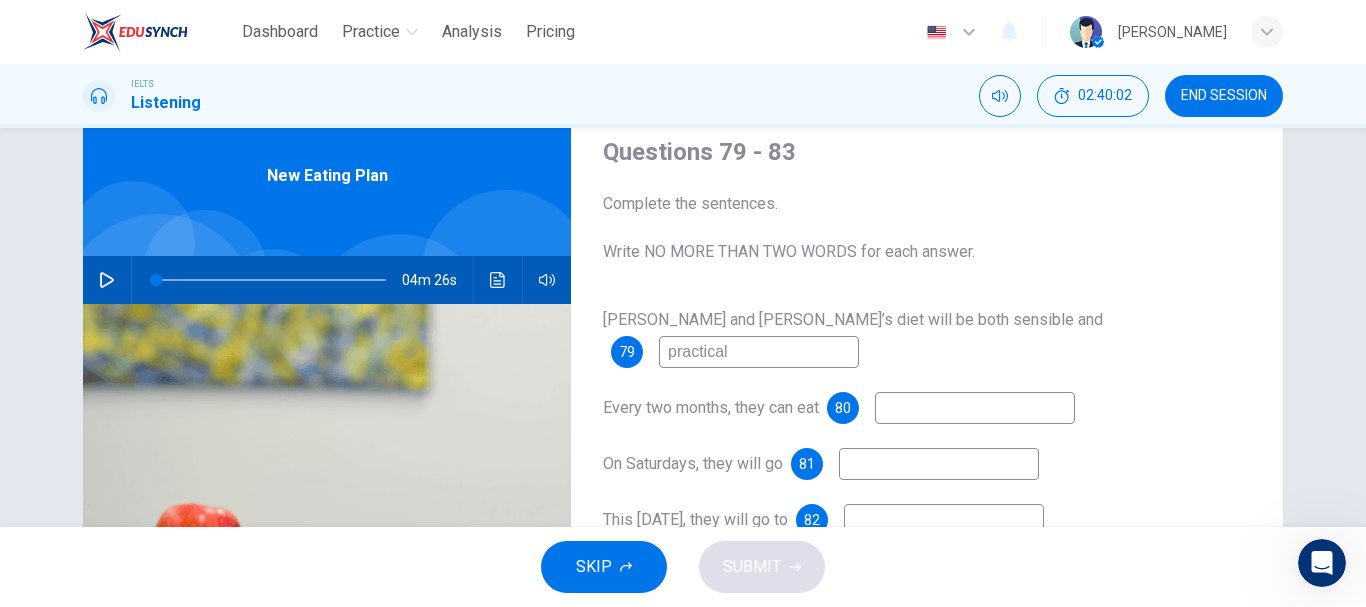 type on "practical" 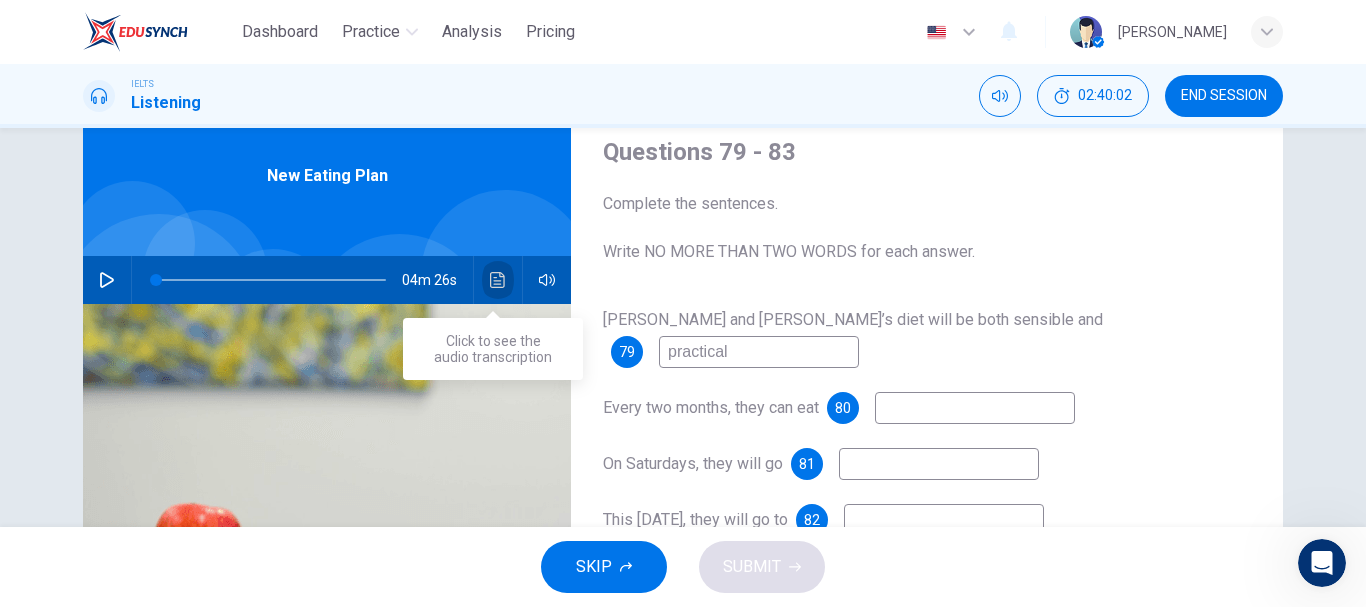 click at bounding box center [498, 280] 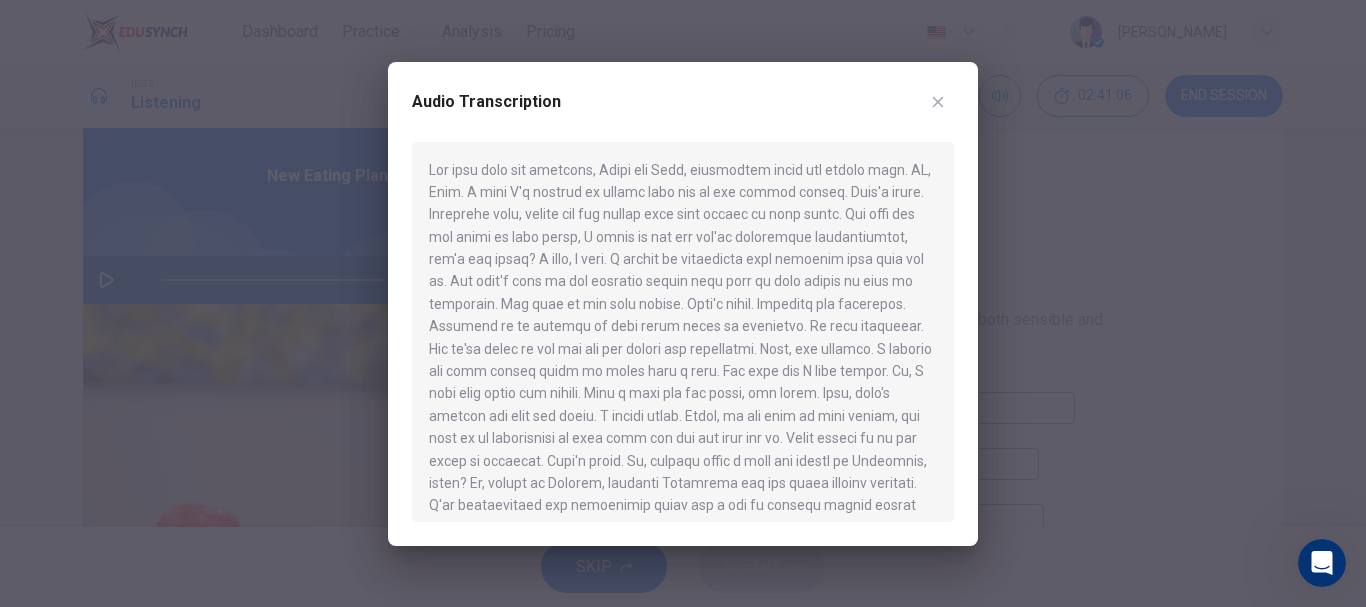 click 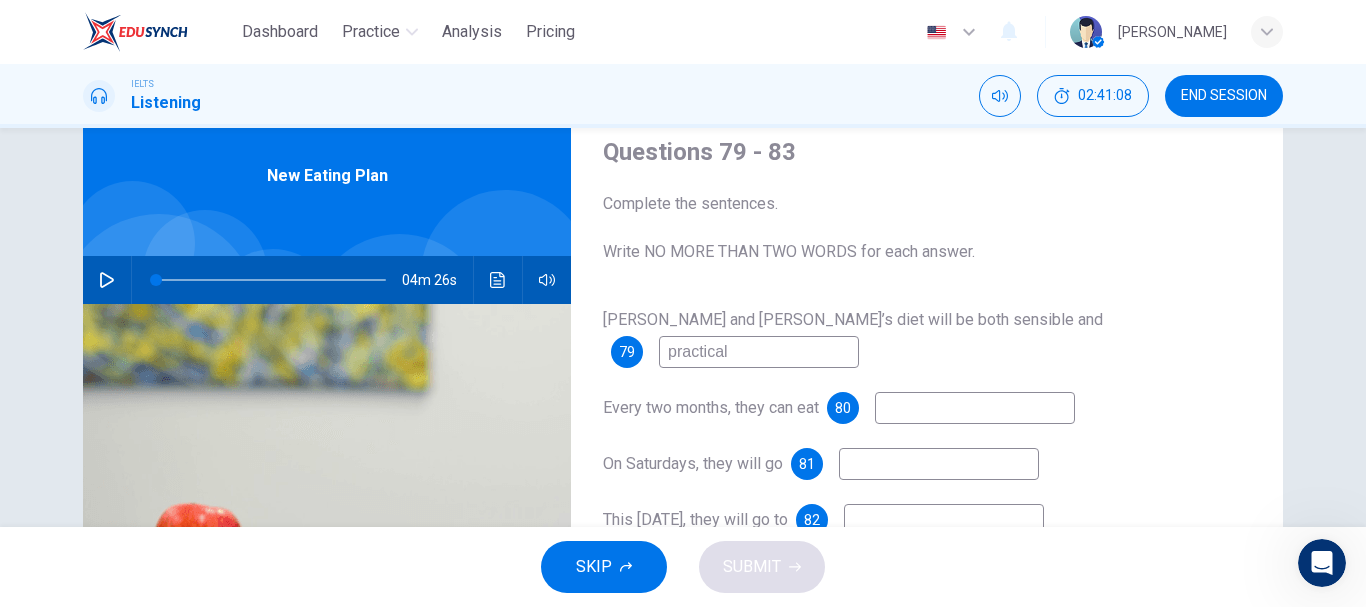 click at bounding box center (975, 408) 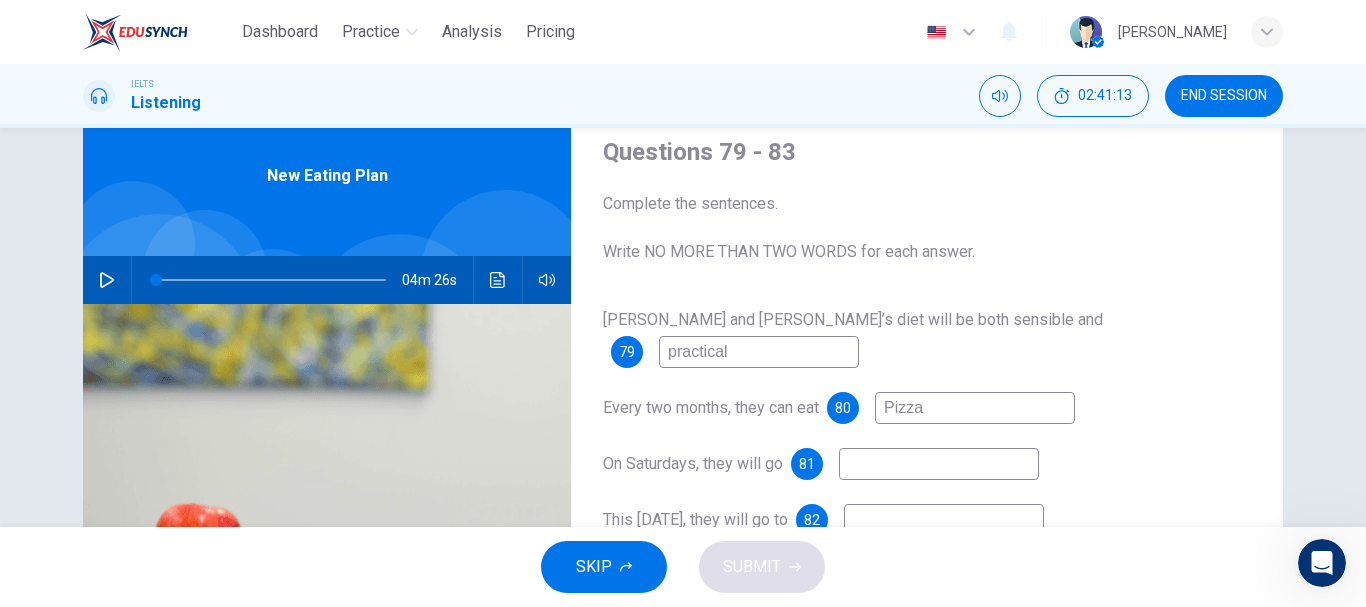 type on "Pizza" 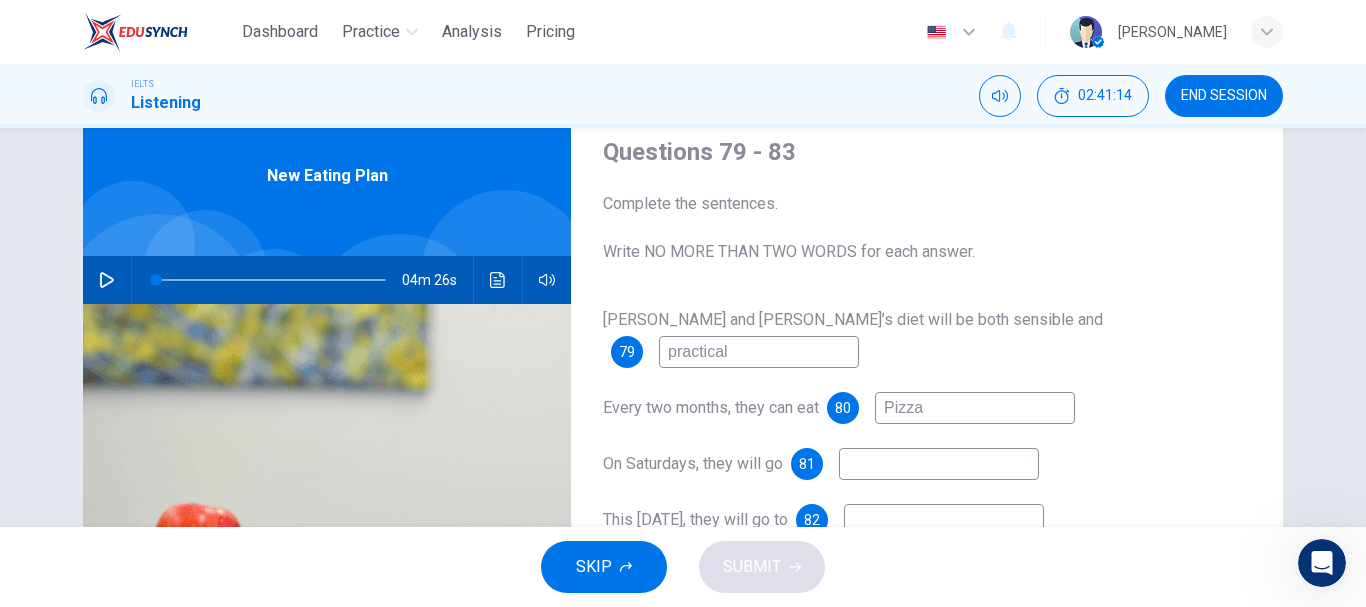 click at bounding box center [939, 464] 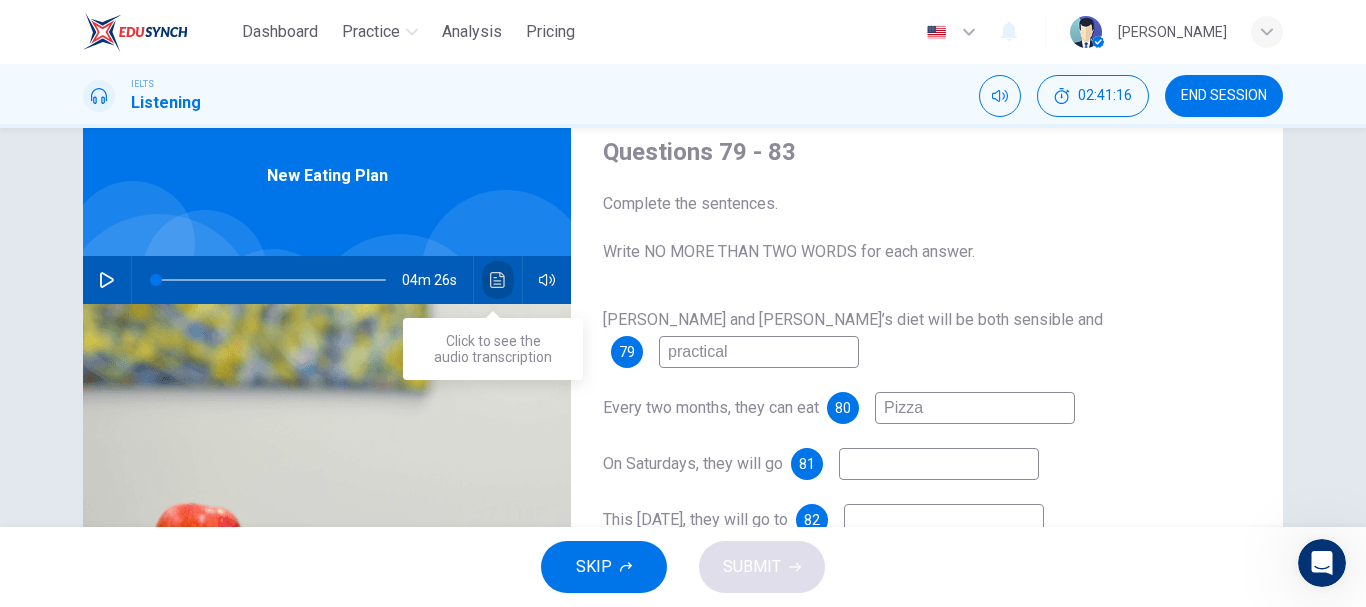 click 